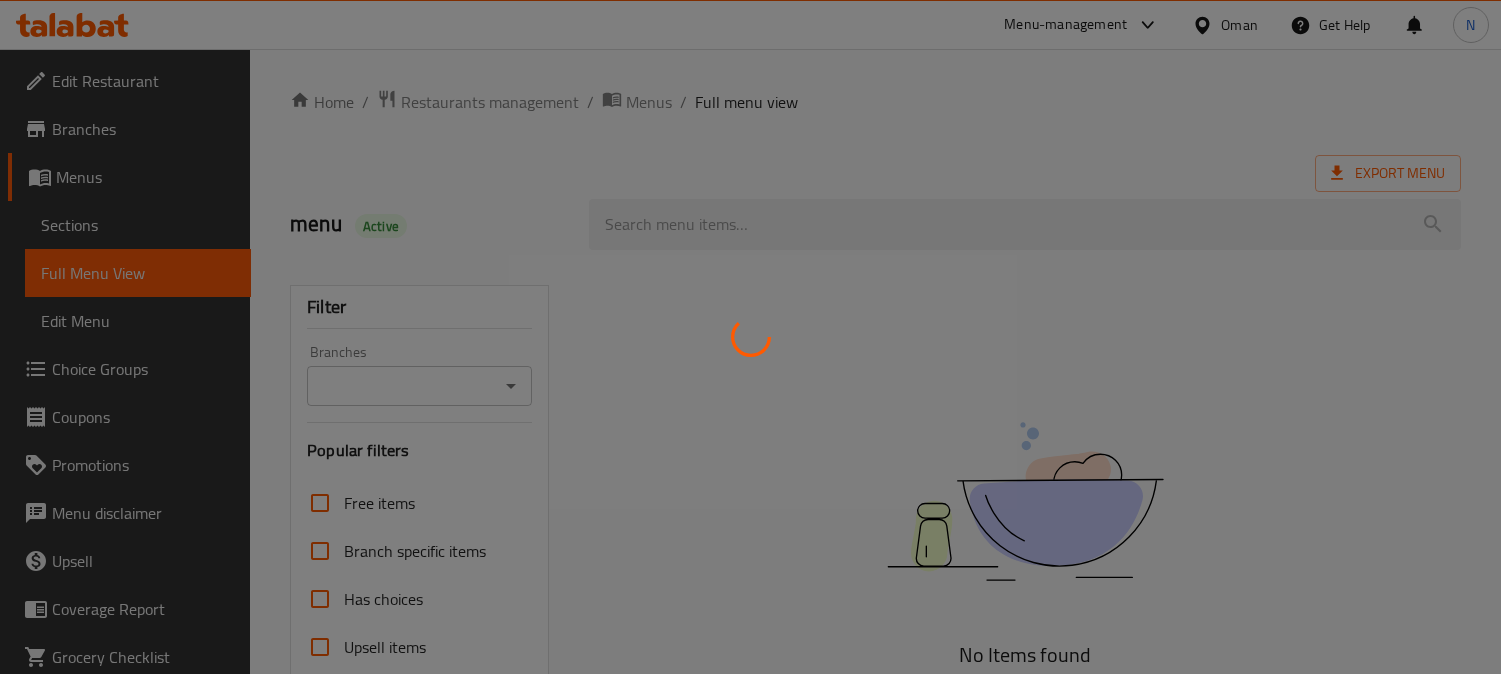 scroll, scrollTop: 0, scrollLeft: 0, axis: both 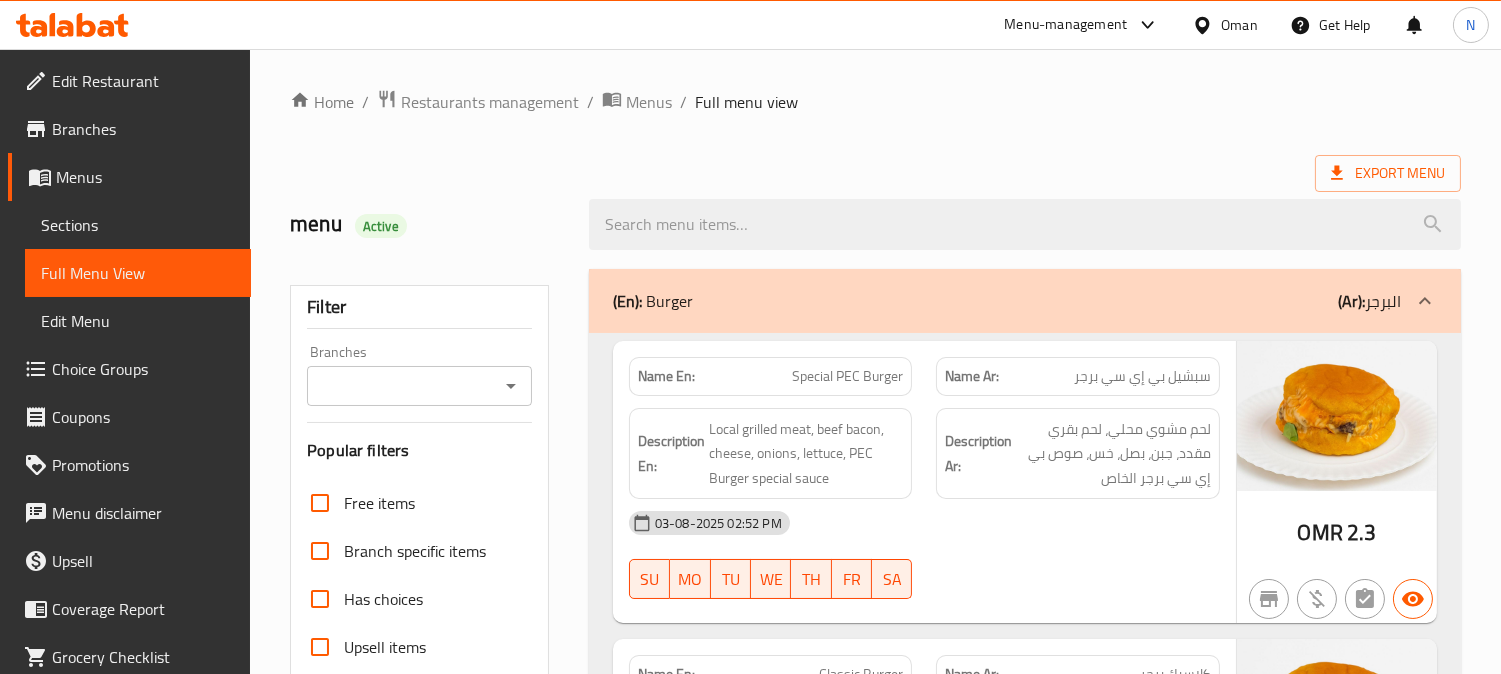 click at bounding box center [1206, 25] 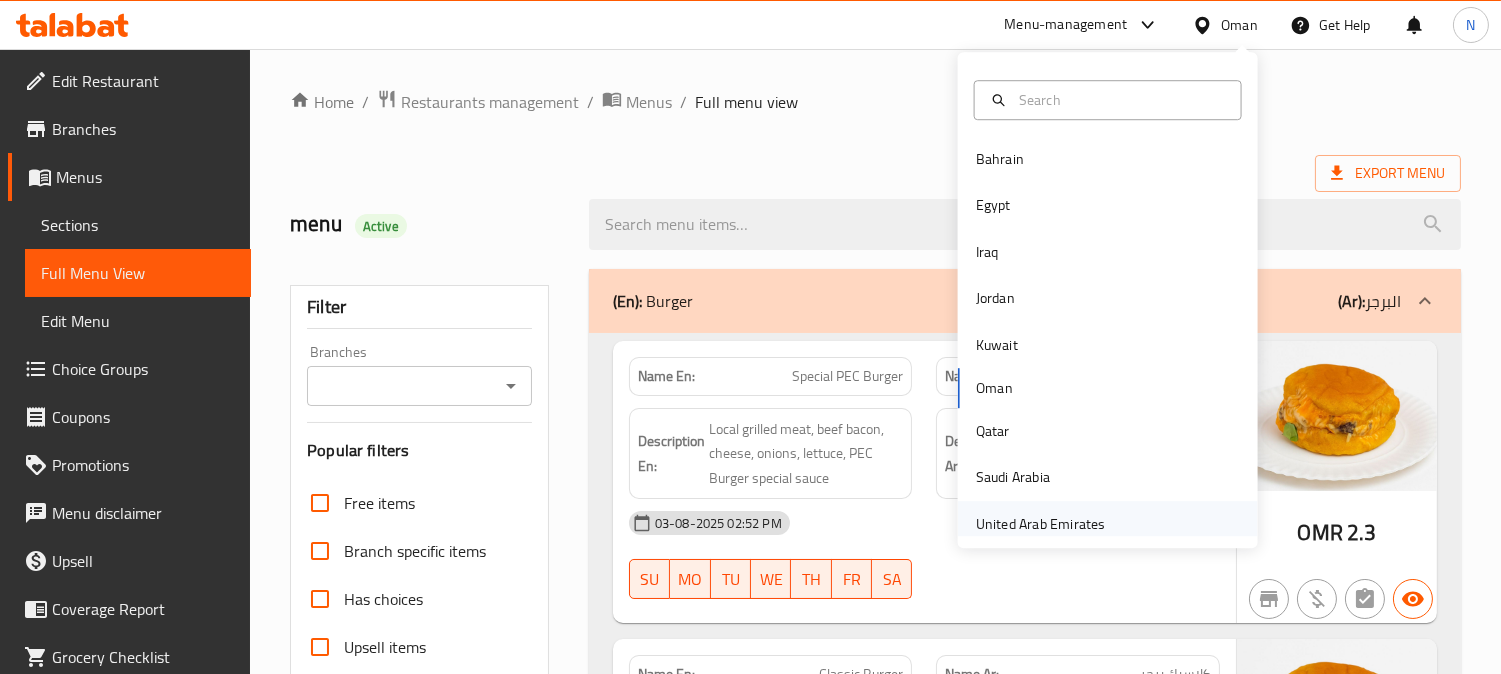 click on "United Arab Emirates" at bounding box center [1041, 524] 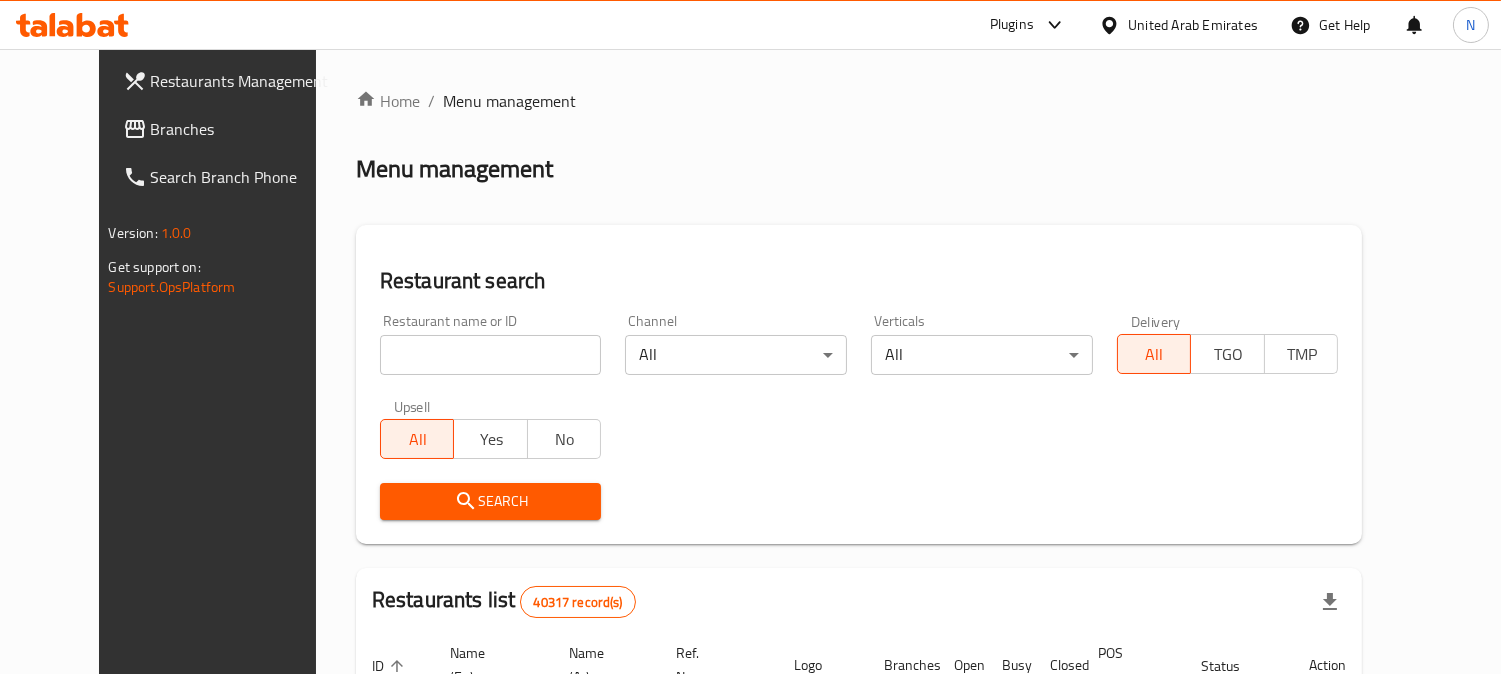 click on "Branches" at bounding box center (242, 129) 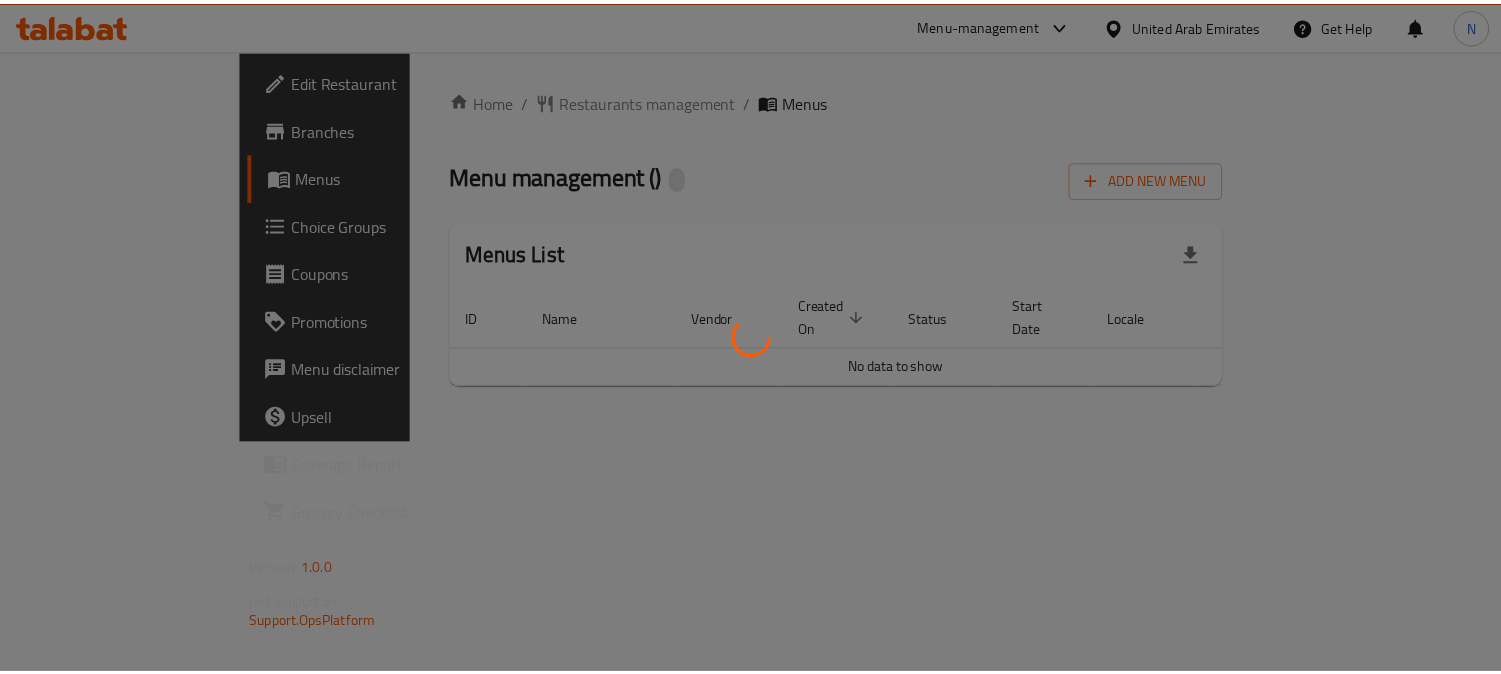 scroll, scrollTop: 0, scrollLeft: 0, axis: both 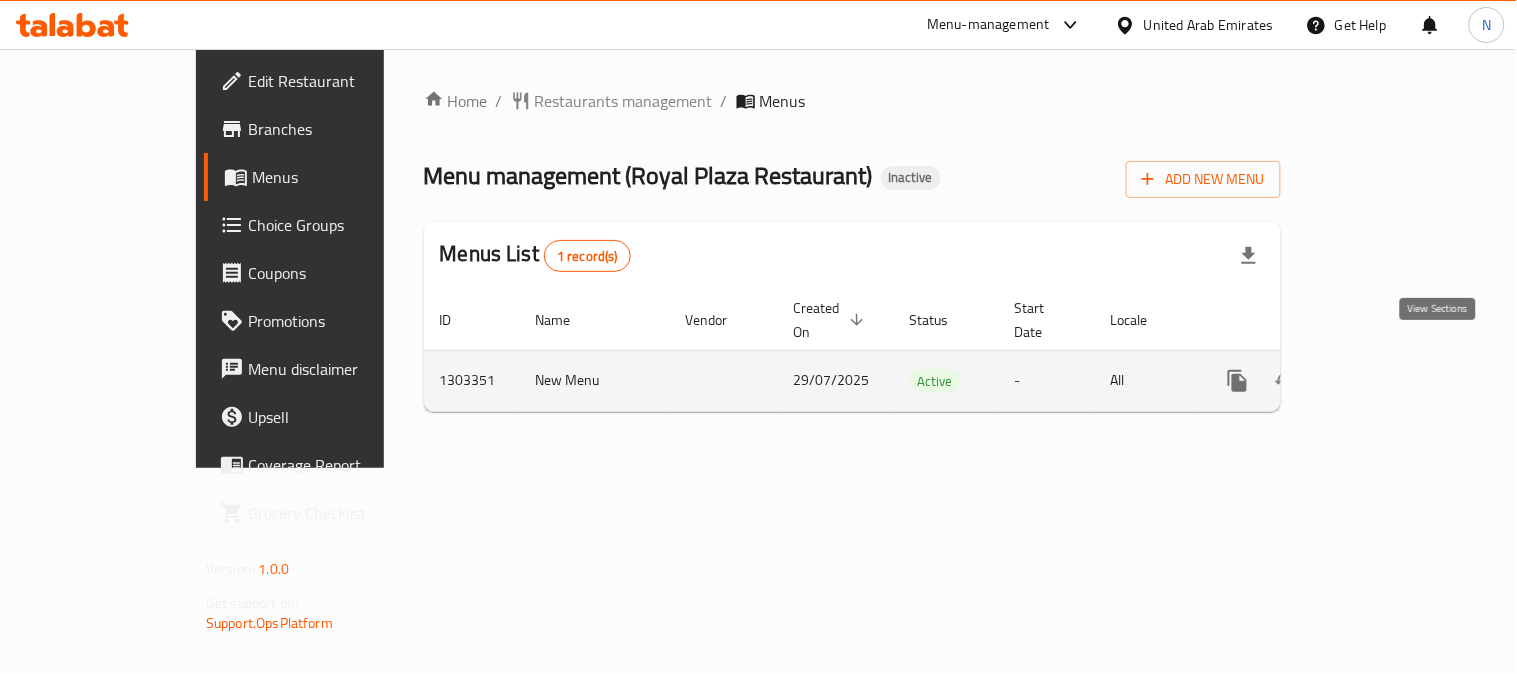 click 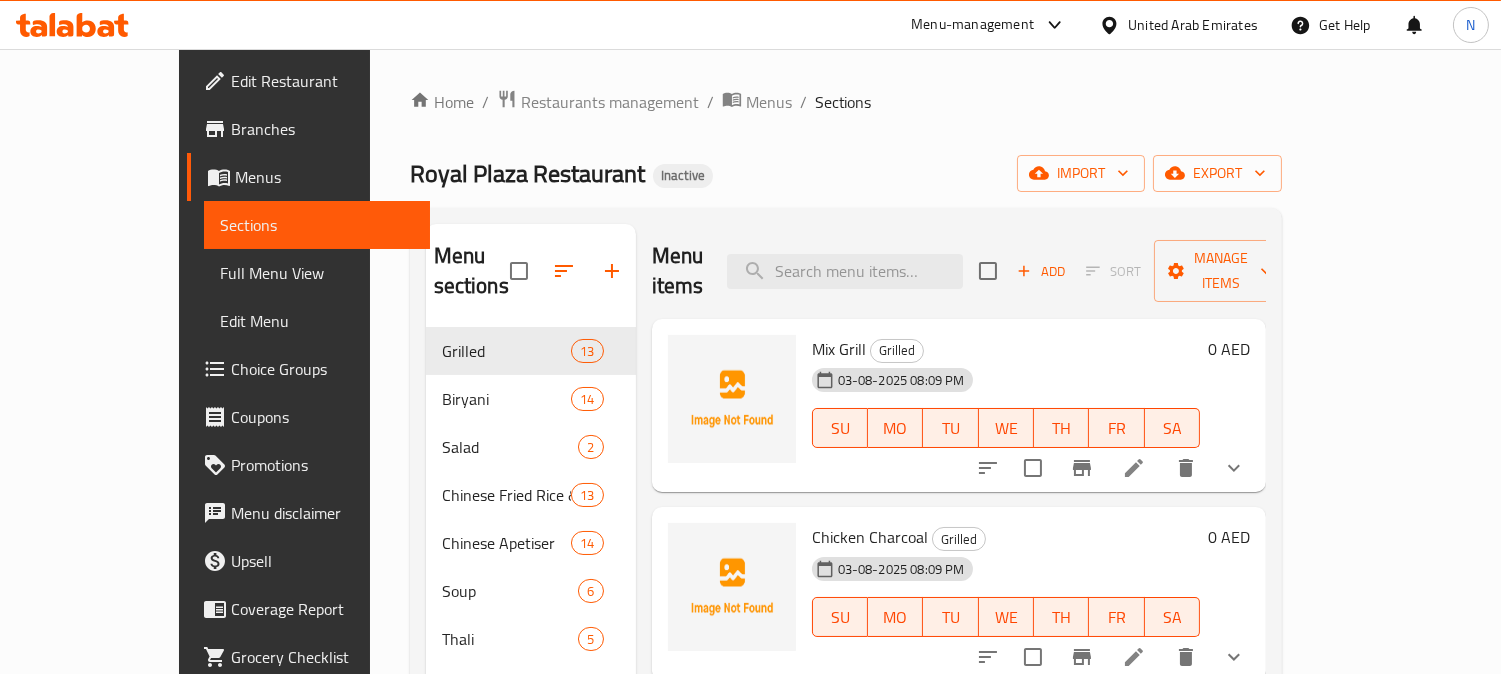 scroll, scrollTop: 111, scrollLeft: 0, axis: vertical 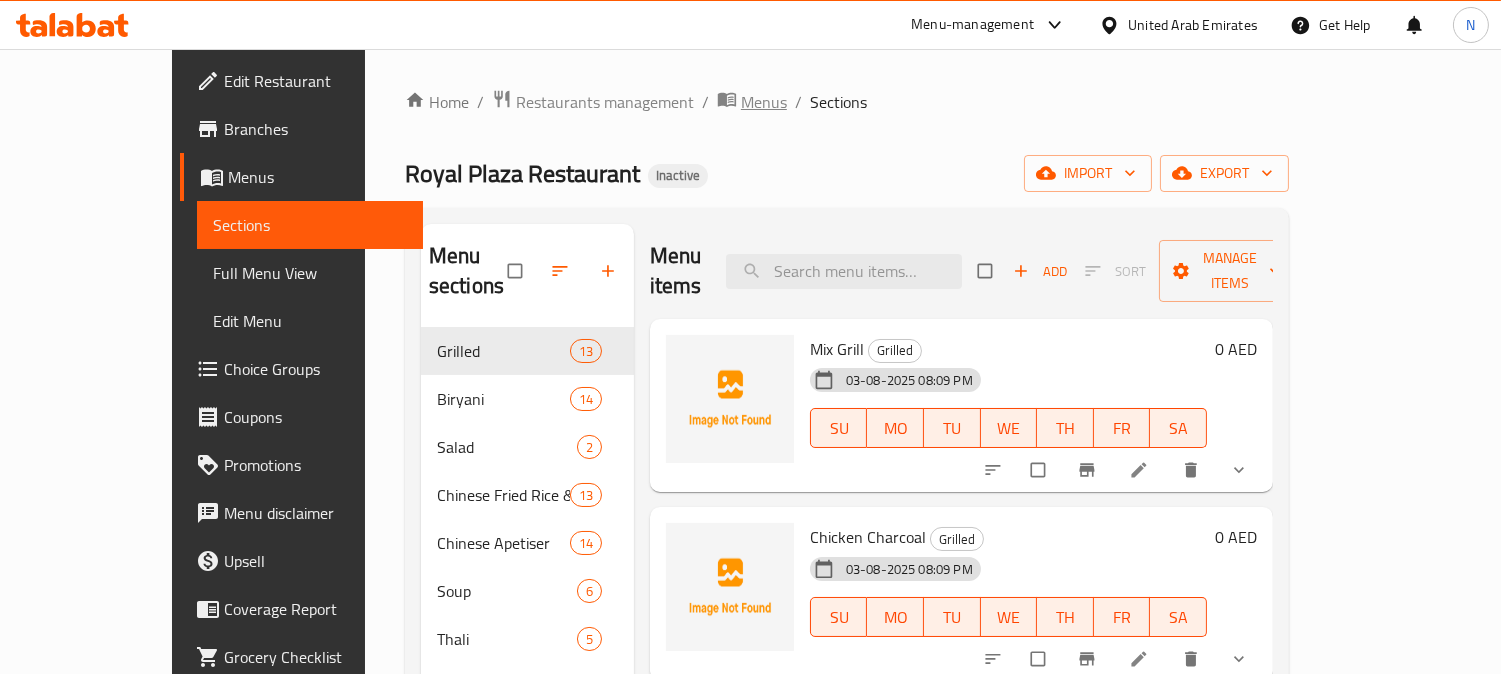 click on "Menus" at bounding box center [764, 102] 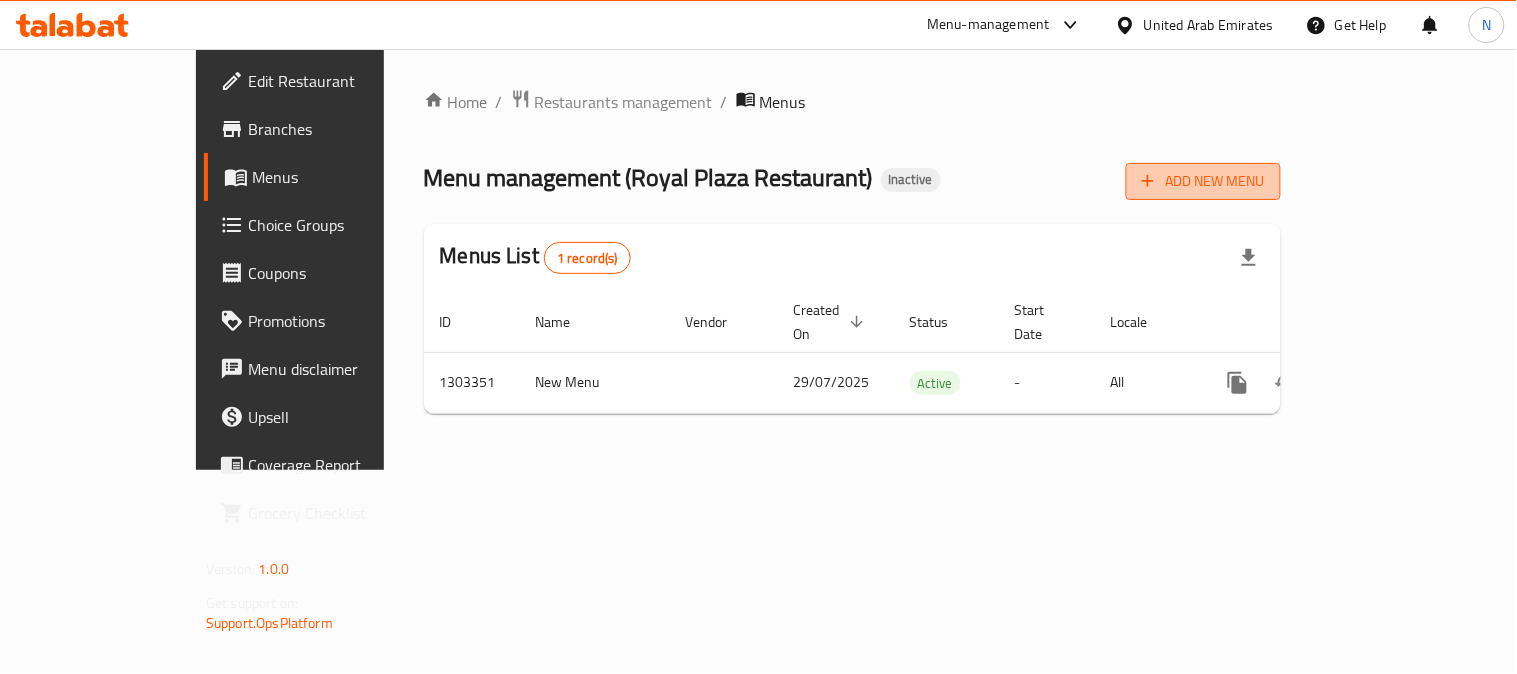 click on "Add New Menu" at bounding box center [1203, 181] 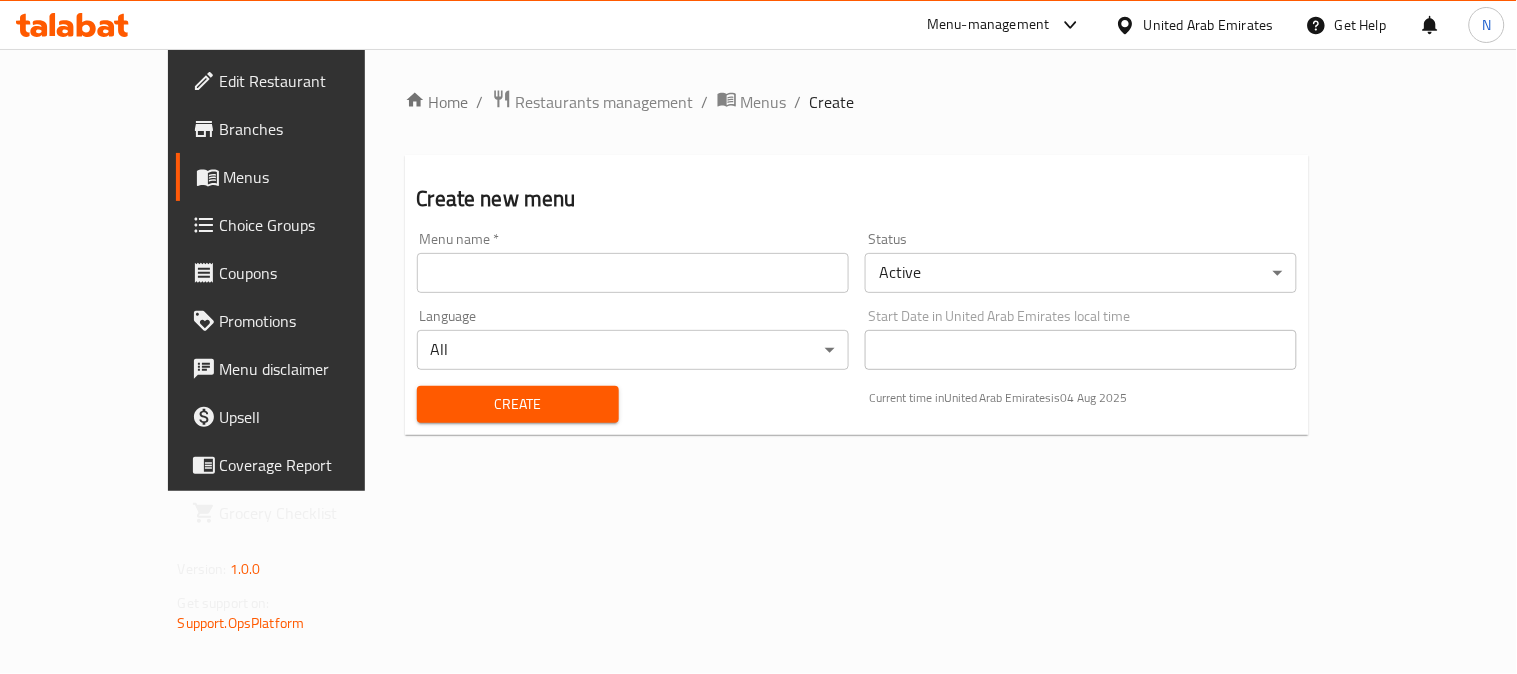 click at bounding box center (633, 273) 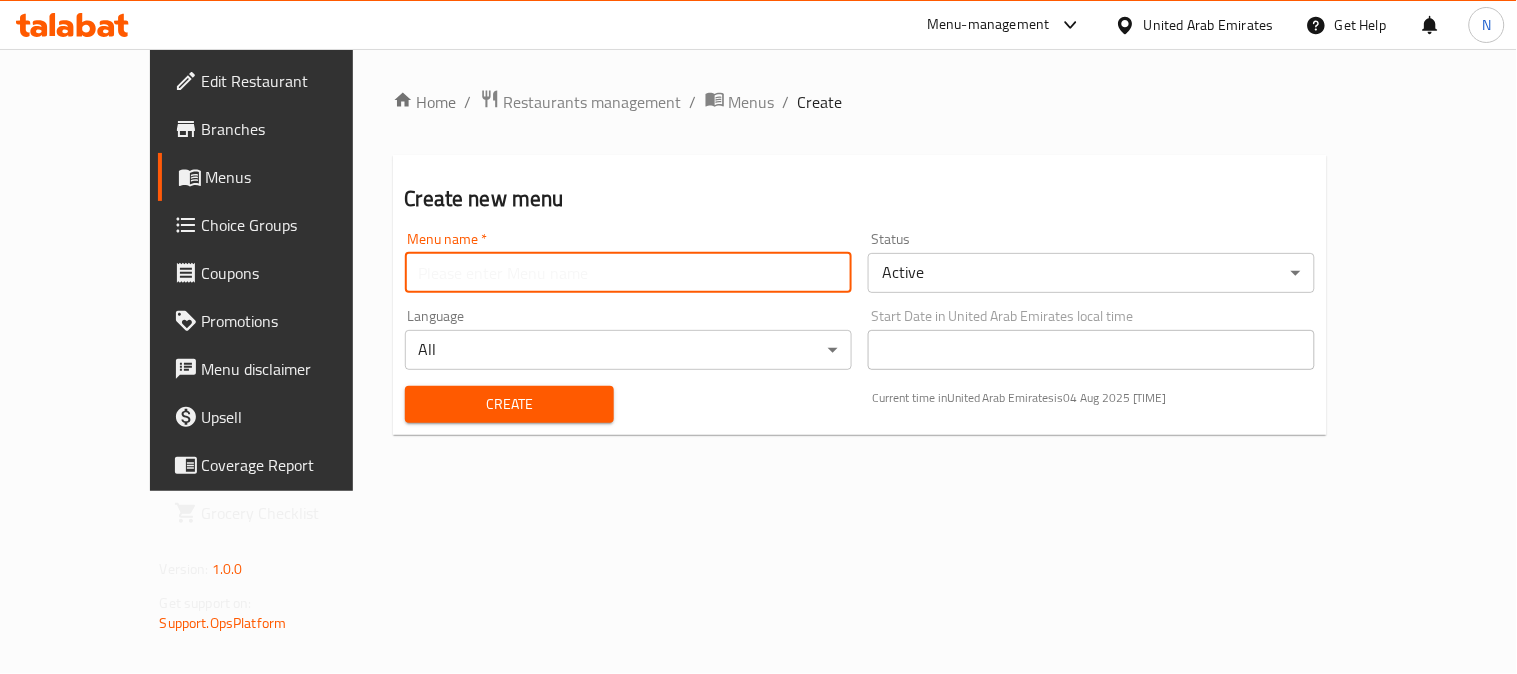 type on "menu" 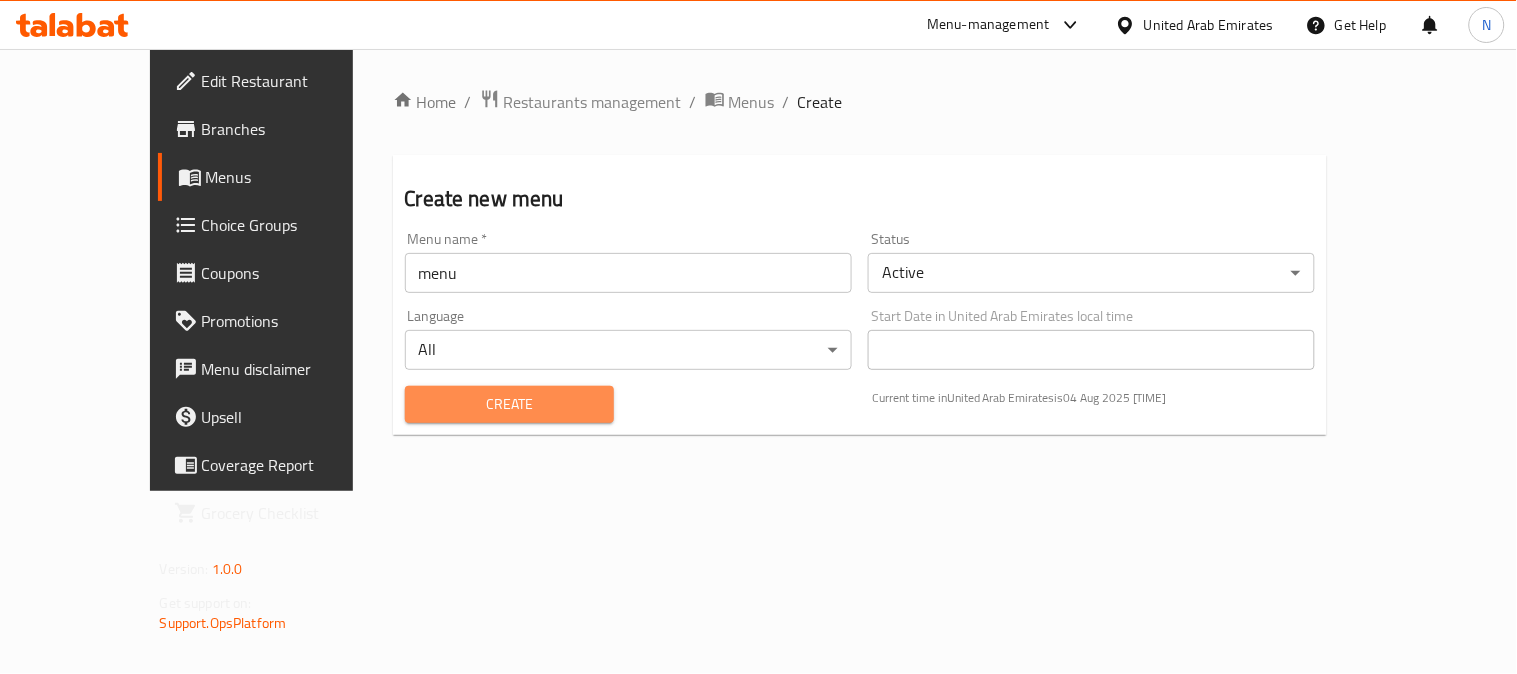 click on "Create" at bounding box center [510, 404] 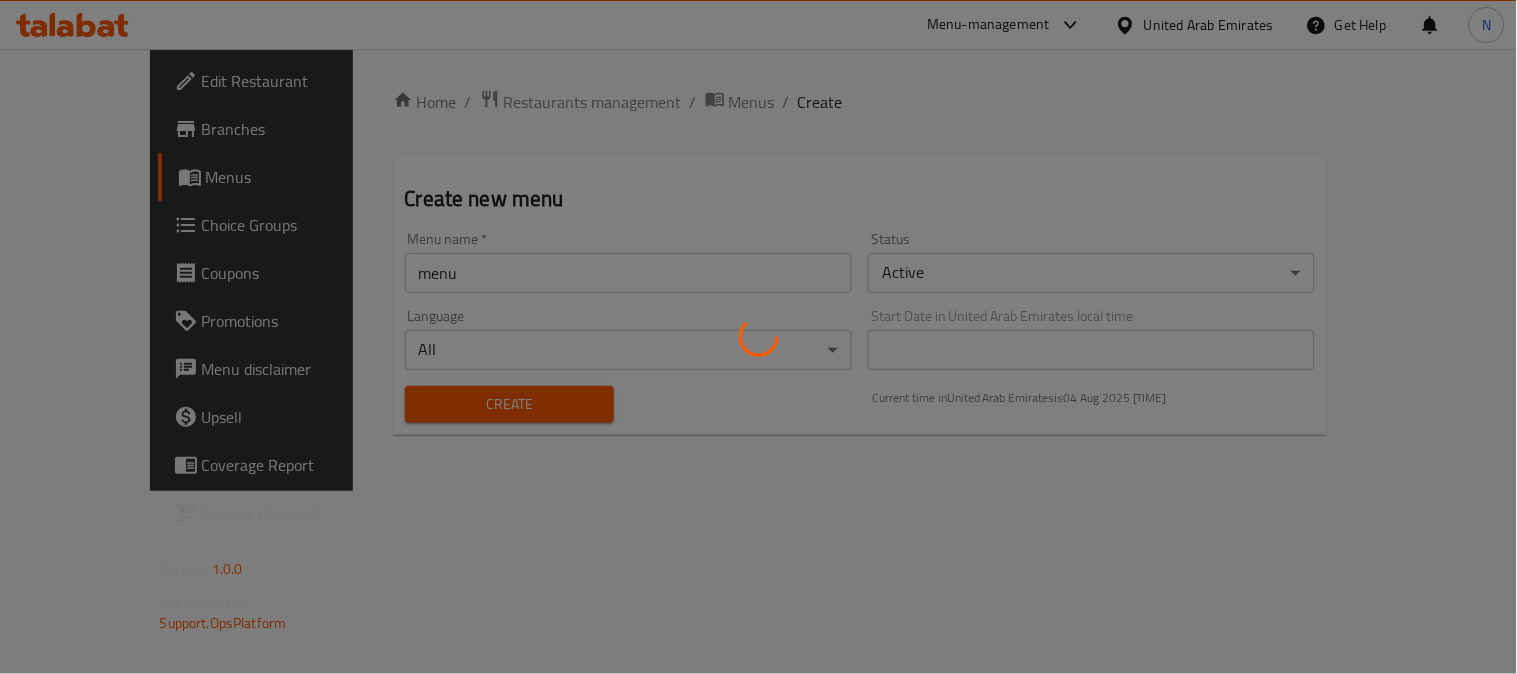 type 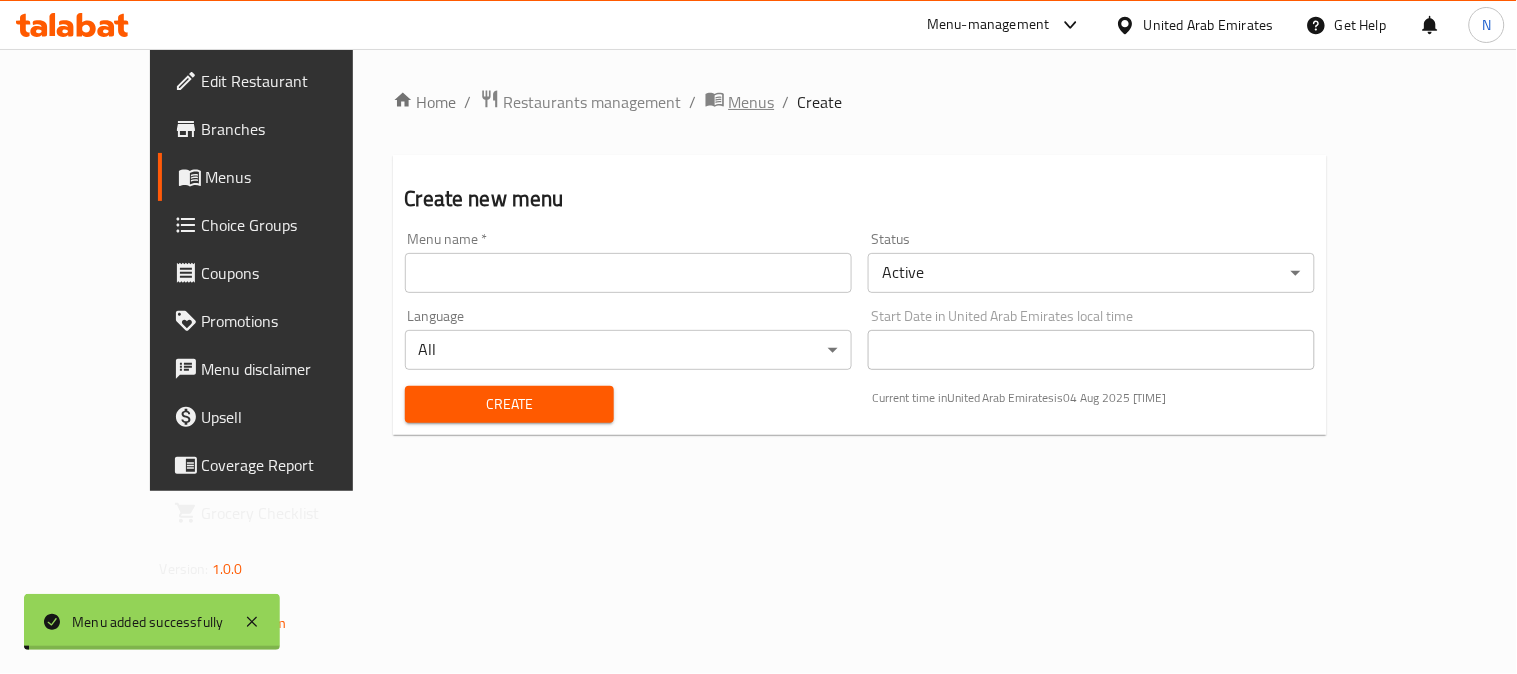 click on "Menus" at bounding box center (752, 102) 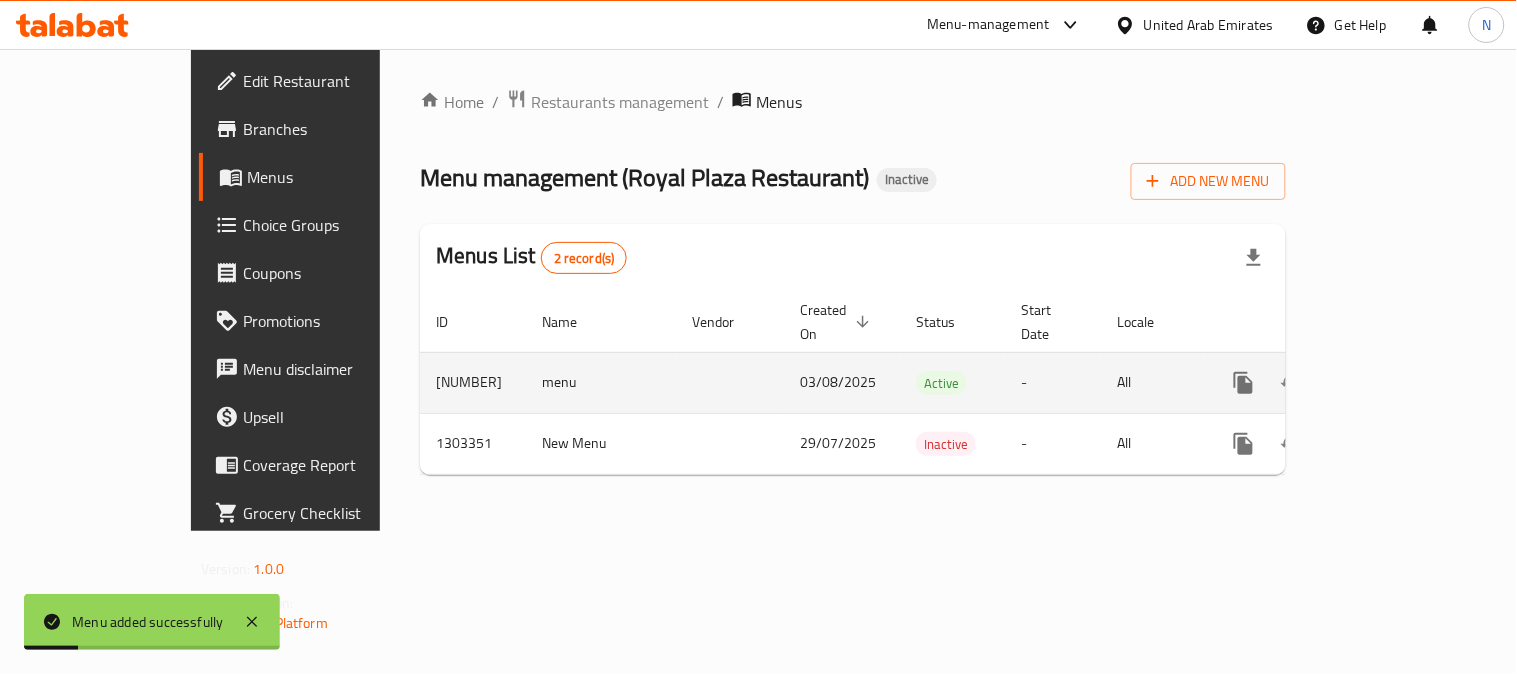 click 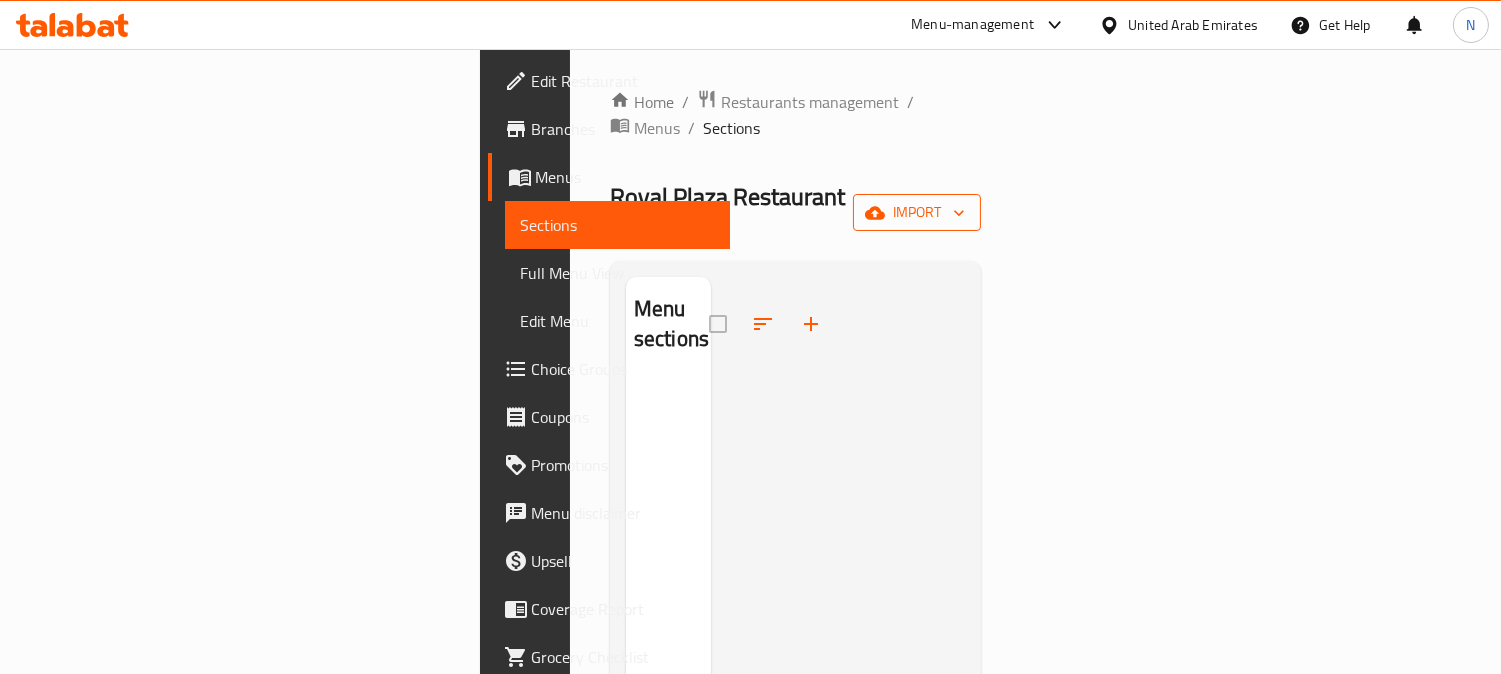 click on "import" at bounding box center (917, 212) 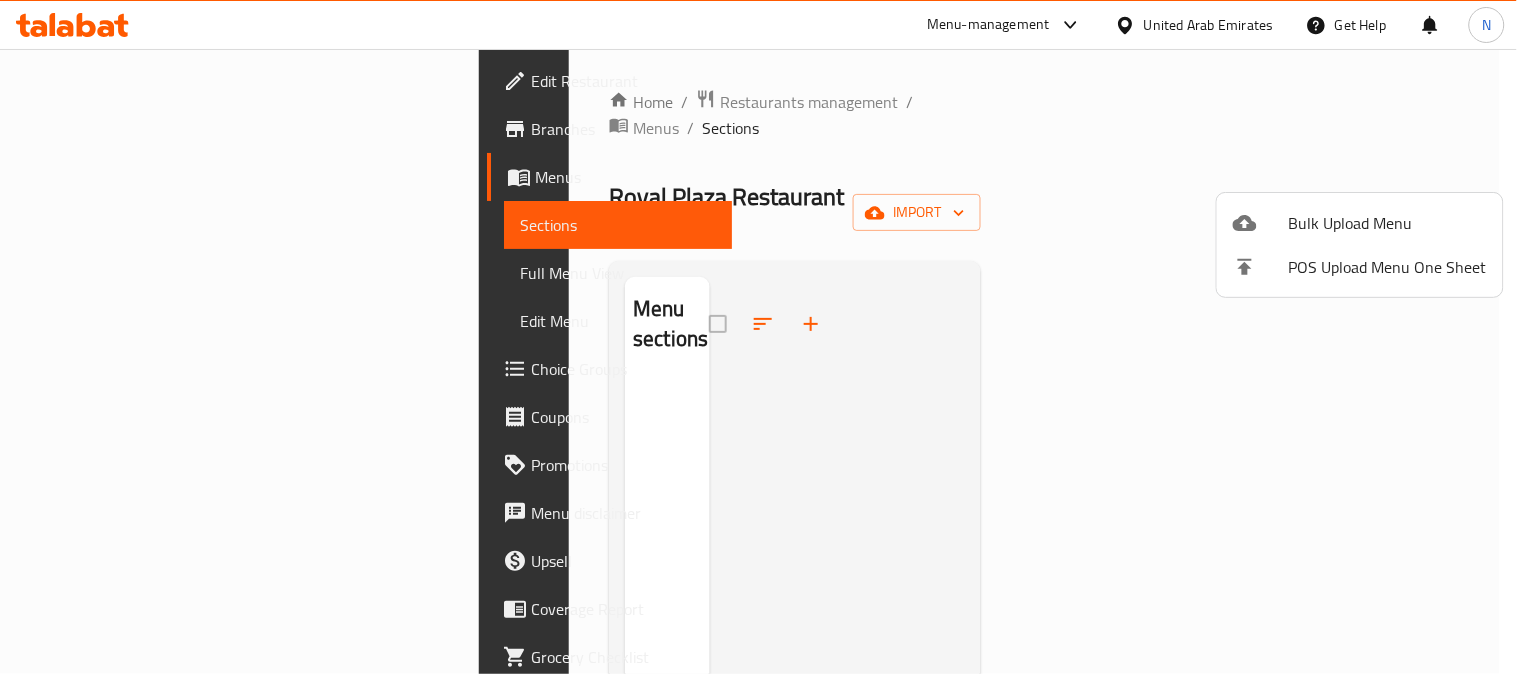 click at bounding box center (758, 337) 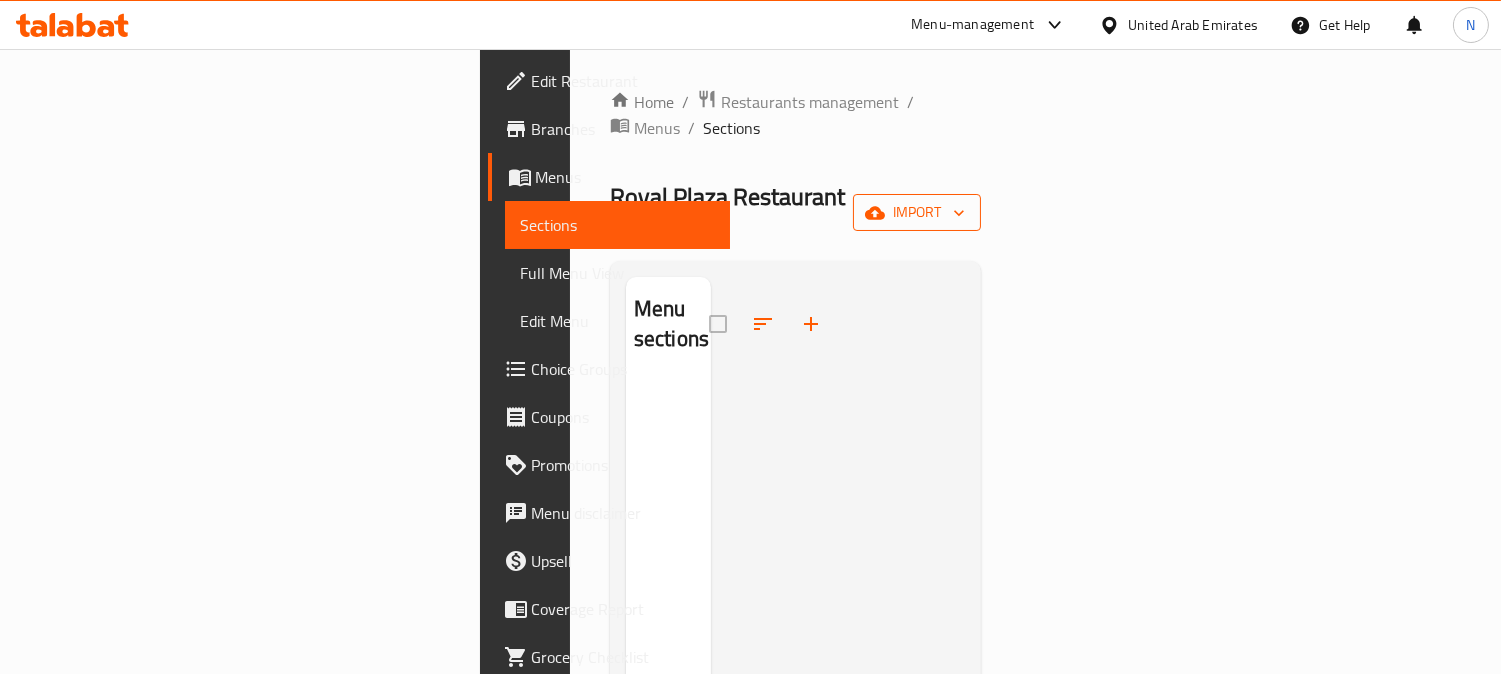 click on "import" at bounding box center (917, 212) 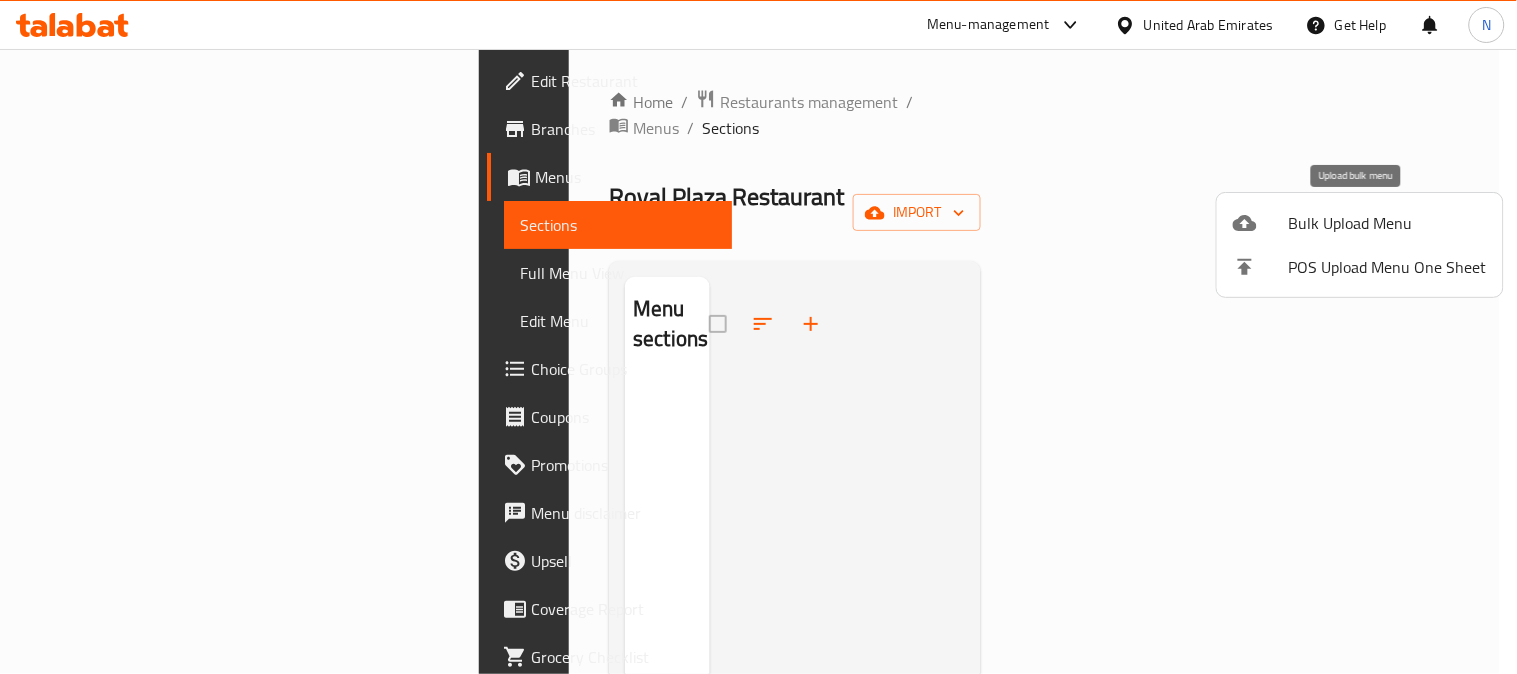 click on "Bulk Upload Menu" at bounding box center [1388, 223] 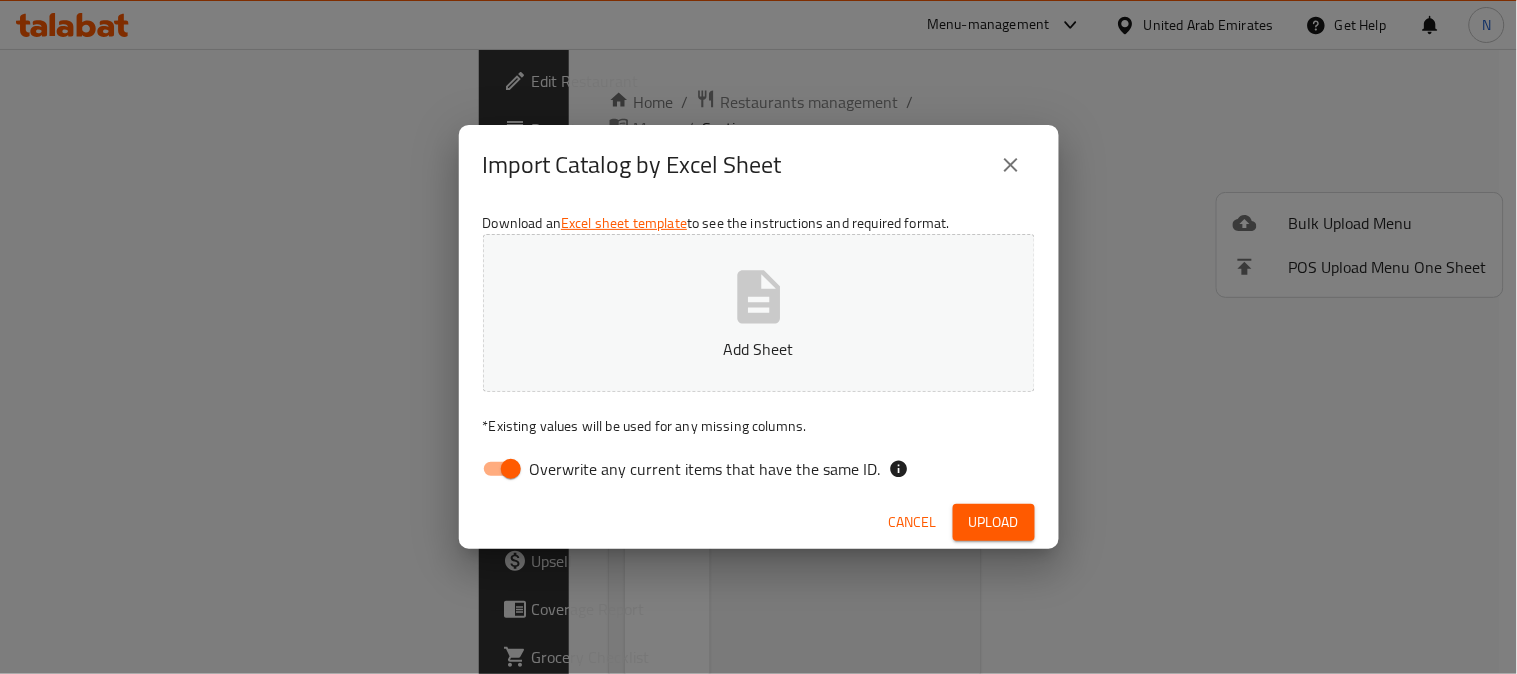 click on "Overwrite any current items that have the same ID." at bounding box center (511, 469) 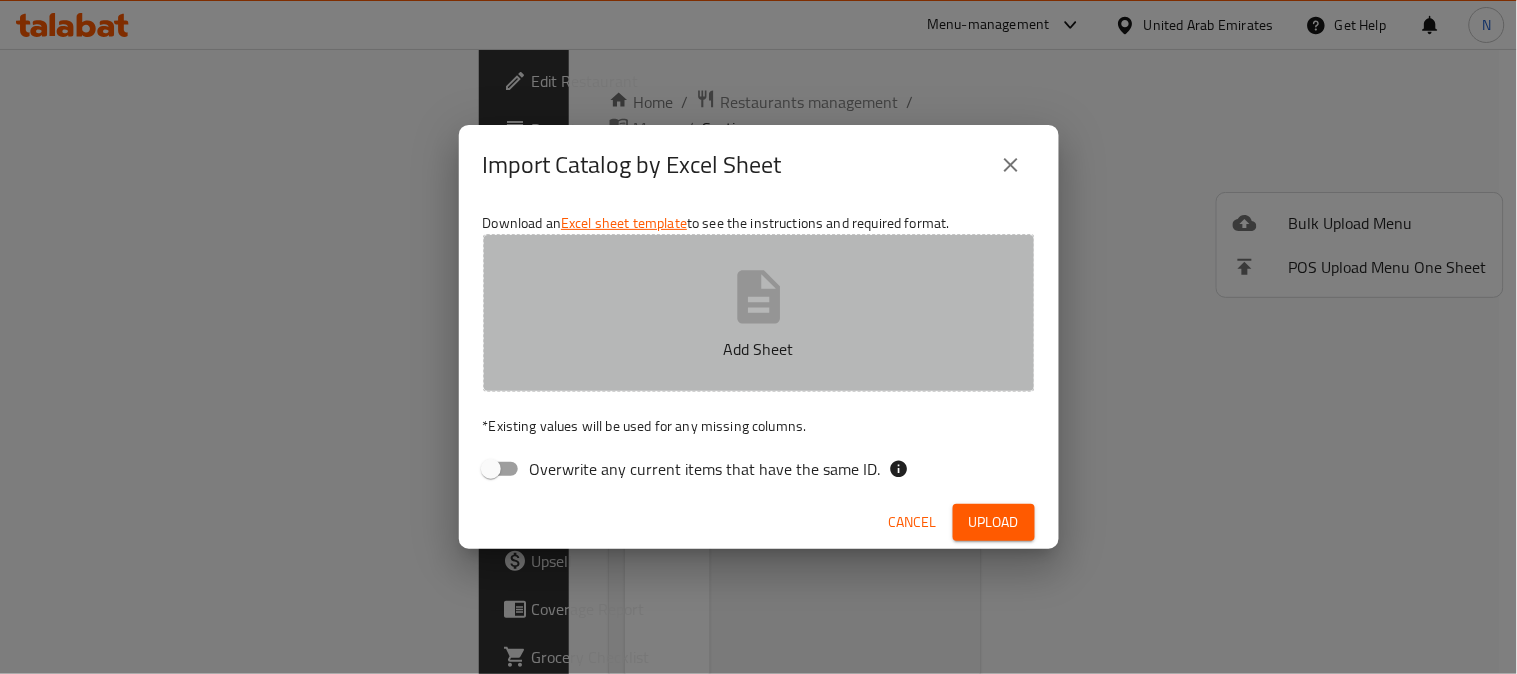 click on "Add Sheet" at bounding box center [759, 313] 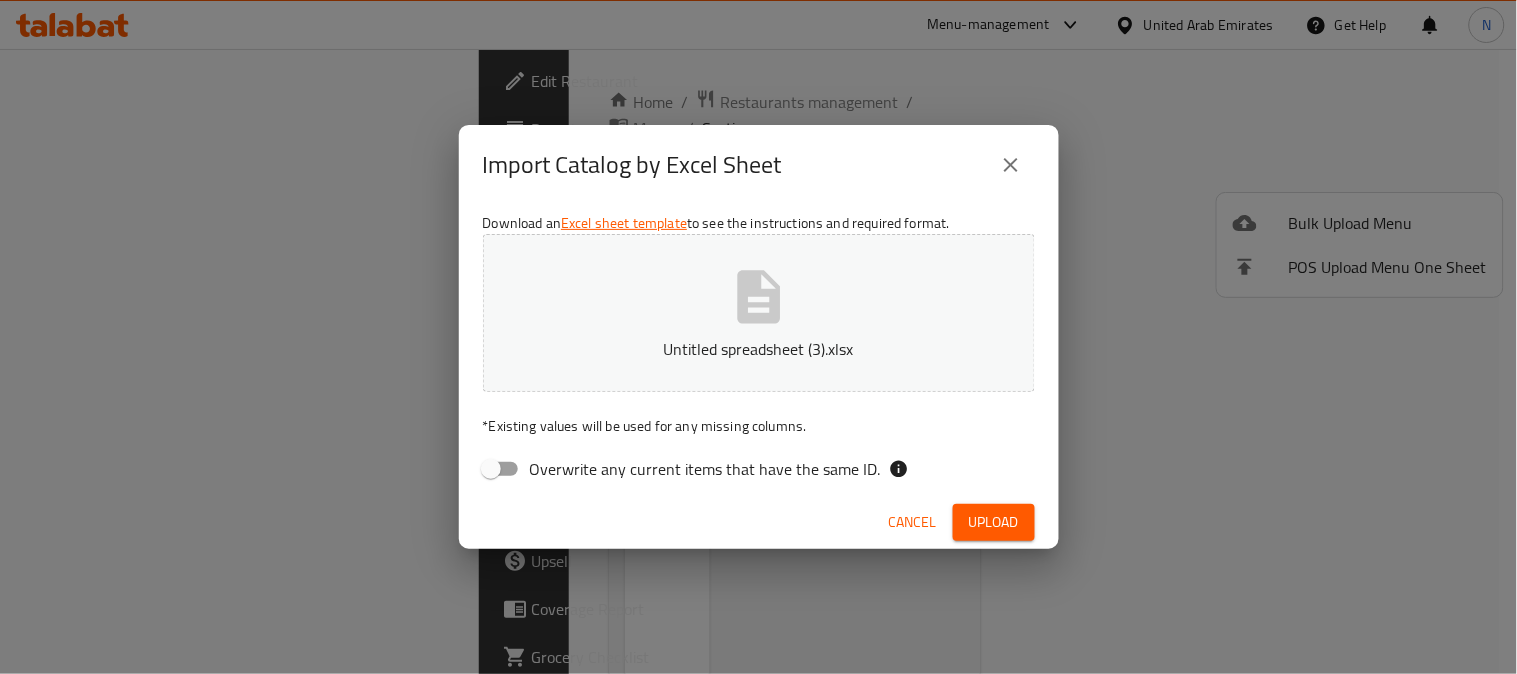 click on "Upload" at bounding box center (994, 522) 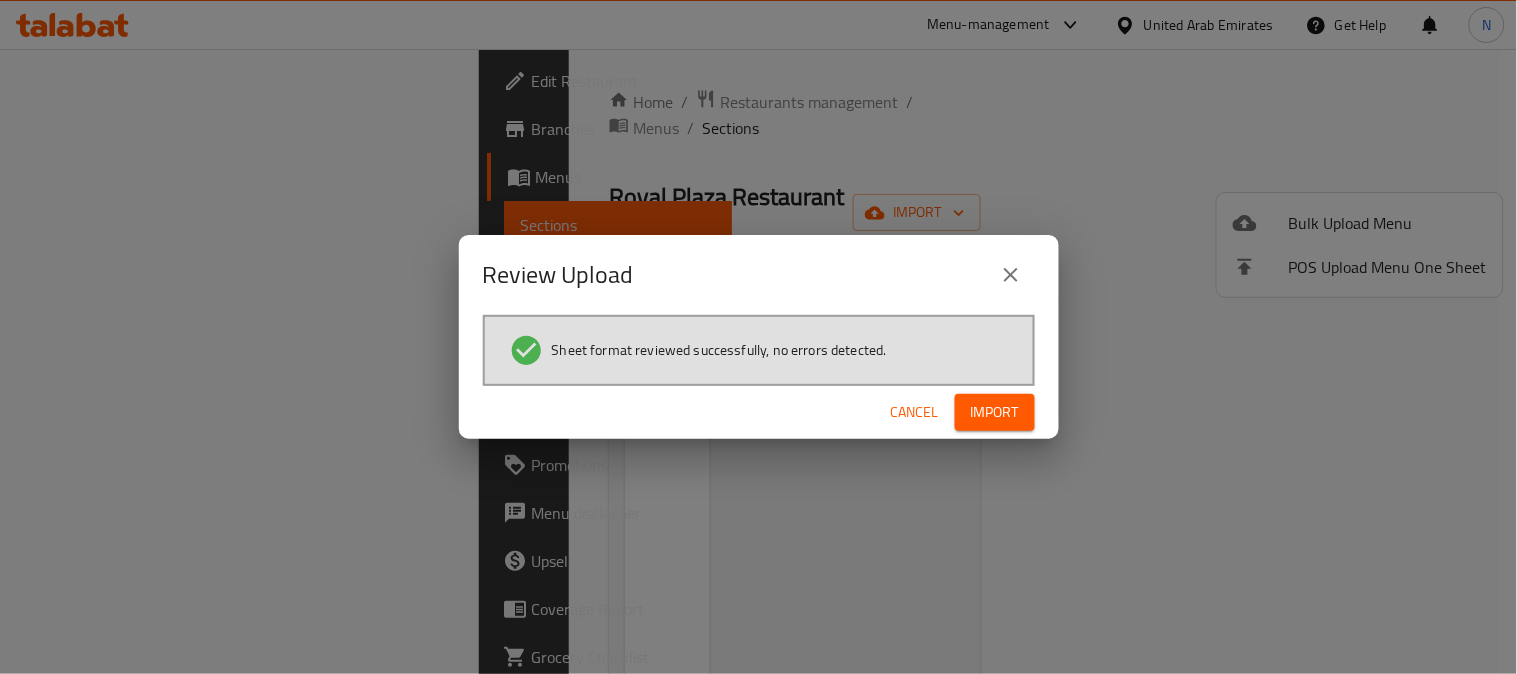 click on "Import" at bounding box center (995, 412) 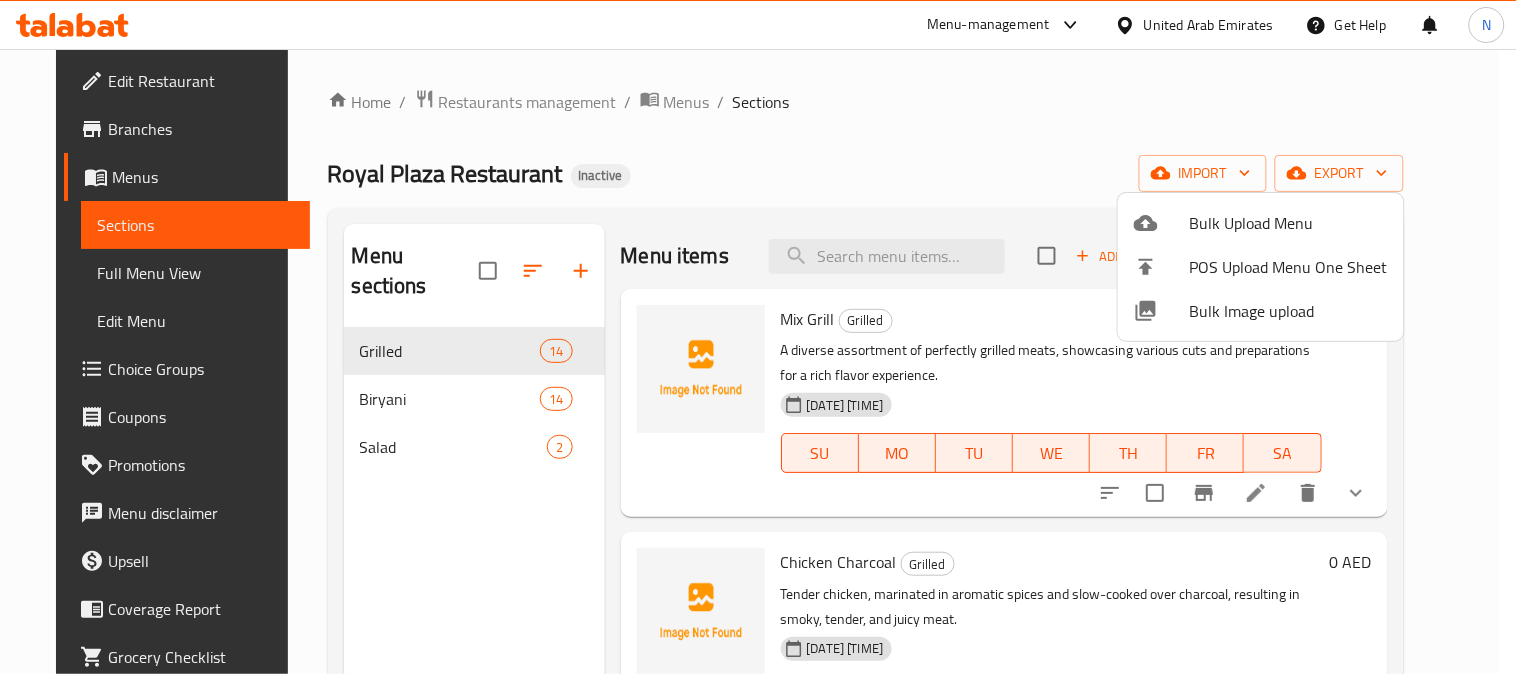 click at bounding box center [758, 337] 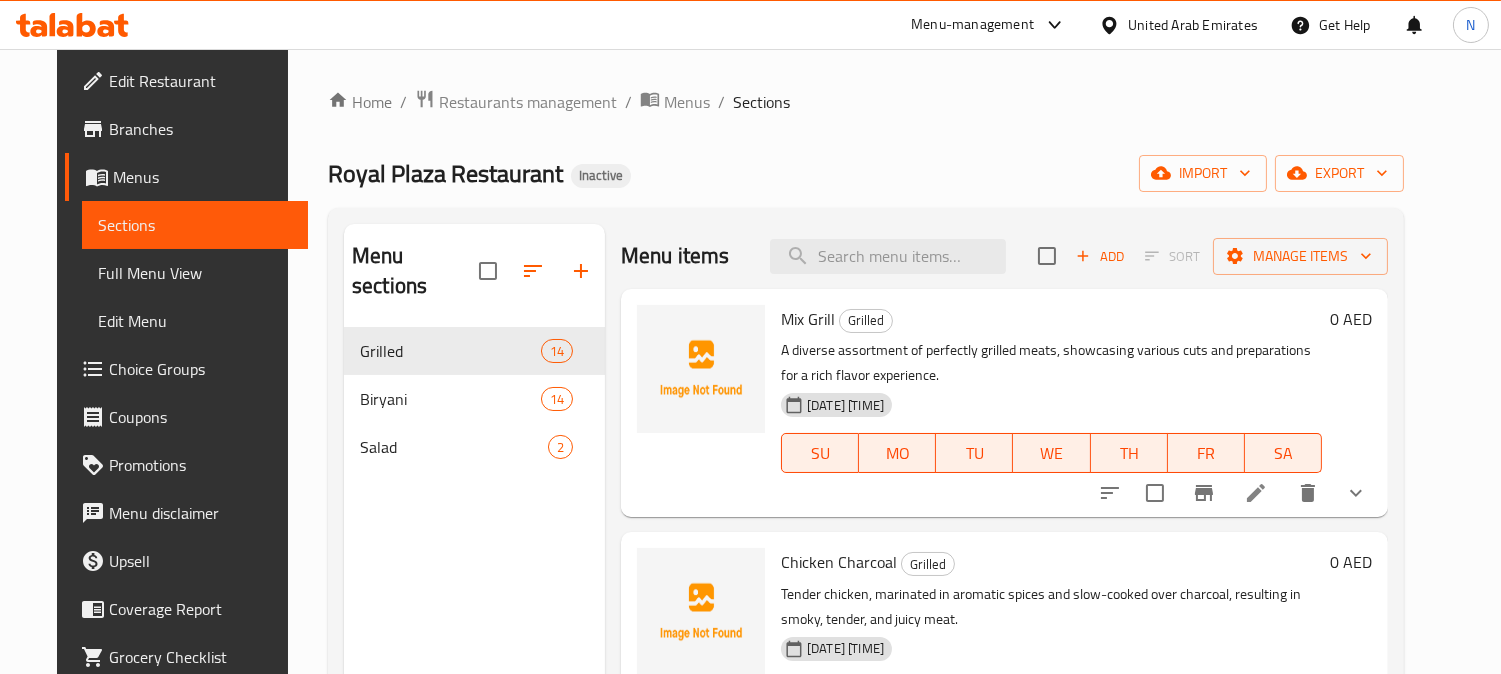 click on "Full Menu View" at bounding box center (195, 273) 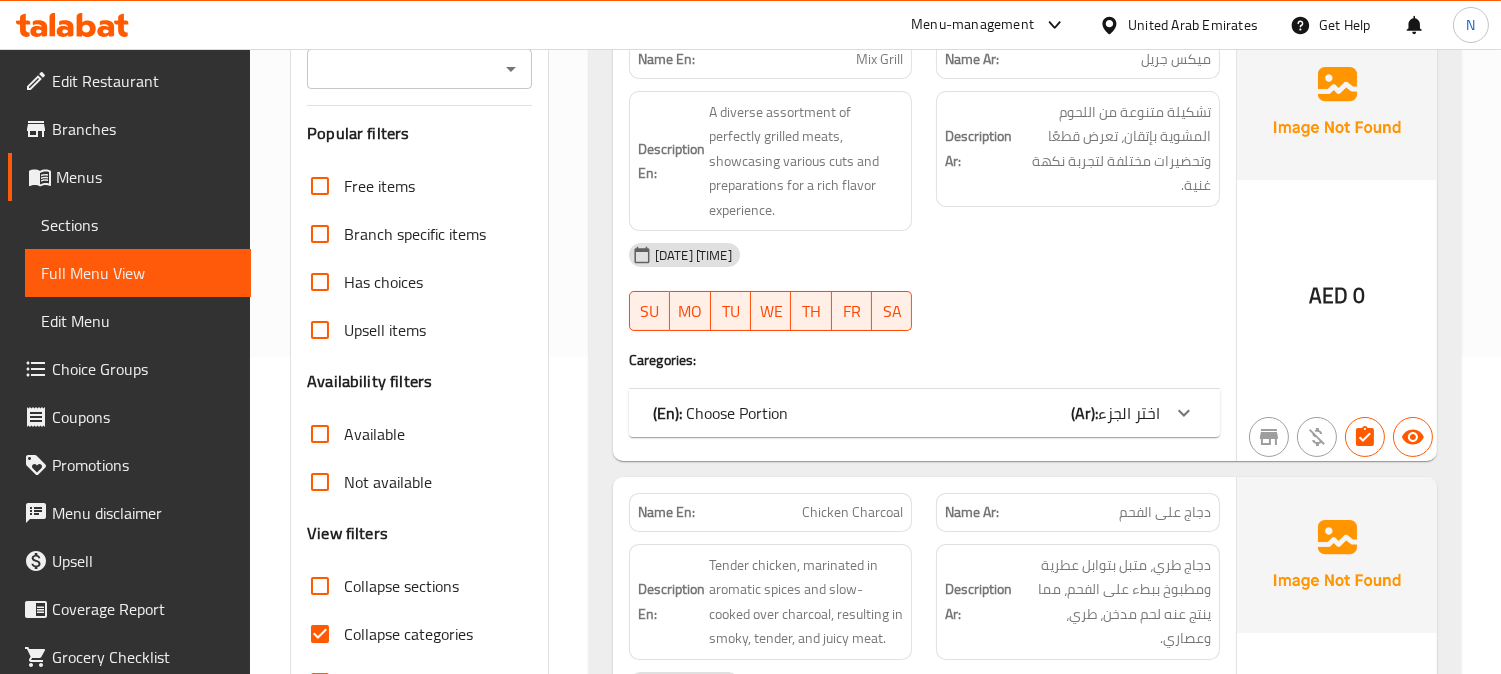 scroll, scrollTop: 444, scrollLeft: 0, axis: vertical 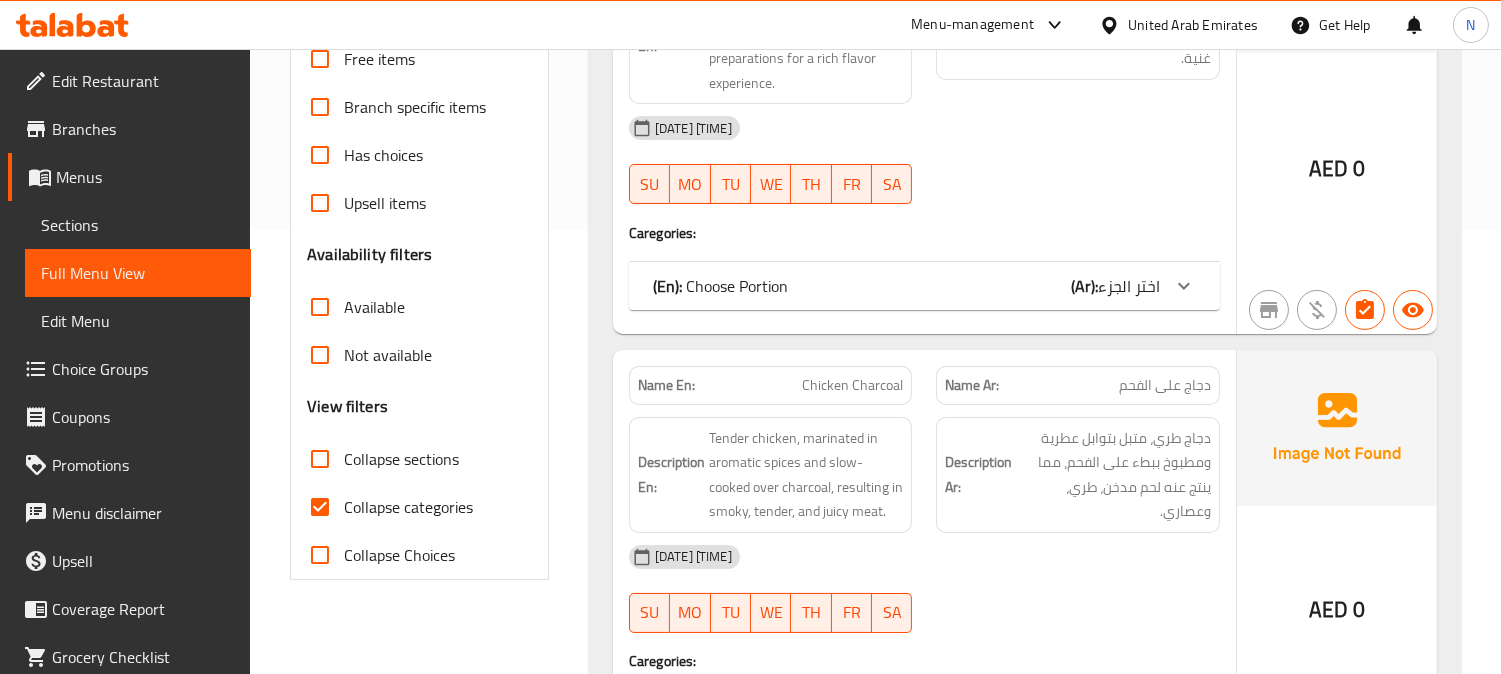 click on "Collapse categories" at bounding box center (320, 507) 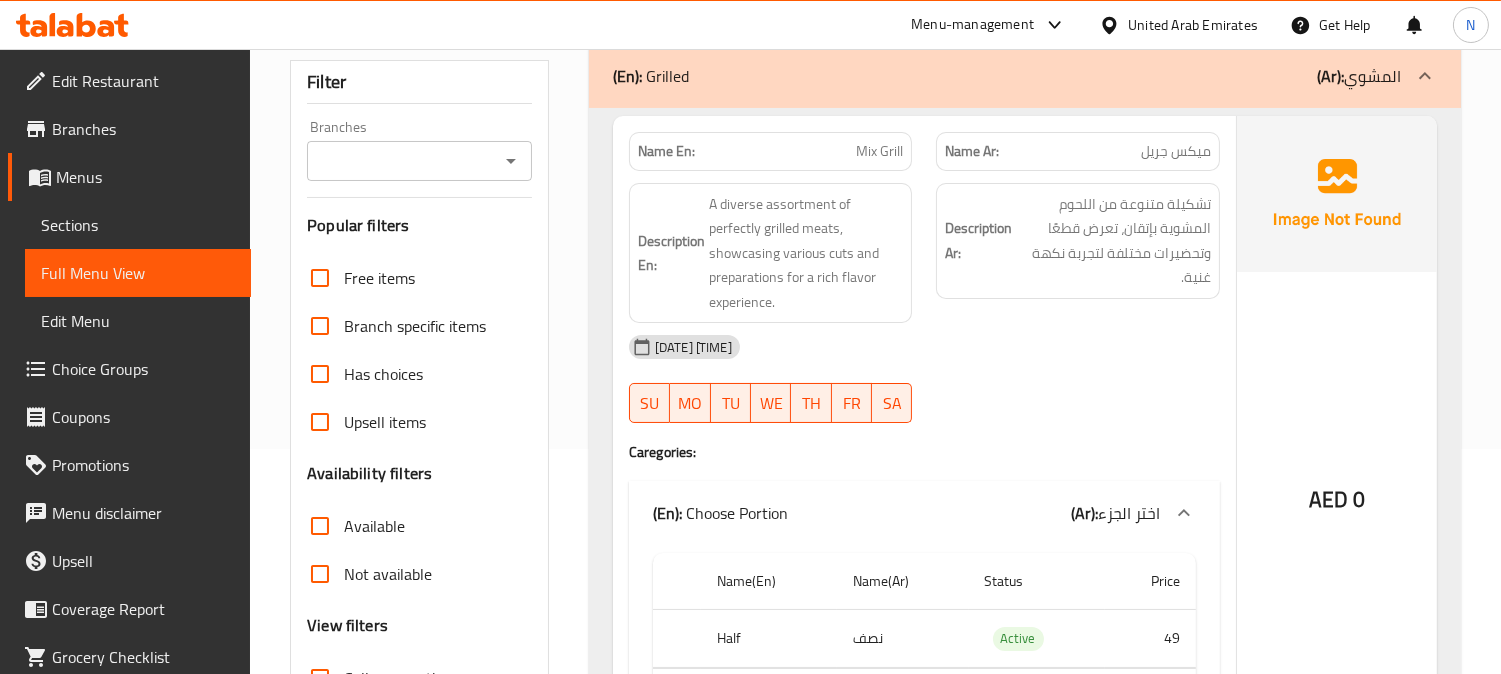 scroll, scrollTop: 222, scrollLeft: 0, axis: vertical 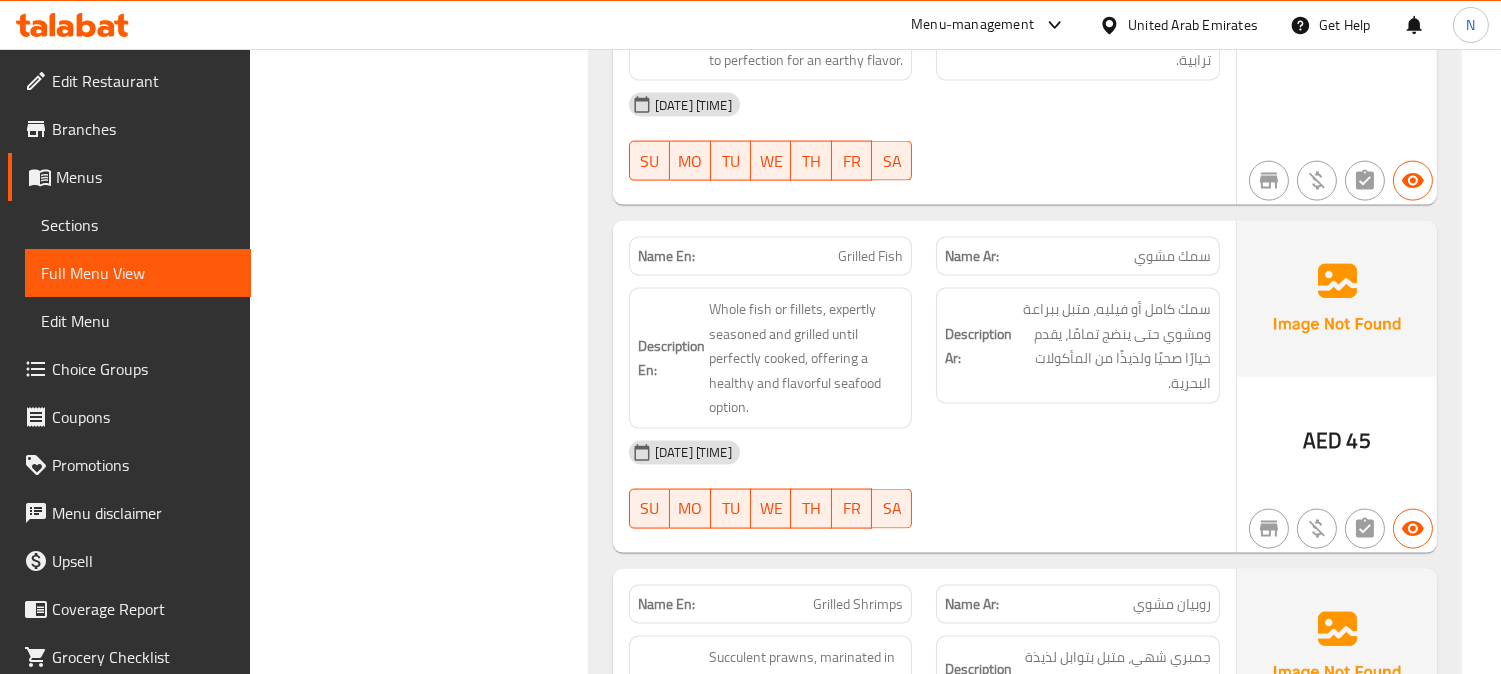 click on "Grilled Fish" at bounding box center [870, 256] 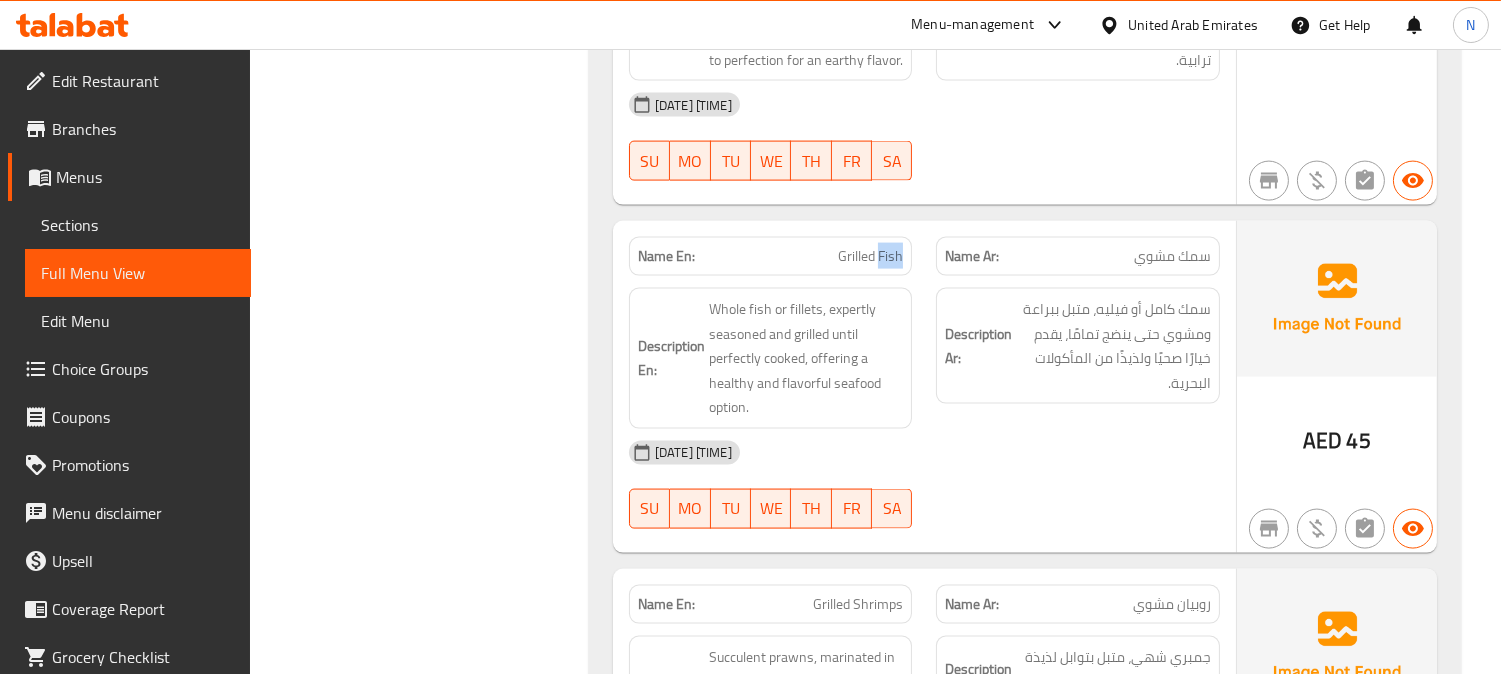 click on "Grilled Fish" at bounding box center [870, 256] 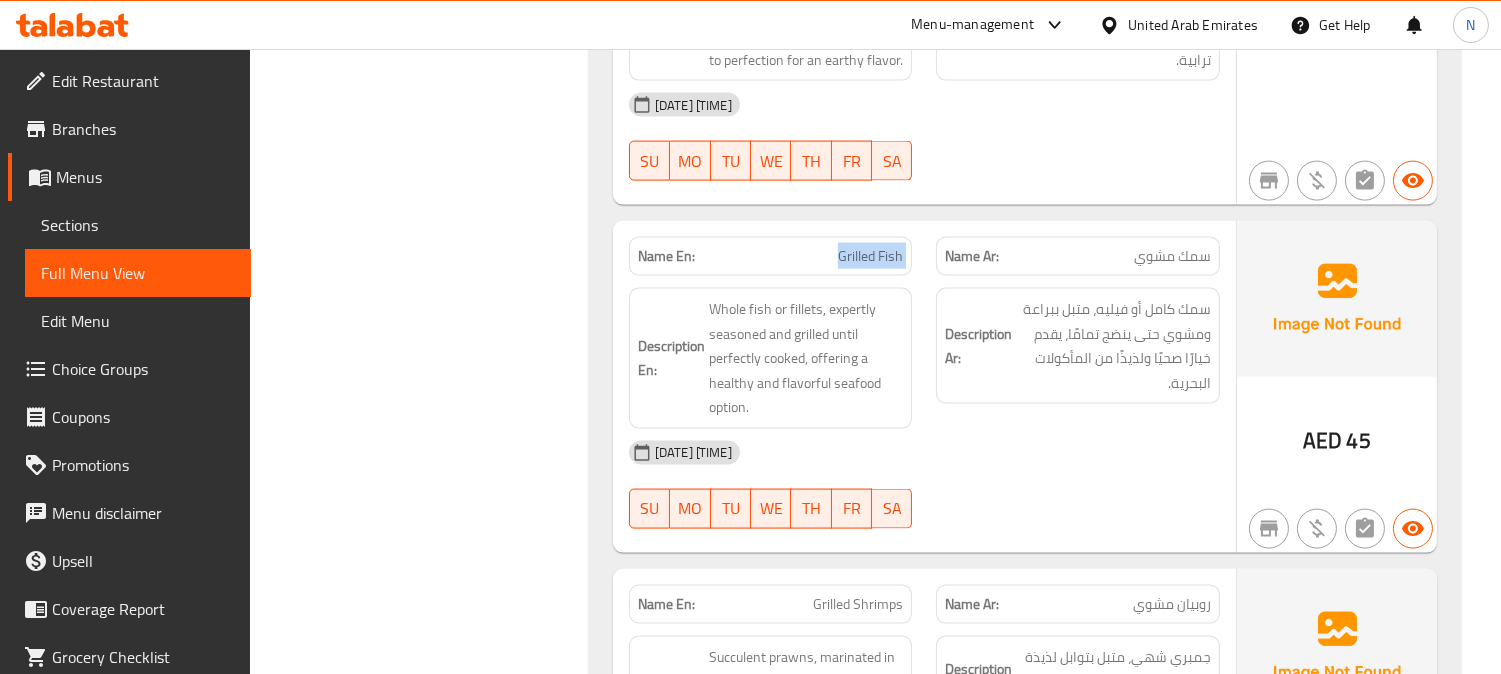 click on "Grilled Fish" at bounding box center (870, 256) 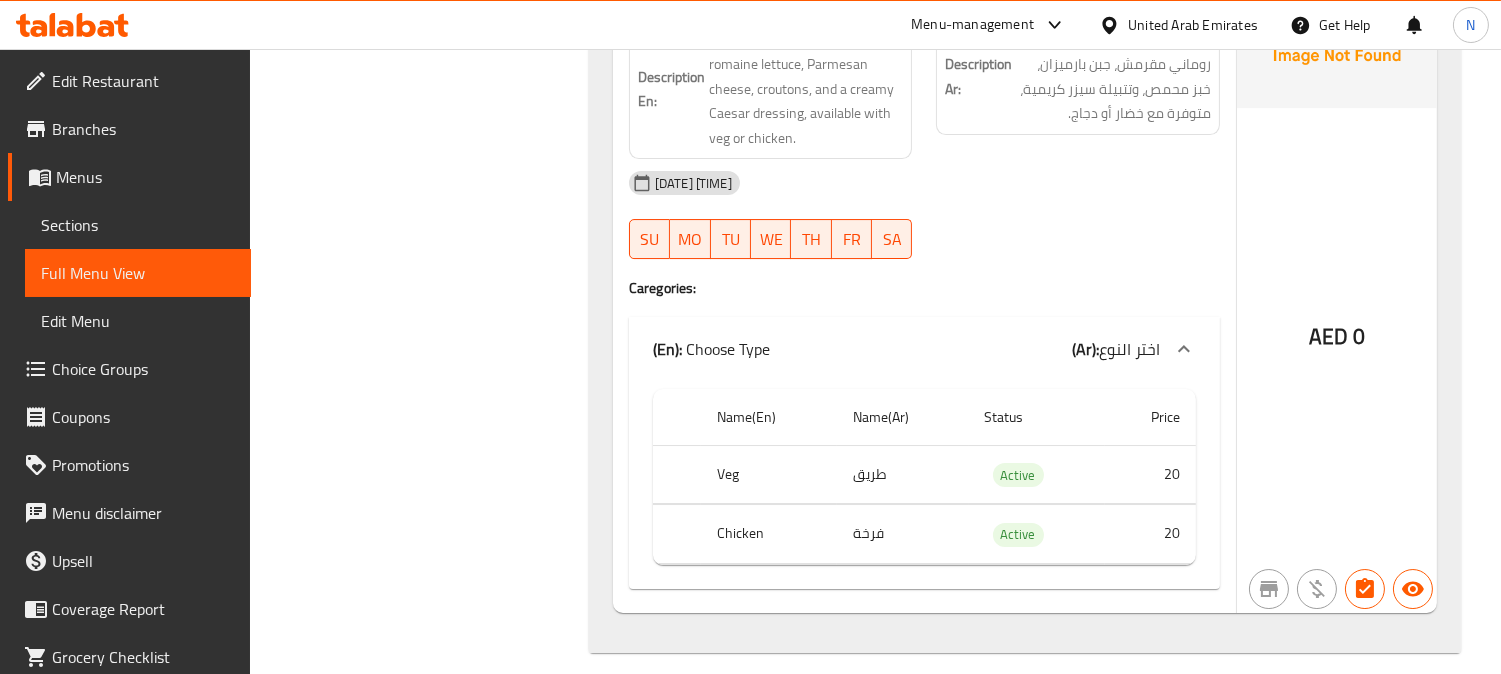 scroll, scrollTop: 12212, scrollLeft: 0, axis: vertical 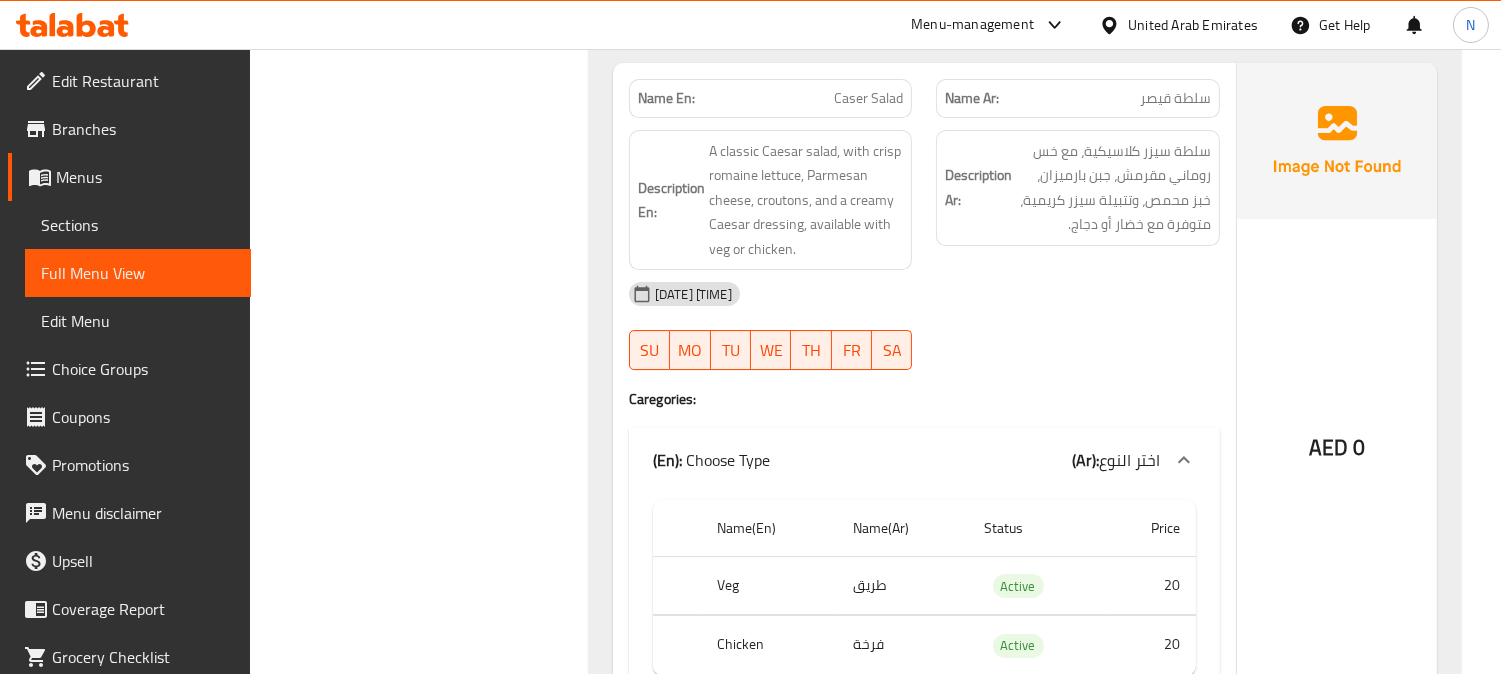 click on "Caser Salad" at bounding box center [852, -11159] 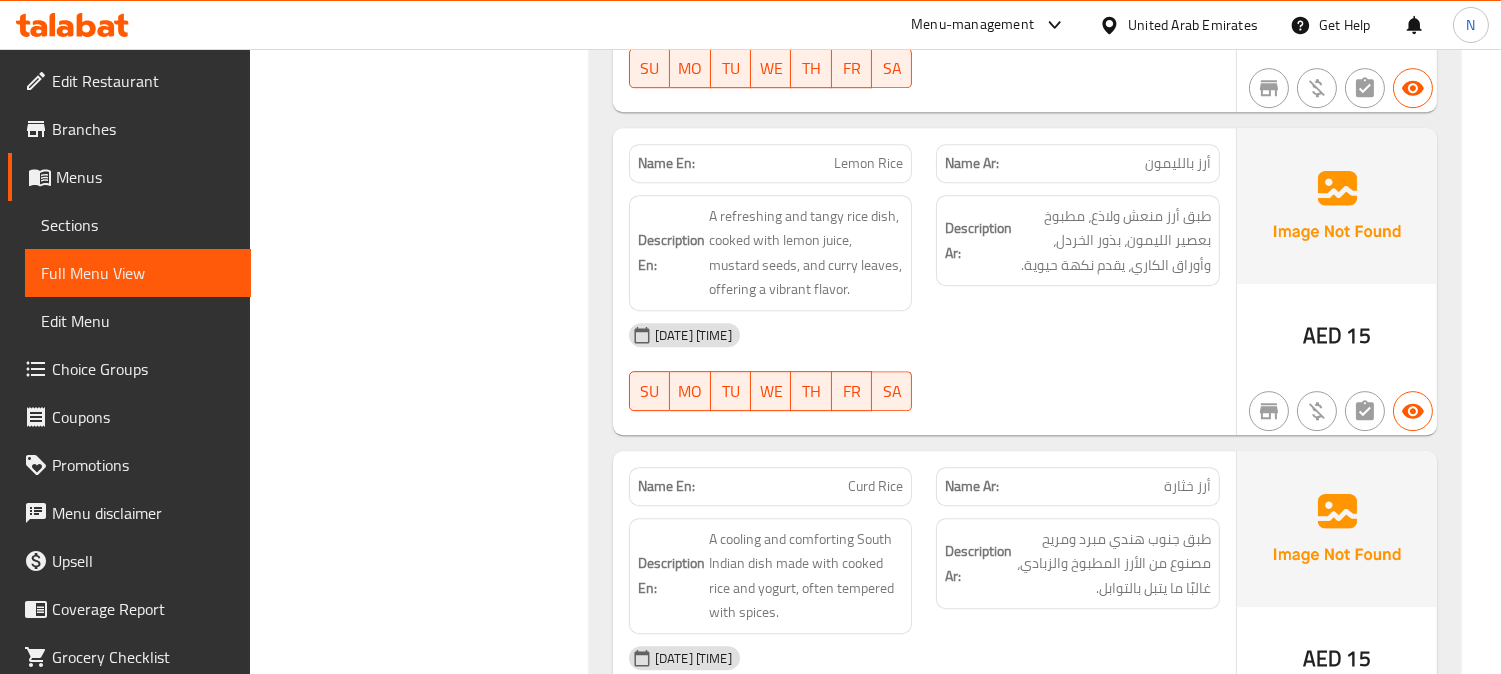 scroll, scrollTop: 10990, scrollLeft: 0, axis: vertical 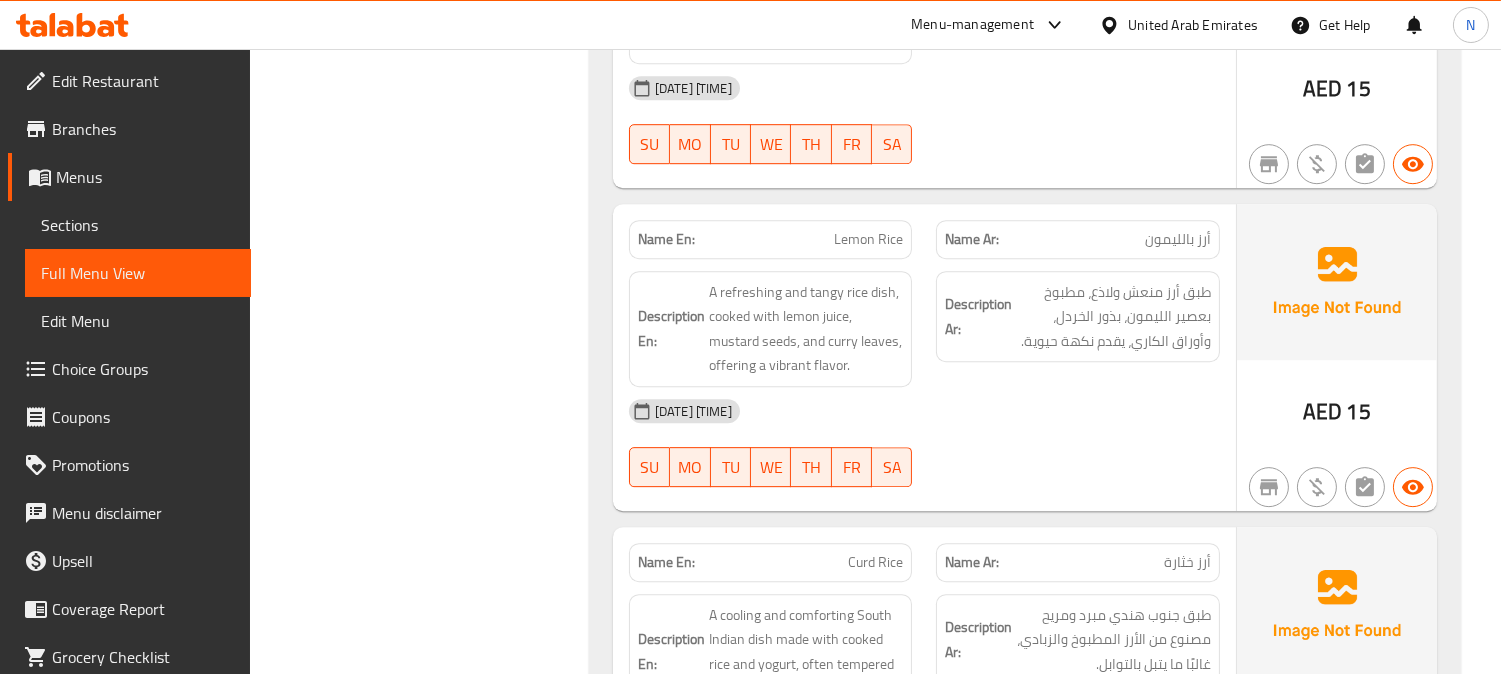 click on "Sections" at bounding box center (138, 225) 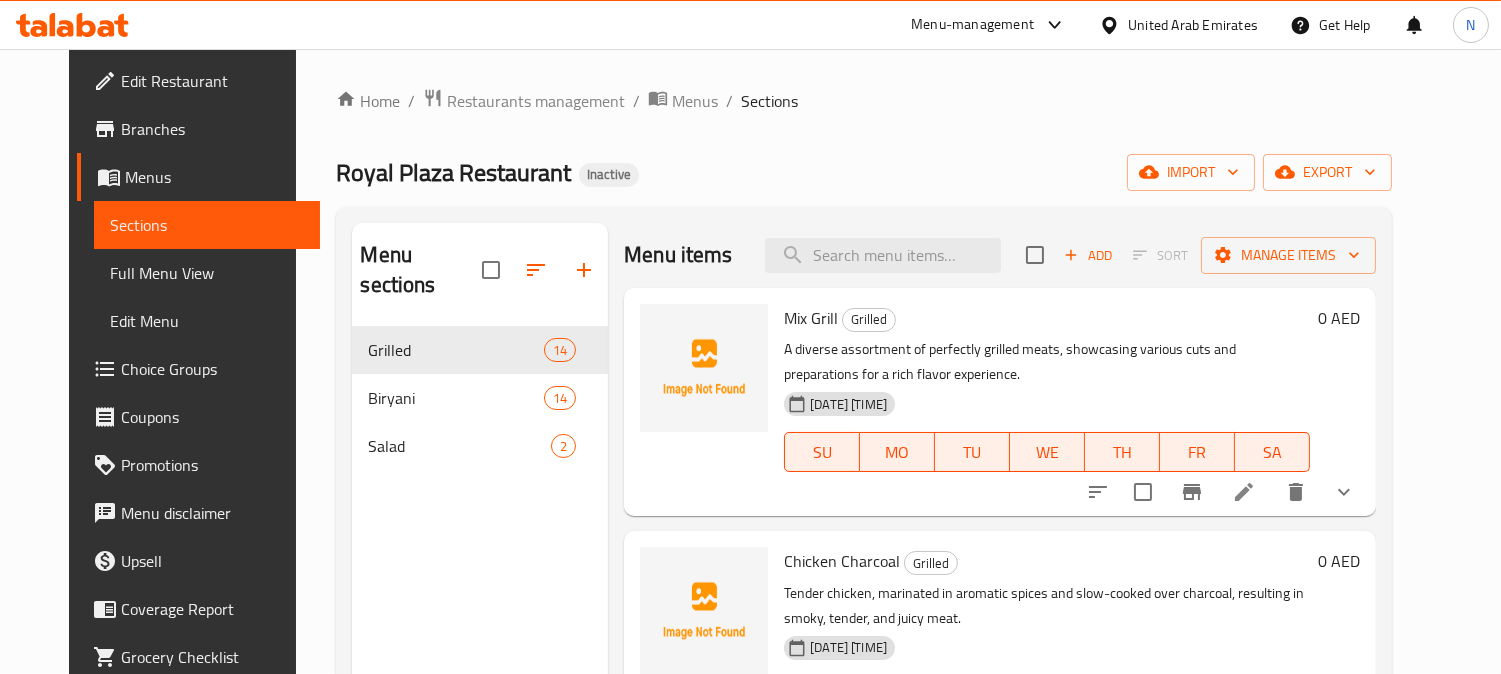 scroll, scrollTop: 0, scrollLeft: 0, axis: both 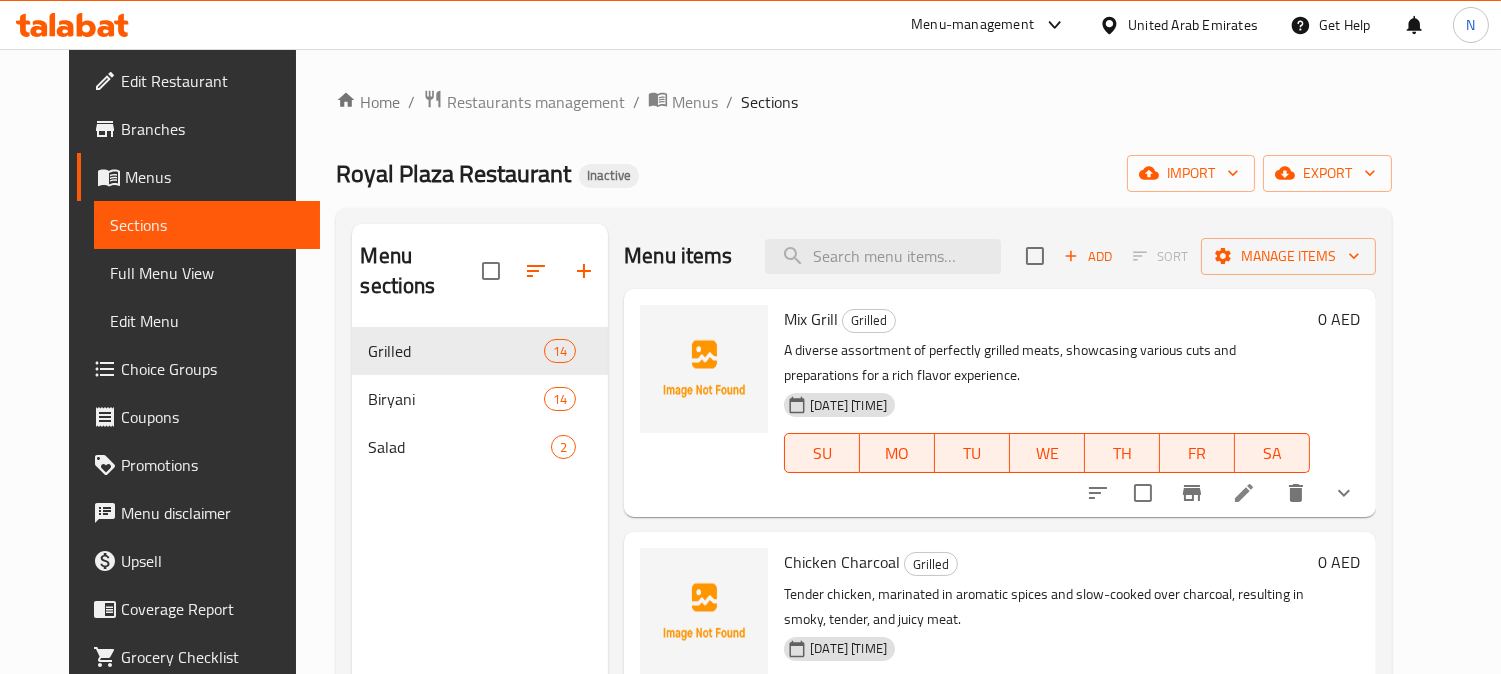 click on "Royal Plaza Restaurant Inactive import export" at bounding box center (863, 173) 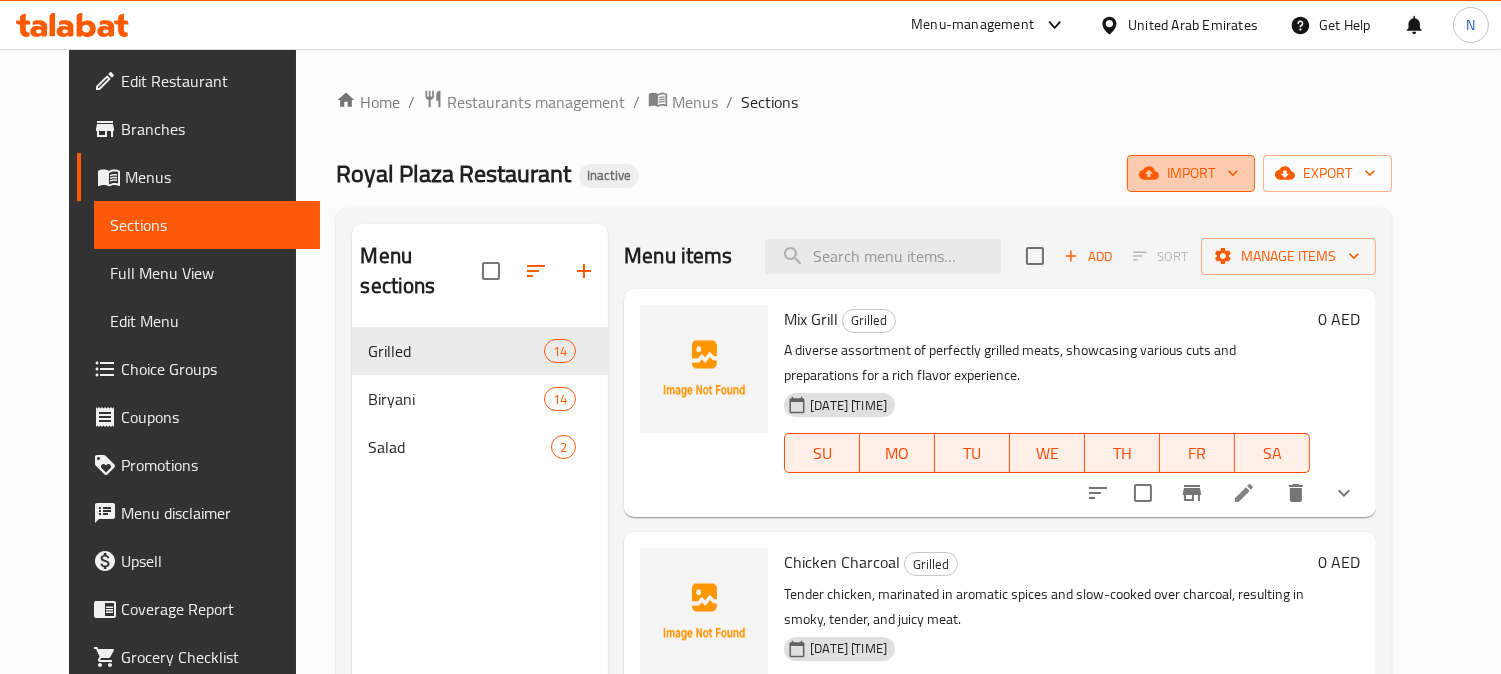 click 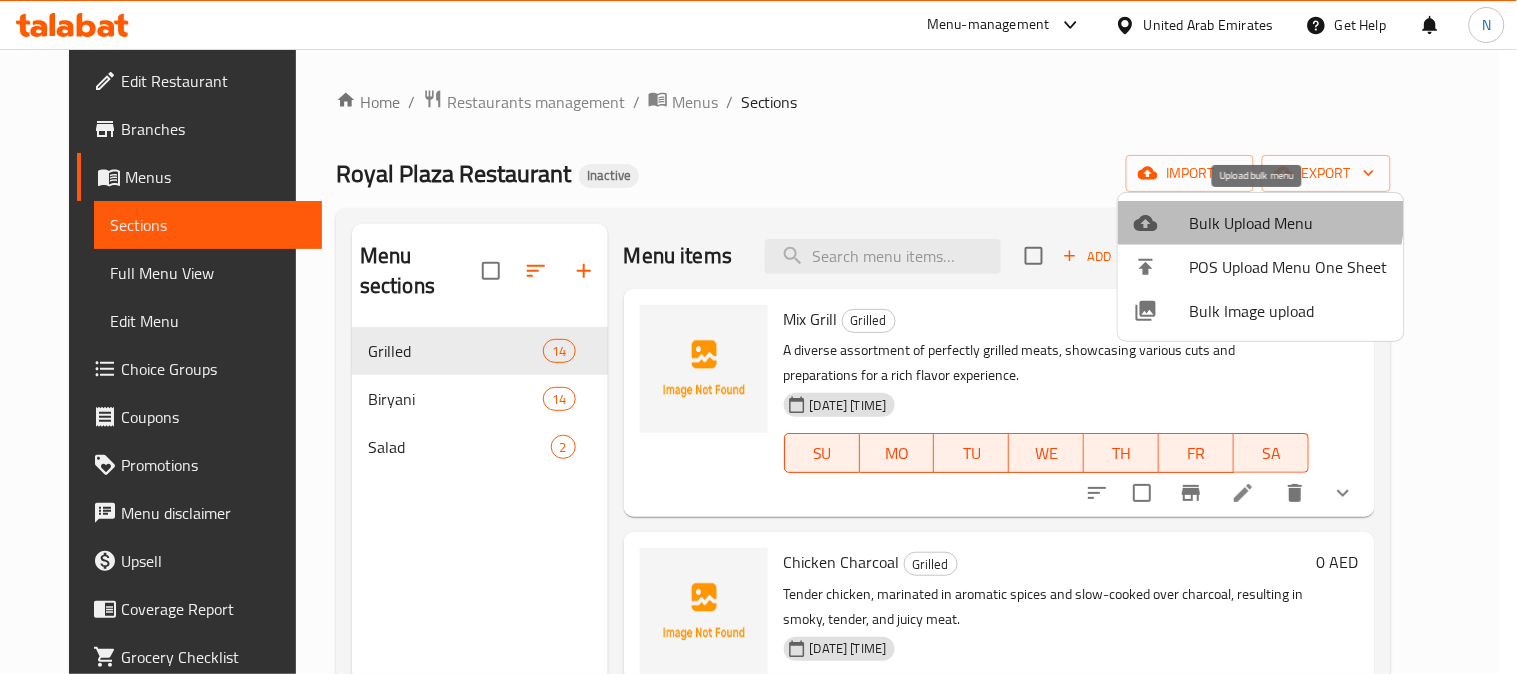 click on "Bulk Upload Menu" at bounding box center [1289, 223] 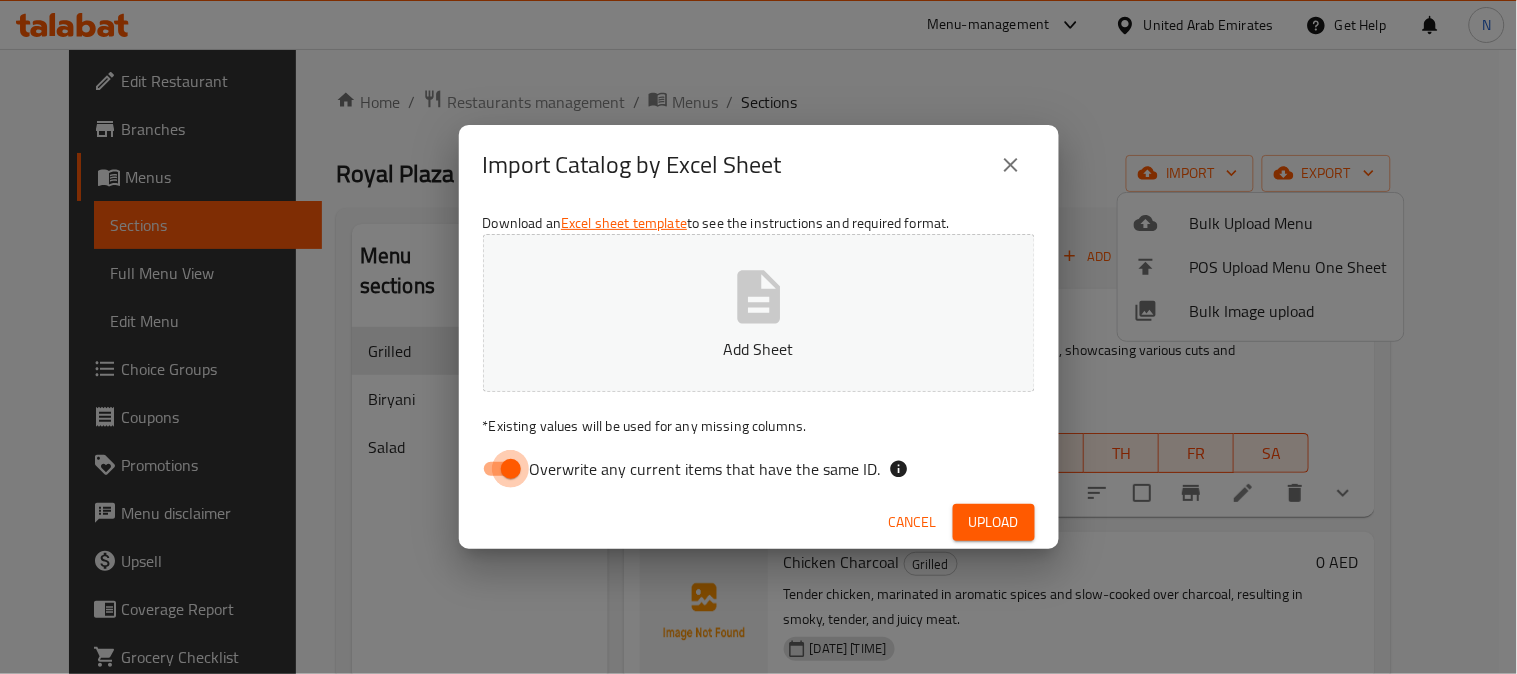 drag, startPoint x: 493, startPoint y: 475, endPoint x: 731, endPoint y: 376, distance: 257.7693 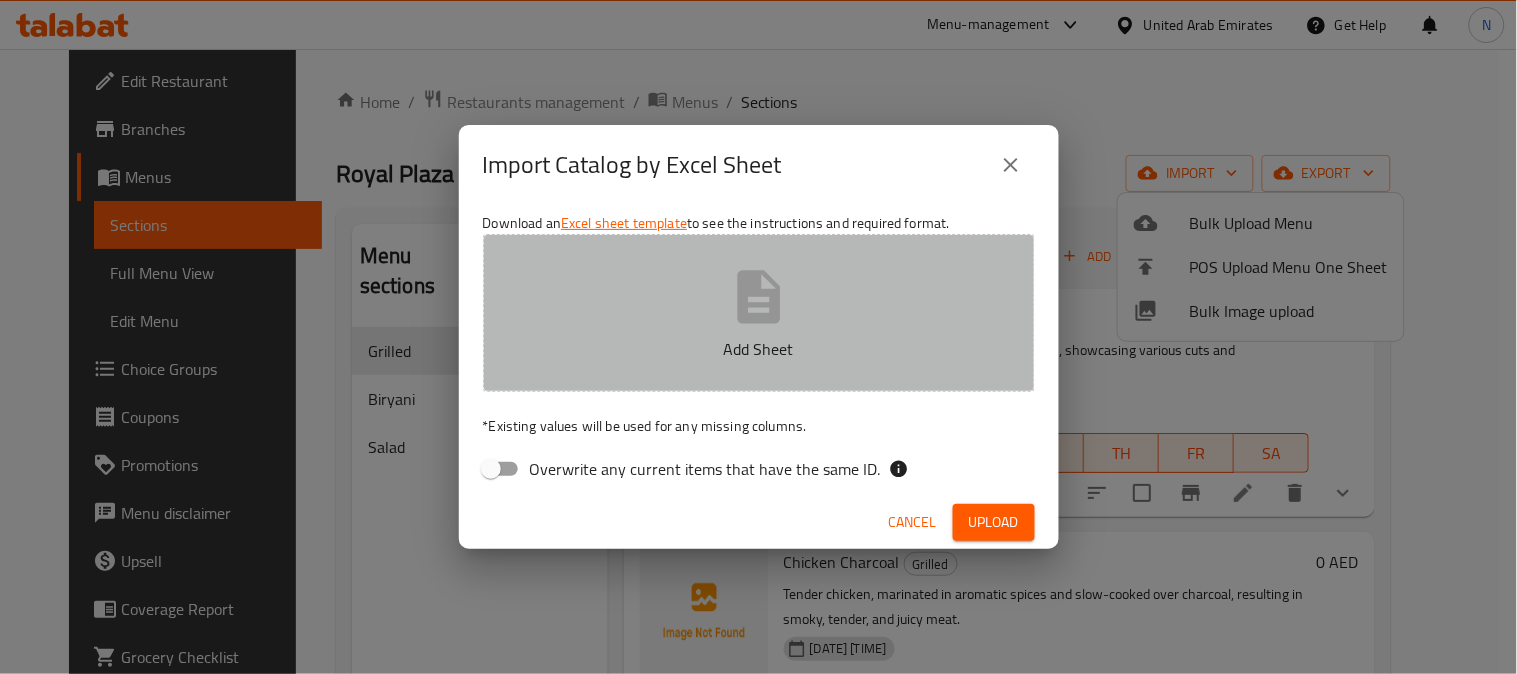 click on "Add Sheet" at bounding box center (759, 313) 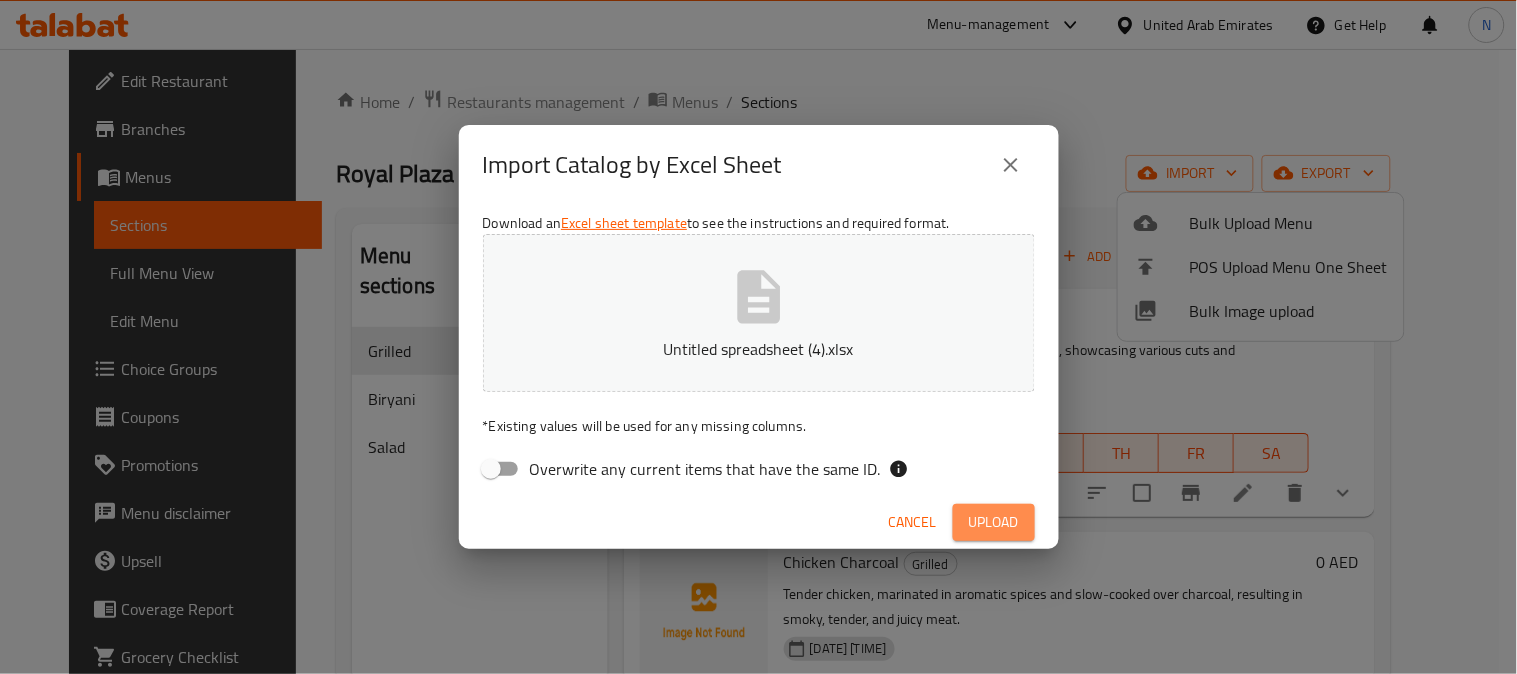 click on "Upload" at bounding box center (994, 522) 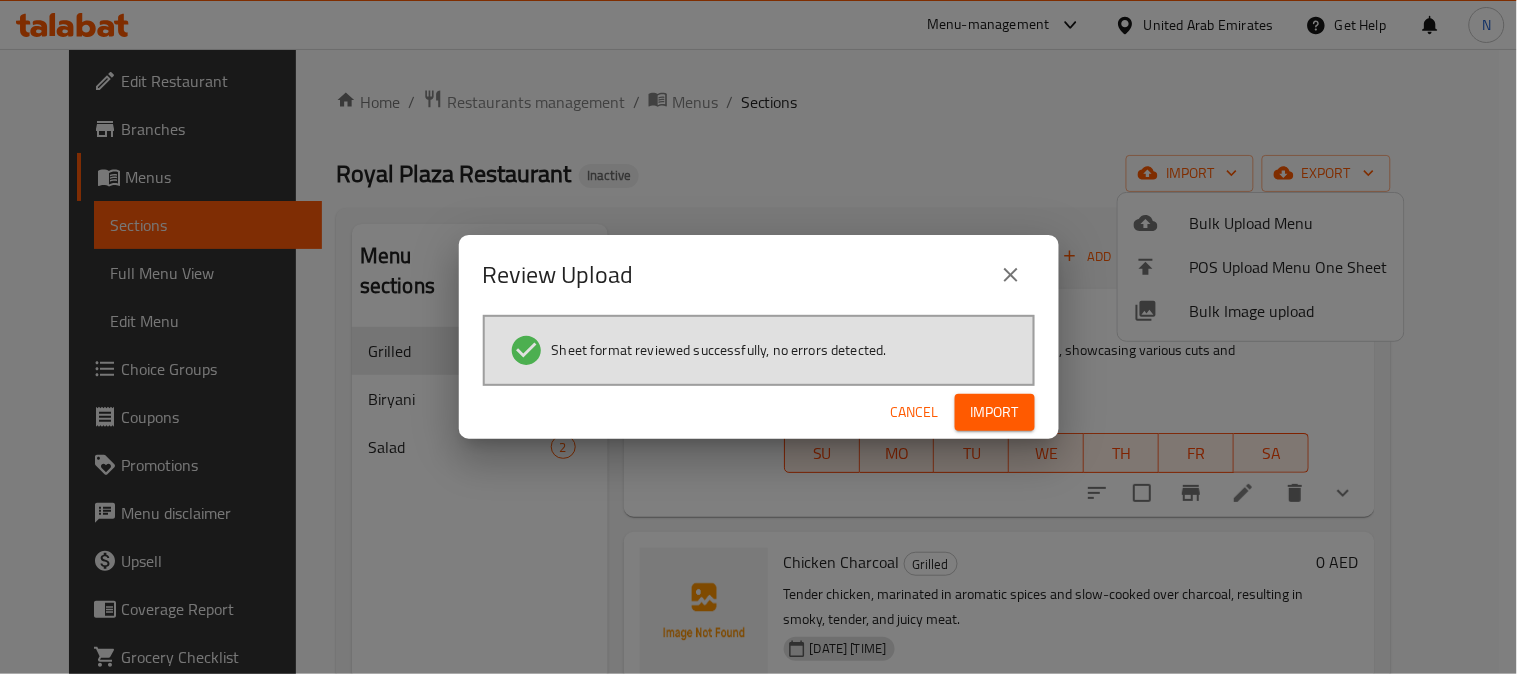 click on "Import" at bounding box center (995, 412) 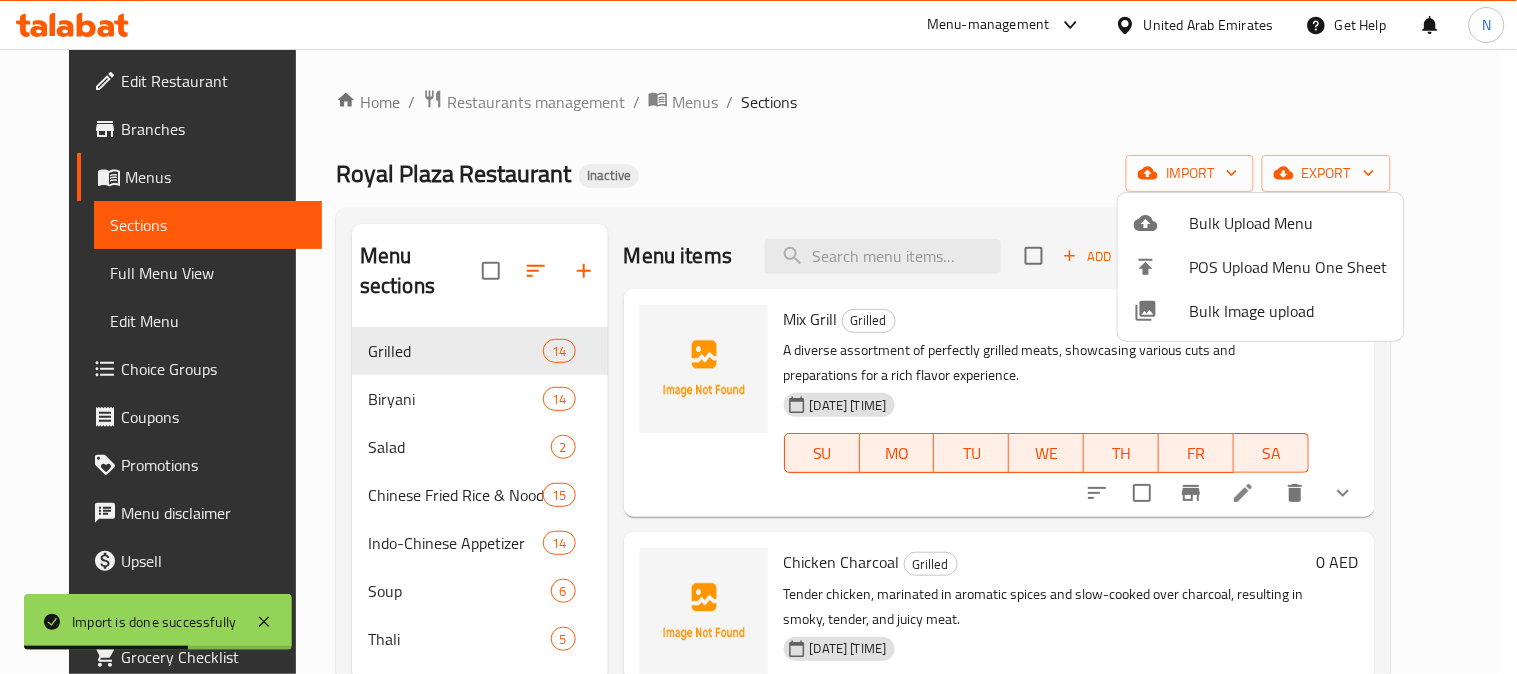 click at bounding box center [758, 337] 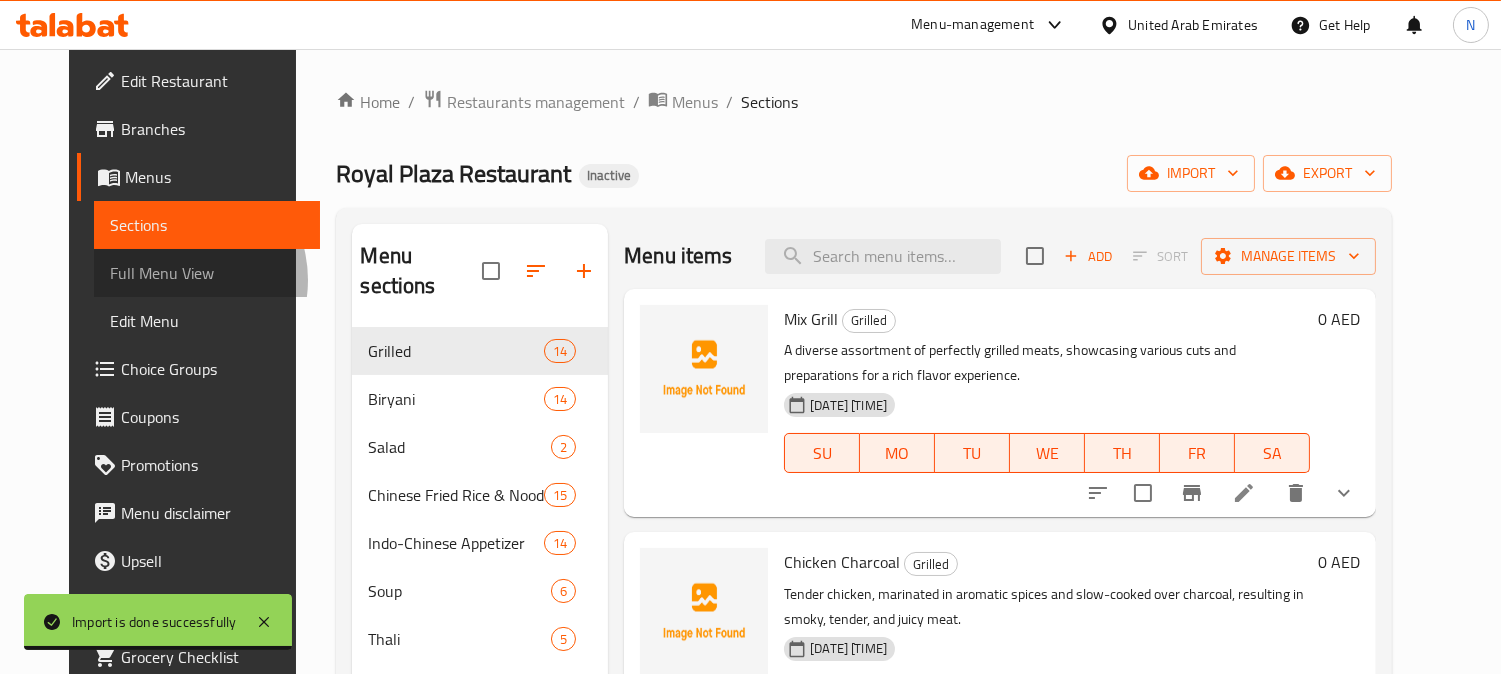 click on "Full Menu View" at bounding box center (207, 273) 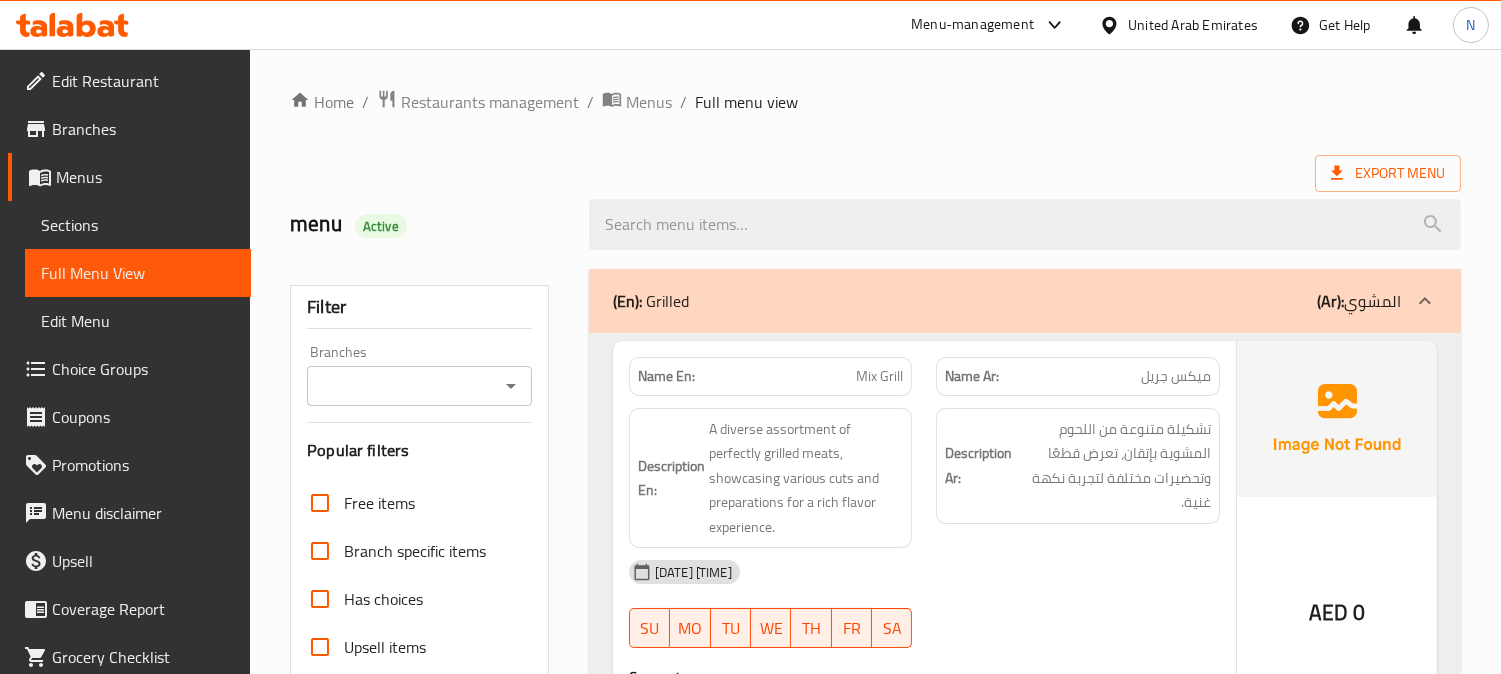scroll, scrollTop: 444, scrollLeft: 0, axis: vertical 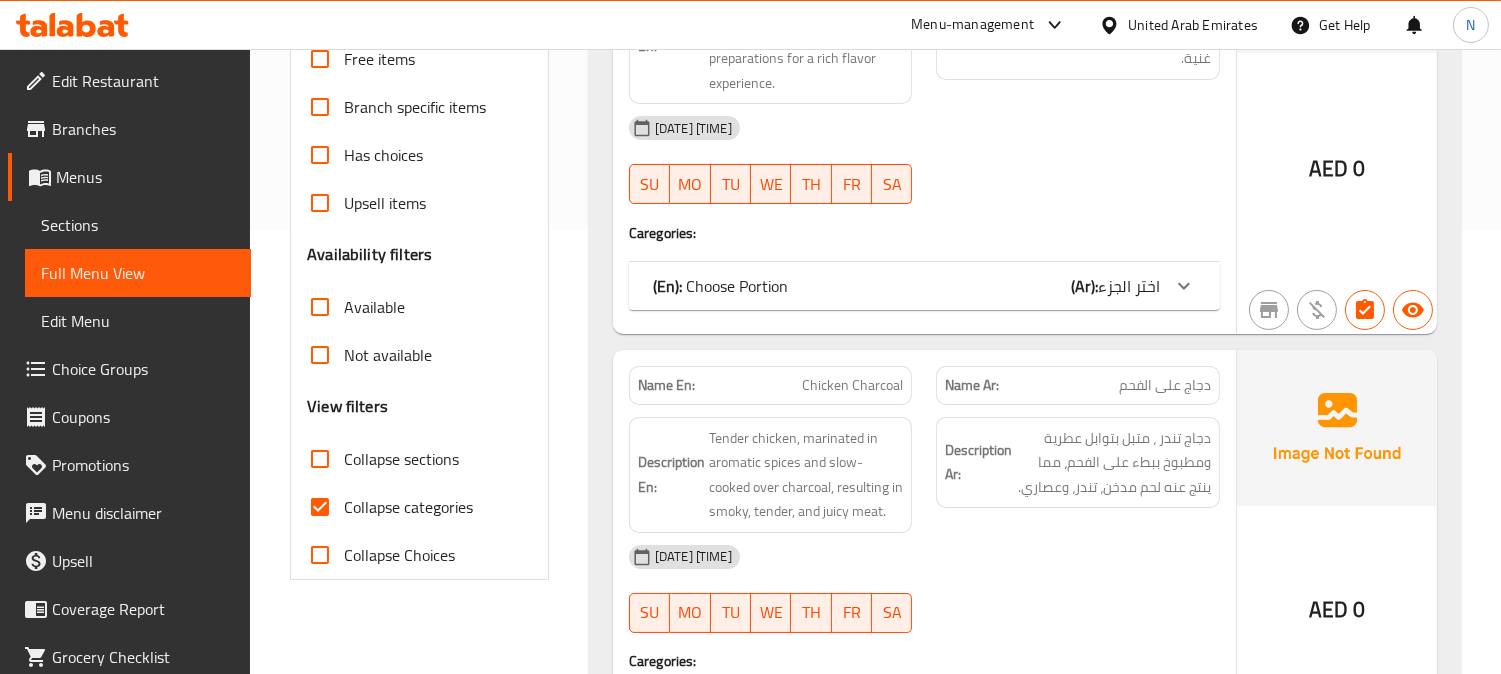 click on "Collapse categories" at bounding box center (320, 507) 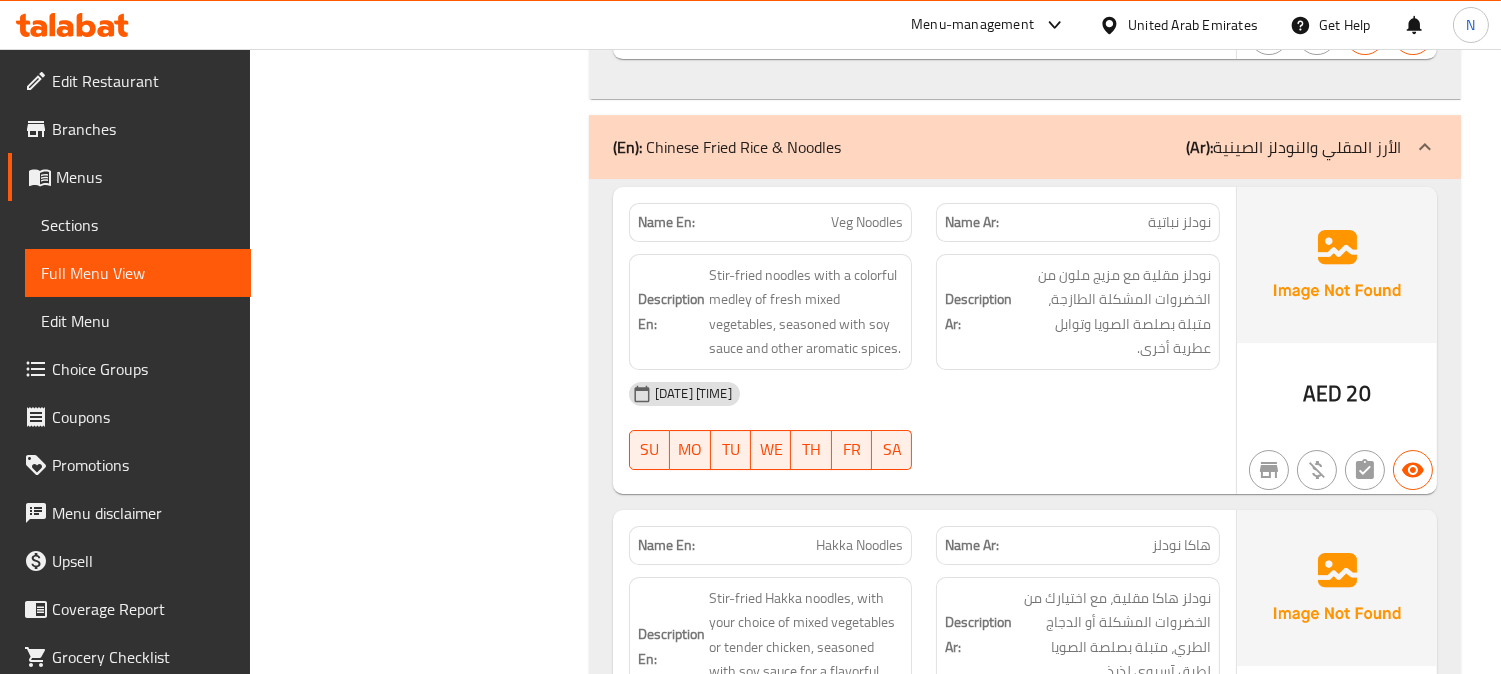 scroll, scrollTop: 12444, scrollLeft: 0, axis: vertical 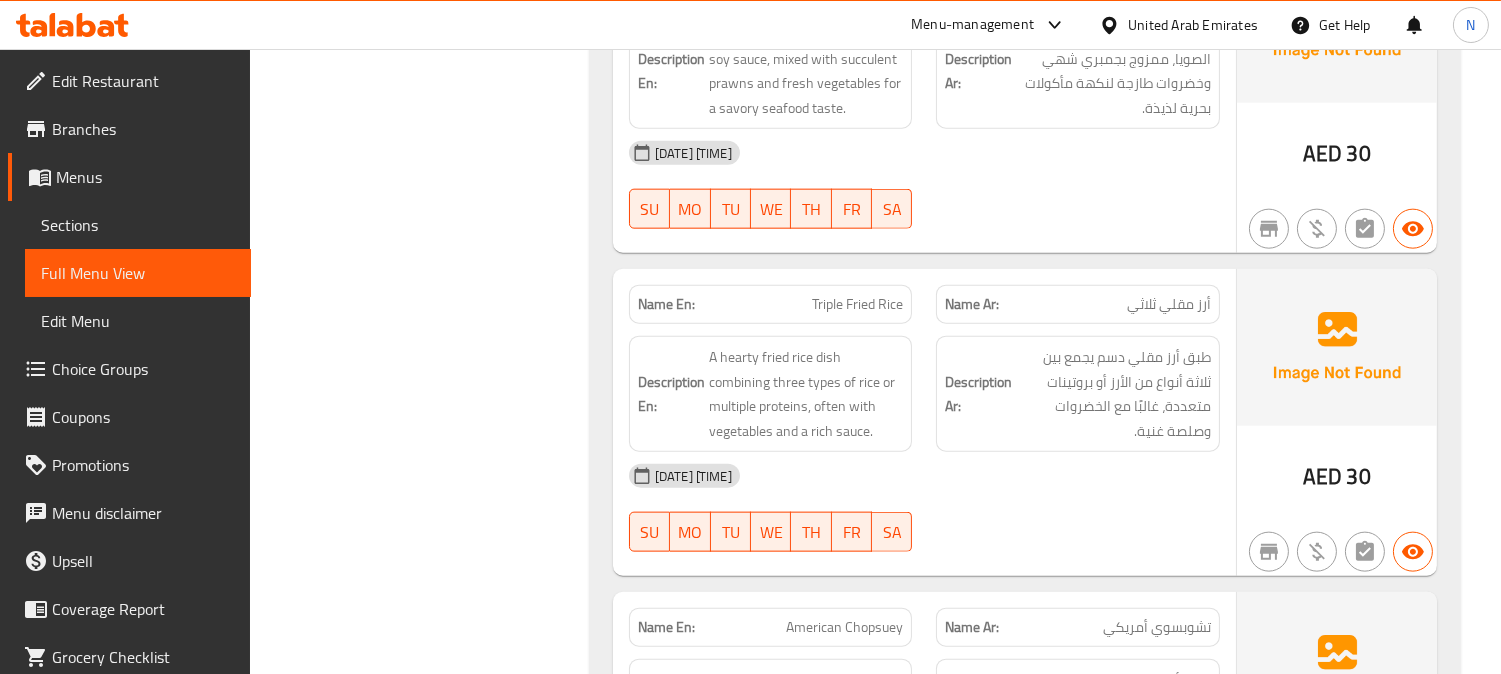 click on "Triple Fried Rice" at bounding box center (841, -12093) 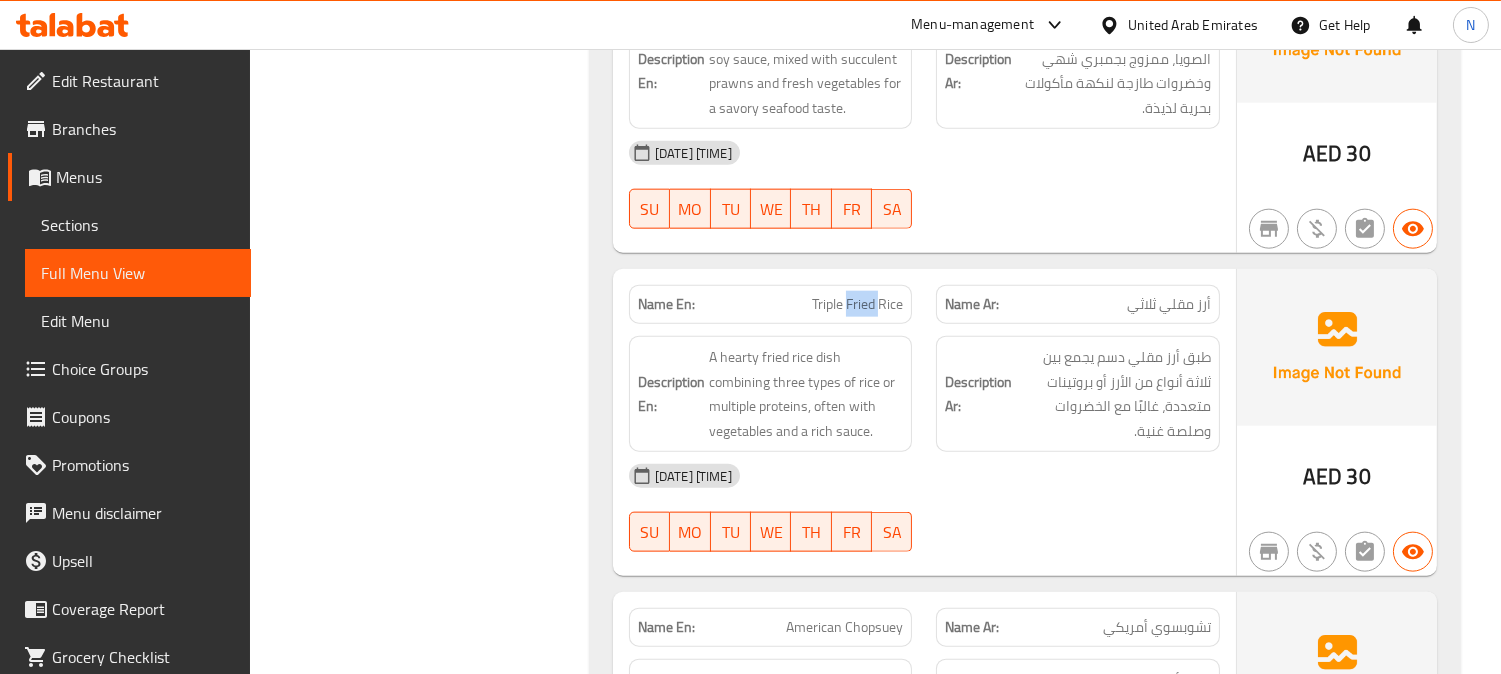 click on "Triple Fried Rice" at bounding box center [841, -12093] 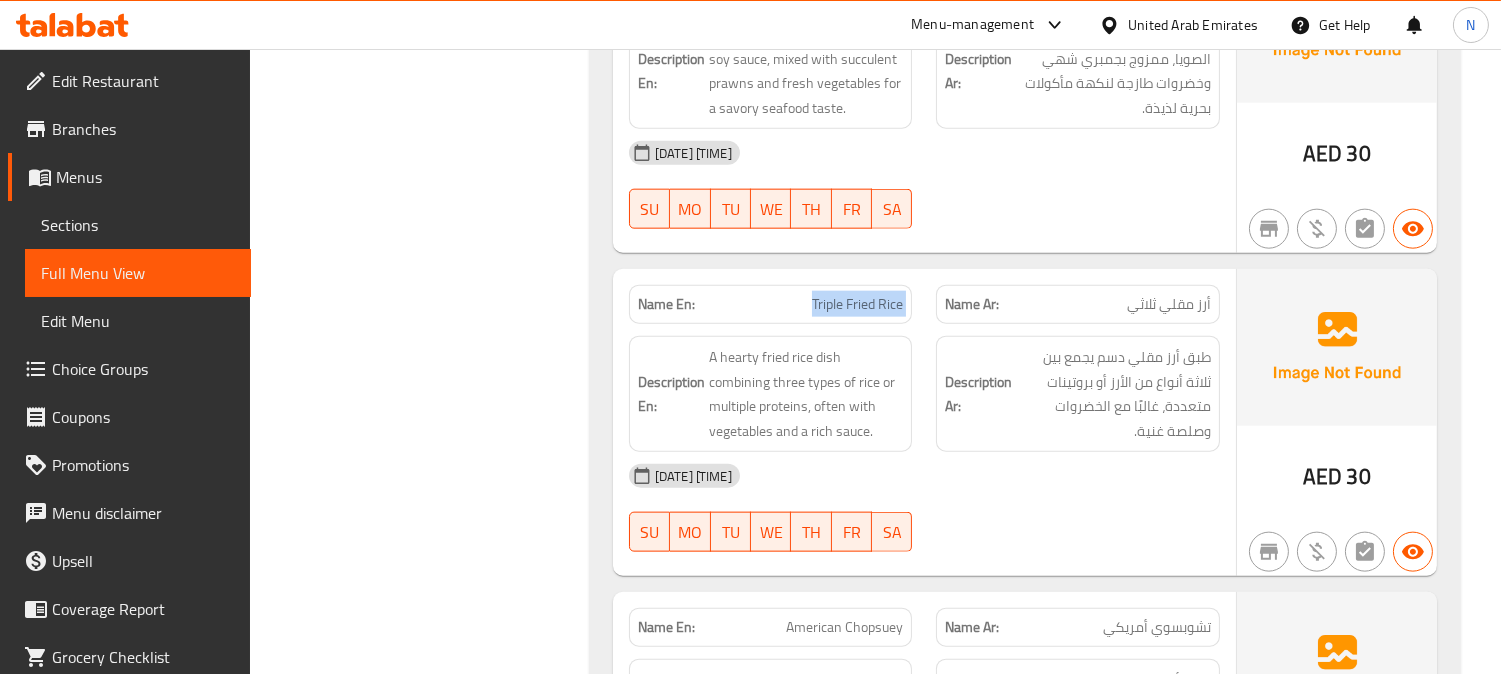 click on "Triple Fried Rice" at bounding box center (841, -12093) 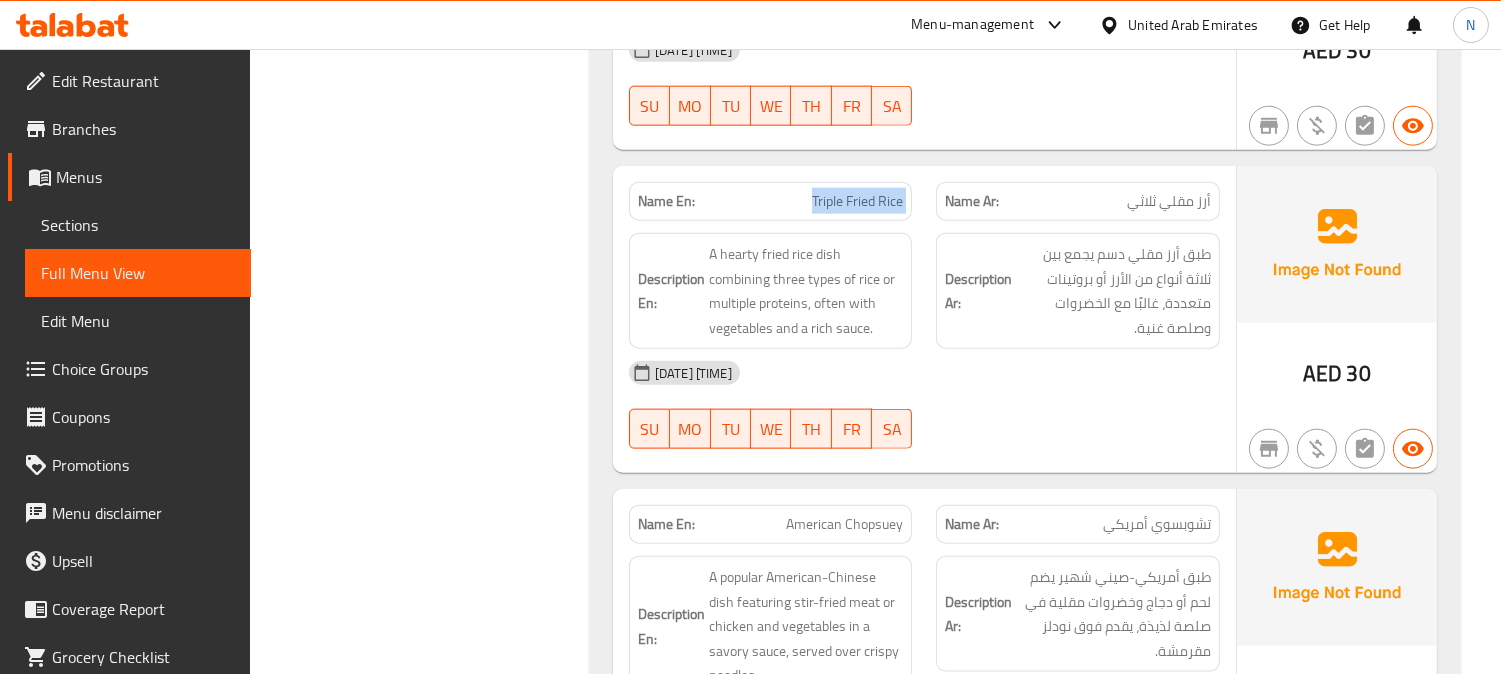 scroll, scrollTop: 18111, scrollLeft: 0, axis: vertical 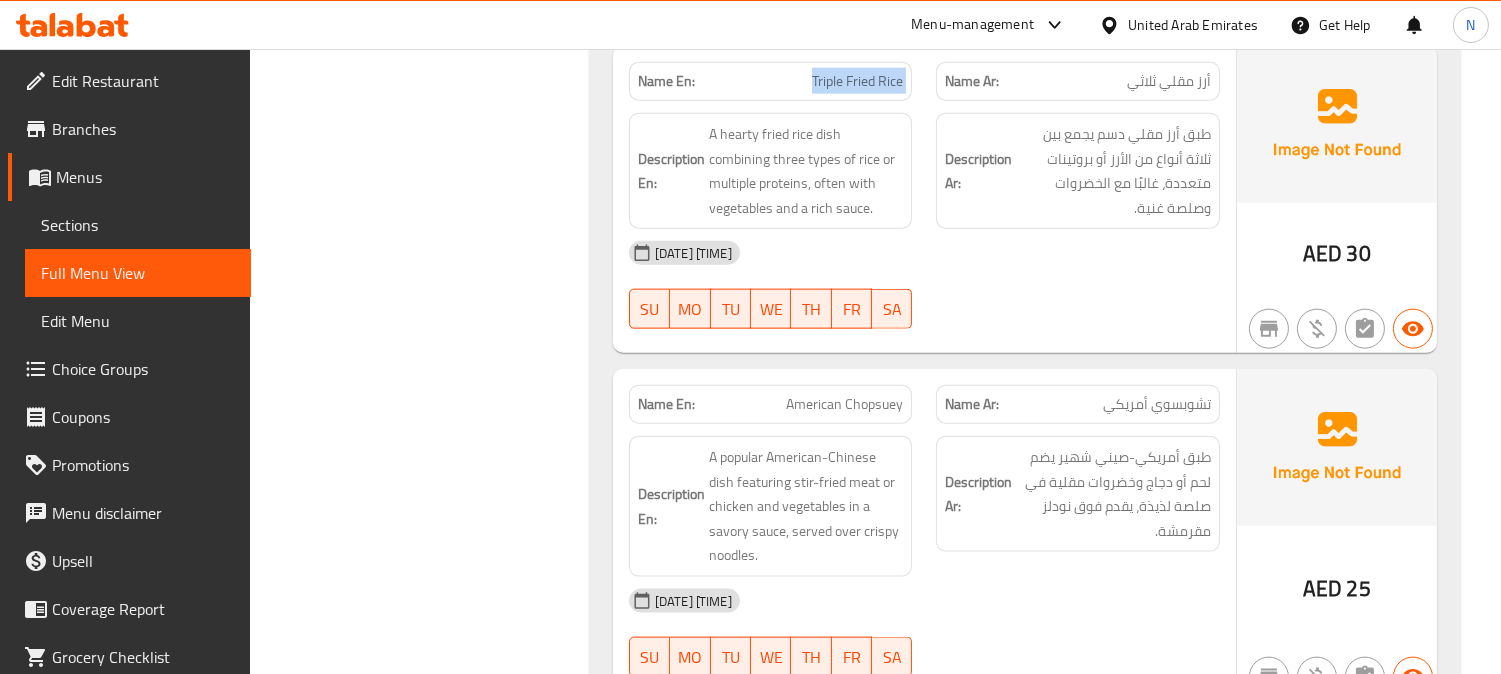 click on "American Chopsuey" at bounding box center (844, 404) 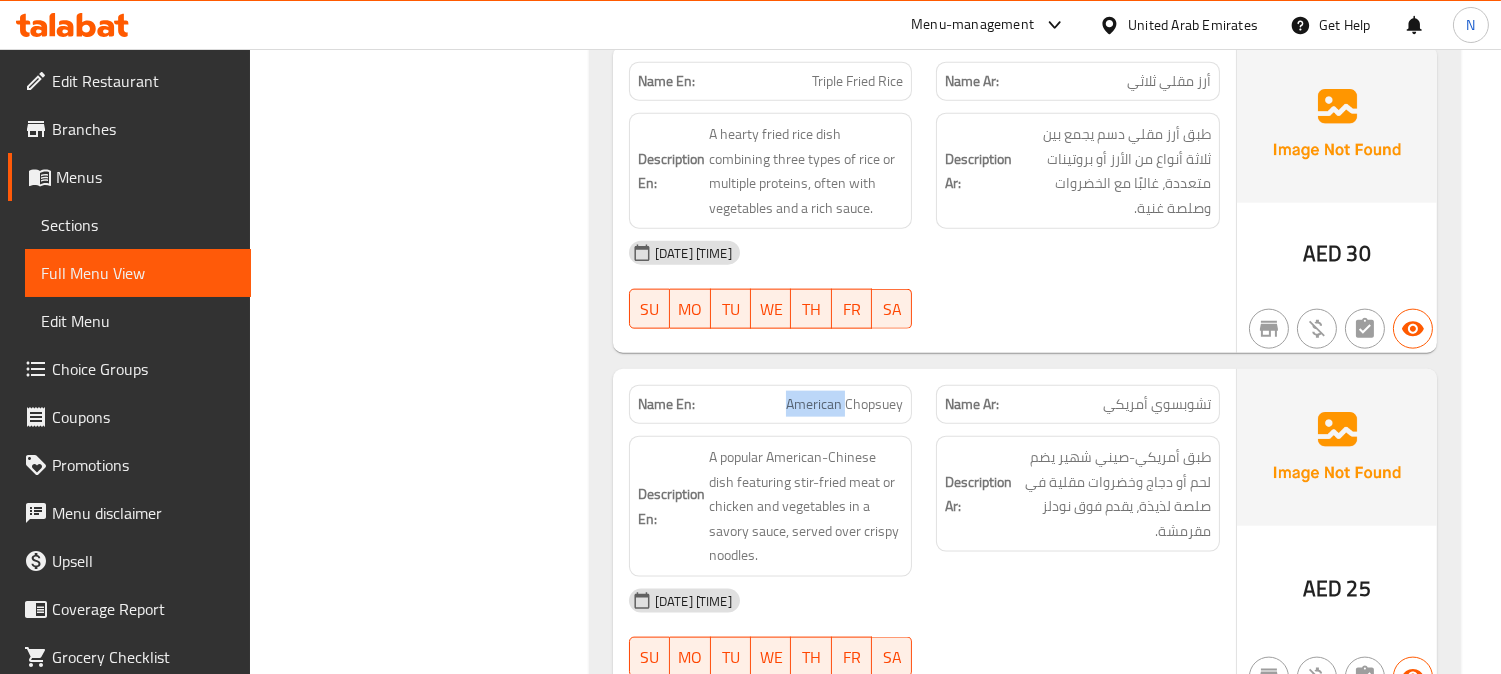 click on "American Chopsuey" at bounding box center (844, 404) 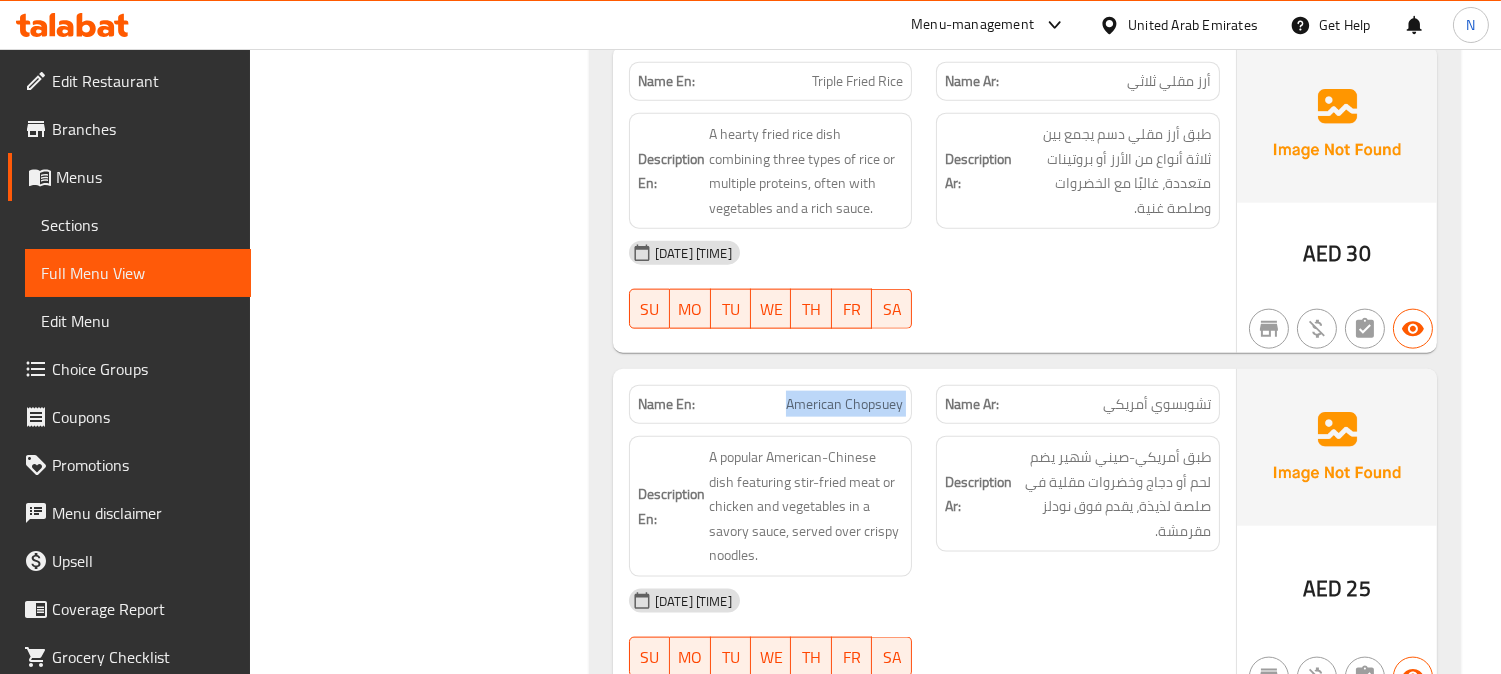 click on "American Chopsuey" at bounding box center (844, 404) 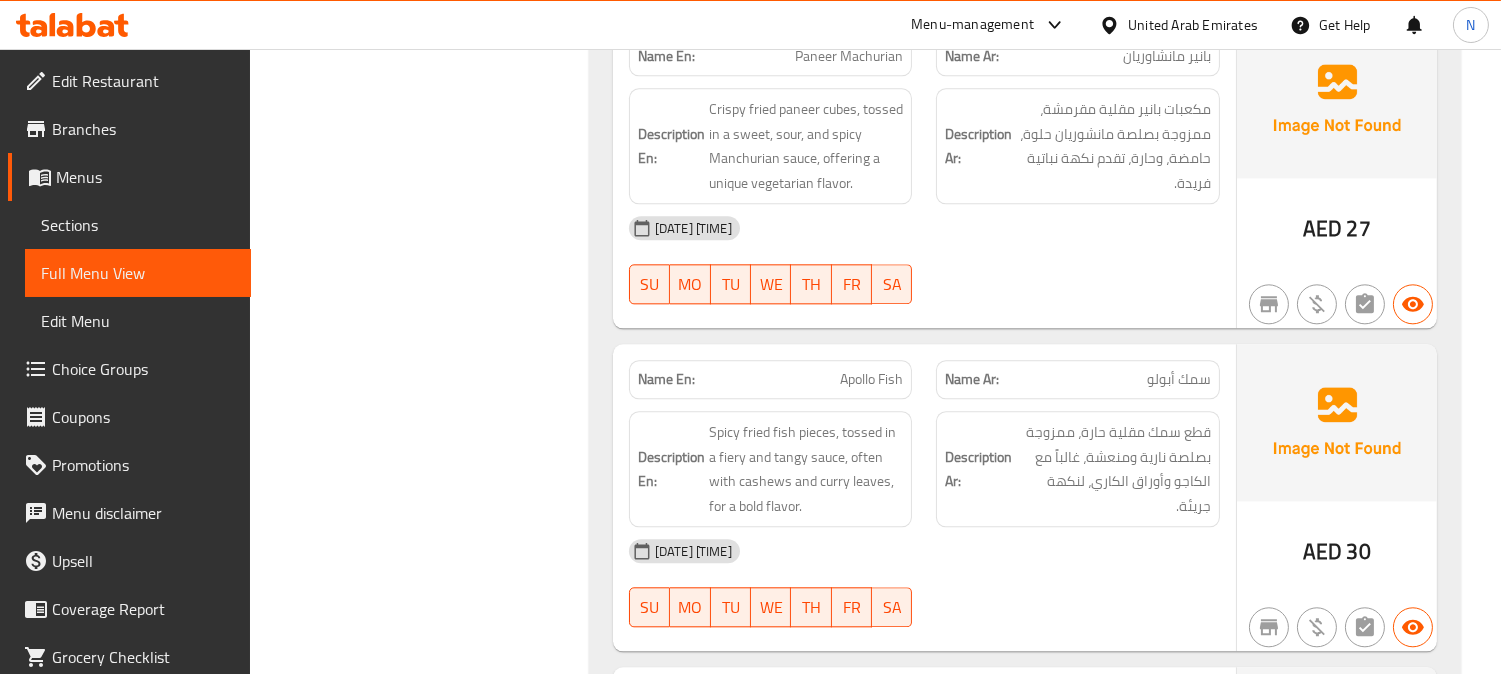 scroll, scrollTop: 22333, scrollLeft: 0, axis: vertical 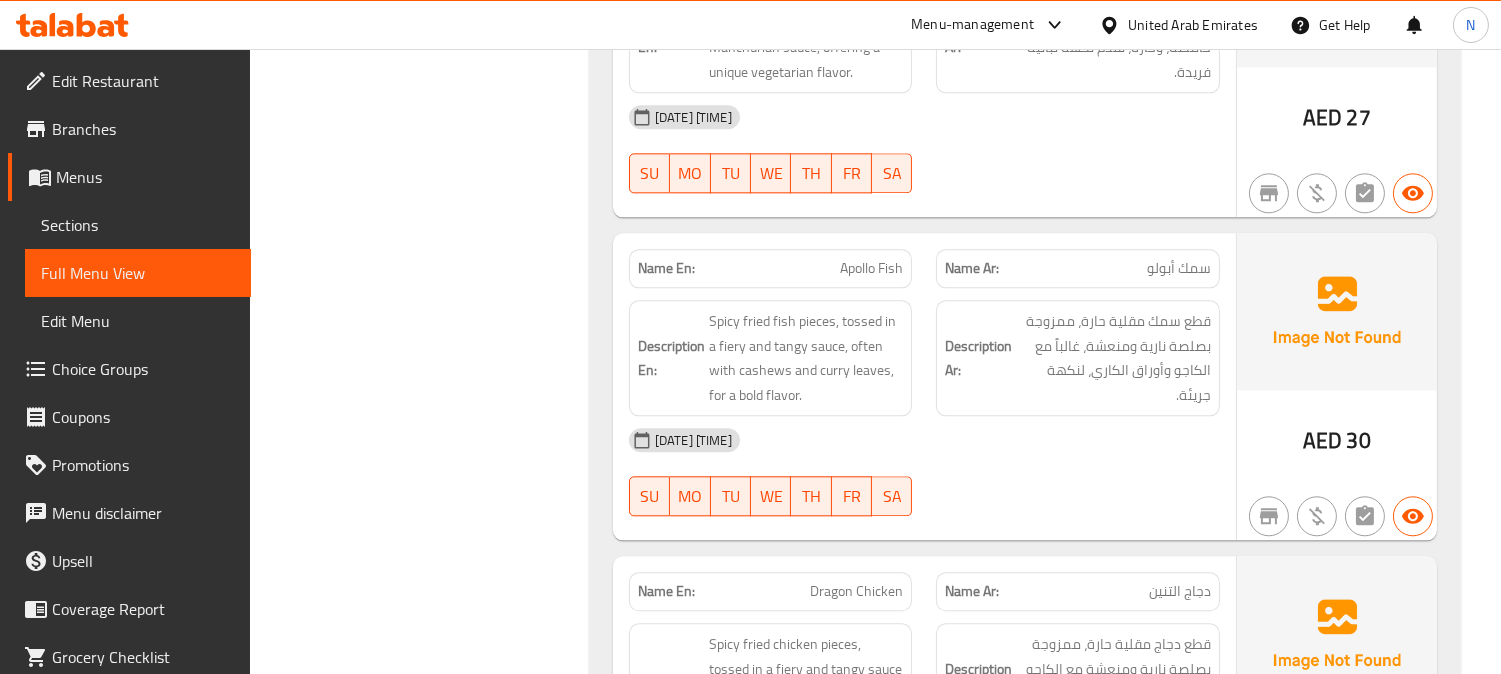 click on "Apollo Fish" at bounding box center [870, -17111] 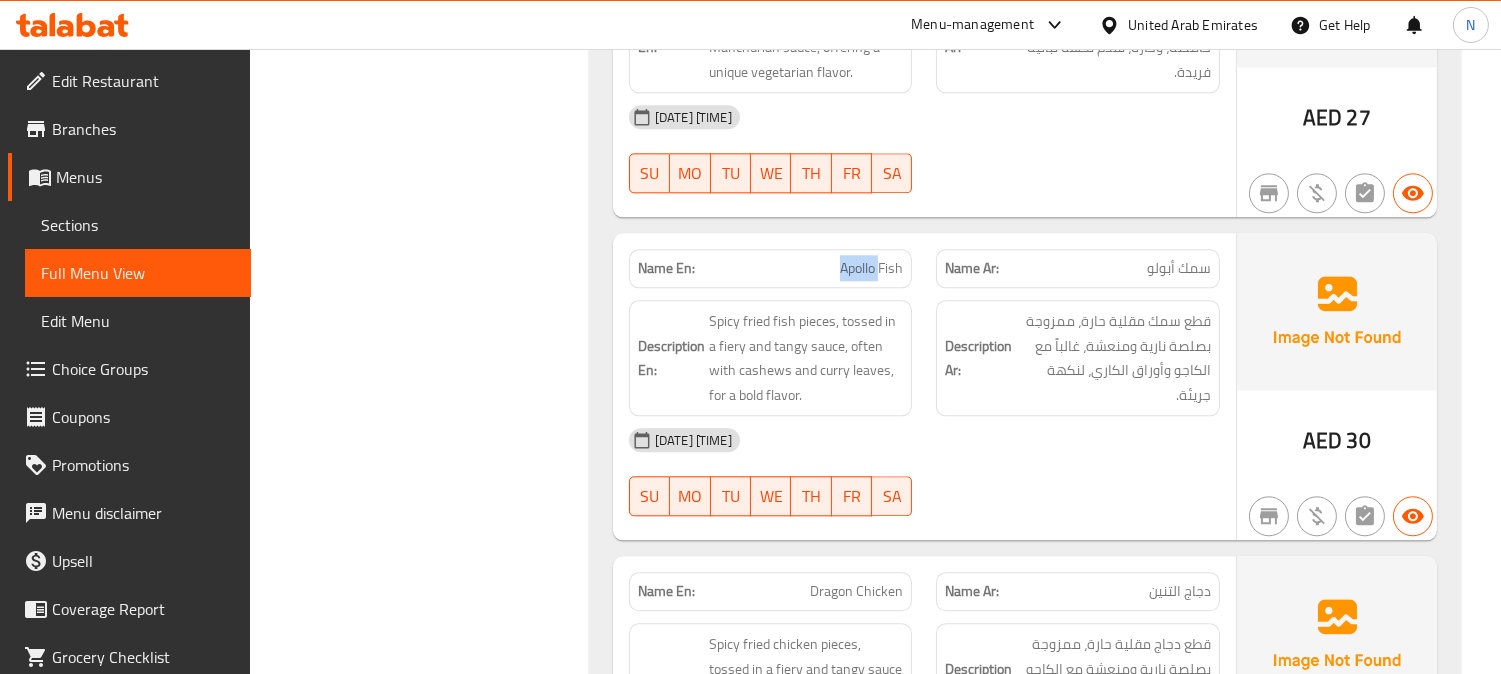 click on "Apollo Fish" at bounding box center [870, -17111] 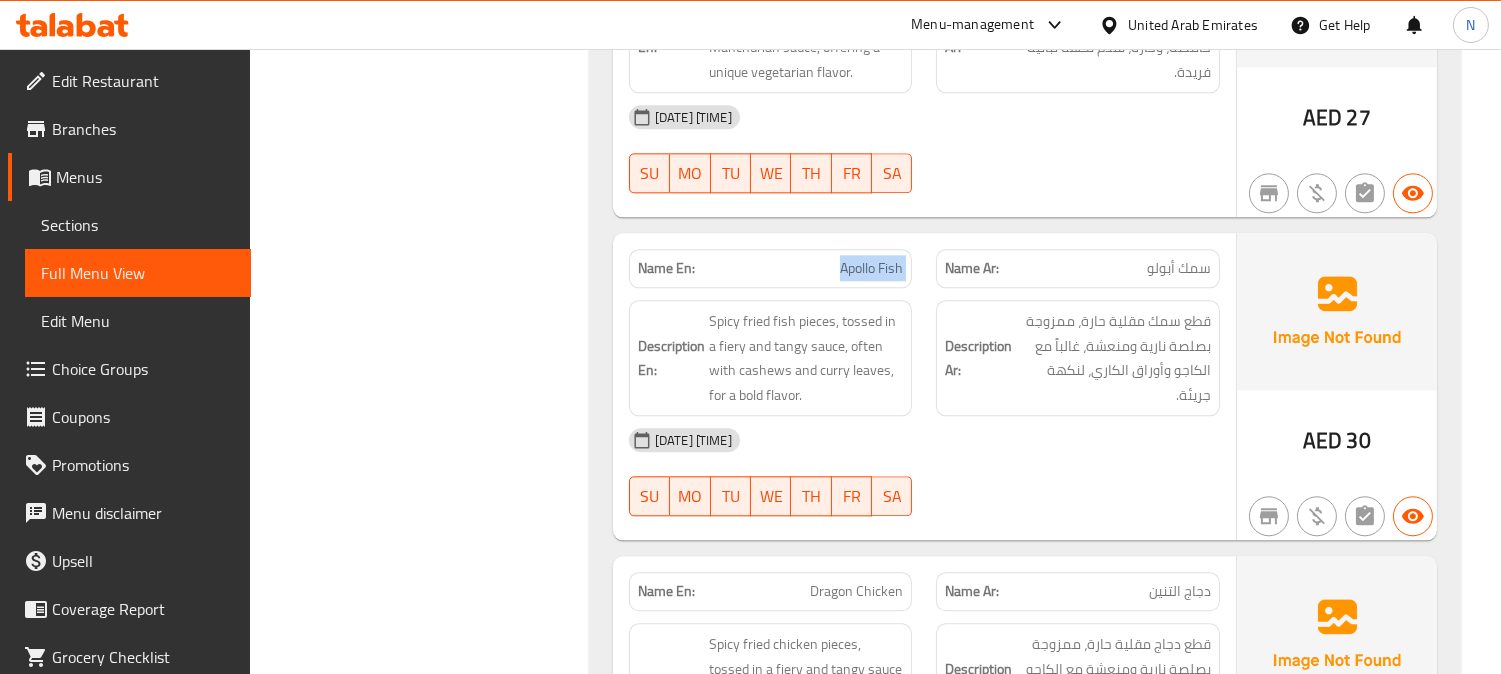 drag, startPoint x: 893, startPoint y: 290, endPoint x: 830, endPoint y: 256, distance: 71.5891 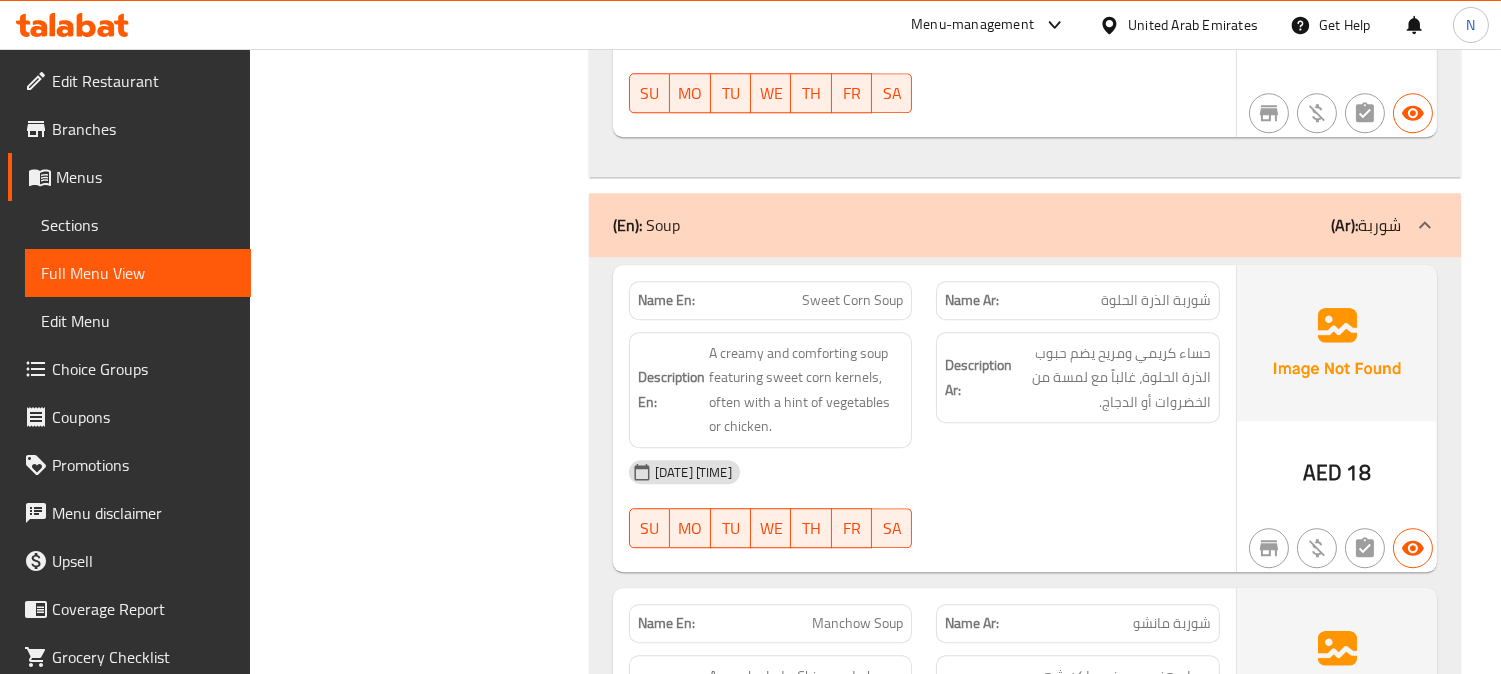 scroll, scrollTop: 23444, scrollLeft: 0, axis: vertical 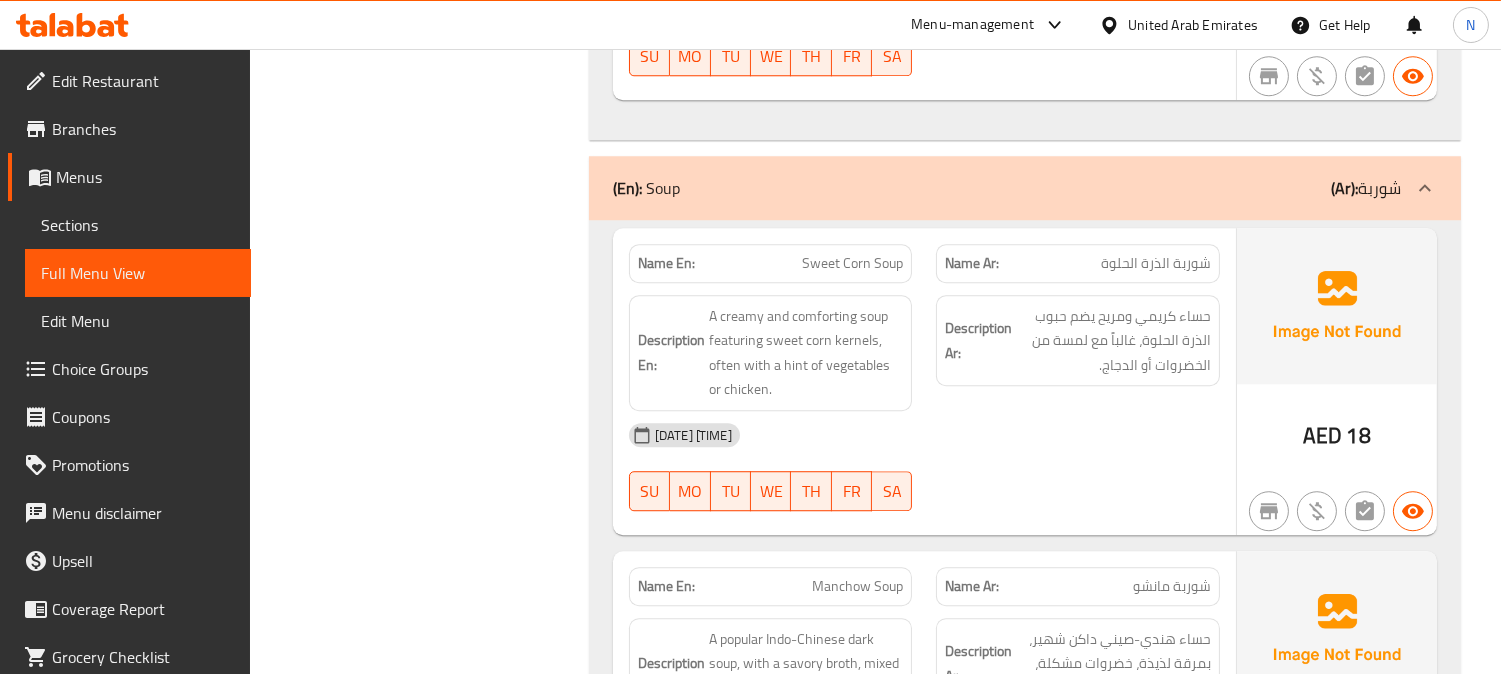 click on "Sweet Corn Soup" at bounding box center (879, -23068) 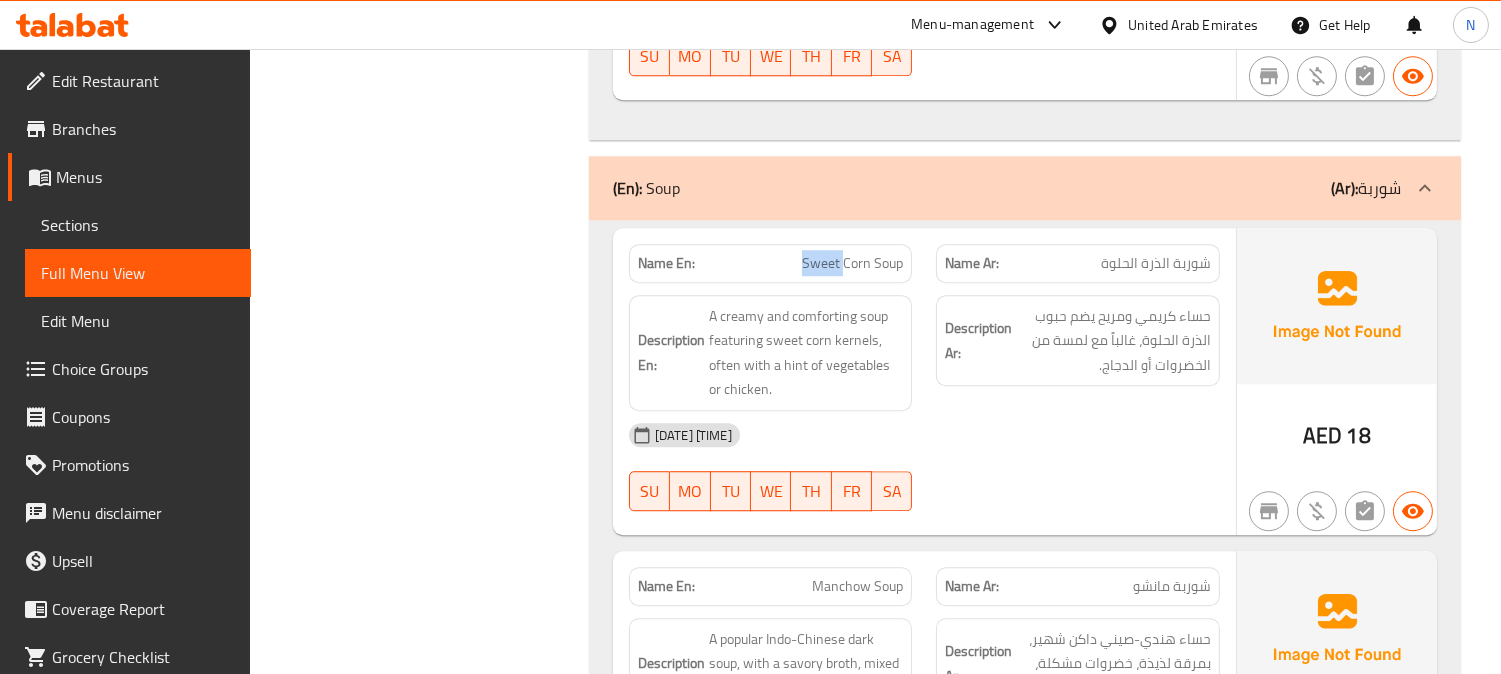 click on "Sweet Corn Soup" at bounding box center [879, -23068] 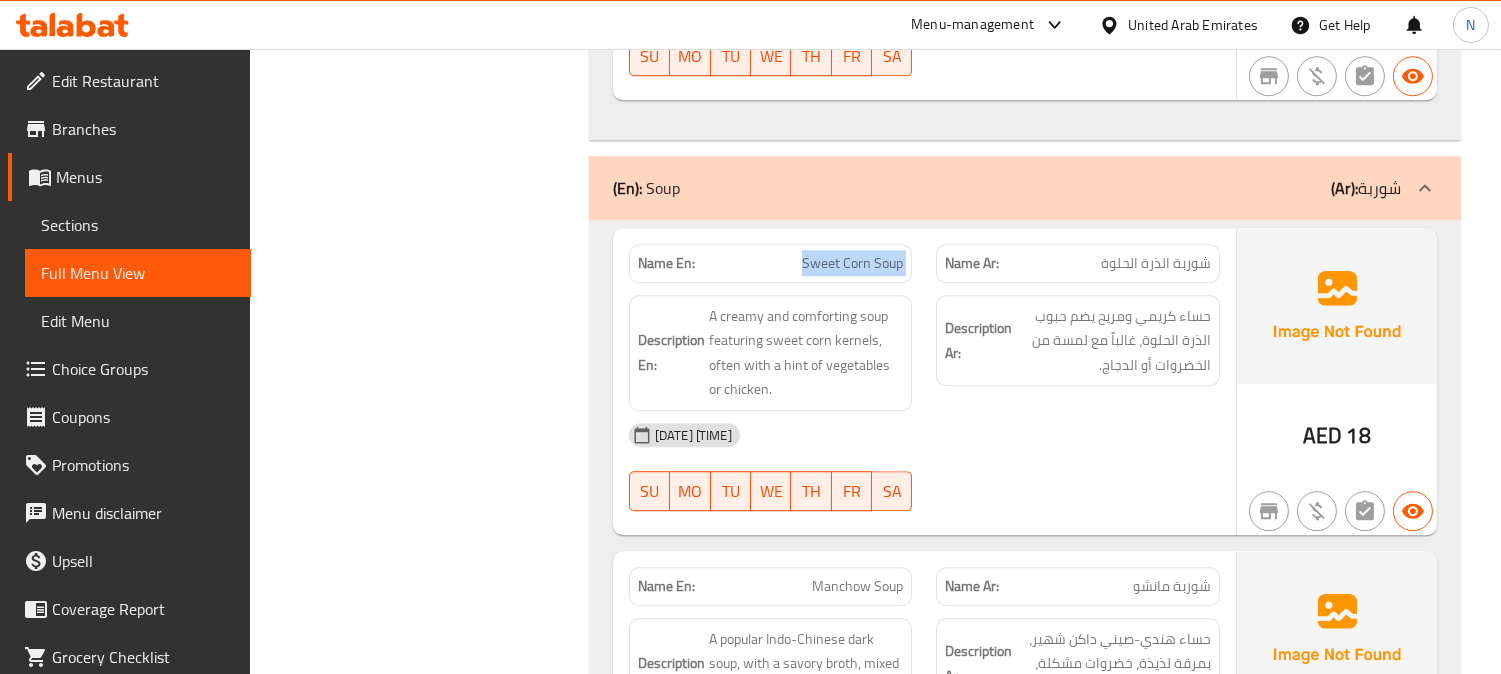 click on "Sweet Corn Soup" at bounding box center (879, -23068) 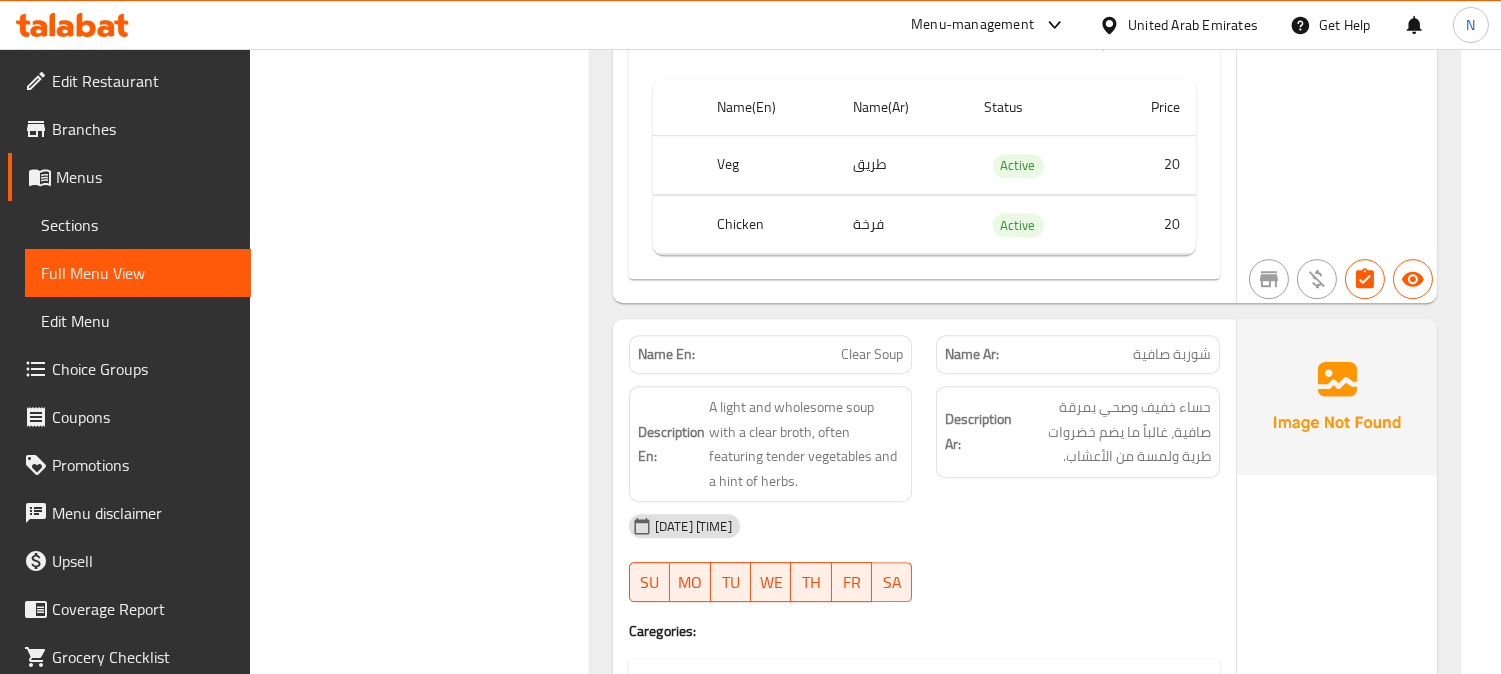 scroll, scrollTop: 24333, scrollLeft: 0, axis: vertical 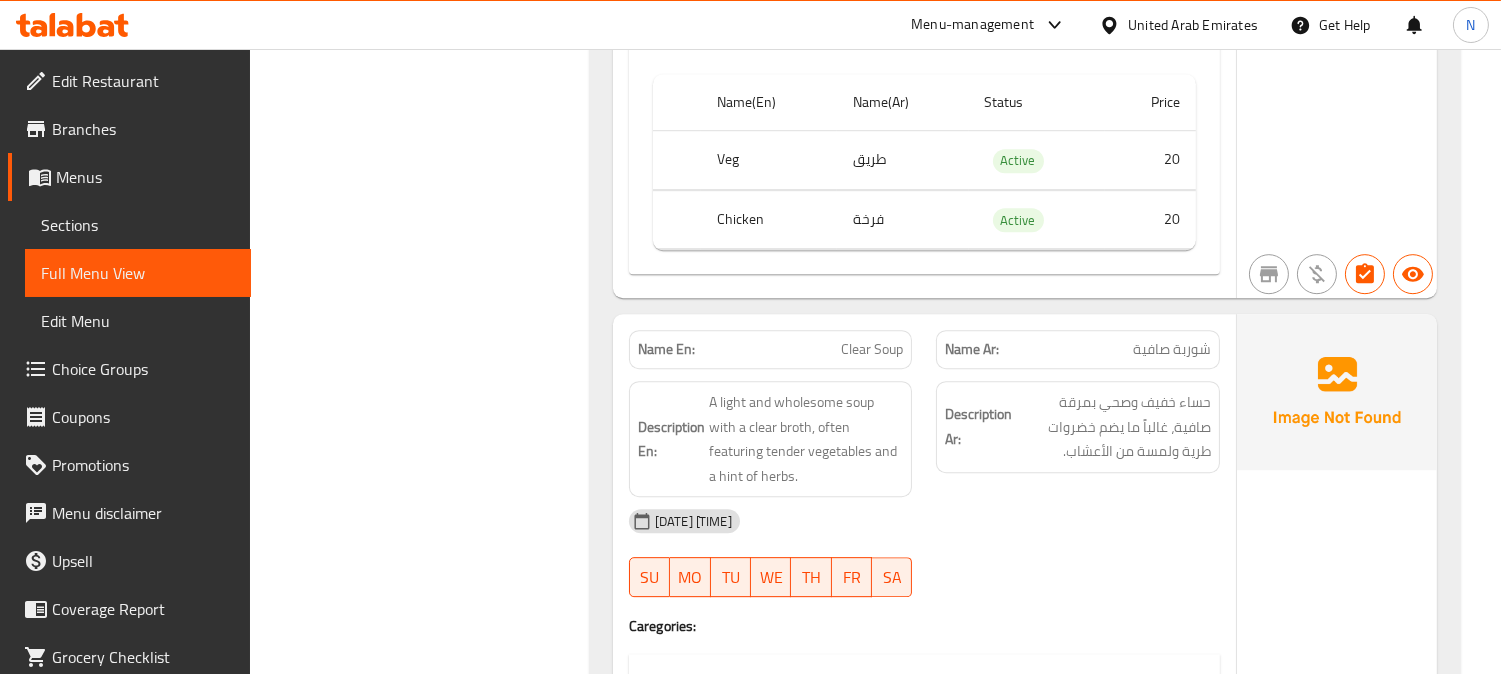 click on "Clear Soup" at bounding box center [830, -22628] 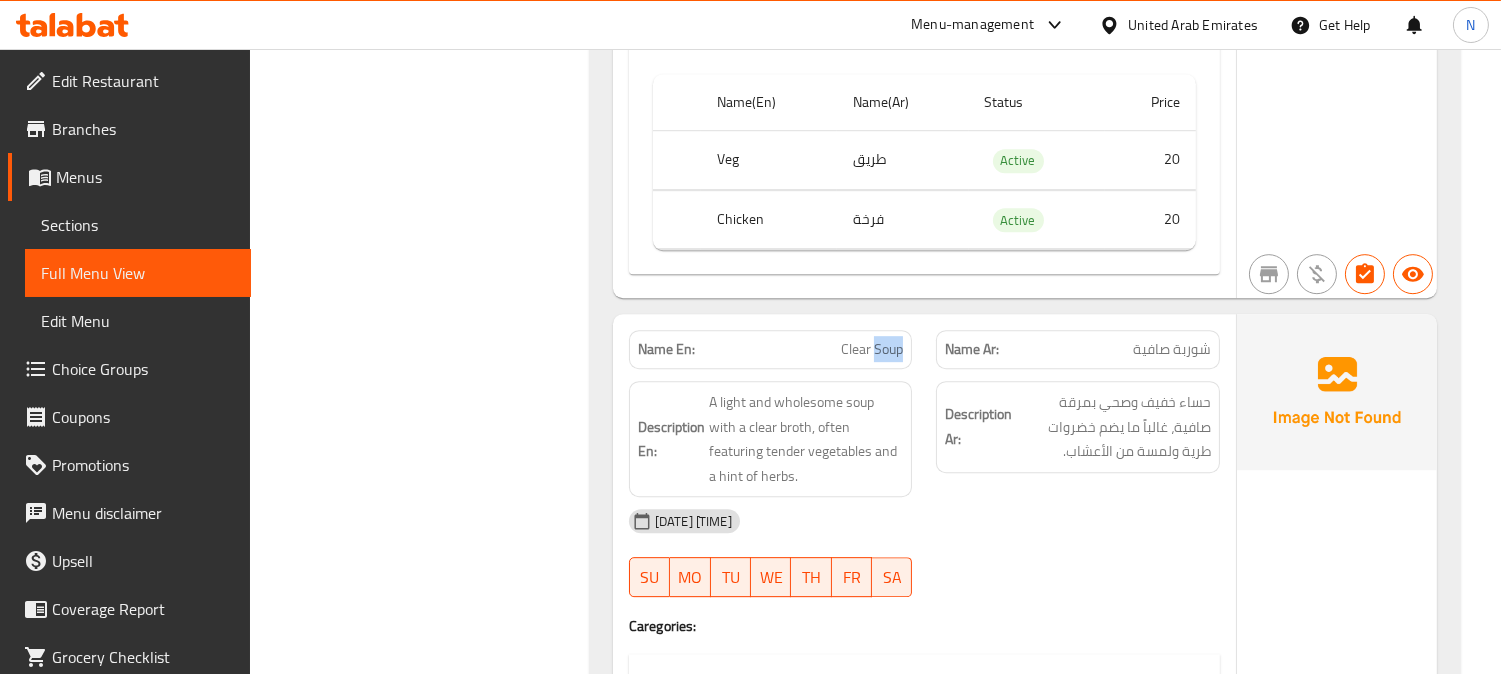 click on "Clear Soup" at bounding box center [830, -22628] 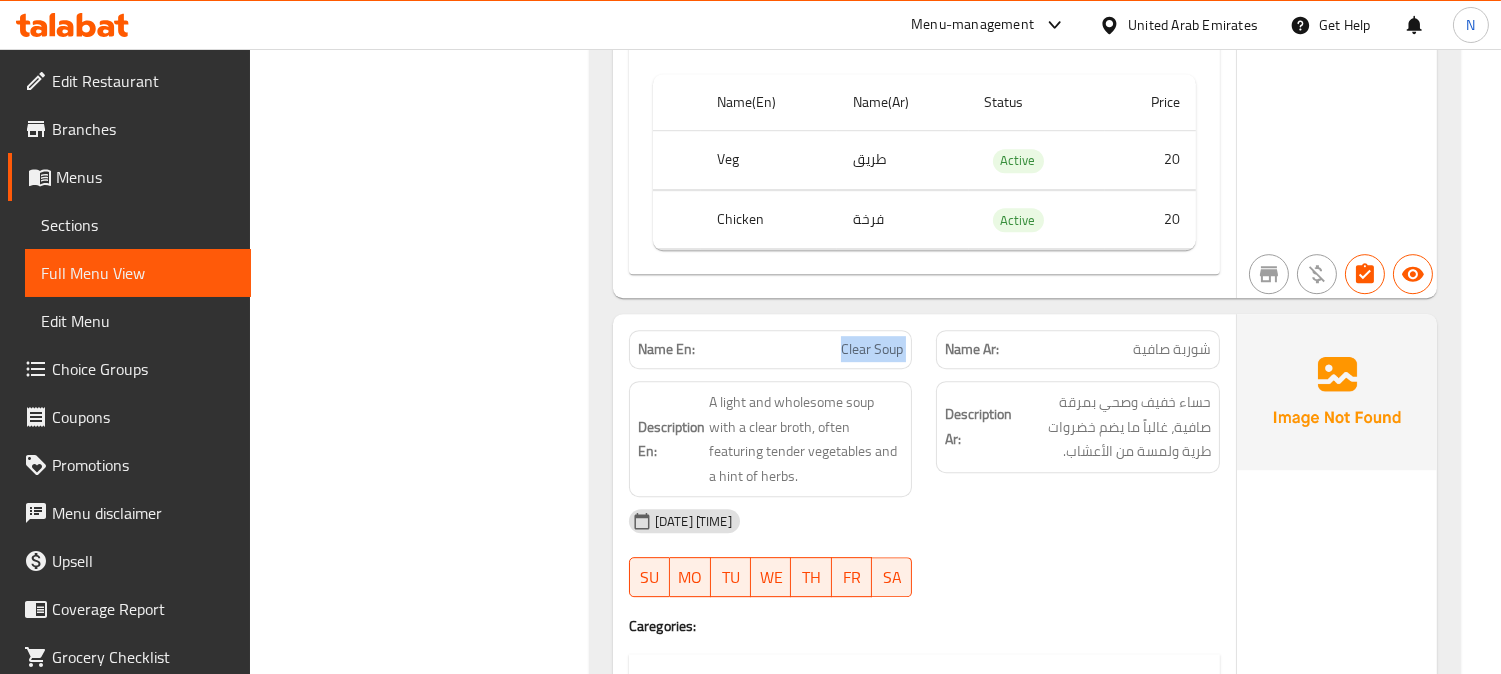 click on "Clear Soup" at bounding box center (830, -22628) 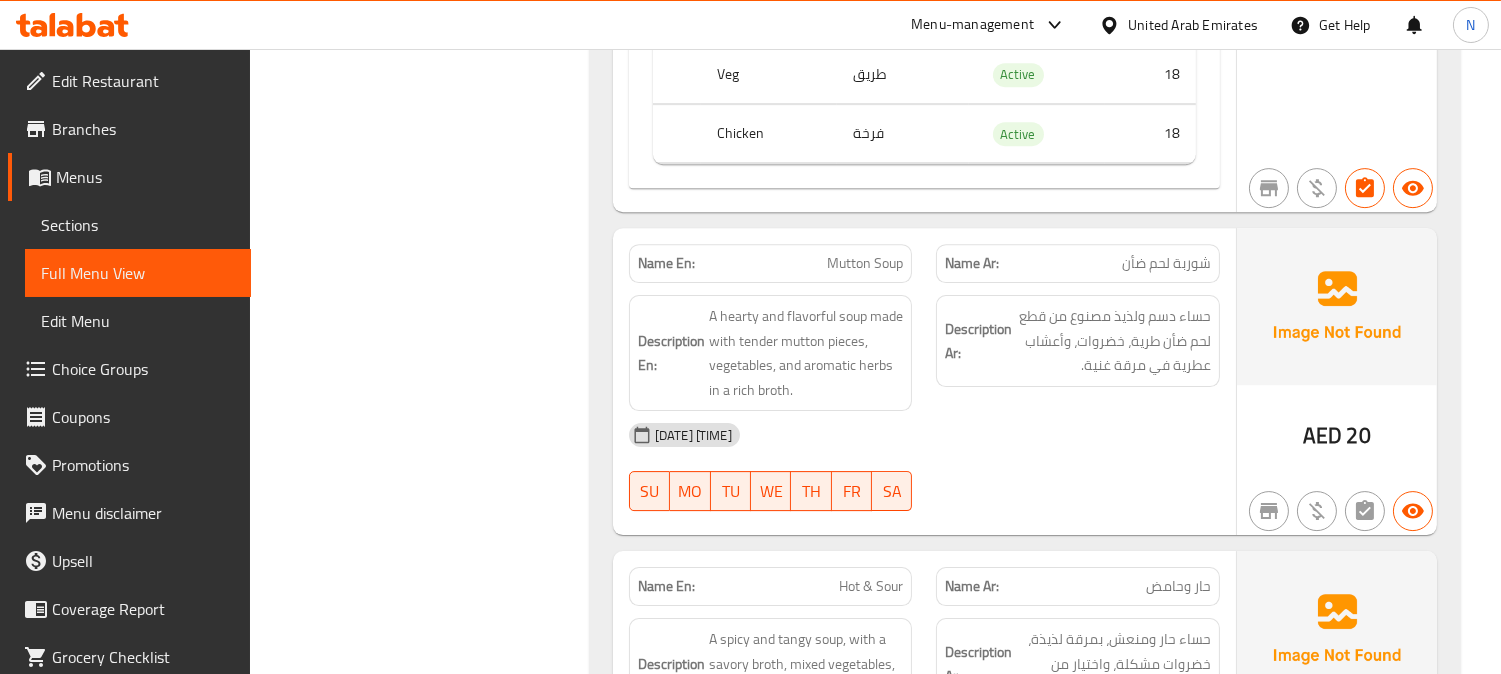 scroll, scrollTop: 25111, scrollLeft: 0, axis: vertical 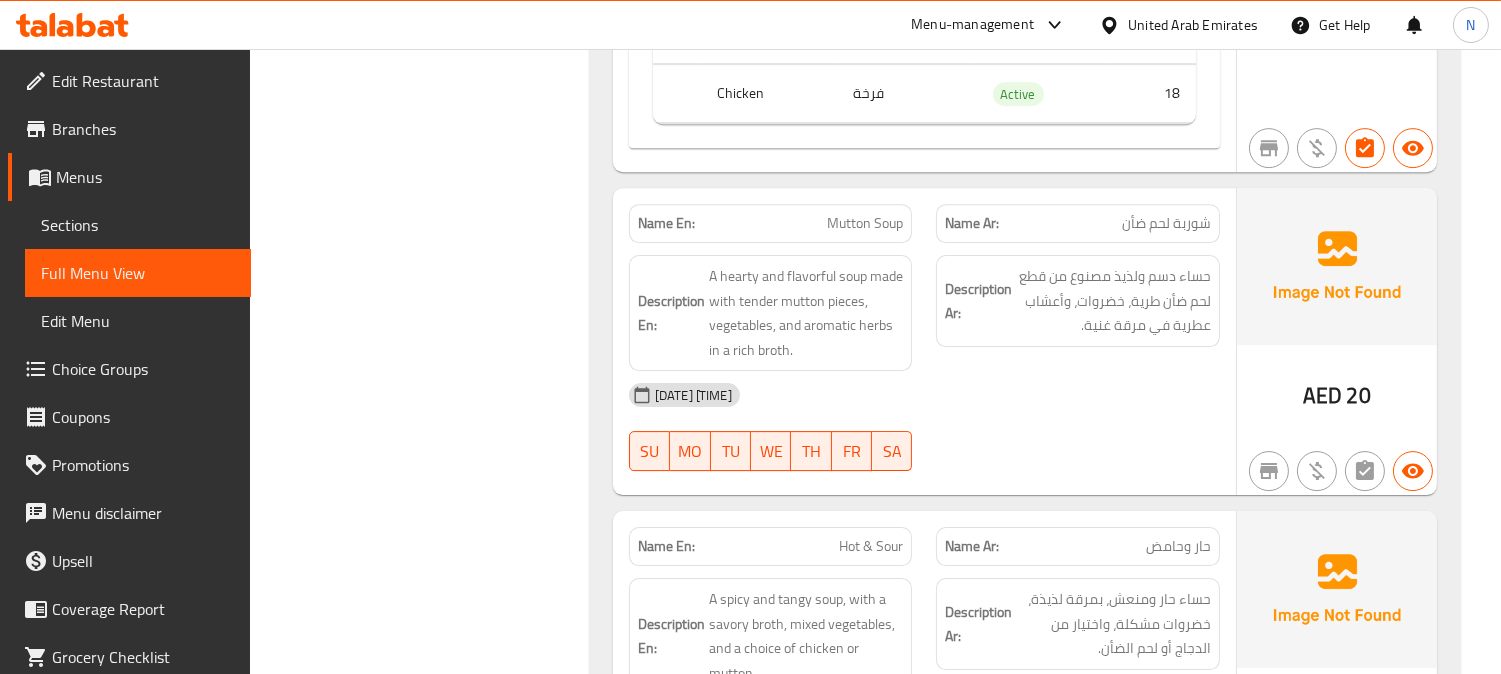 click on "Name En: Mutton Soup" at bounding box center [771, -22754] 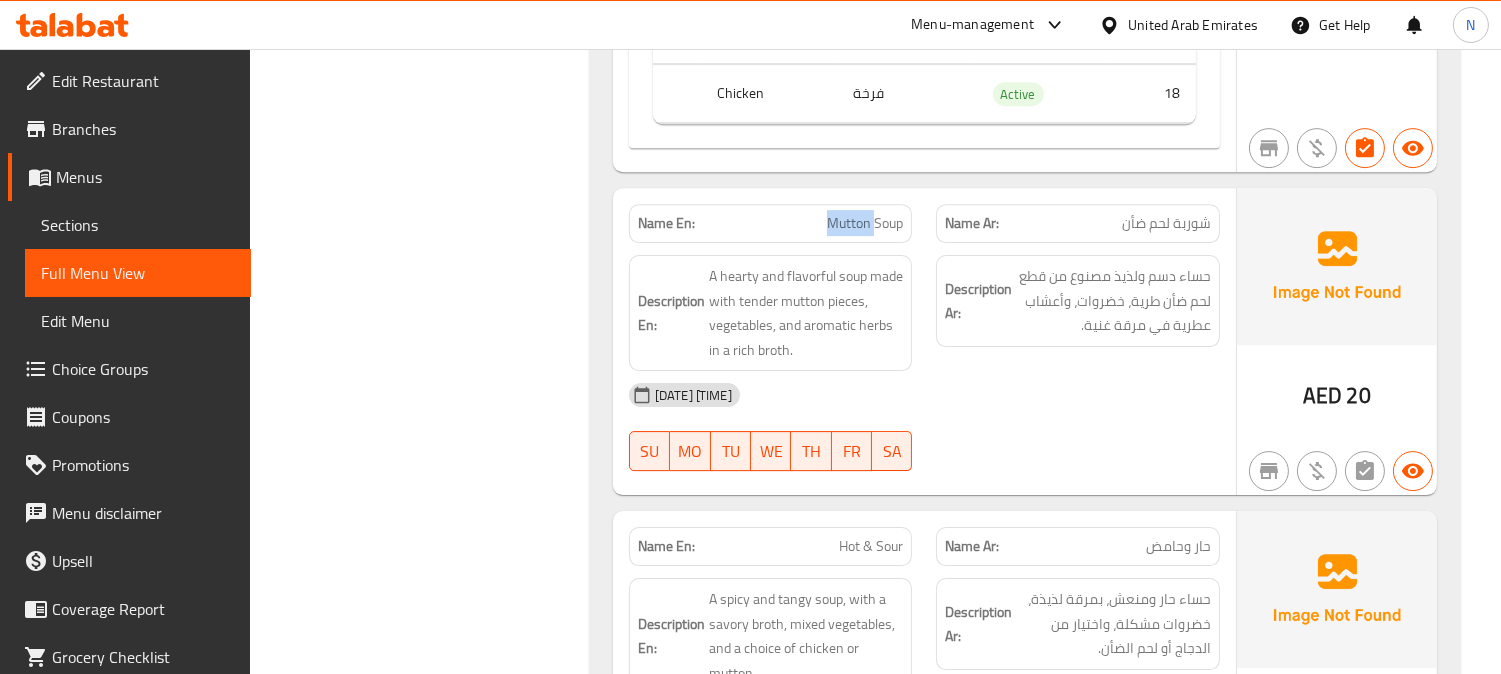 click on "Mutton Soup" at bounding box center (865, -22754) 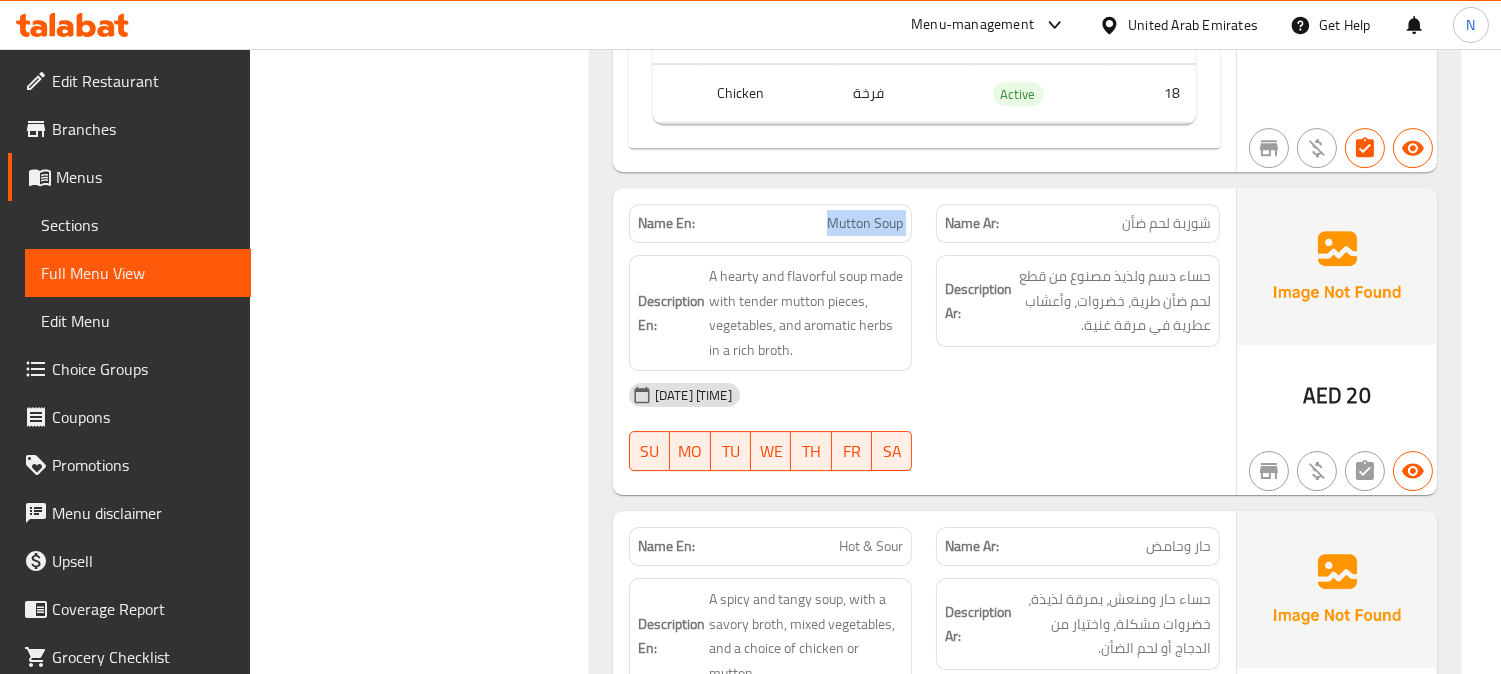 click on "Mutton Soup" at bounding box center (865, -22754) 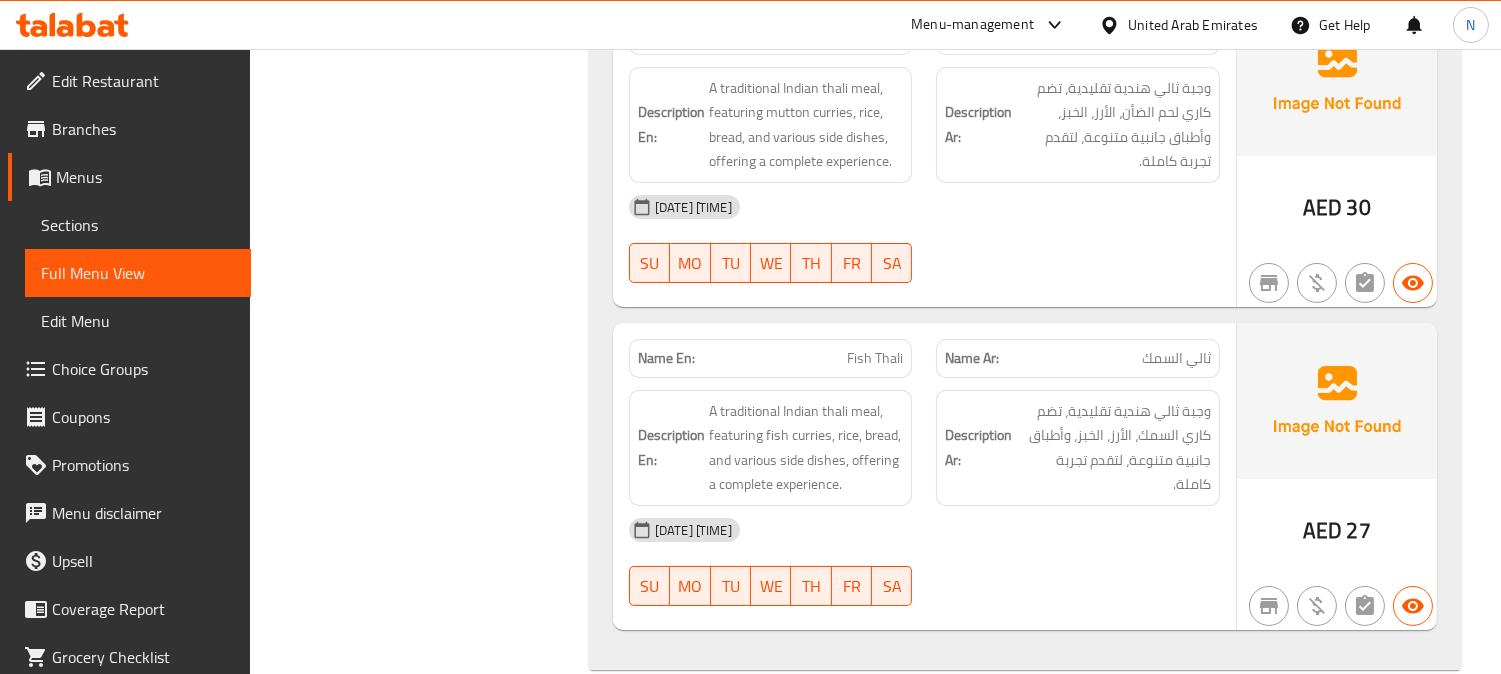 scroll, scrollTop: 27398, scrollLeft: 0, axis: vertical 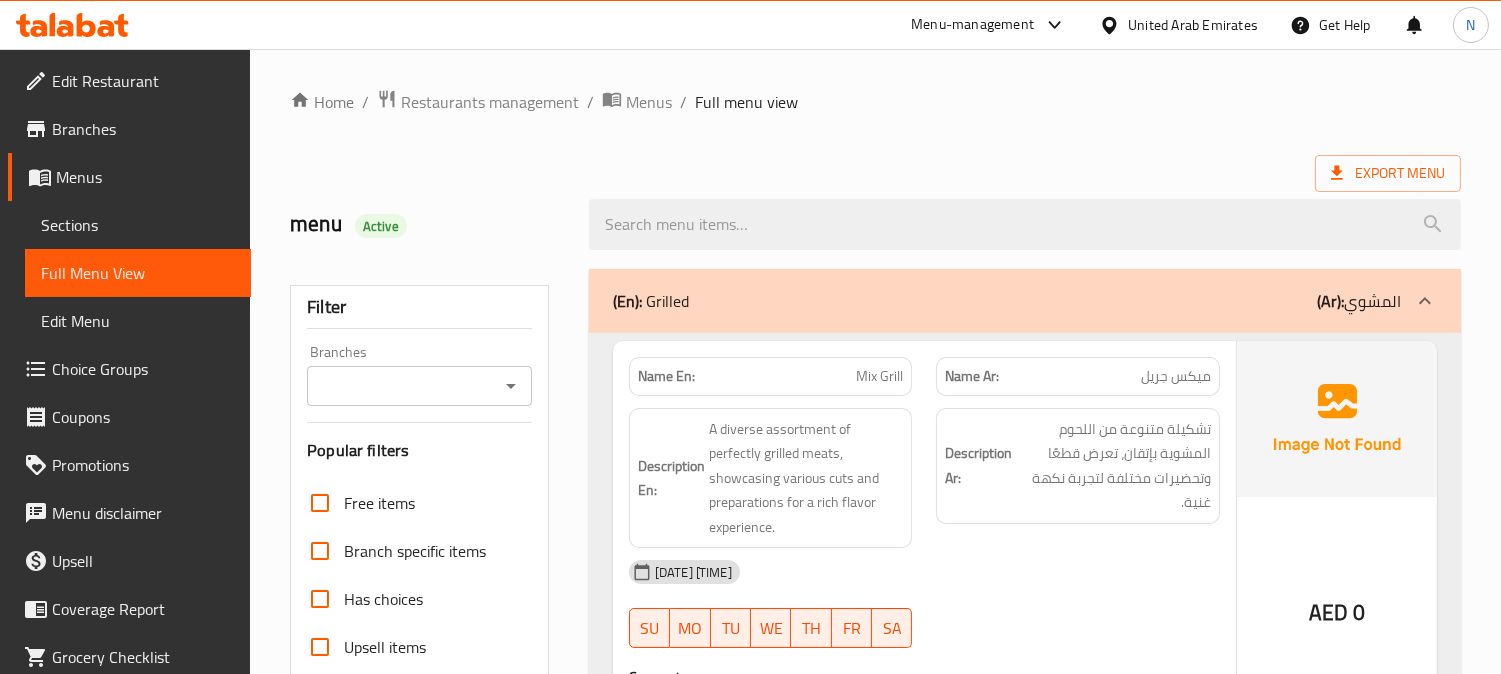 click on "Sections" at bounding box center (138, 225) 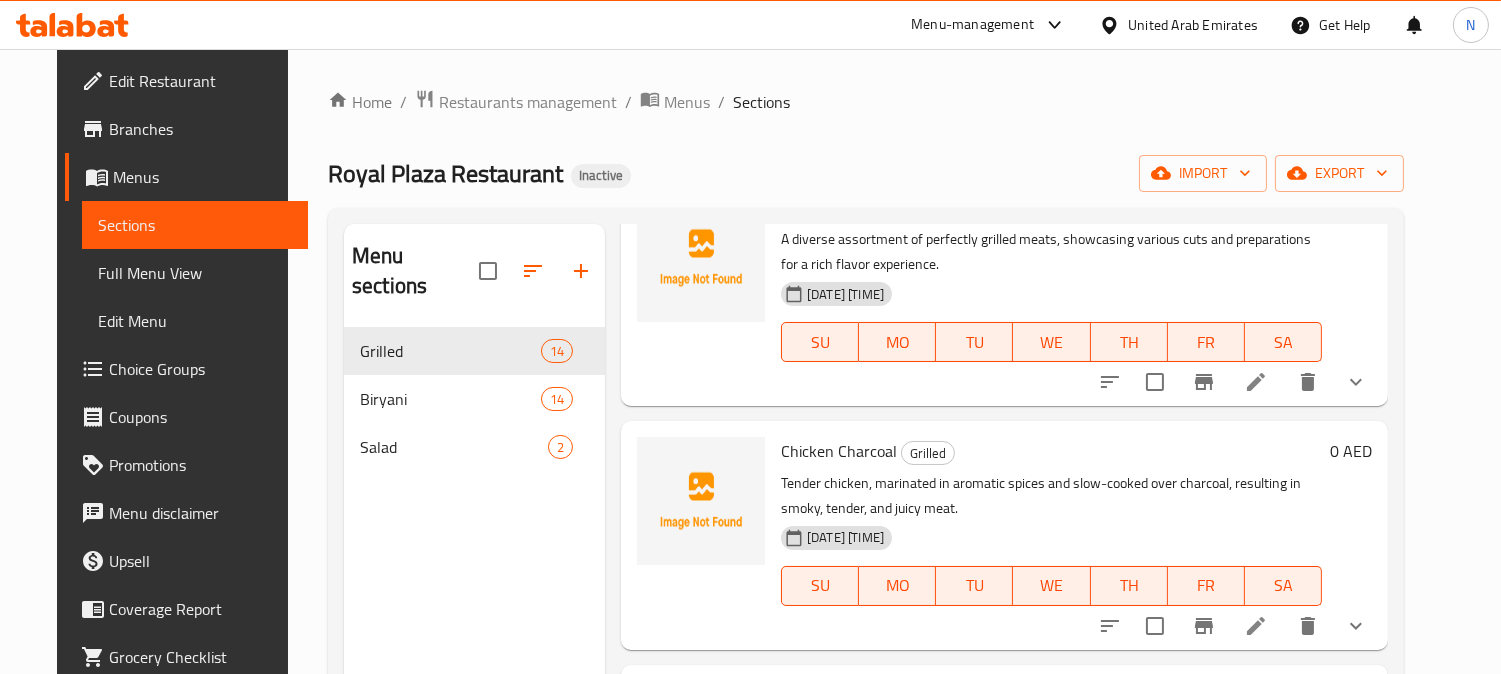 scroll, scrollTop: 222, scrollLeft: 0, axis: vertical 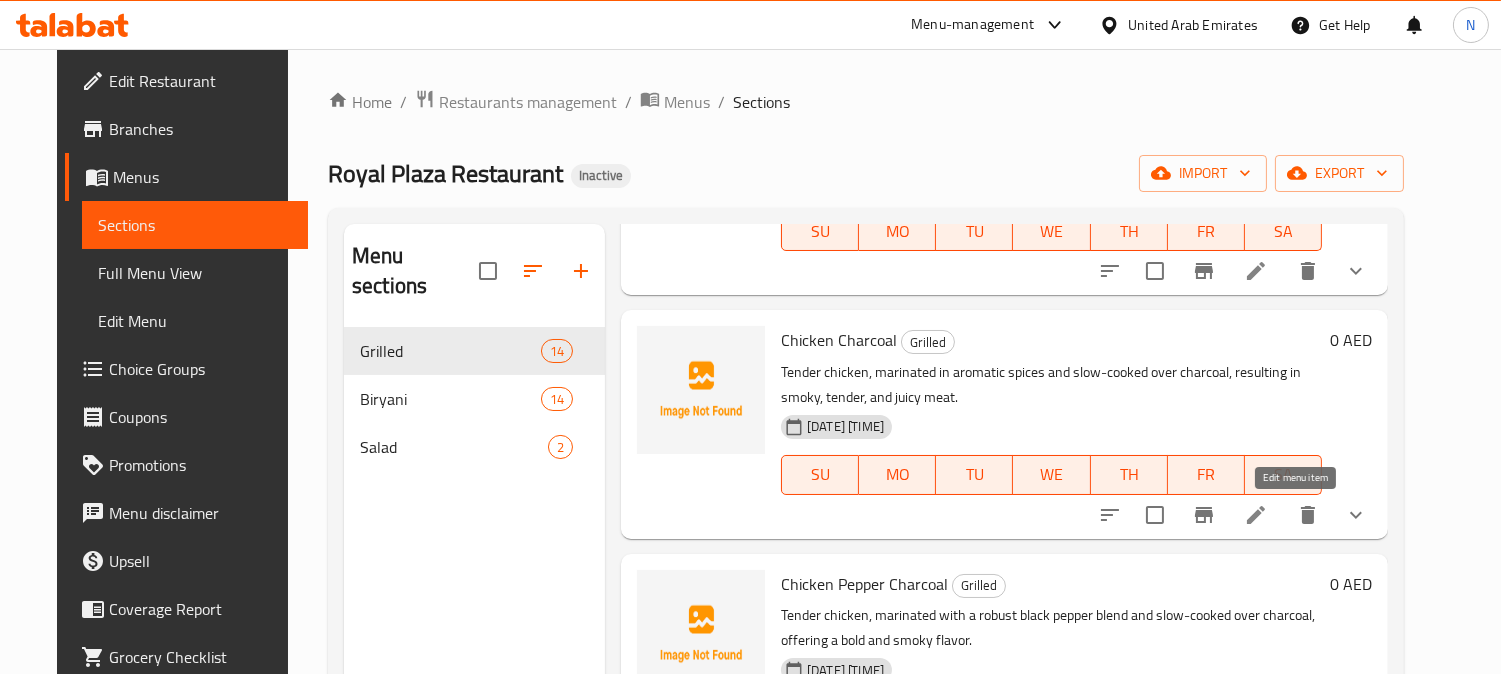 click 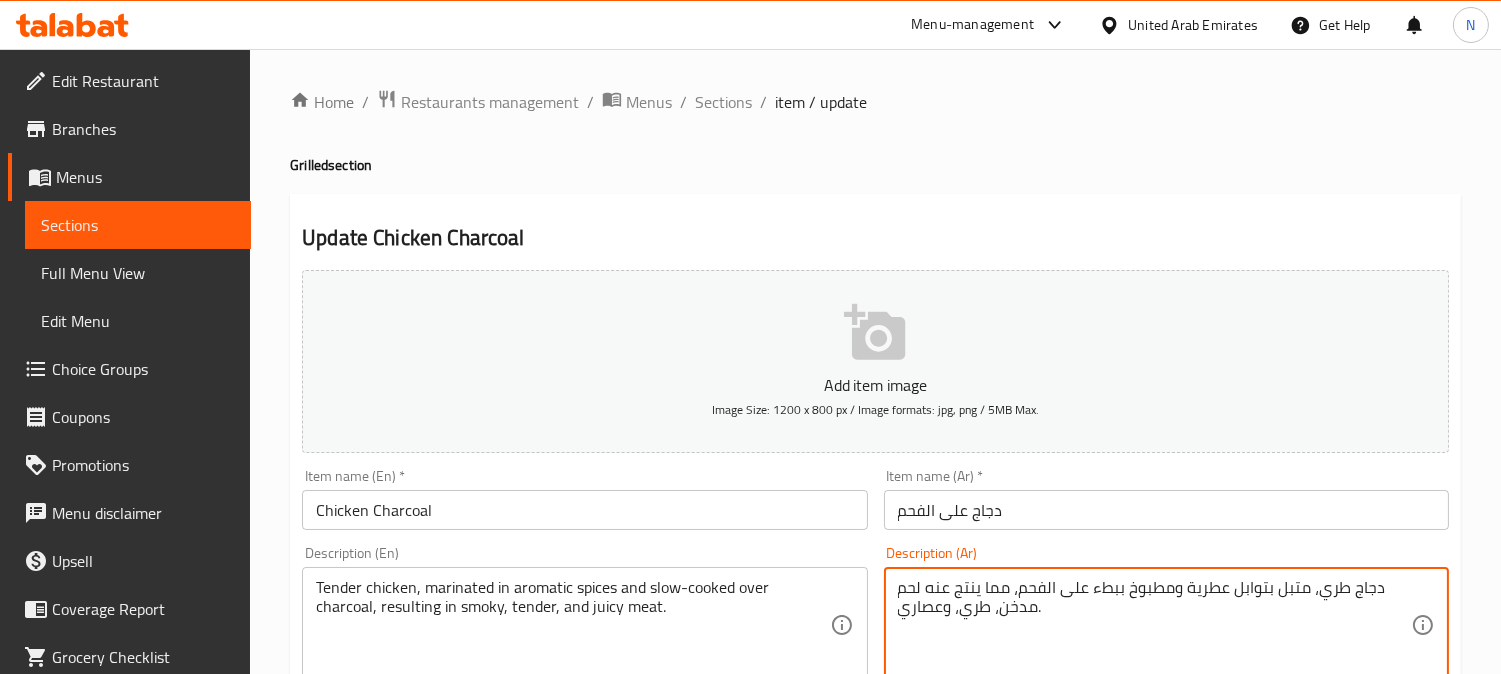 click on "دجاج طري، متبل بتوابل عطرية ومطبوخ ببطء على الفحم، مما ينتج عنه لحم مدخن، طري، وعصاري." at bounding box center [1154, 625] 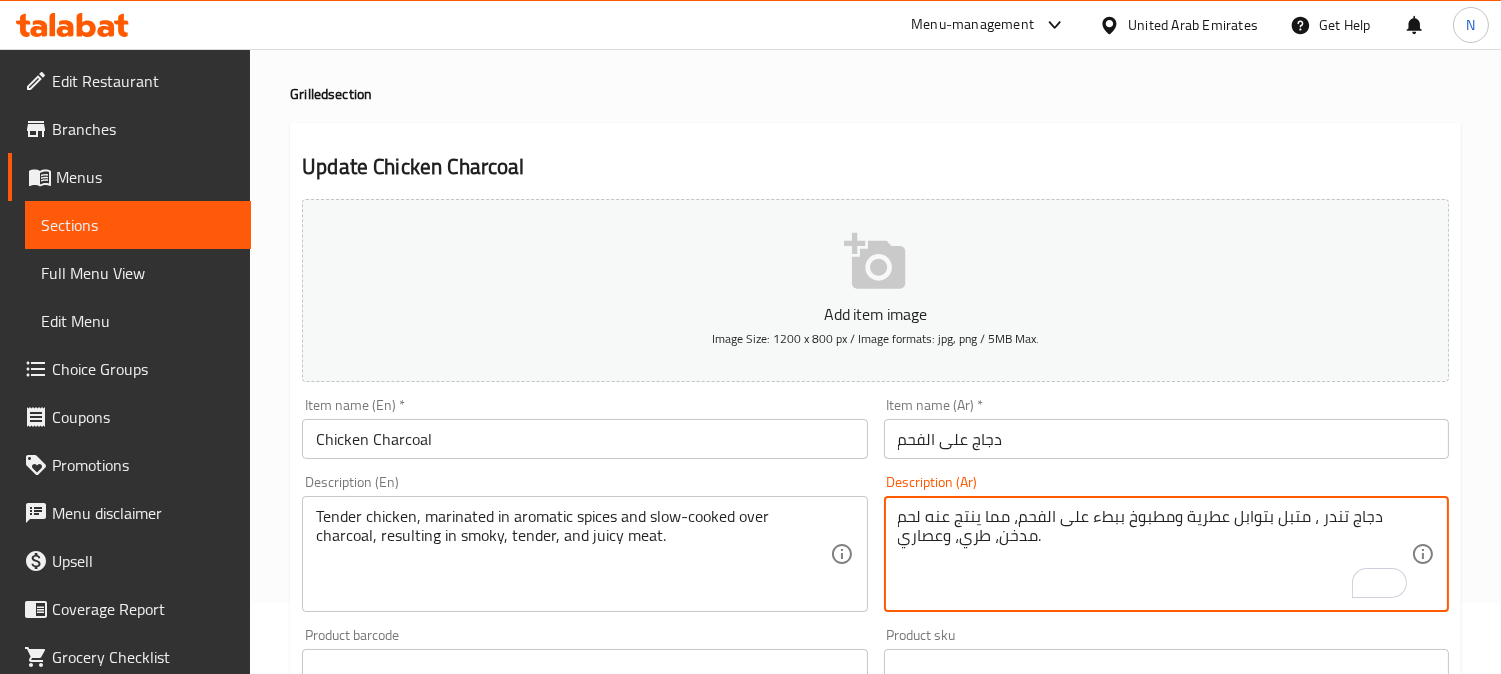 scroll, scrollTop: 111, scrollLeft: 0, axis: vertical 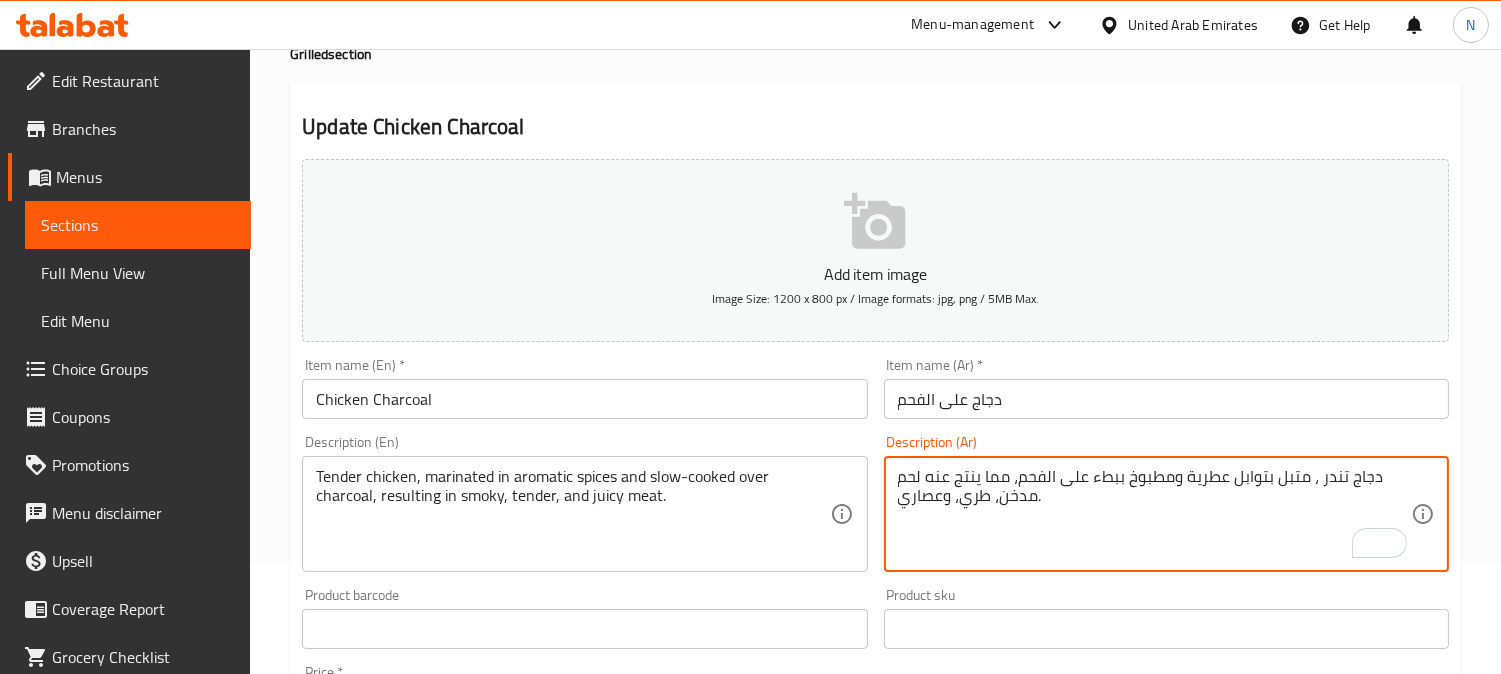 click on "دجاج تندر ، متبل بتوابل عطرية ومطبوخ ببطء على الفحم، مما ينتج عنه لحم مدخن، طري، وعصاري." at bounding box center [1154, 514] 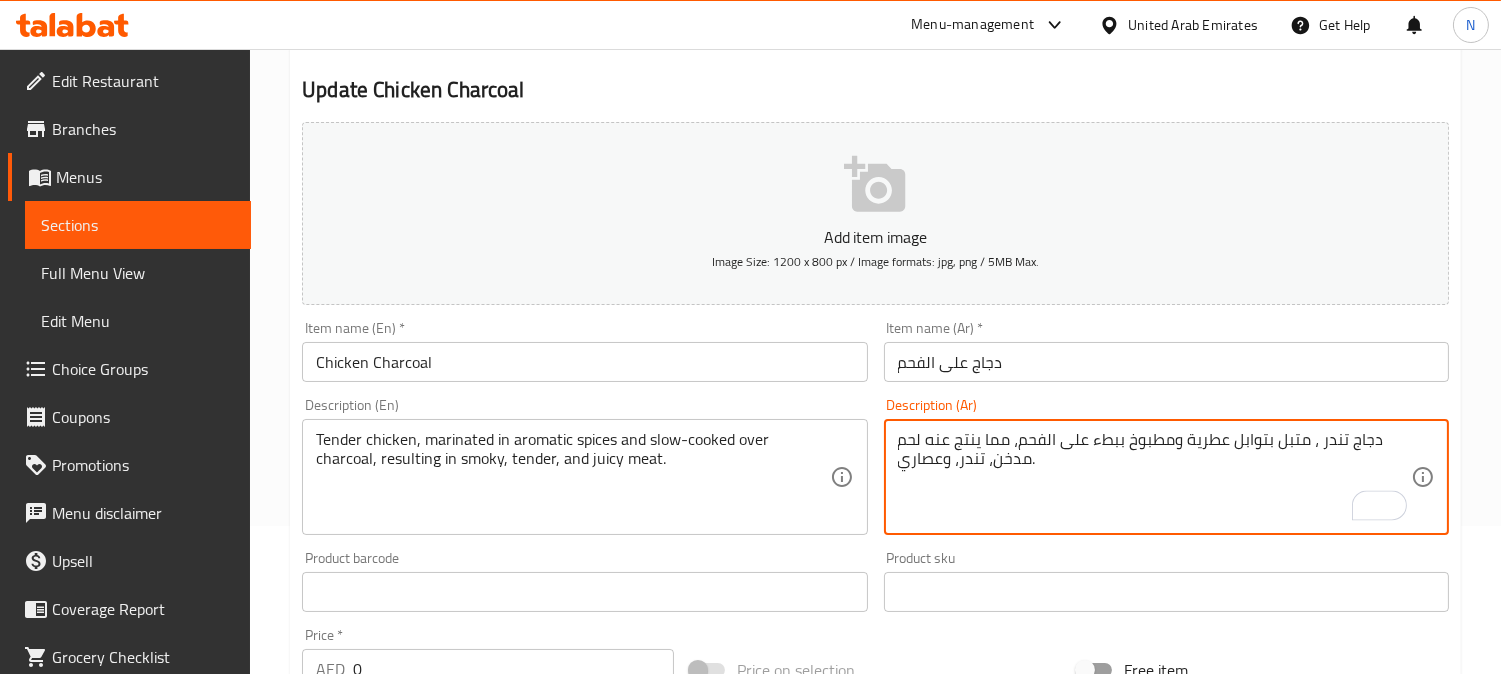 scroll, scrollTop: 783, scrollLeft: 0, axis: vertical 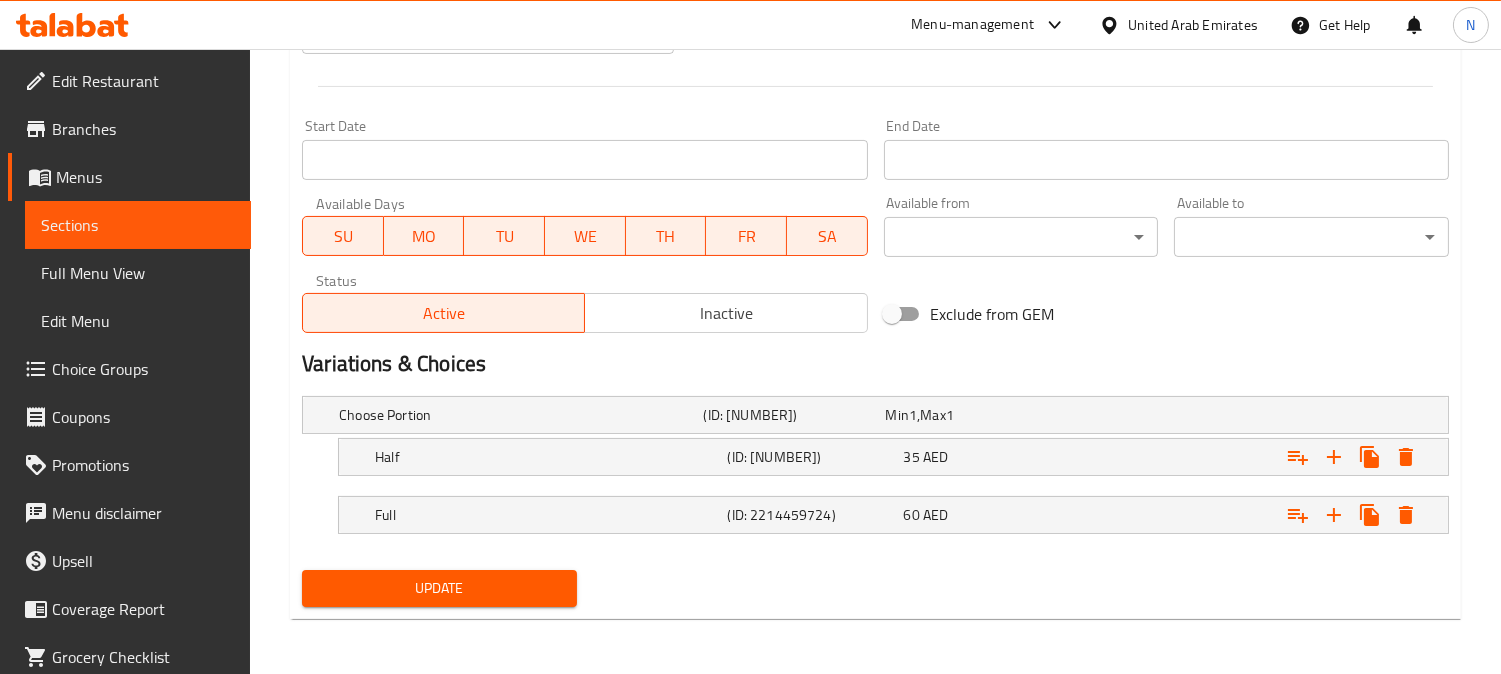 type on "دجاج تندر ، متبل بتوابل عطرية ومطبوخ ببطء على الفحم، مما ينتج عنه لحم مدخن، تندر، وعصاري." 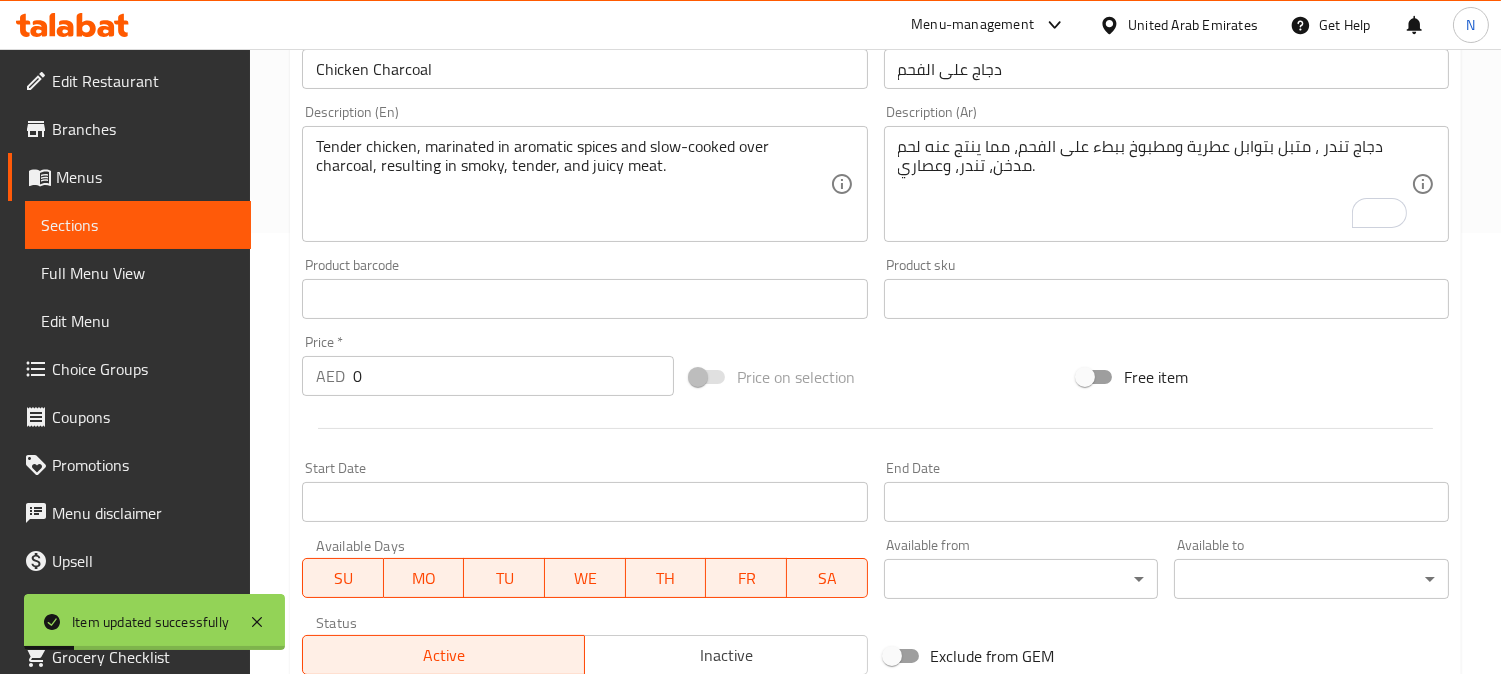 scroll, scrollTop: 0, scrollLeft: 0, axis: both 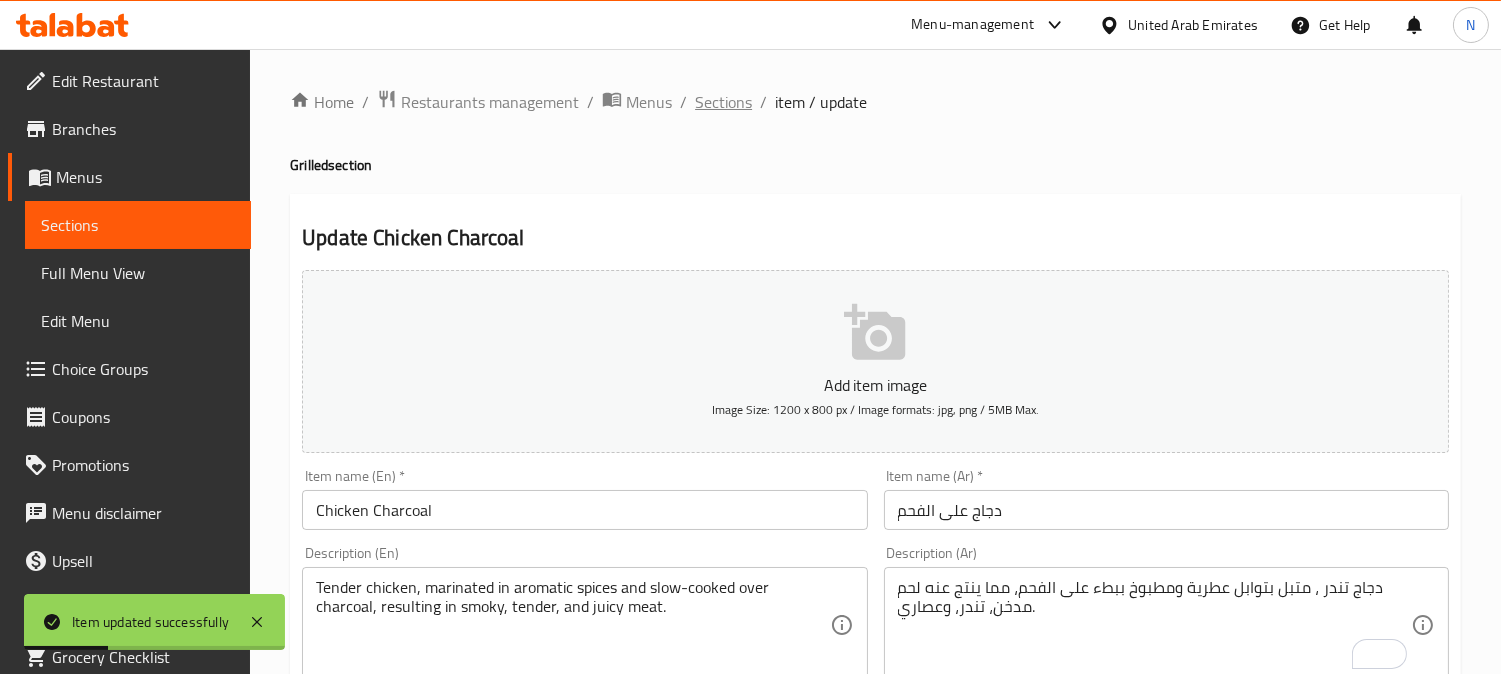 click on "Sections" at bounding box center [723, 102] 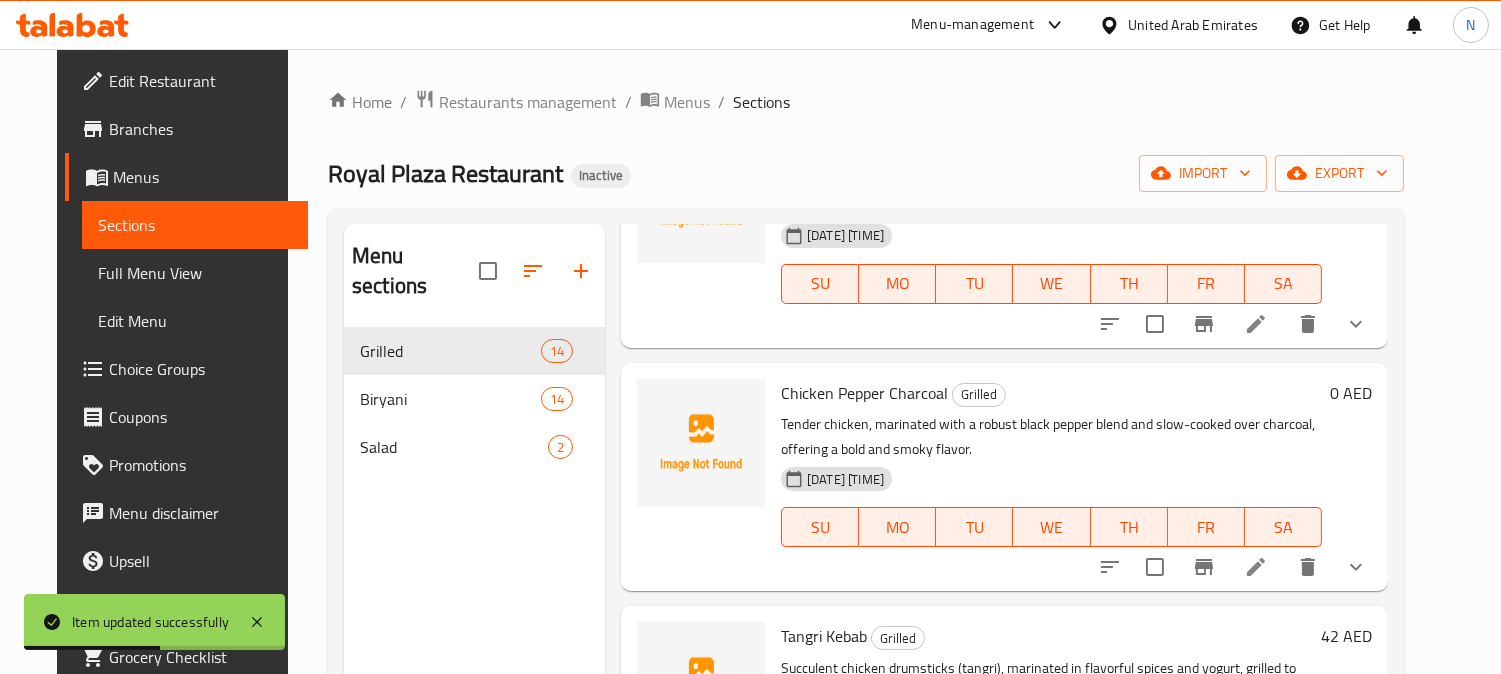 scroll, scrollTop: 444, scrollLeft: 0, axis: vertical 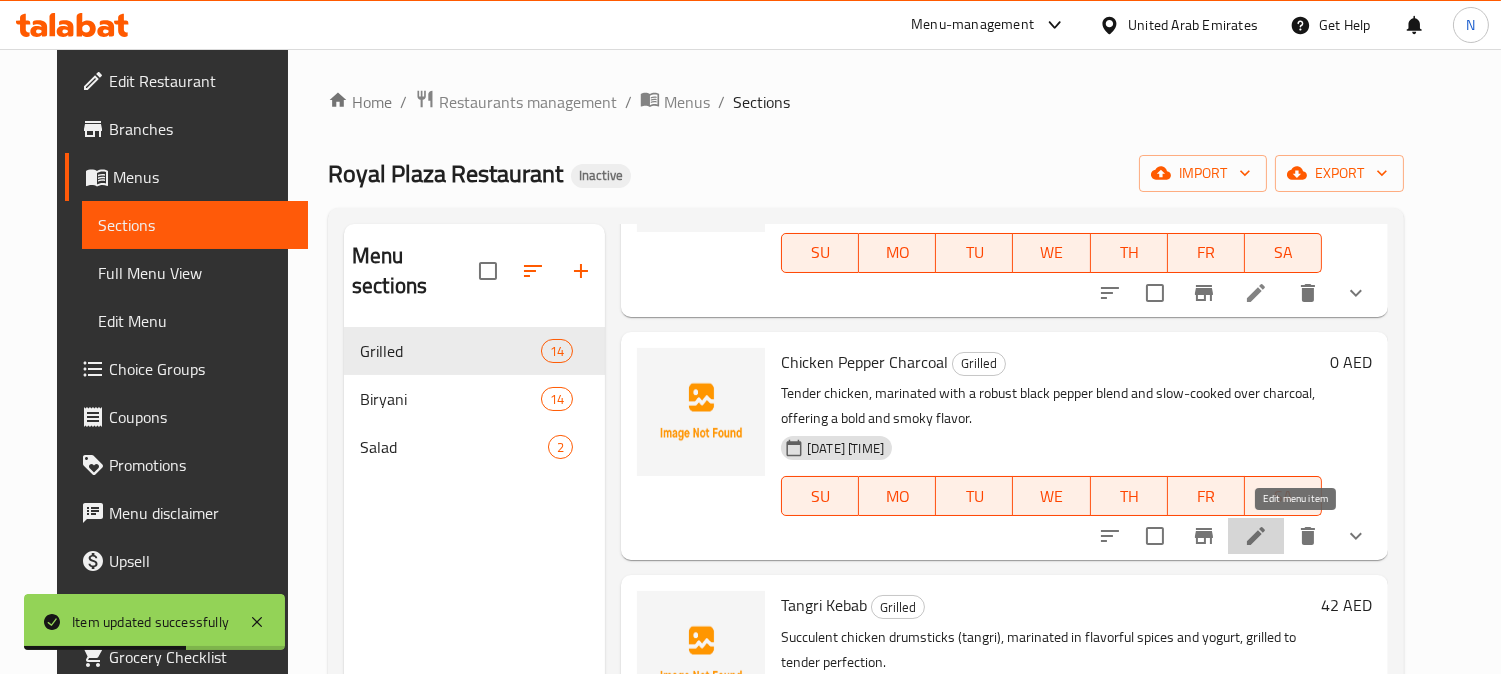 click 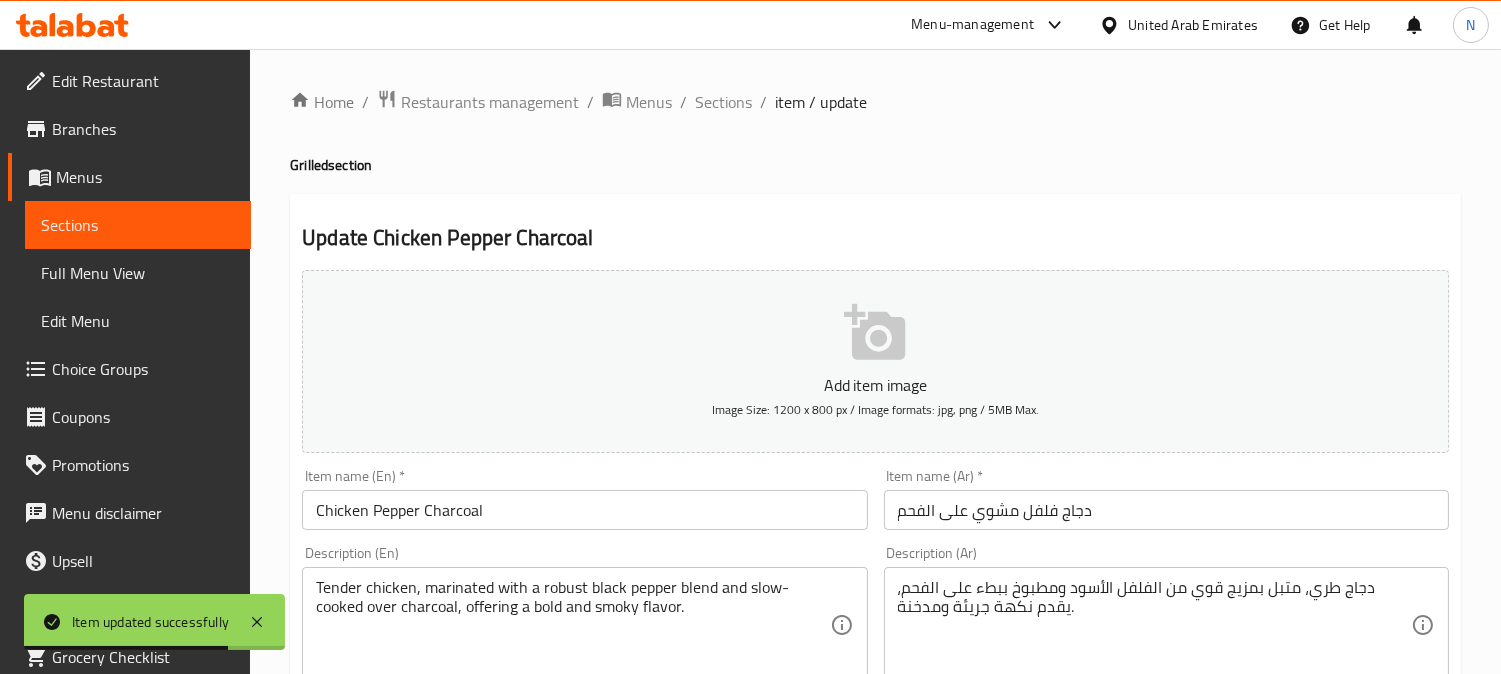 click on "دجاج فلفل مشوي على الفحم" at bounding box center (1166, 510) 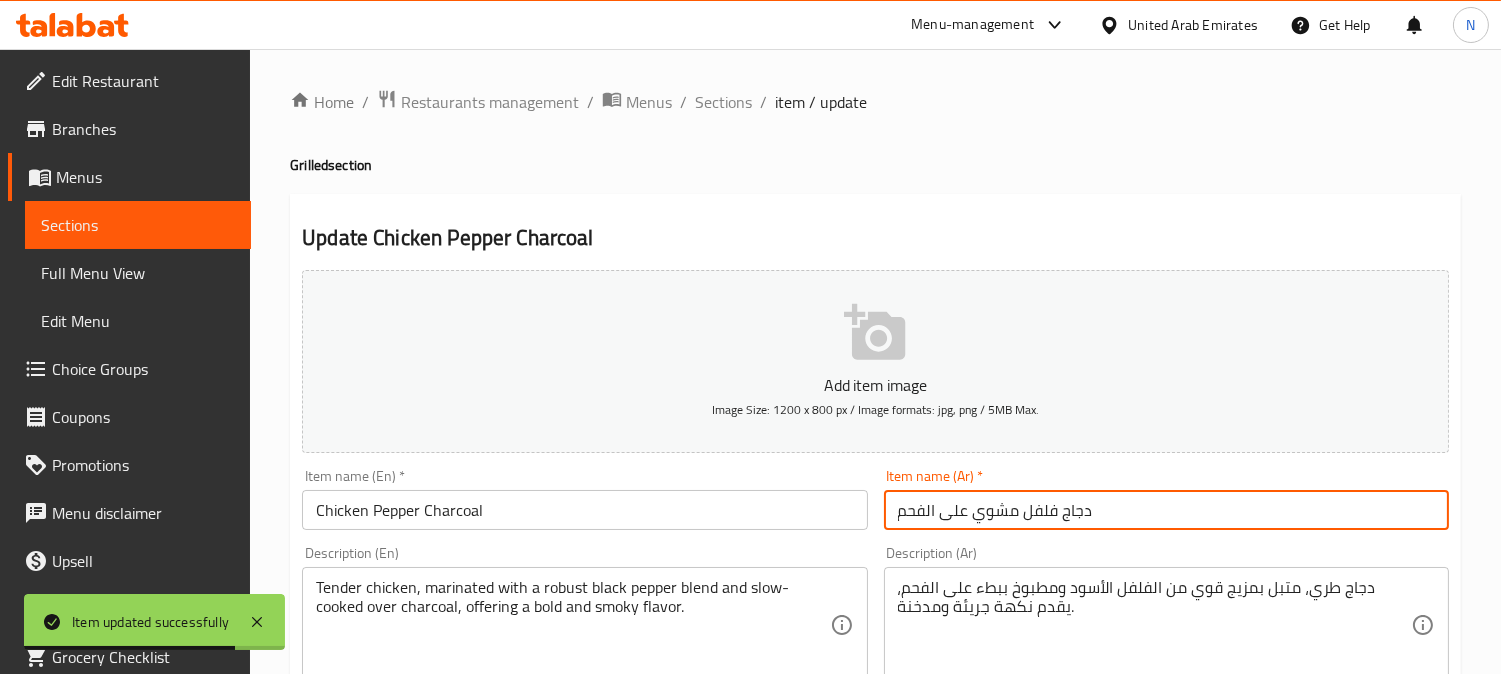 click on "دجاج فلفل مشوي على الفحم" at bounding box center (1166, 510) 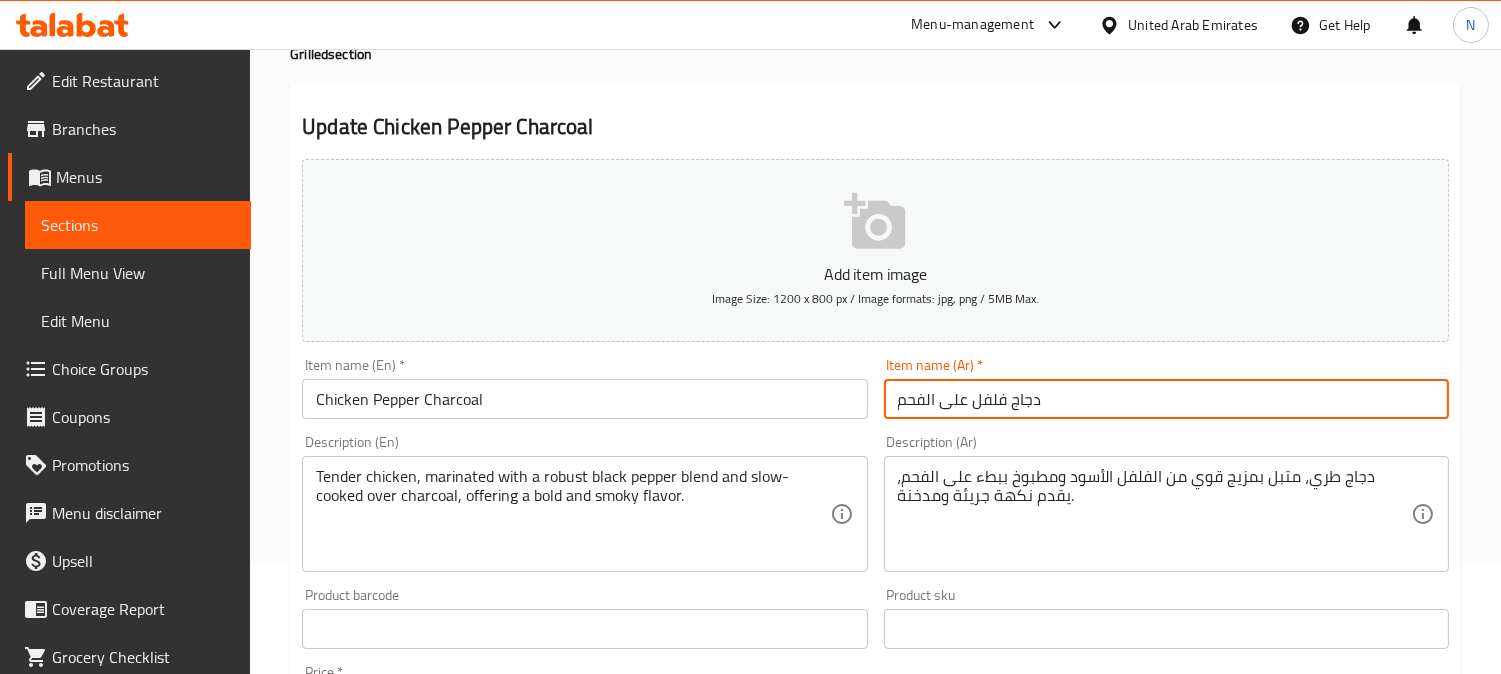 scroll, scrollTop: 222, scrollLeft: 0, axis: vertical 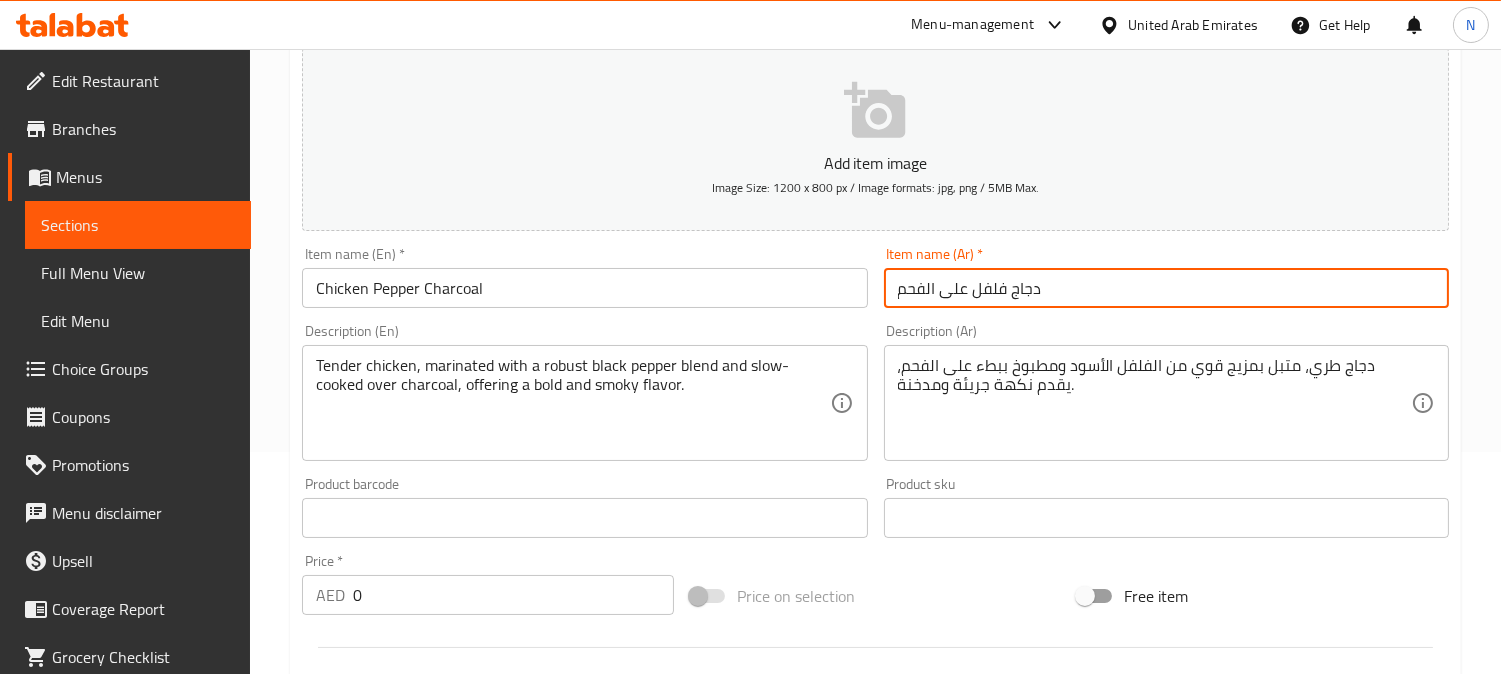 type on "دجاج فلفل على الفحم" 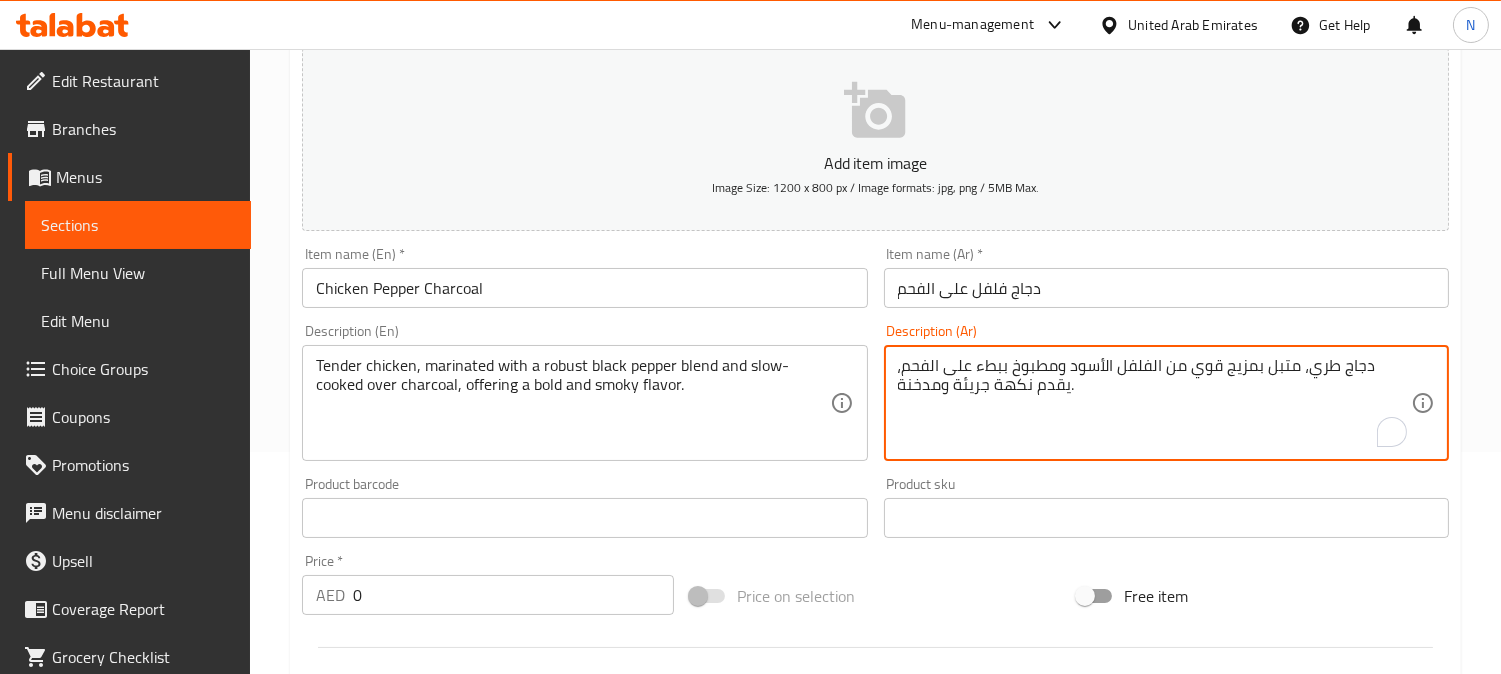 click on "دجاج طري، متبل بمزيج قوي من الفلفل الأسود ومطبوخ ببطء على الفحم، يقدم نكهة جريئة ومدخنة." at bounding box center (1154, 403) 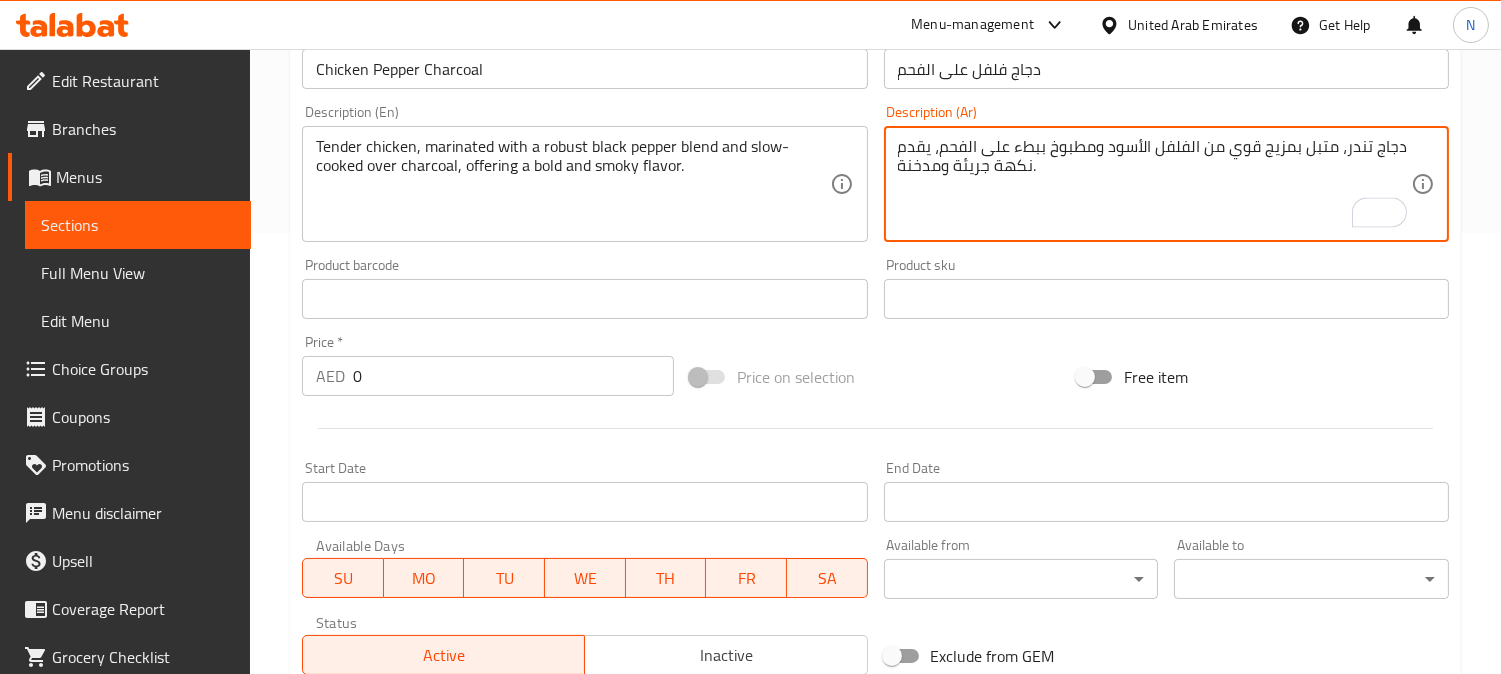 scroll, scrollTop: 783, scrollLeft: 0, axis: vertical 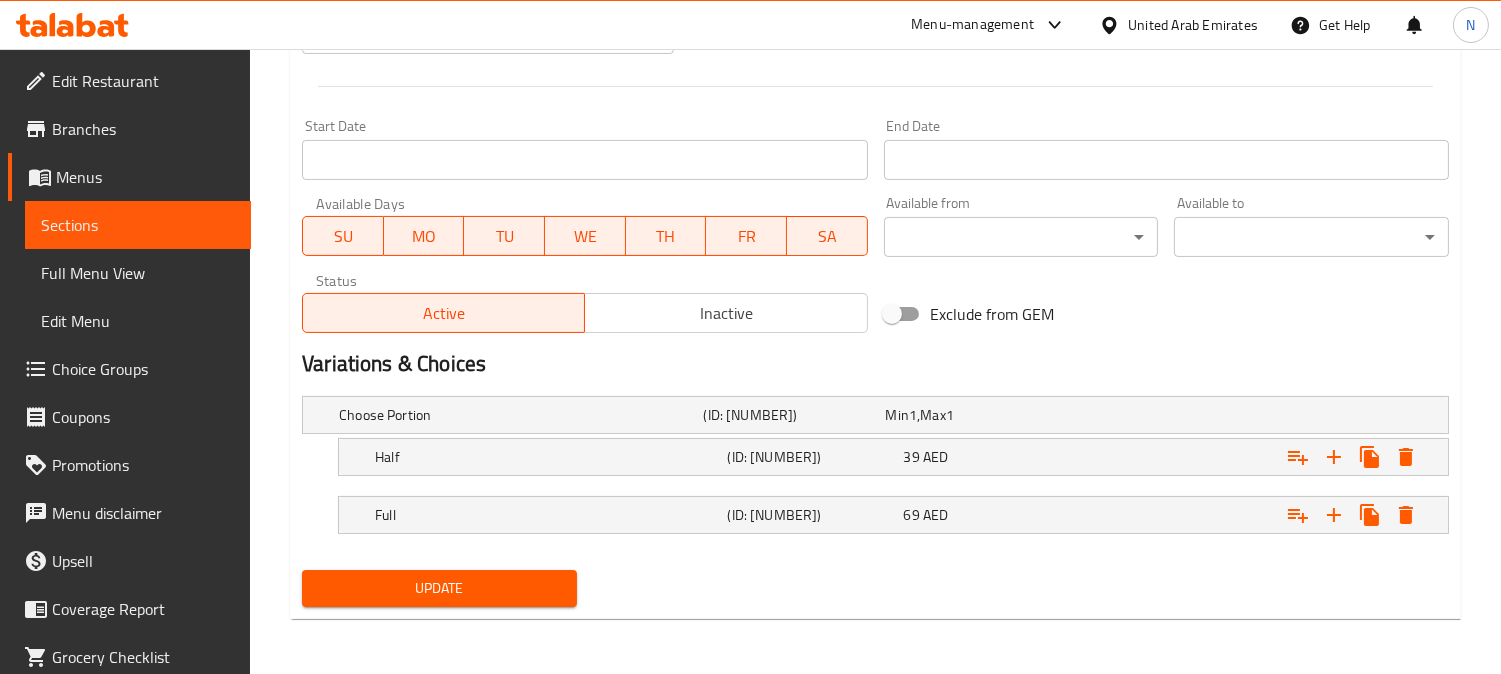 type on "دجاج تندر، متبل بمزيج قوي من الفلفل الأسود ومطبوخ ببطء على الفحم، يقدم نكهة جريئة ومدخنة." 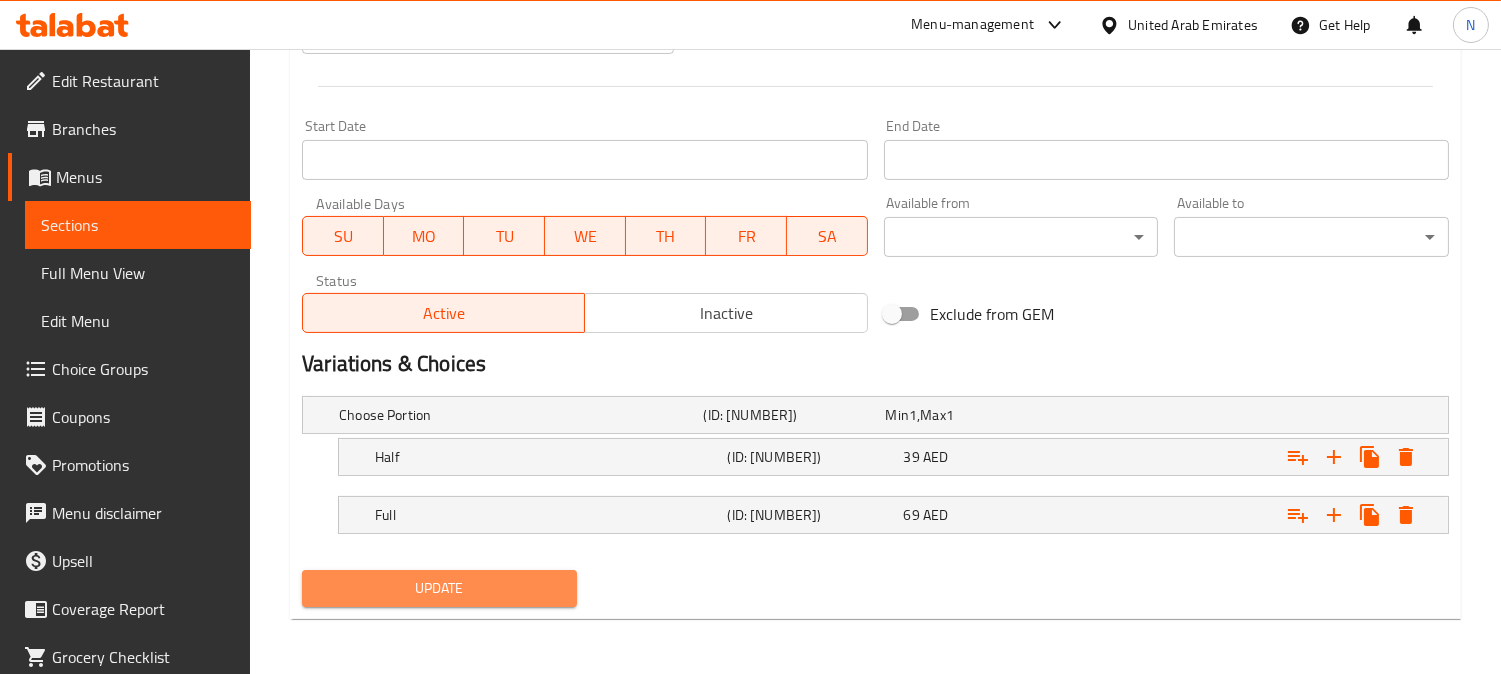 click on "Update" at bounding box center (439, 588) 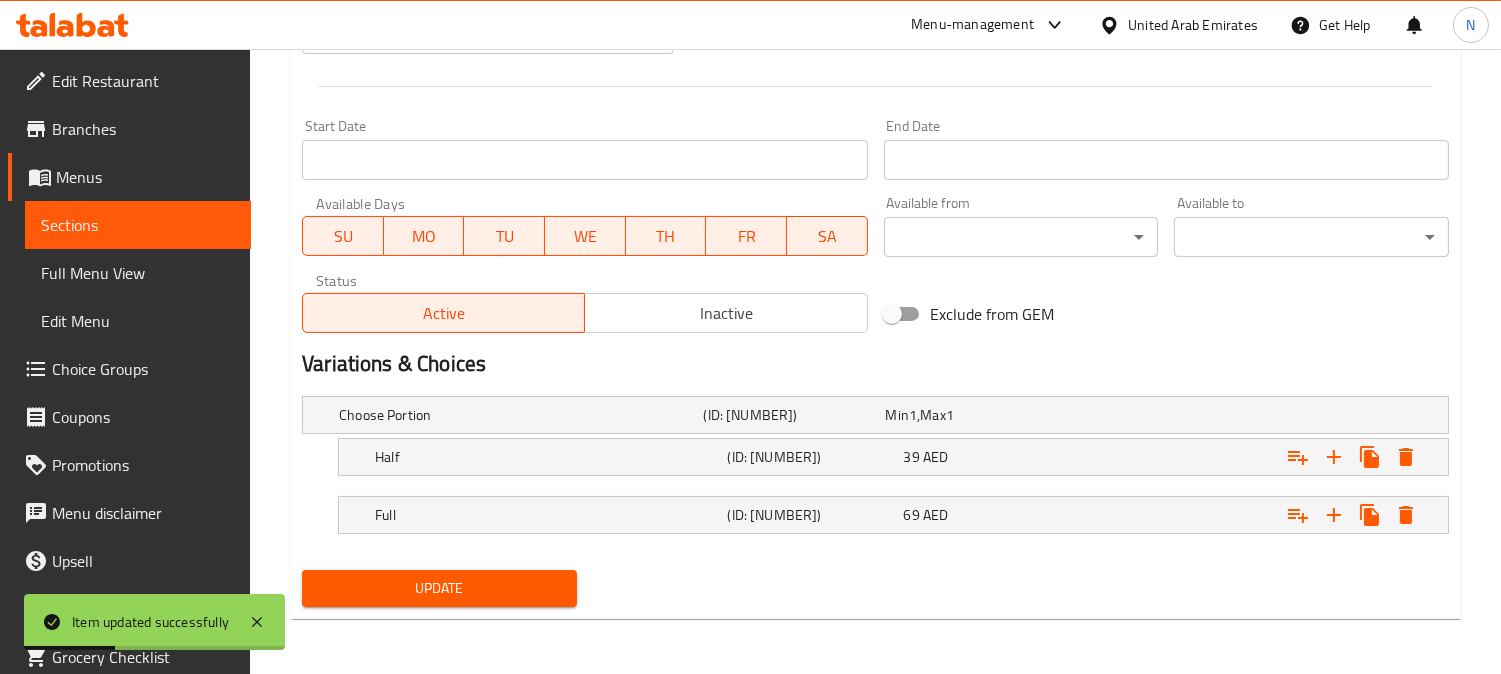 scroll, scrollTop: 5, scrollLeft: 0, axis: vertical 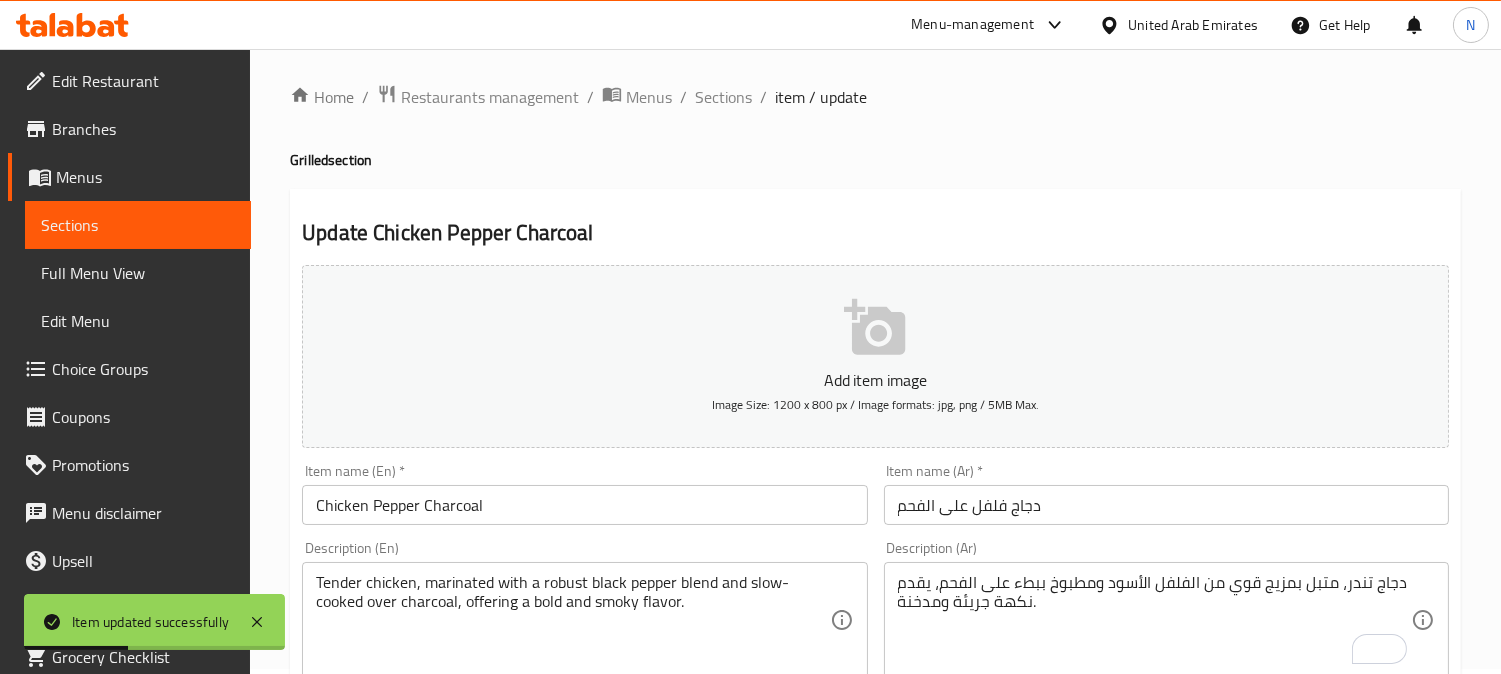 click on "Sections" at bounding box center (723, 97) 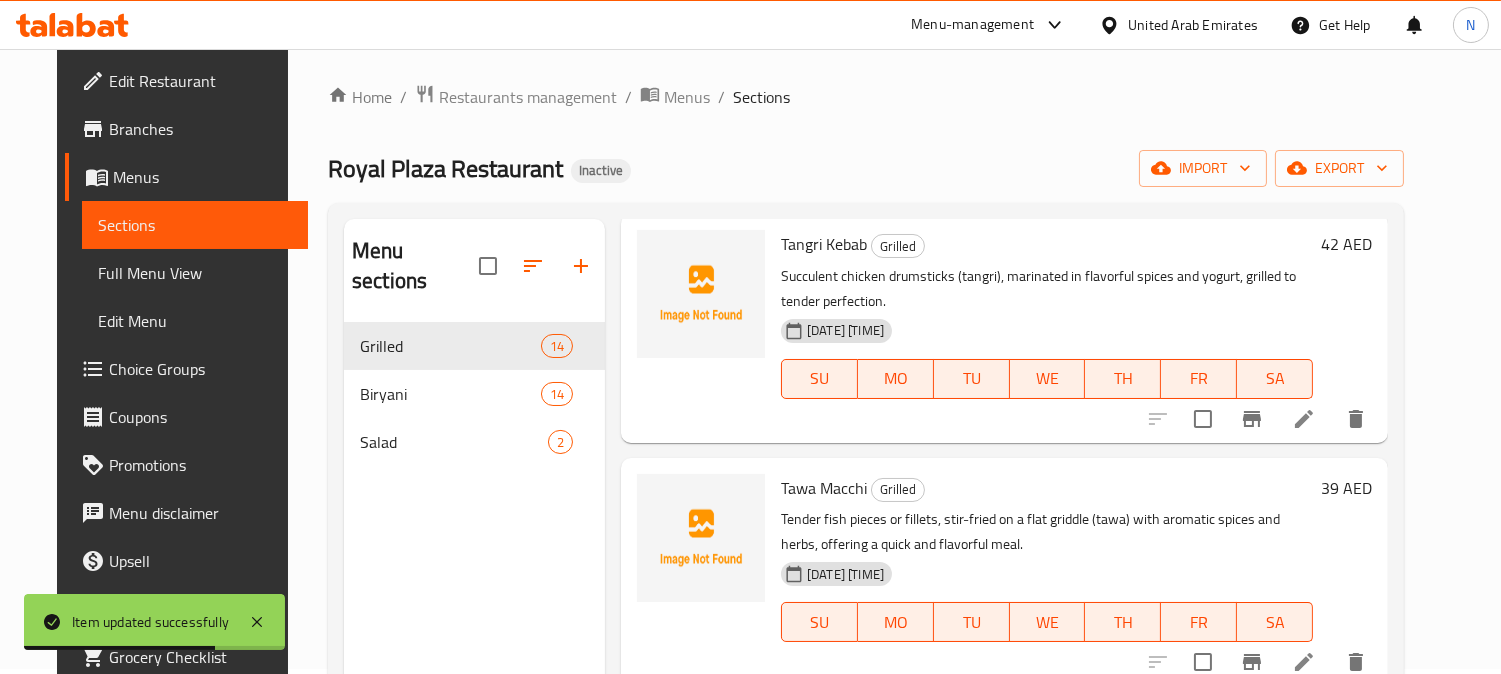 scroll, scrollTop: 888, scrollLeft: 0, axis: vertical 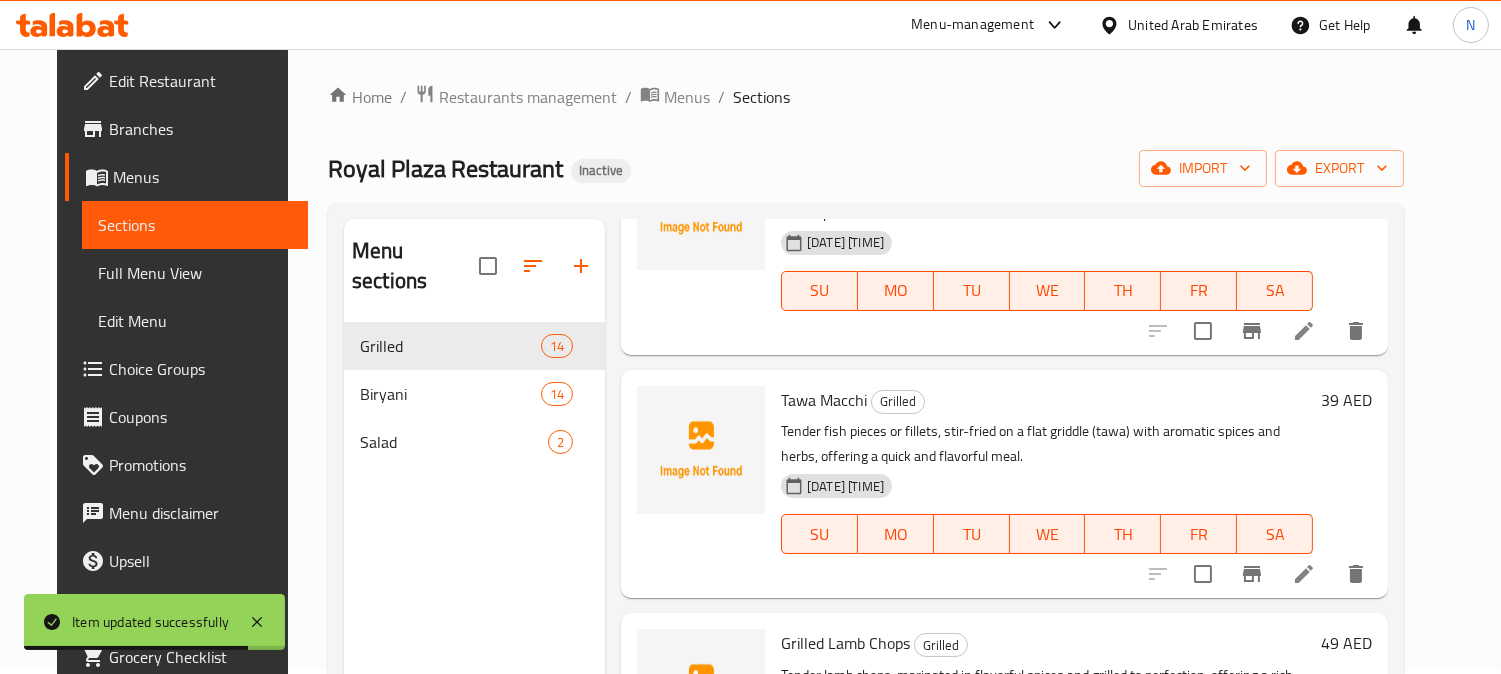 click at bounding box center [1304, 574] 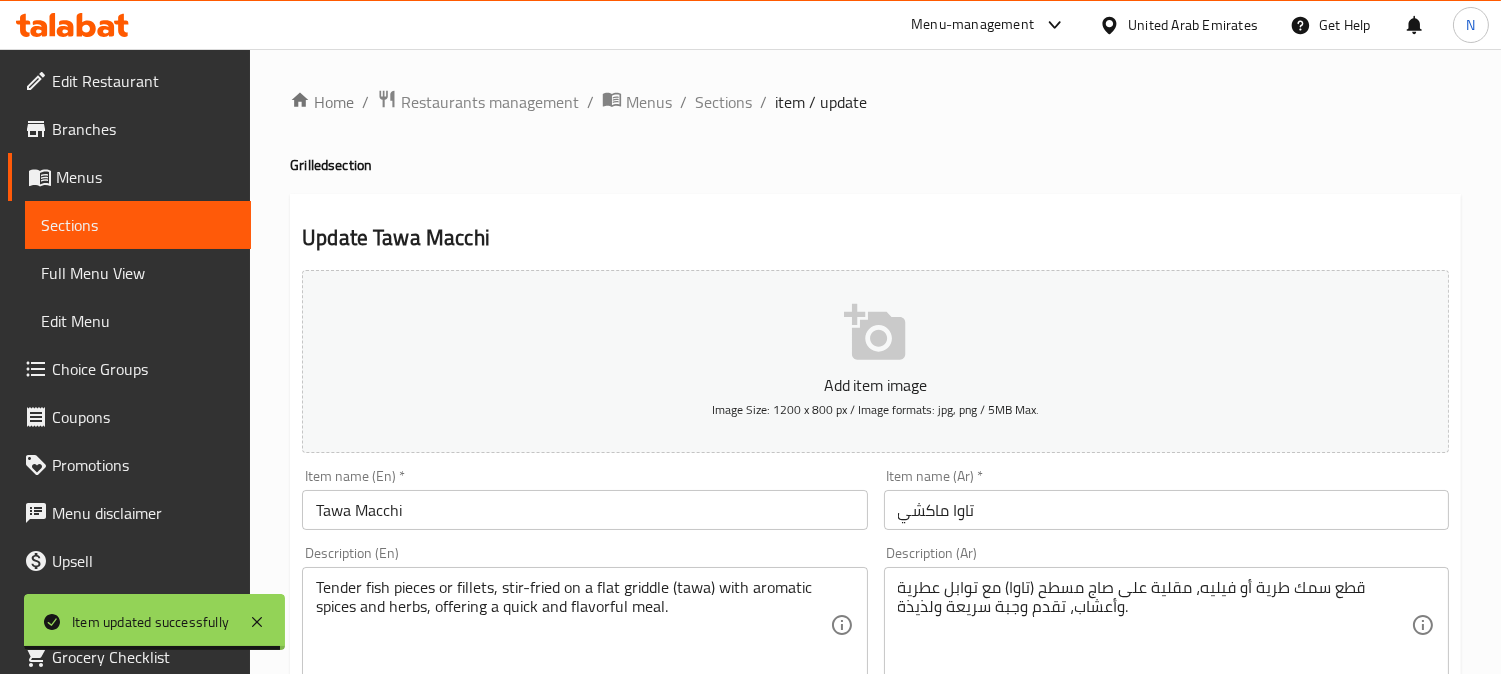 scroll, scrollTop: 111, scrollLeft: 0, axis: vertical 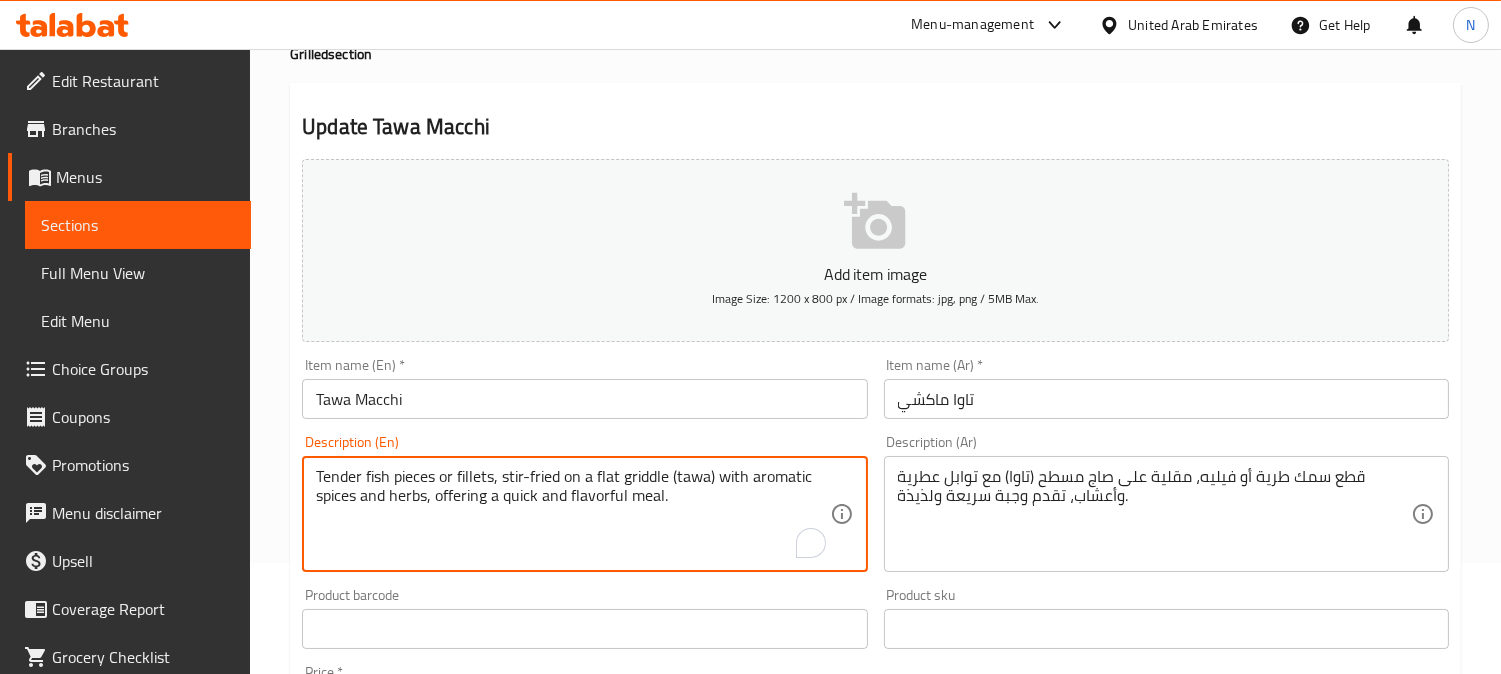 click on "Tender fish pieces or fillets, stir-fried on a flat griddle (tawa) with aromatic spices and herbs, offering a quick and flavorful meal." at bounding box center [572, 514] 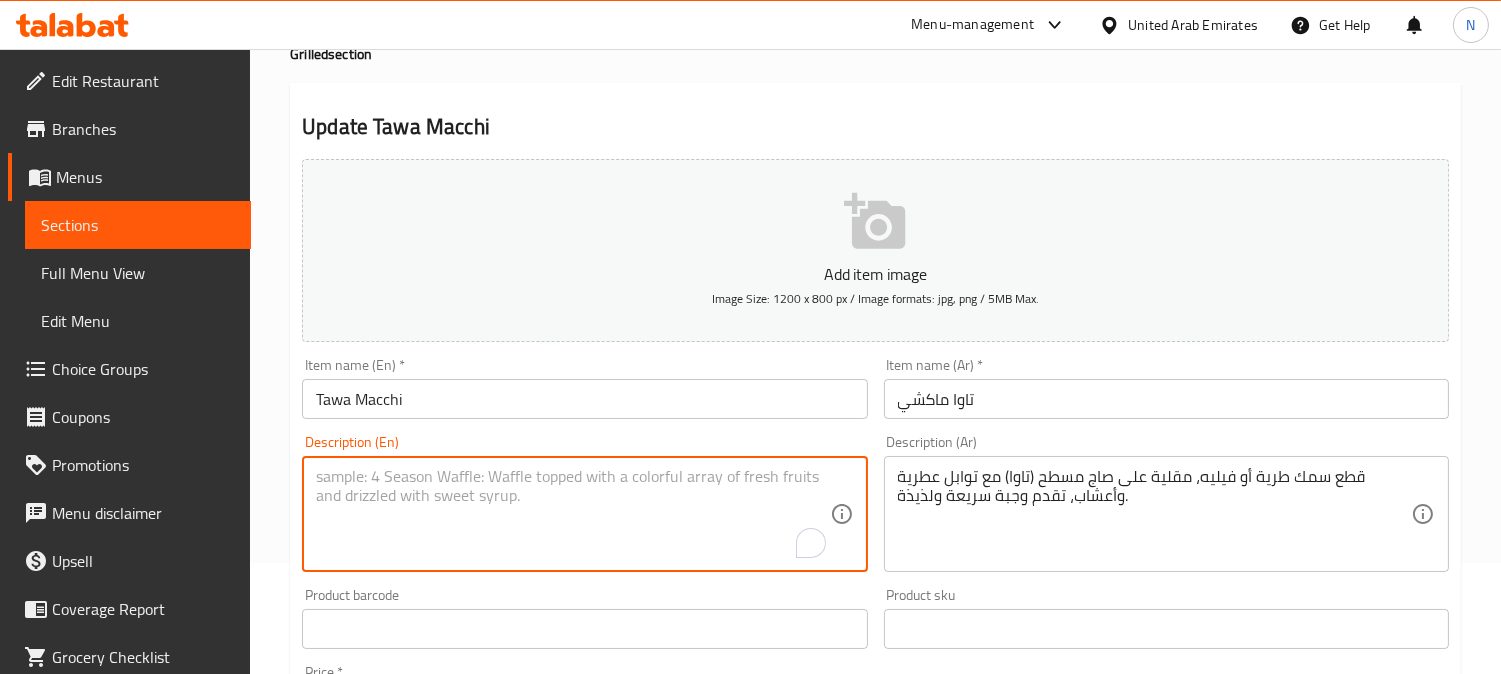 type 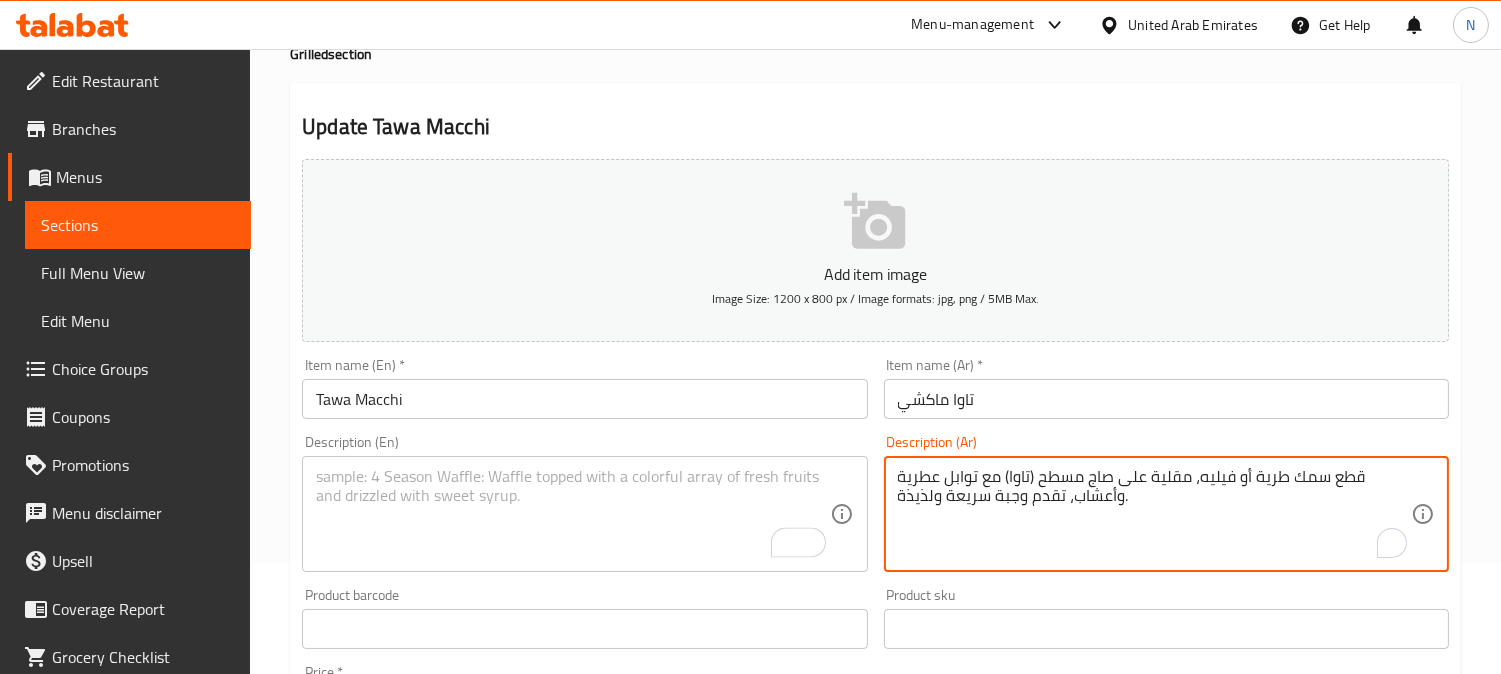 click on "قطع سمك طرية أو فيليه، مقلية على صاج مسطح (تاوا) مع توابل عطرية وأعشاب، تقدم وجبة سريعة ولذيذة." at bounding box center [1154, 514] 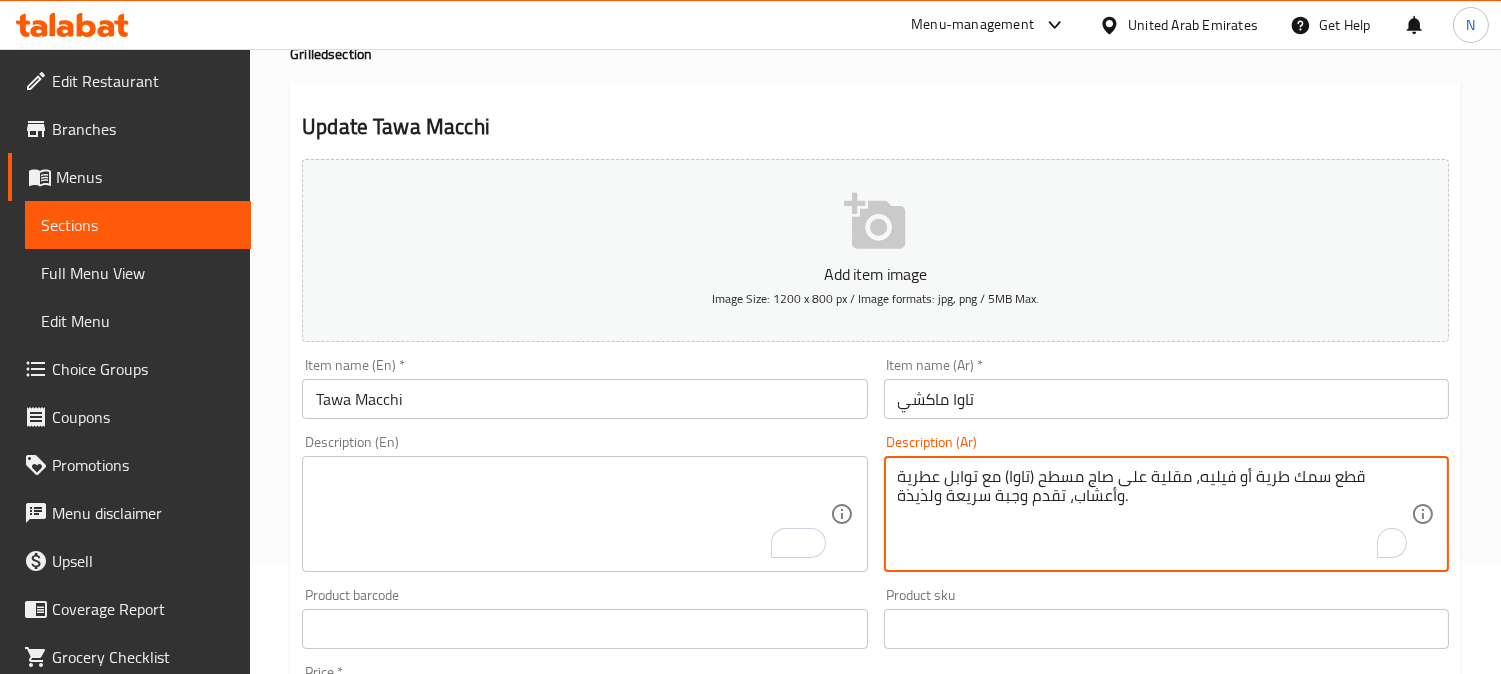 click on "قطع سمك طرية أو فيليه، مقلية على صاج مسطح (تاوا) مع توابل عطرية وأعشاب، تقدم وجبة سريعة ولذيذة." at bounding box center (1154, 514) 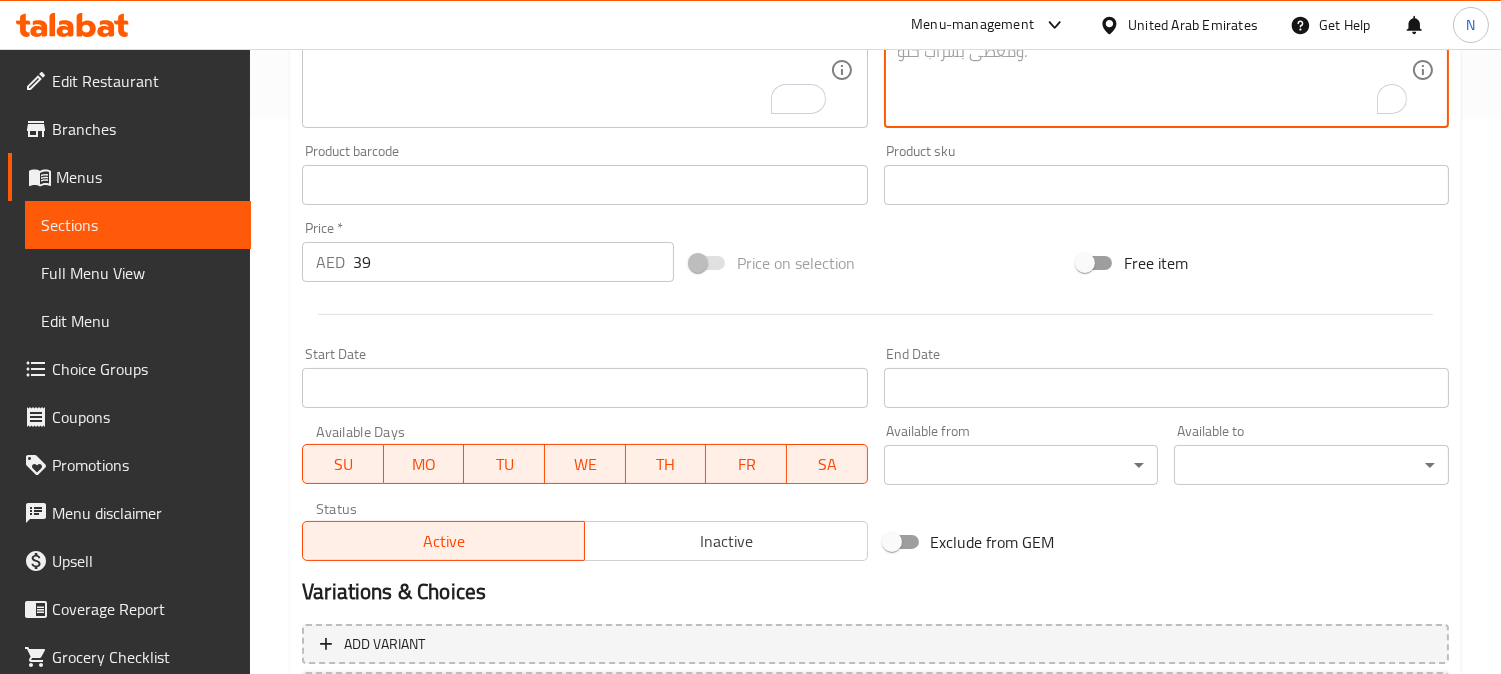 scroll, scrollTop: 735, scrollLeft: 0, axis: vertical 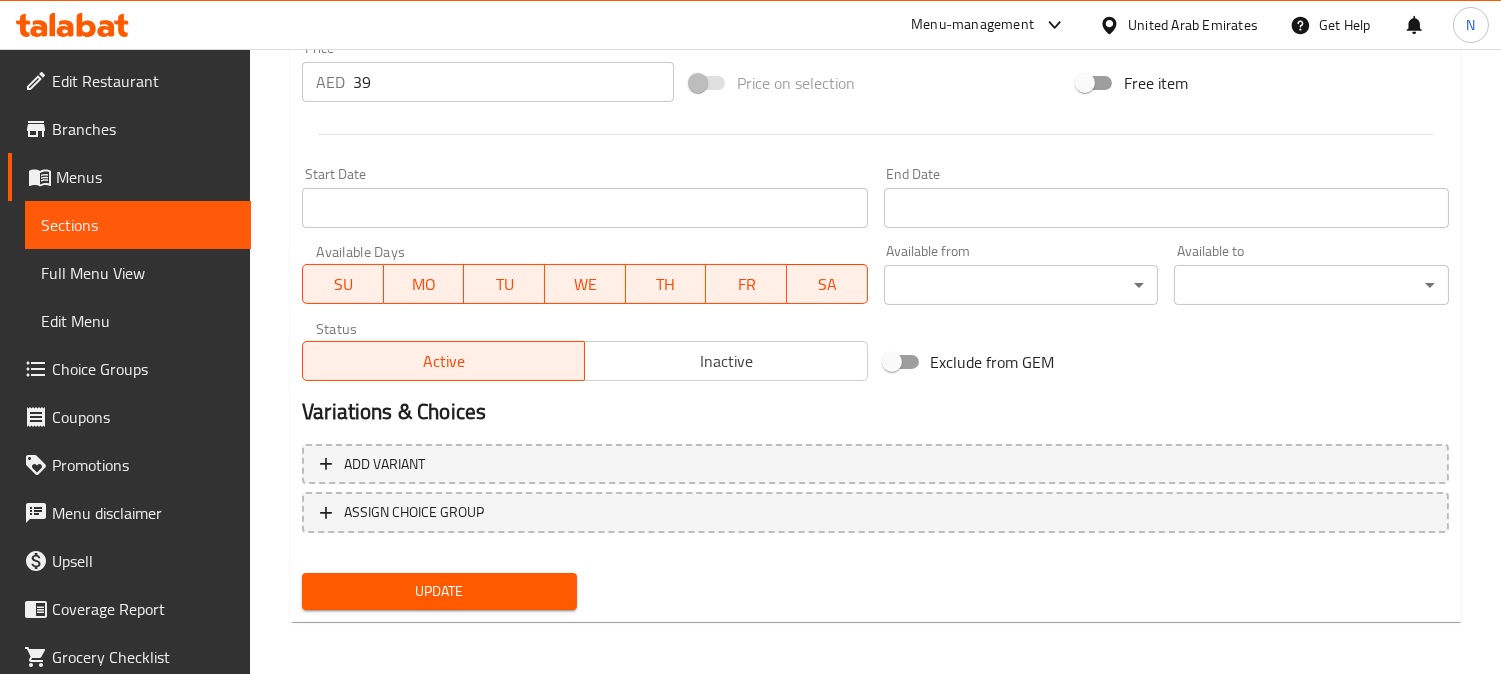 type 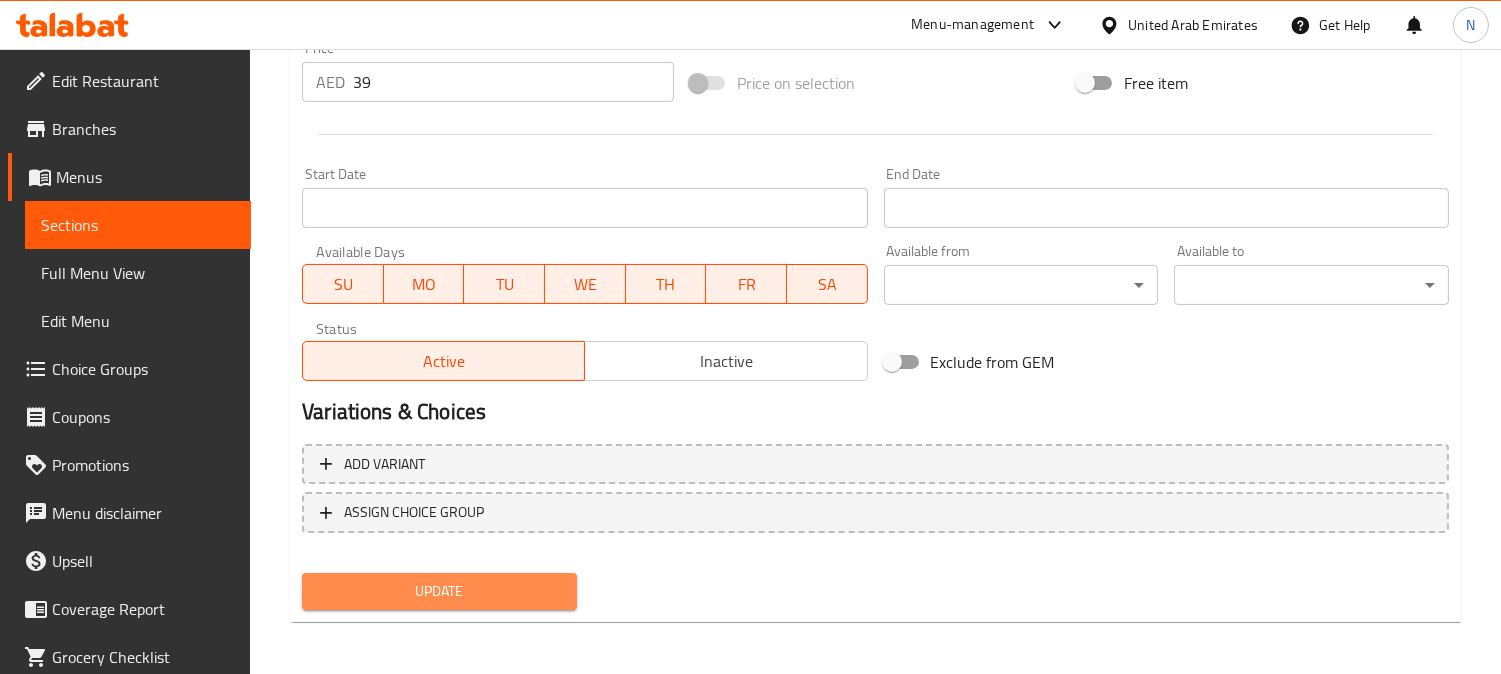 click on "Update" at bounding box center [439, 591] 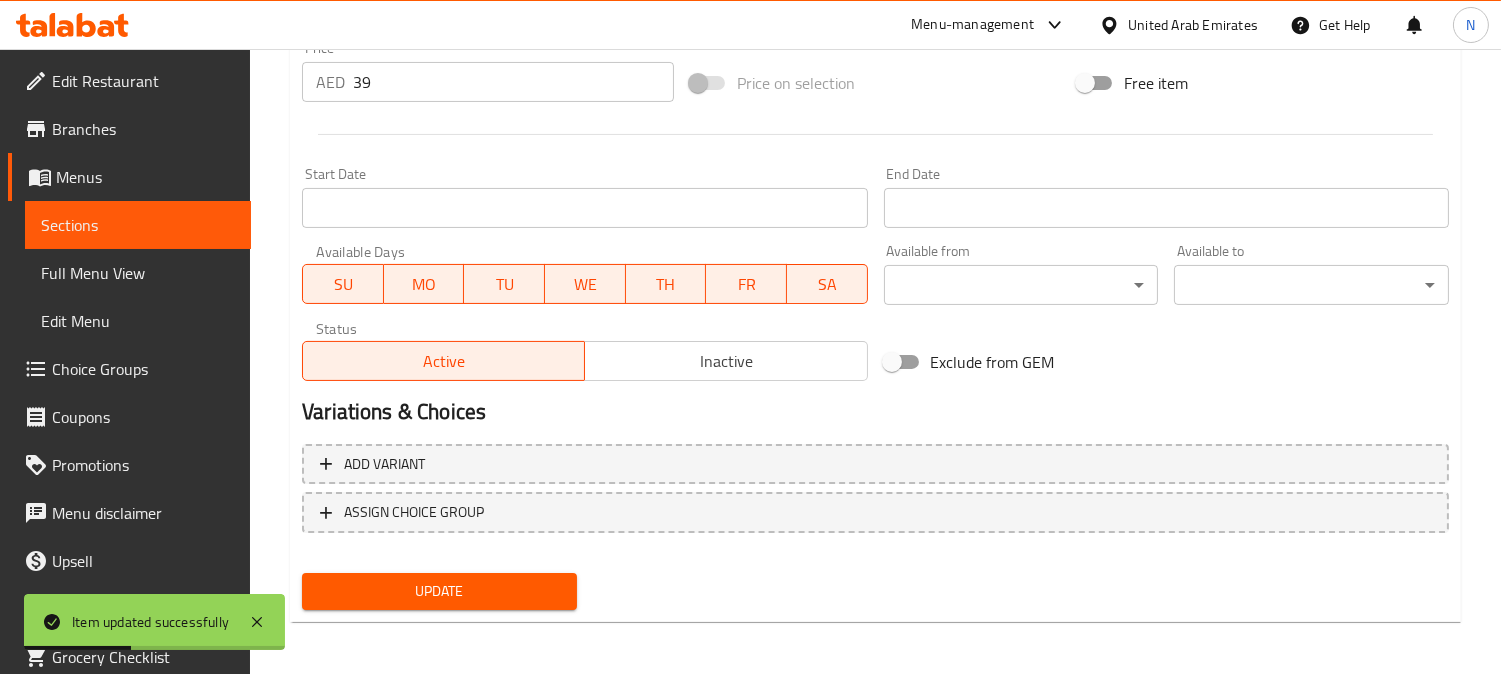 scroll, scrollTop: 0, scrollLeft: 0, axis: both 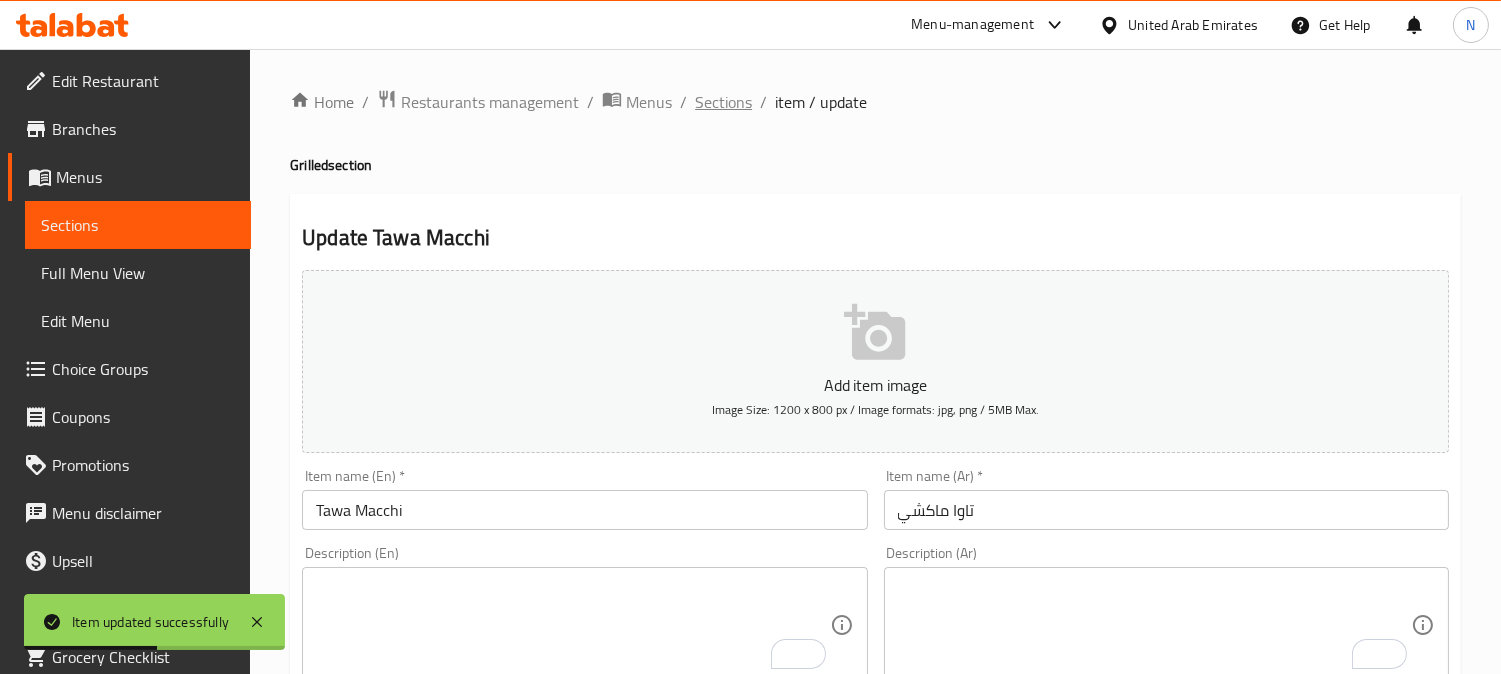 click on "Sections" at bounding box center [723, 102] 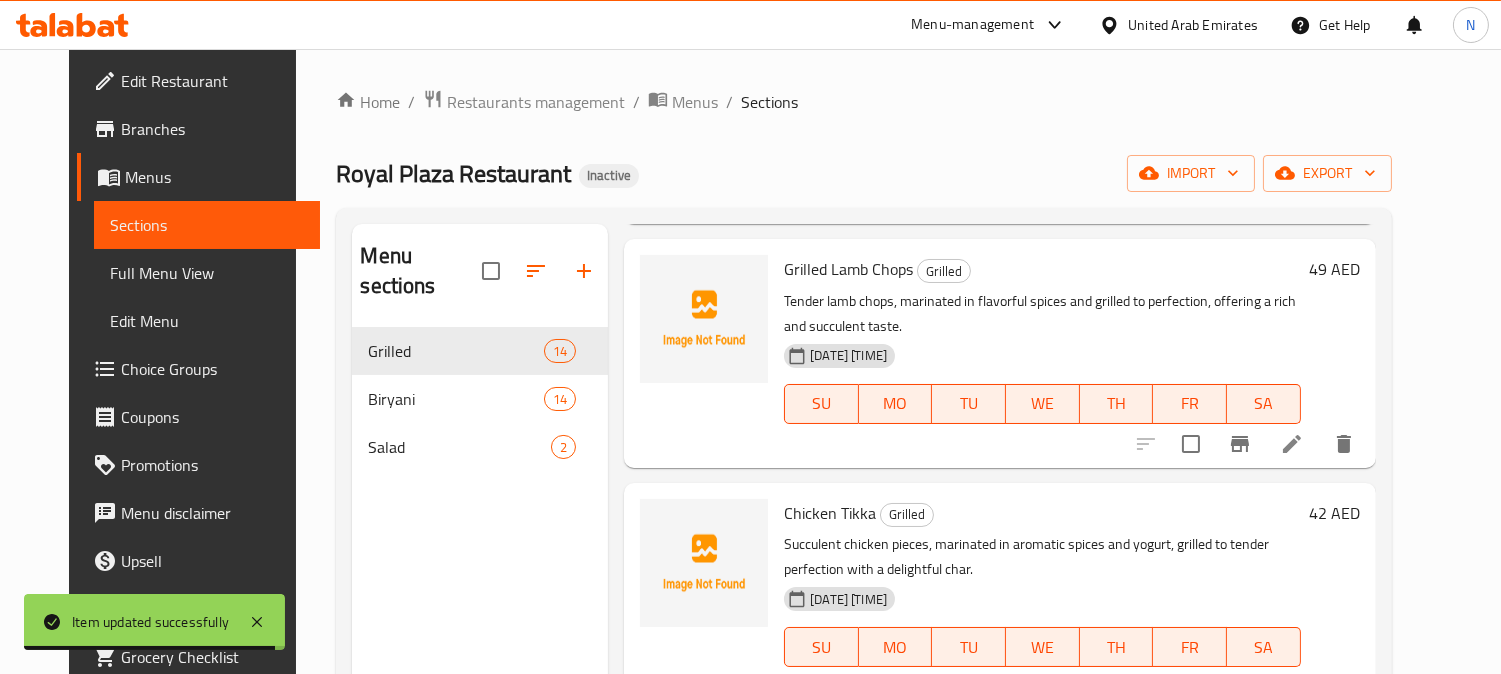 scroll, scrollTop: 1222, scrollLeft: 0, axis: vertical 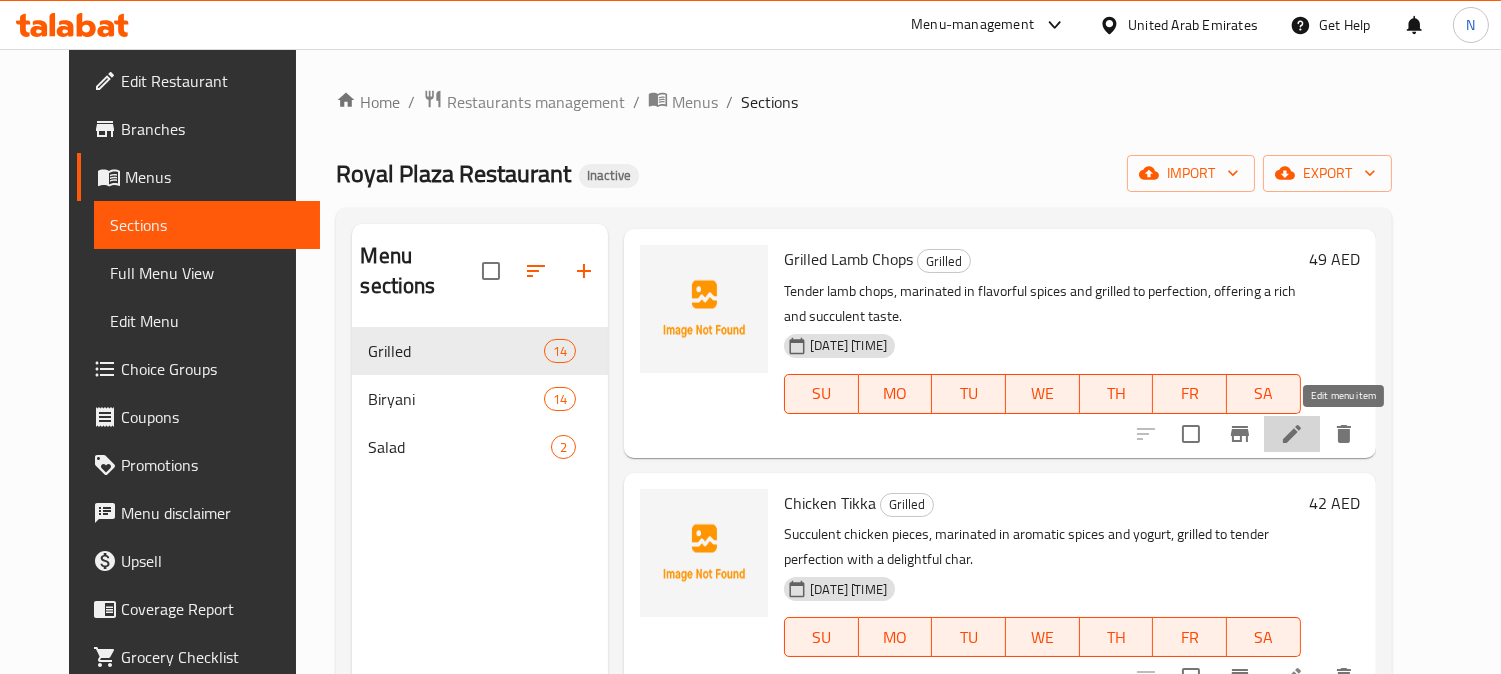 click 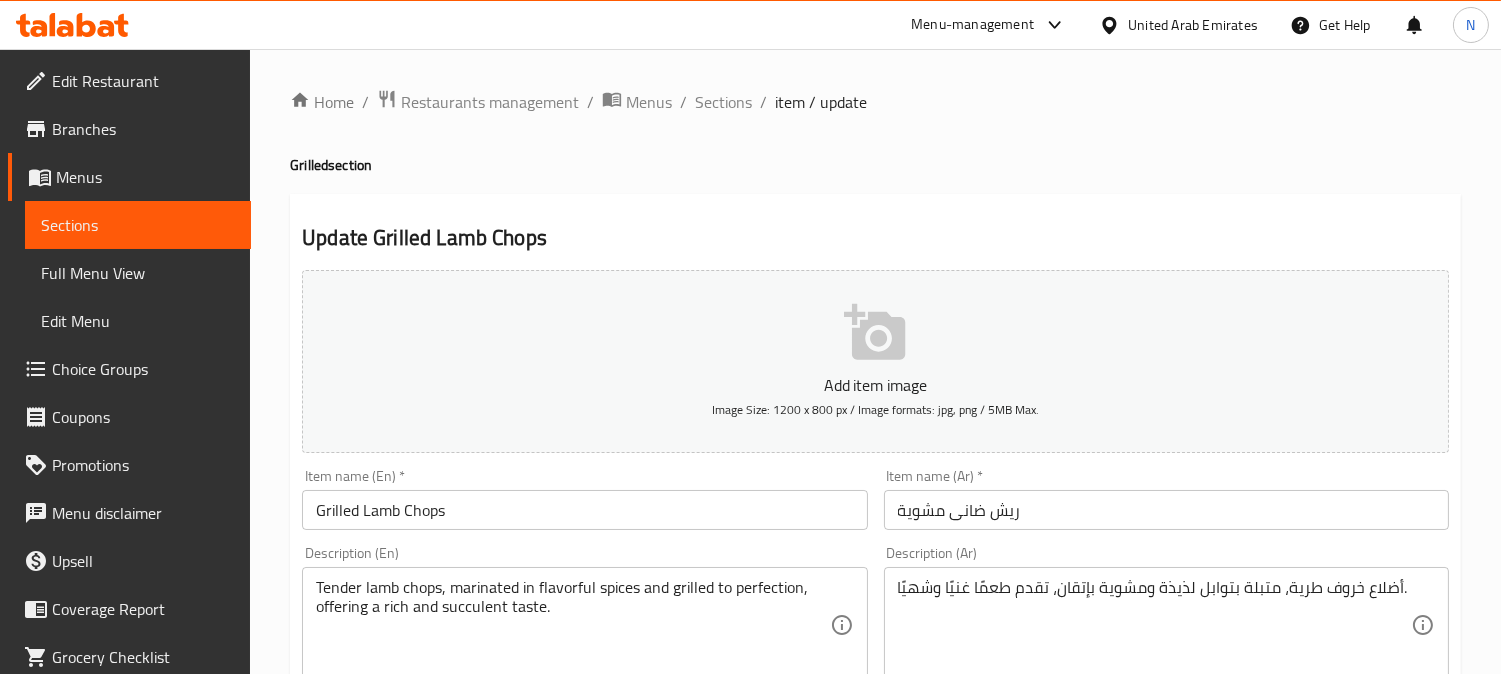 scroll, scrollTop: 111, scrollLeft: 0, axis: vertical 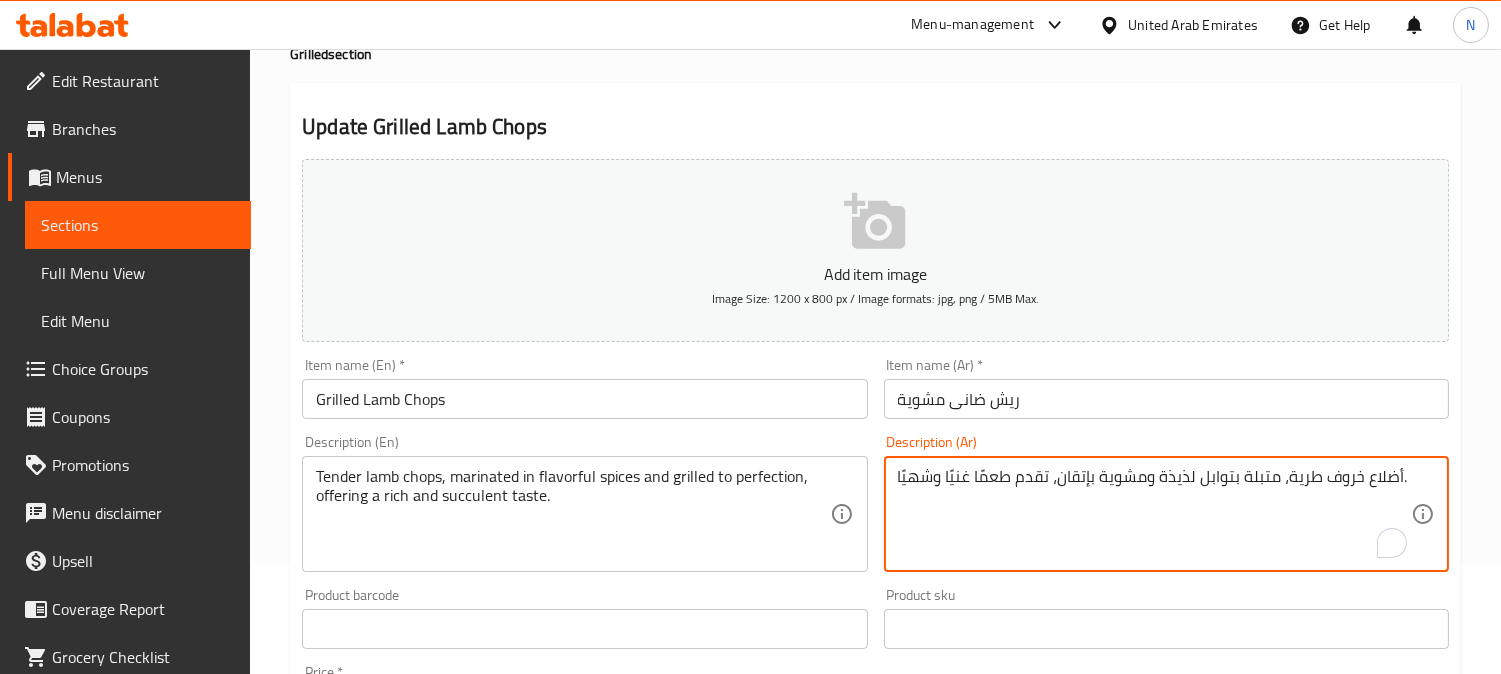 click on "أضلاع خروف طرية، متبلة بتوابل لذيذة ومشوية بإتقان، تقدم طعمًا غنيًا وشهيًا." at bounding box center [1154, 514] 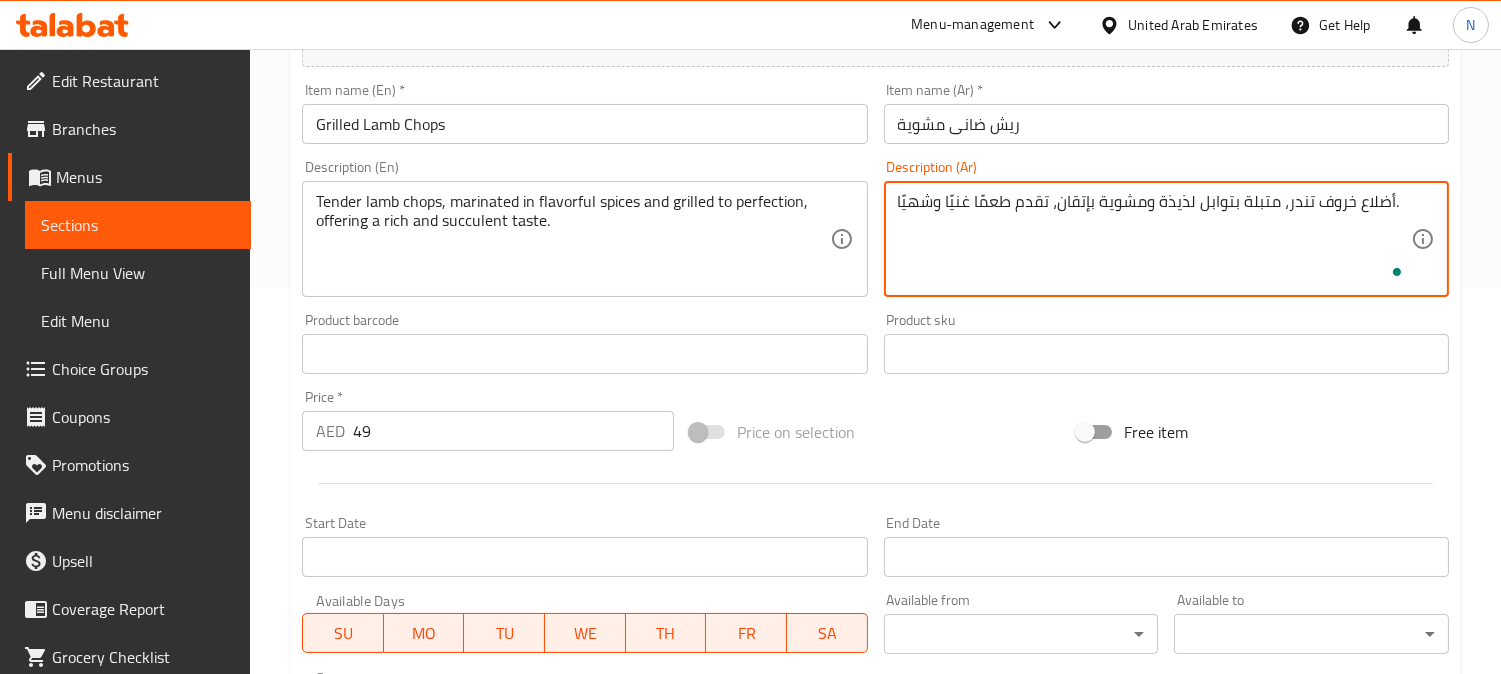 scroll, scrollTop: 735, scrollLeft: 0, axis: vertical 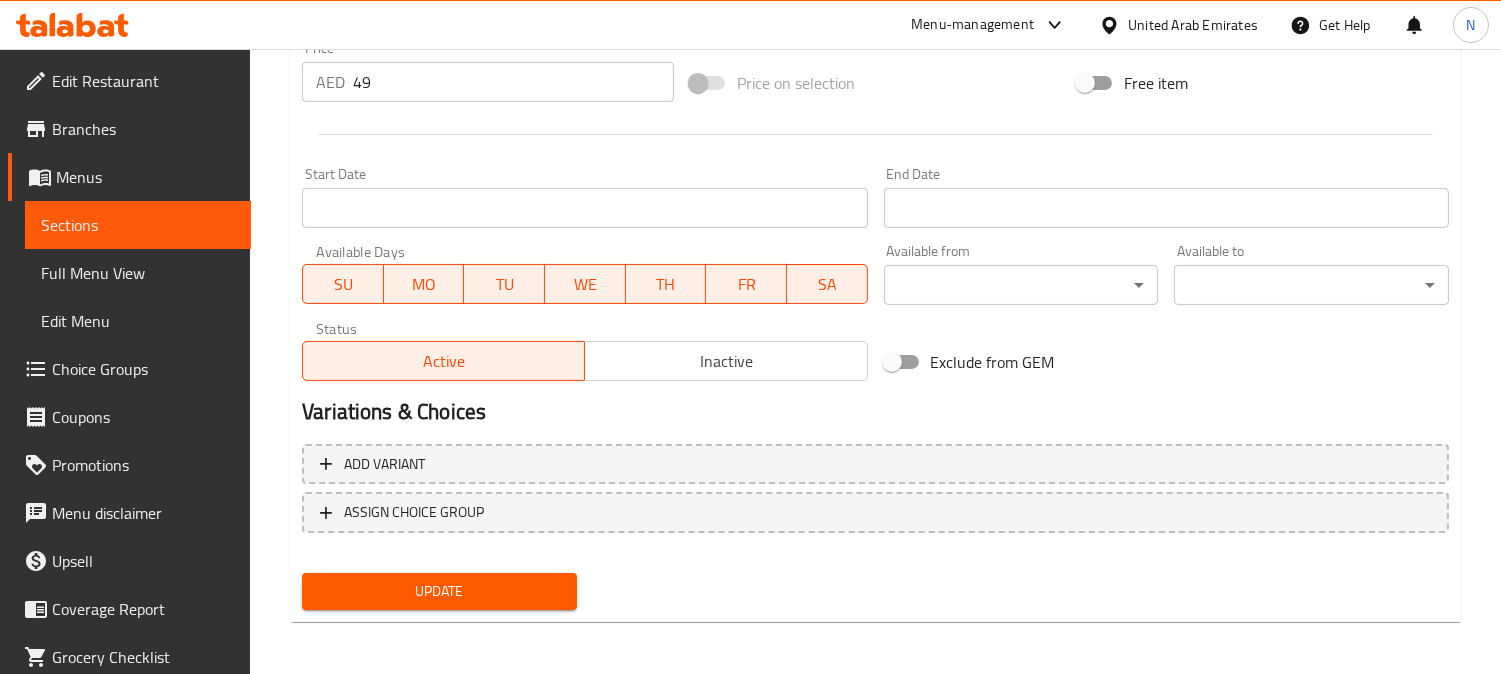 type on "أضلاع خروف تندر، متبلة بتوابل لذيذة ومشوية بإتقان، تقدم طعمًا غنيًا وشهيًا." 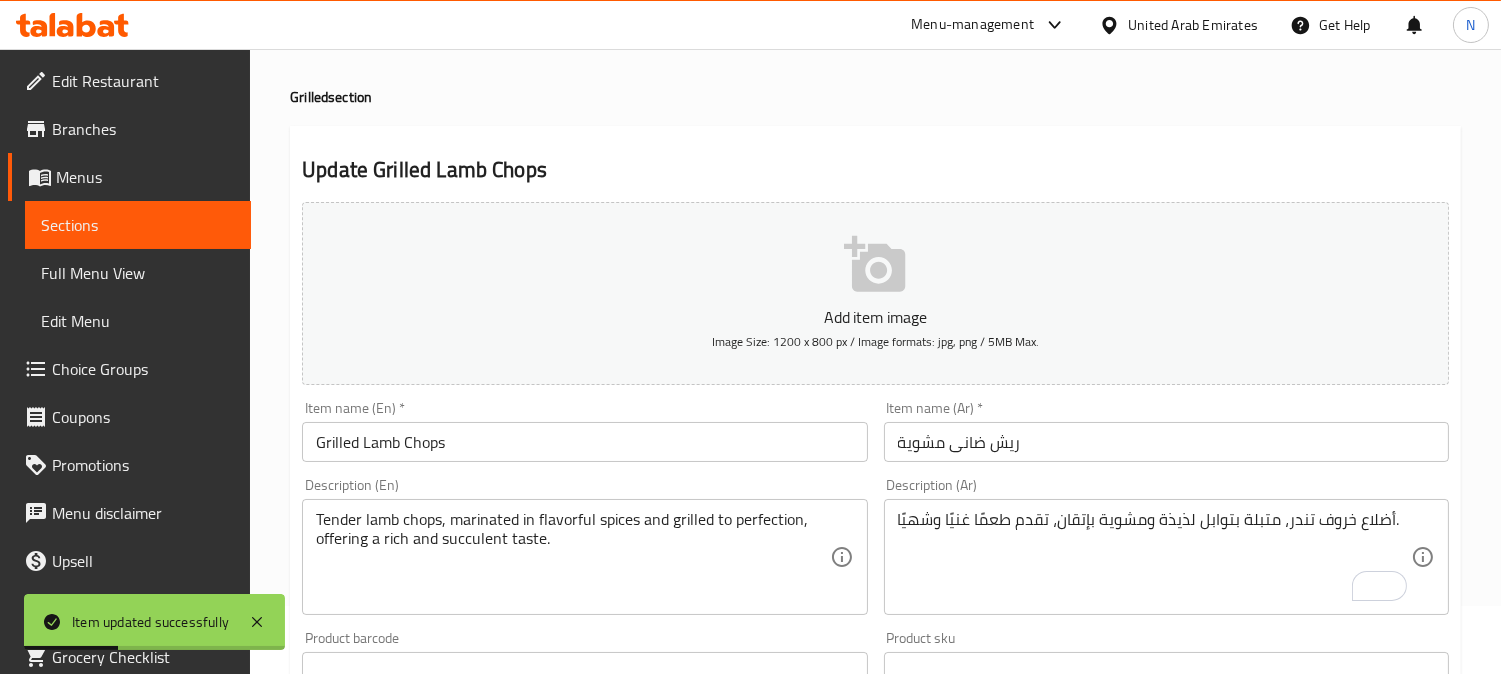 scroll, scrollTop: 0, scrollLeft: 0, axis: both 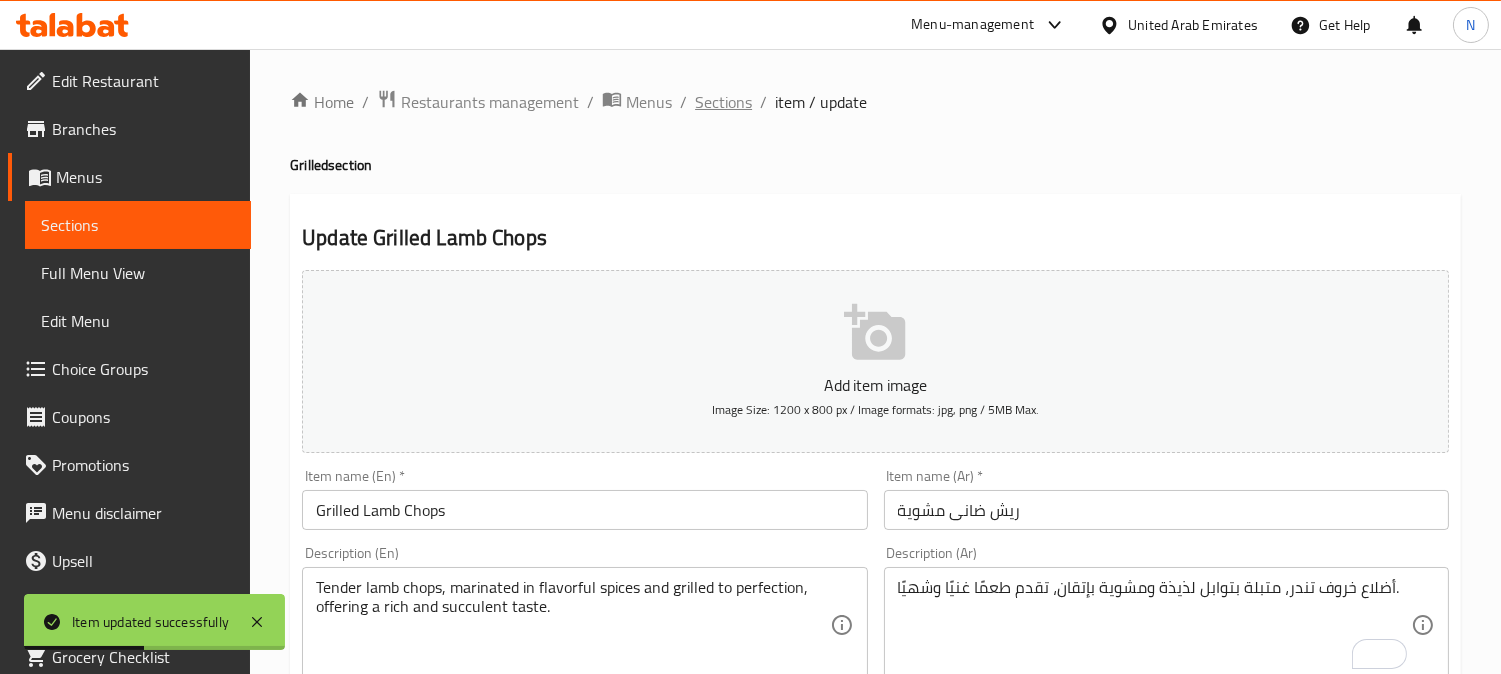 click on "Sections" at bounding box center (723, 102) 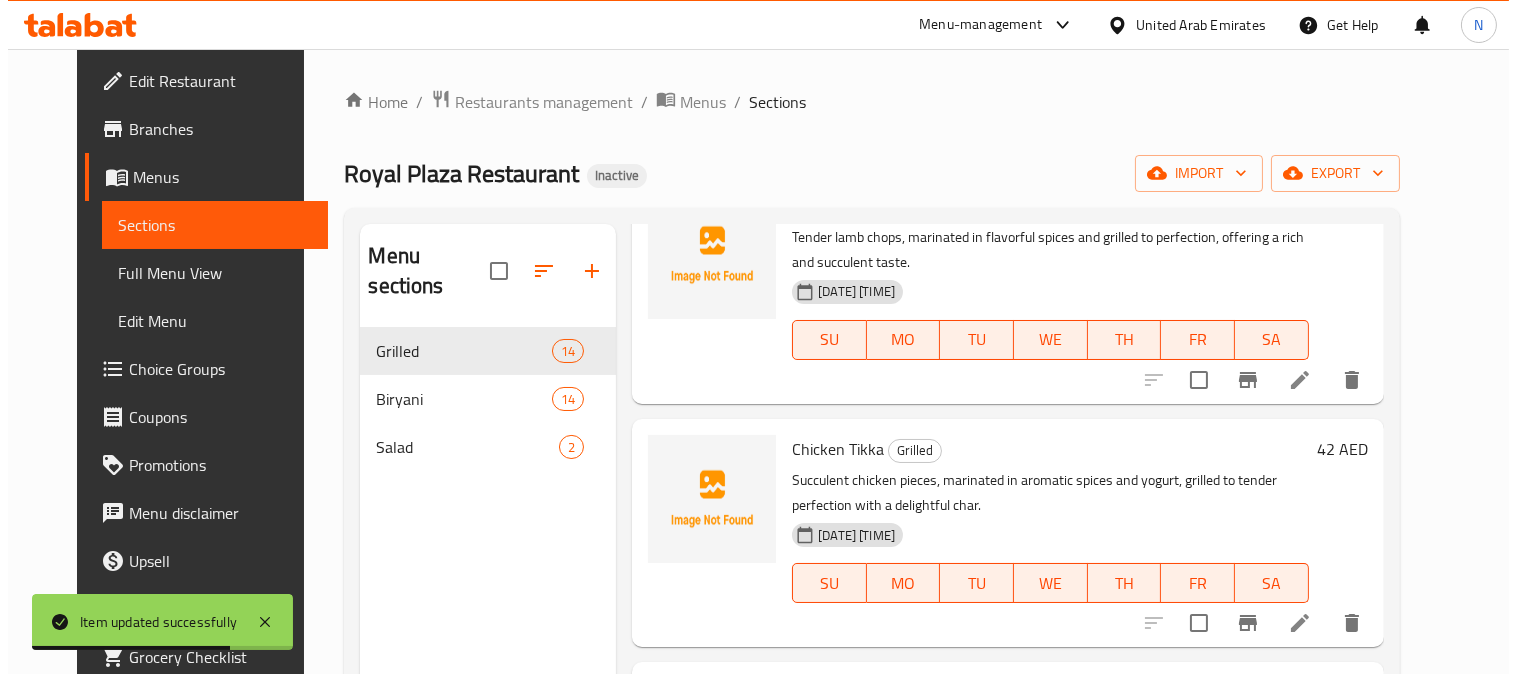 scroll, scrollTop: 1333, scrollLeft: 0, axis: vertical 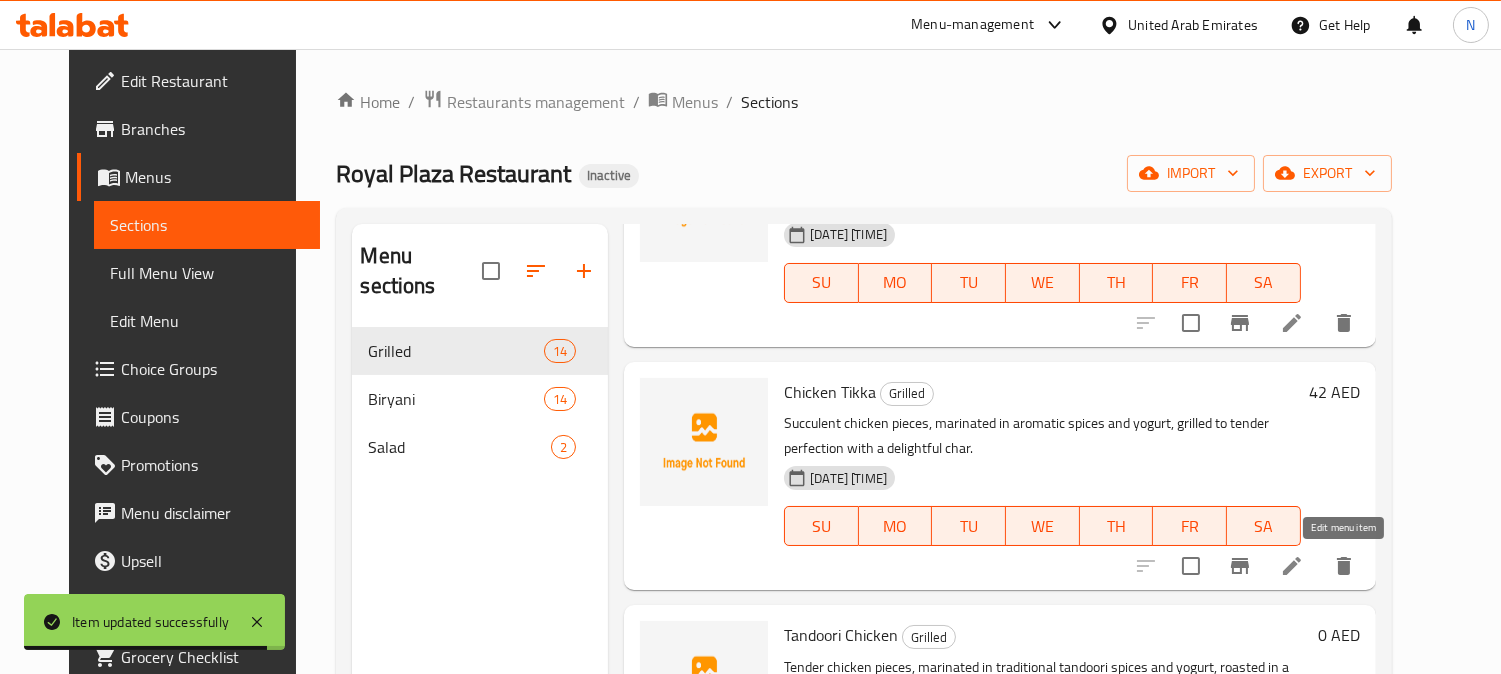 click 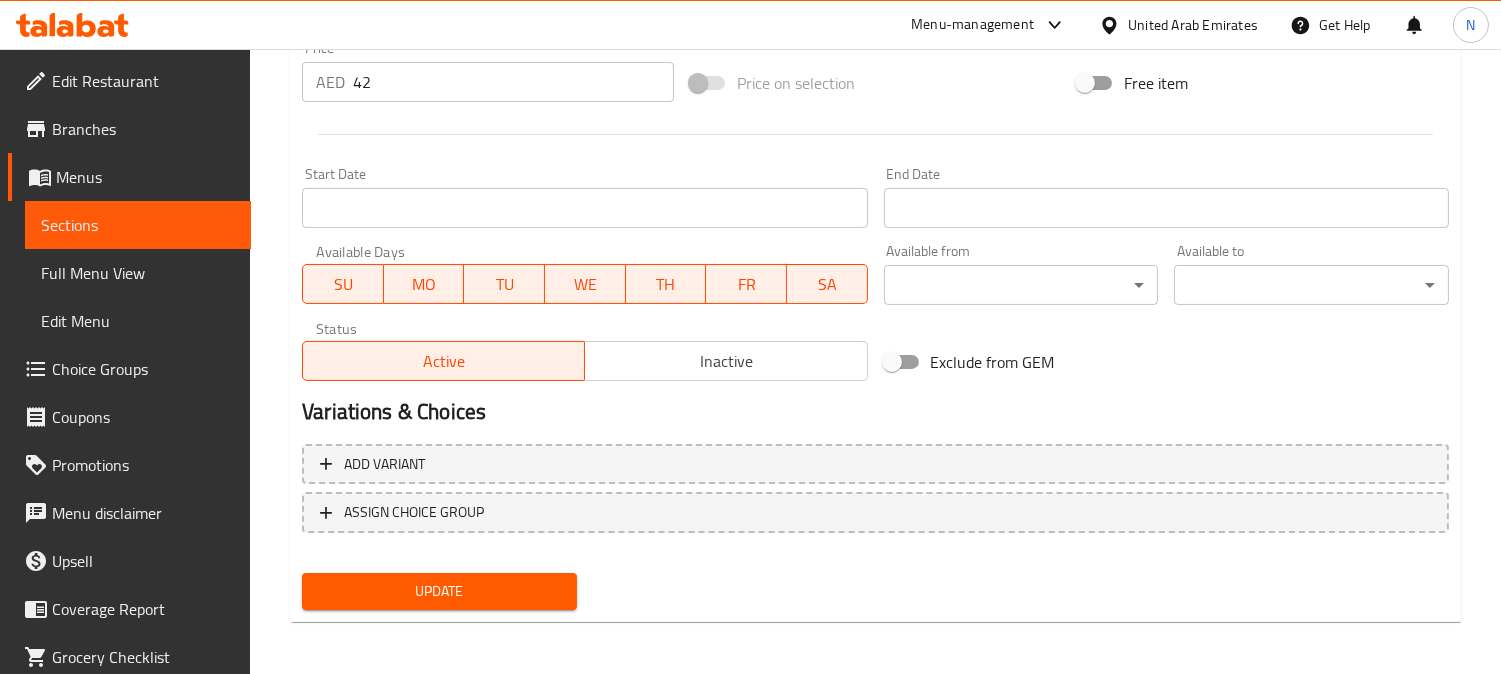 scroll, scrollTop: 0, scrollLeft: 0, axis: both 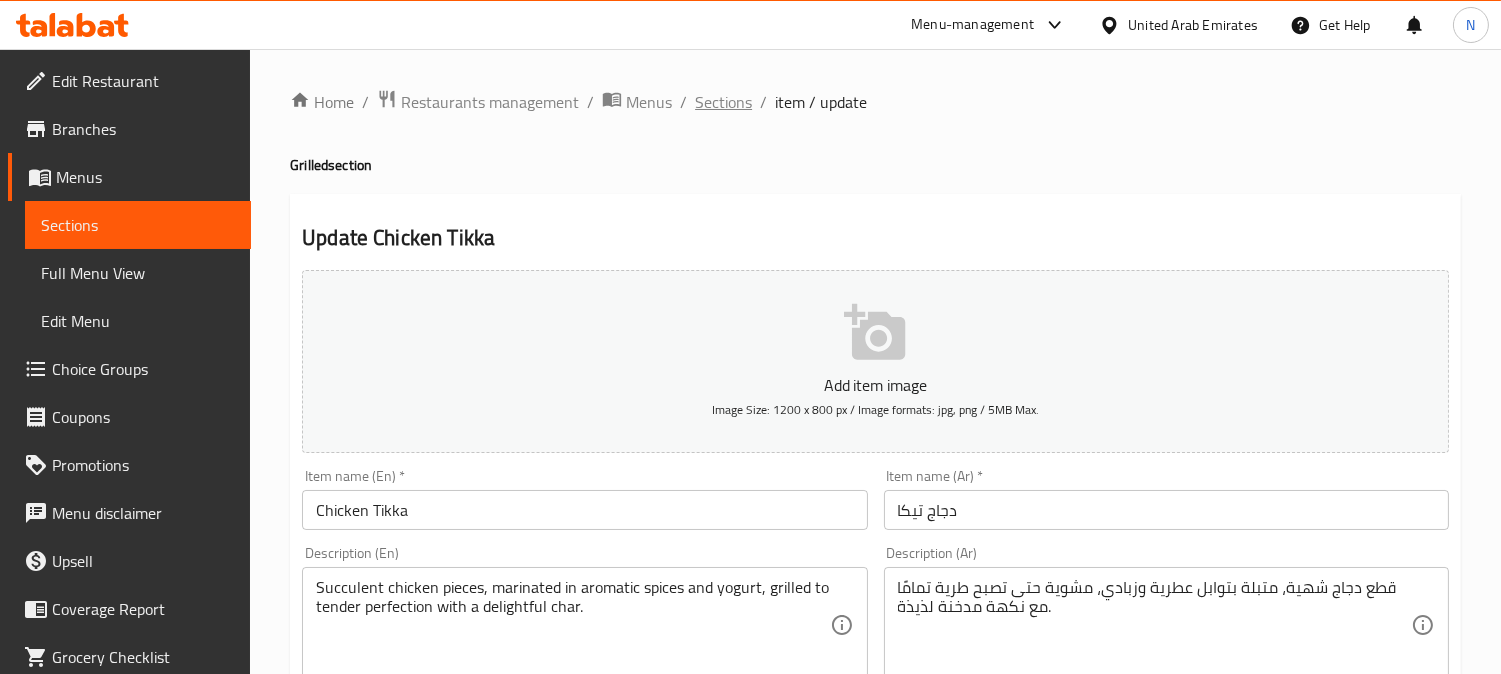 click on "Sections" at bounding box center [723, 102] 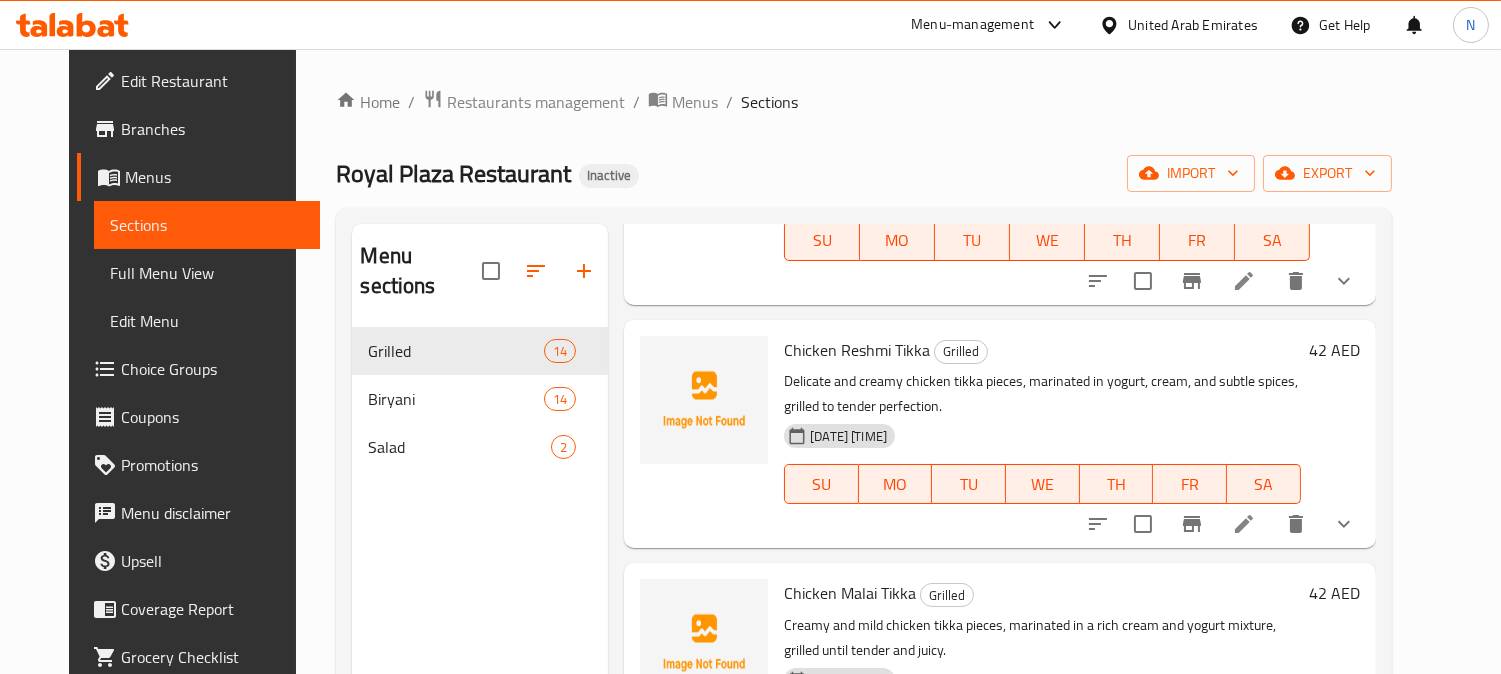 scroll, scrollTop: 1888, scrollLeft: 0, axis: vertical 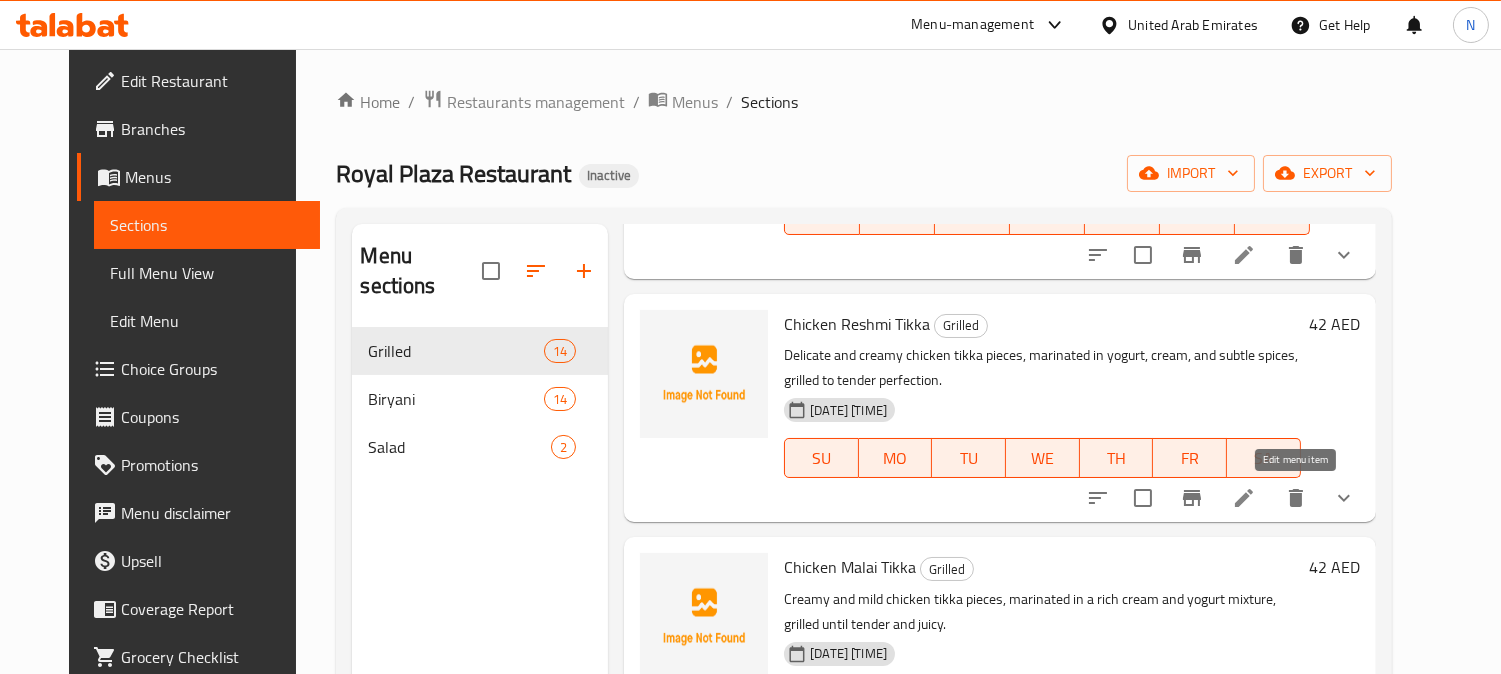 click 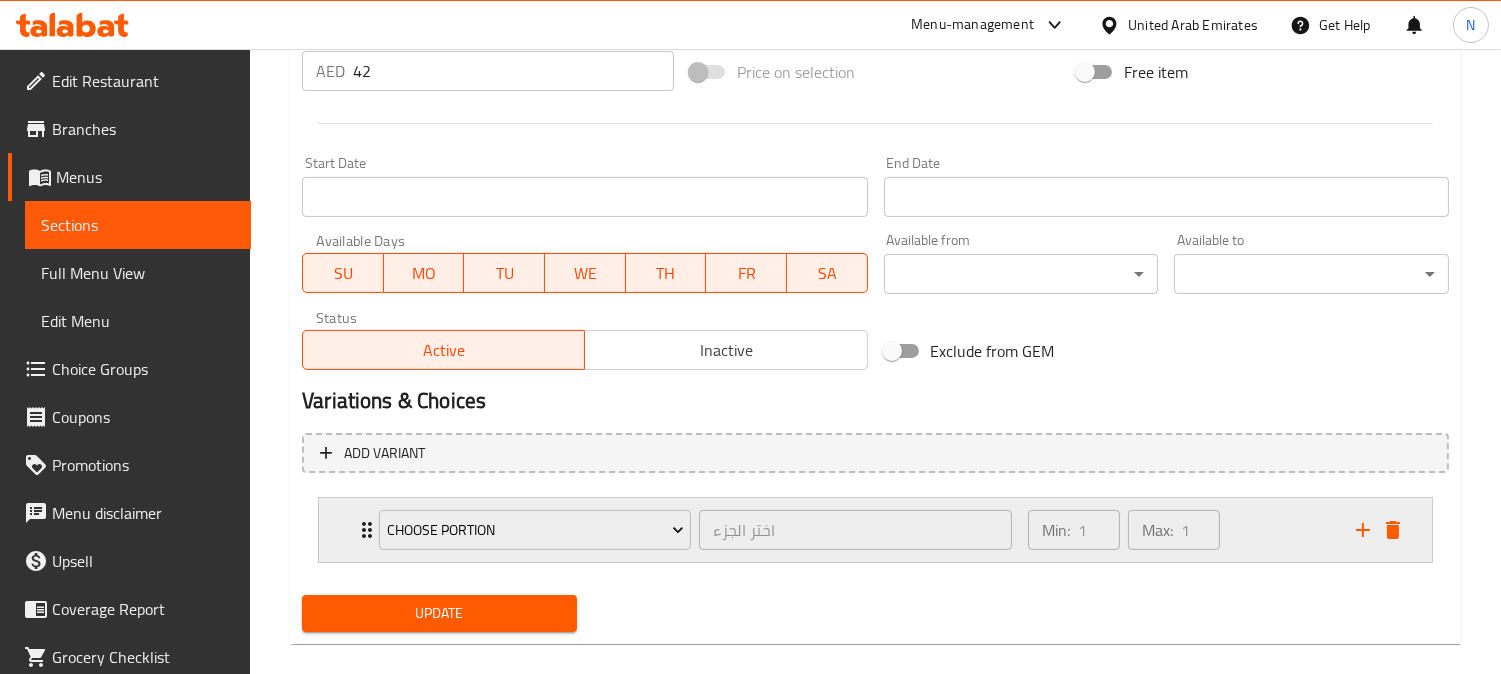 scroll, scrollTop: 770, scrollLeft: 0, axis: vertical 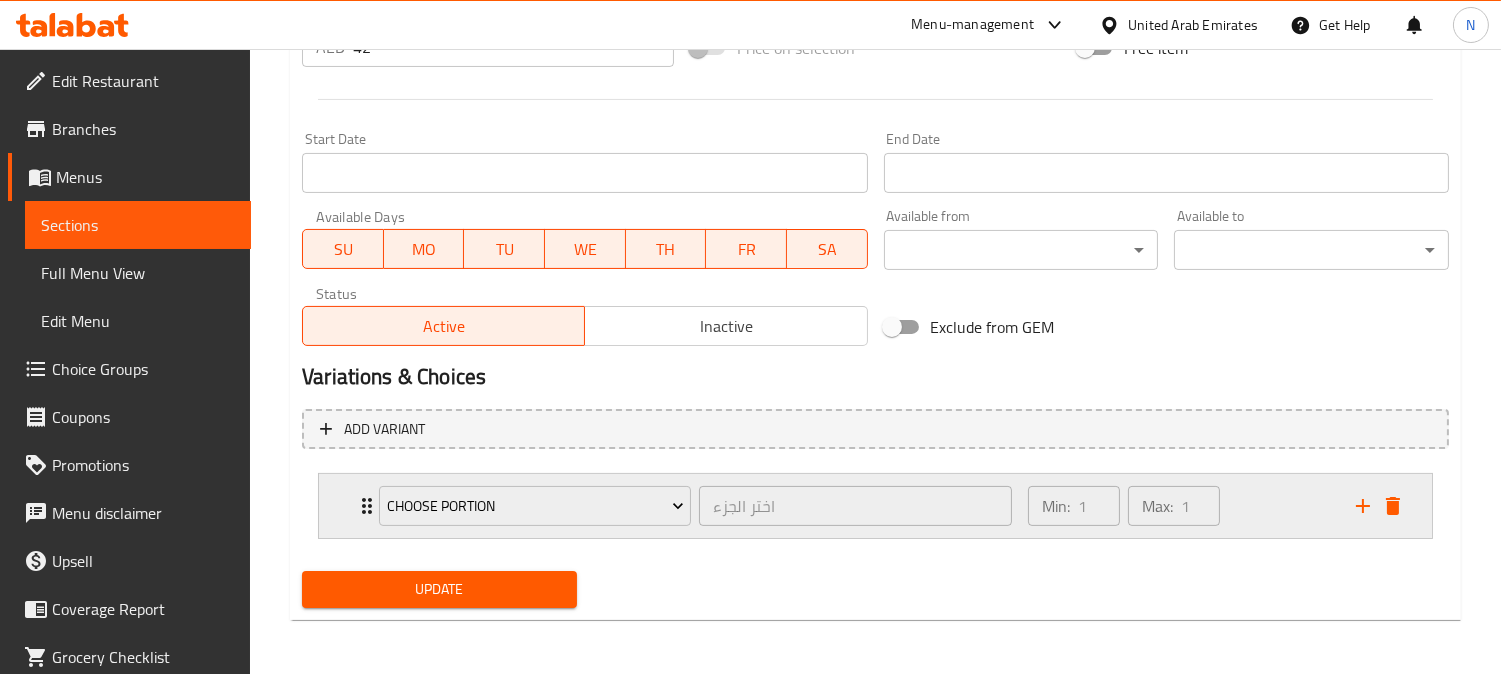 click on "Choose Portion اختر الجزء ​ Min: 1 ​ Max: 1 ​" at bounding box center (875, 506) 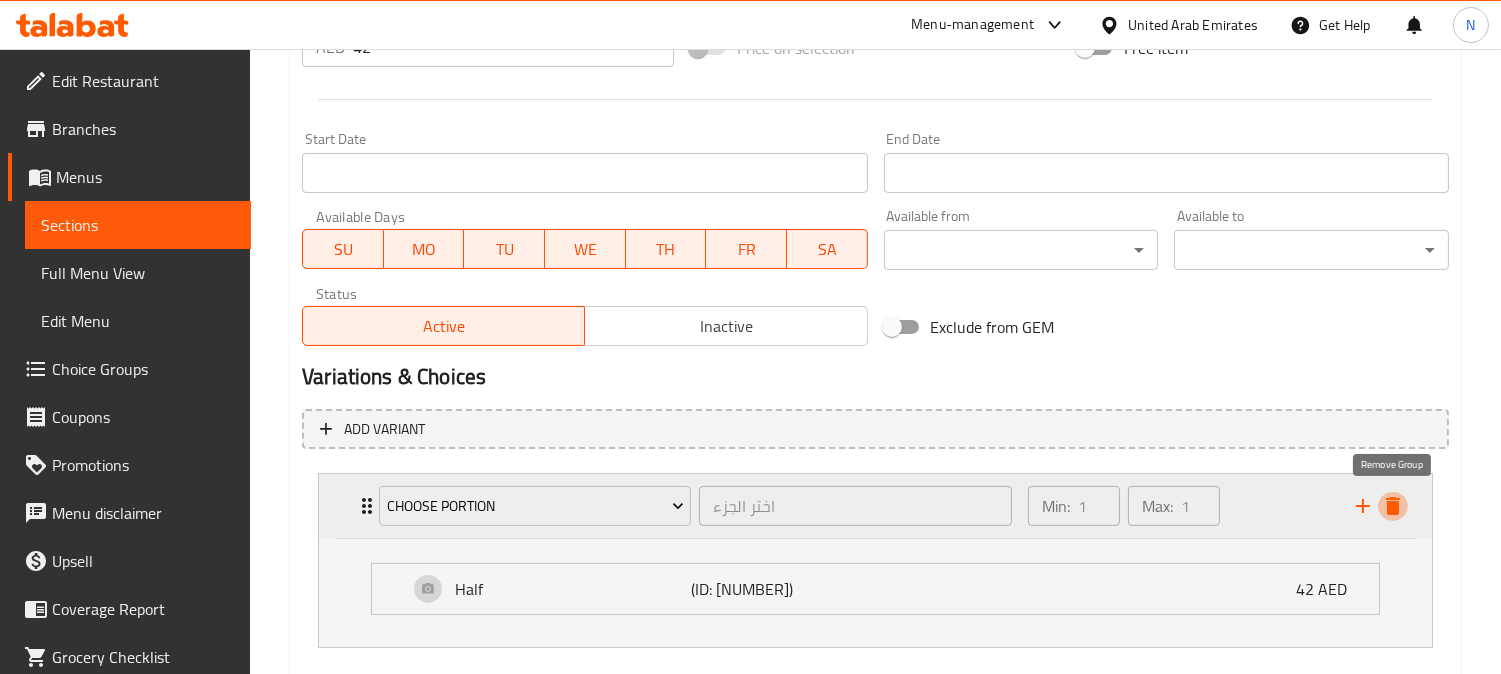 click 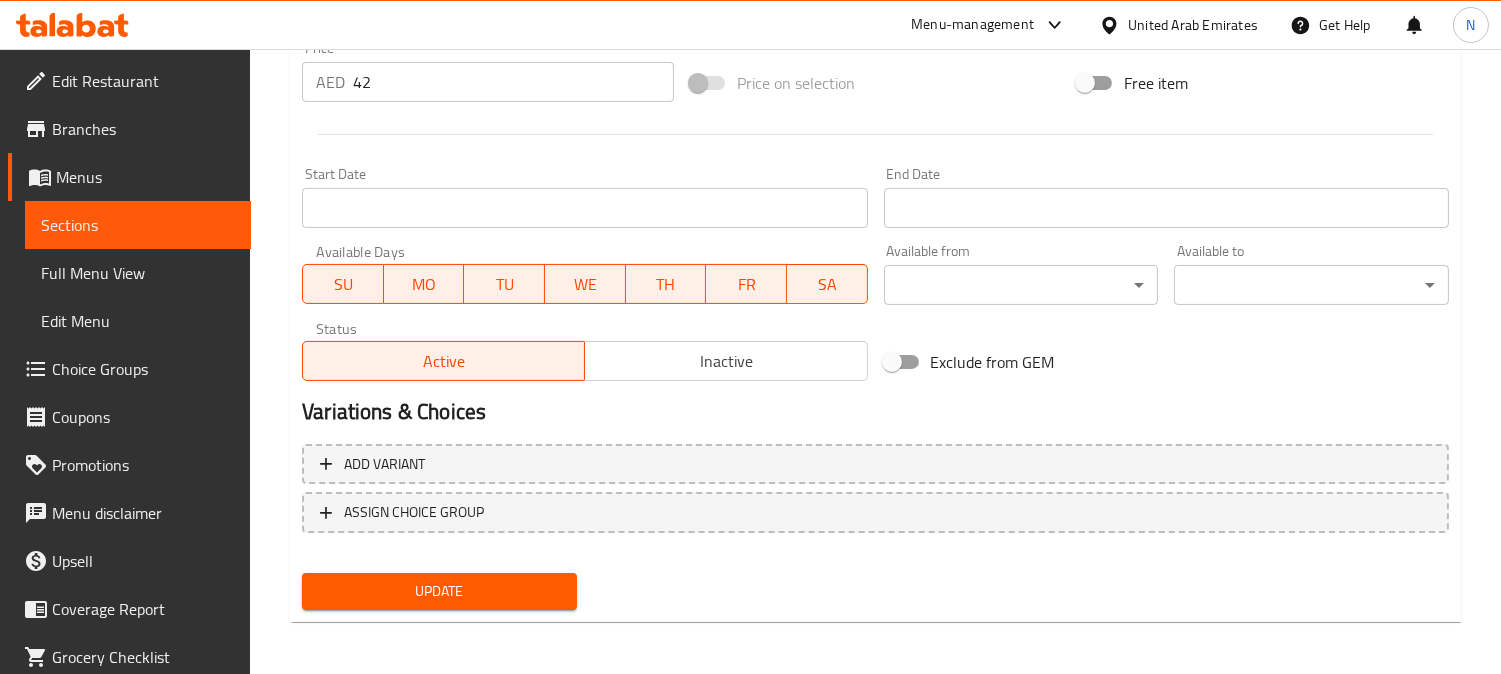 click on "Update" at bounding box center (439, 591) 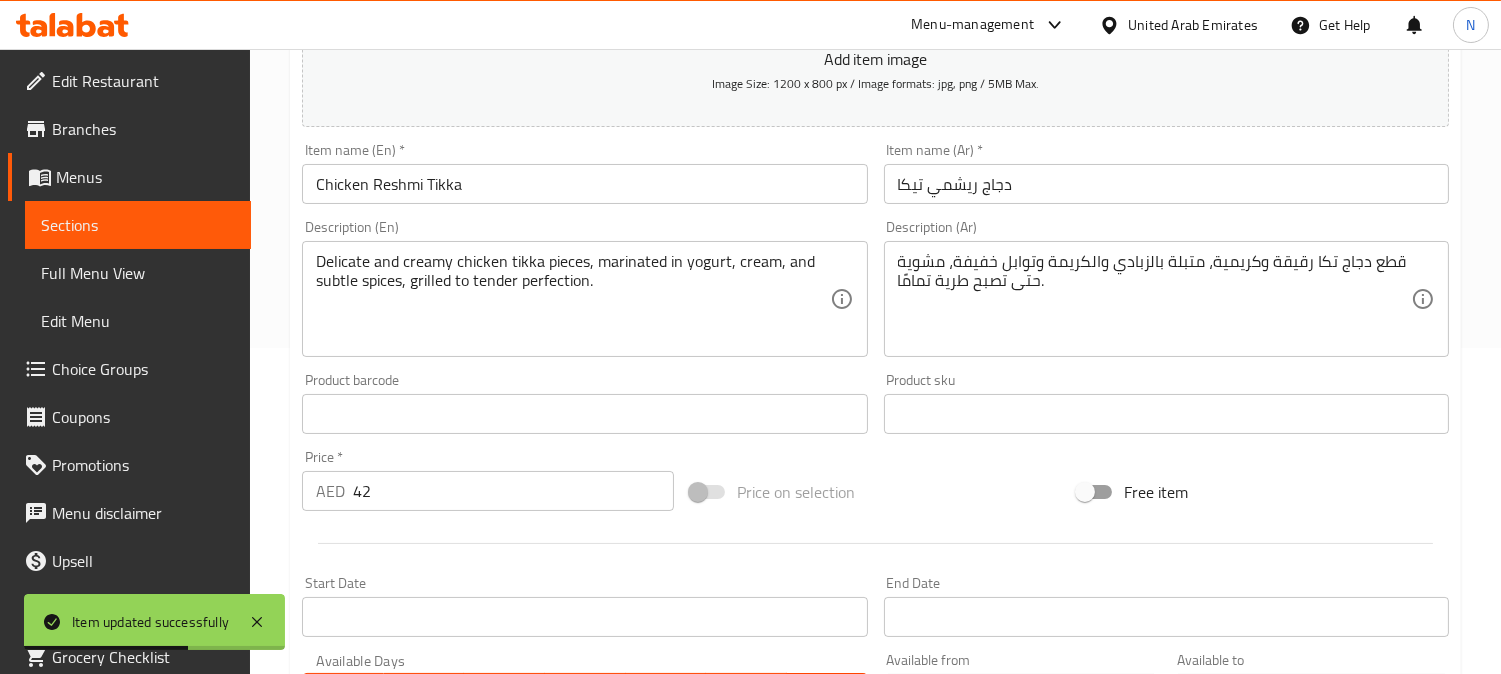 scroll, scrollTop: 0, scrollLeft: 0, axis: both 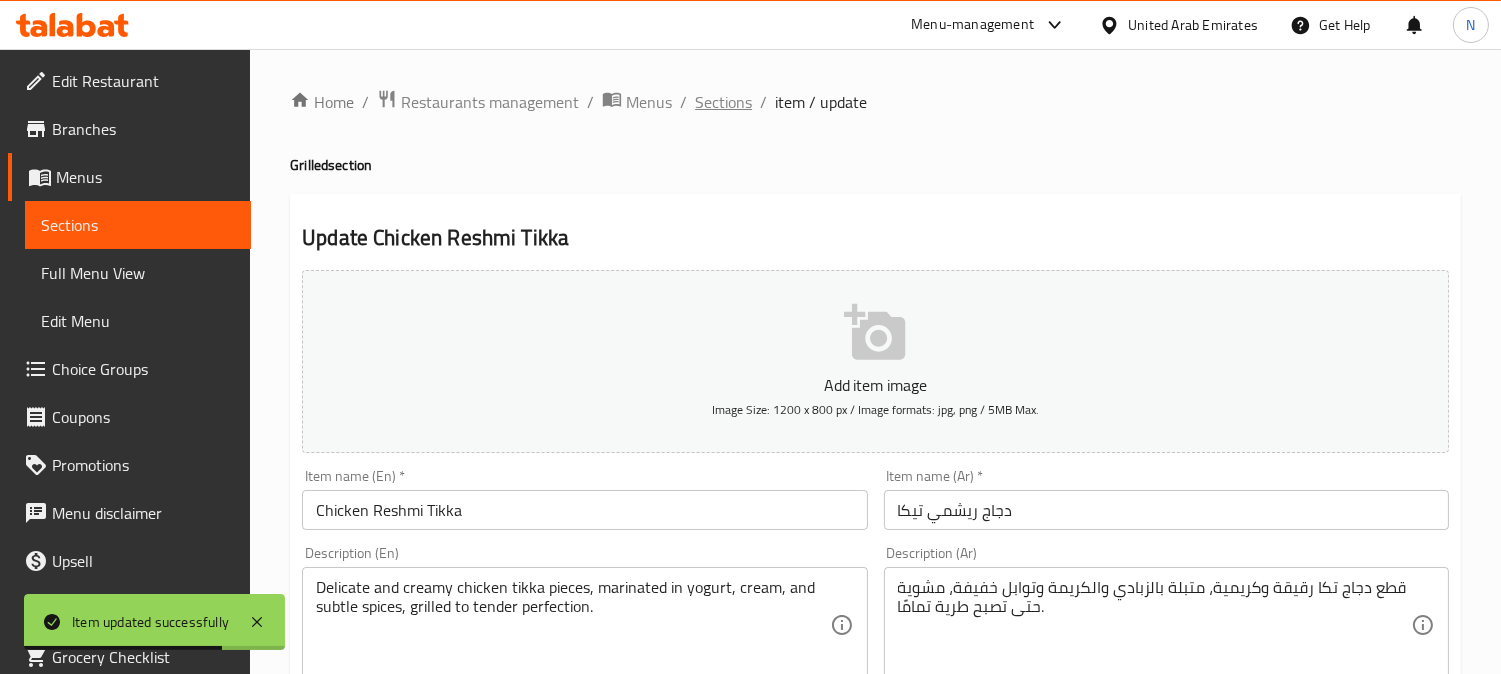 click on "Sections" at bounding box center [723, 102] 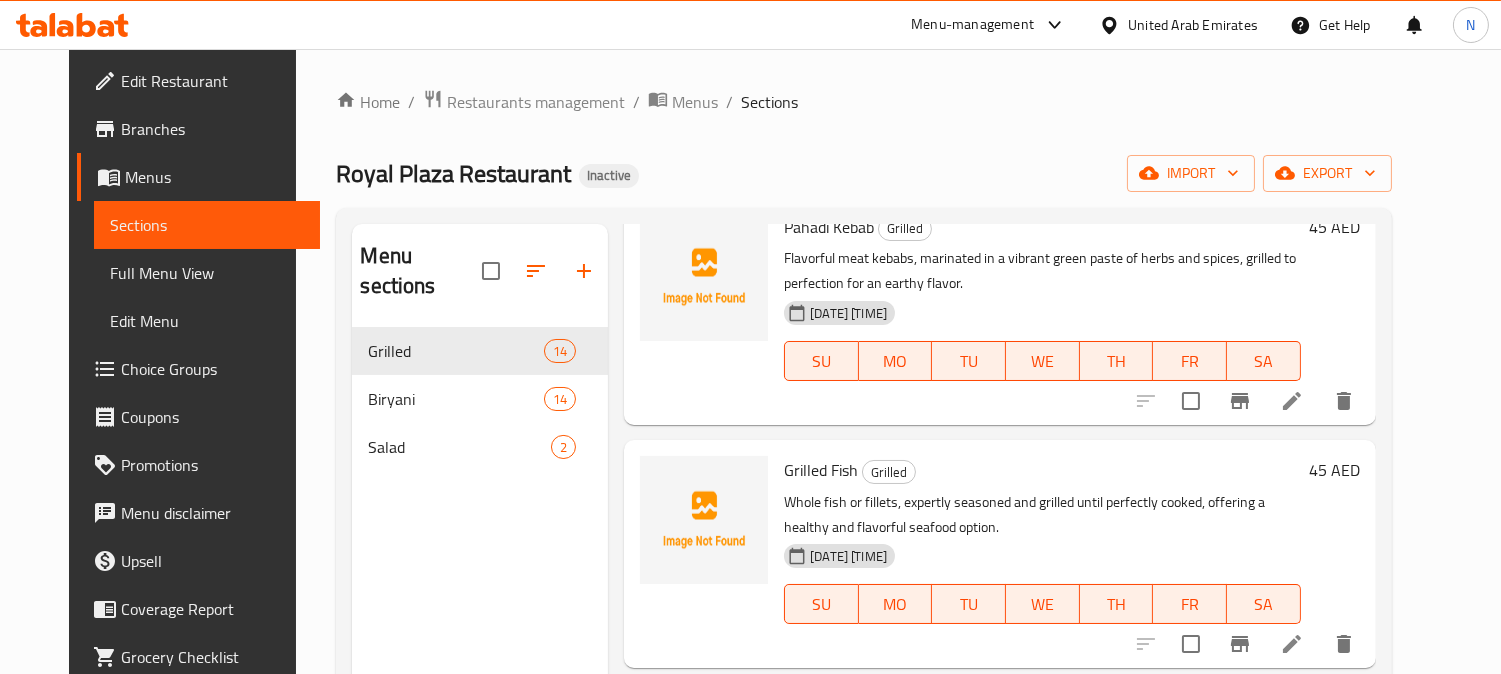 scroll, scrollTop: 2555, scrollLeft: 0, axis: vertical 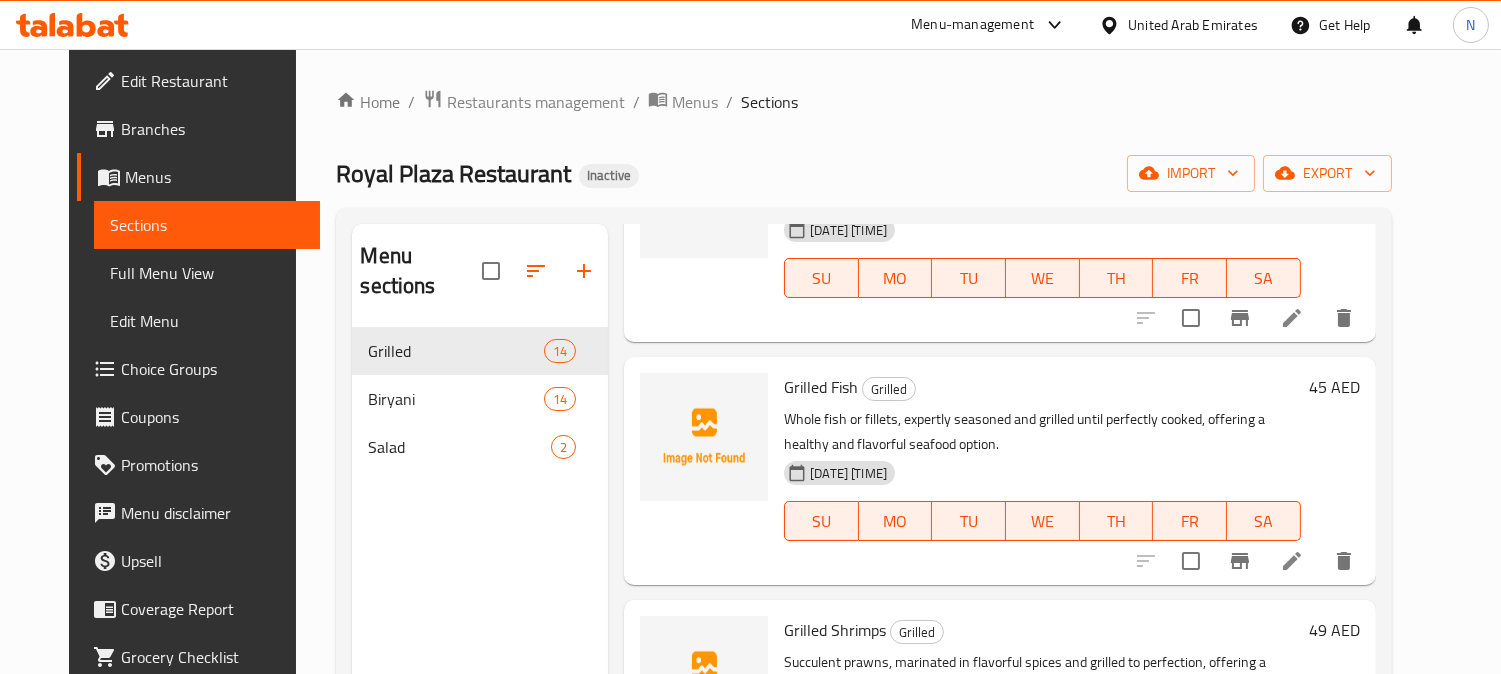 click 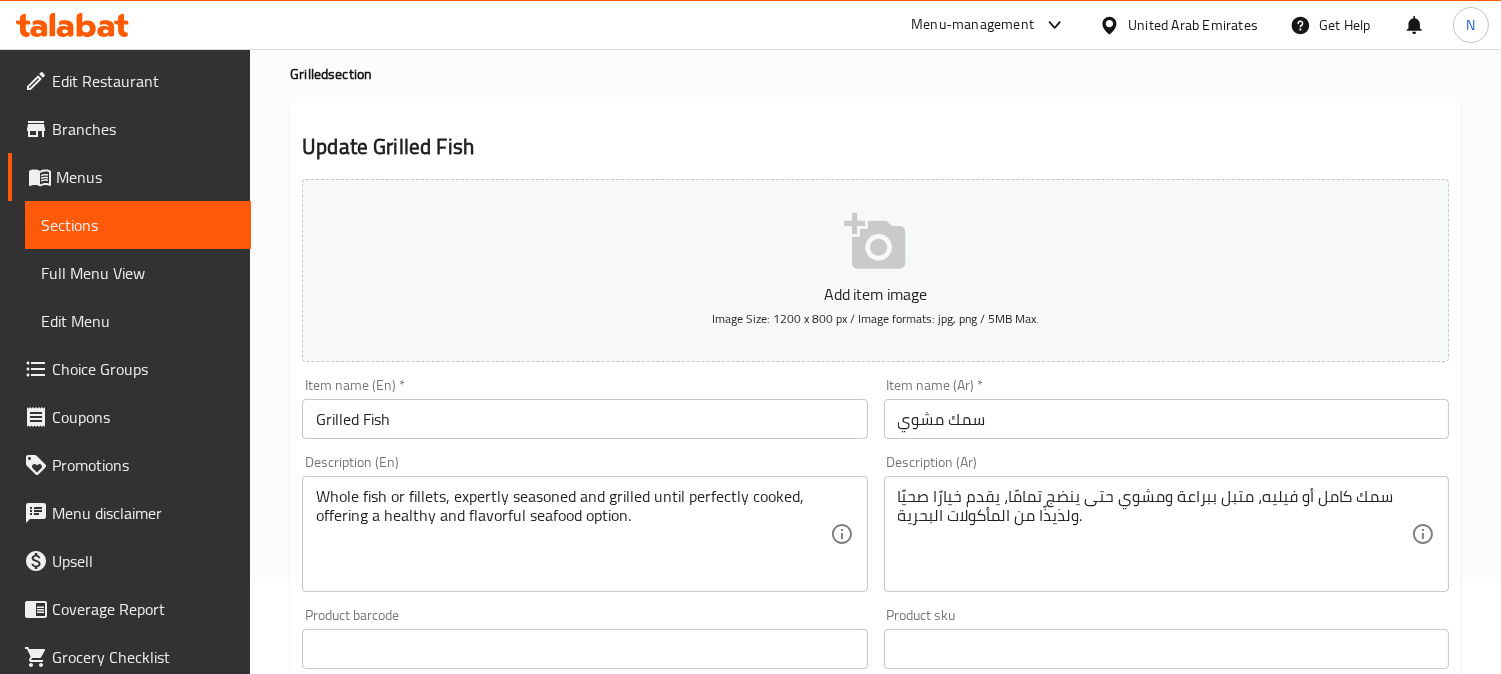 scroll, scrollTop: 111, scrollLeft: 0, axis: vertical 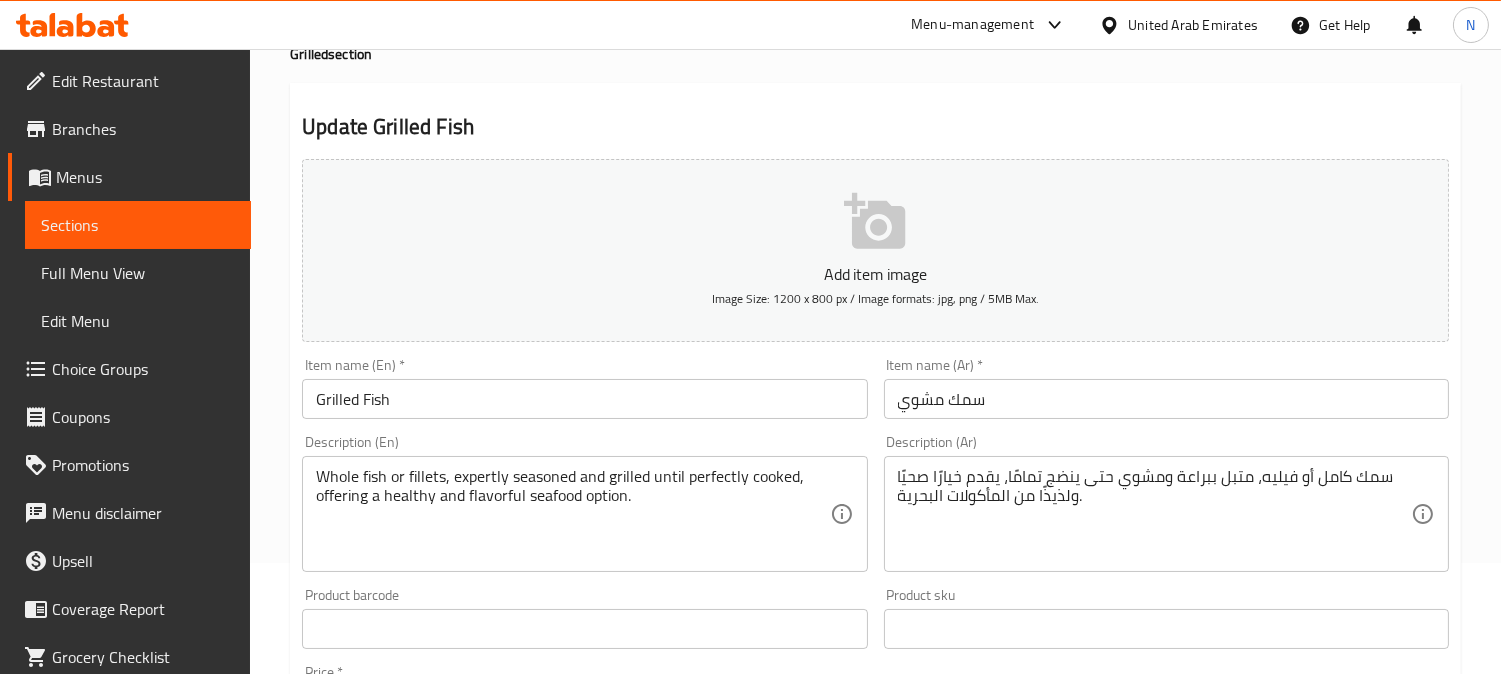 click on "Description (En) Whole fish or fillets, expertly seasoned and grilled until perfectly cooked, offering a healthy and flavorful seafood option. Description (En)" at bounding box center [584, 503] 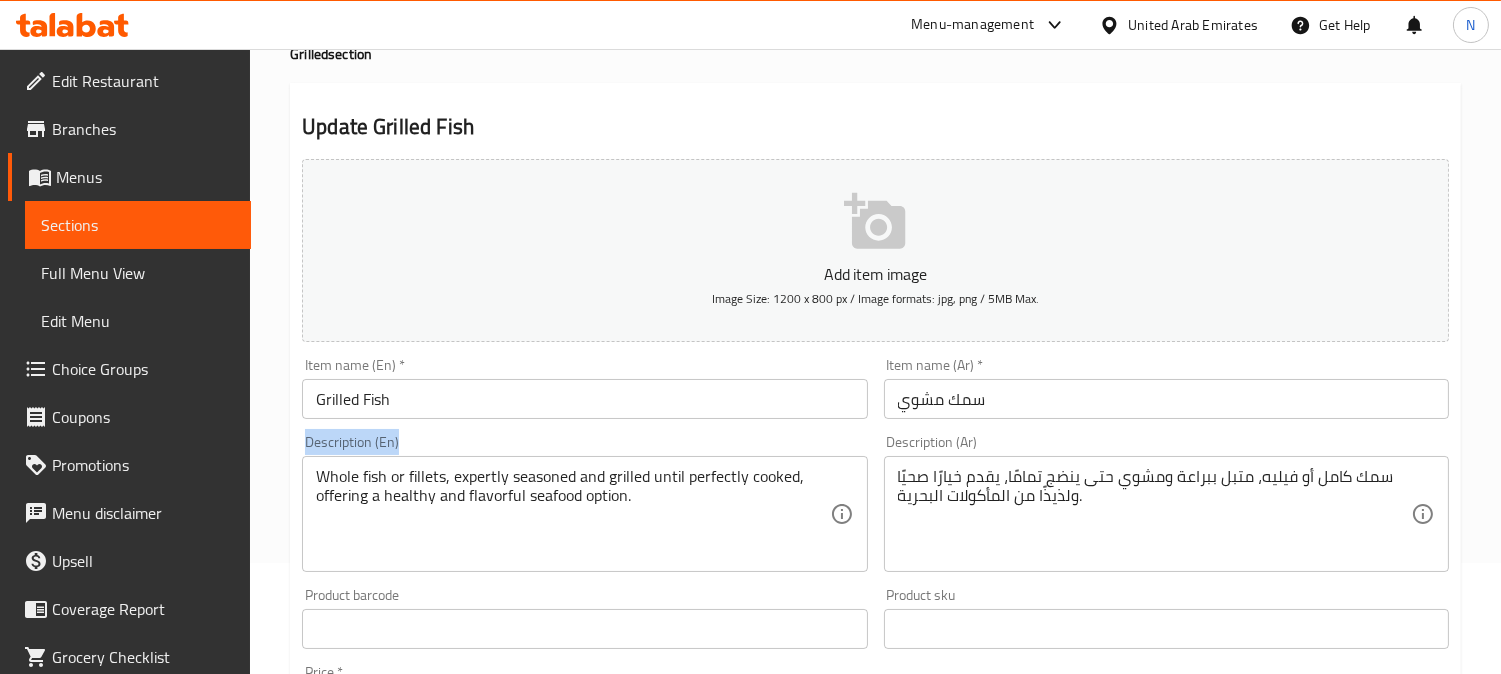 click on "Description (En) Whole fish or fillets, expertly seasoned and grilled until perfectly cooked, offering a healthy and flavorful seafood option. Description (En)" at bounding box center [584, 503] 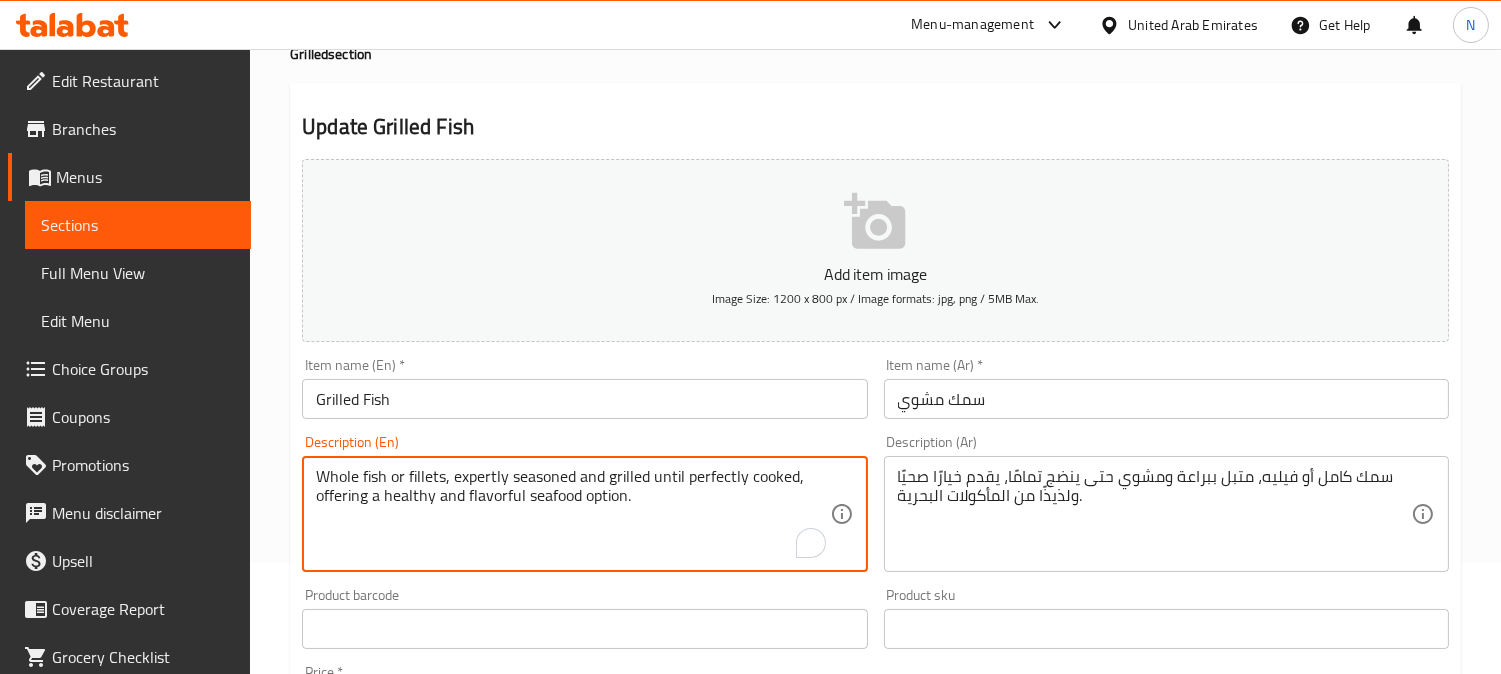 click on "Whole fish or fillets, expertly seasoned and grilled until perfectly cooked, offering a healthy and flavorful seafood option." at bounding box center [572, 514] 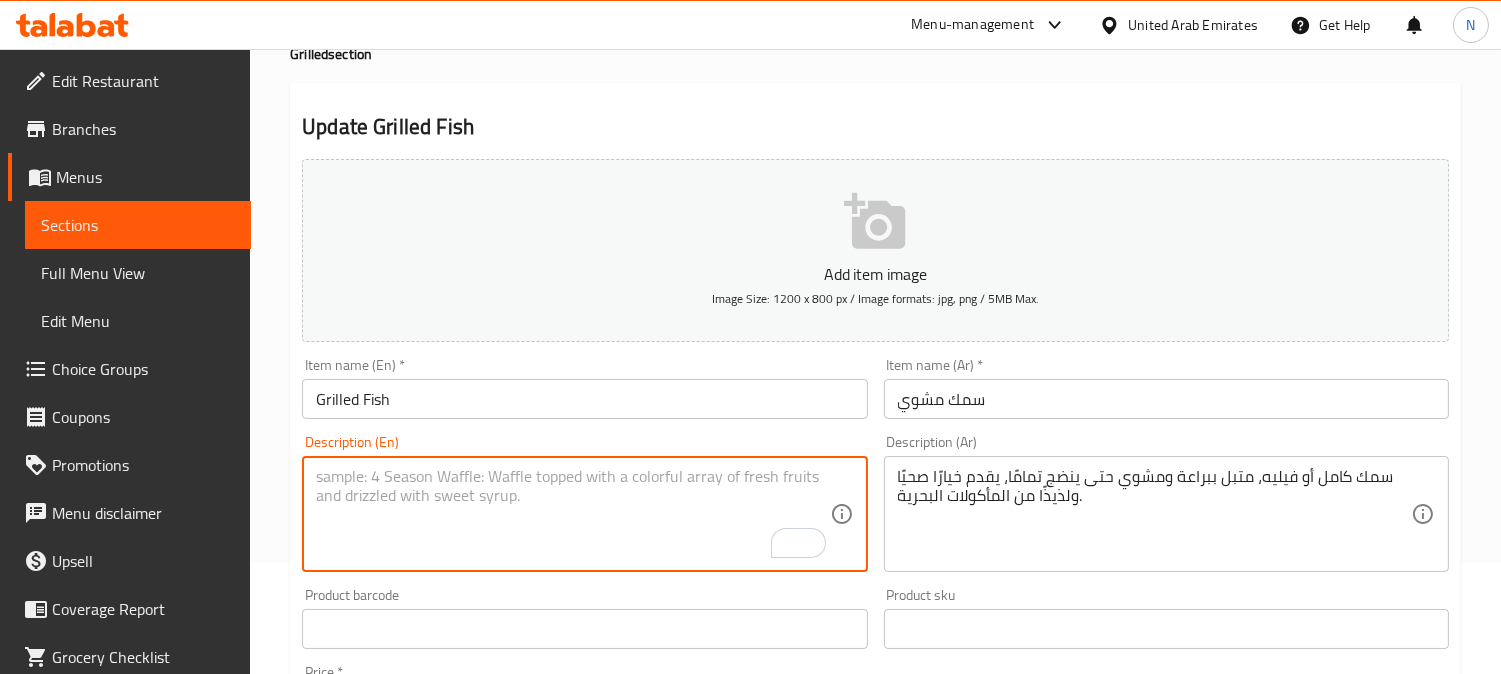type 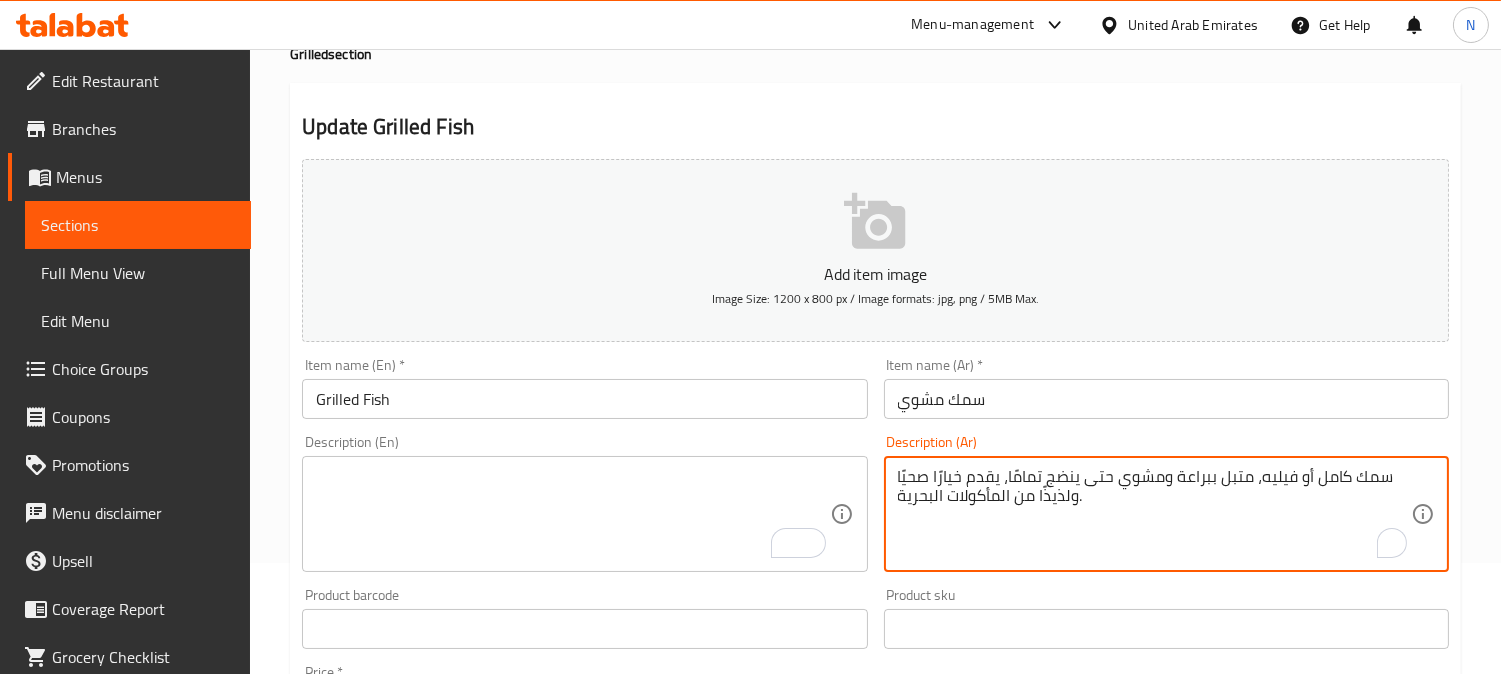 click on "سمك كامل أو فيليه، متبل ببراعة ومشوي حتى ينضج تمامًا، يقدم خيارًا صحيًا ولذيذًا من المأكولات البحرية." at bounding box center (1154, 514) 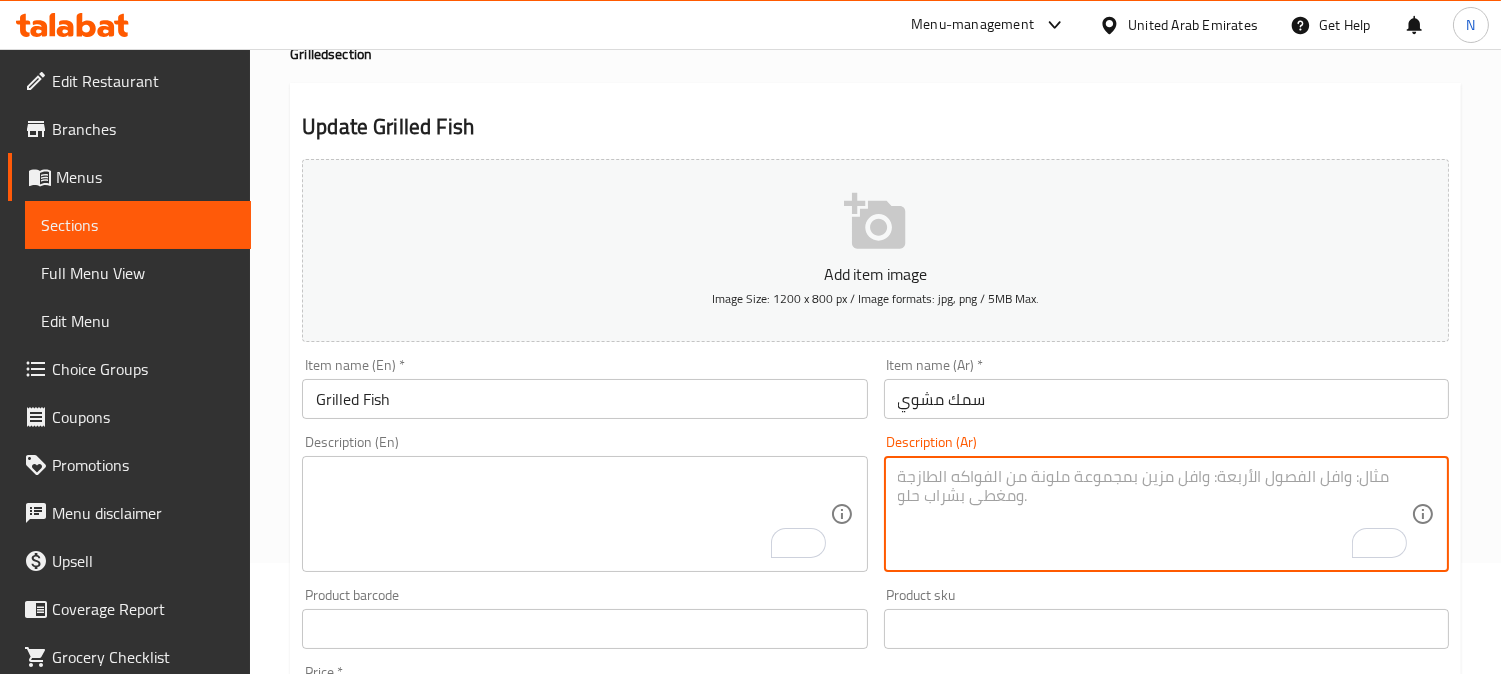 scroll, scrollTop: 735, scrollLeft: 0, axis: vertical 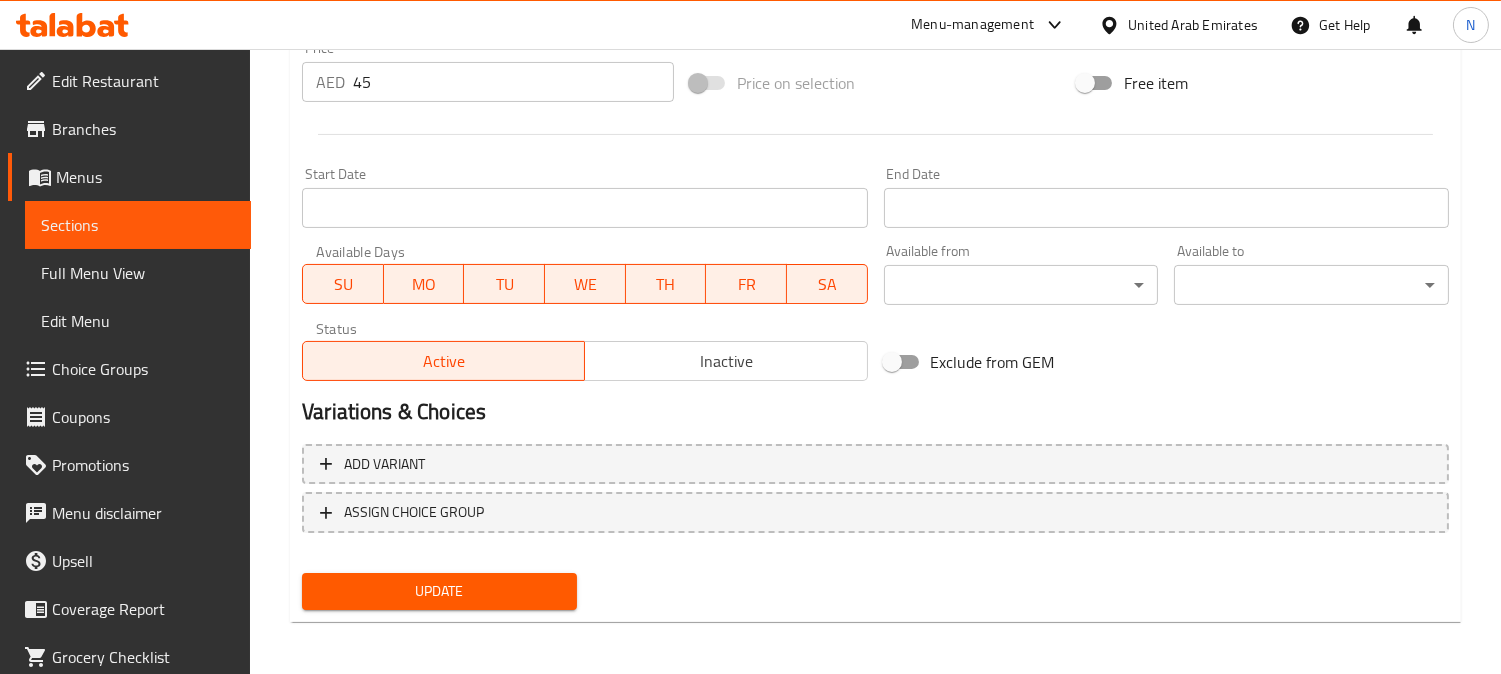 type 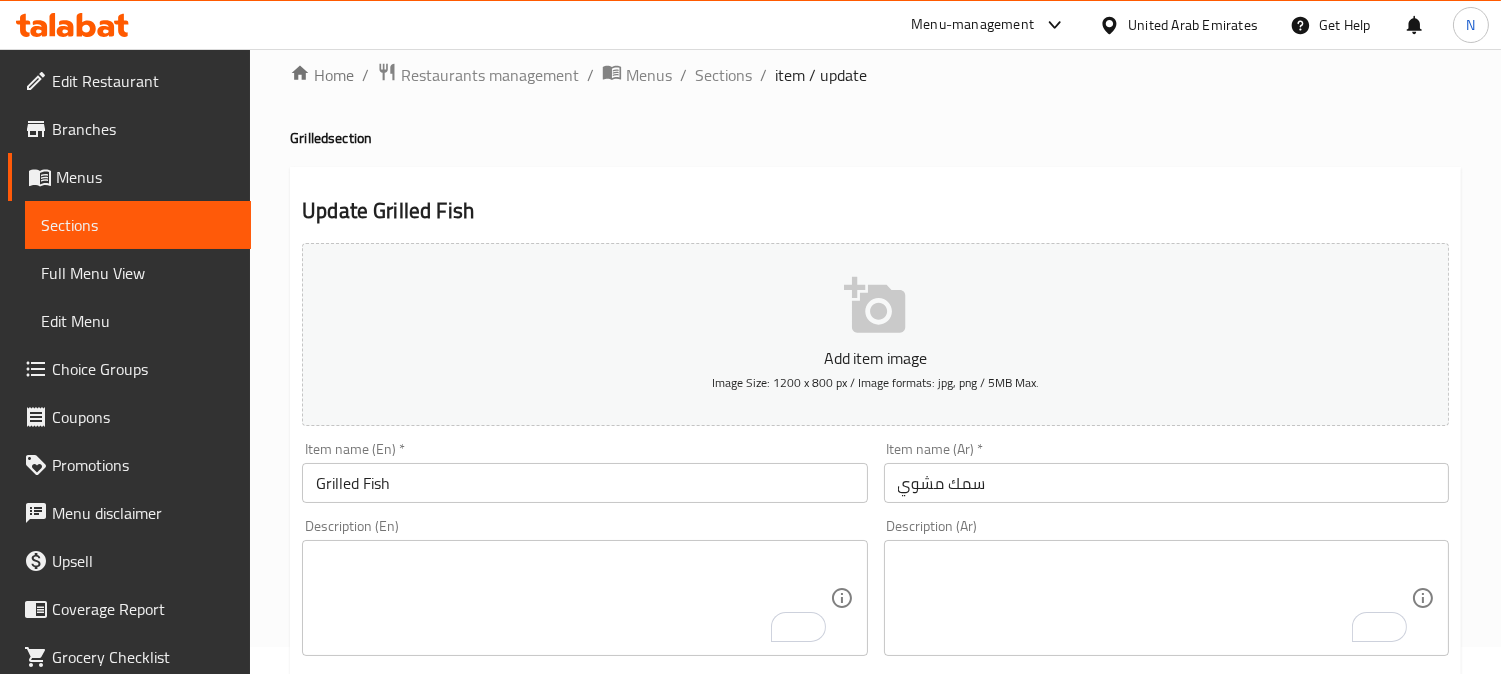 scroll, scrollTop: 0, scrollLeft: 0, axis: both 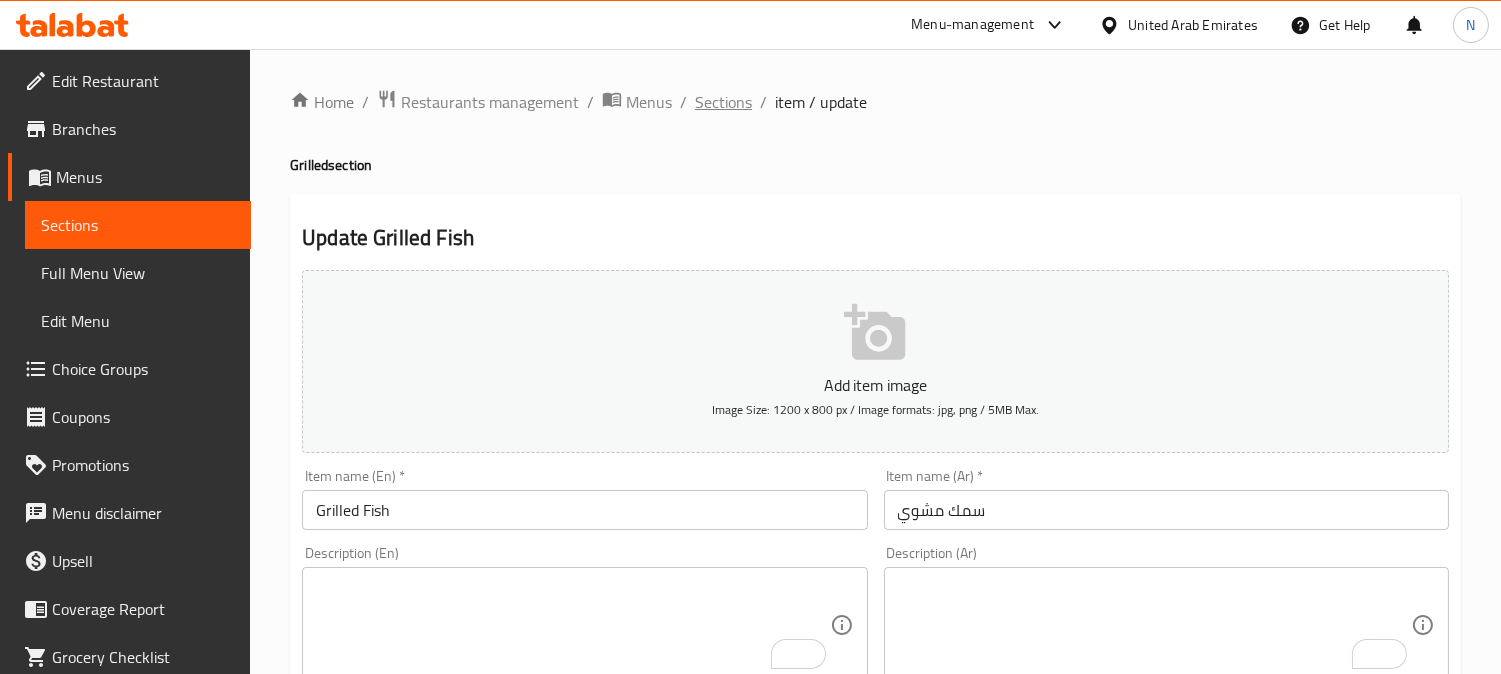 click on "Sections" at bounding box center [723, 102] 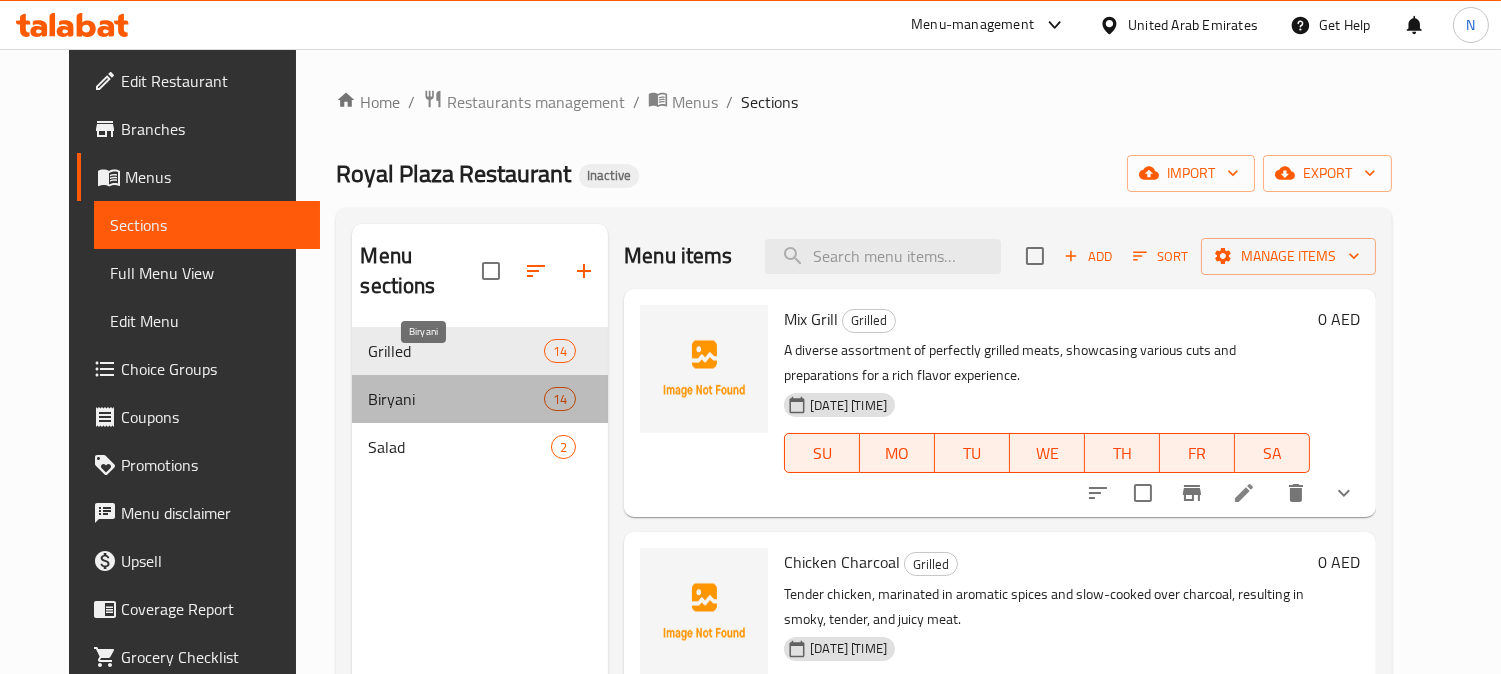 click on "Biryani" at bounding box center (456, 399) 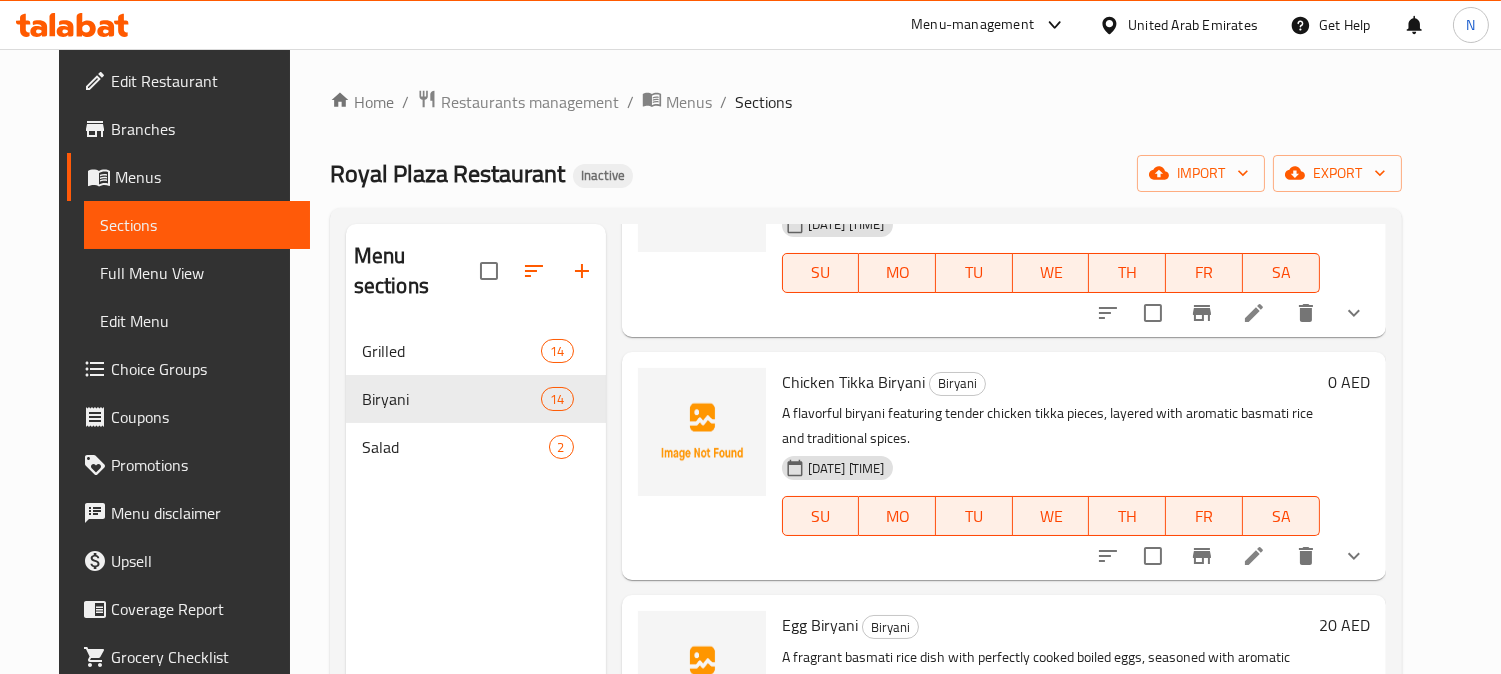 scroll, scrollTop: 1444, scrollLeft: 0, axis: vertical 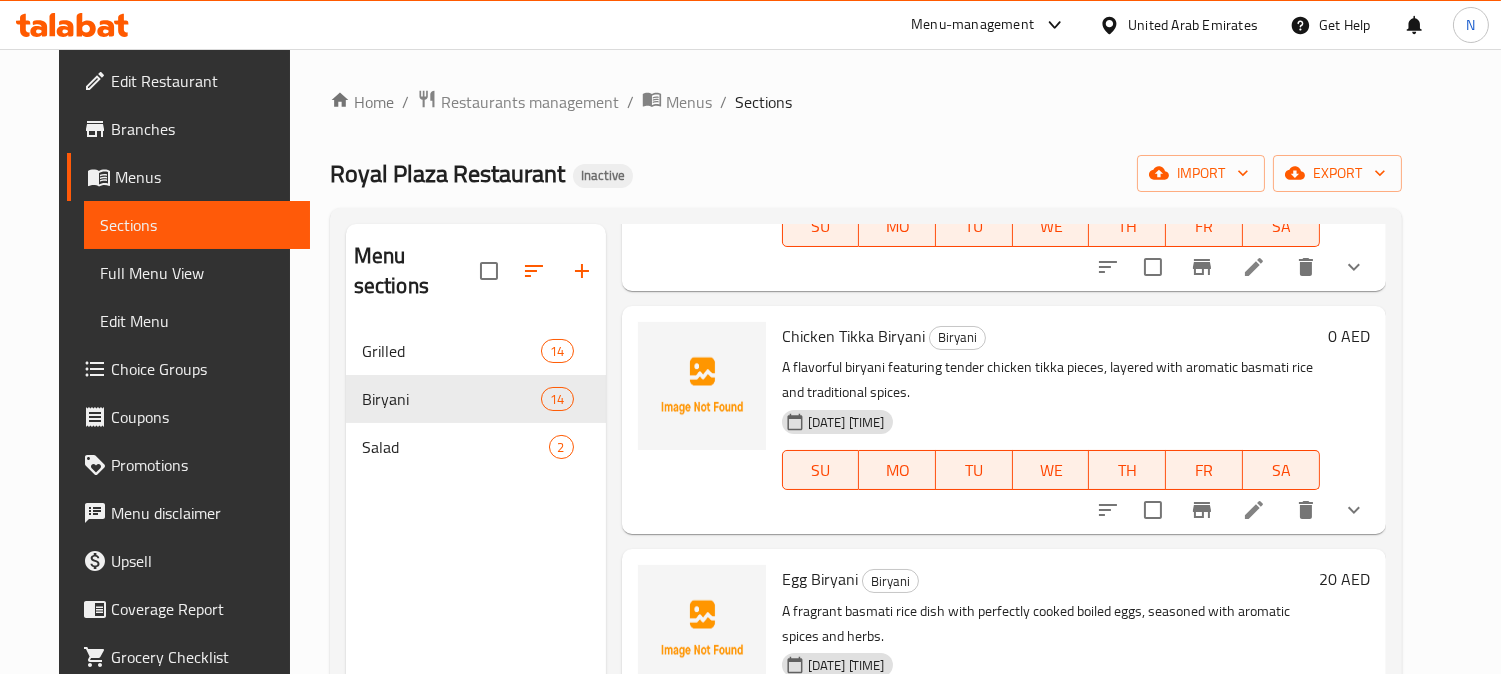 click 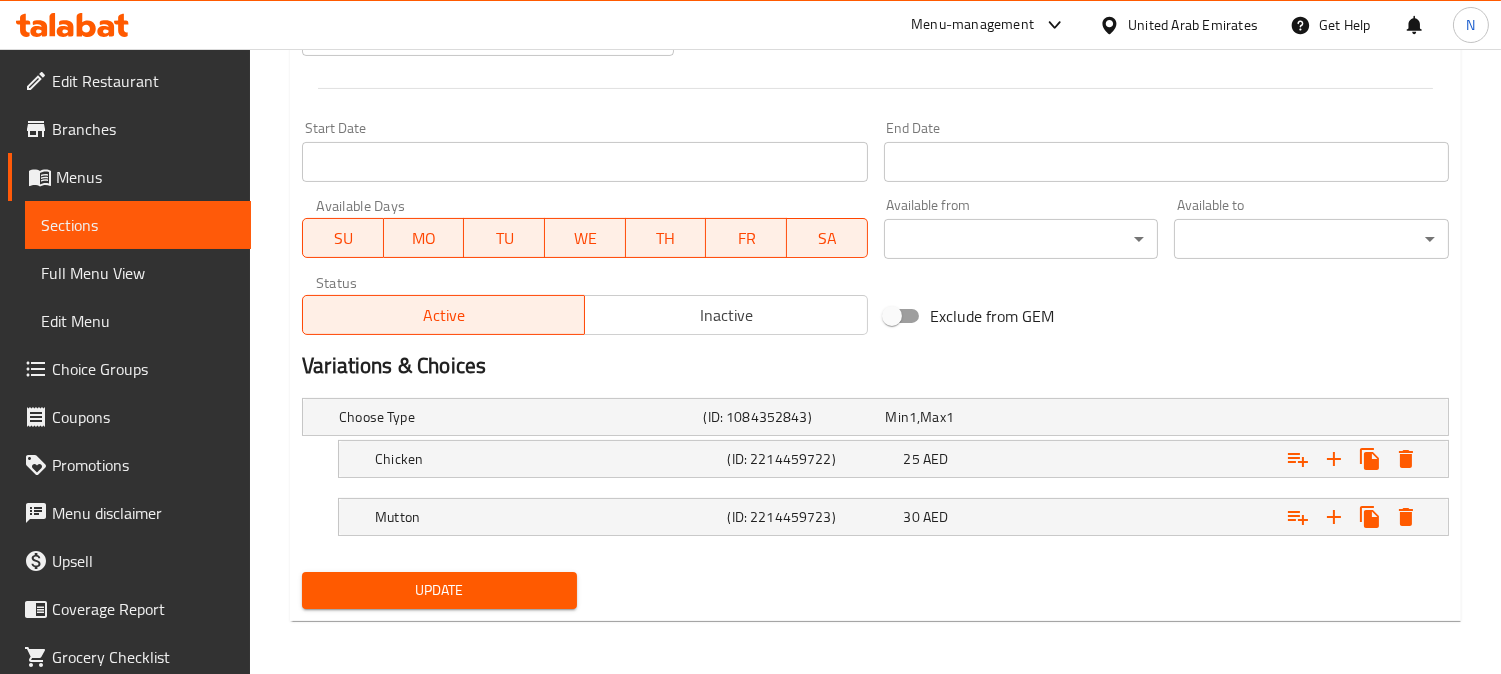 scroll, scrollTop: 783, scrollLeft: 0, axis: vertical 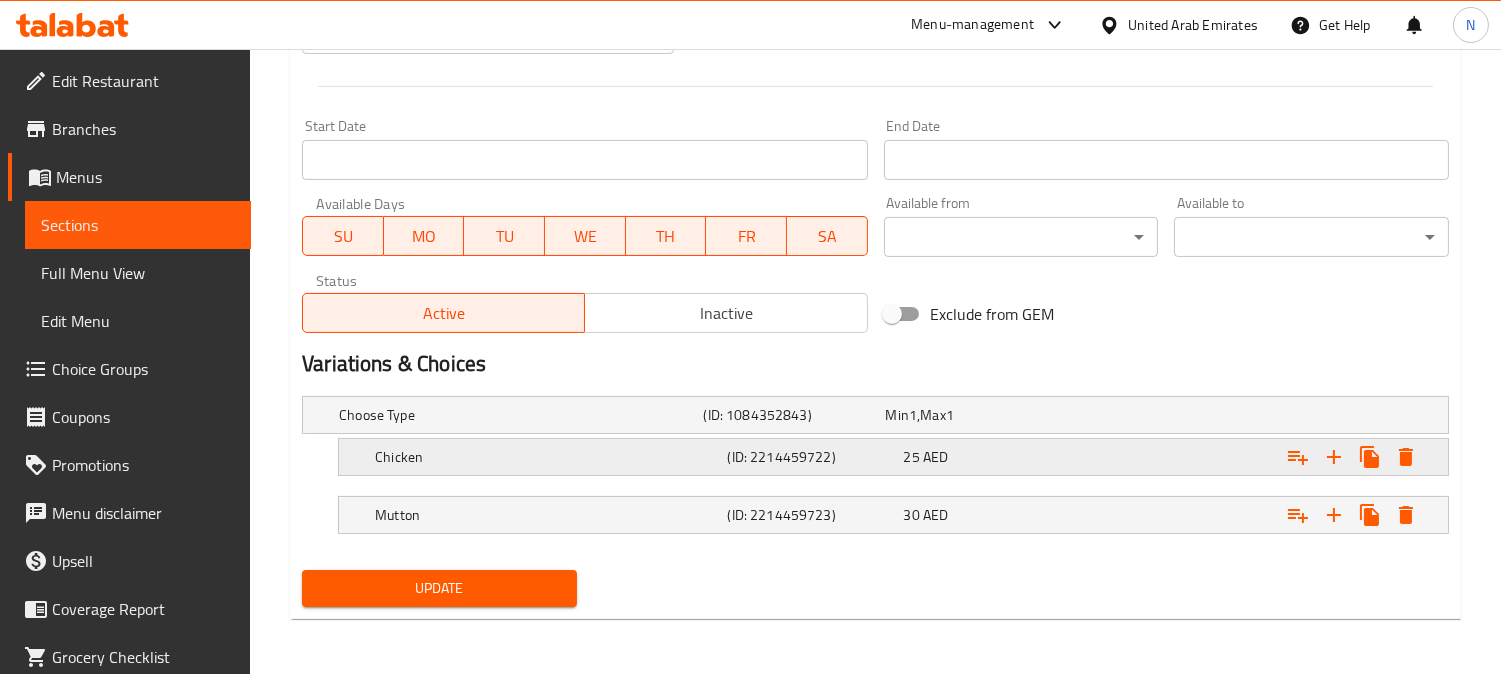 click at bounding box center [1246, 415] 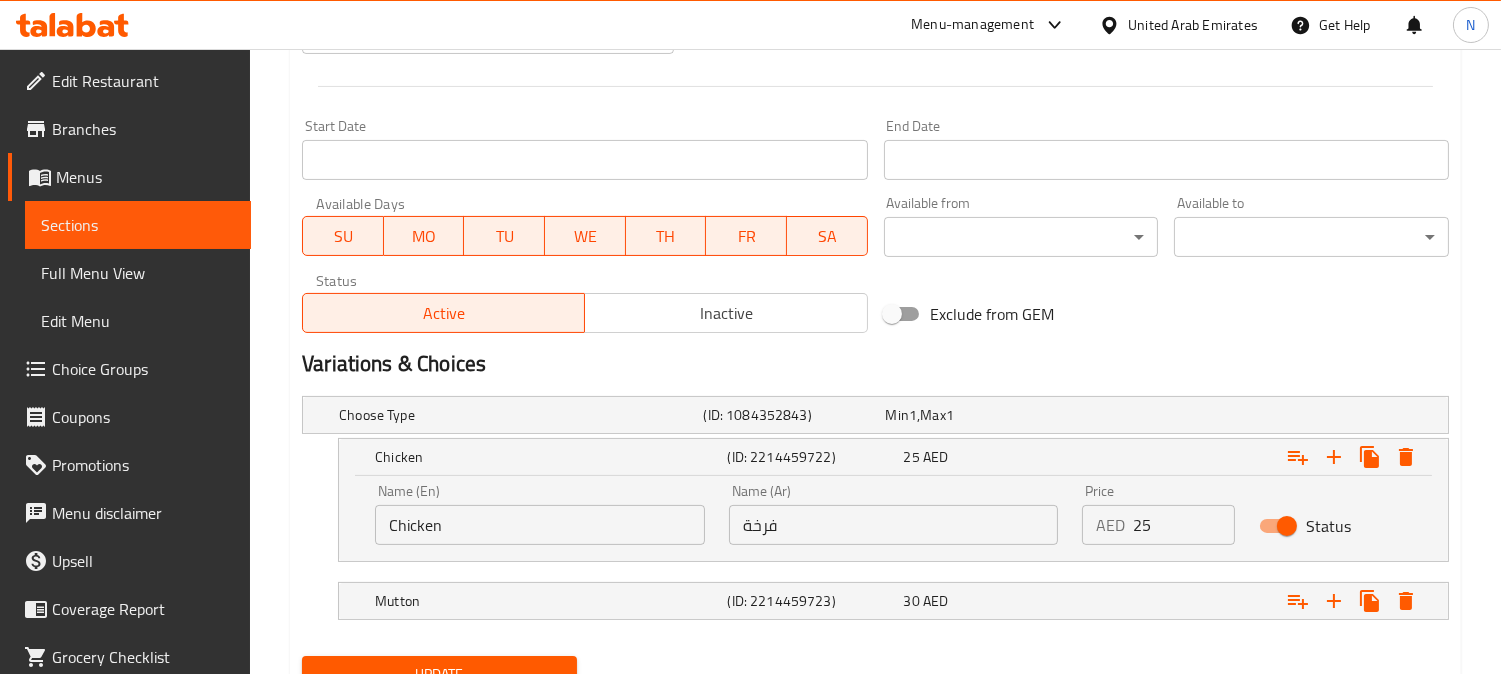 scroll, scrollTop: 870, scrollLeft: 0, axis: vertical 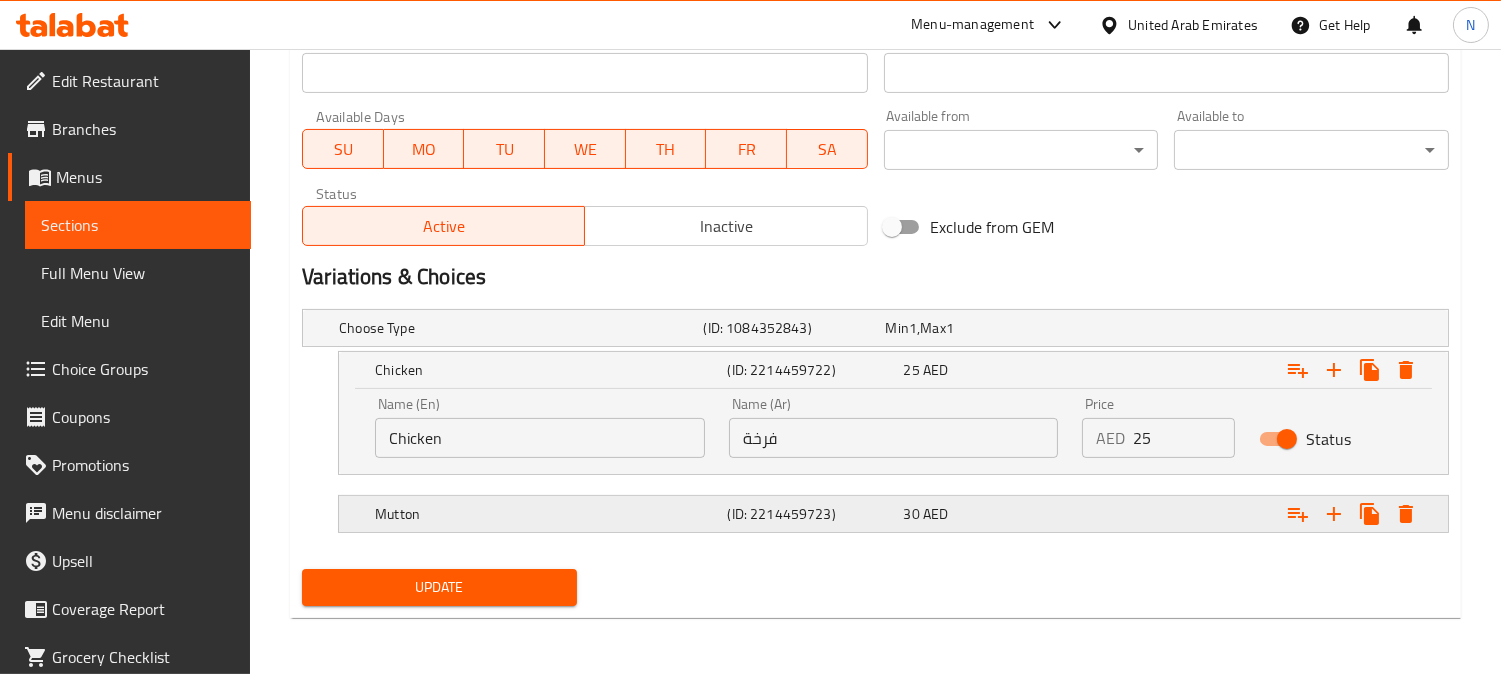 click at bounding box center [1246, 328] 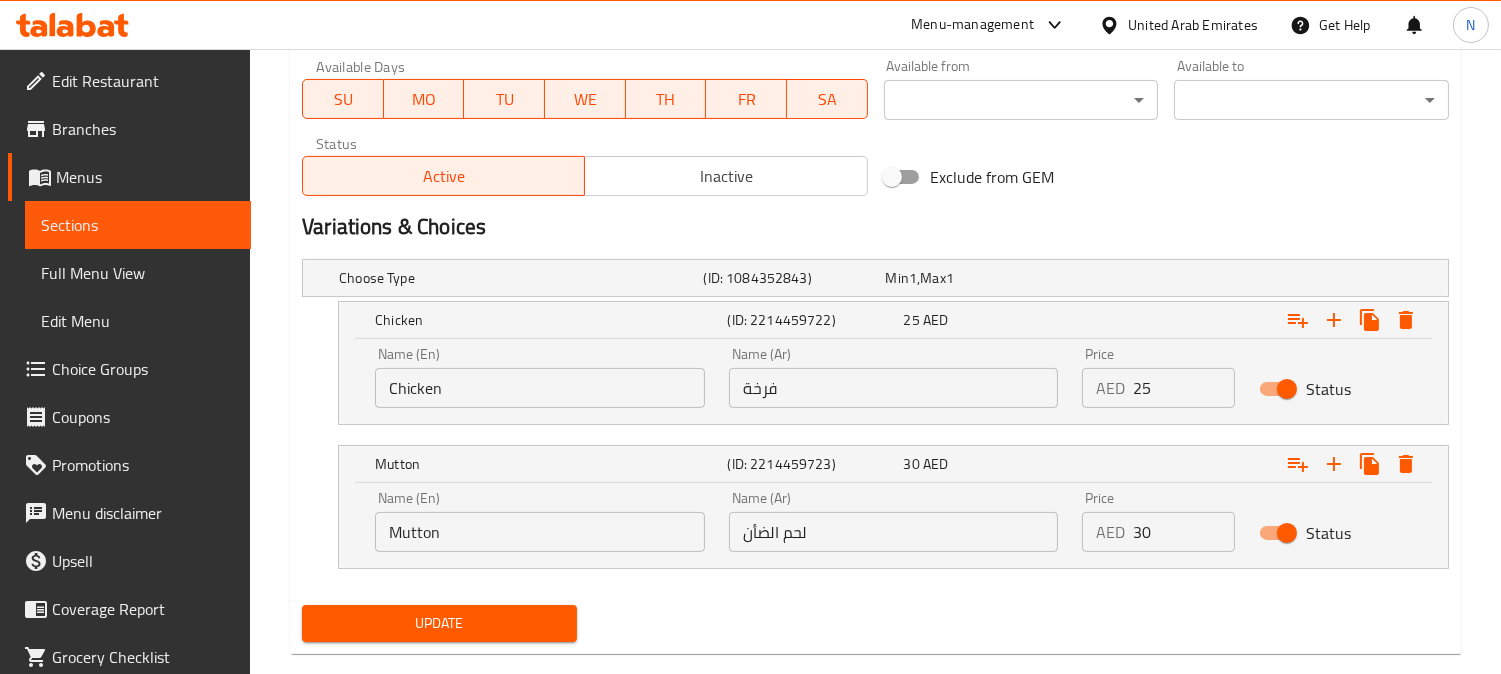 scroll, scrollTop: 955, scrollLeft: 0, axis: vertical 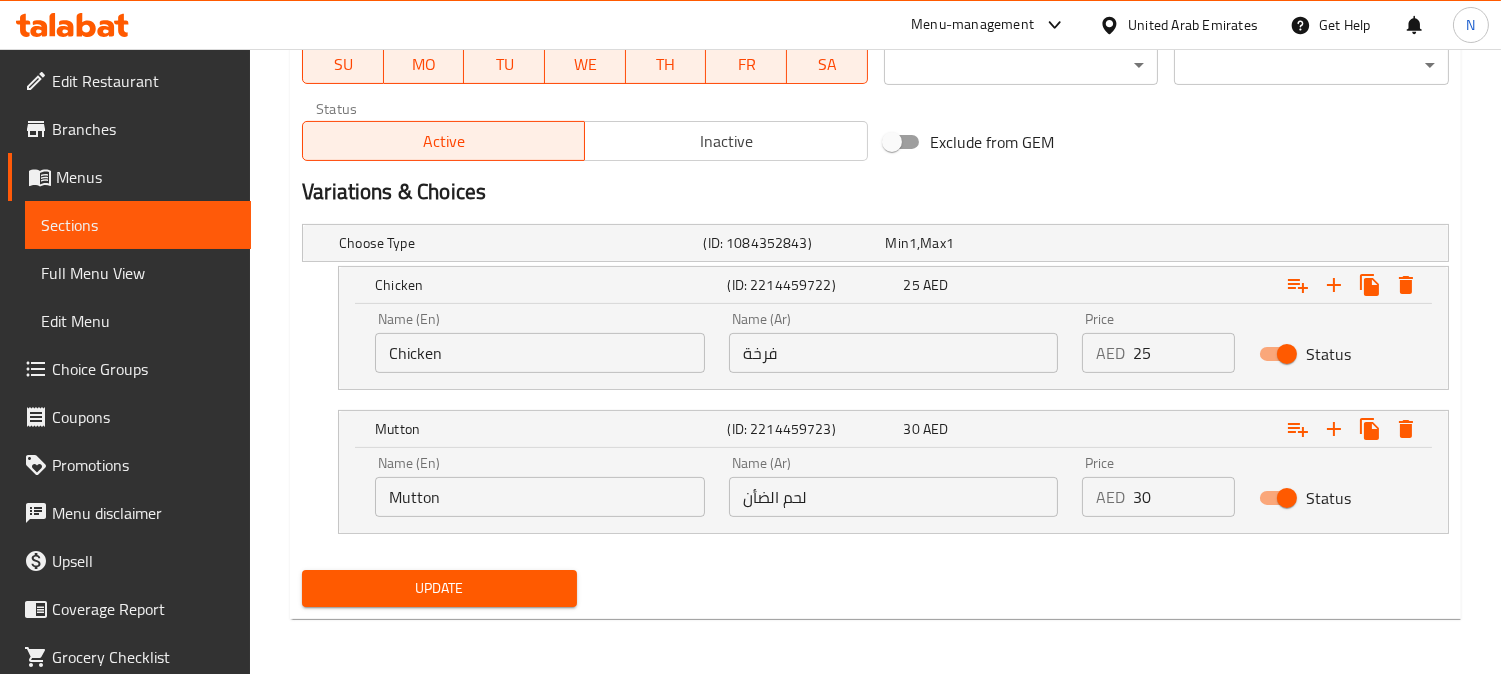 click on "Chicken" at bounding box center (540, 353) 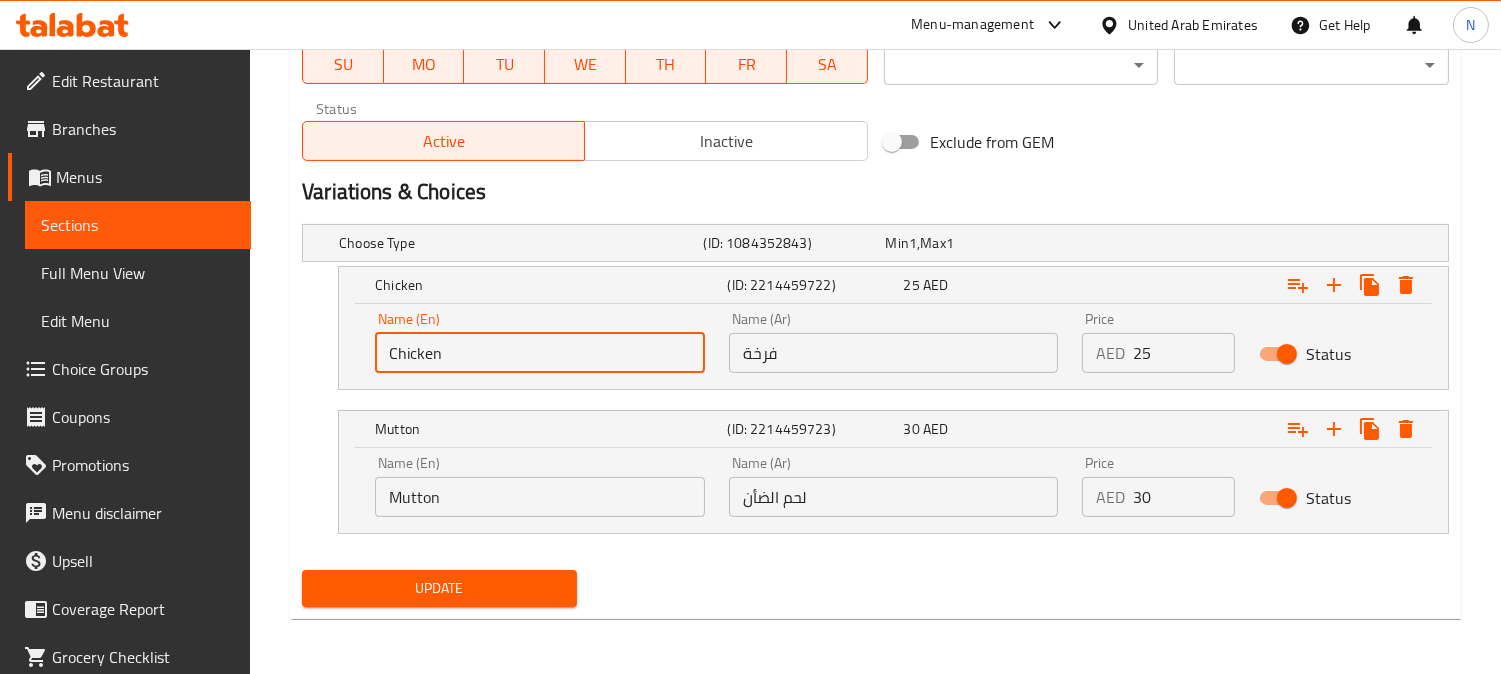 click on "Chicken" at bounding box center [540, 353] 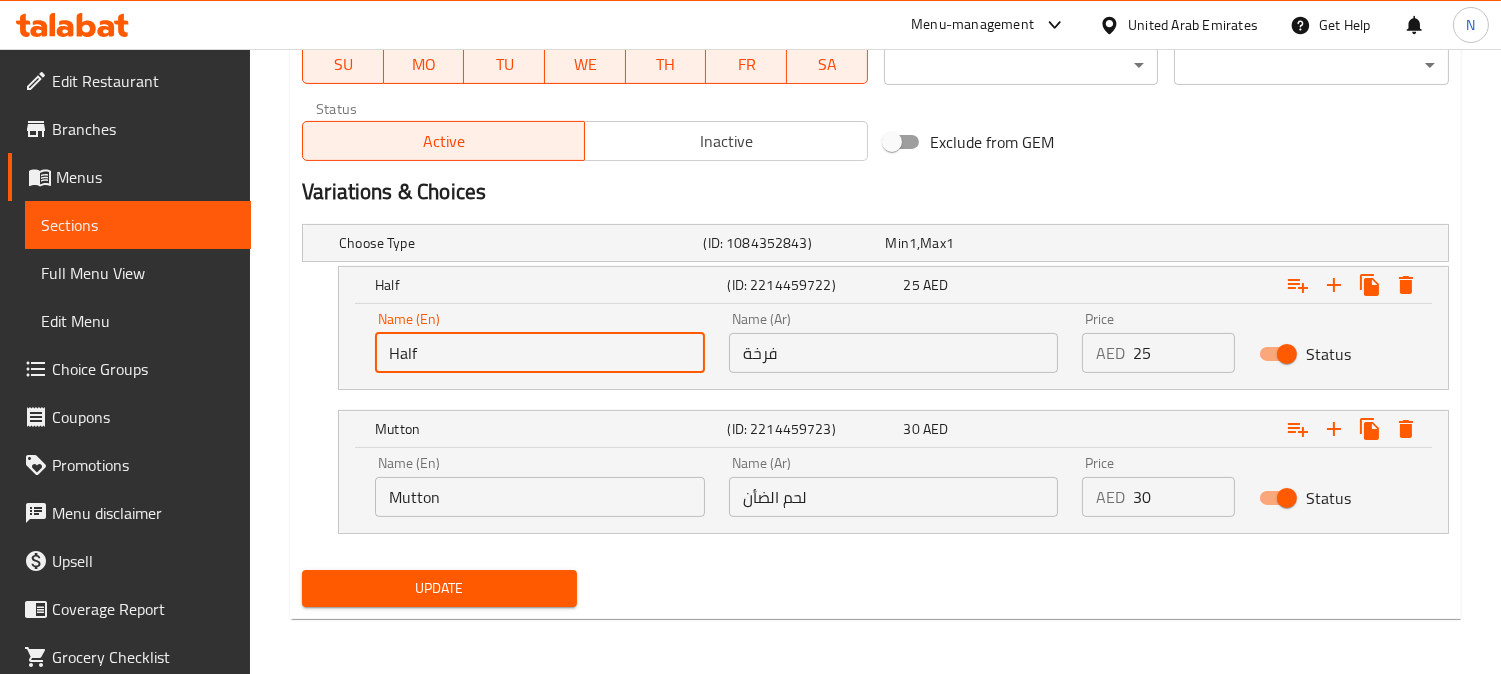type on "Half" 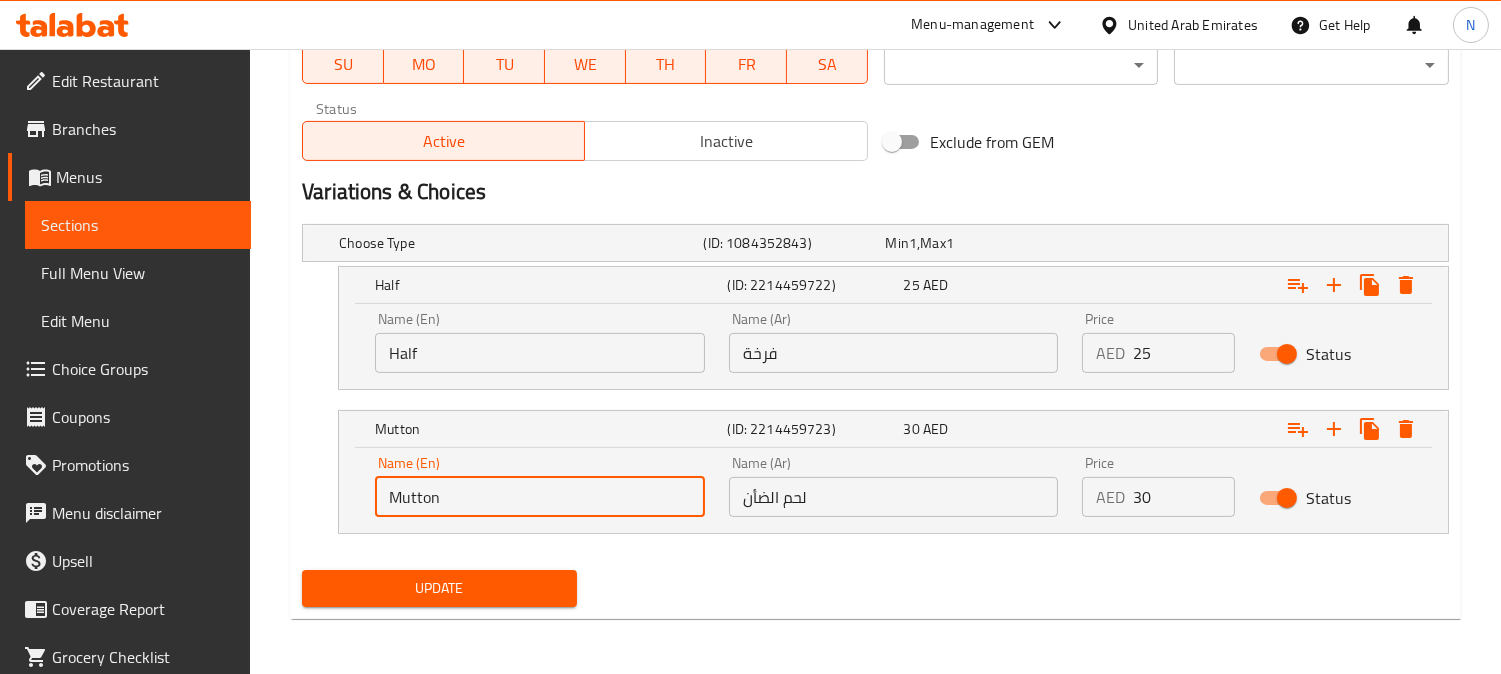 click on "Mutton" at bounding box center (540, 497) 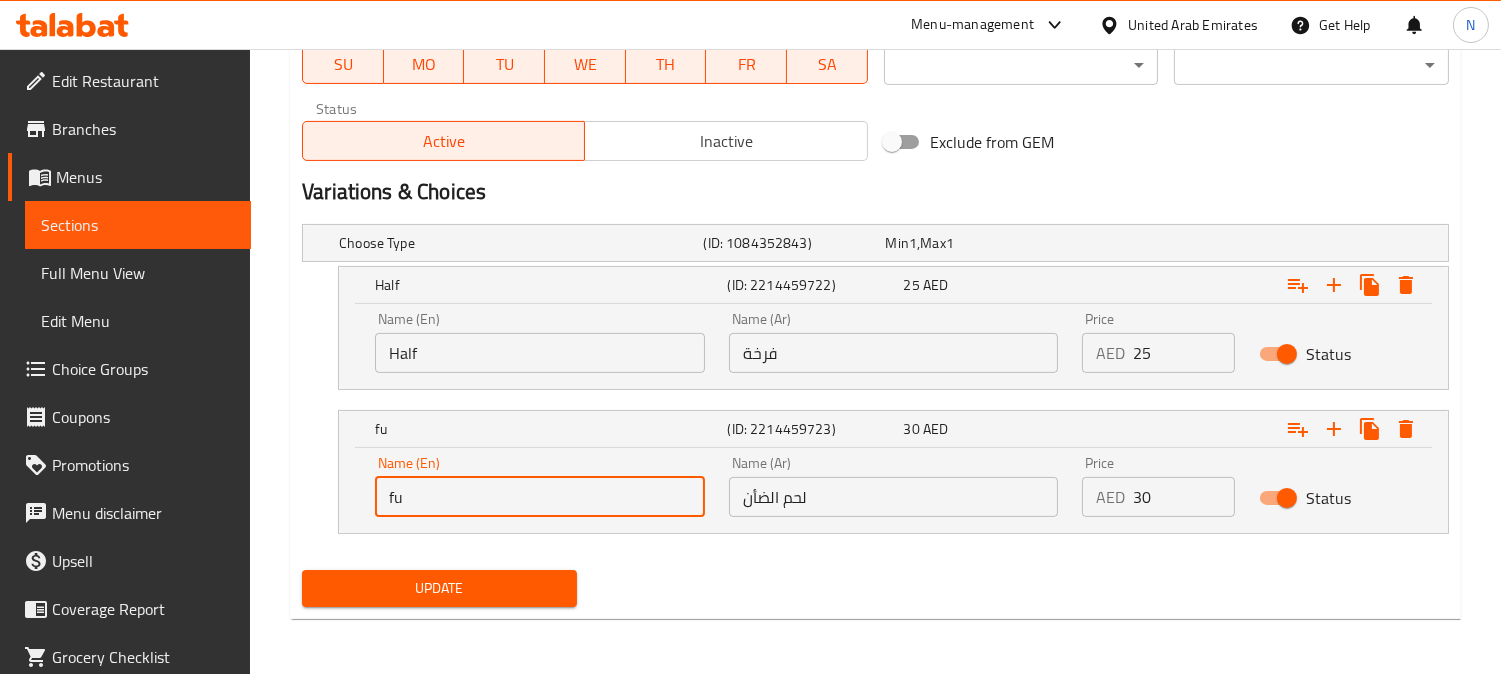 type on "Full" 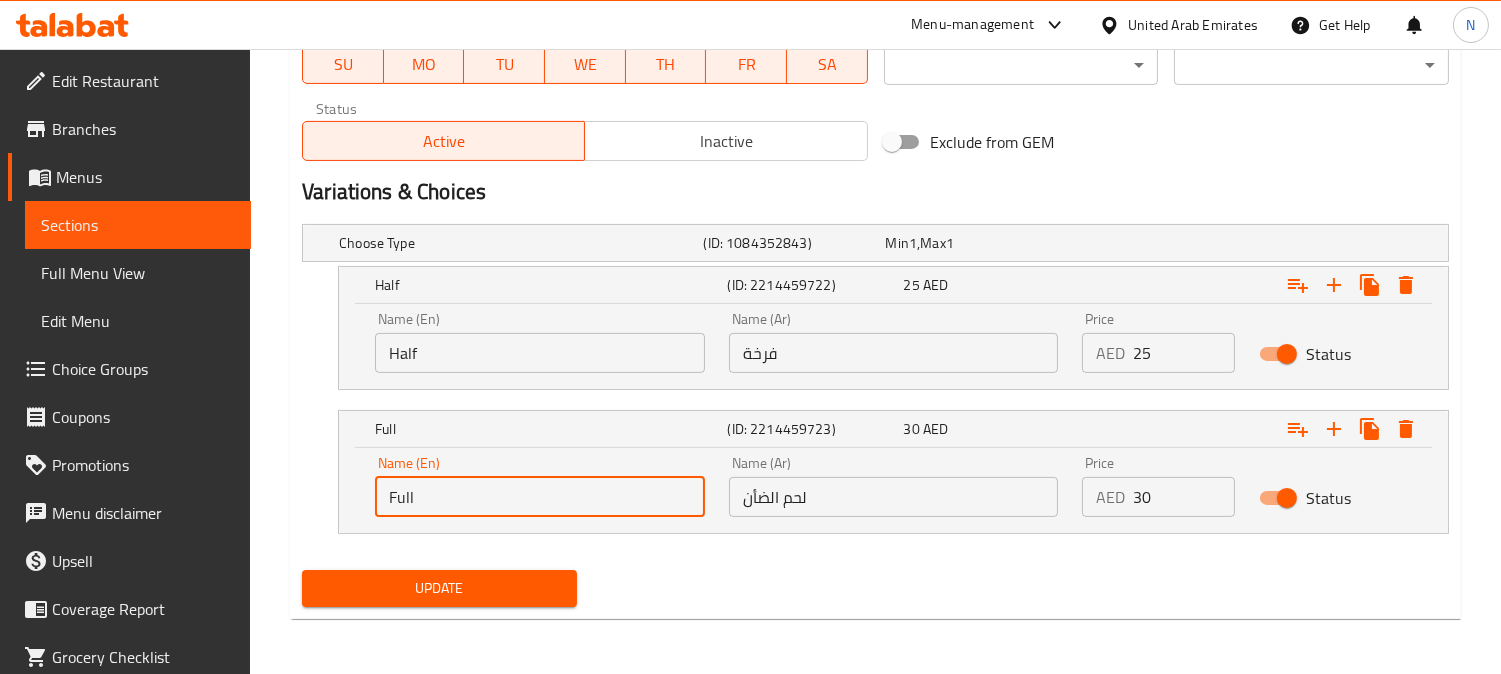click on "فرخة" at bounding box center [894, 353] 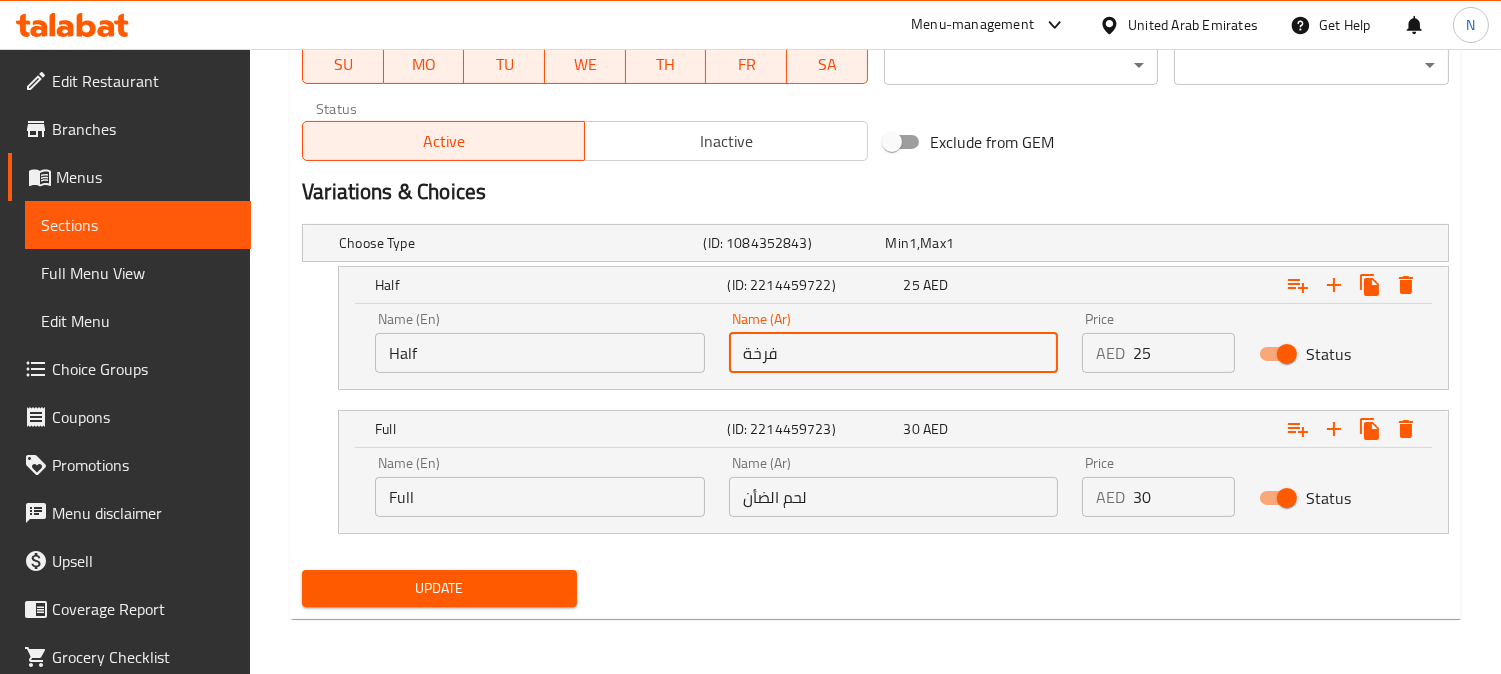 click on "فرخة" at bounding box center (894, 353) 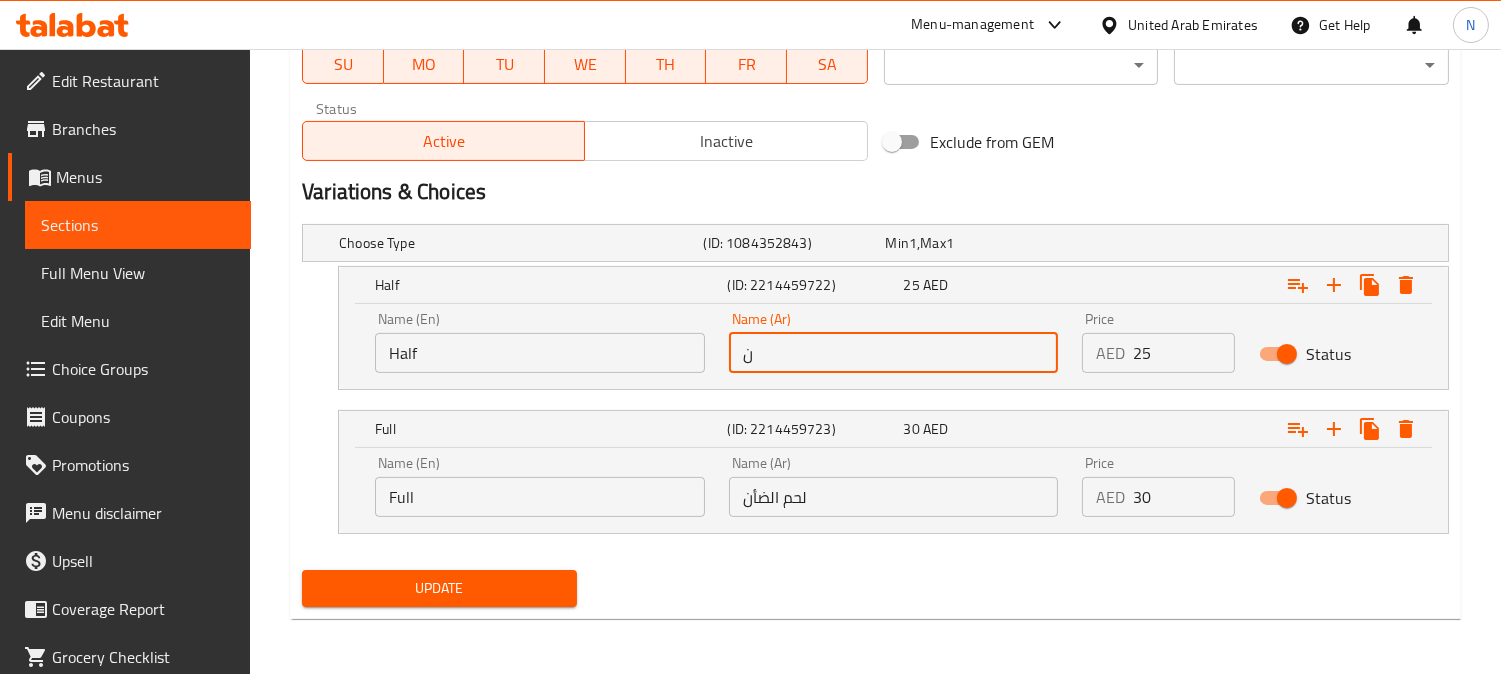 type on "نصف" 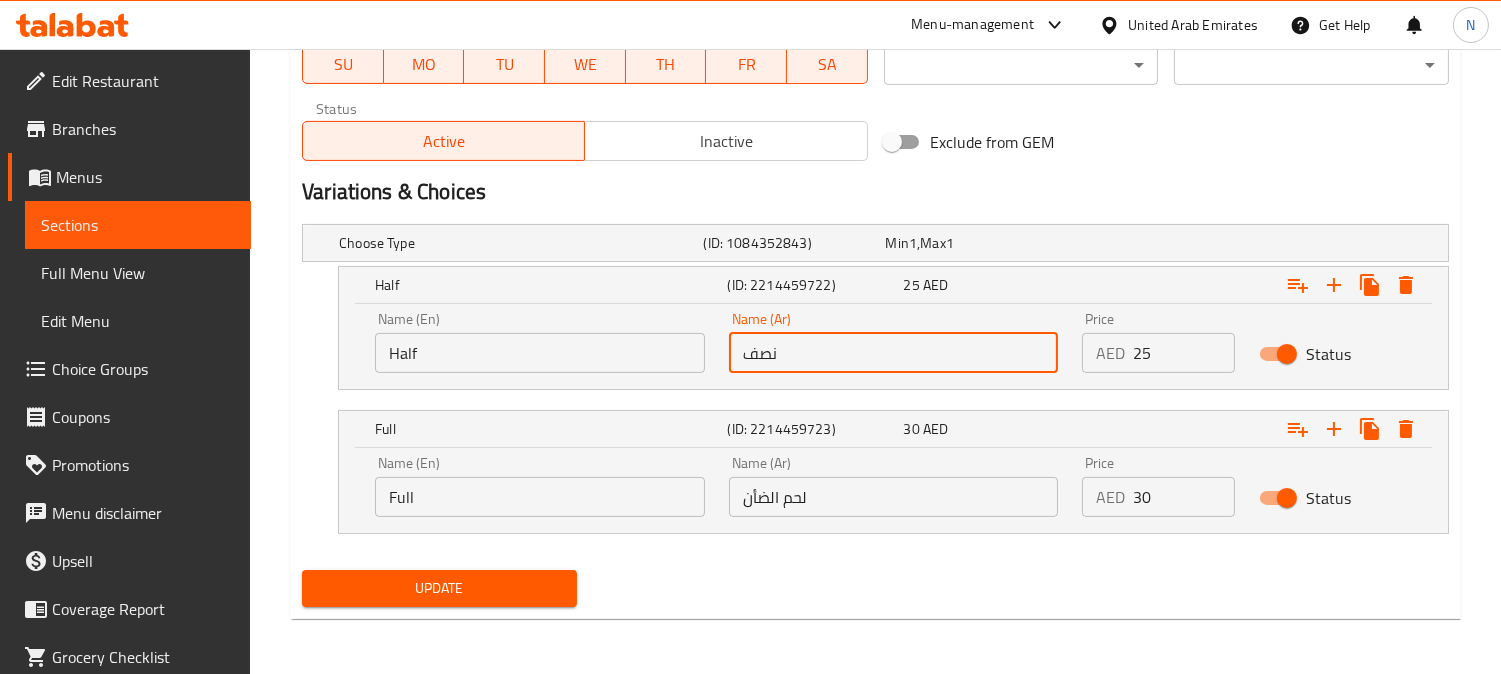 click on "لحم الضأن" at bounding box center [894, 497] 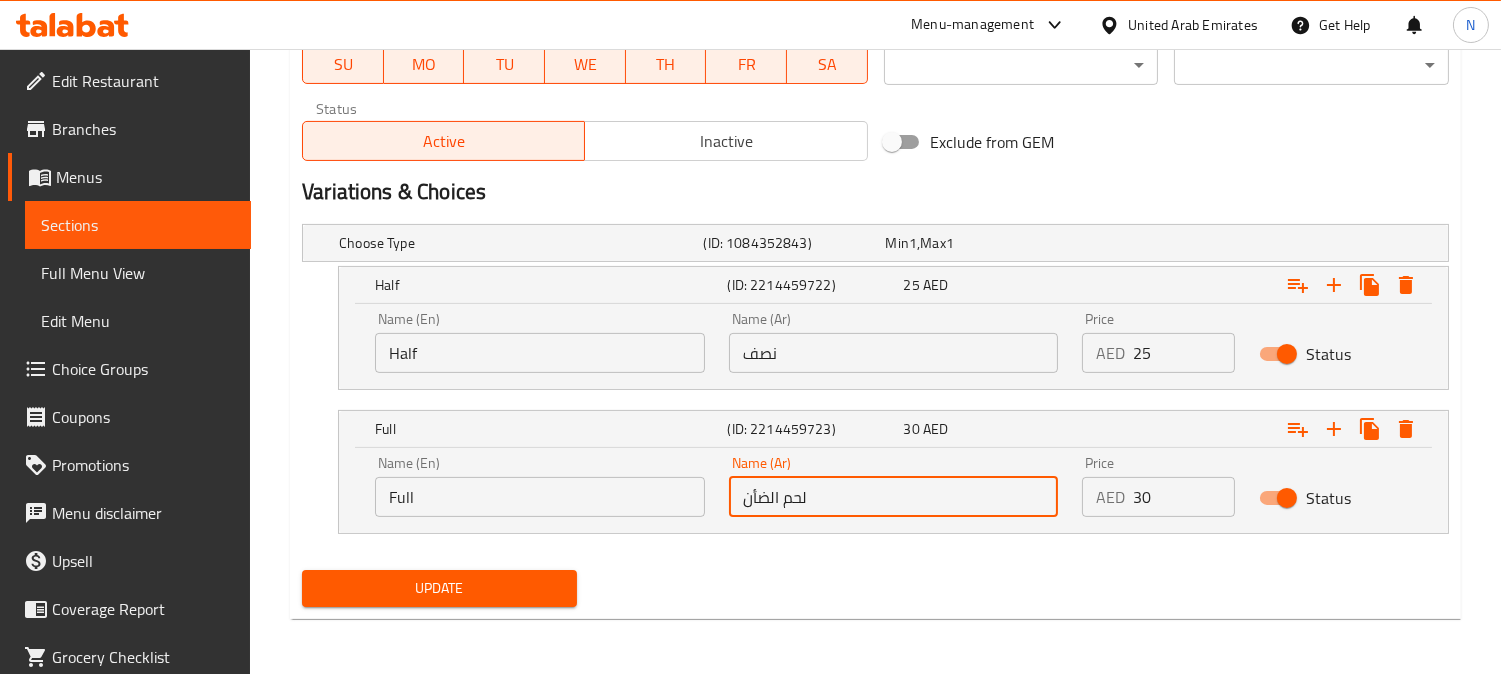 click on "لحم الضأن" at bounding box center (894, 497) 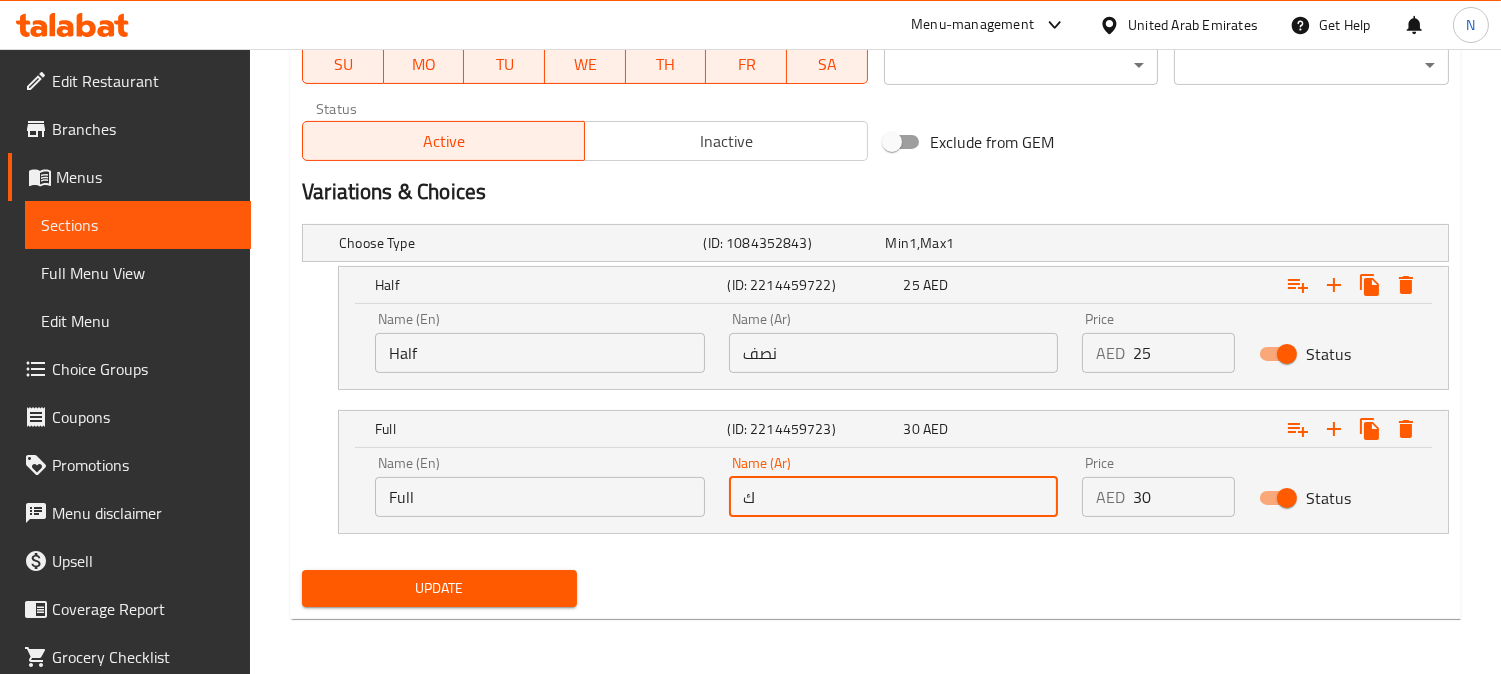 type on "كامل" 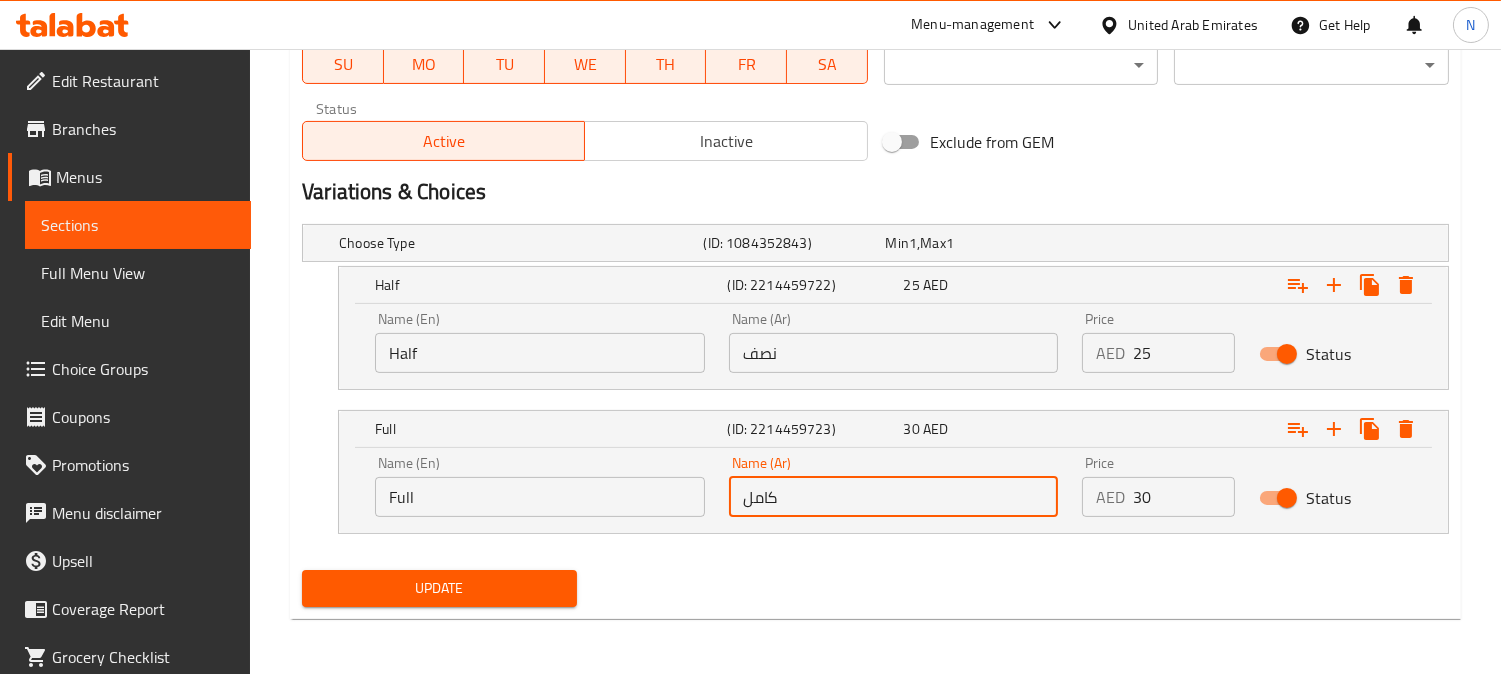 click on "Update" at bounding box center [439, 588] 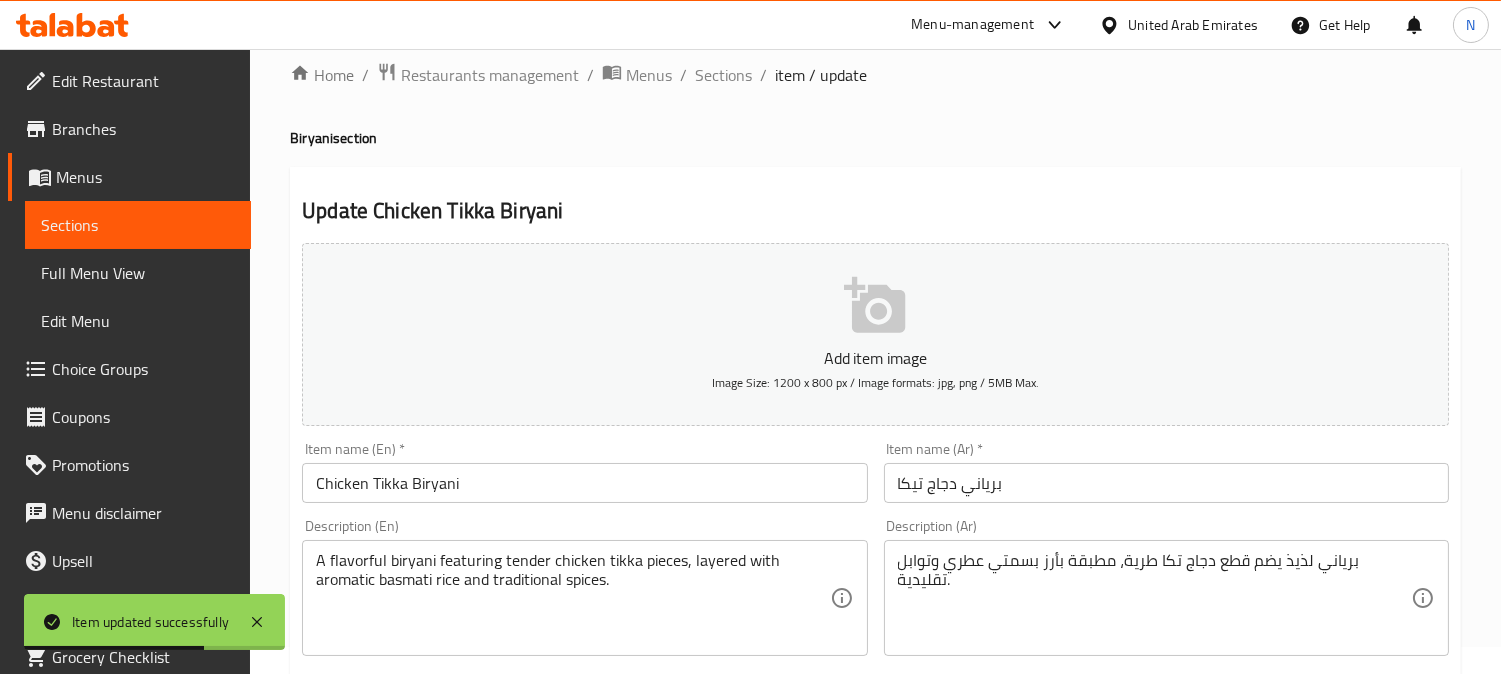 scroll, scrollTop: 0, scrollLeft: 0, axis: both 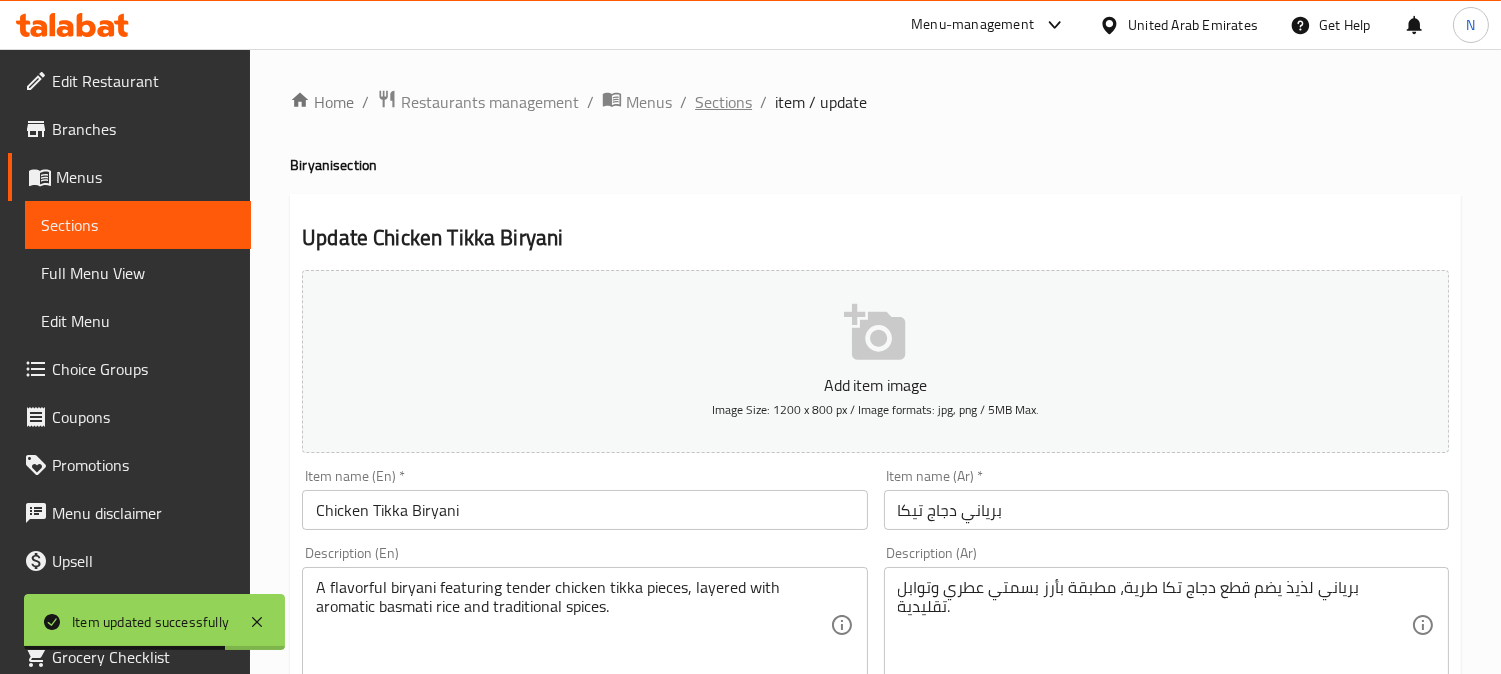 click on "Sections" at bounding box center (723, 102) 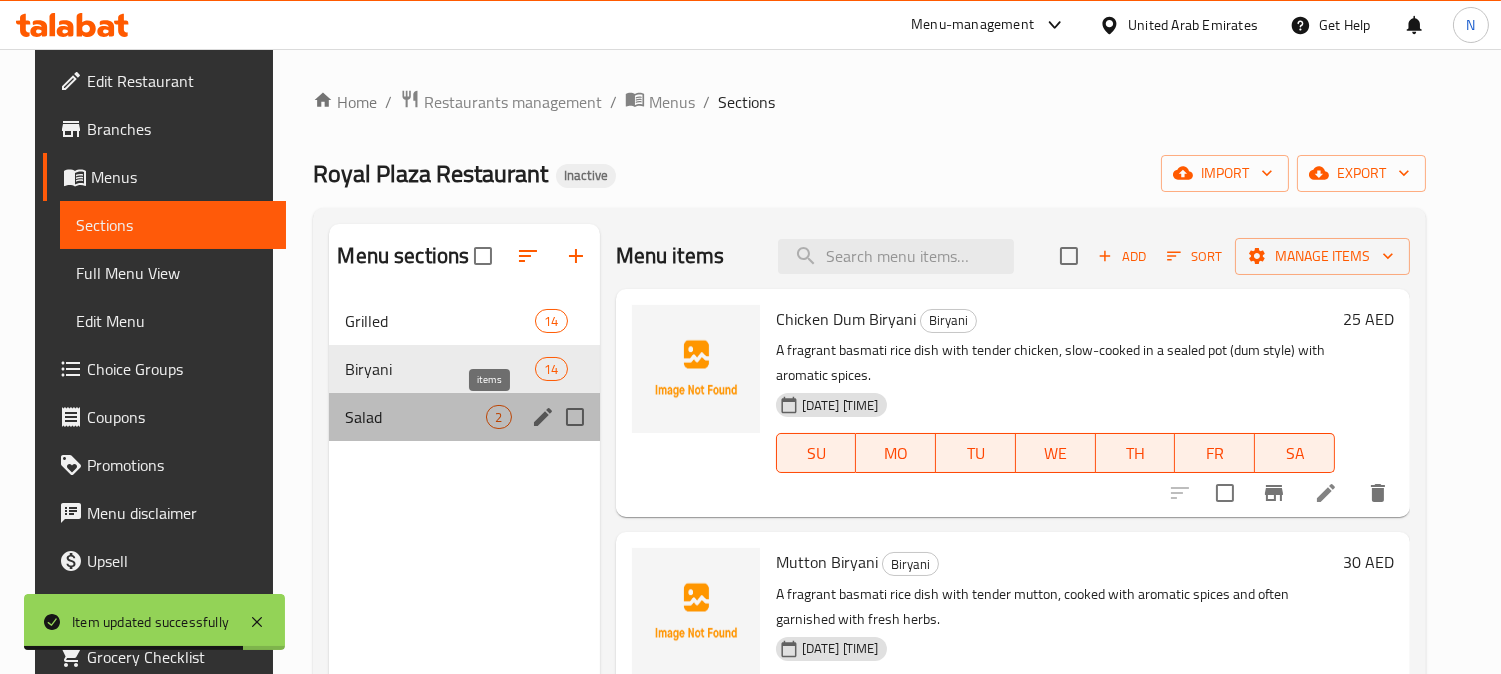 click on "2" at bounding box center [498, 417] 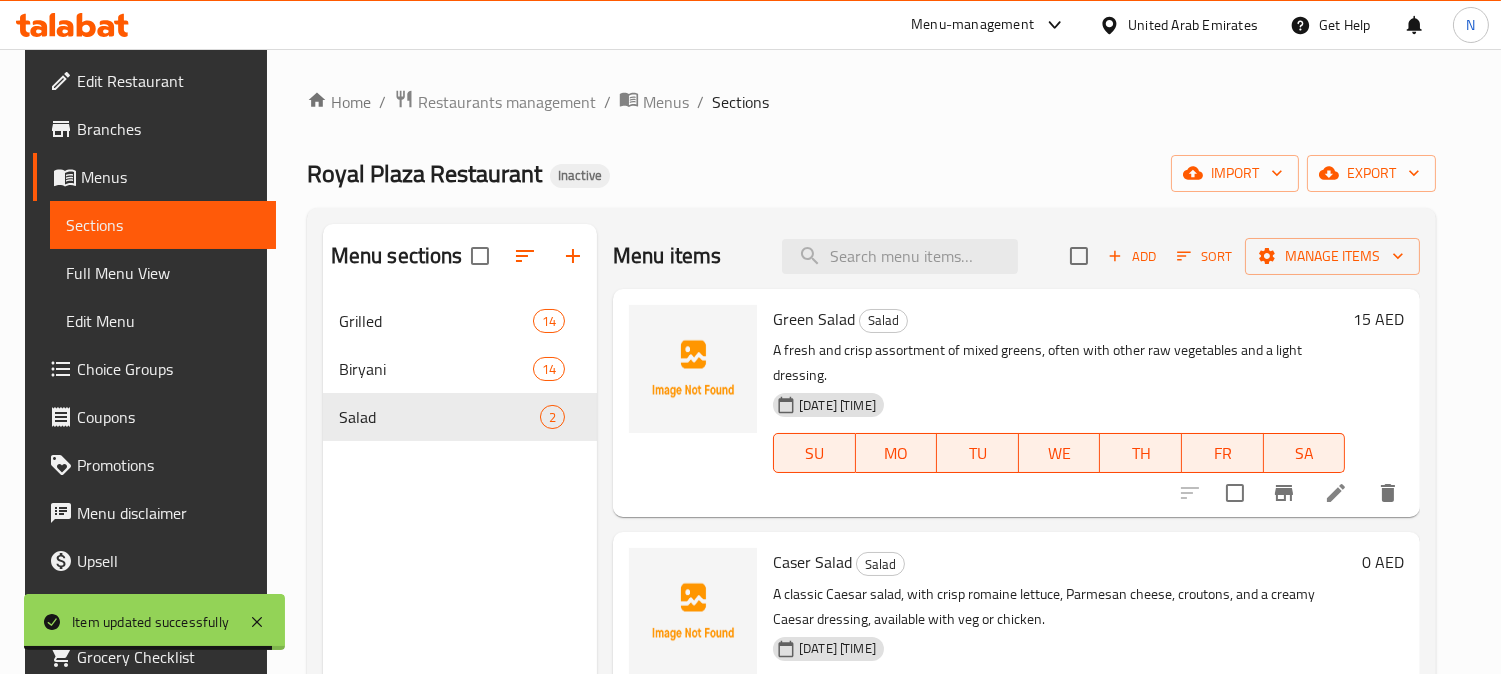 scroll, scrollTop: 111, scrollLeft: 0, axis: vertical 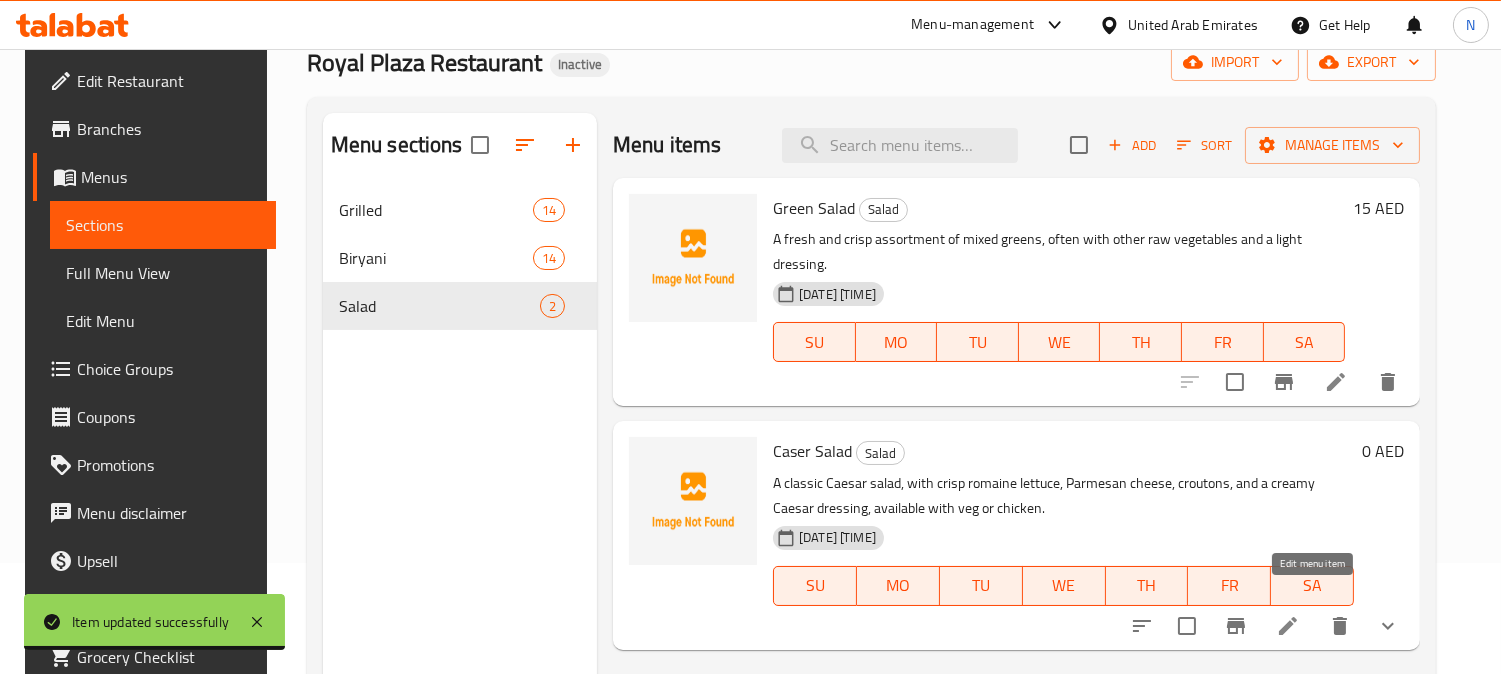 click 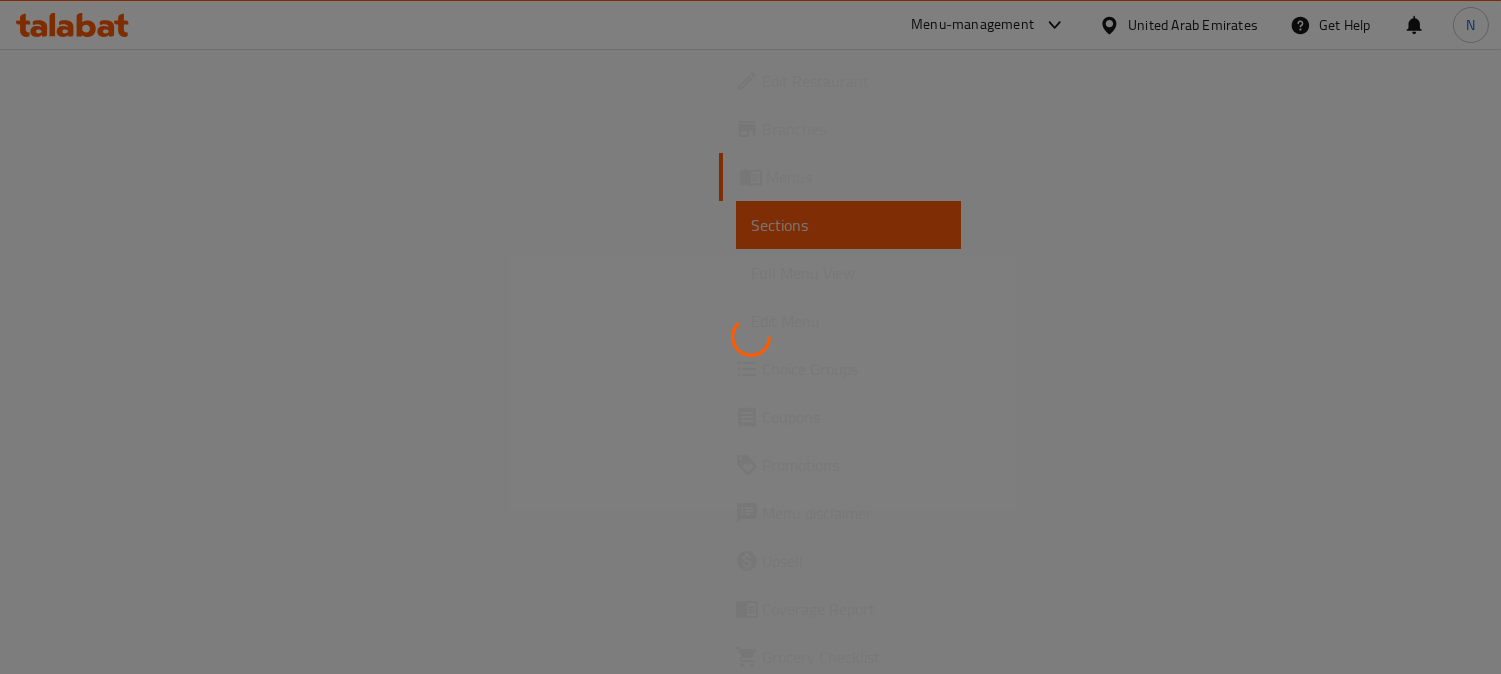 scroll, scrollTop: 0, scrollLeft: 0, axis: both 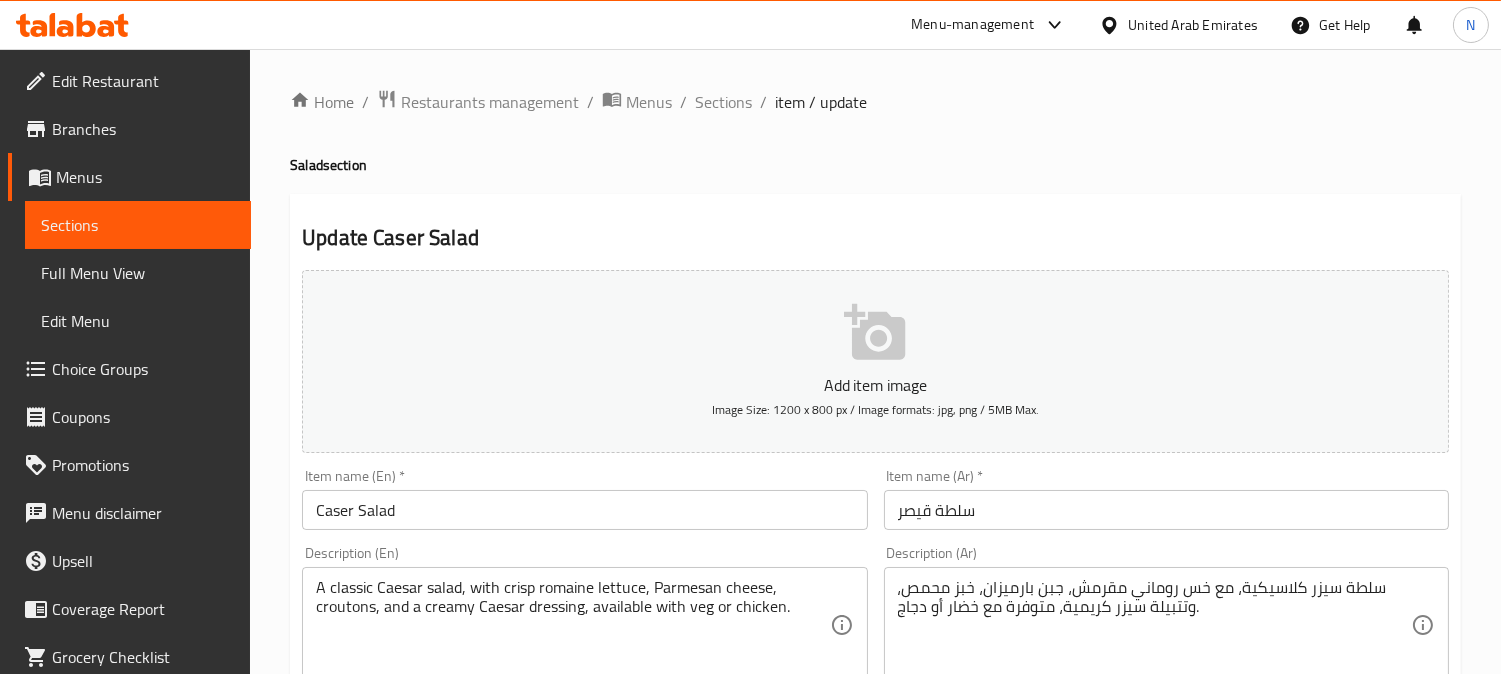 click on "سلطة قيصر" at bounding box center [1166, 510] 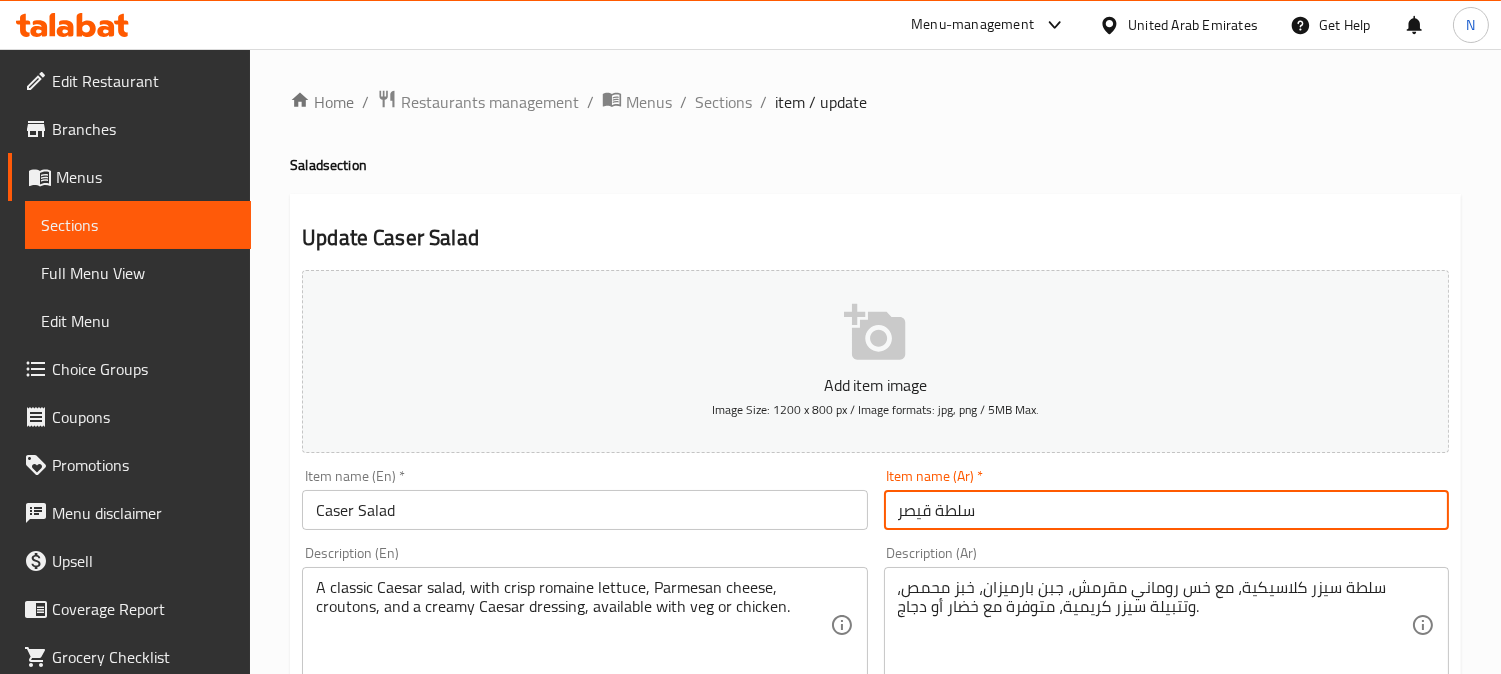 click on "سلطة قيصر" at bounding box center (1166, 510) 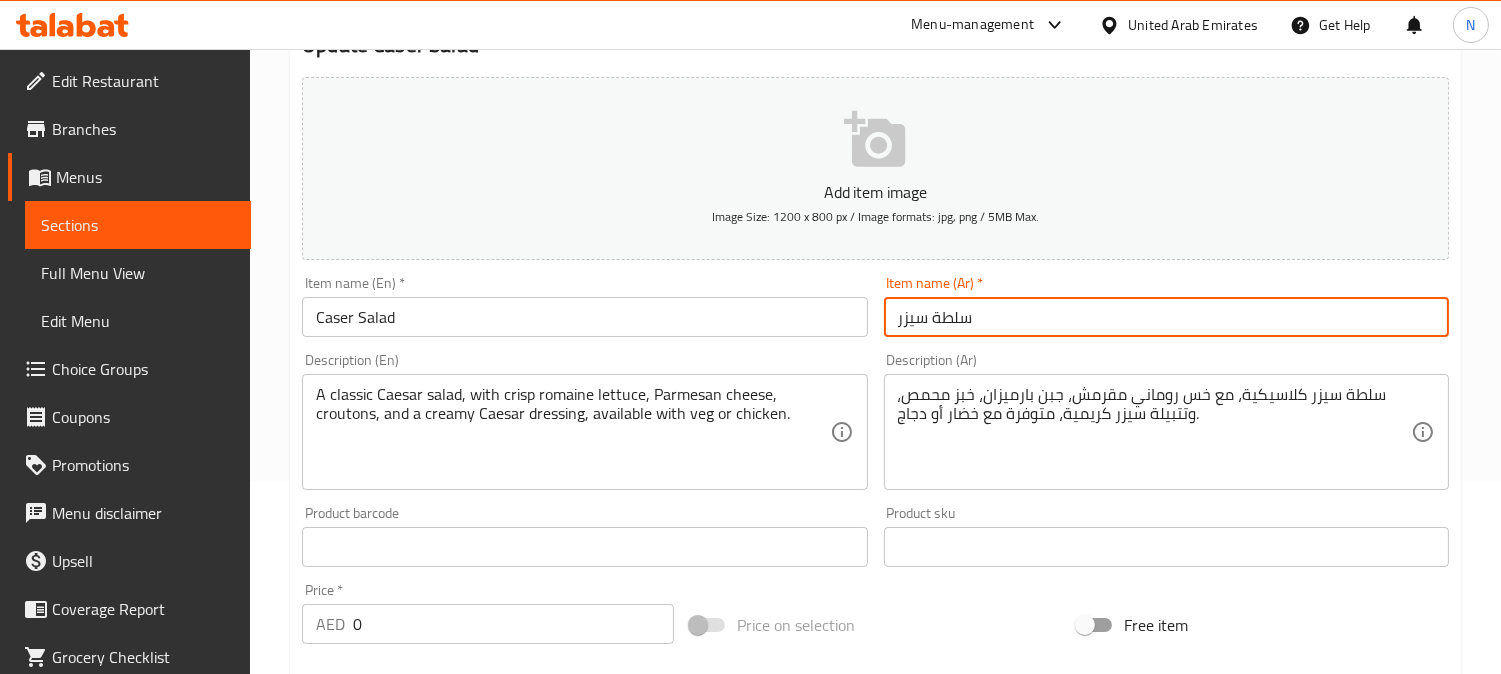 scroll, scrollTop: 222, scrollLeft: 0, axis: vertical 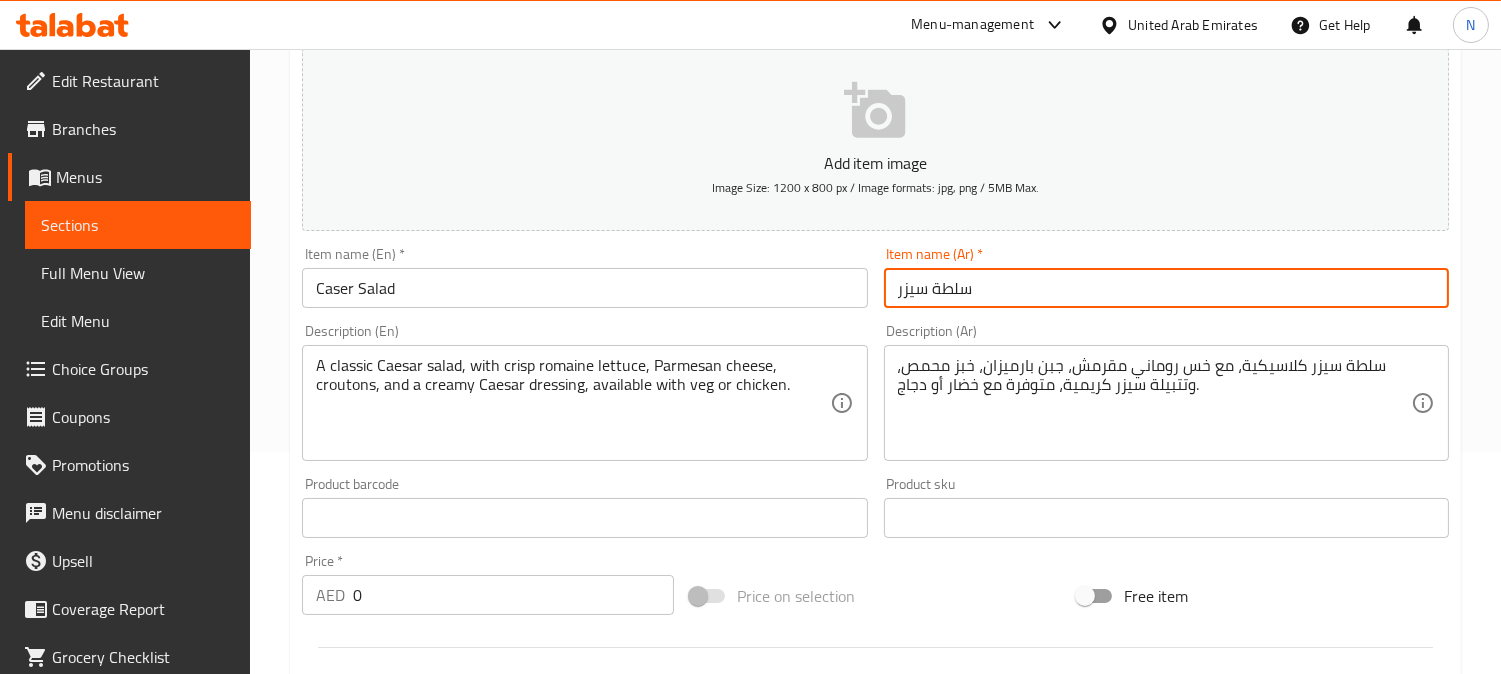 type on "سلطة سيزر" 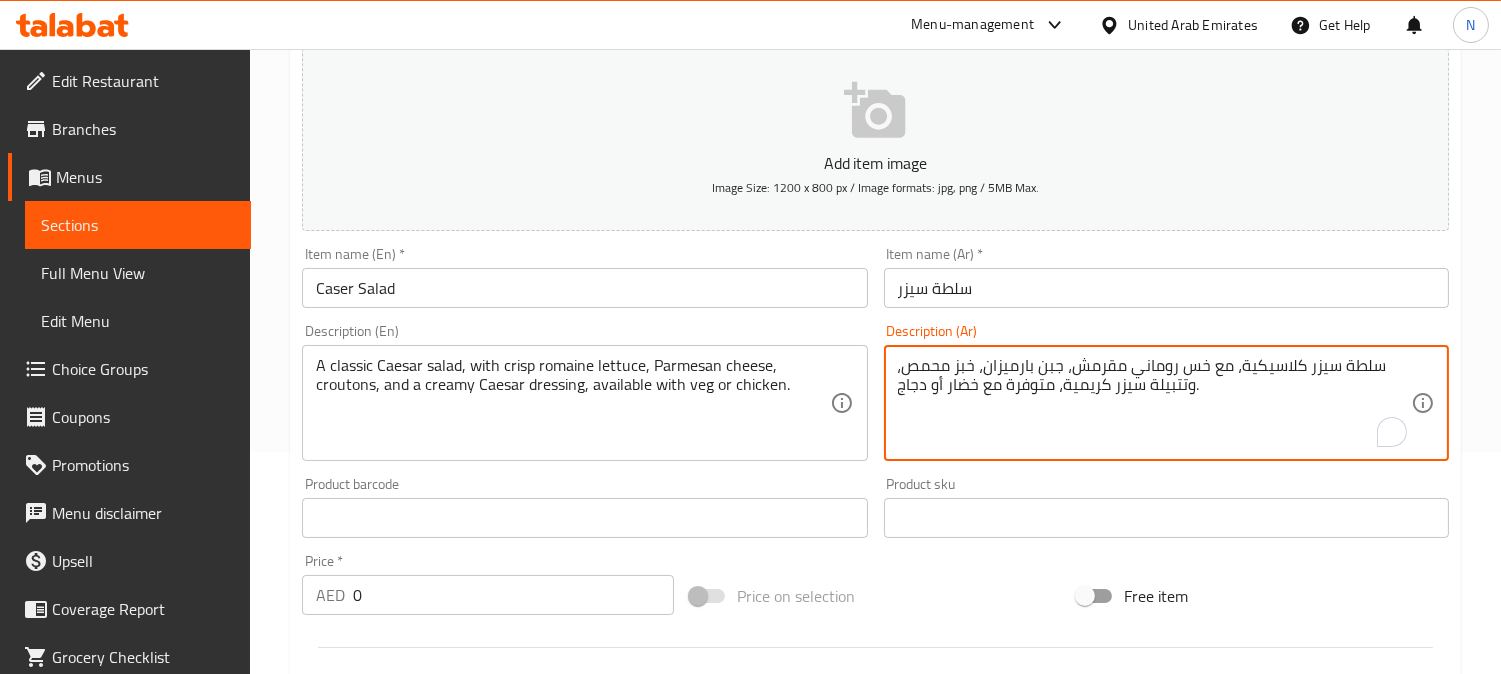 click on "سلطة سيزر كلاسيكية، مع خس روماني مقرمش، جبن بارميزان، خبز محمص، وتتبيلة سيزر كريمية، متوفرة مع خضار أو دجاج." at bounding box center [1154, 403] 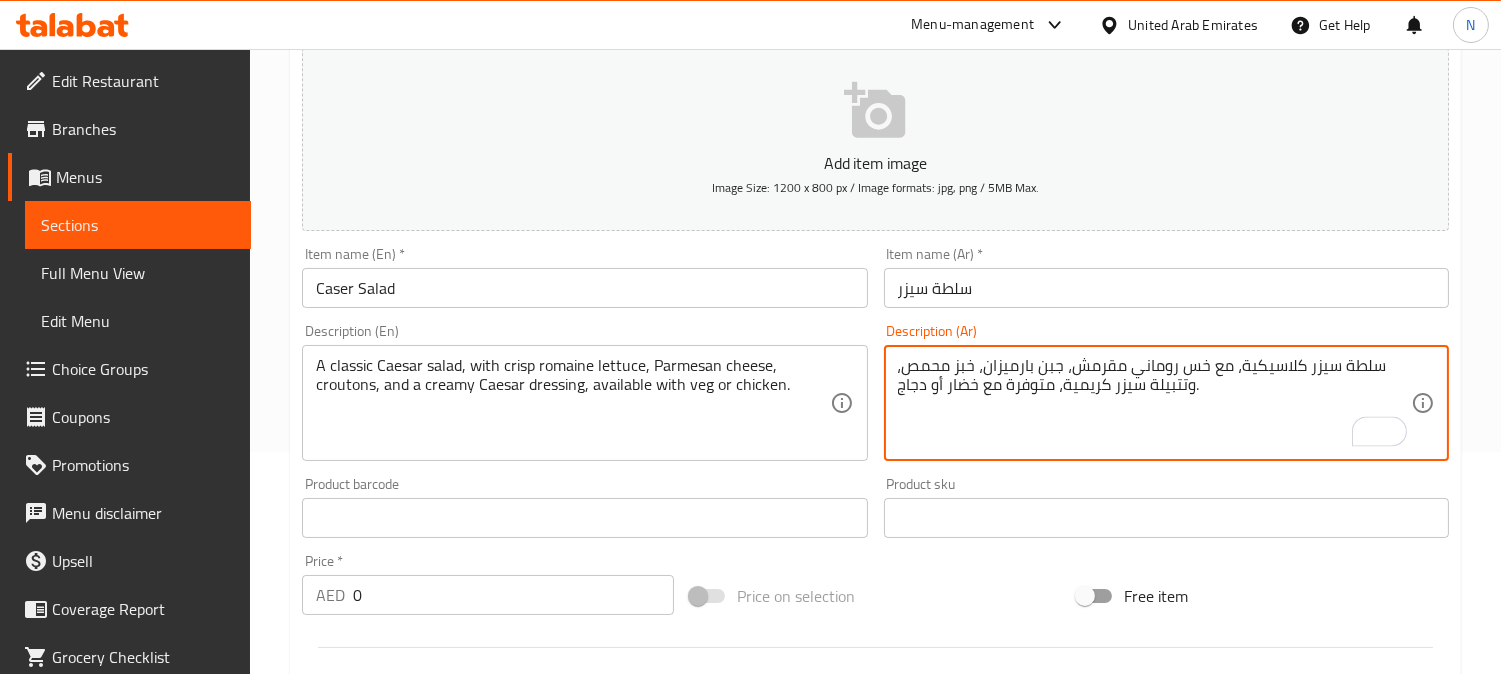 scroll, scrollTop: 783, scrollLeft: 0, axis: vertical 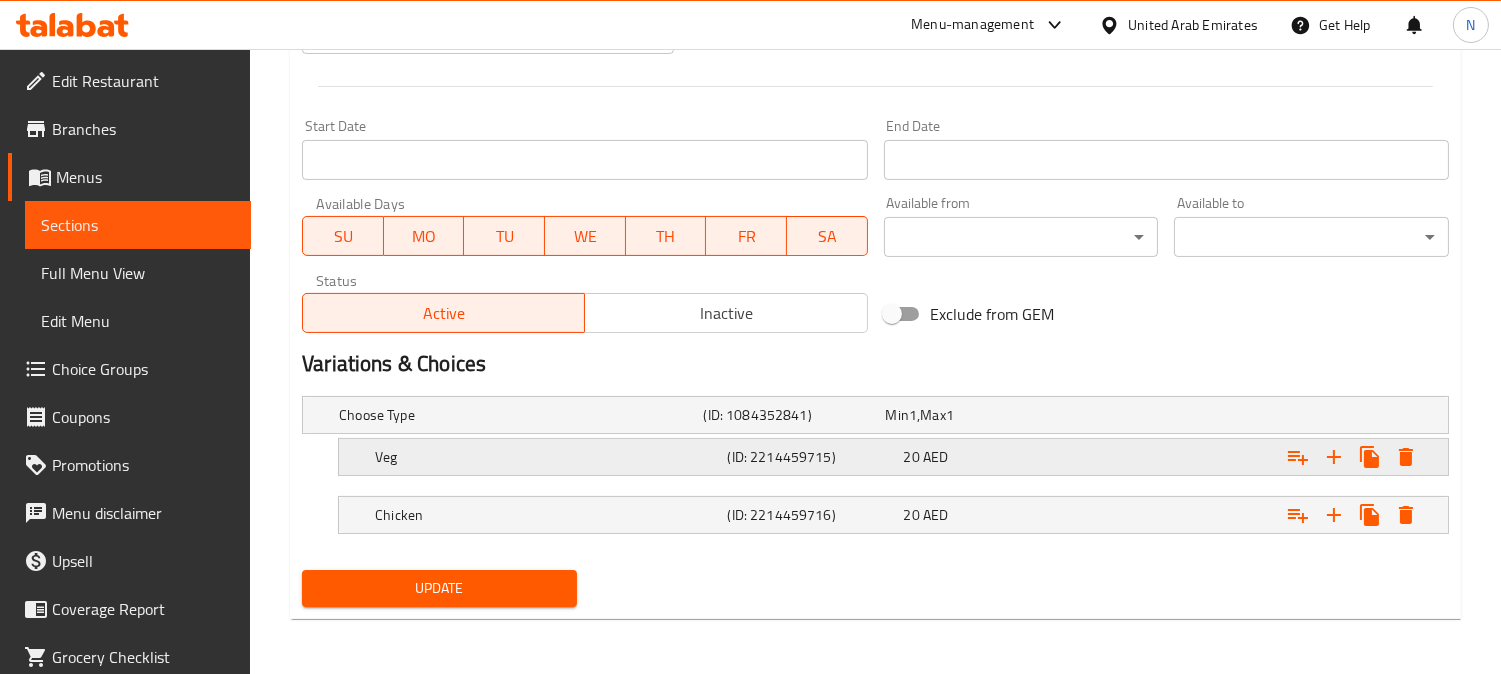 click on "AED" at bounding box center (913, 415) 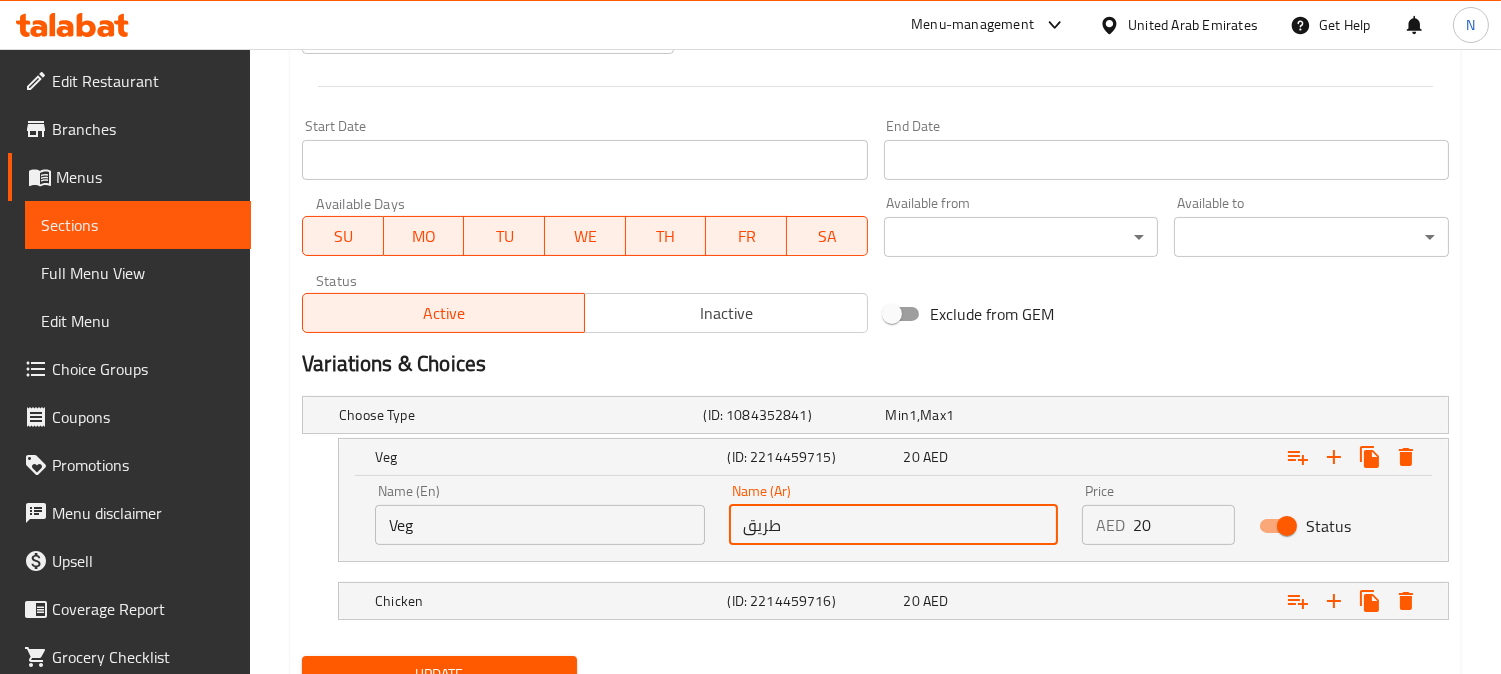 click on "طريق" at bounding box center (894, 525) 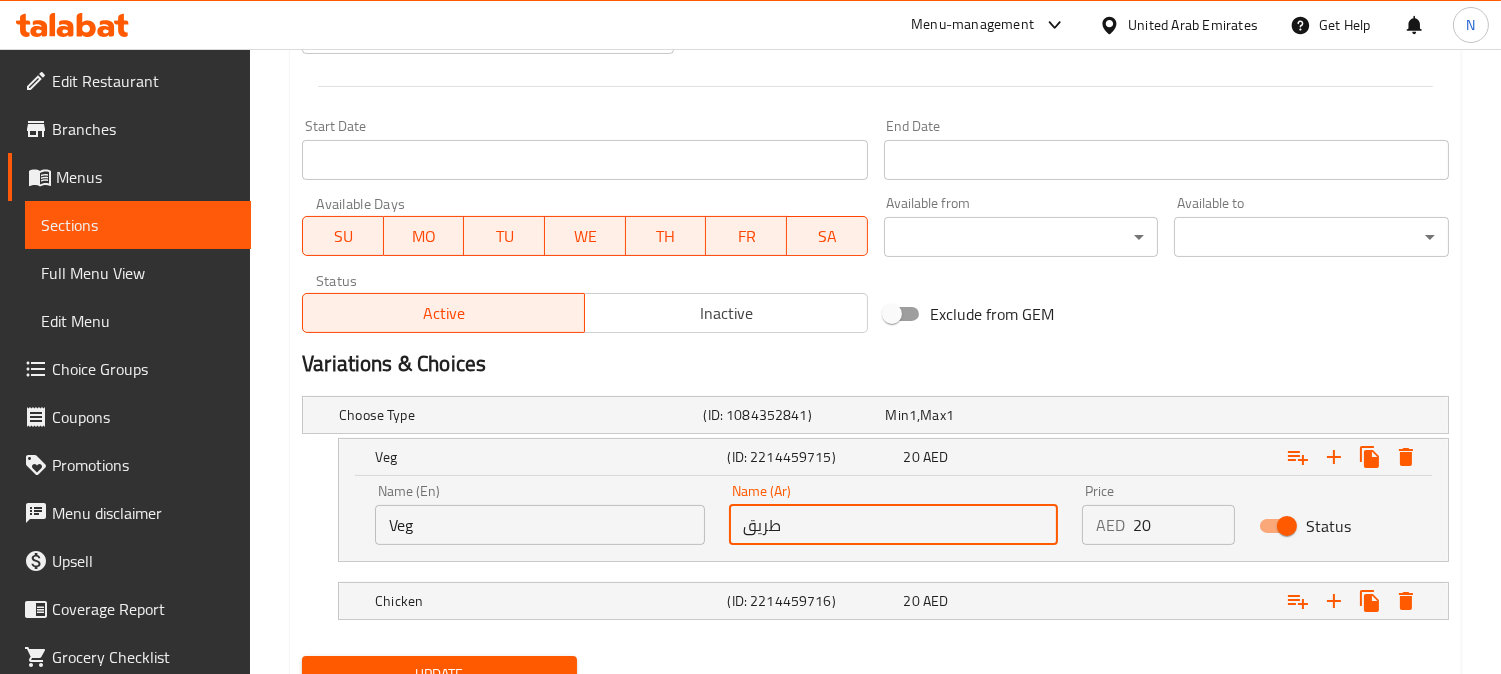 click on "طريق" at bounding box center [894, 525] 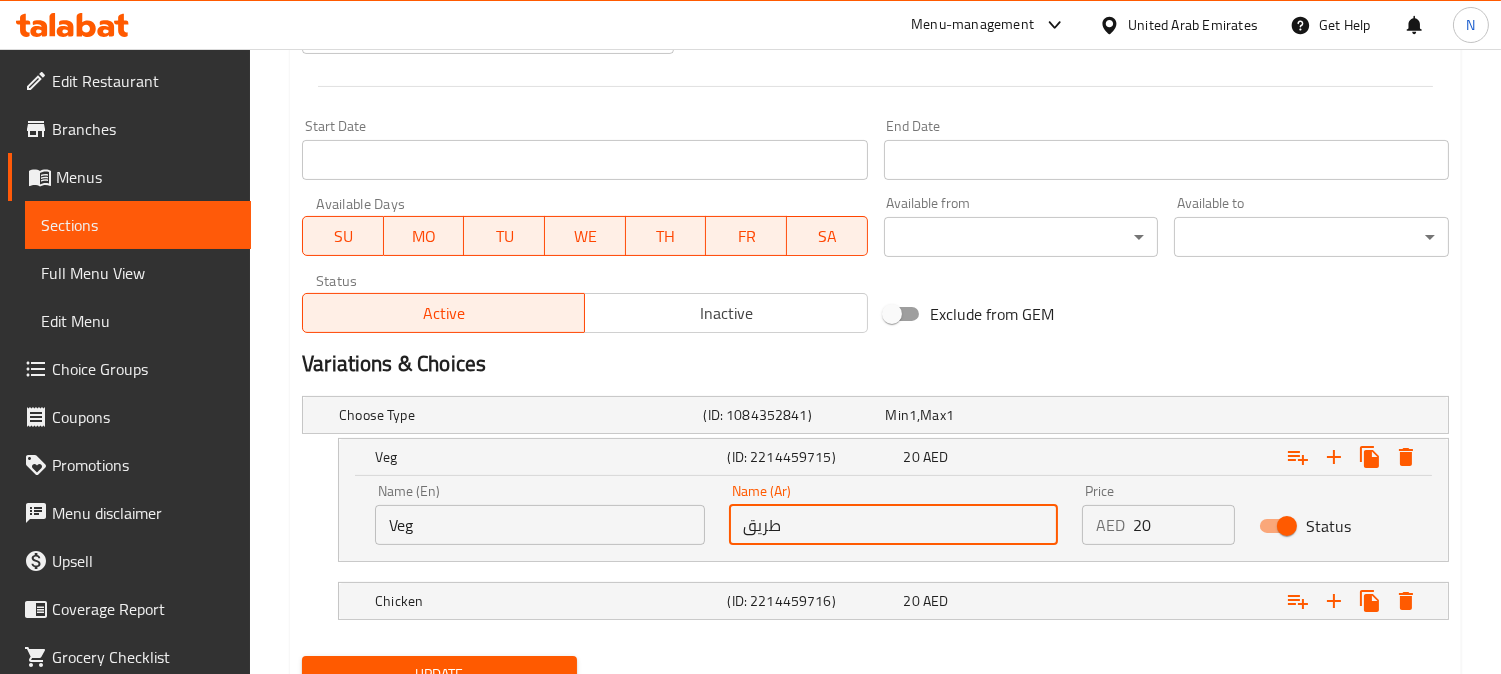 drag, startPoint x: 918, startPoint y: 546, endPoint x: 876, endPoint y: 522, distance: 48.373547 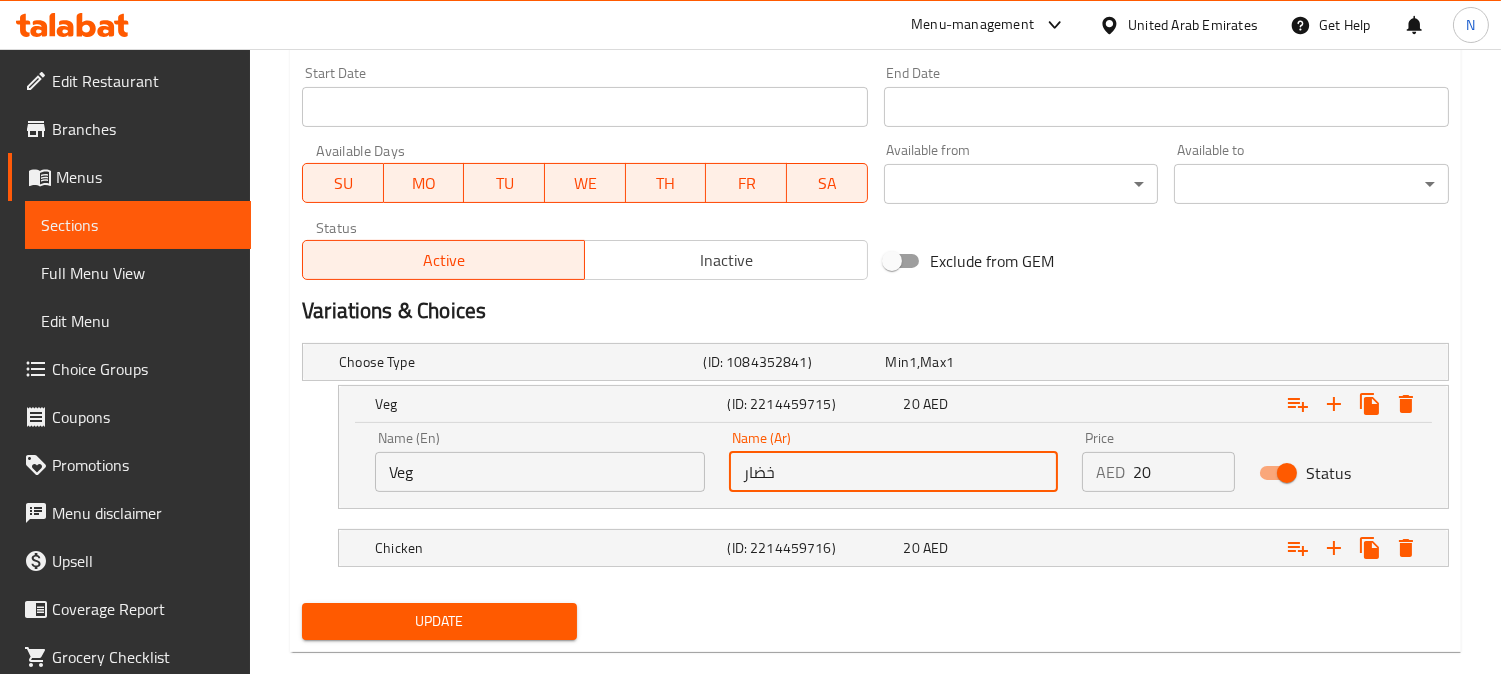 scroll, scrollTop: 870, scrollLeft: 0, axis: vertical 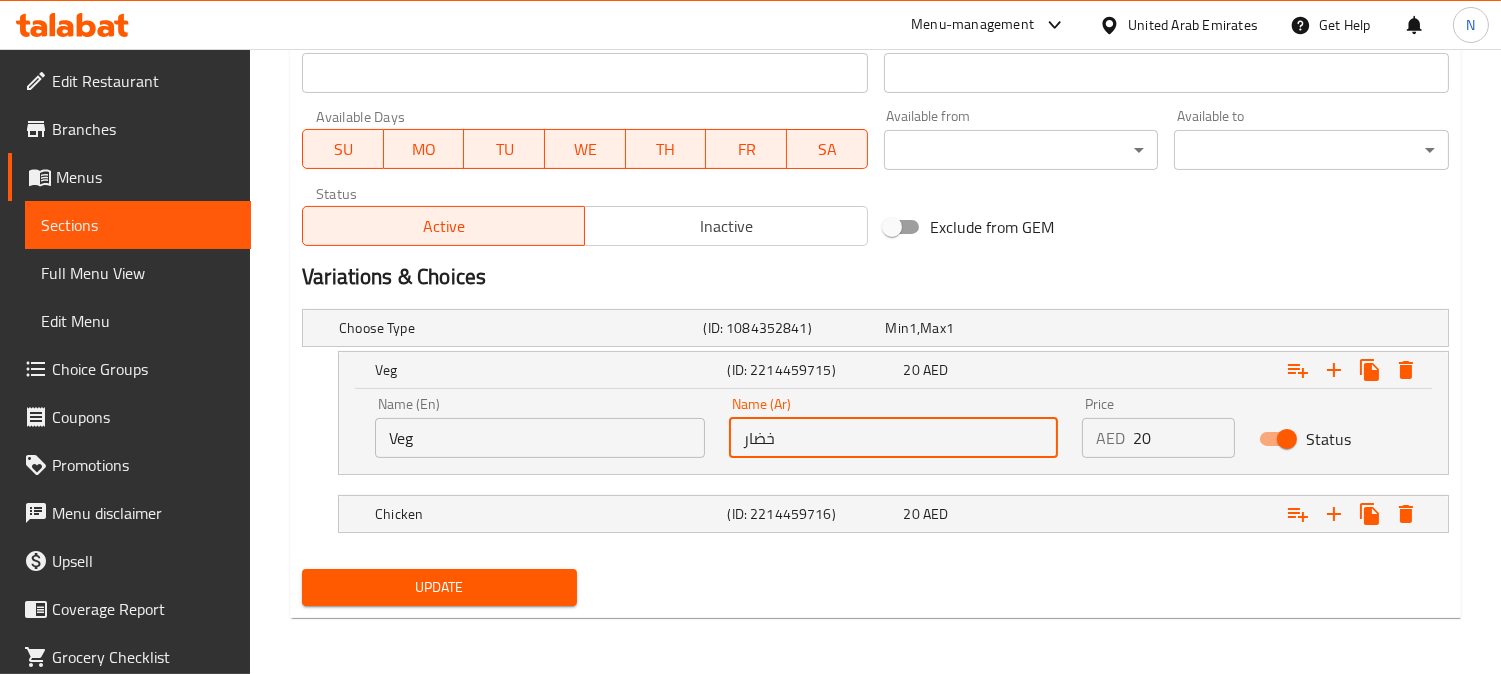 type on "خضار" 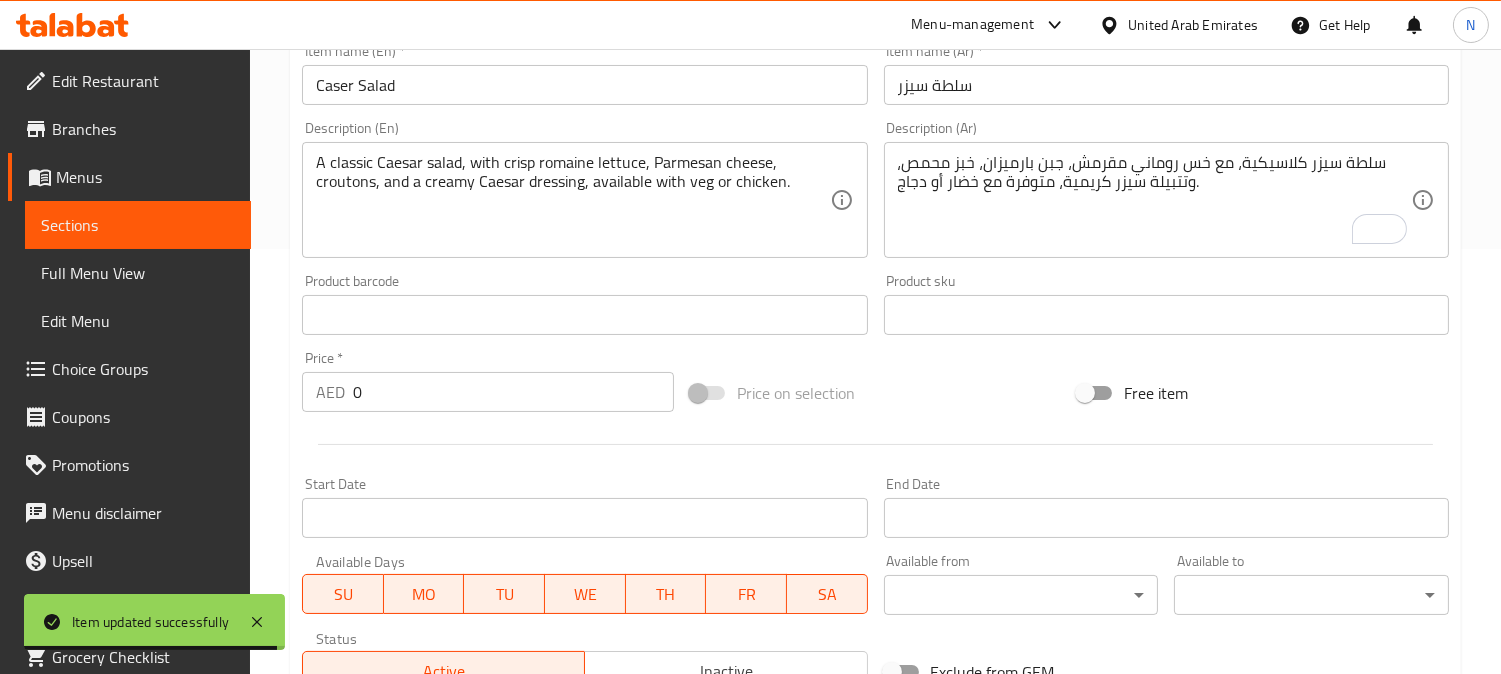 scroll, scrollTop: 0, scrollLeft: 0, axis: both 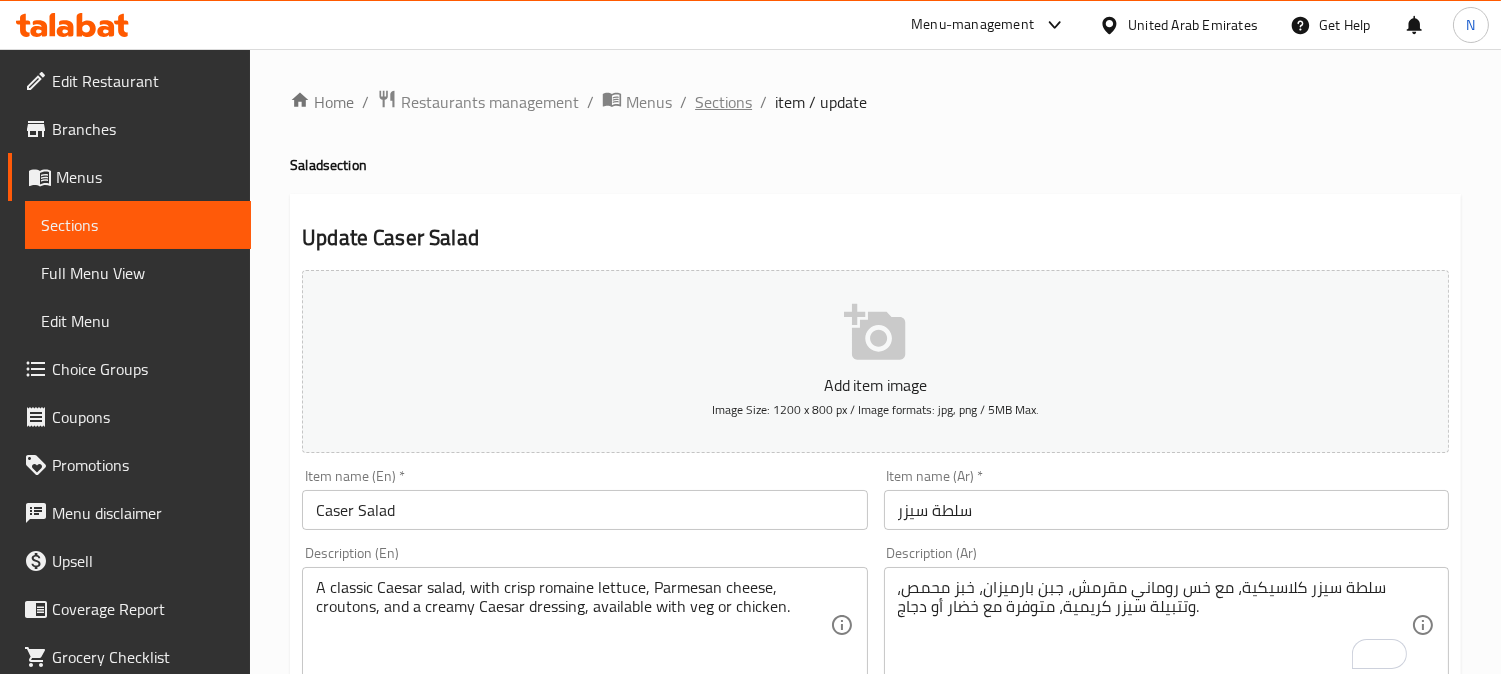 click on "Sections" at bounding box center [723, 102] 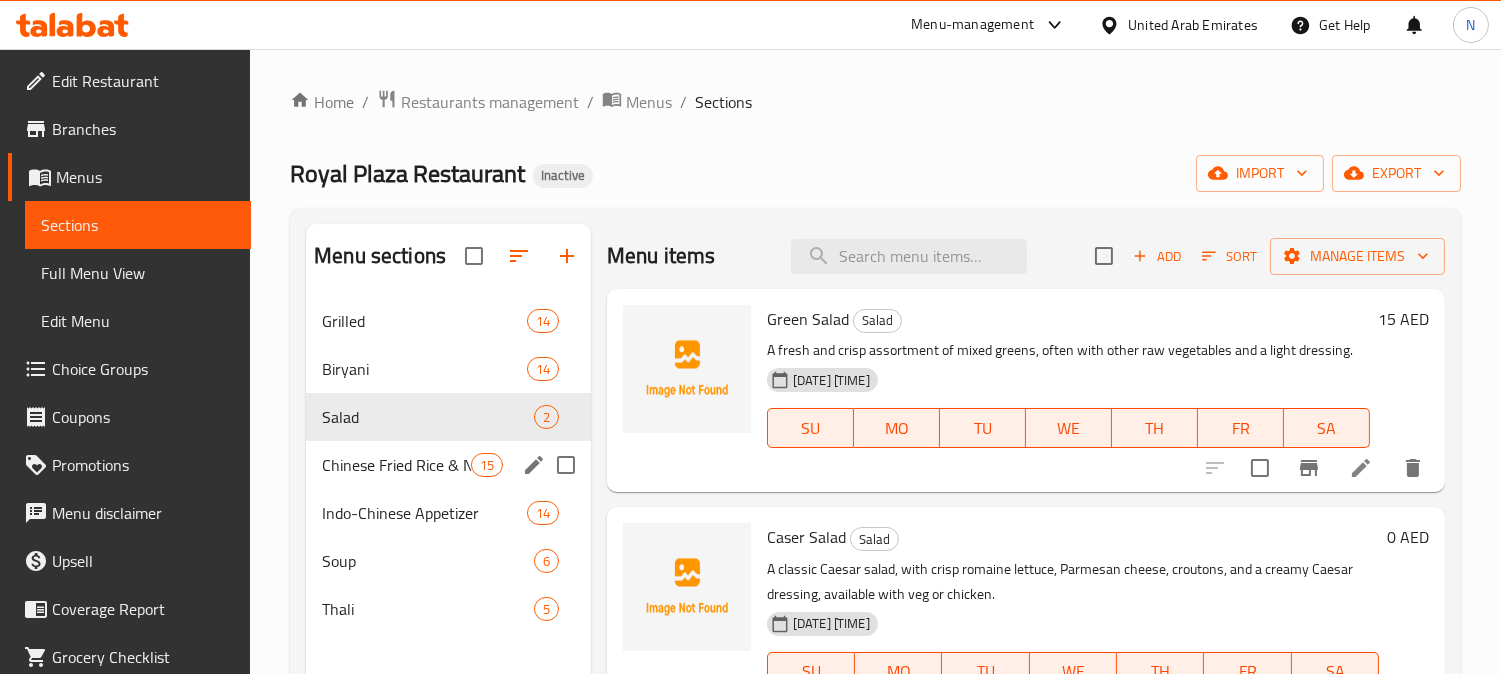 click on "Chinese Fried Rice & Noodles 15" at bounding box center [448, 465] 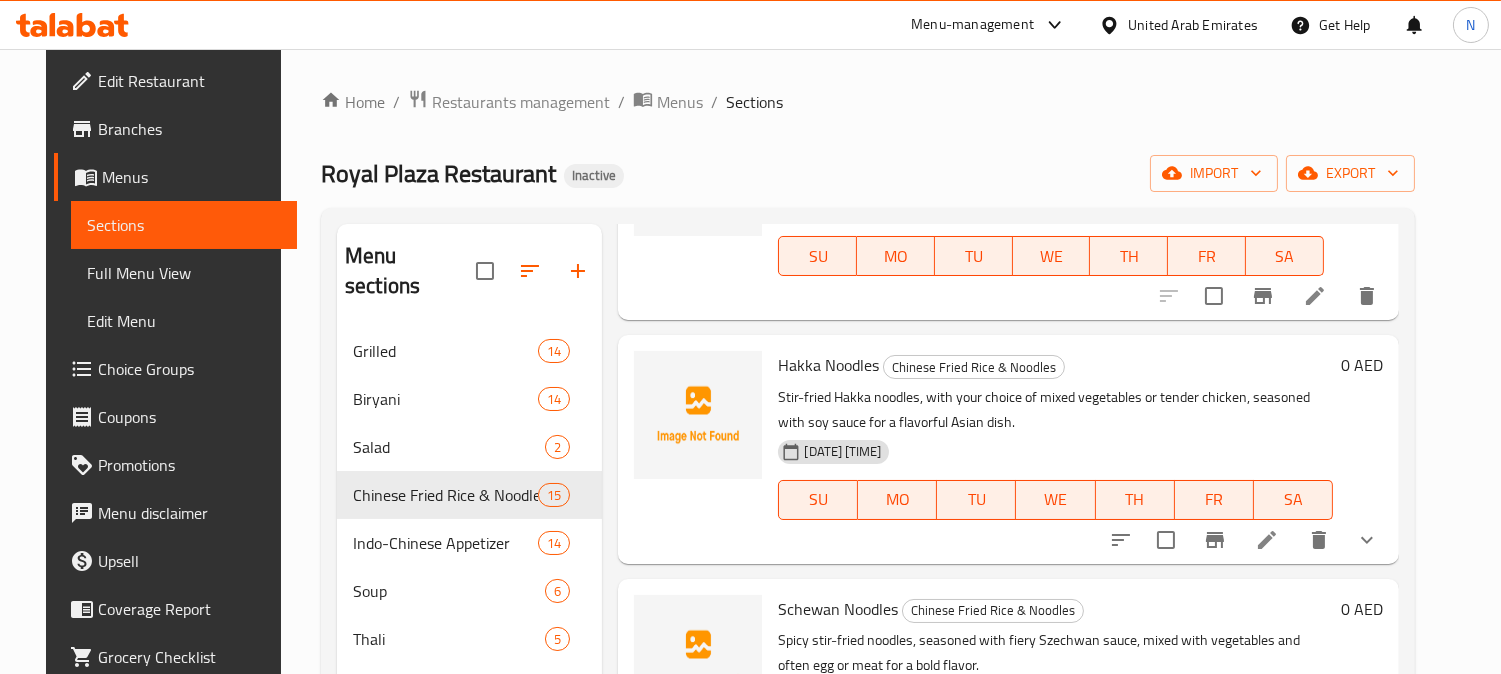 scroll, scrollTop: 222, scrollLeft: 0, axis: vertical 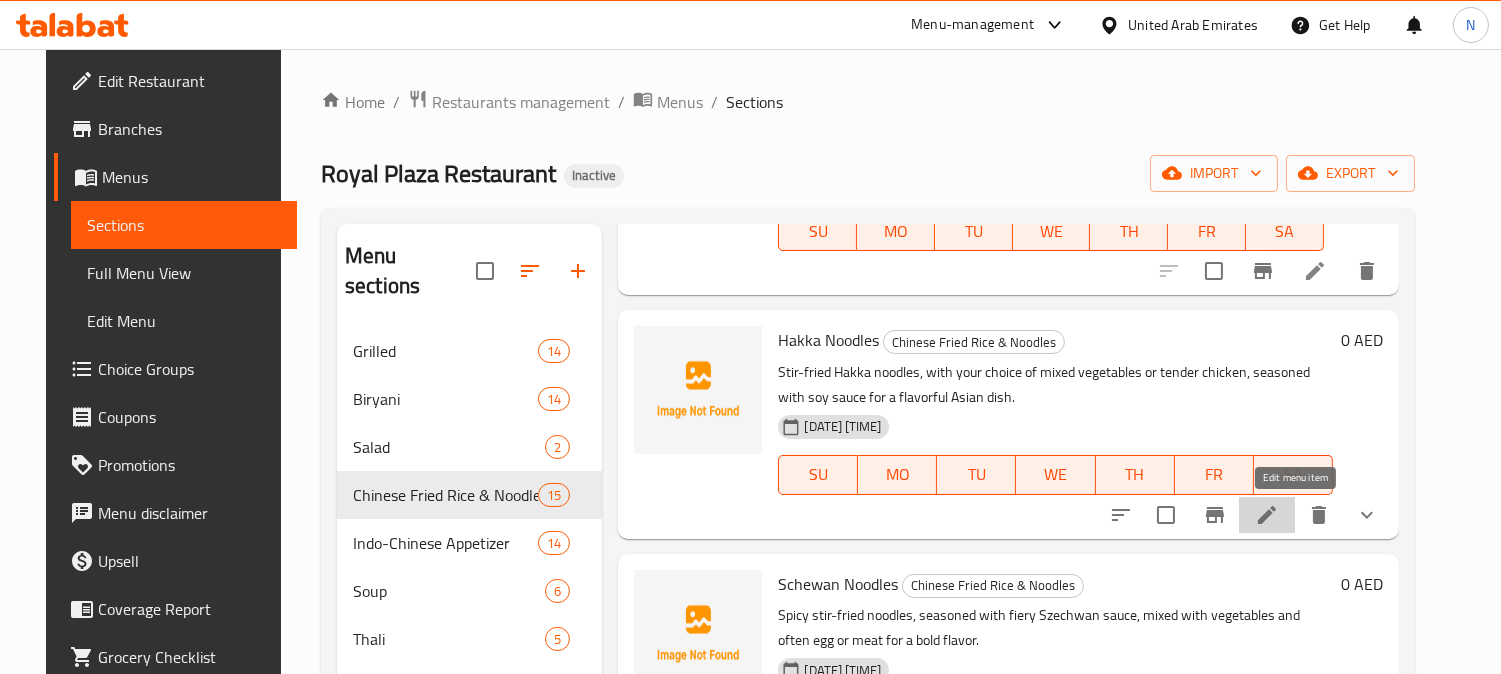 click 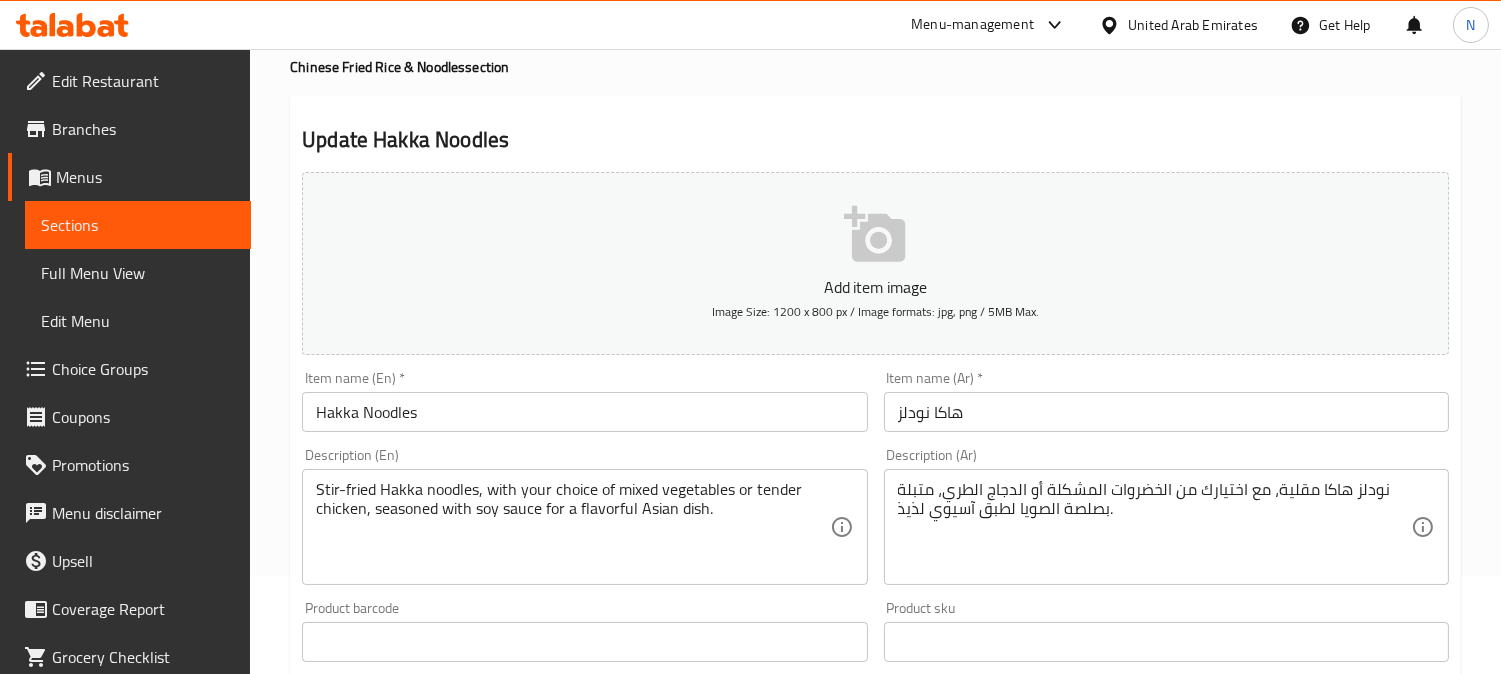 scroll, scrollTop: 222, scrollLeft: 0, axis: vertical 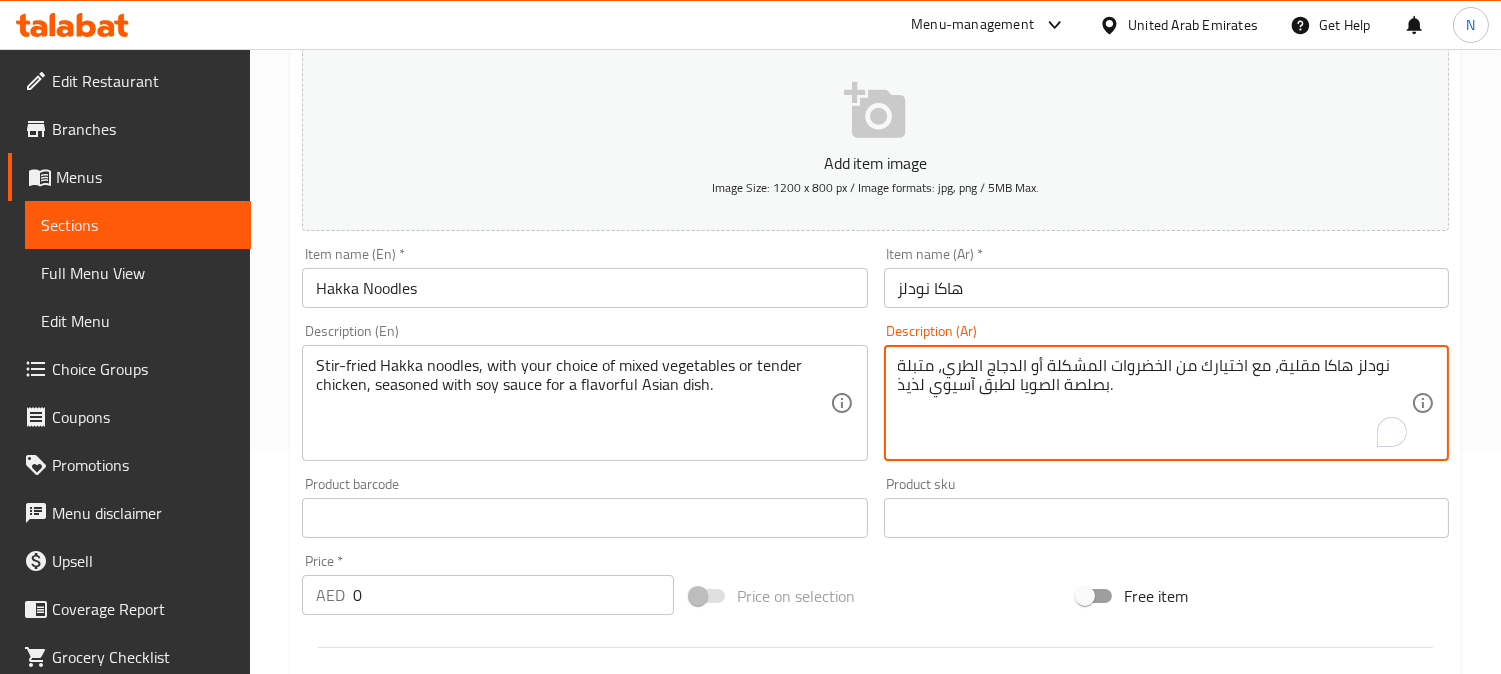 click on "نودلز هاكا مقلية، مع اختيارك من الخضروات المشكلة أو الدجاج الطري، متبلة بصلصة الصويا لطبق آسيوي لذيذ." at bounding box center (1154, 403) 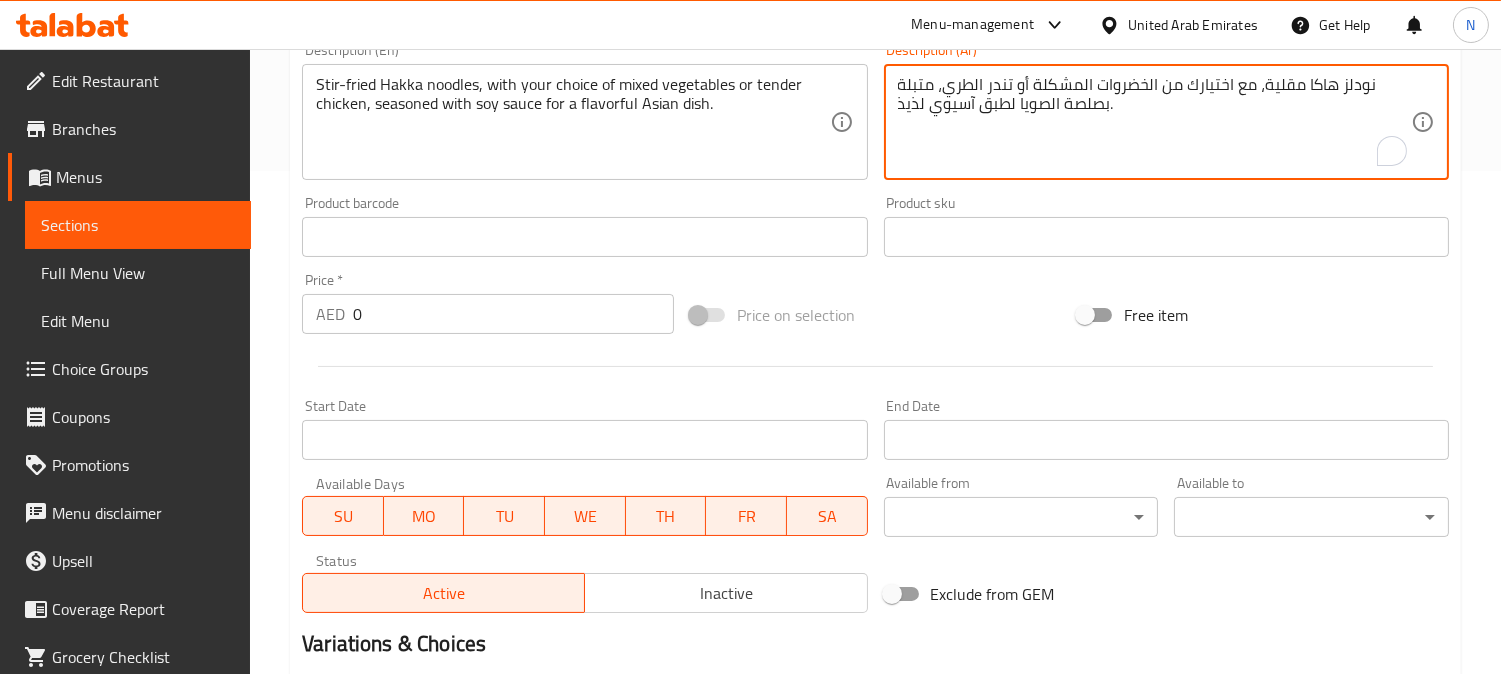 scroll, scrollTop: 783, scrollLeft: 0, axis: vertical 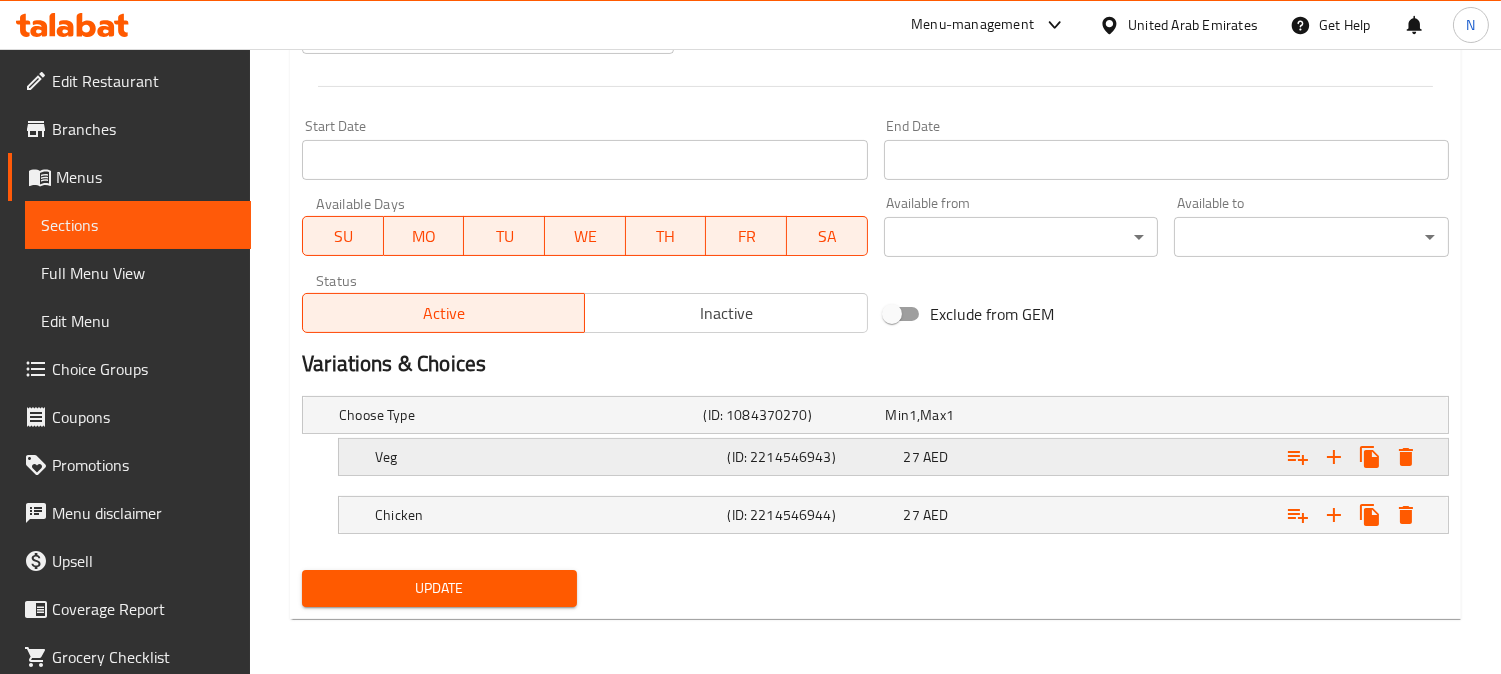type on "نودلز هاكا مقلية، مع اختيارك من الخضروات المشكلة أو تندر الطري، متبلة بصلصة الصويا لطبق آسيوي لذيذ." 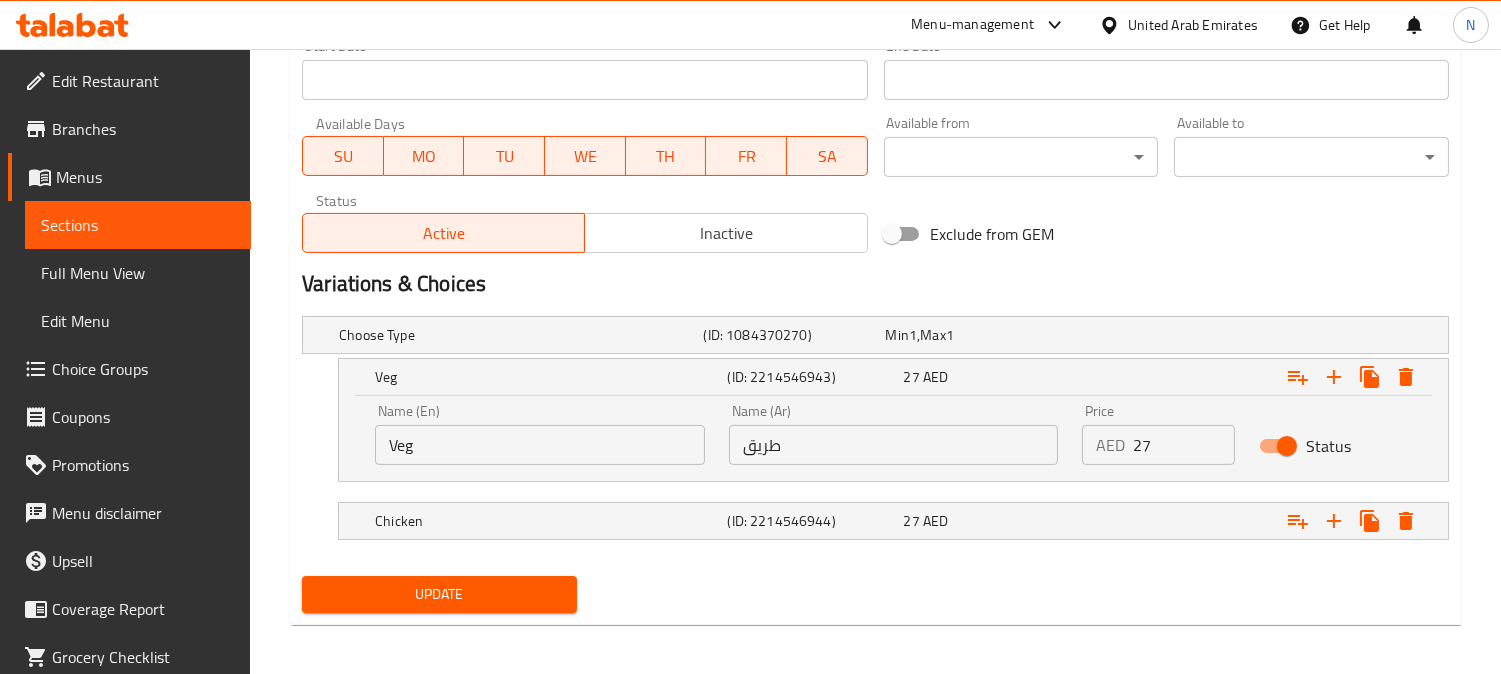 scroll, scrollTop: 870, scrollLeft: 0, axis: vertical 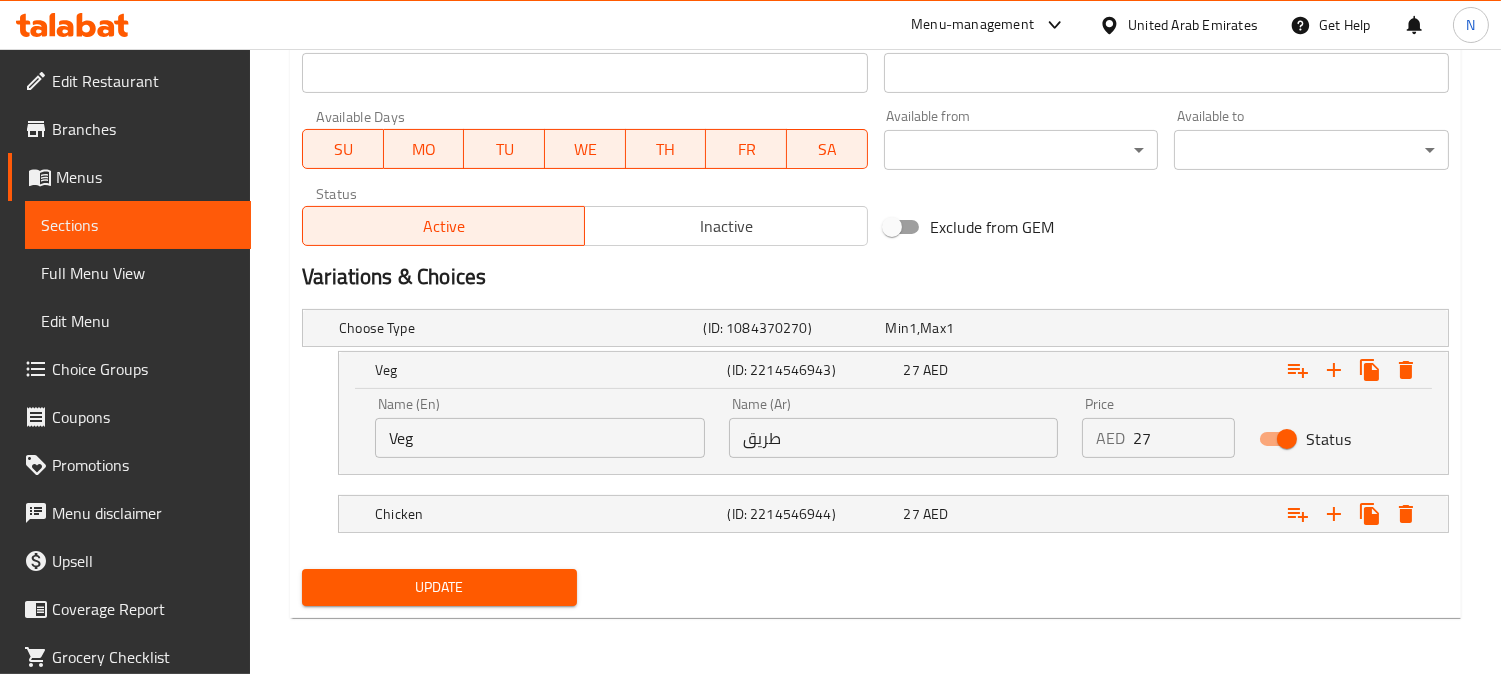 click on "Name (Ar) طريق Name (Ar)" at bounding box center [894, 427] 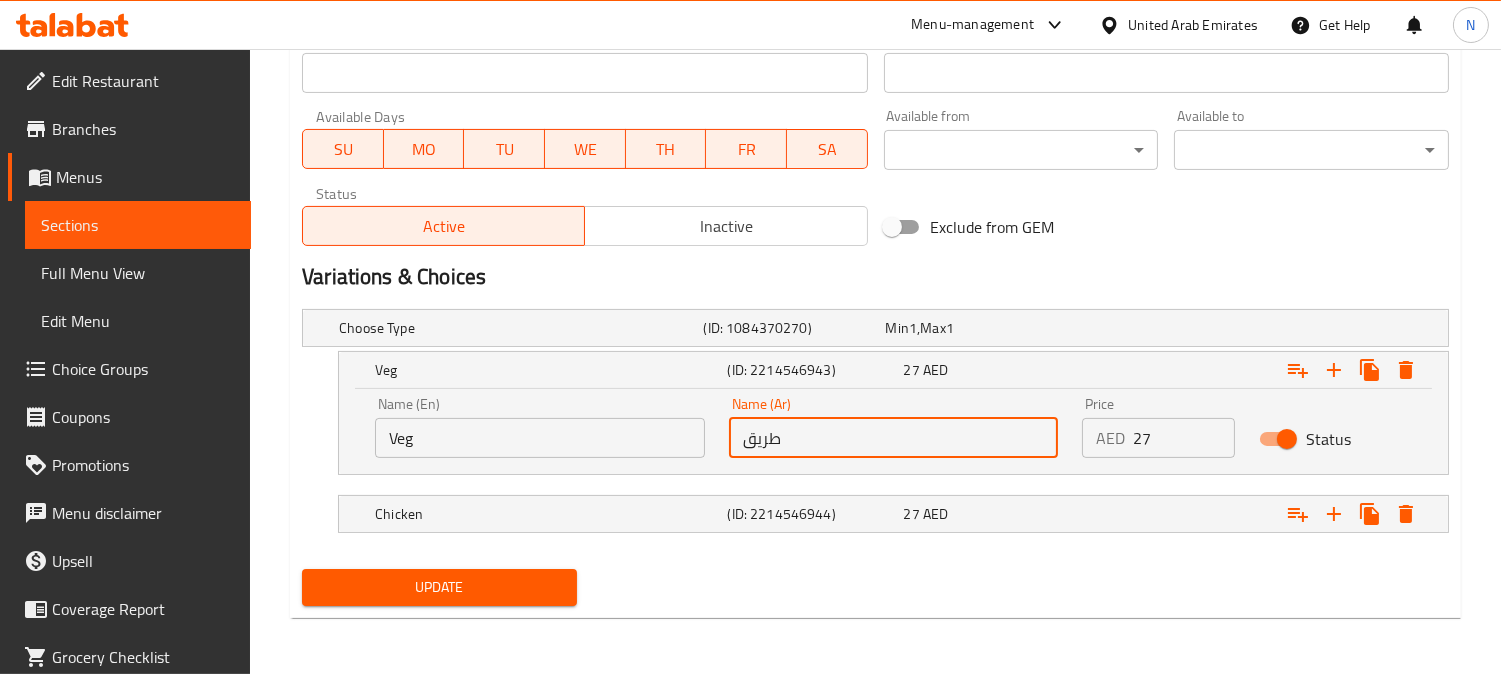 click on "طريق" at bounding box center (894, 438) 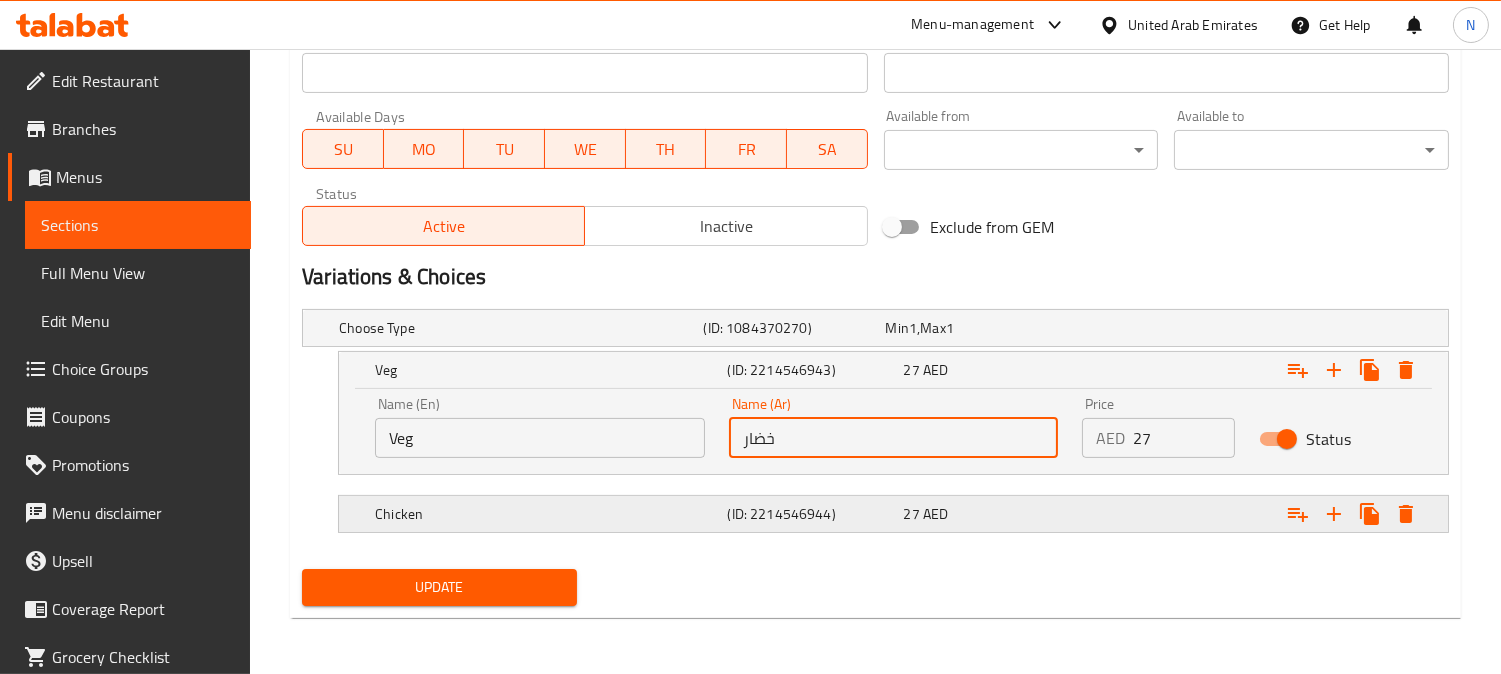 type on "خضار" 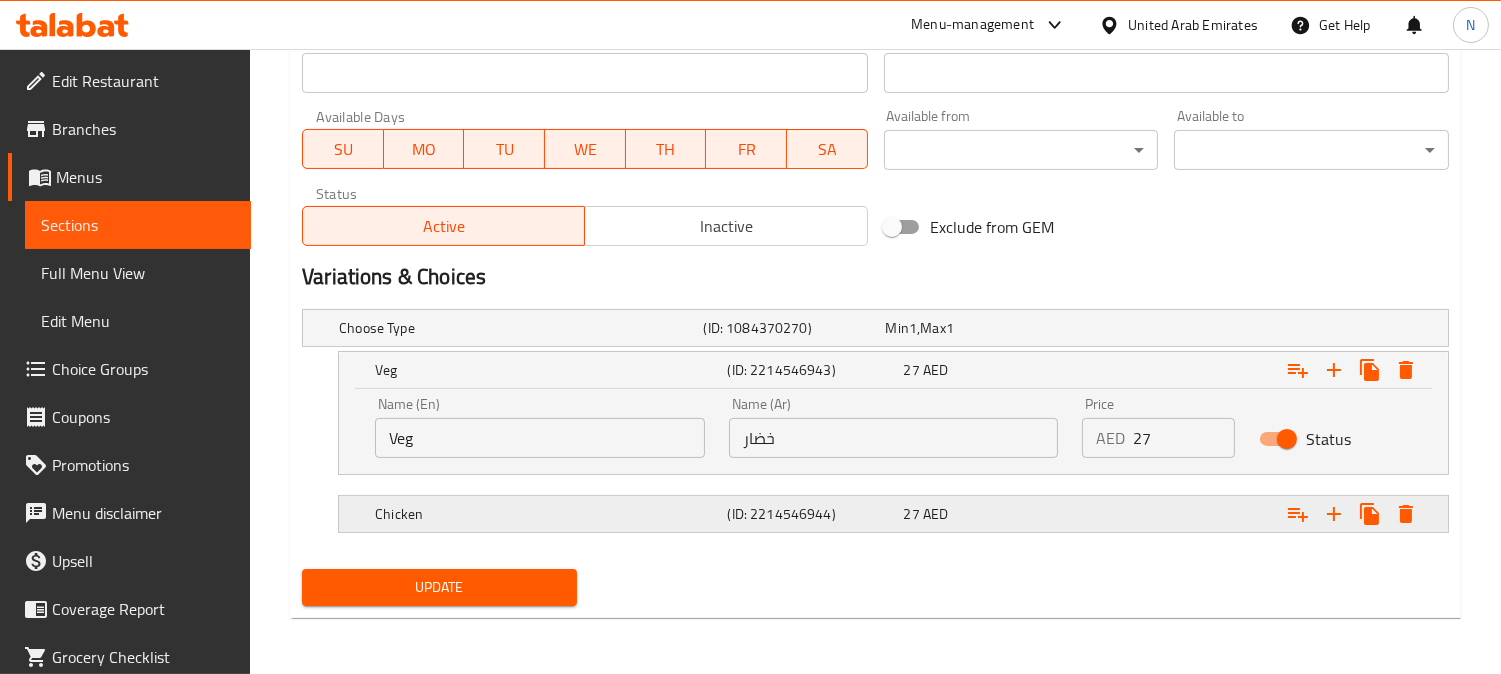 click at bounding box center [1246, 328] 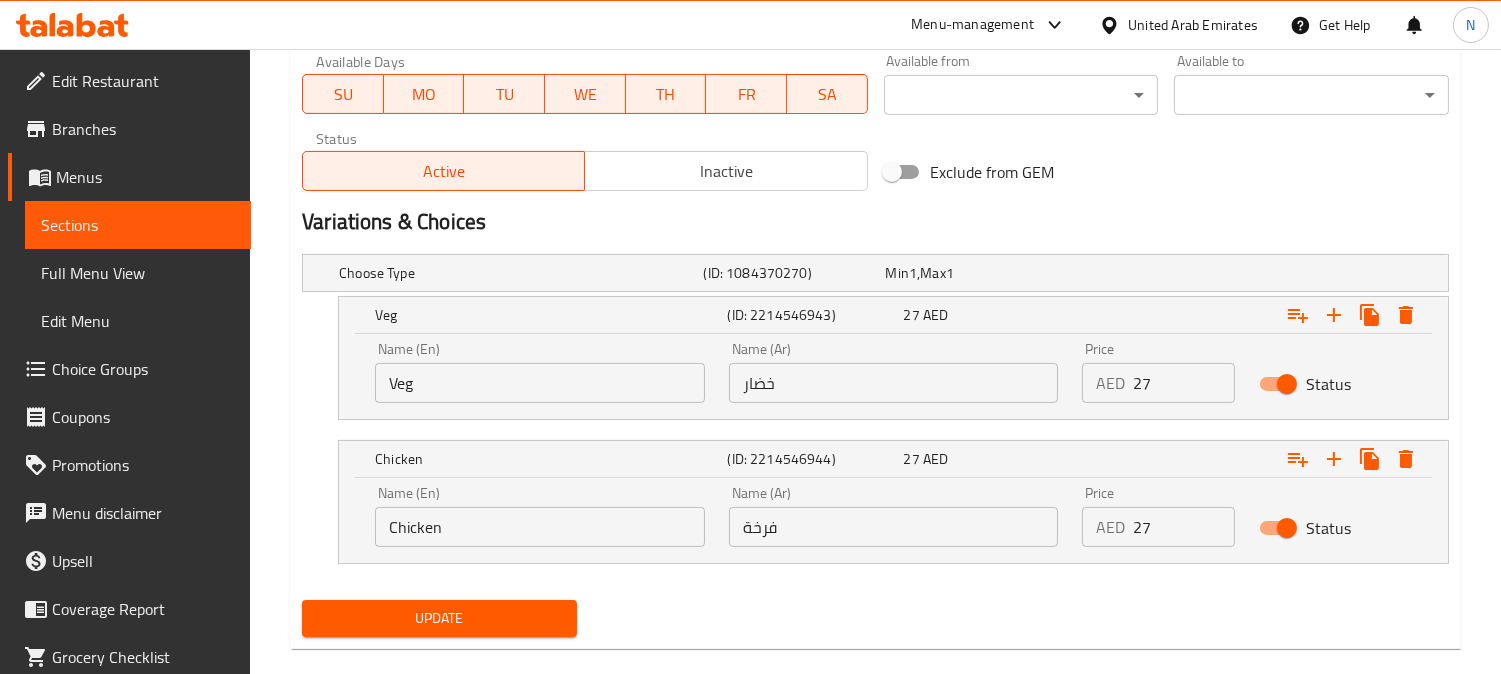 scroll, scrollTop: 955, scrollLeft: 0, axis: vertical 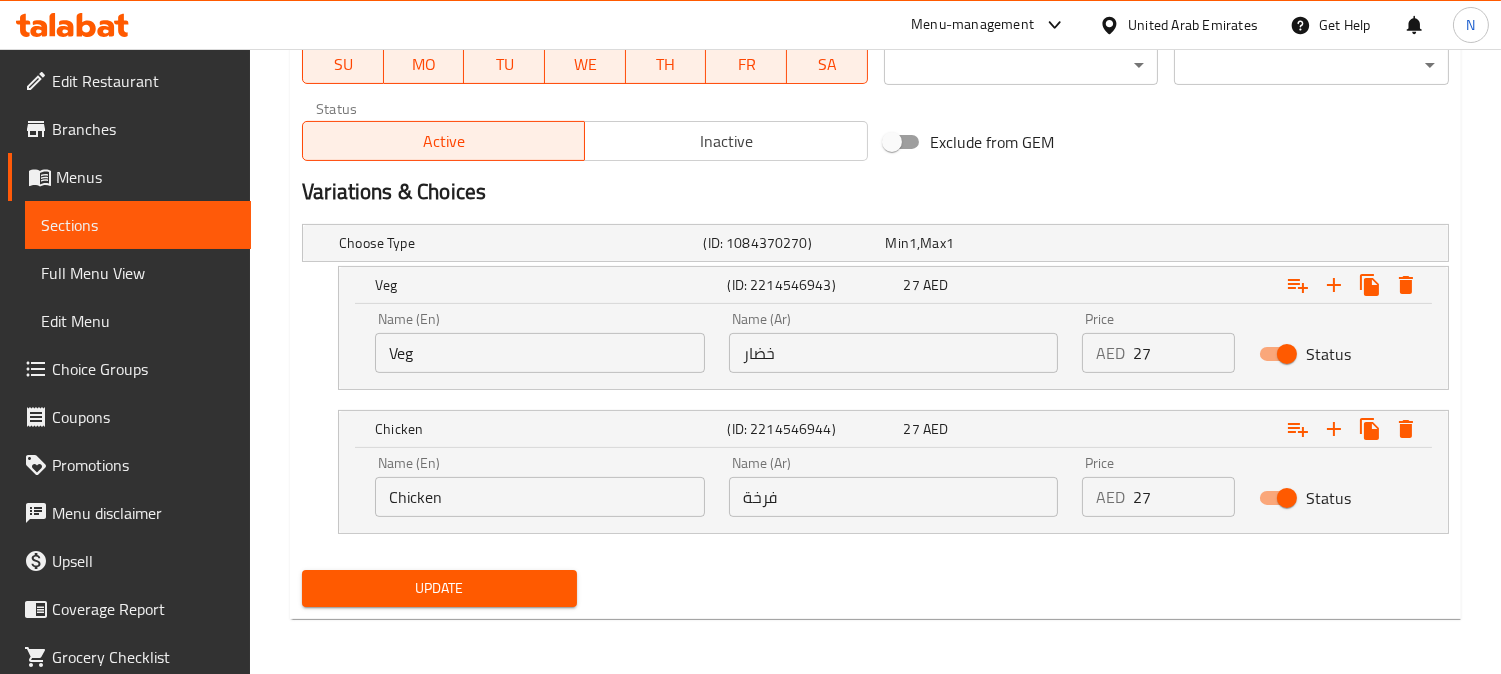 click on "Update" at bounding box center [439, 588] 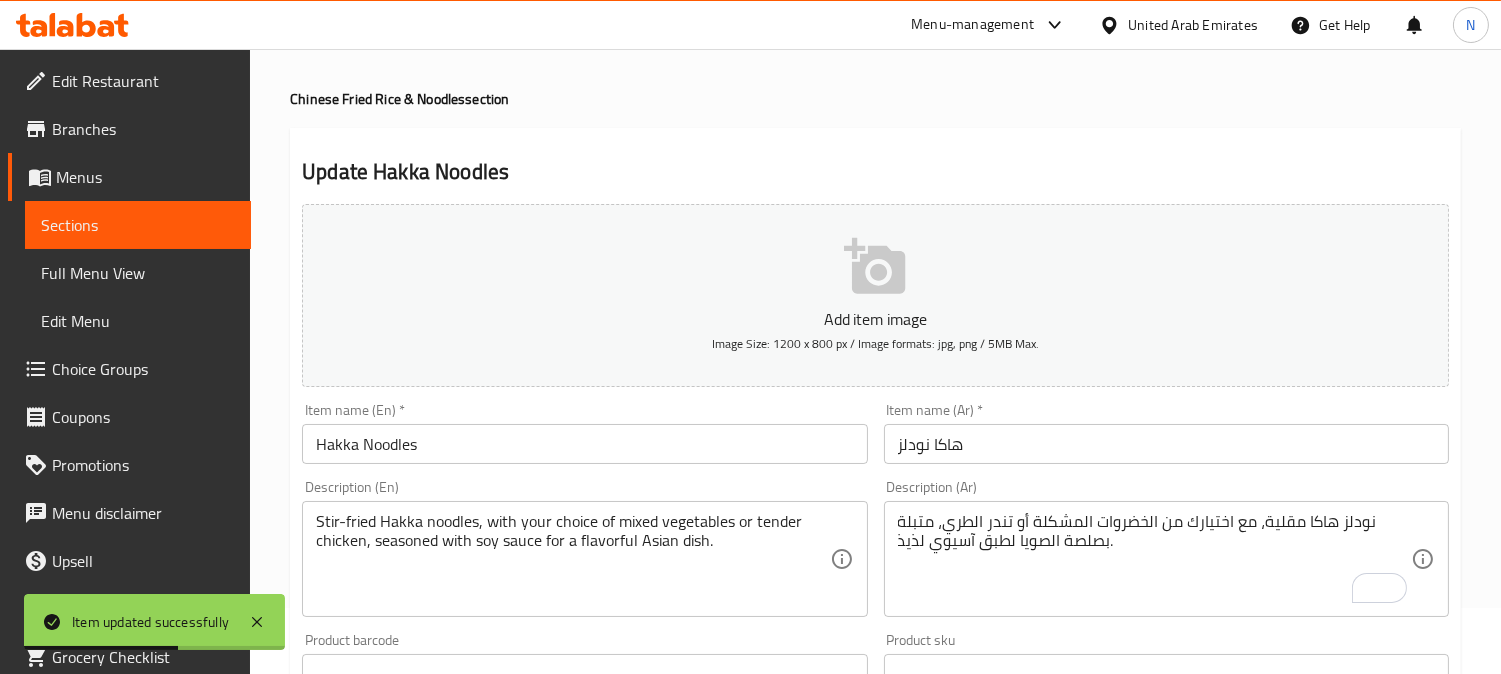 scroll, scrollTop: 0, scrollLeft: 0, axis: both 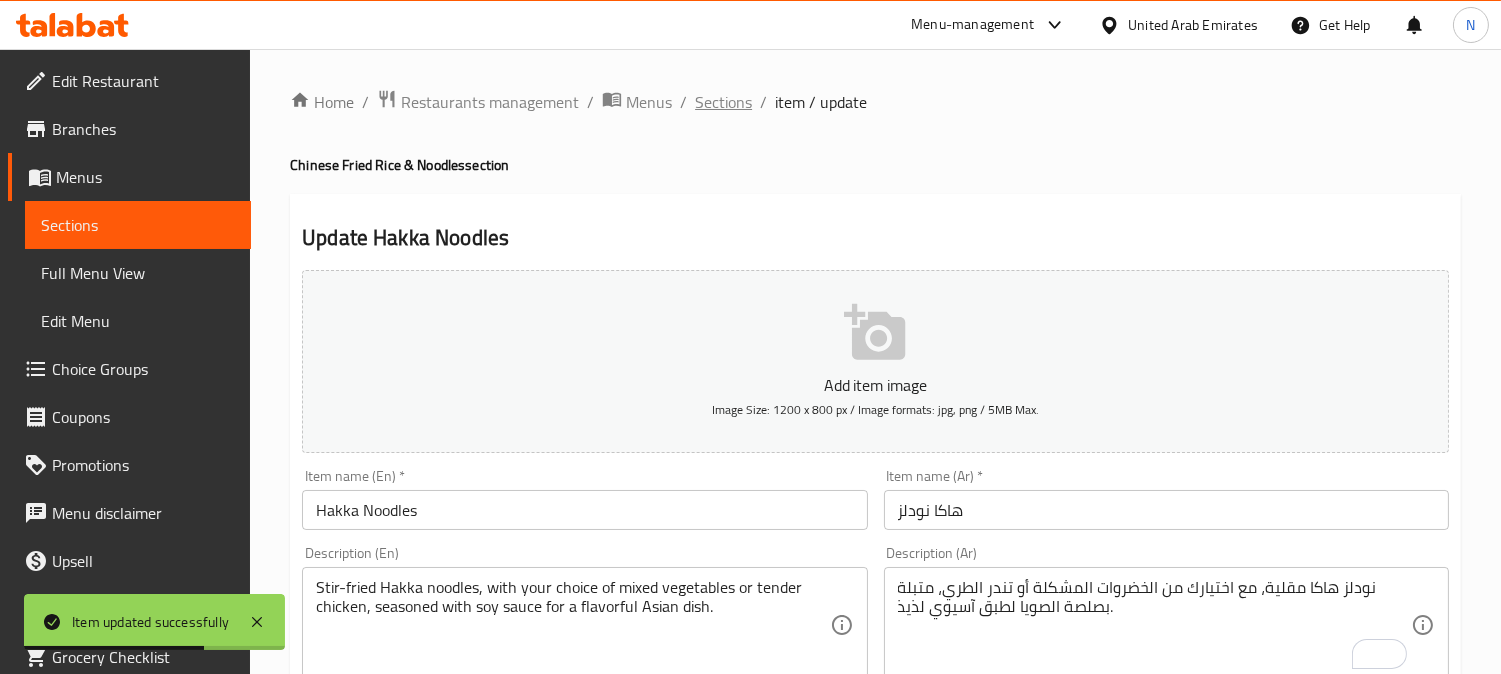 click on "Sections" at bounding box center [723, 102] 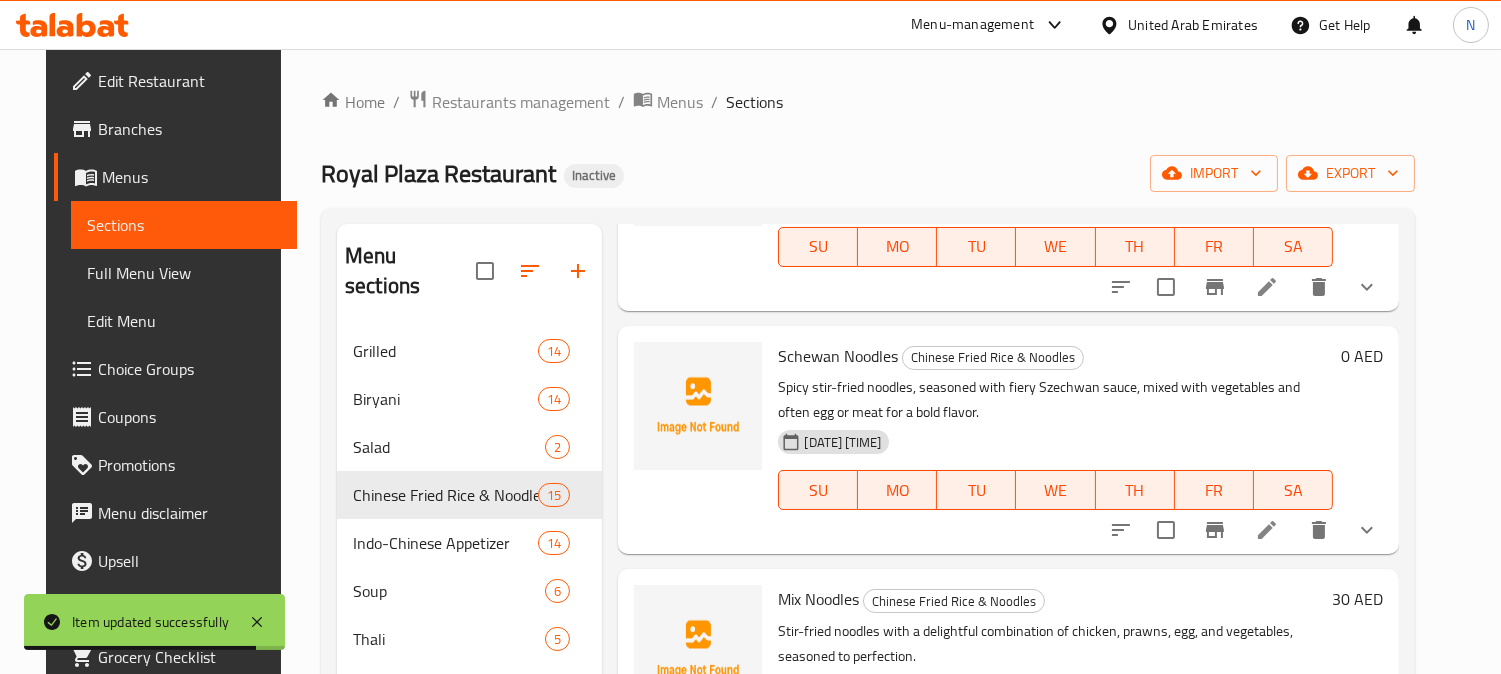 scroll, scrollTop: 555, scrollLeft: 0, axis: vertical 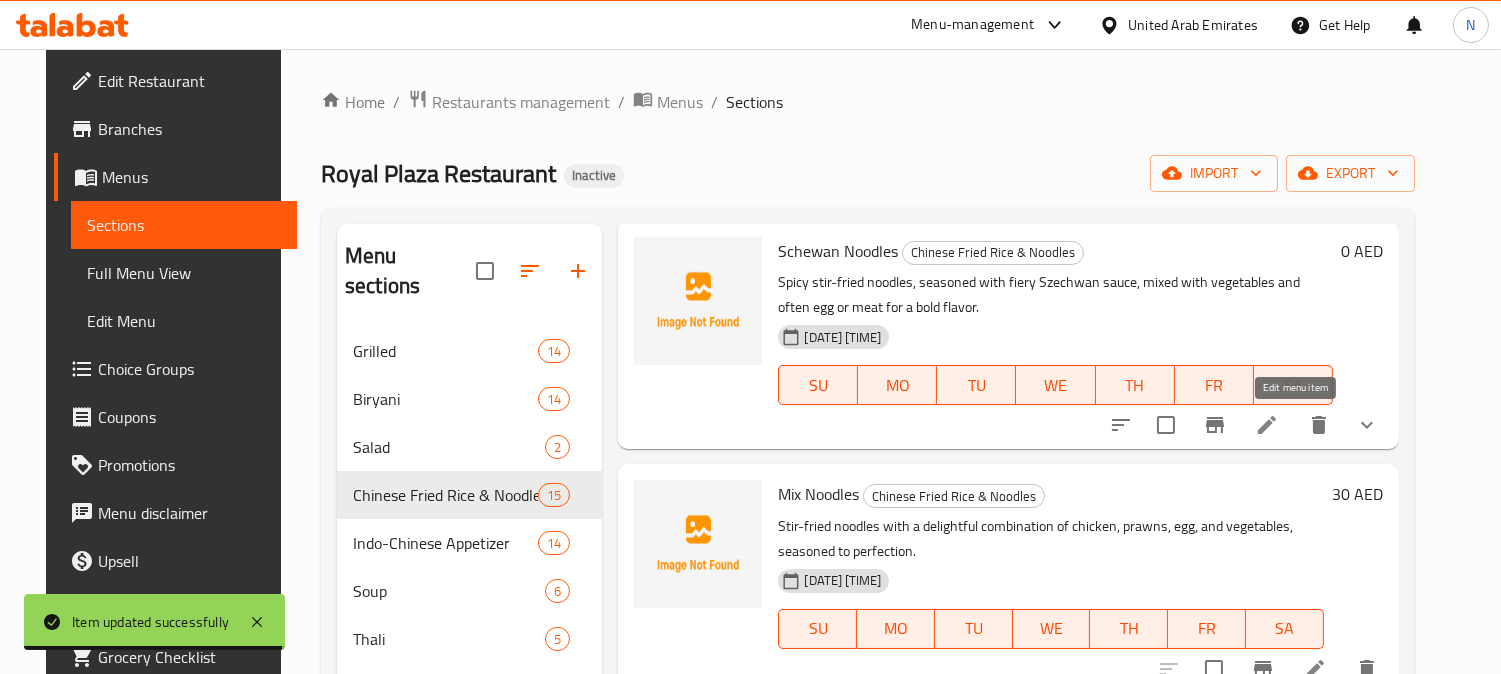 click 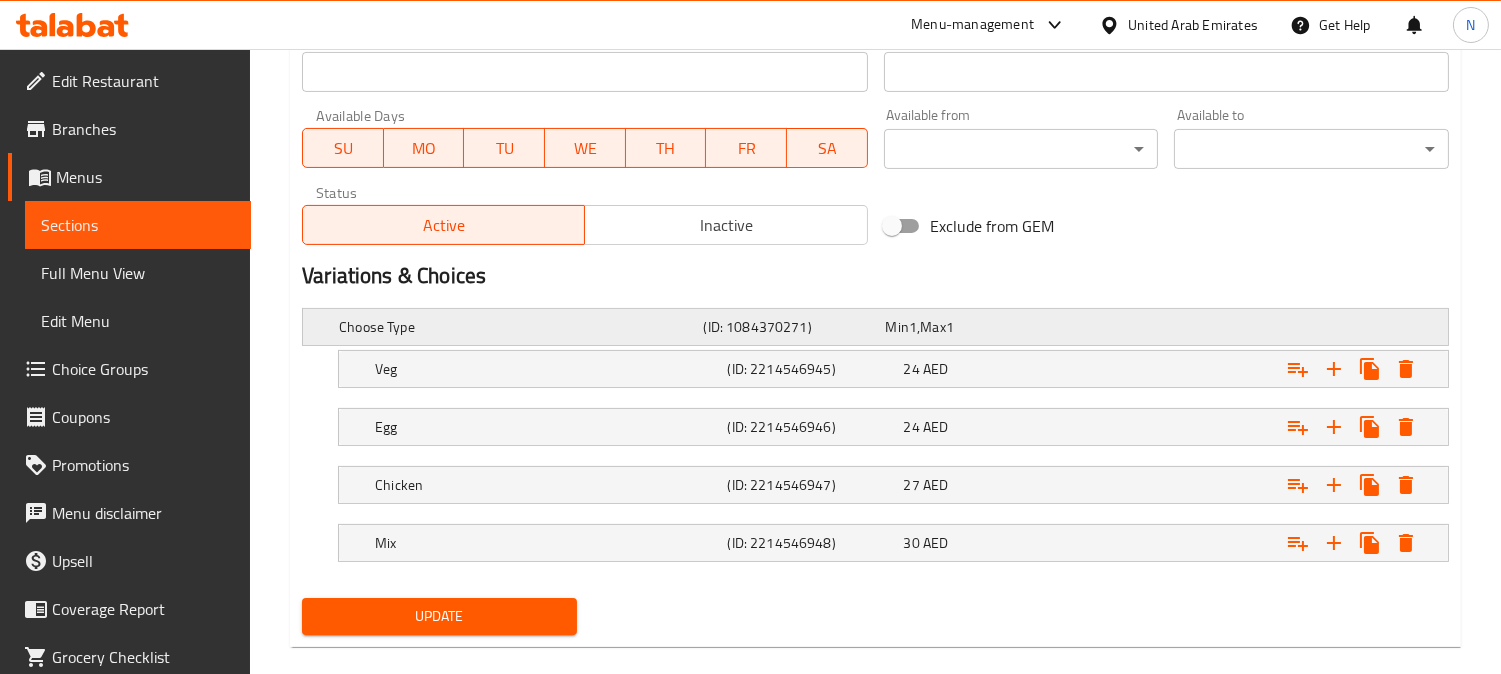 scroll, scrollTop: 888, scrollLeft: 0, axis: vertical 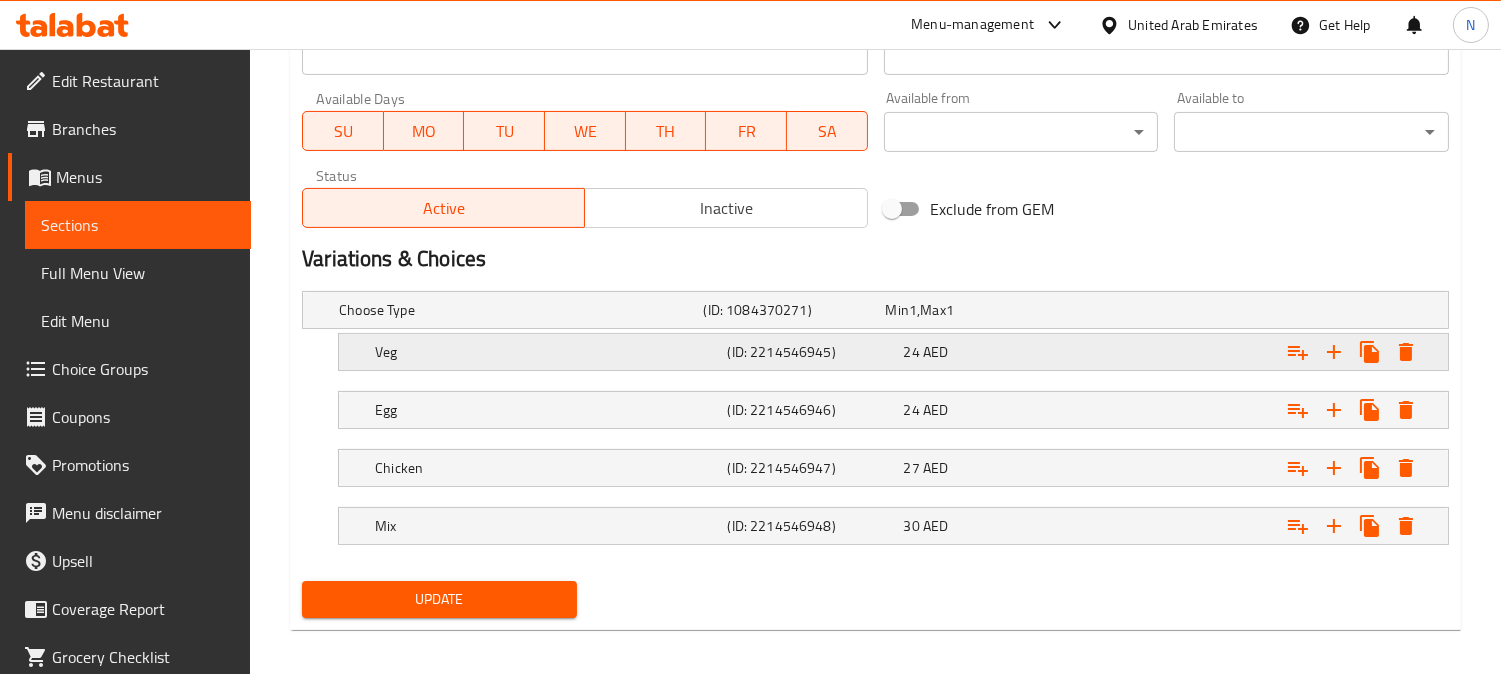 click at bounding box center (1246, 310) 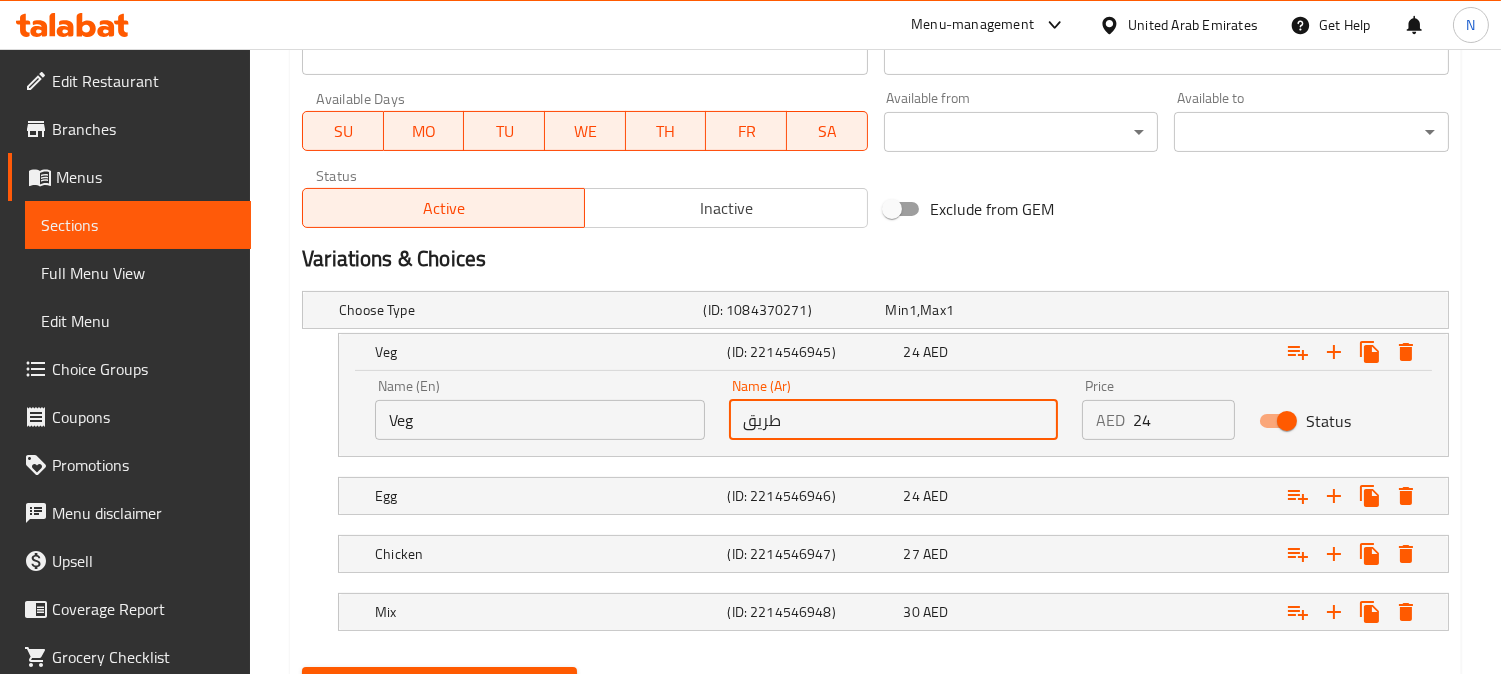 click on "طريق" at bounding box center (894, 420) 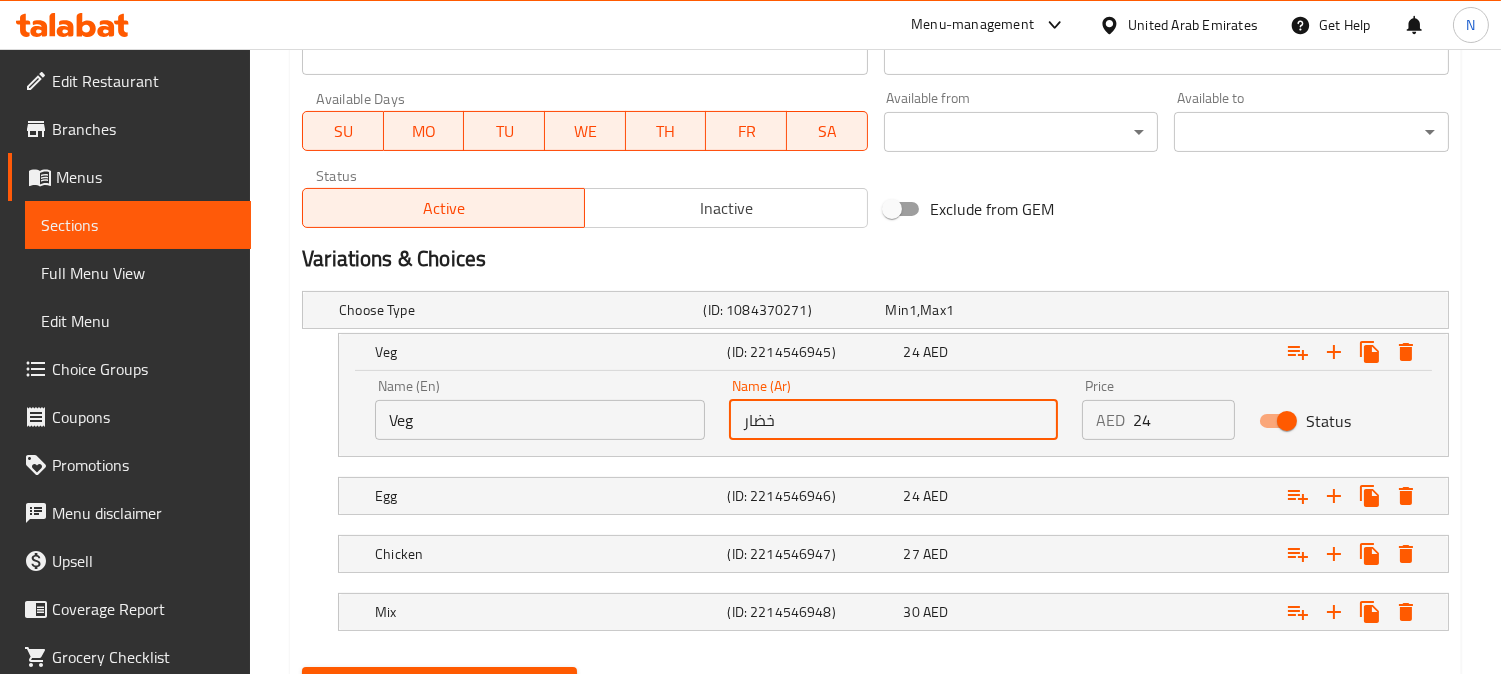type on "خضار" 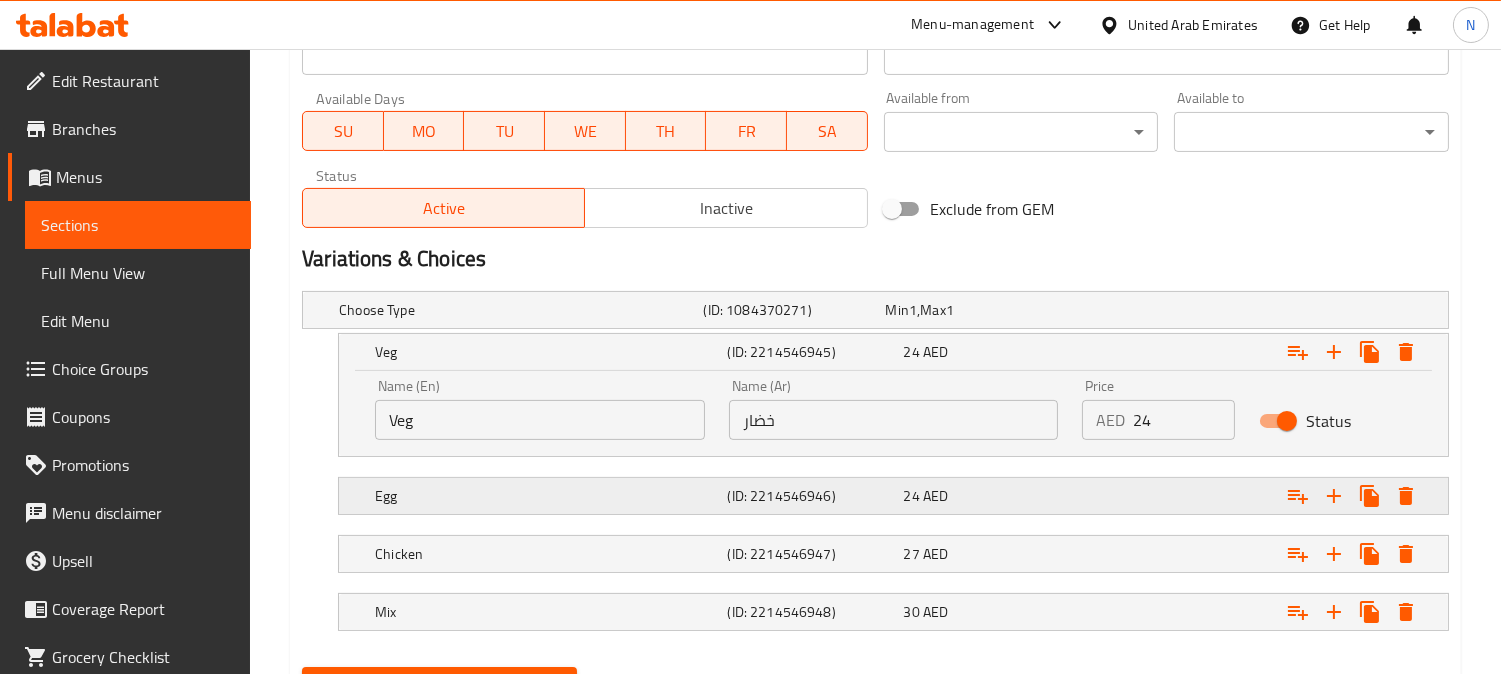click at bounding box center (1246, 310) 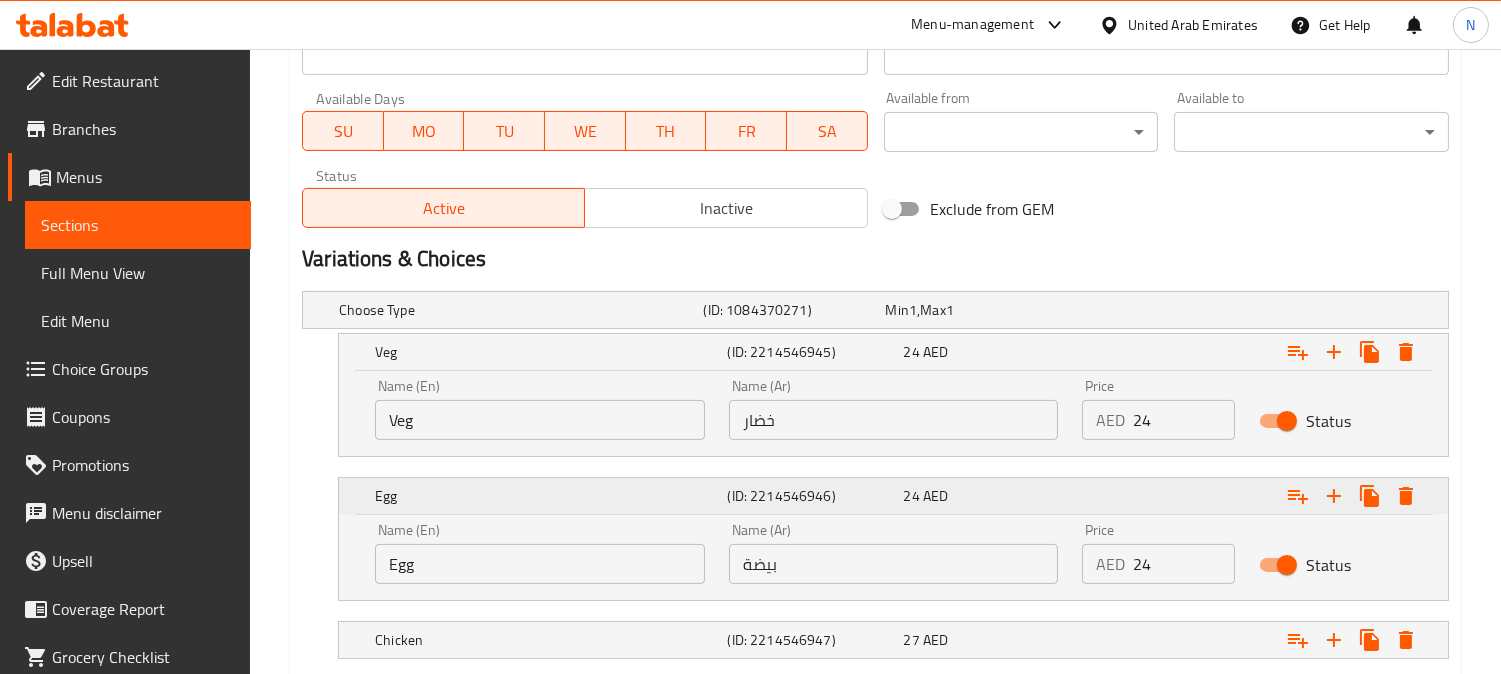 scroll, scrollTop: 1072, scrollLeft: 0, axis: vertical 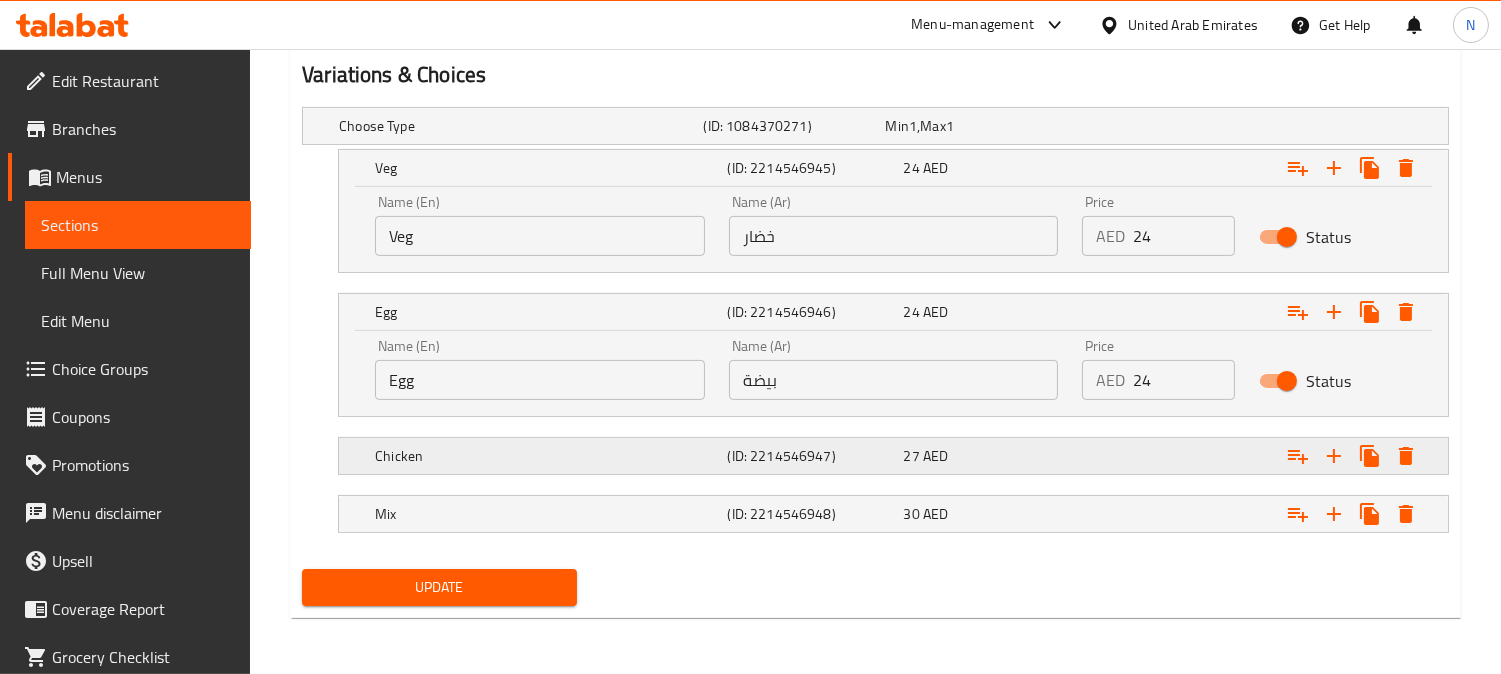 click on "Chicken (ID: 2214546947) 27   AED" at bounding box center (881, 126) 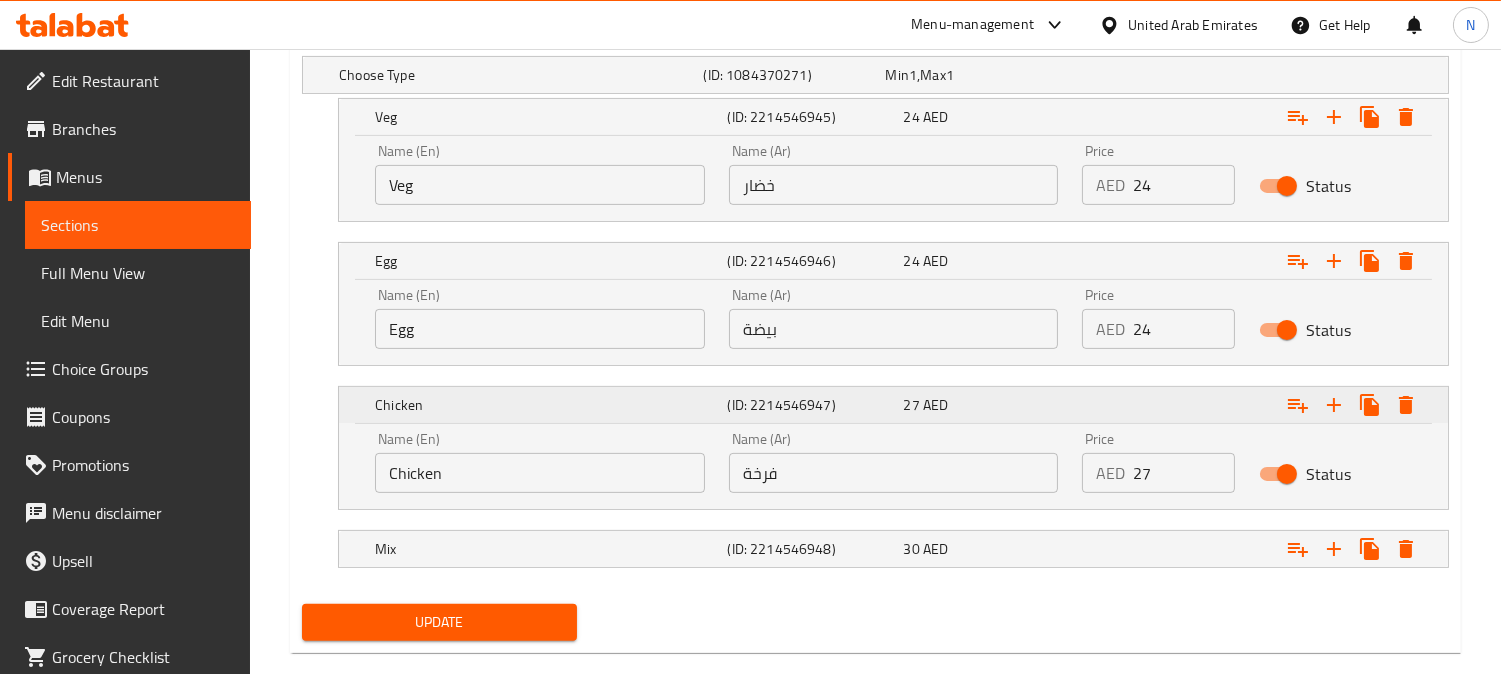 scroll, scrollTop: 1157, scrollLeft: 0, axis: vertical 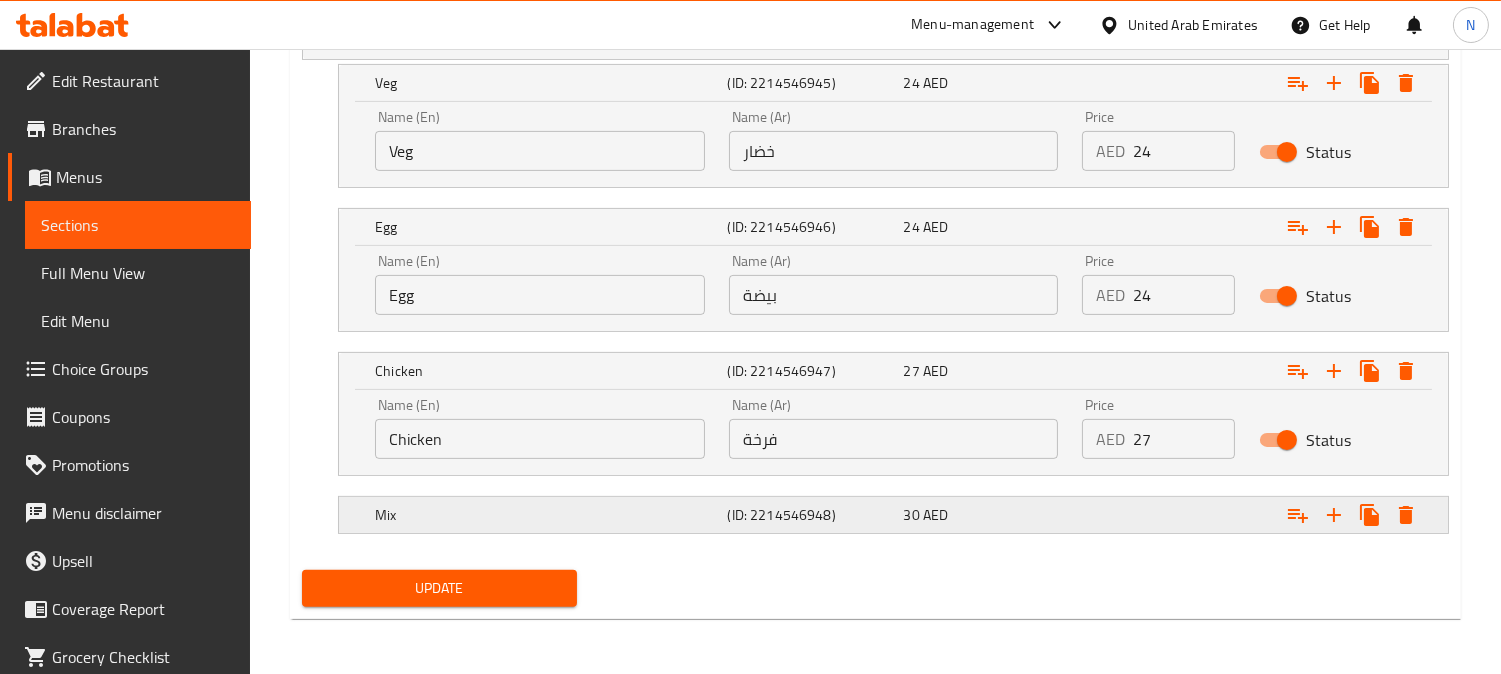 click on "30   AED" at bounding box center [973, 41] 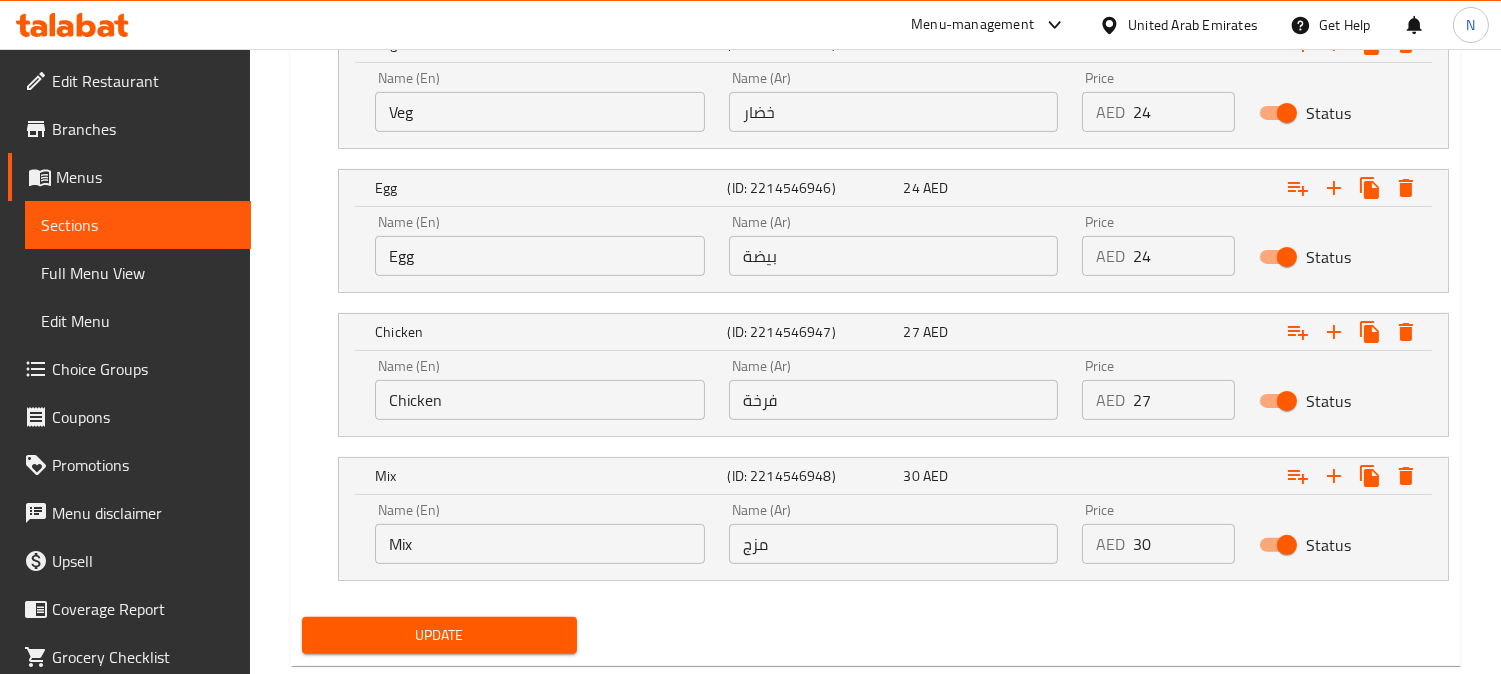 scroll, scrollTop: 1243, scrollLeft: 0, axis: vertical 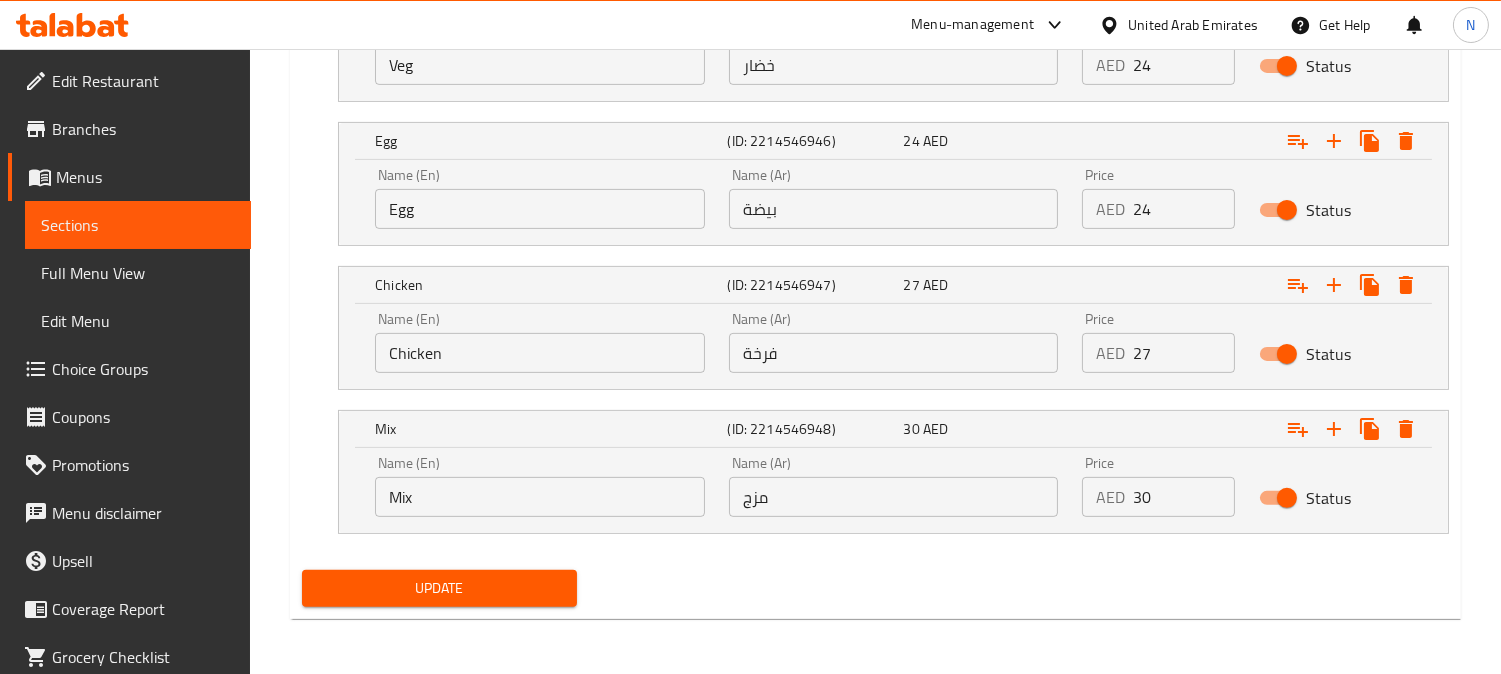 click on "مزج" at bounding box center [894, 497] 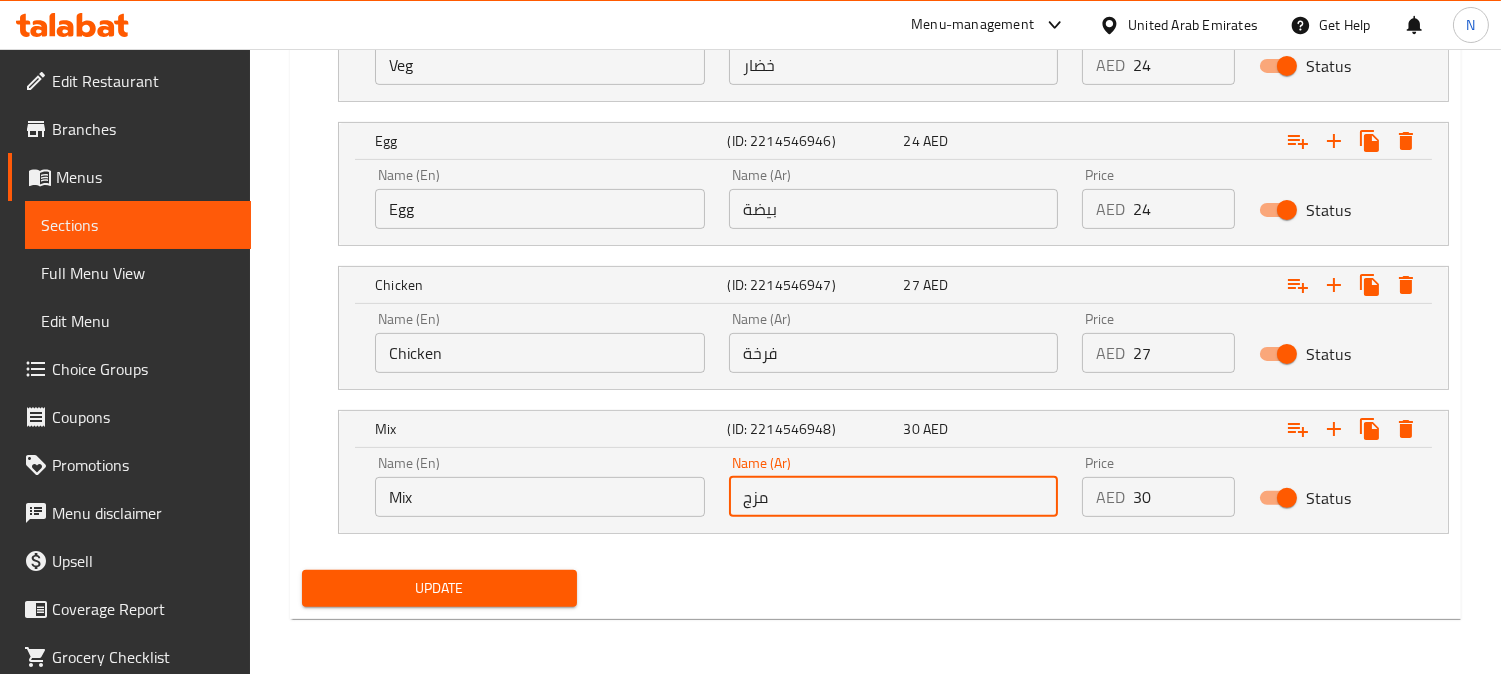 click on "مزج" at bounding box center (894, 497) 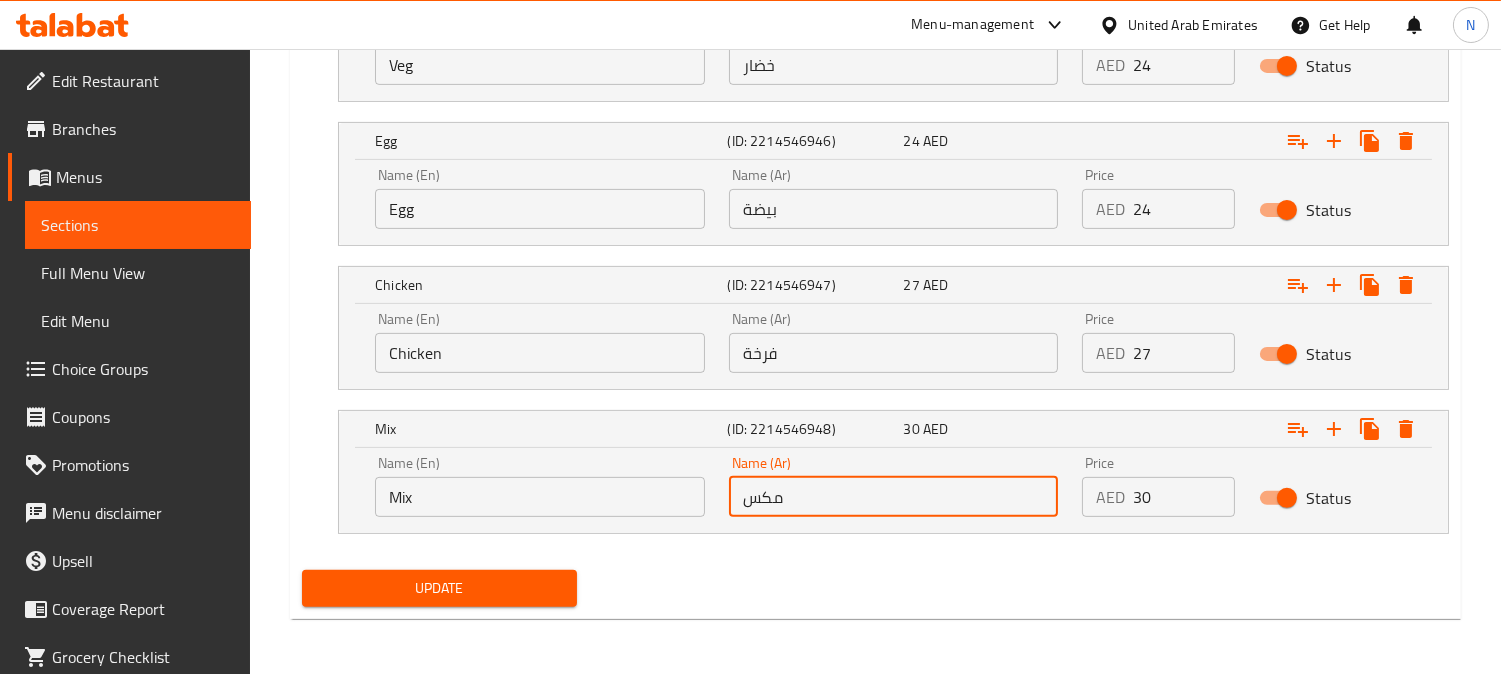 type on "مكس" 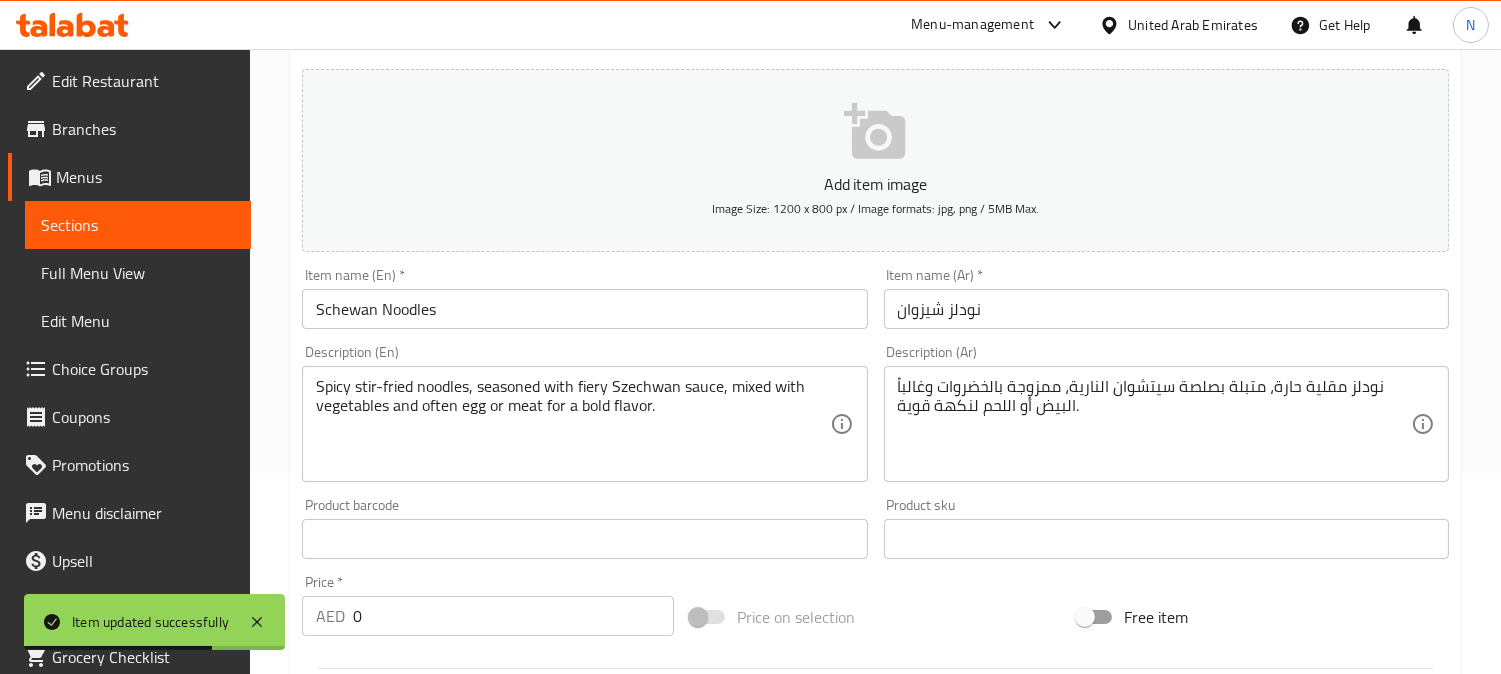 scroll, scrollTop: 0, scrollLeft: 0, axis: both 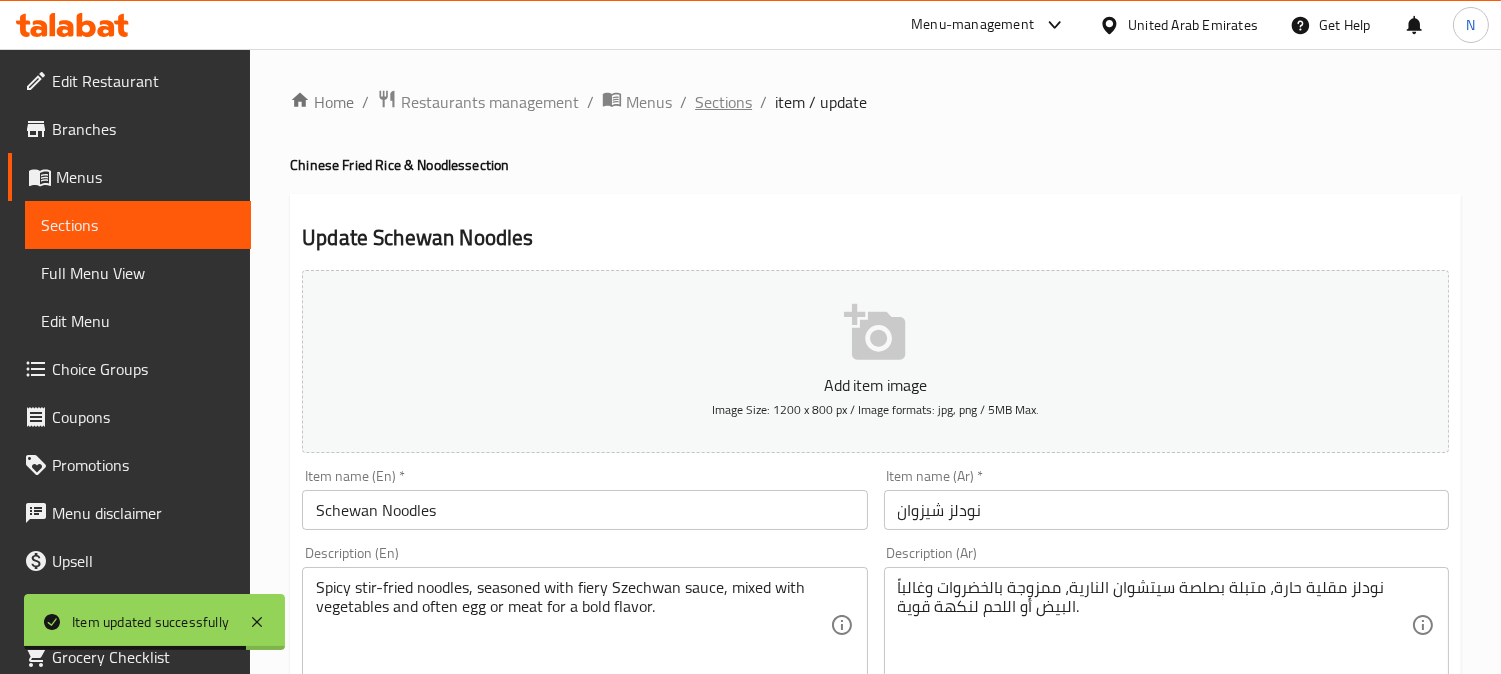 click on "Sections" at bounding box center (723, 102) 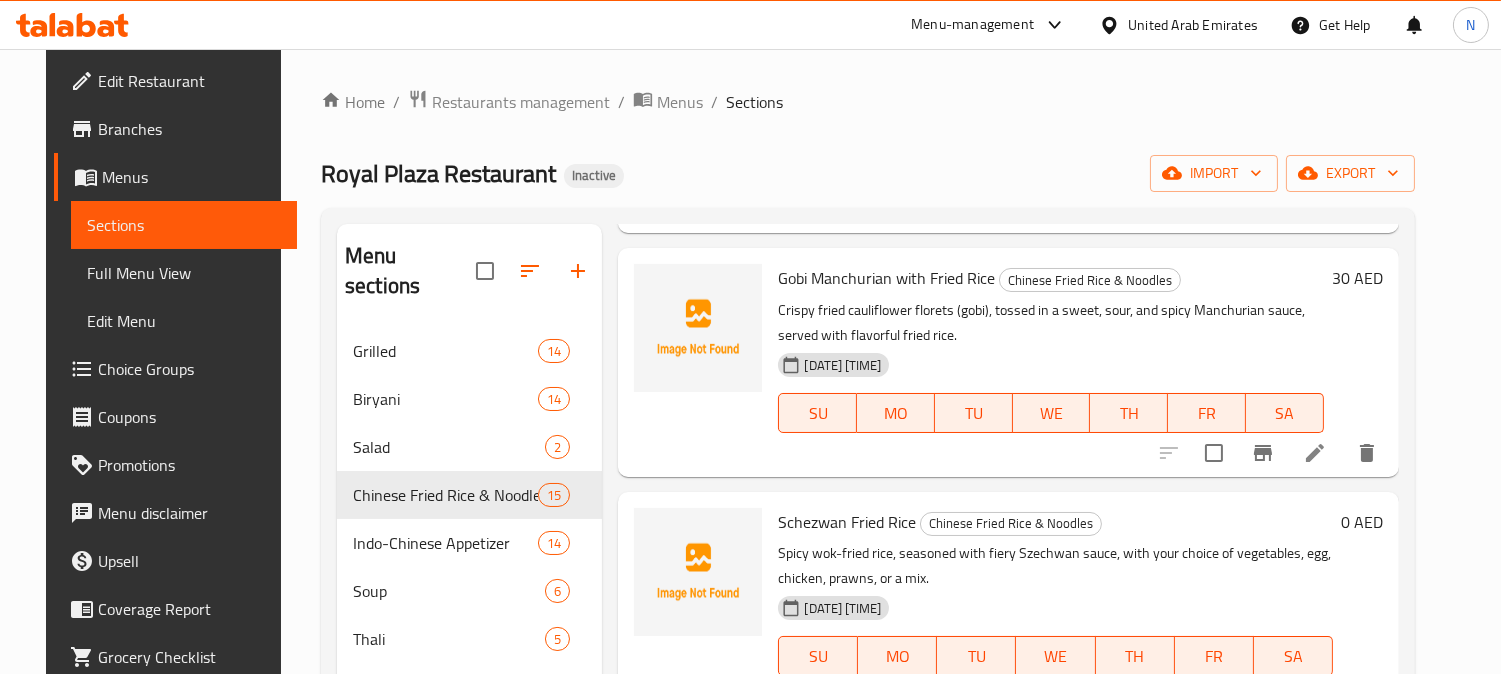 scroll, scrollTop: 2555, scrollLeft: 0, axis: vertical 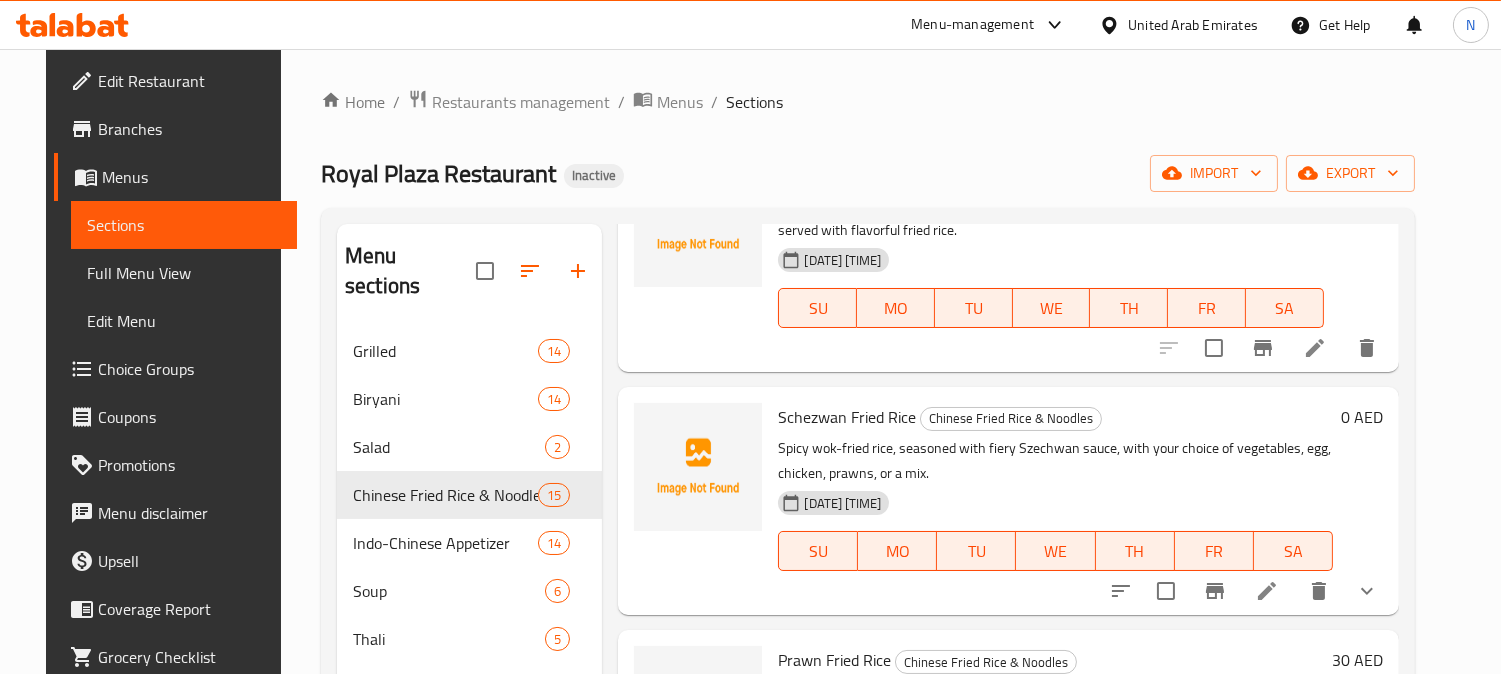 click at bounding box center (1267, 591) 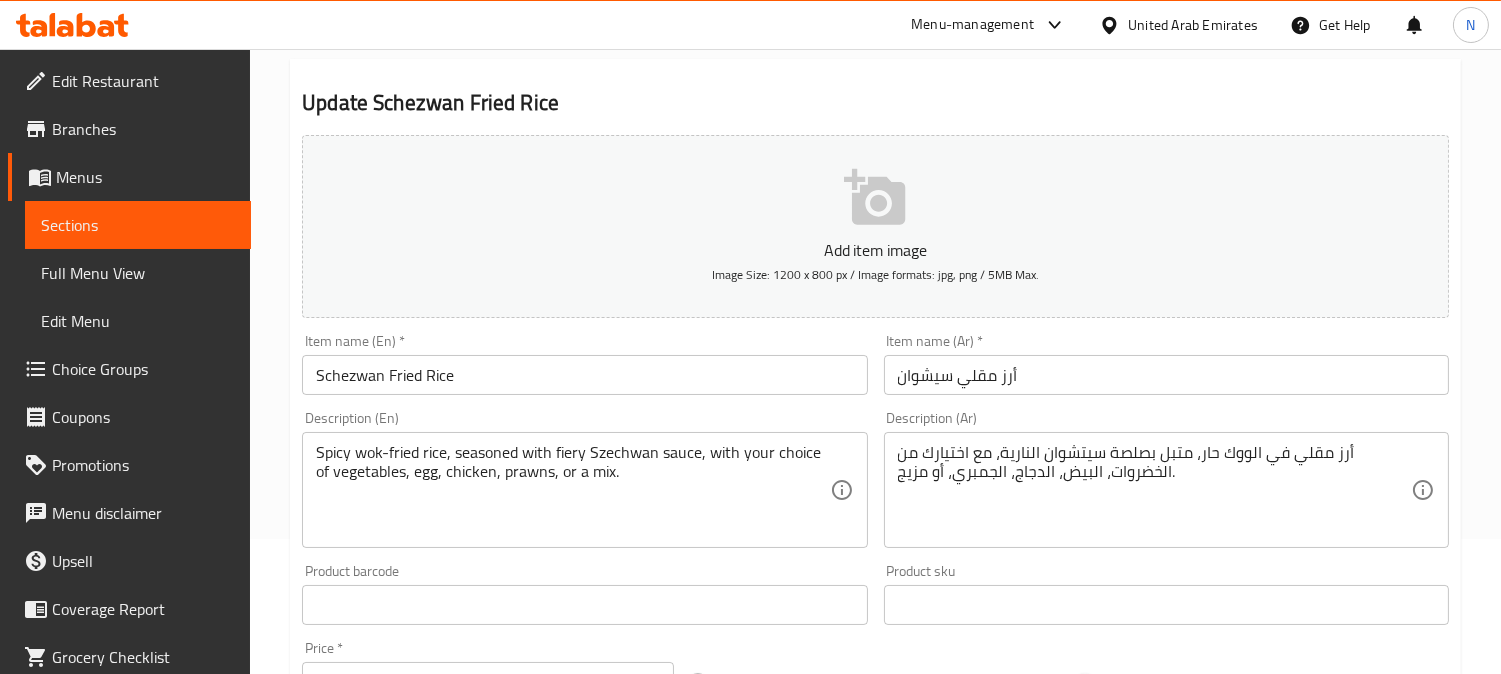 scroll, scrollTop: 957, scrollLeft: 0, axis: vertical 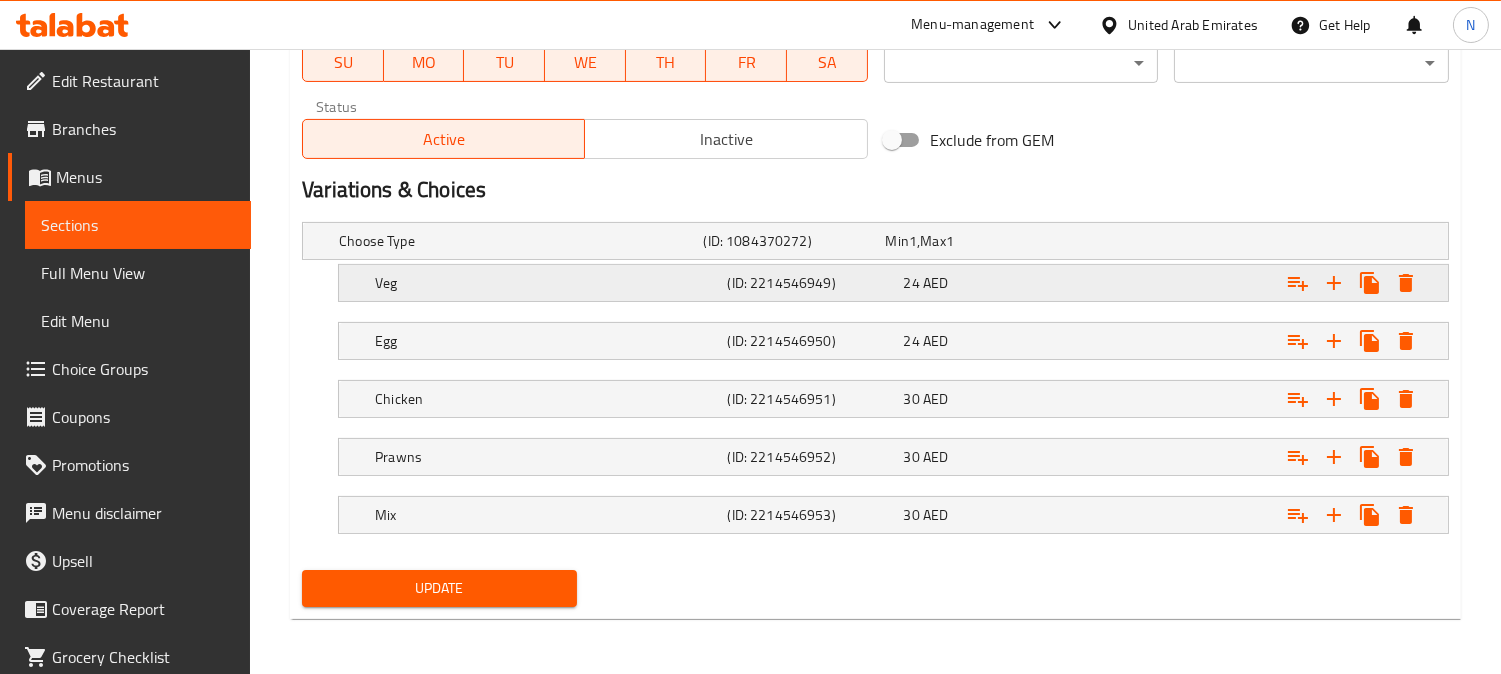 click on "24   AED" at bounding box center (973, 241) 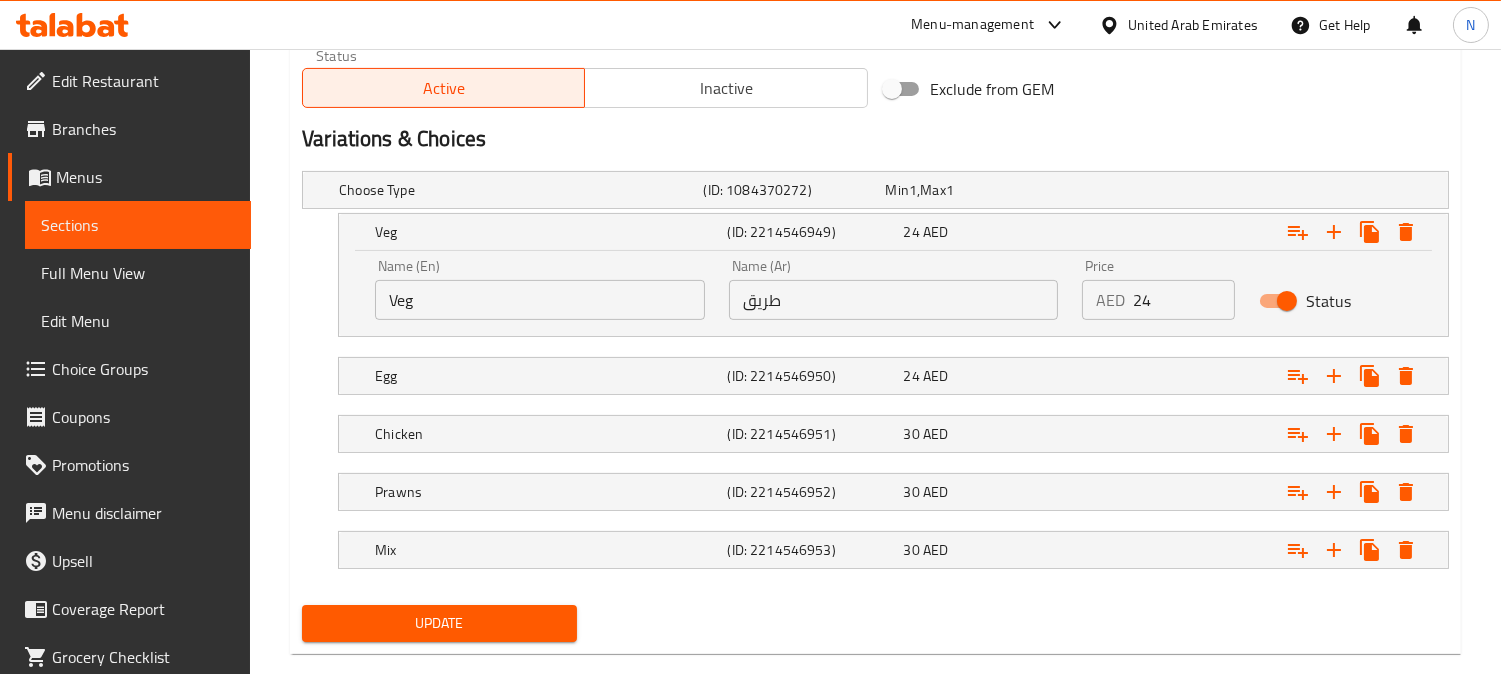 scroll, scrollTop: 1044, scrollLeft: 0, axis: vertical 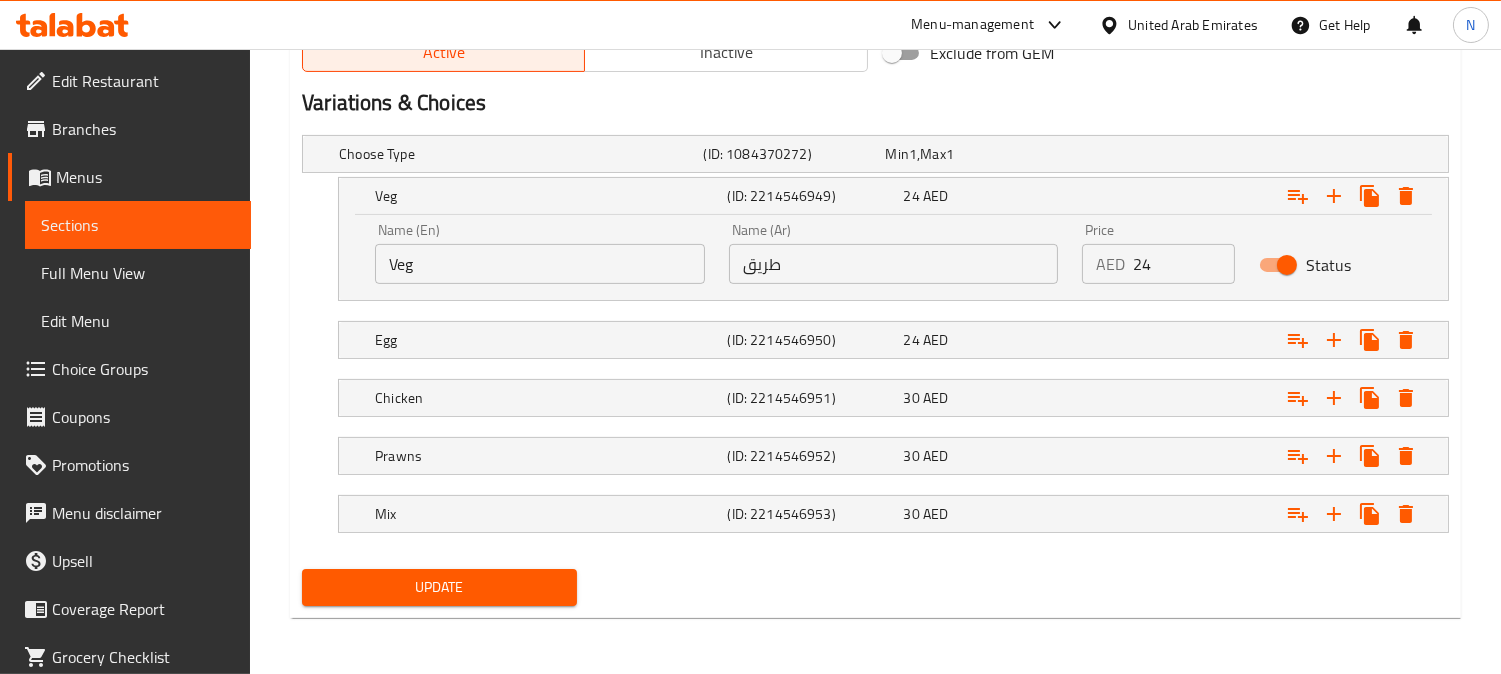 click on "طريق" at bounding box center [894, 264] 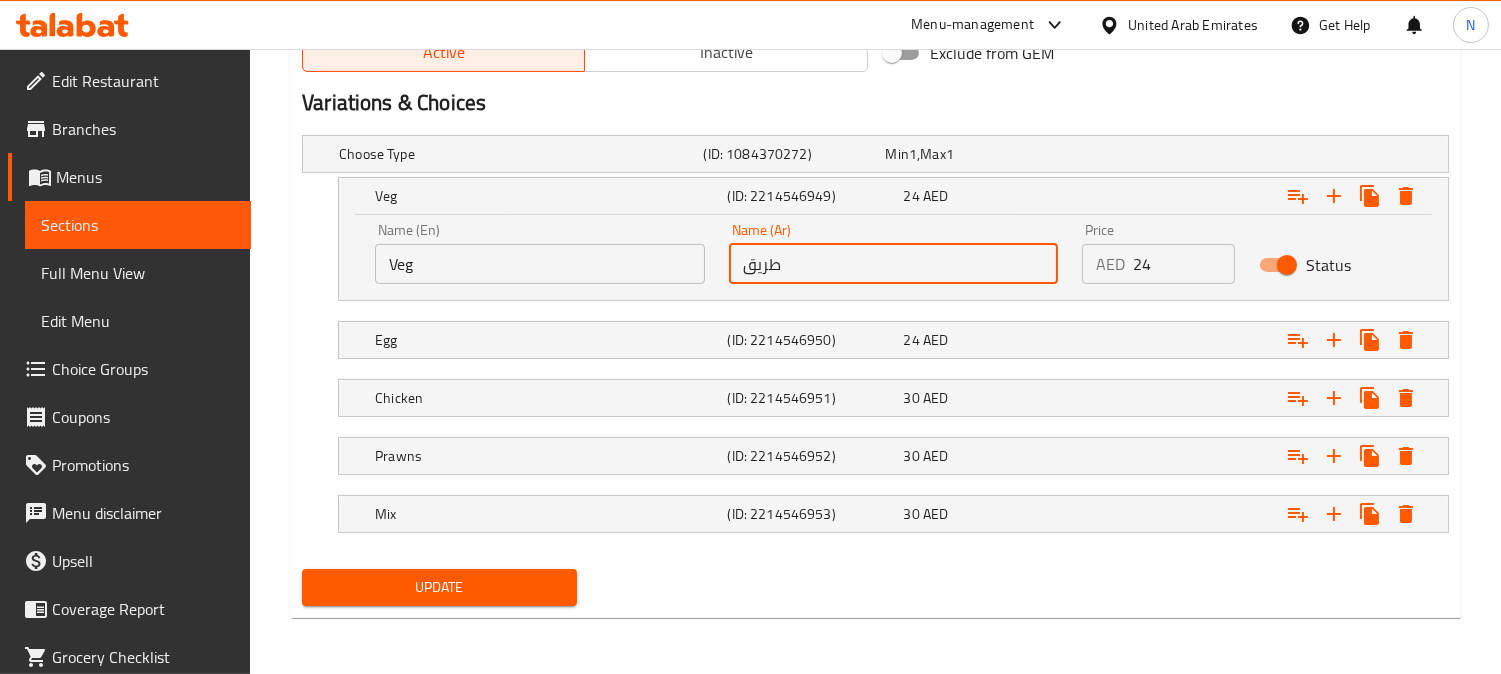 click on "طريق" at bounding box center (894, 264) 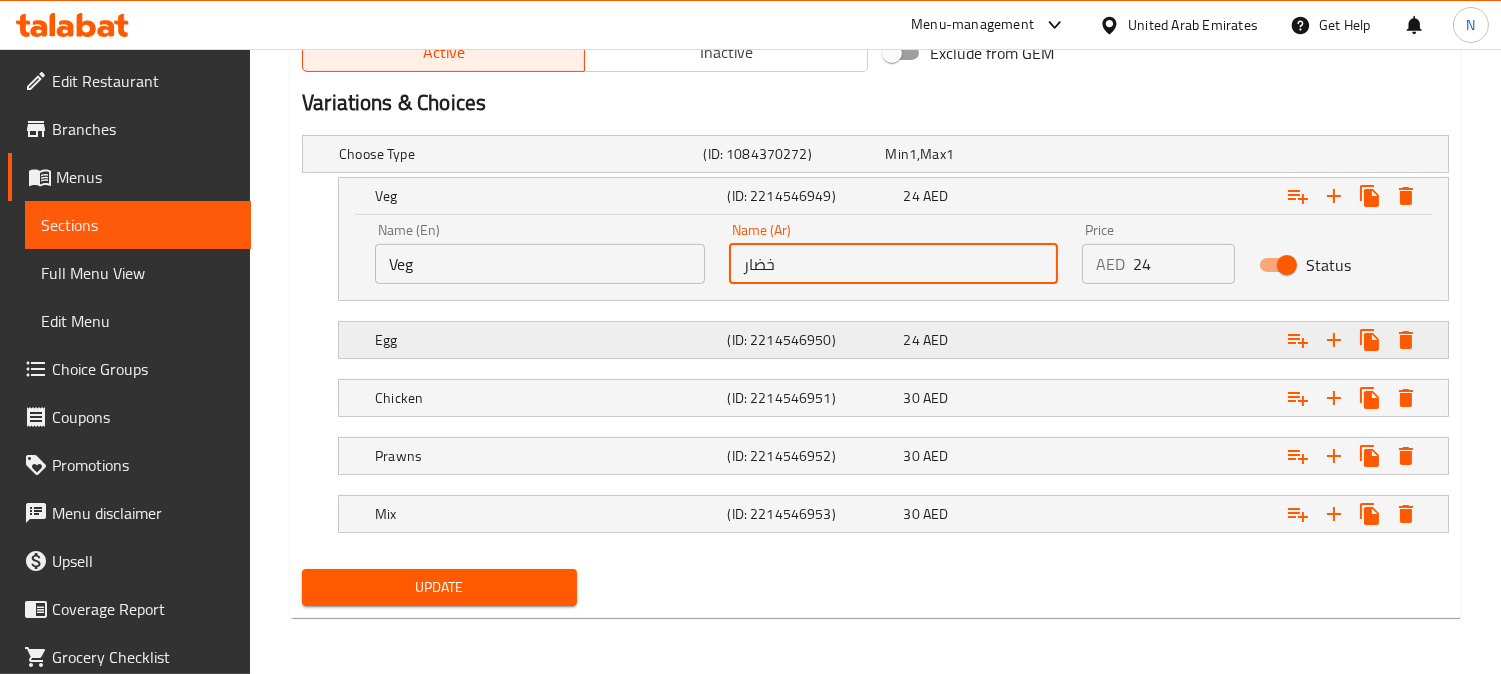 type on "خضار" 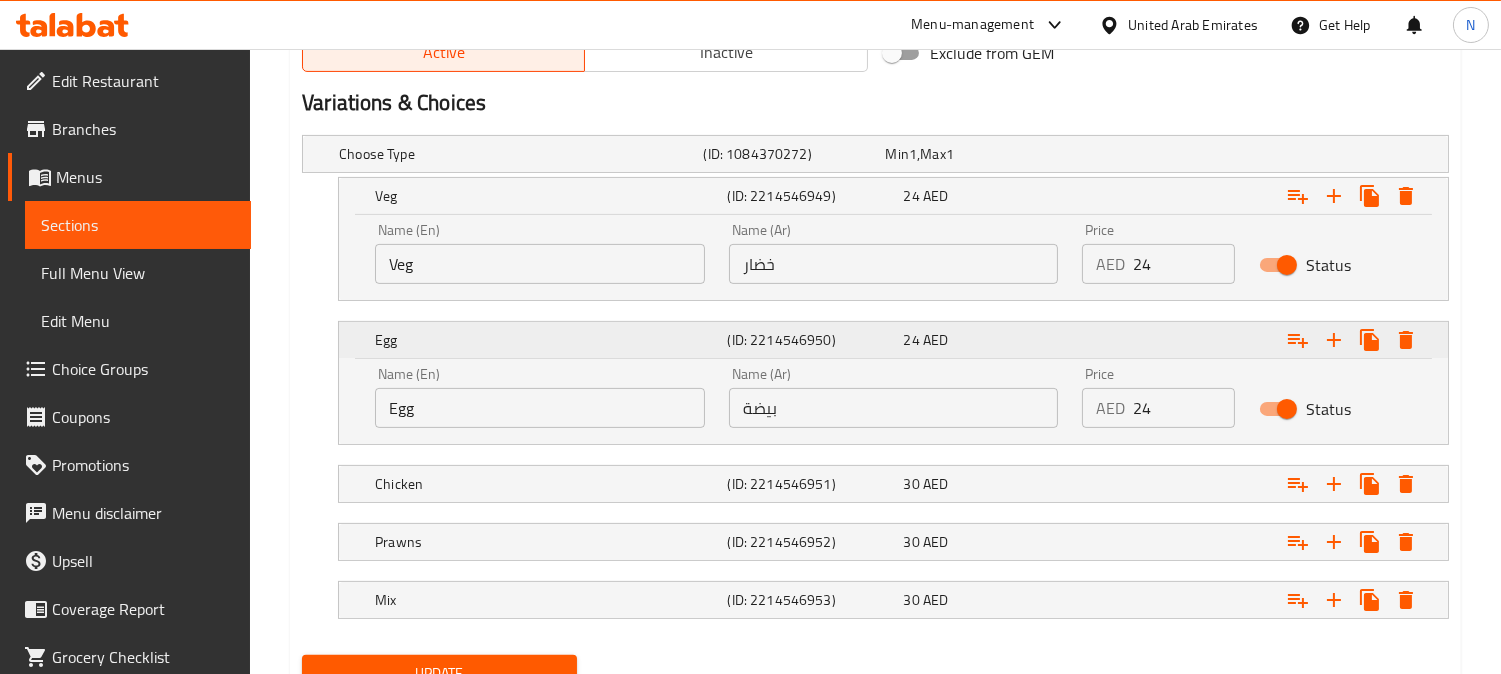 scroll, scrollTop: 1130, scrollLeft: 0, axis: vertical 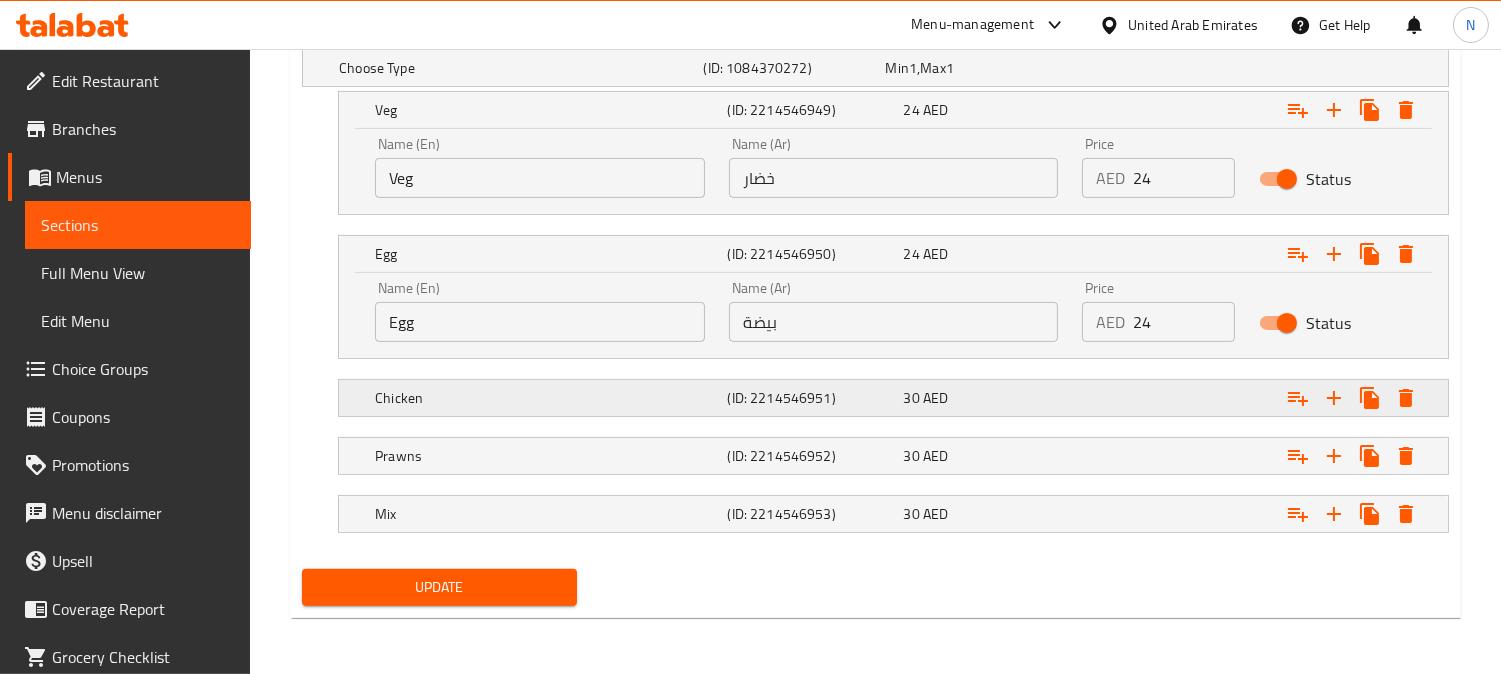 click on "30   AED" at bounding box center [973, 68] 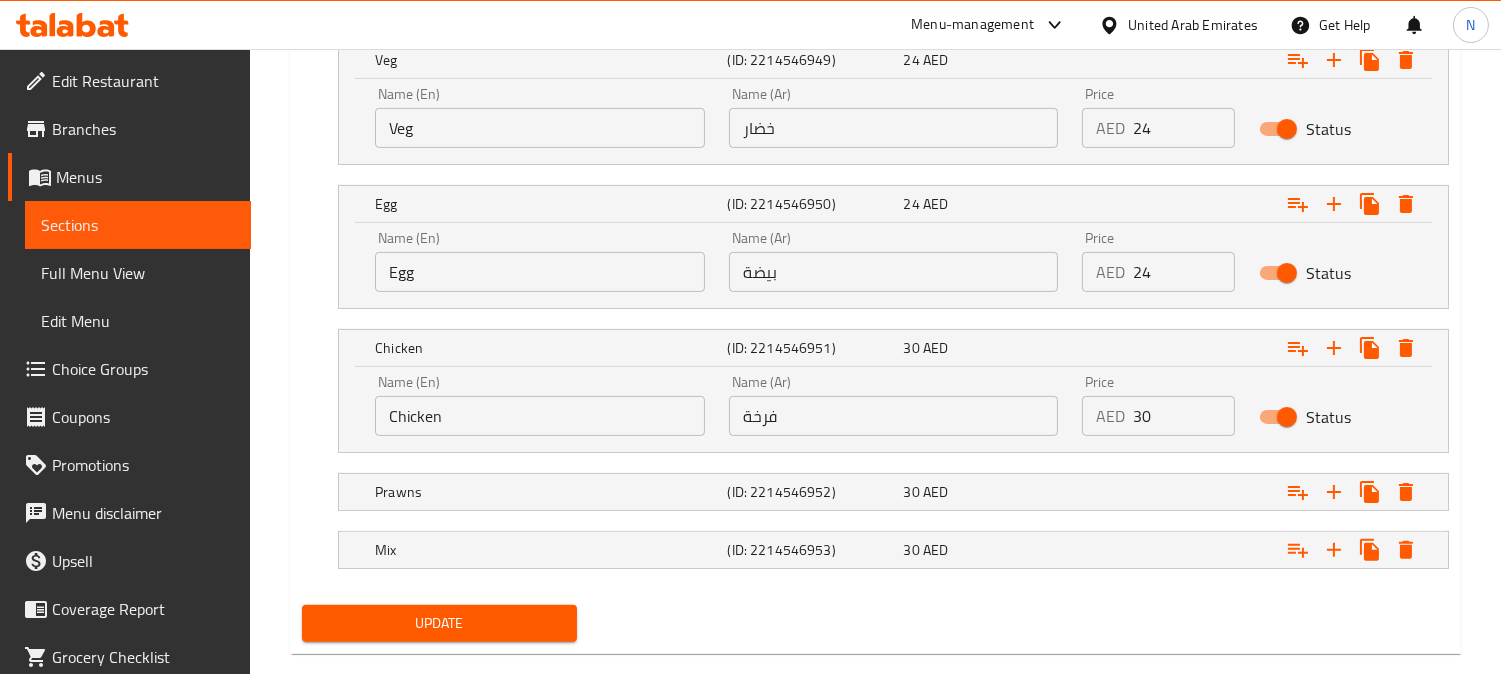 scroll, scrollTop: 1215, scrollLeft: 0, axis: vertical 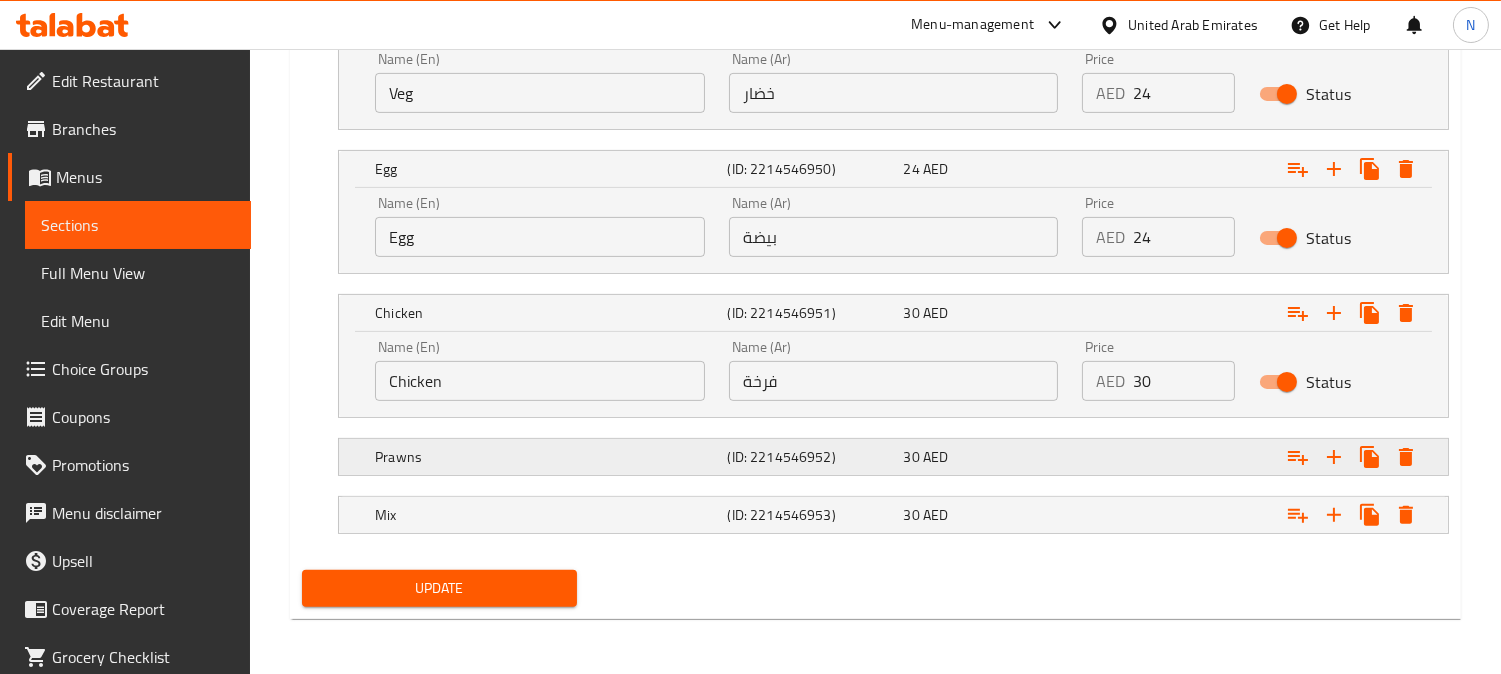 click on "Prawns (ID: 2214546952) 30   AED" at bounding box center [881, -17] 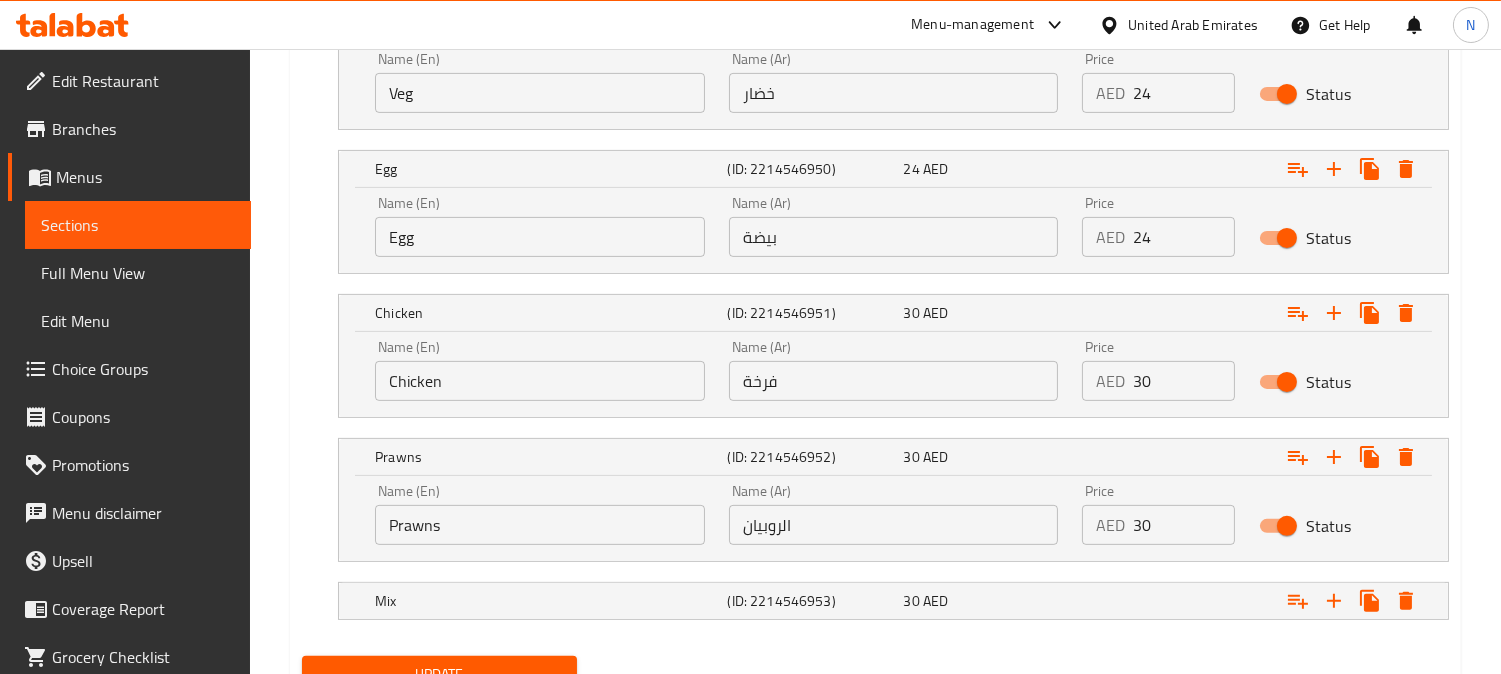 scroll, scrollTop: 1302, scrollLeft: 0, axis: vertical 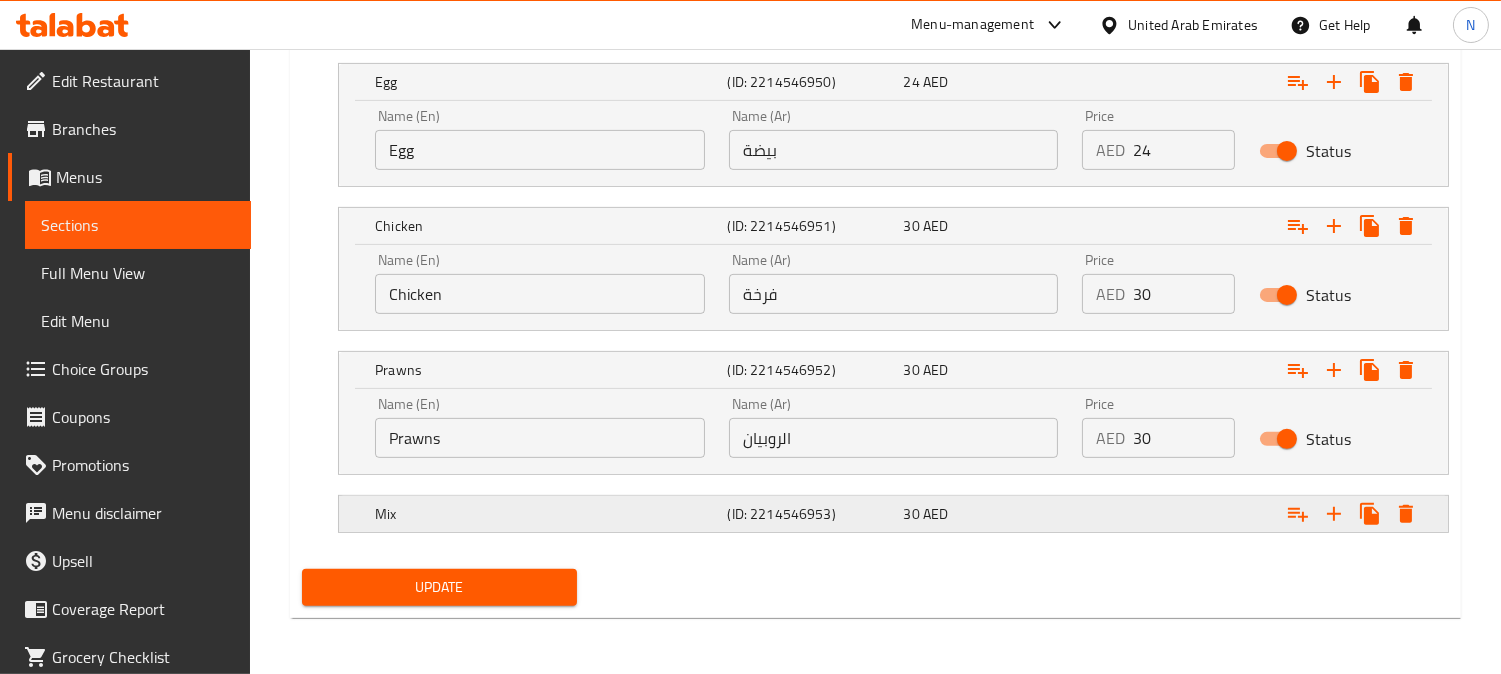 click on "30   AED" at bounding box center (973, -104) 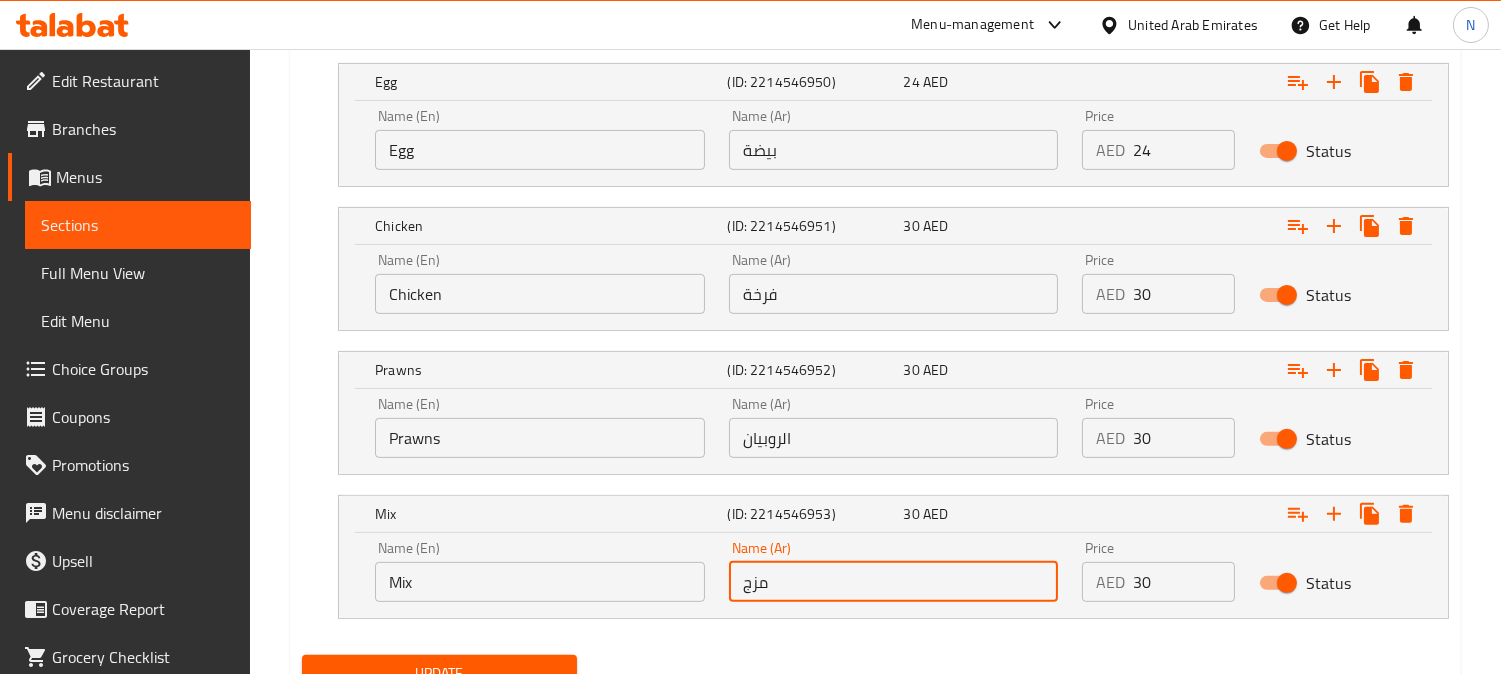 click on "مزج" at bounding box center (894, 582) 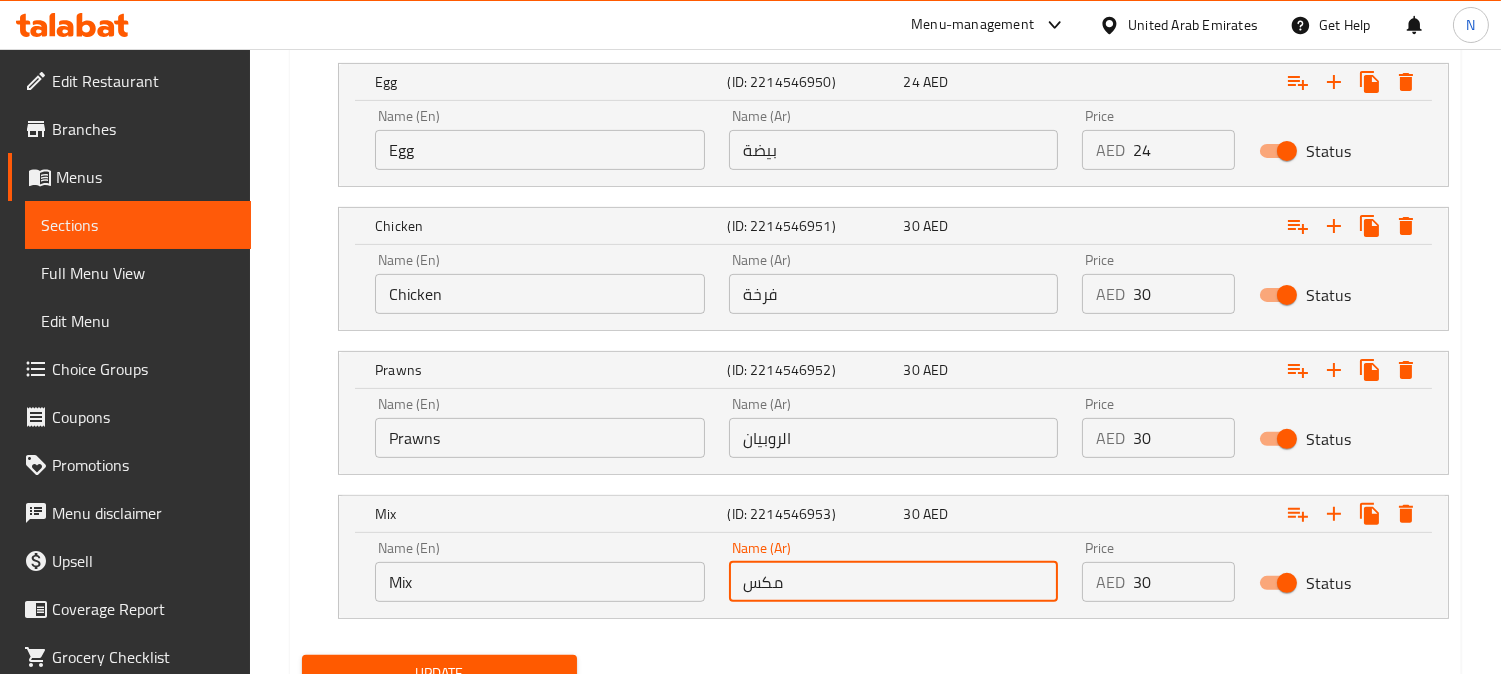 scroll, scrollTop: 1387, scrollLeft: 0, axis: vertical 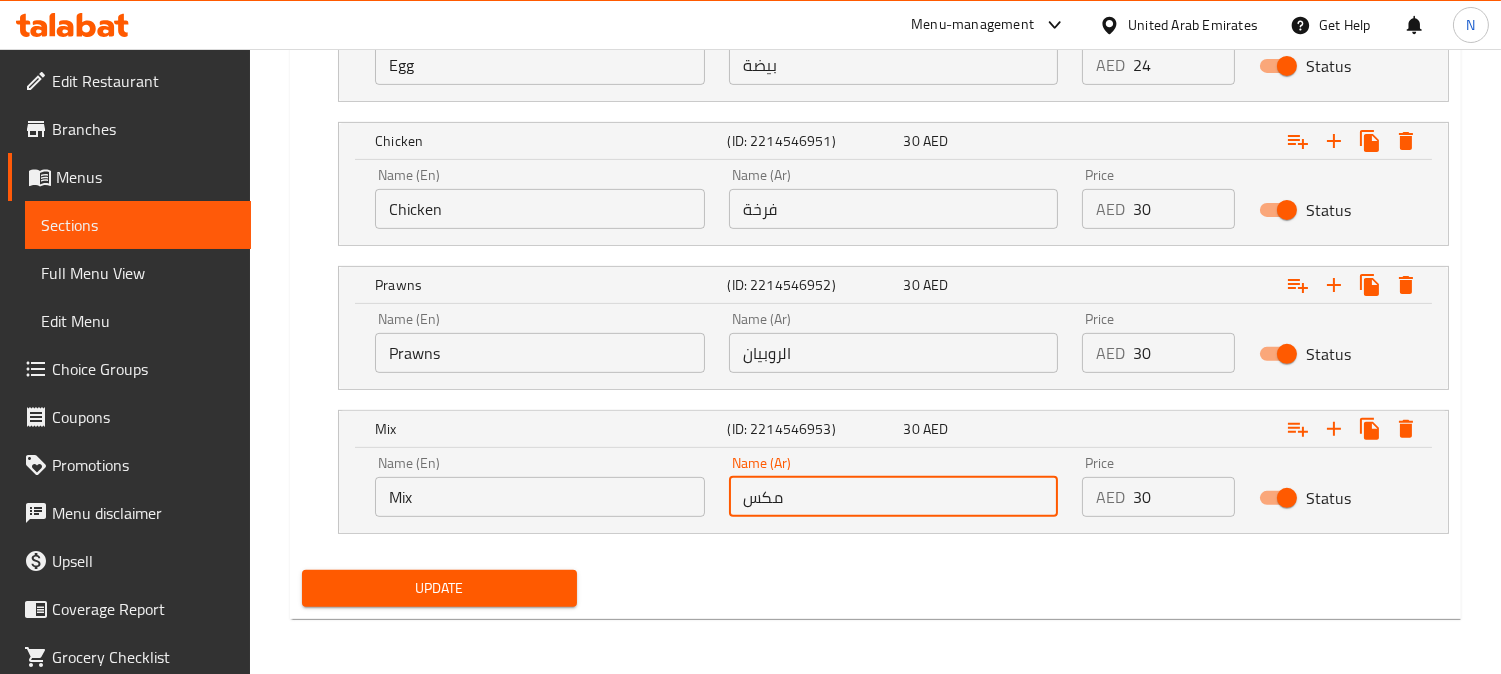 type on "مكس" 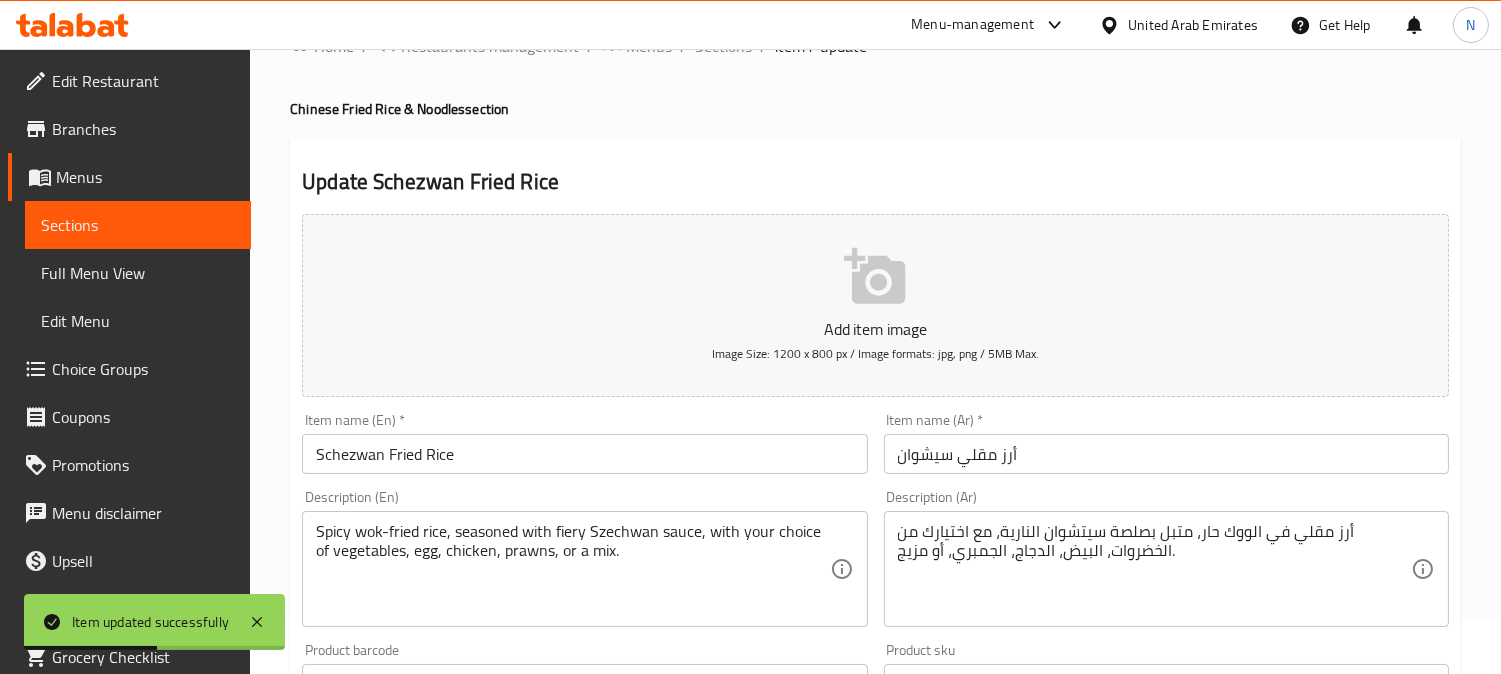 scroll, scrollTop: 0, scrollLeft: 0, axis: both 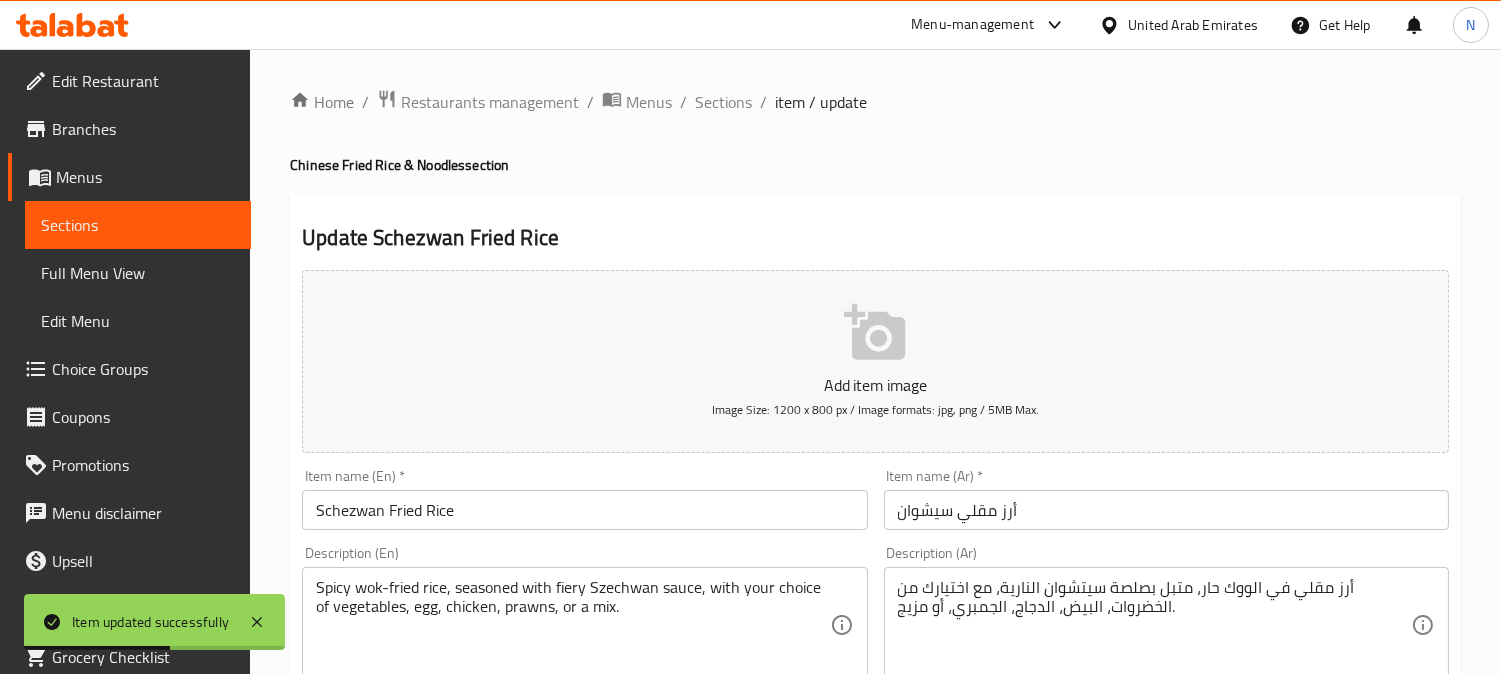 click on "Home / Restaurants management / Menus / Sections / item / update Chinese Fried Rice & Noodles  section Update Schezwan Fried Rice Add item image Image Size: 1200 x 800 px / Image formats: jpg, png / 5MB Max. Item name (En)   * Schezwan Fried Rice Item name (En)  * Item name (Ar)   * أرز مقلي سيشوان Item name (Ar)  * Description (En) Spicy wok-fried rice, seasoned with fiery Szechwan sauce, with your choice of vegetables, egg, chicken, prawns, or a mix. Description (En) Description (Ar) أرز مقلي في الووك حار، متبل بصلصة سيتشوان النارية، مع اختيارك من الخضروات، البيض، الدجاج، الجمبري، أو مزيج. Description (Ar) Product barcode Product barcode Product sku Product sku Price   * AED 0 Price  * Price on selection Free item Start Date Start Date End Date End Date Available Days SU MO TU WE TH FR SA Available from ​ ​ Available to ​ ​ Status Active Inactive Exclude from GEM Variations & Choices Min 1" at bounding box center (875, 1055) 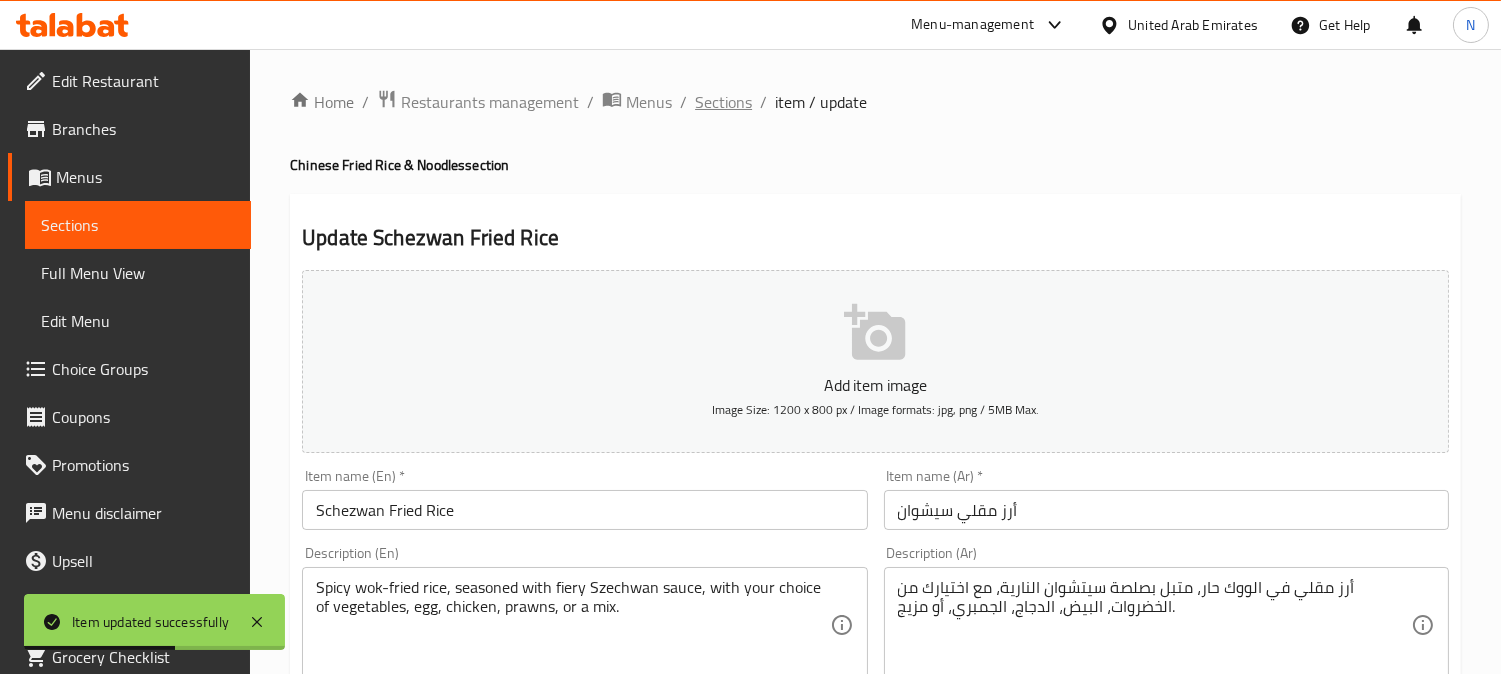 click on "Sections" at bounding box center [723, 102] 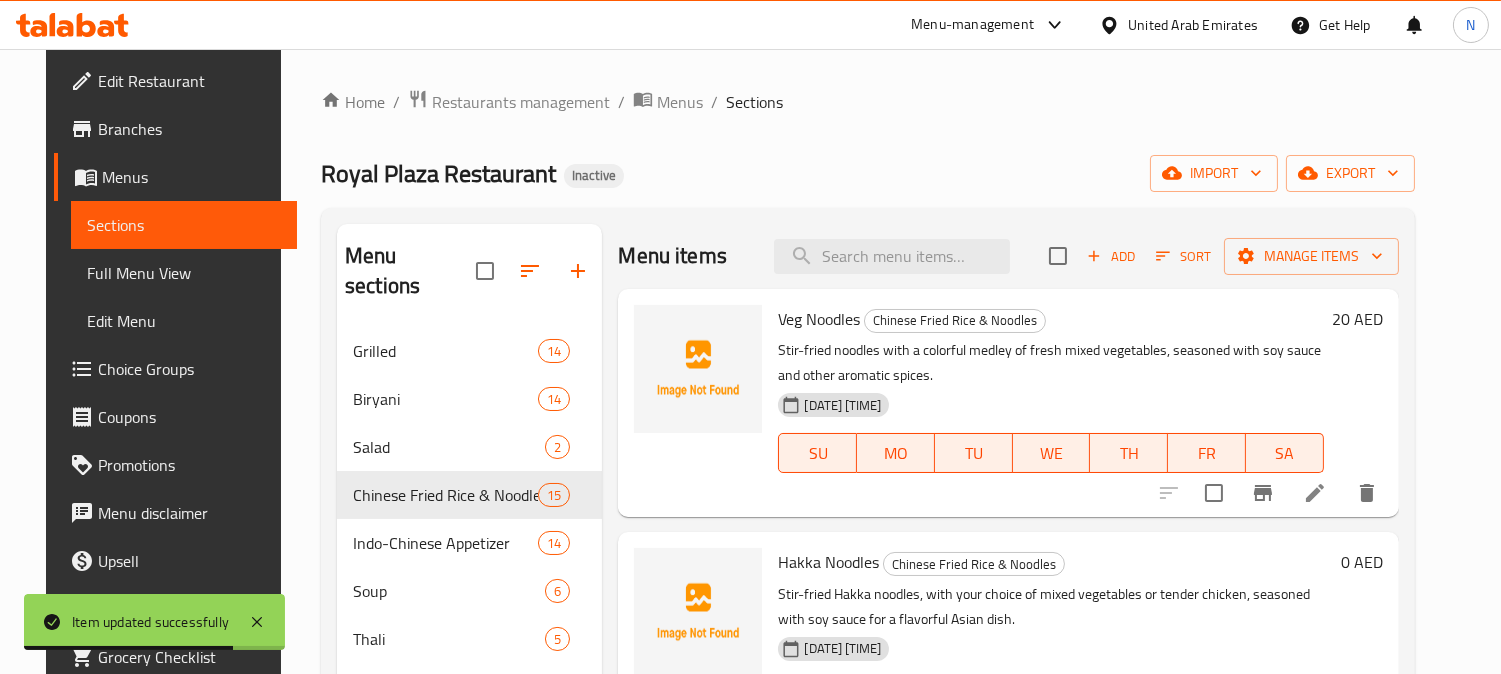 scroll, scrollTop: 2975, scrollLeft: 0, axis: vertical 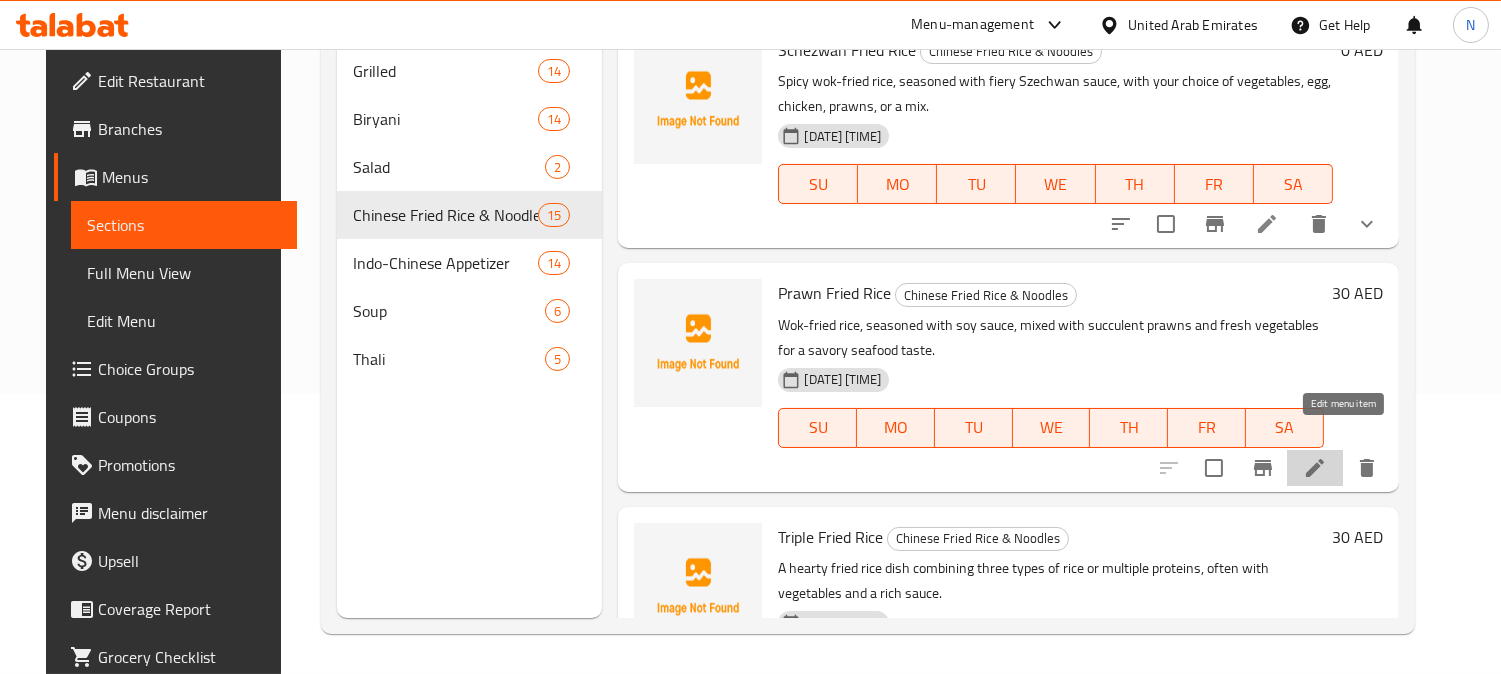 click 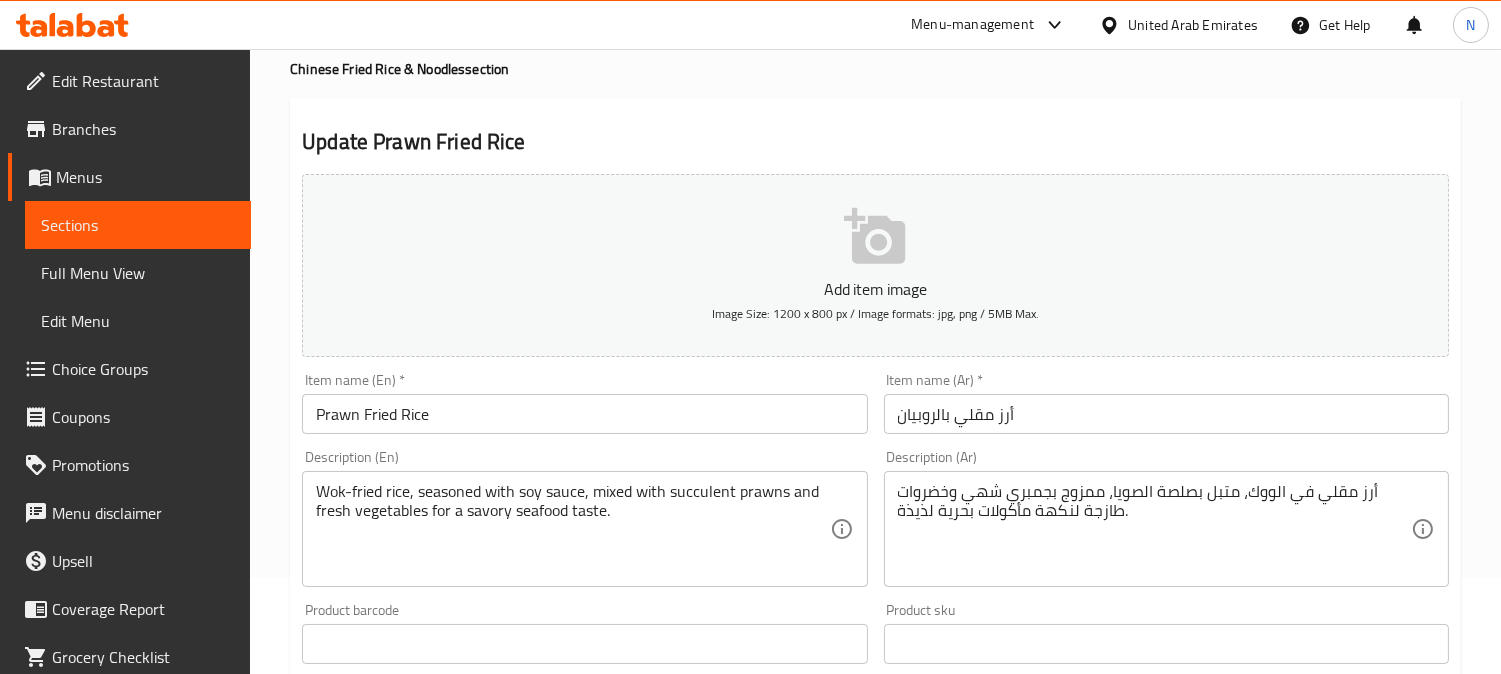 scroll, scrollTop: 111, scrollLeft: 0, axis: vertical 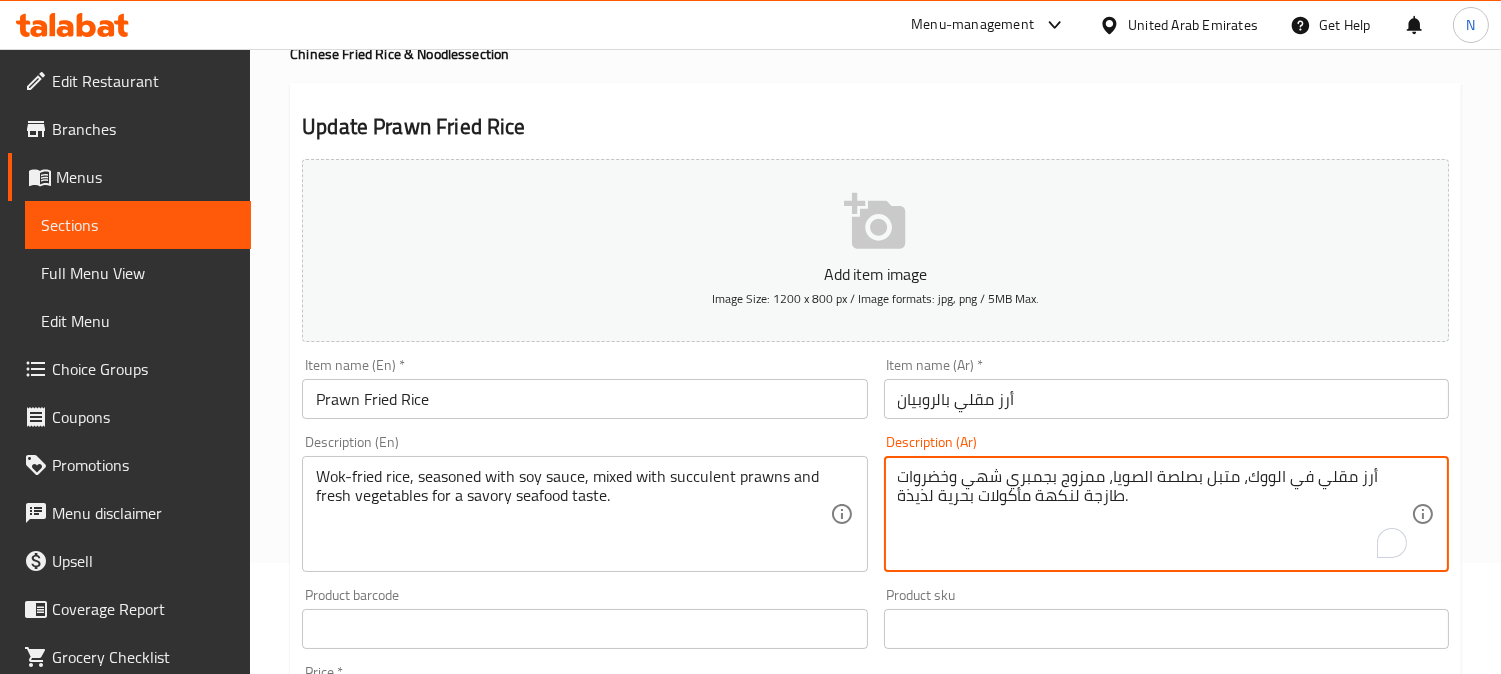 click on "أرز مقلي في الووك، متبل بصلصة الصويا، ممزوج بجمبري شهي وخضروات طازجة لنكهة مأكولات بحرية لذيذة." at bounding box center [1154, 514] 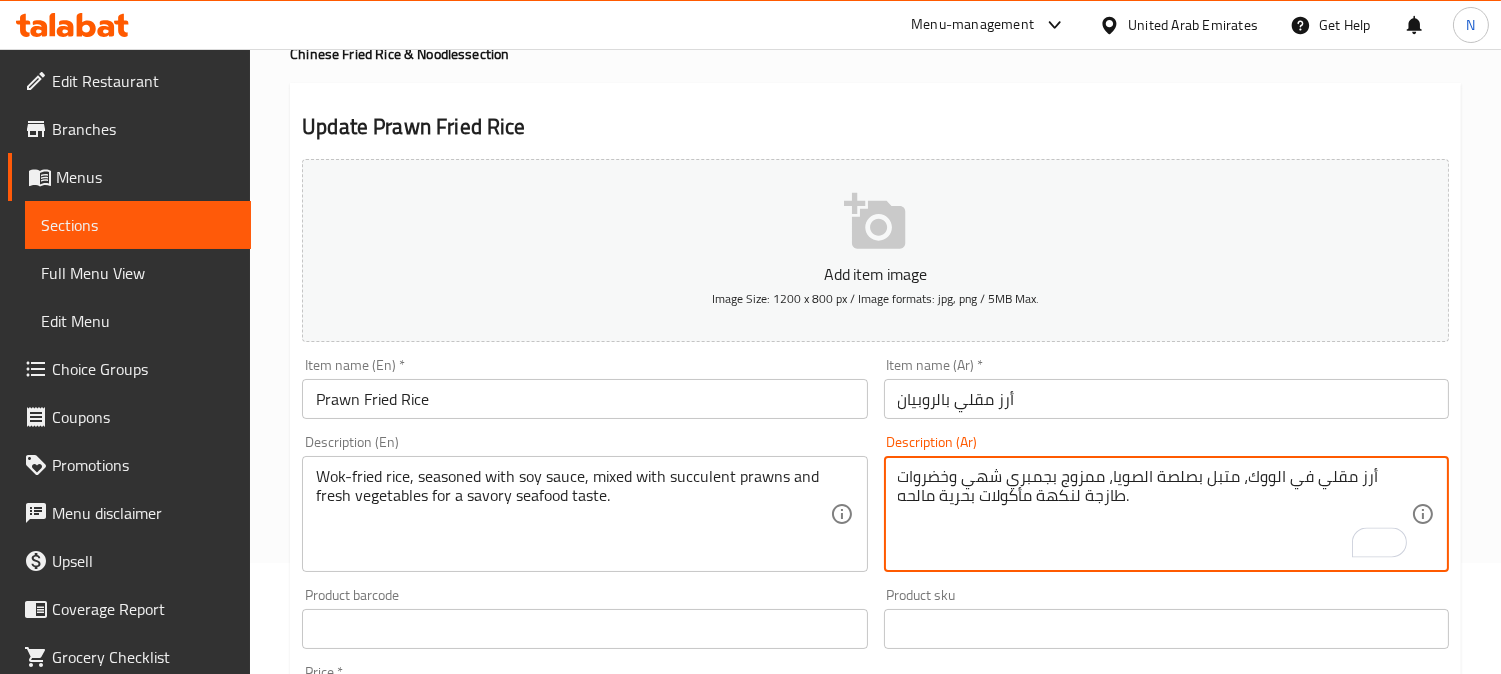 scroll, scrollTop: 735, scrollLeft: 0, axis: vertical 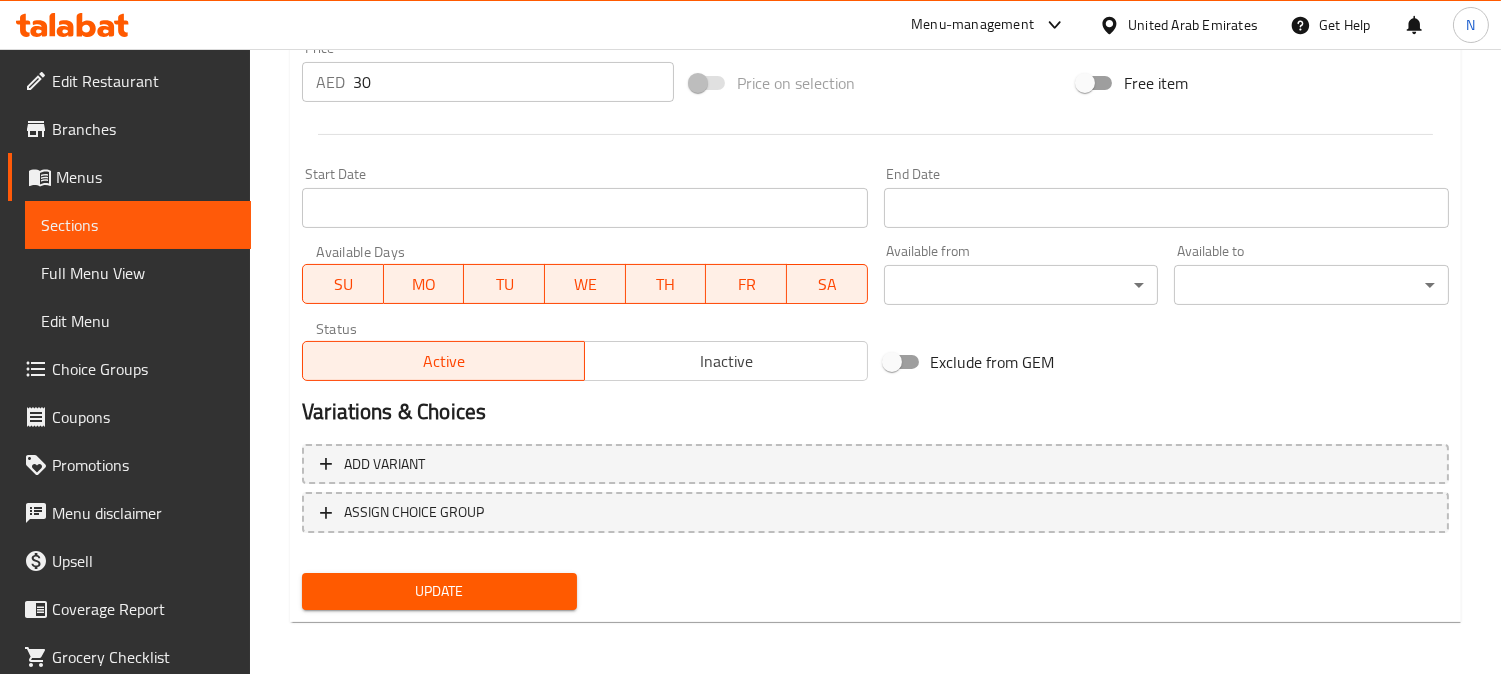 type on "أرز مقلي في الووك، متبل بصلصة الصويا، ممزوج بجمبري شهي وخضروات طازجة لنكهة مأكولات بحرية مالحه." 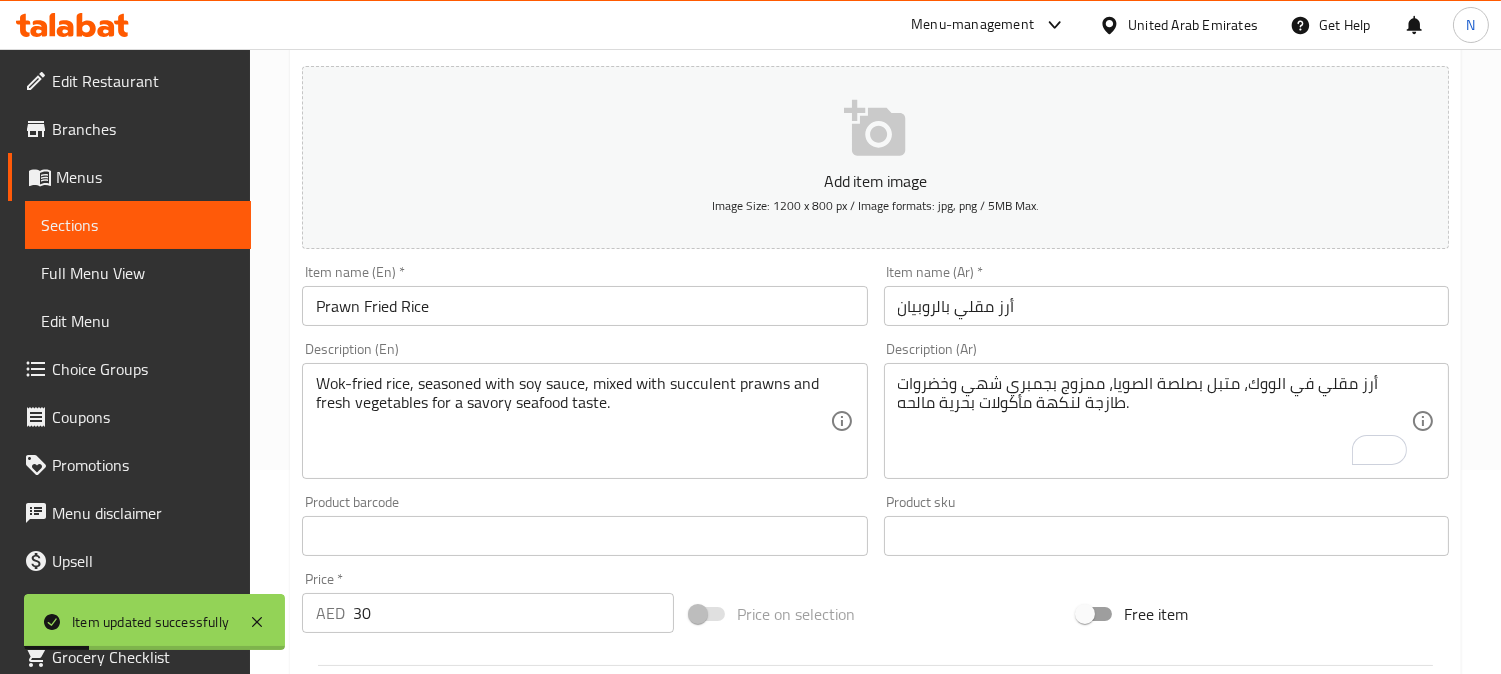 scroll, scrollTop: 0, scrollLeft: 0, axis: both 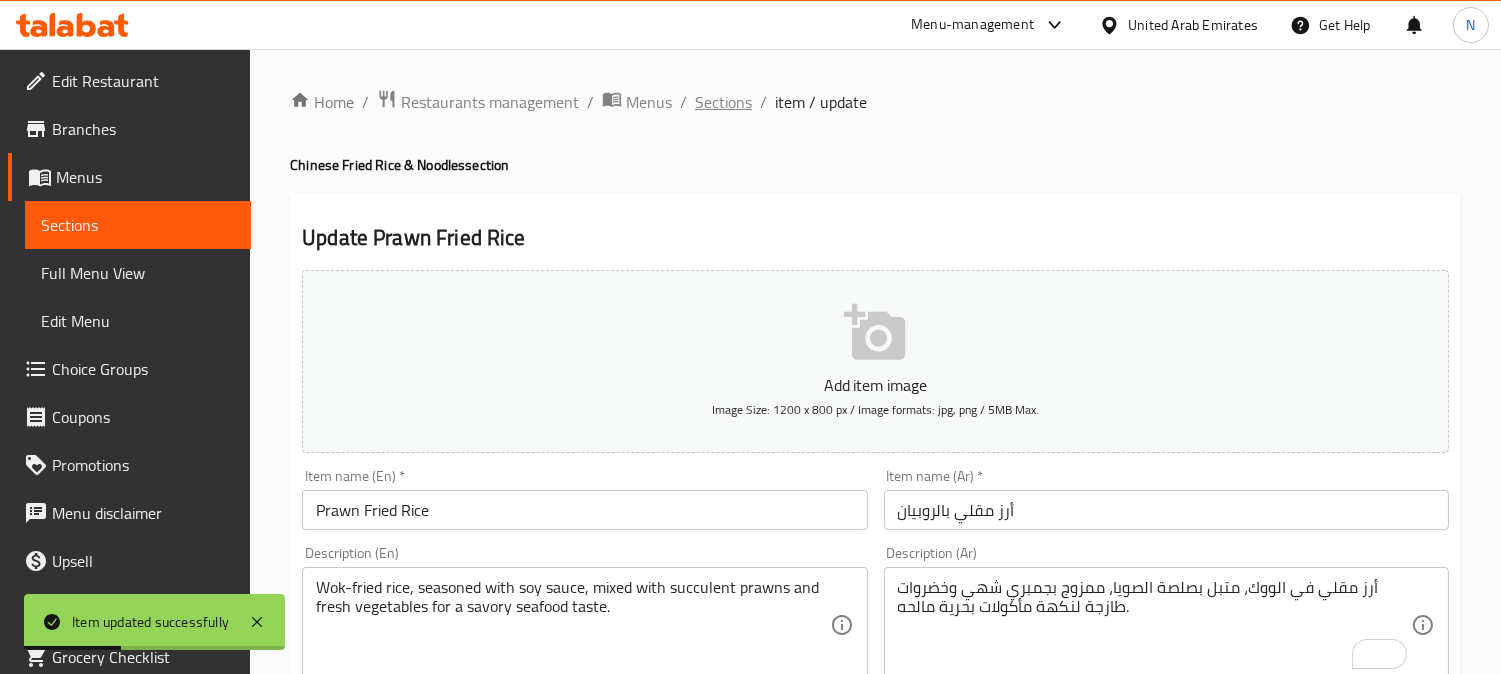 click on "Sections" at bounding box center [723, 102] 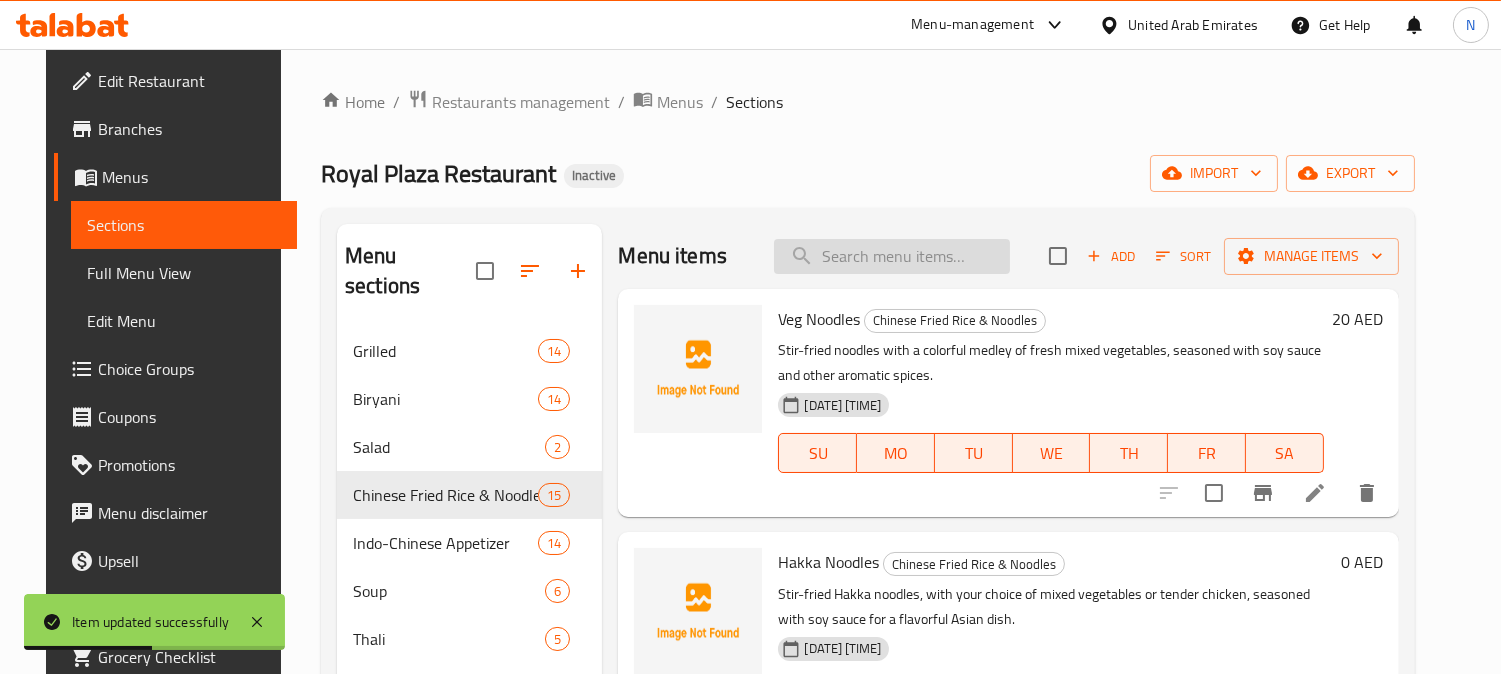 paste on "Triple Fried Rice" 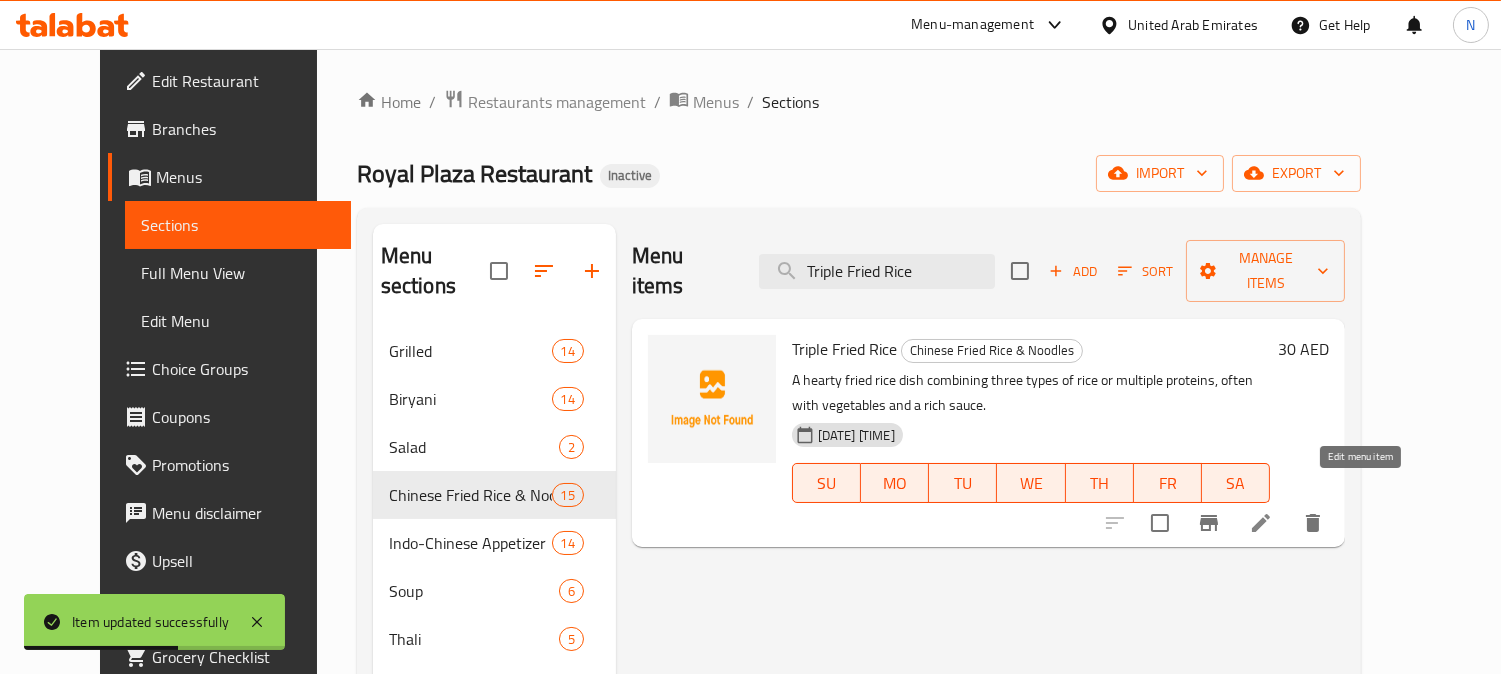 type on "Triple Fried Rice" 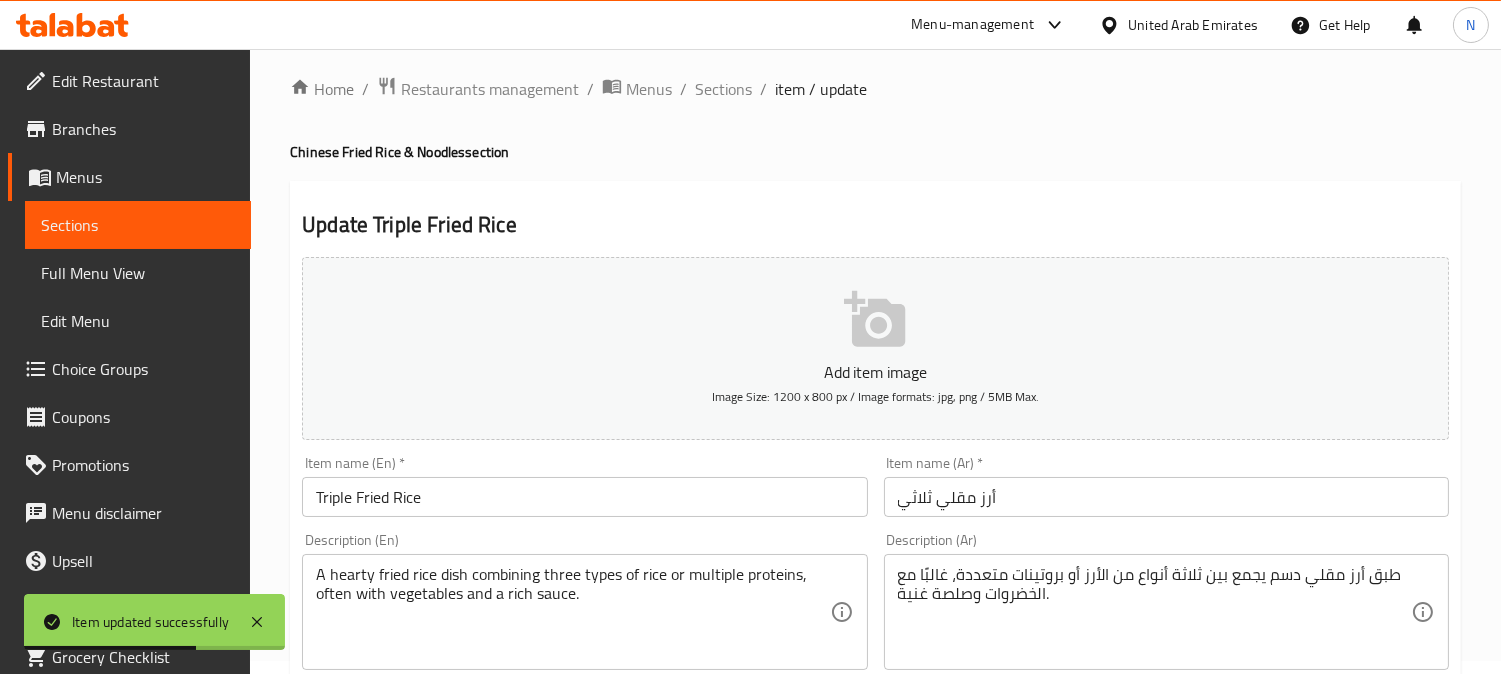 scroll, scrollTop: 222, scrollLeft: 0, axis: vertical 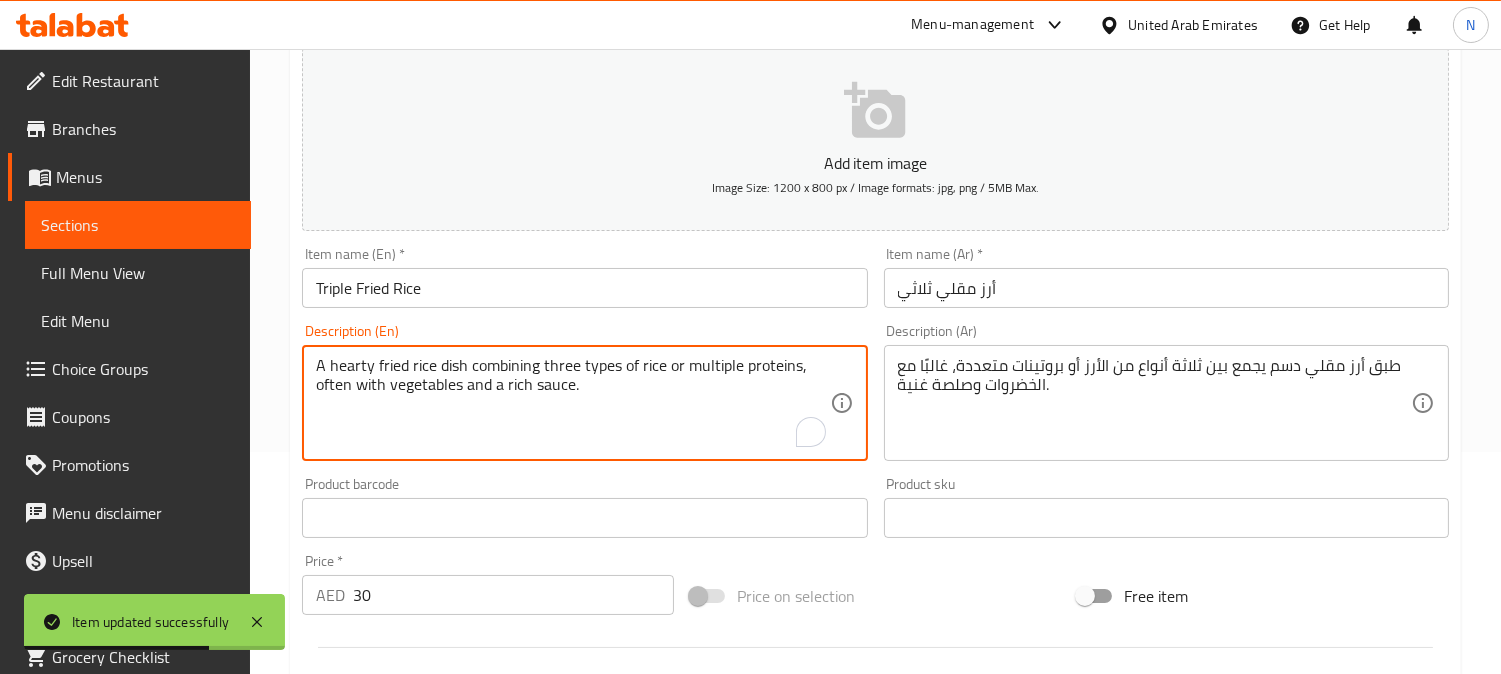 click on "A hearty fried rice dish combining three types of rice or multiple proteins, often with vegetables and a rich sauce." at bounding box center [572, 403] 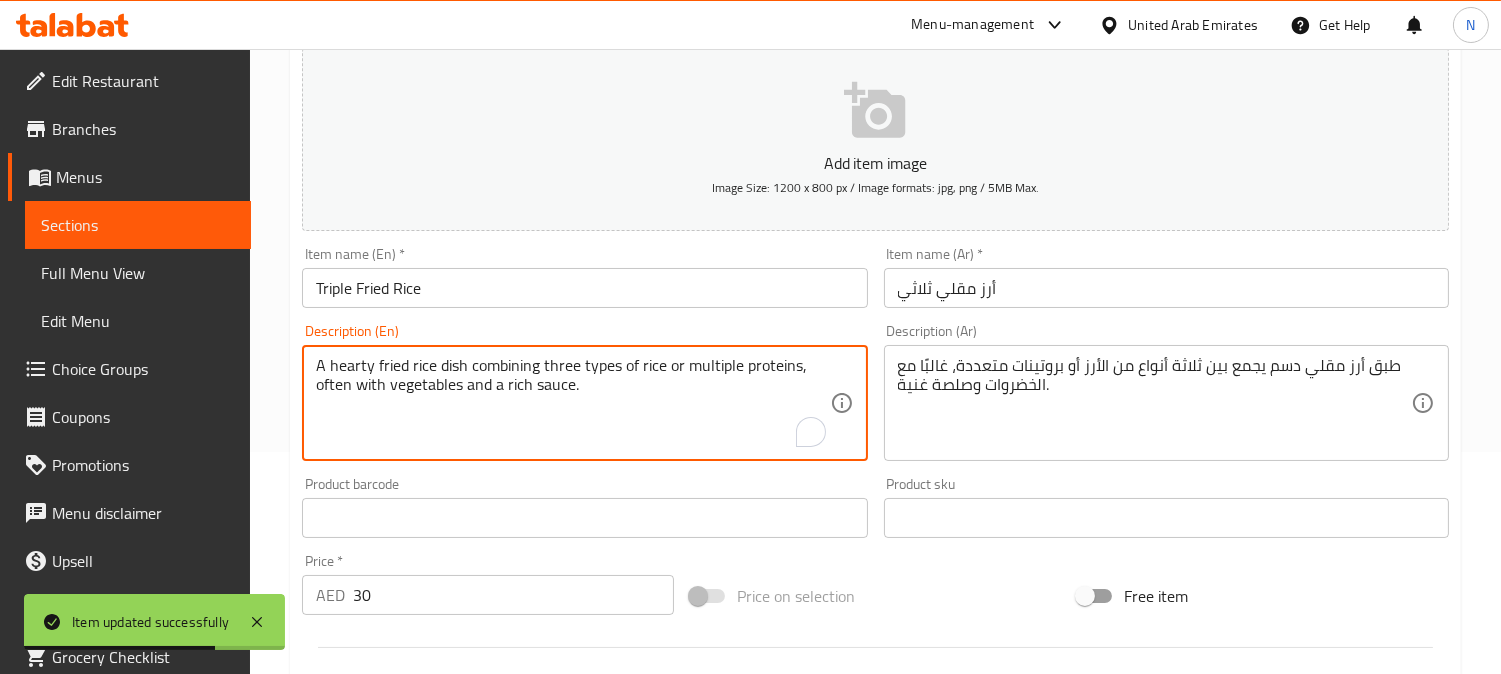 click on "A hearty fried rice dish combining three types of rice or multiple proteins, often with vegetables and a rich sauce." at bounding box center (572, 403) 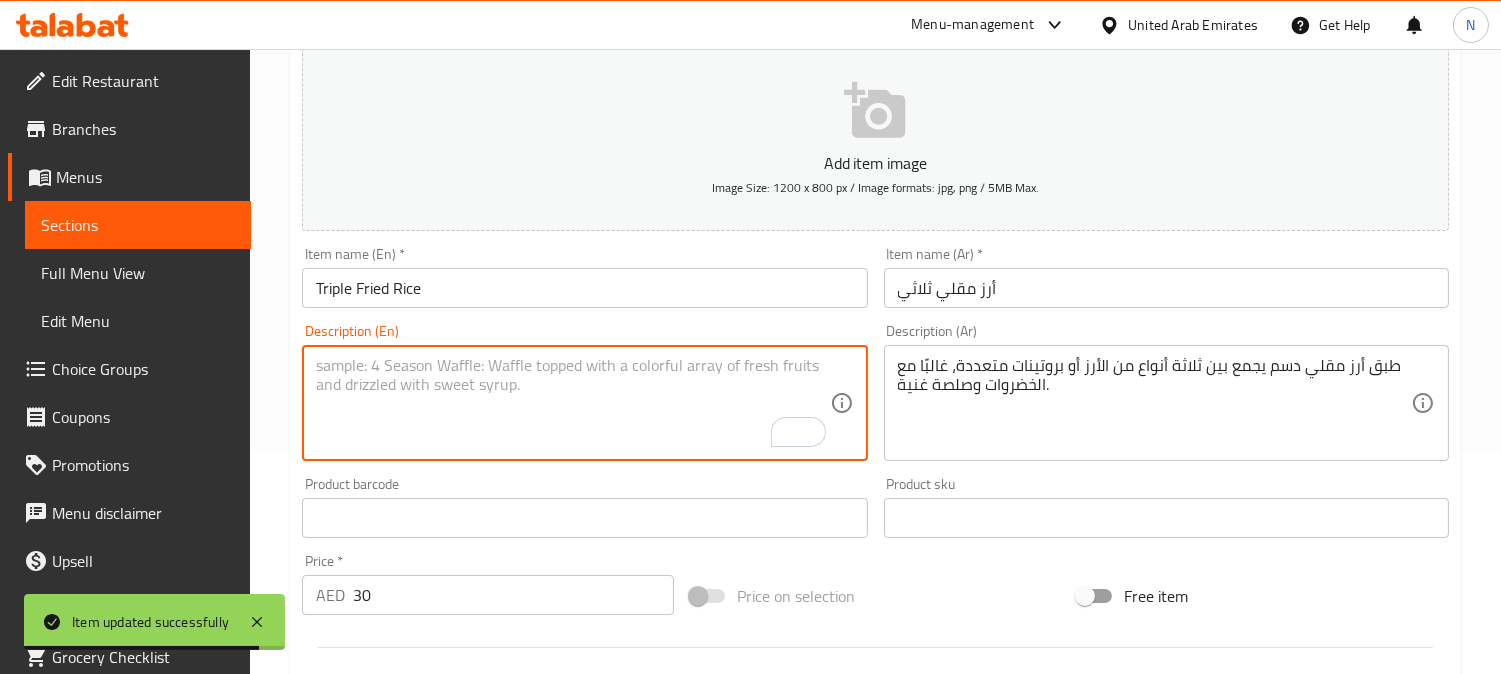 type 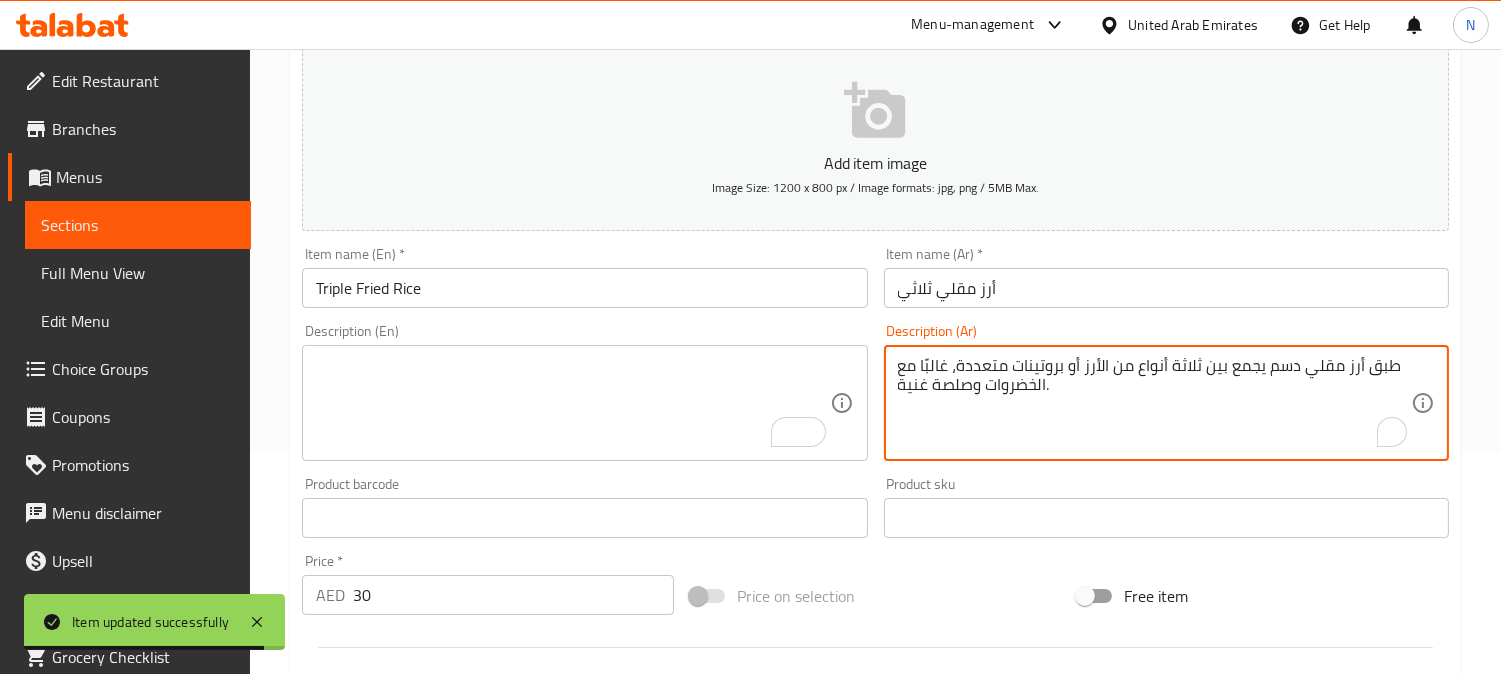 click on "طبق أرز مقلي دسم يجمع بين ثلاثة أنواع من الأرز أو بروتينات متعددة، غالبًا مع الخضروات وصلصة غنية." at bounding box center (1154, 403) 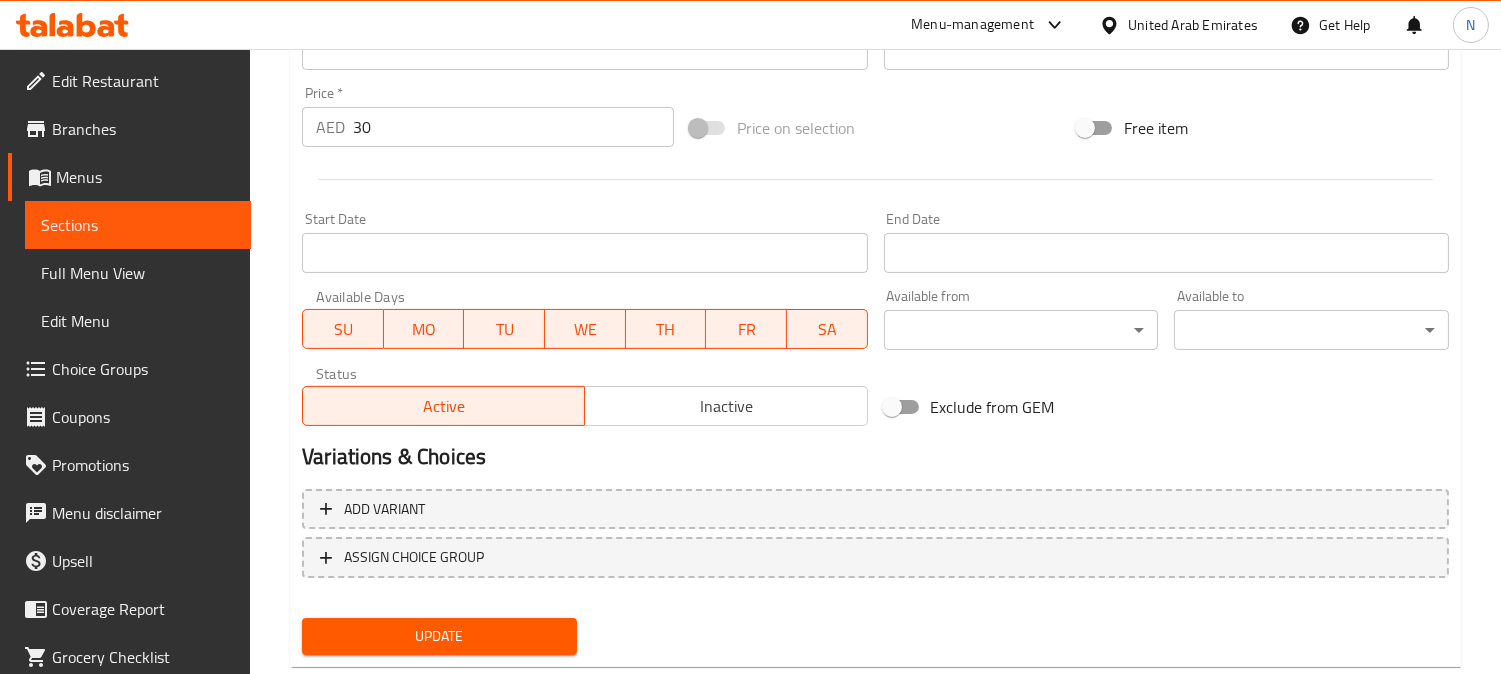 scroll, scrollTop: 735, scrollLeft: 0, axis: vertical 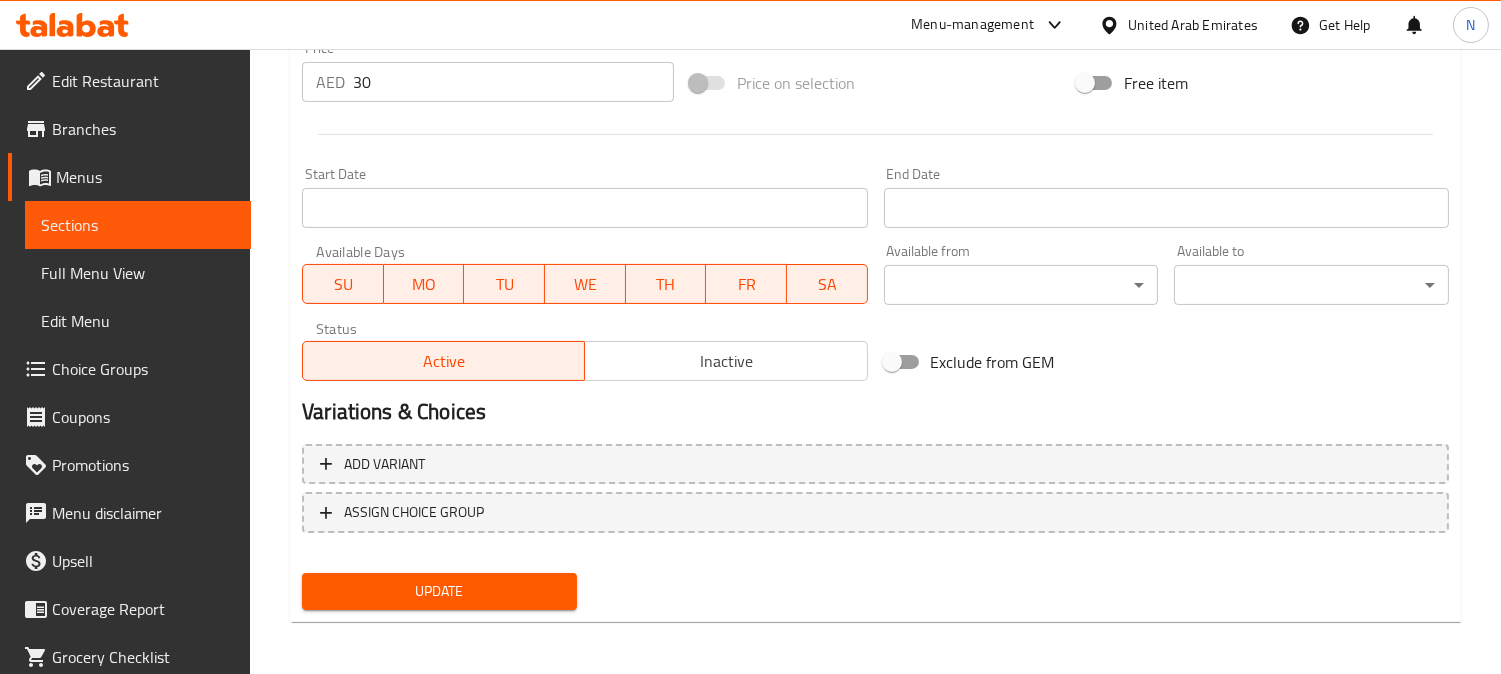 type 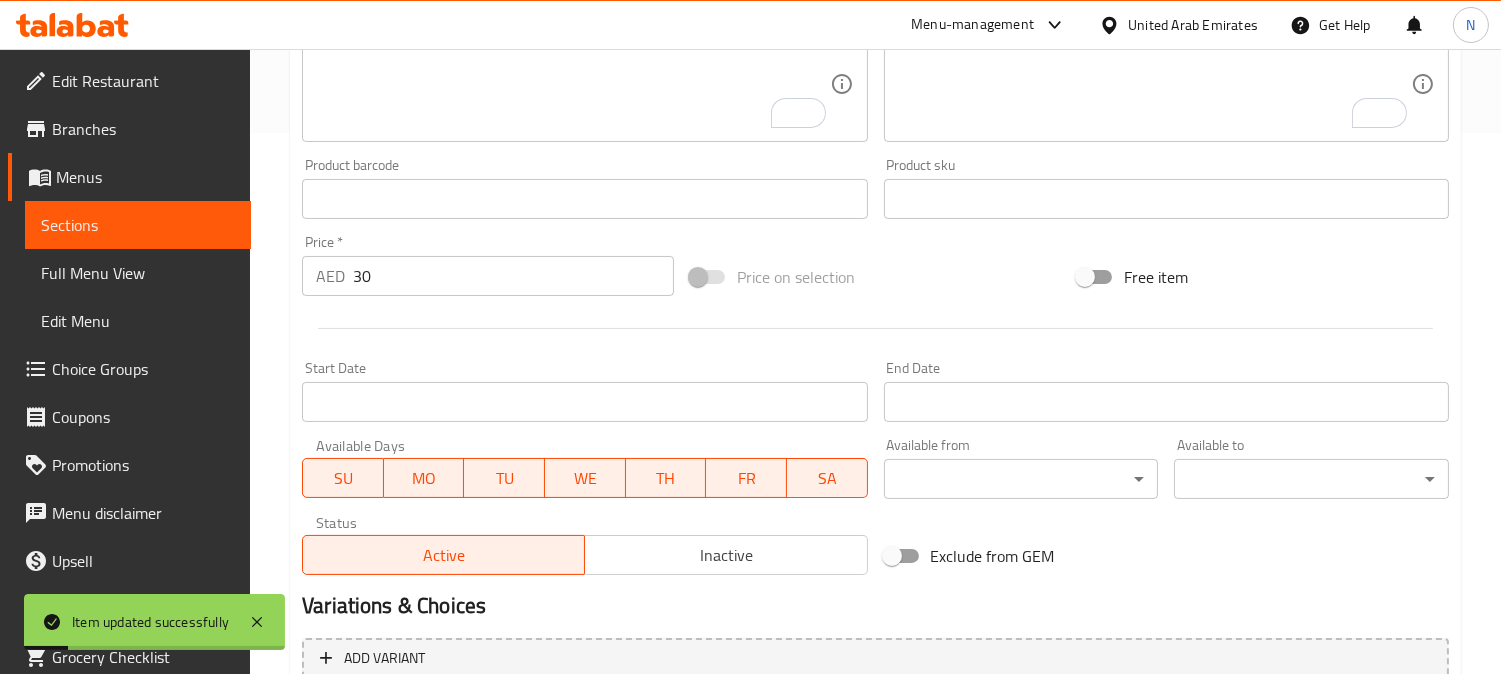 scroll, scrollTop: 0, scrollLeft: 0, axis: both 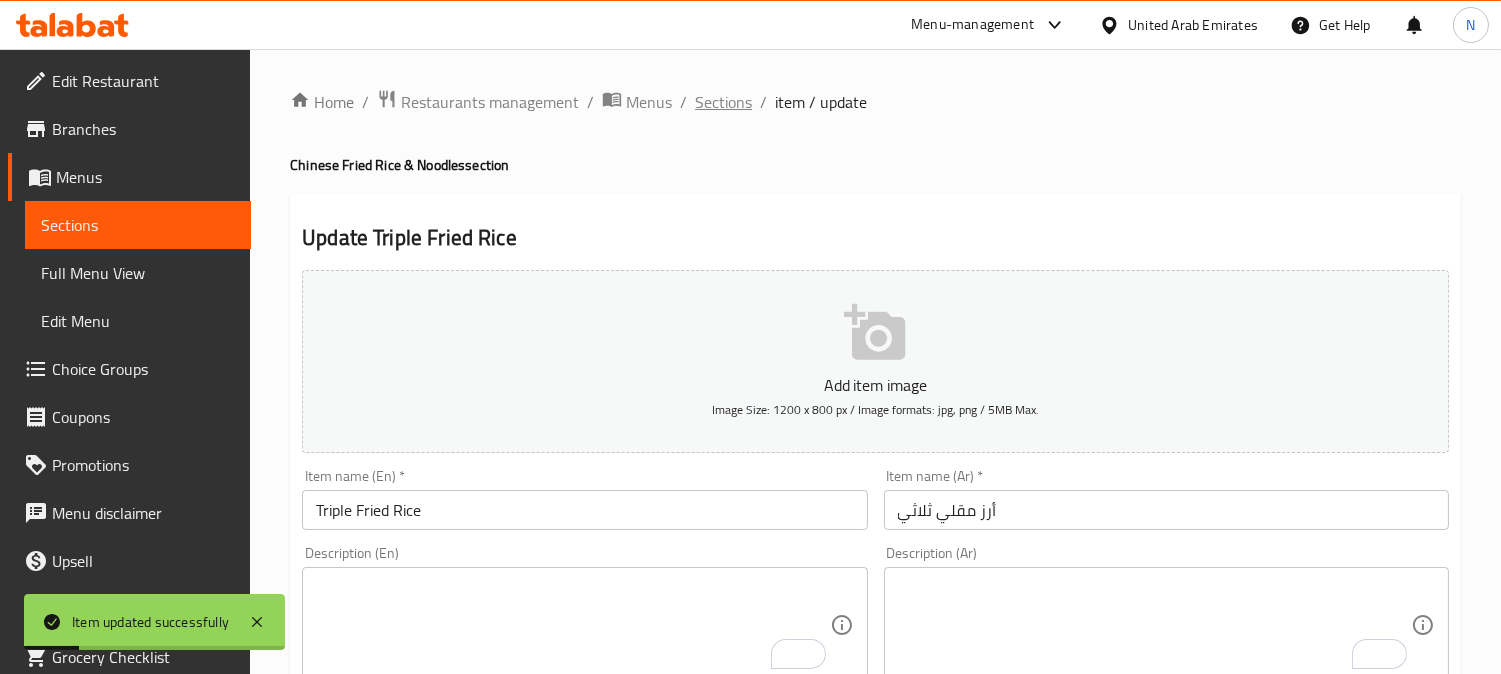 click on "Sections" at bounding box center [723, 102] 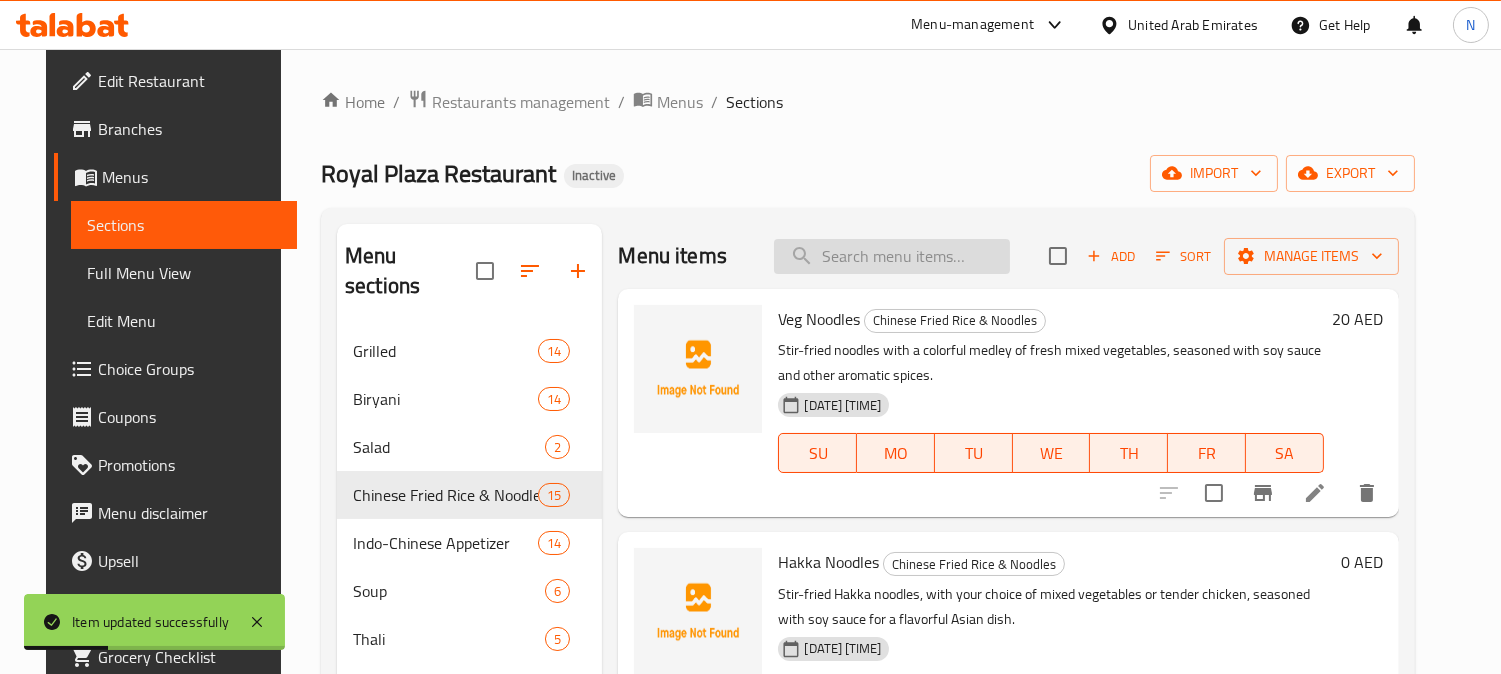 paste on "American Chopsuey" 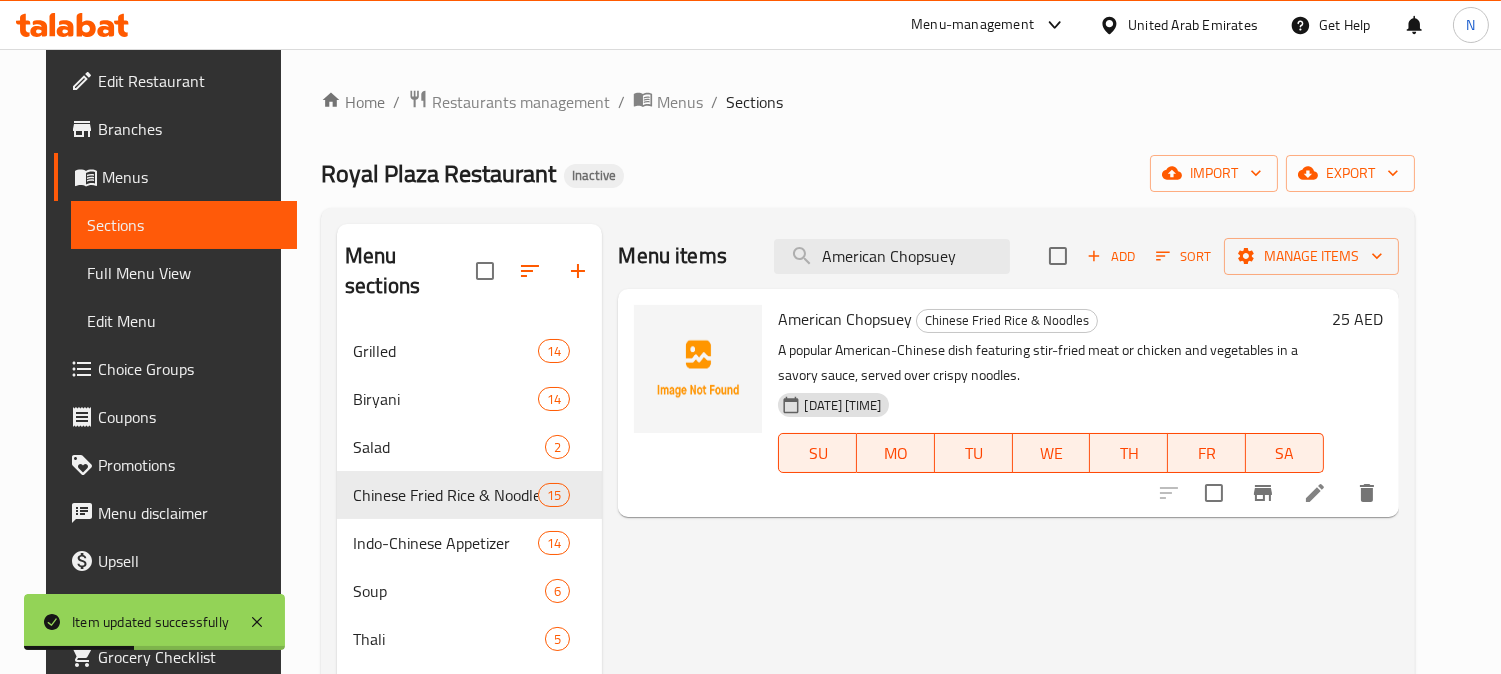 type on "American Chopsuey" 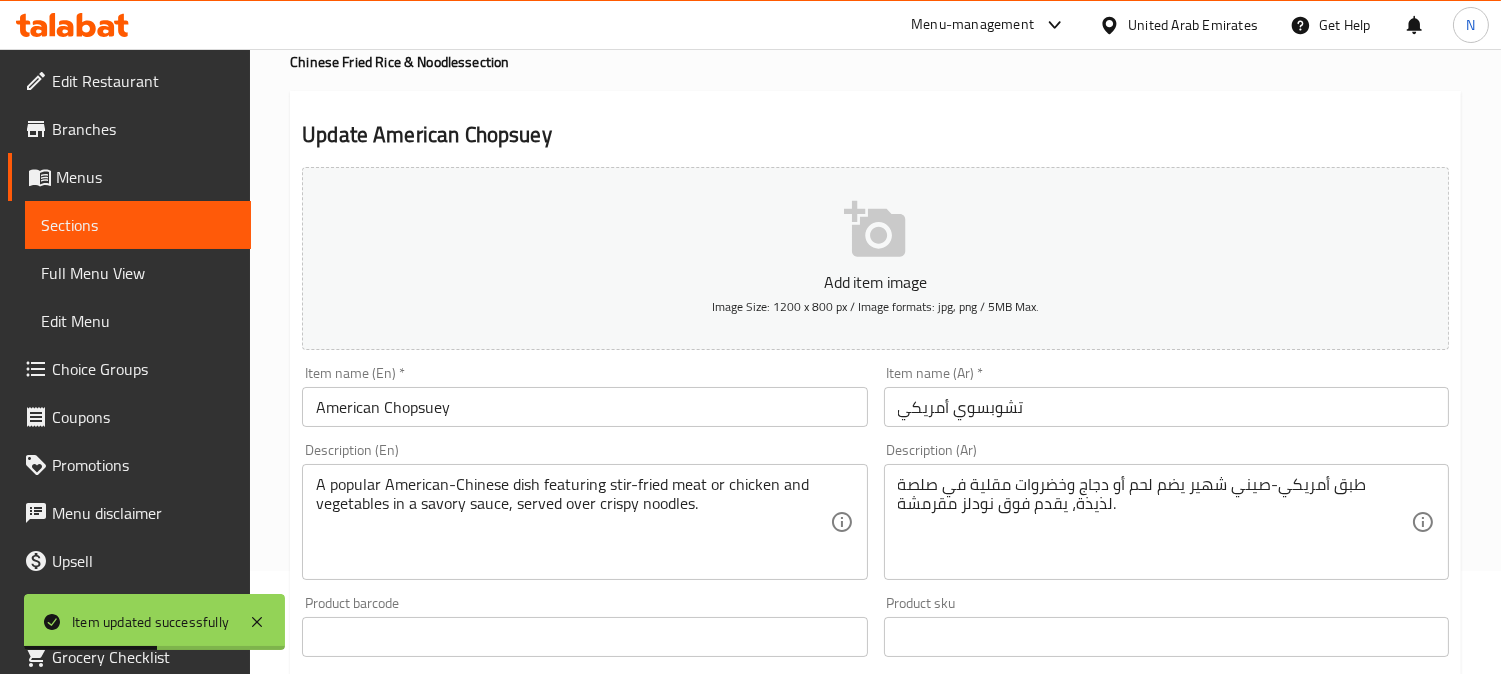 scroll, scrollTop: 222, scrollLeft: 0, axis: vertical 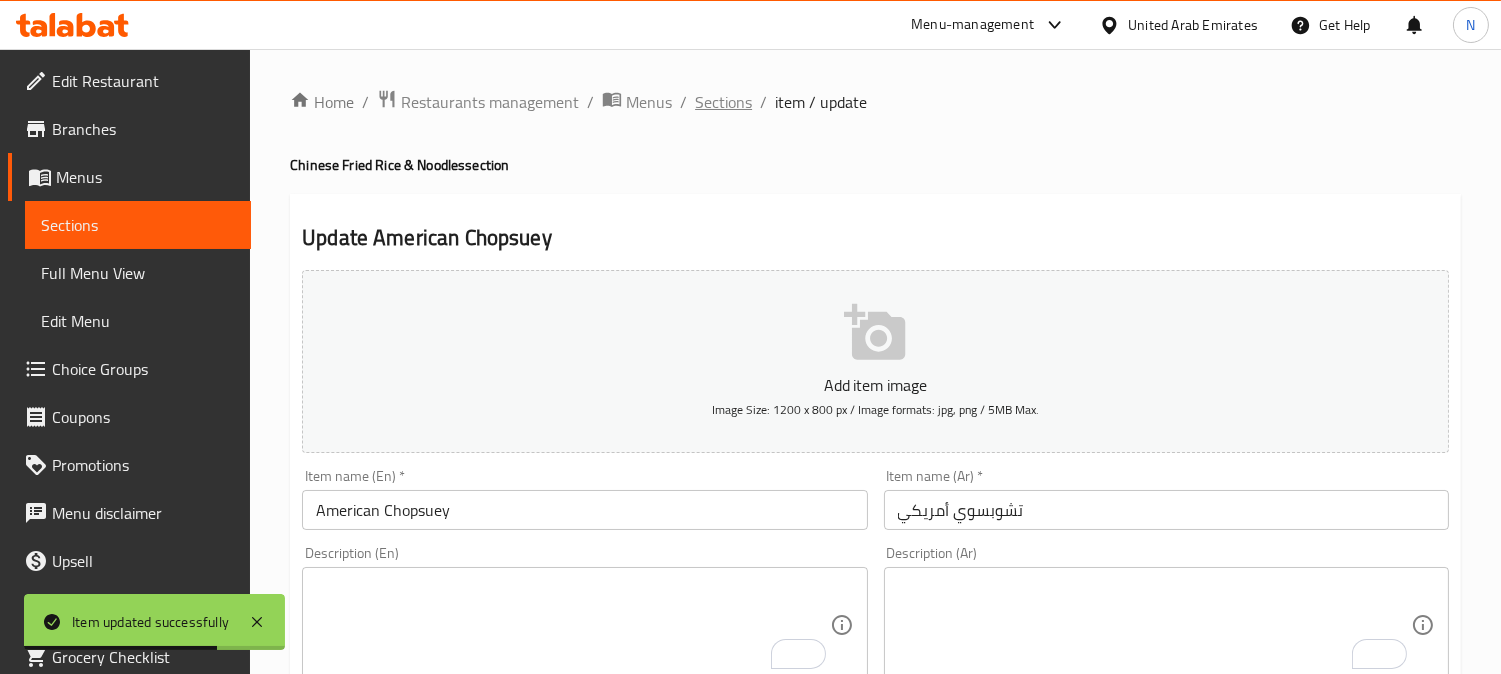 click on "Sections" at bounding box center (723, 102) 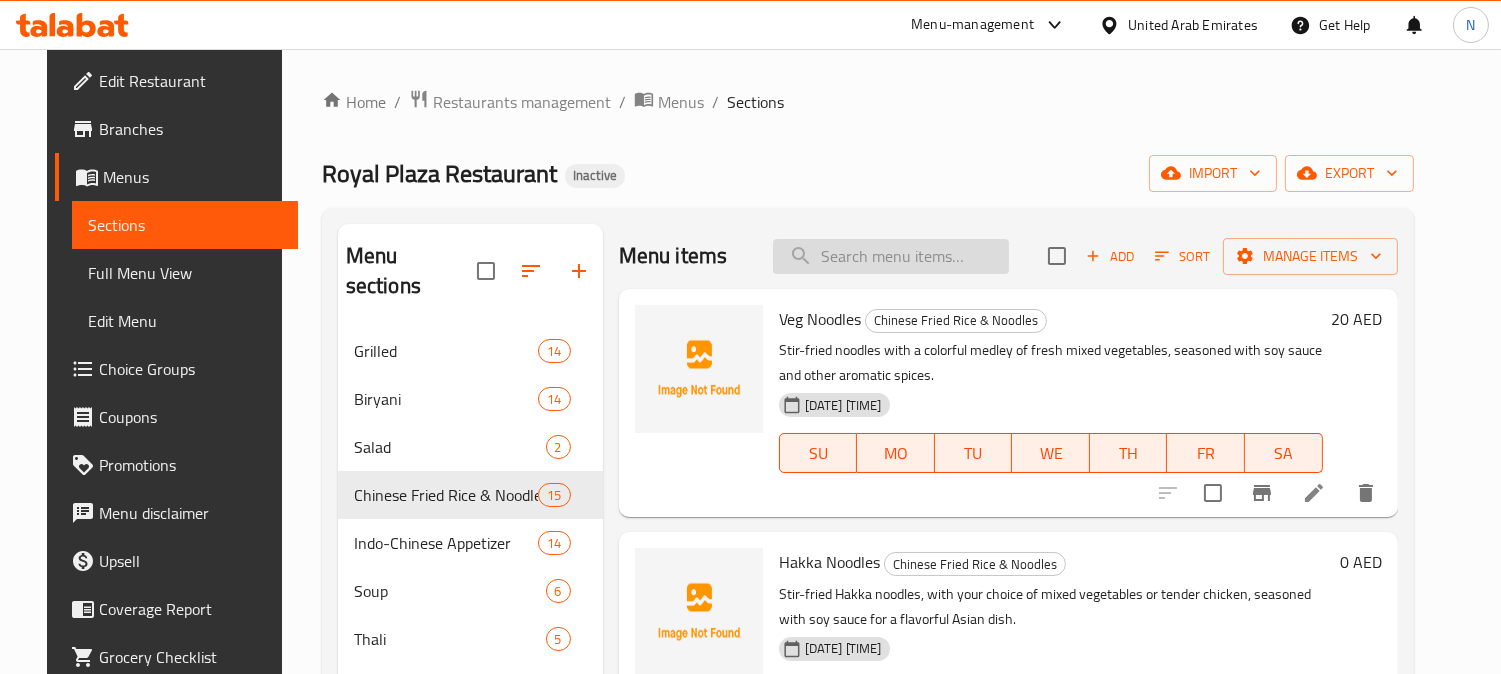 paste on "Apollo Fish" 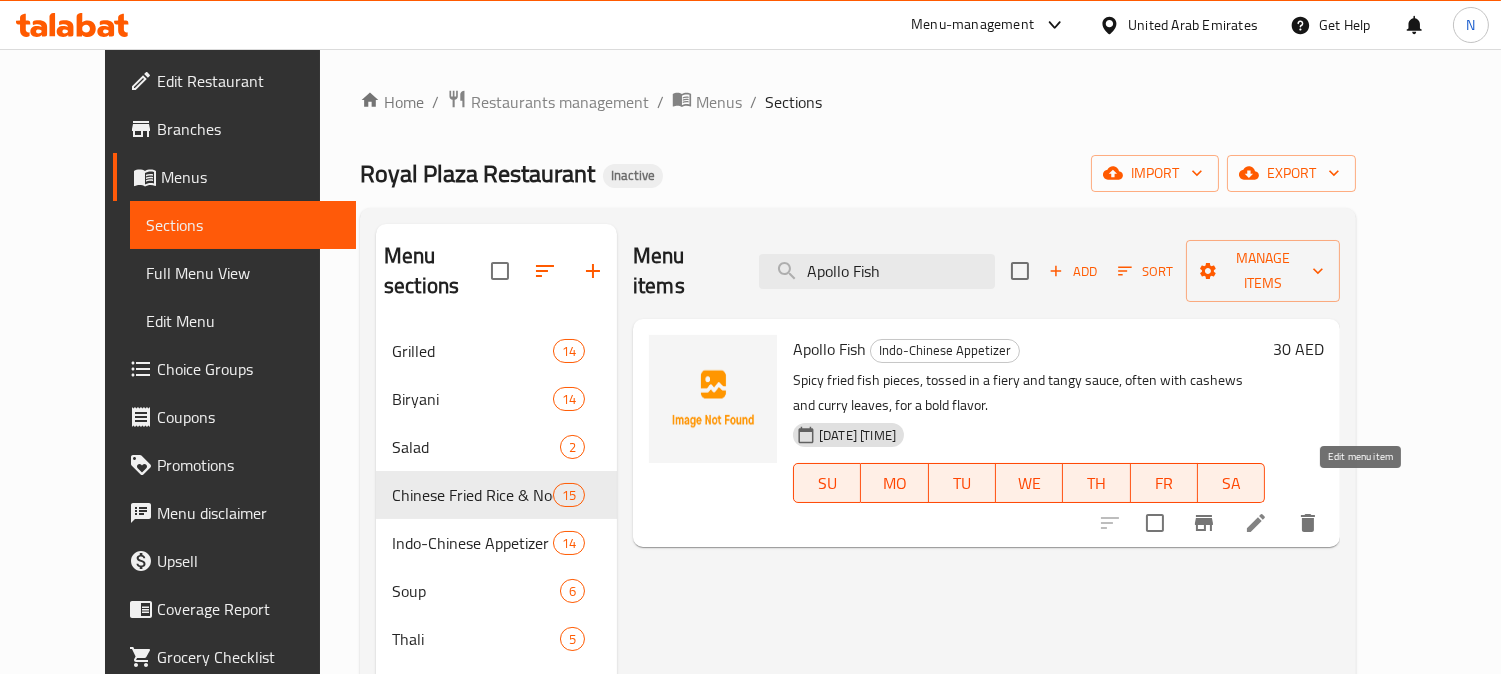 type on "Apollo Fish" 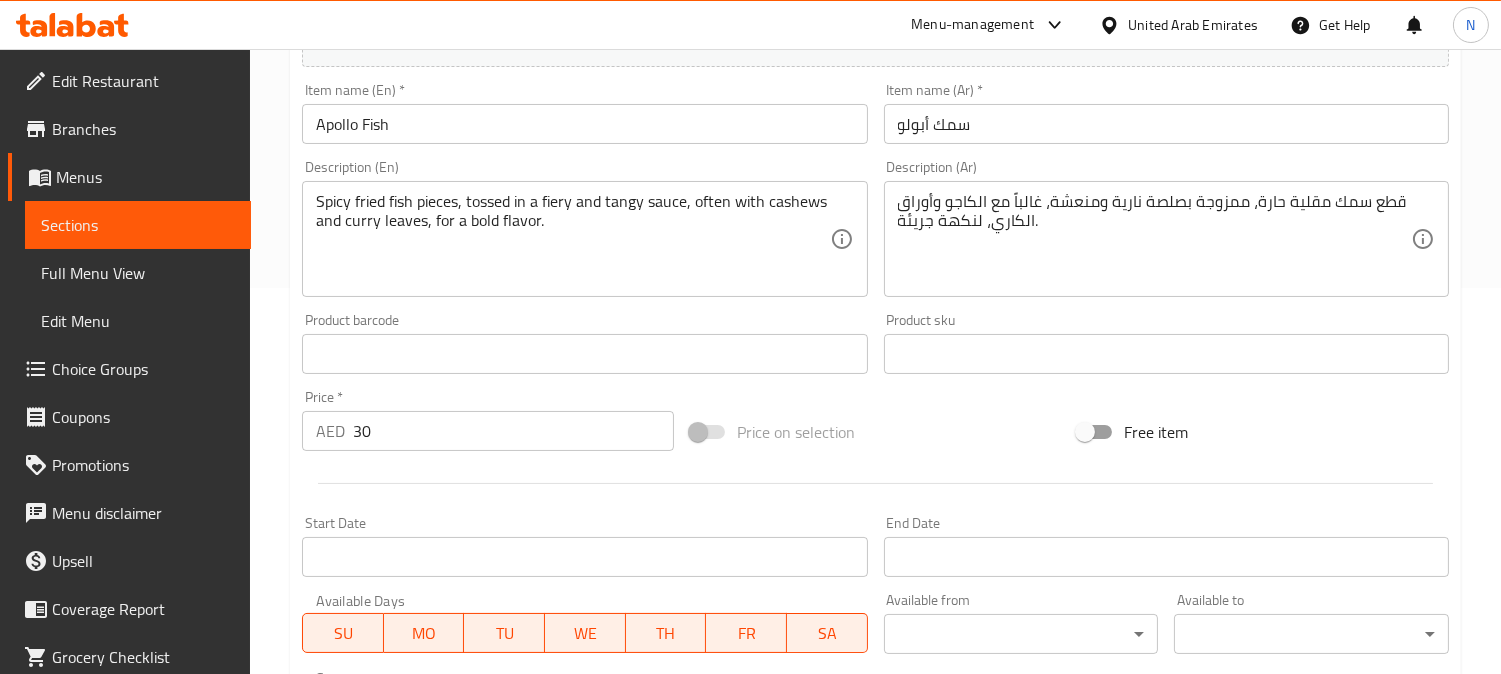 scroll, scrollTop: 444, scrollLeft: 0, axis: vertical 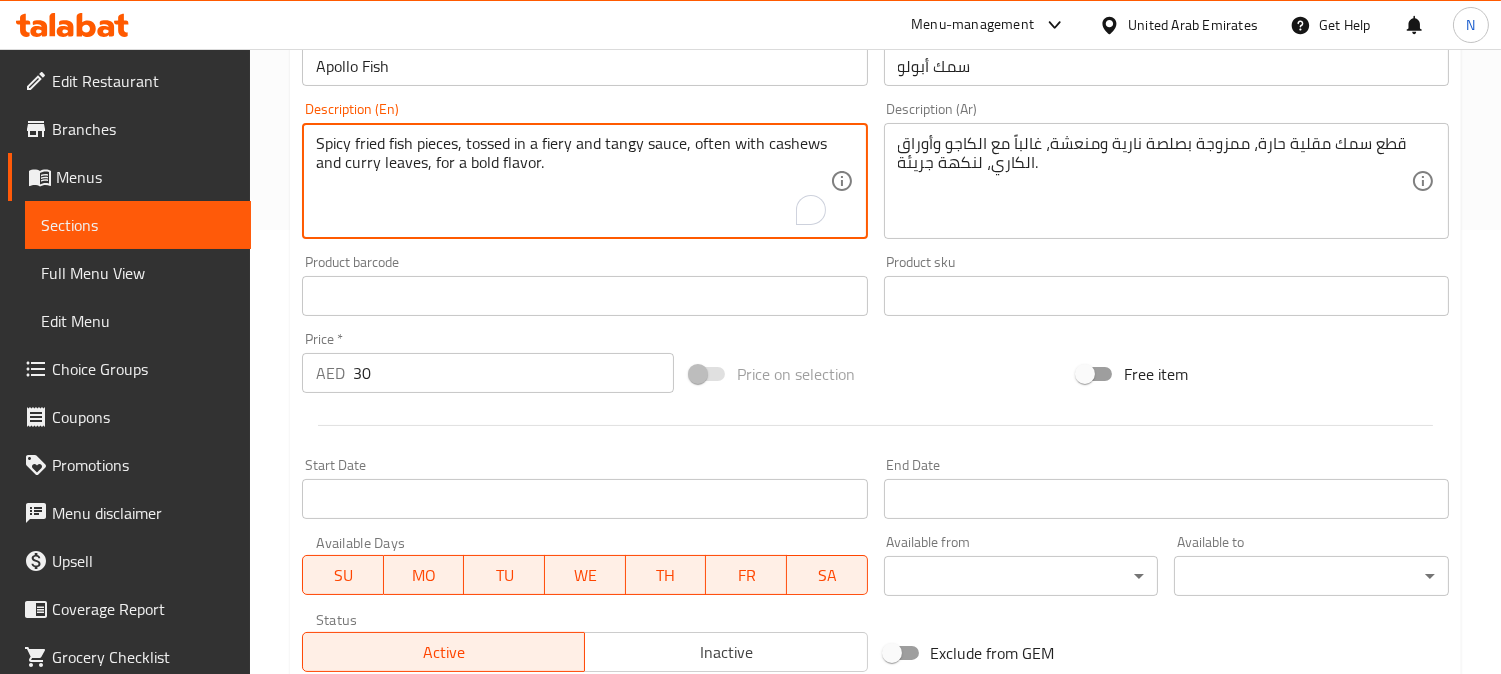 click on "Spicy fried fish pieces, tossed in a fiery and tangy sauce, often with cashews and curry leaves, for a bold flavor." at bounding box center [572, 181] 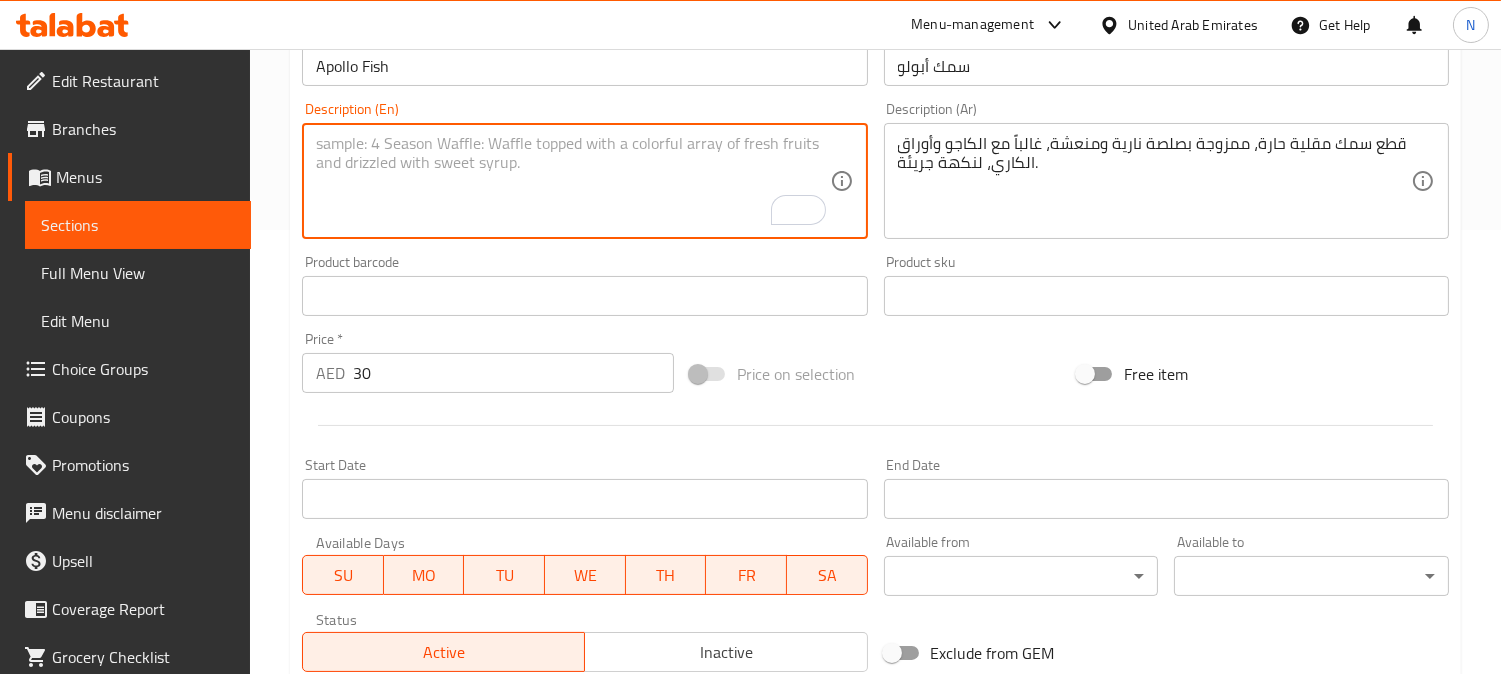 type 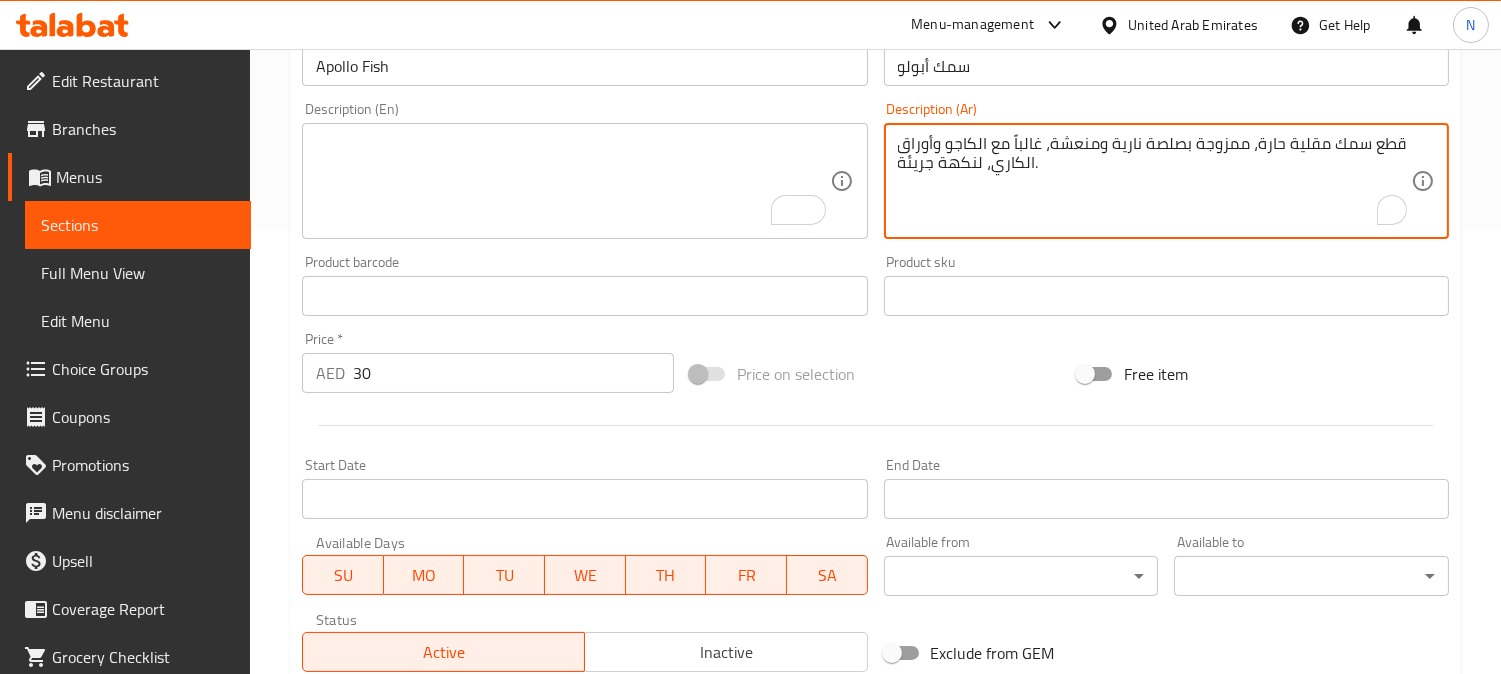 click on "قطع سمك مقلية حارة، ممزوجة بصلصة نارية ومنعشة، غالباً مع الكاجو وأوراق الكاري، لنكهة جريئة." at bounding box center [1154, 181] 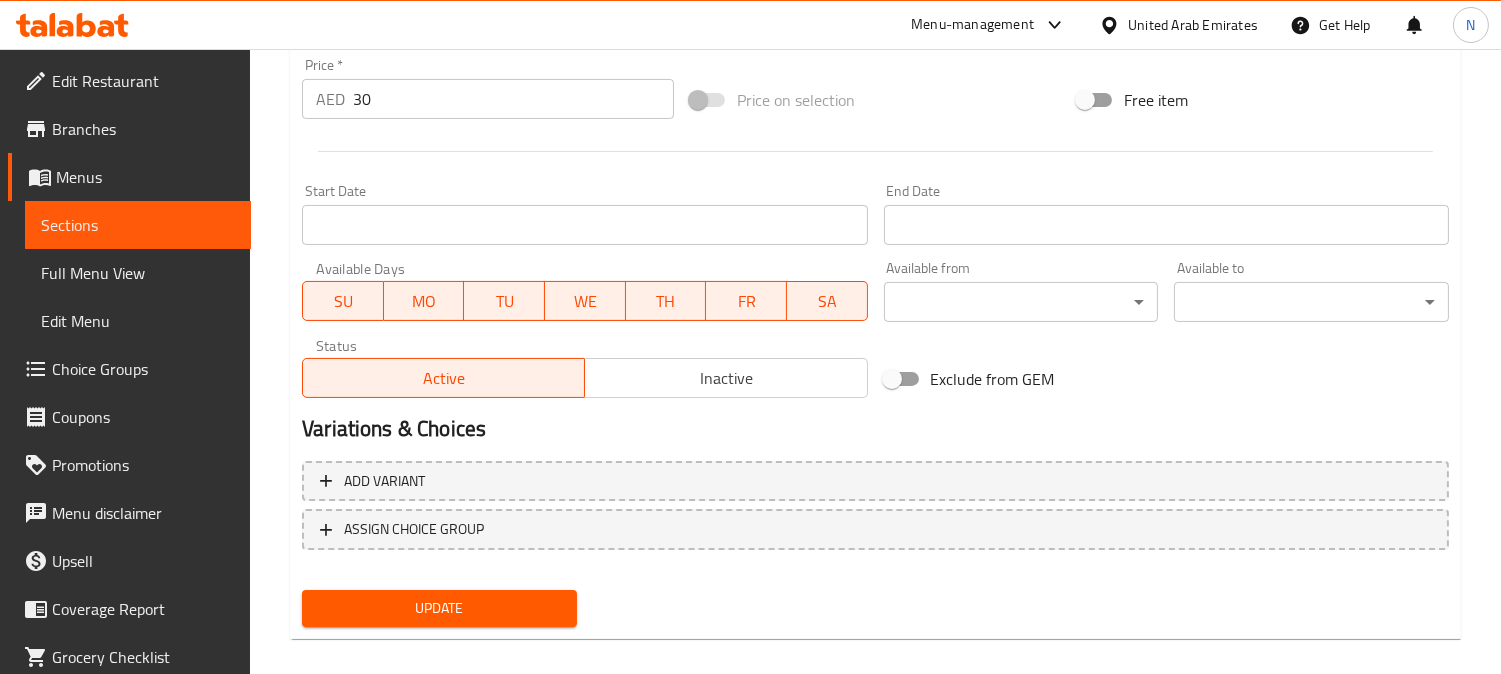 scroll, scrollTop: 735, scrollLeft: 0, axis: vertical 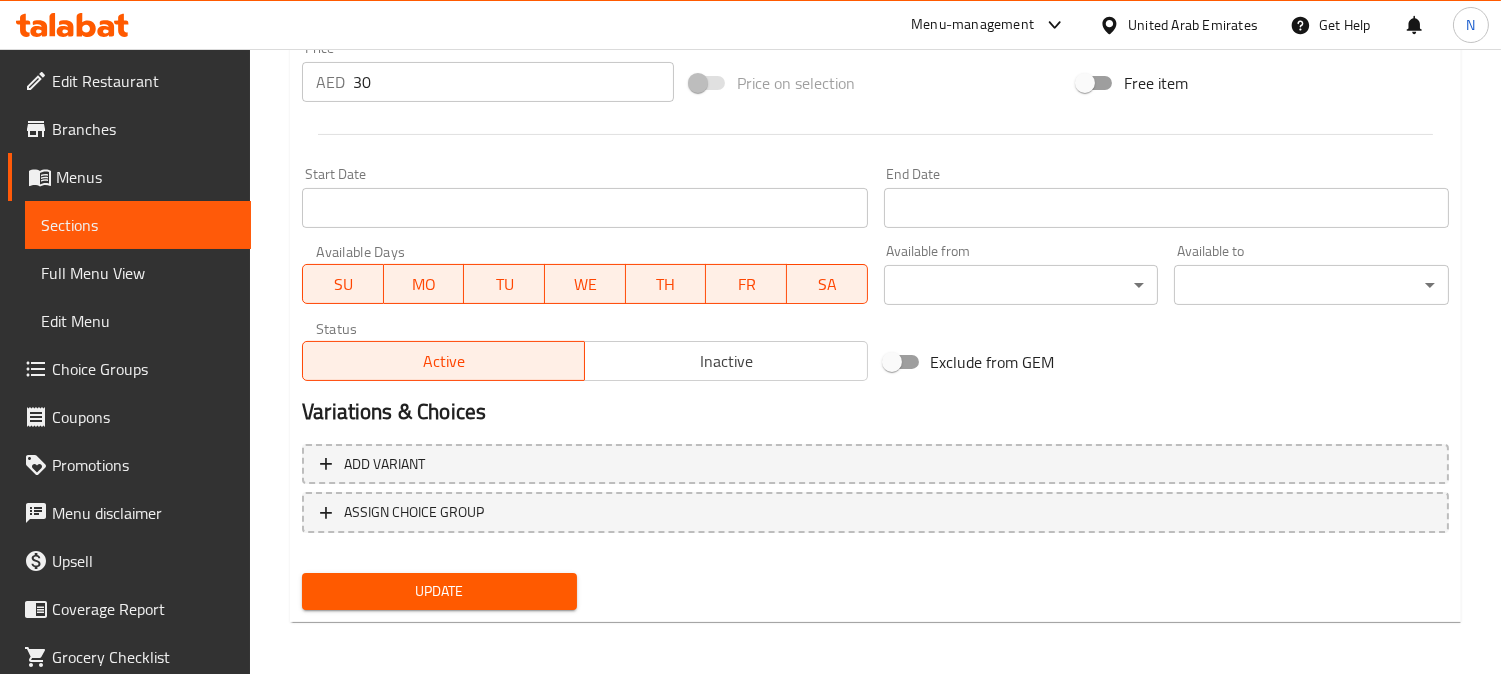 type 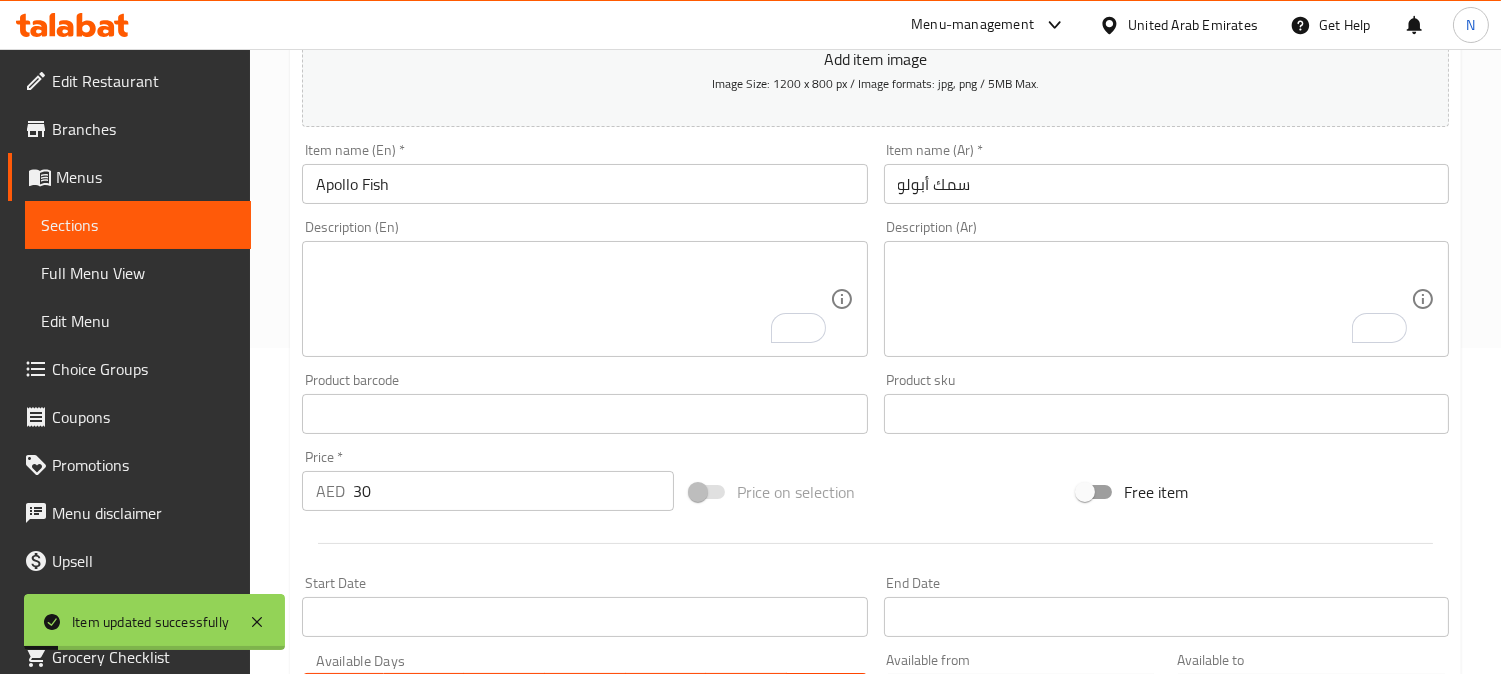scroll, scrollTop: 0, scrollLeft: 0, axis: both 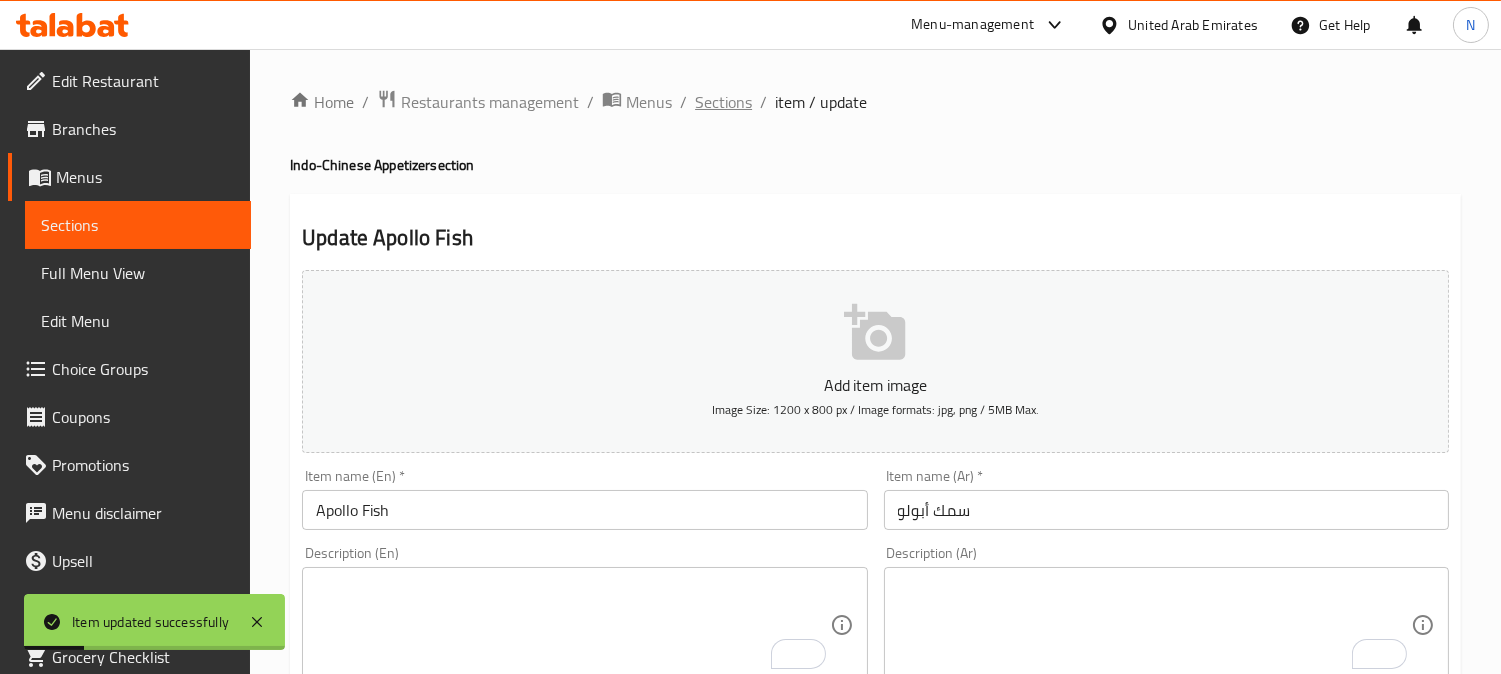 click on "Sections" at bounding box center [723, 102] 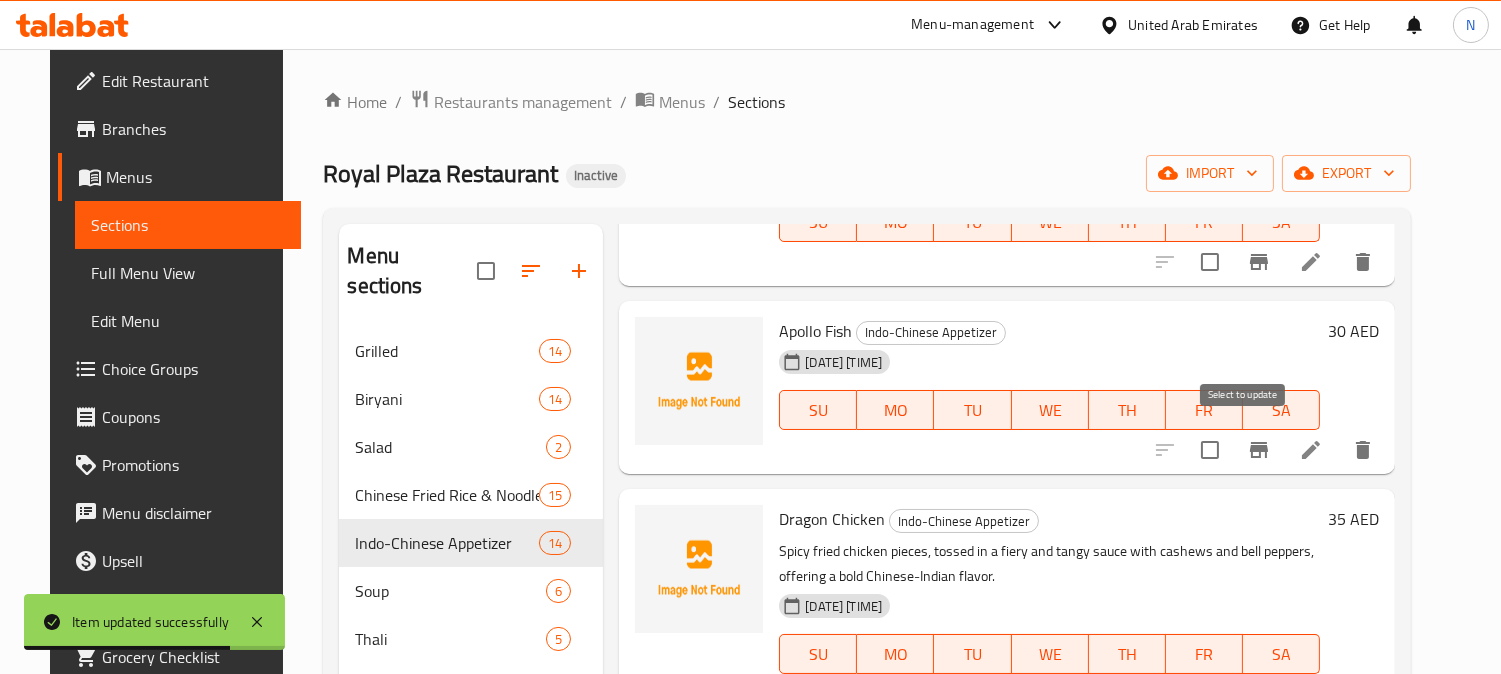 scroll, scrollTop: 2702, scrollLeft: 0, axis: vertical 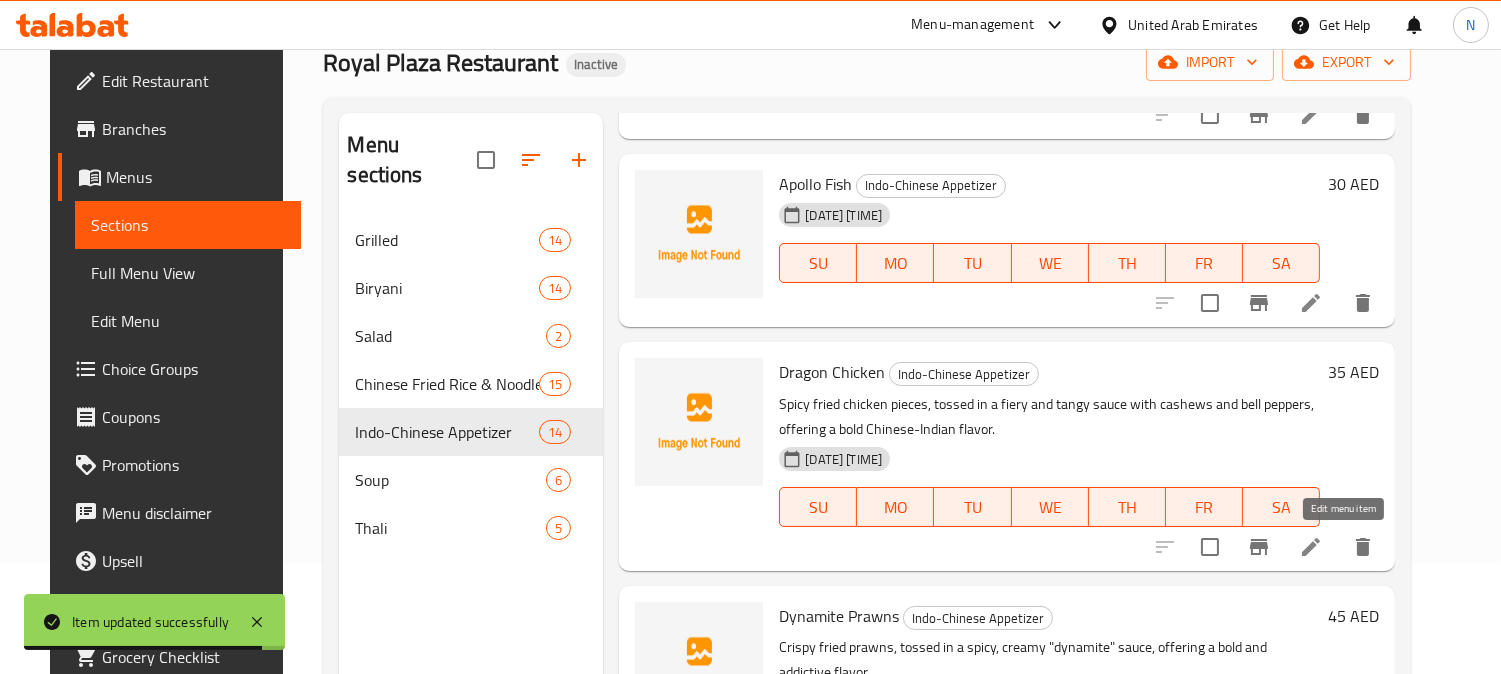 click 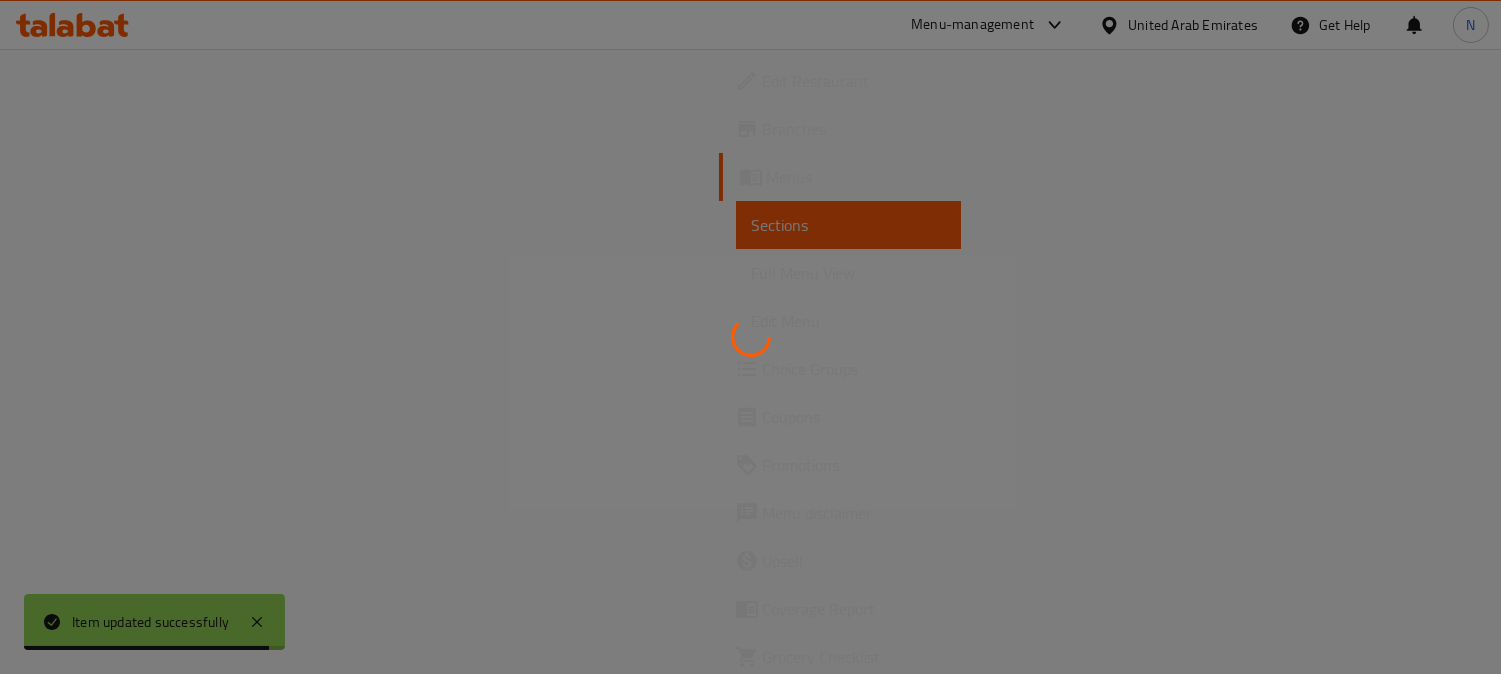 scroll, scrollTop: 0, scrollLeft: 0, axis: both 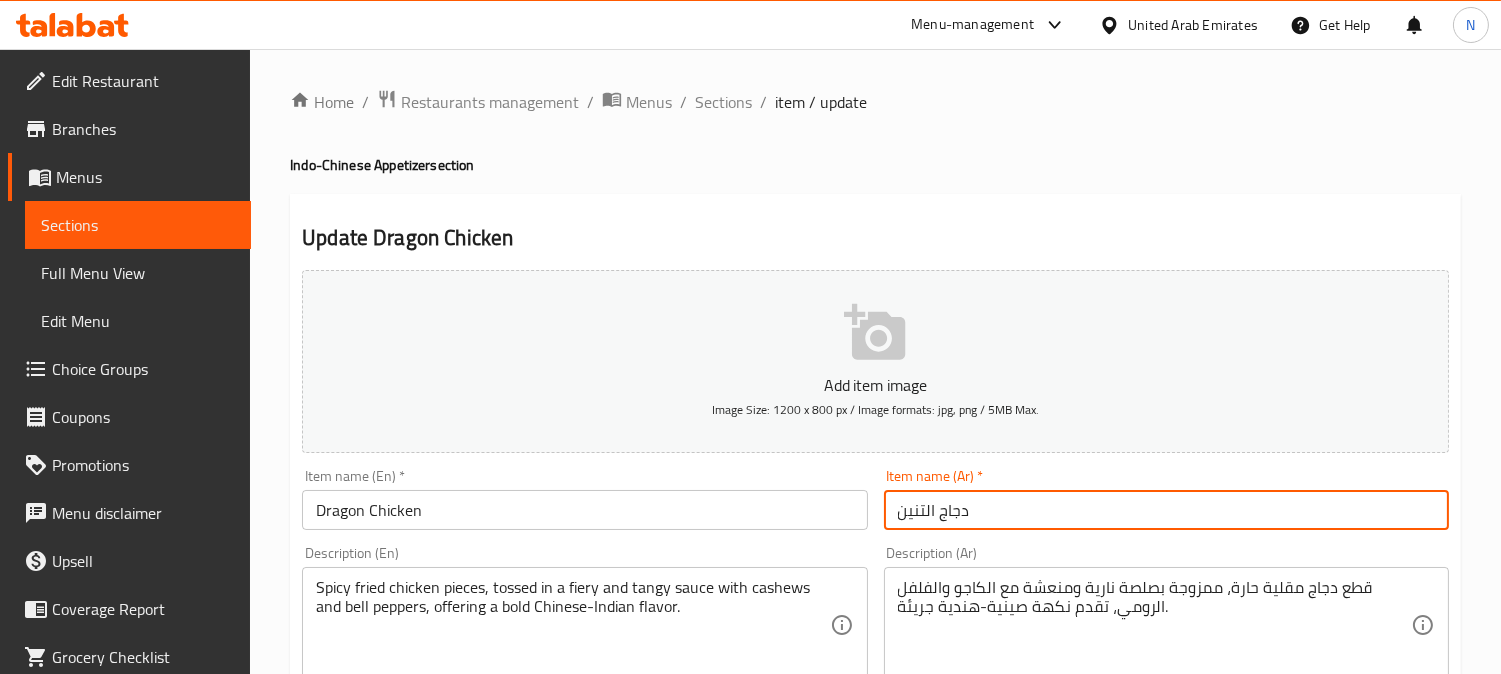 click on "دجاج التنين" at bounding box center (1166, 510) 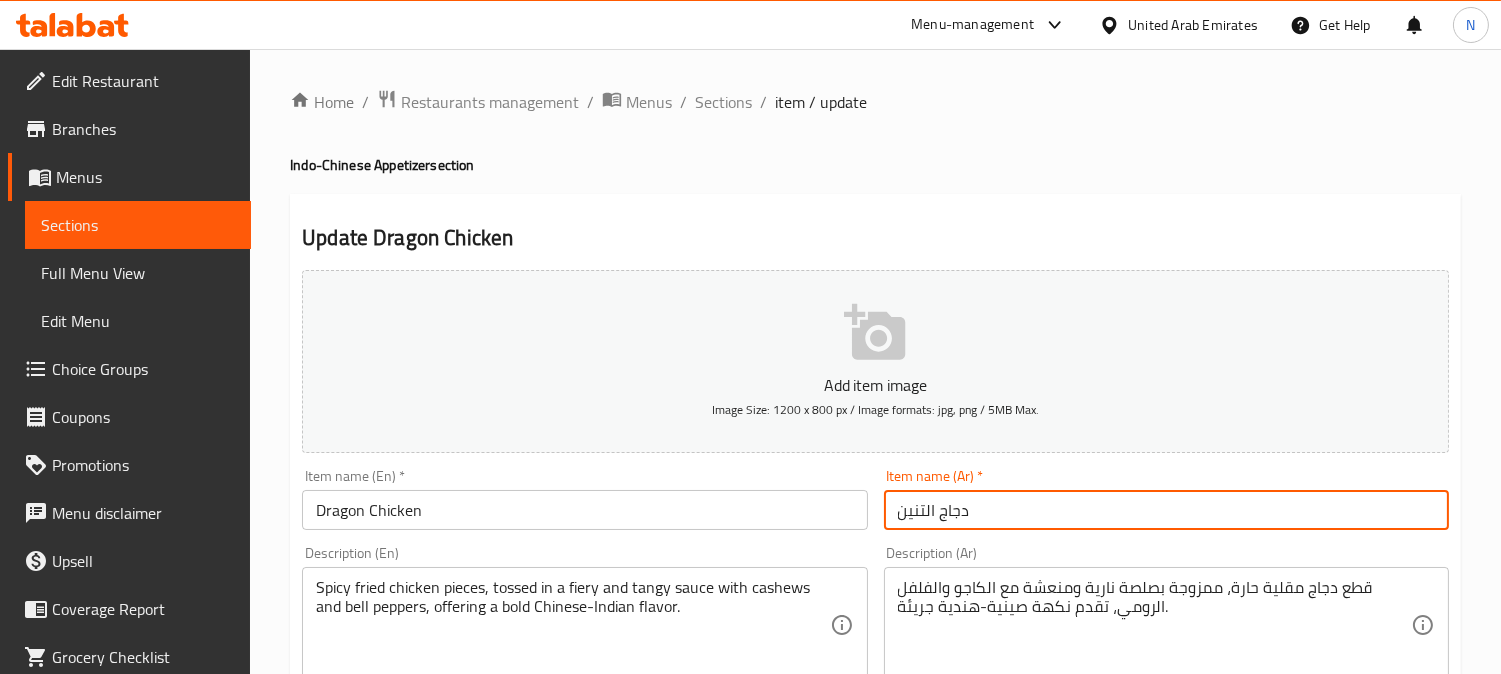 click on "دجاج التنين" at bounding box center [1166, 510] 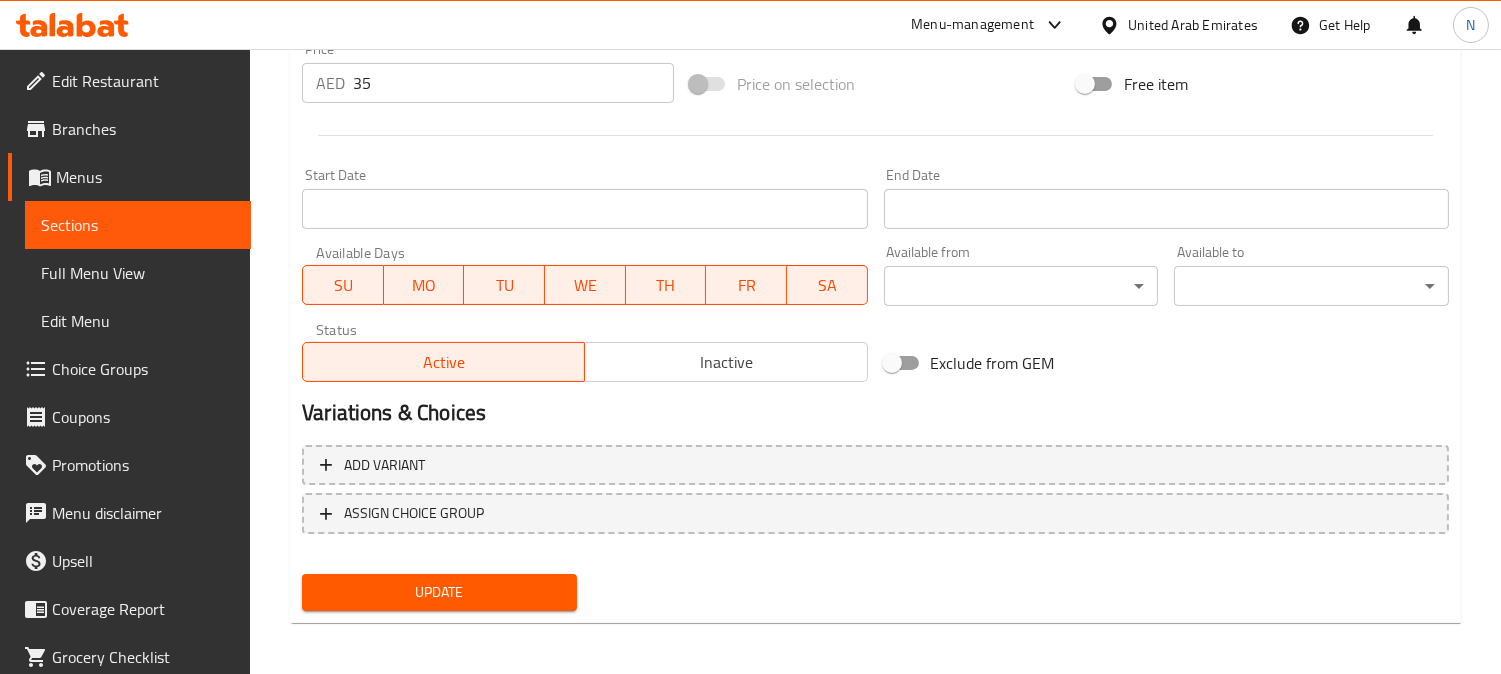 scroll, scrollTop: 735, scrollLeft: 0, axis: vertical 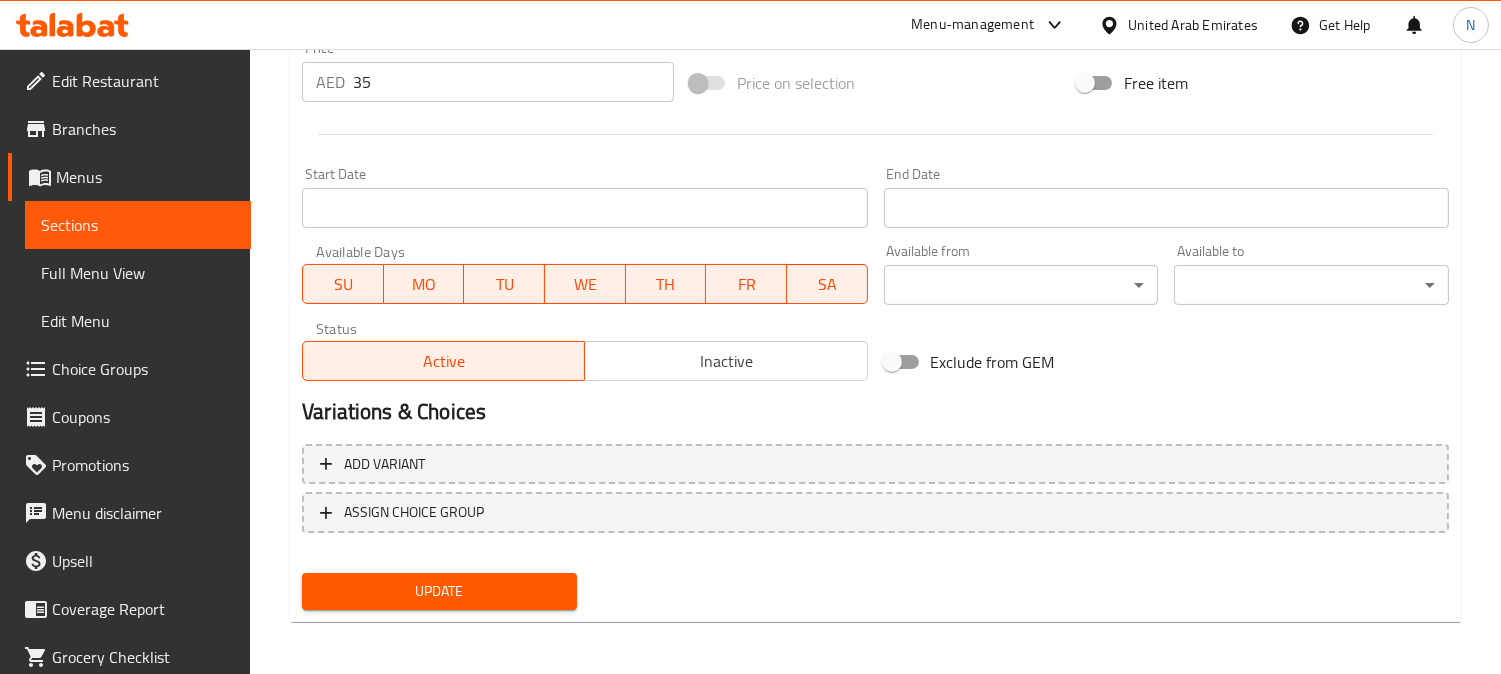 type on "دجاج دراجون" 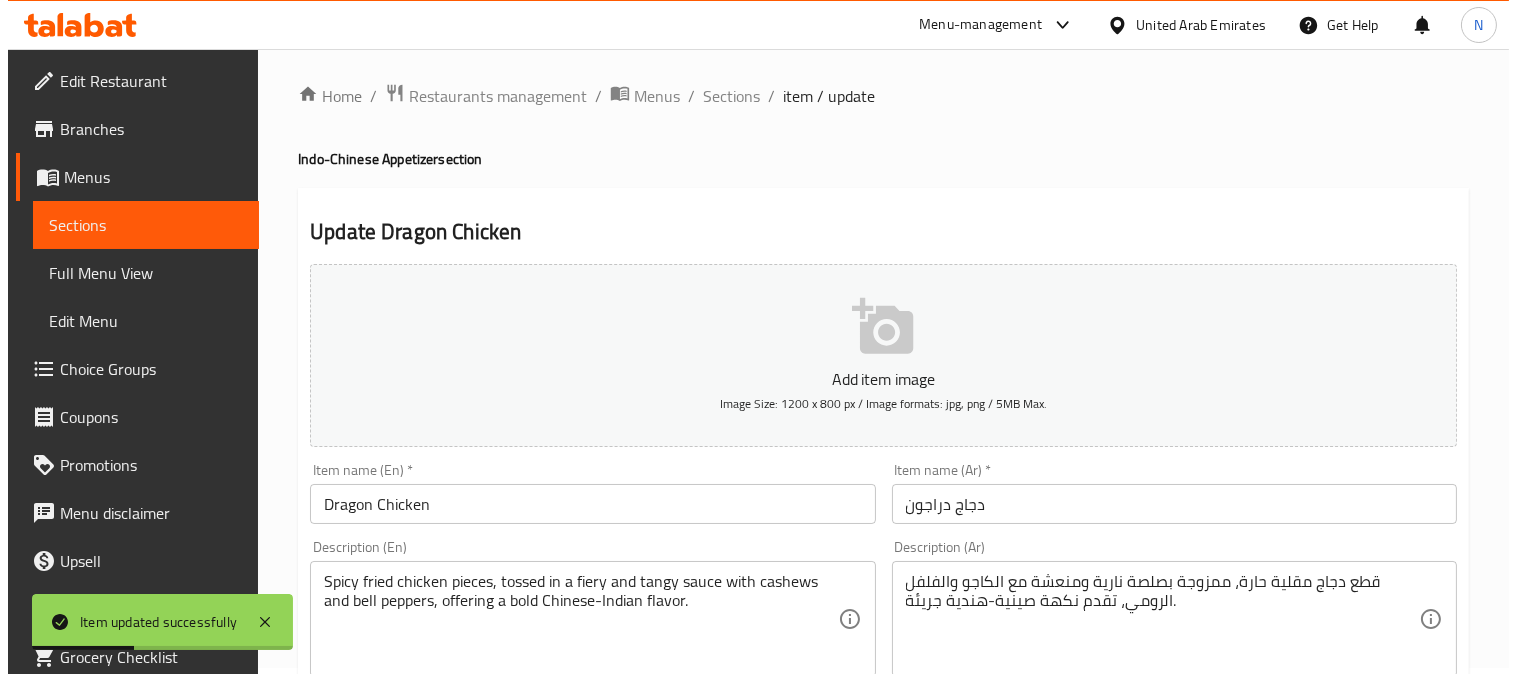 scroll, scrollTop: 0, scrollLeft: 0, axis: both 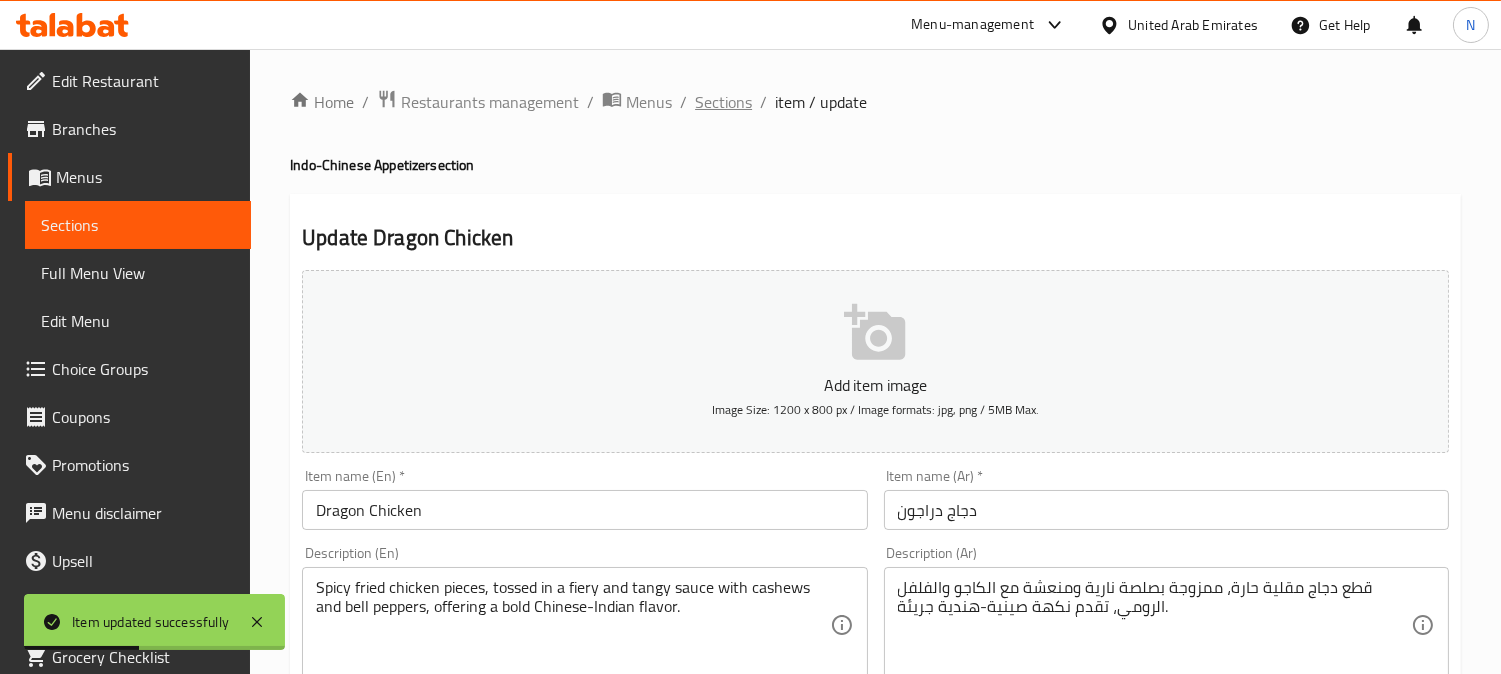 click on "Sections" at bounding box center [723, 102] 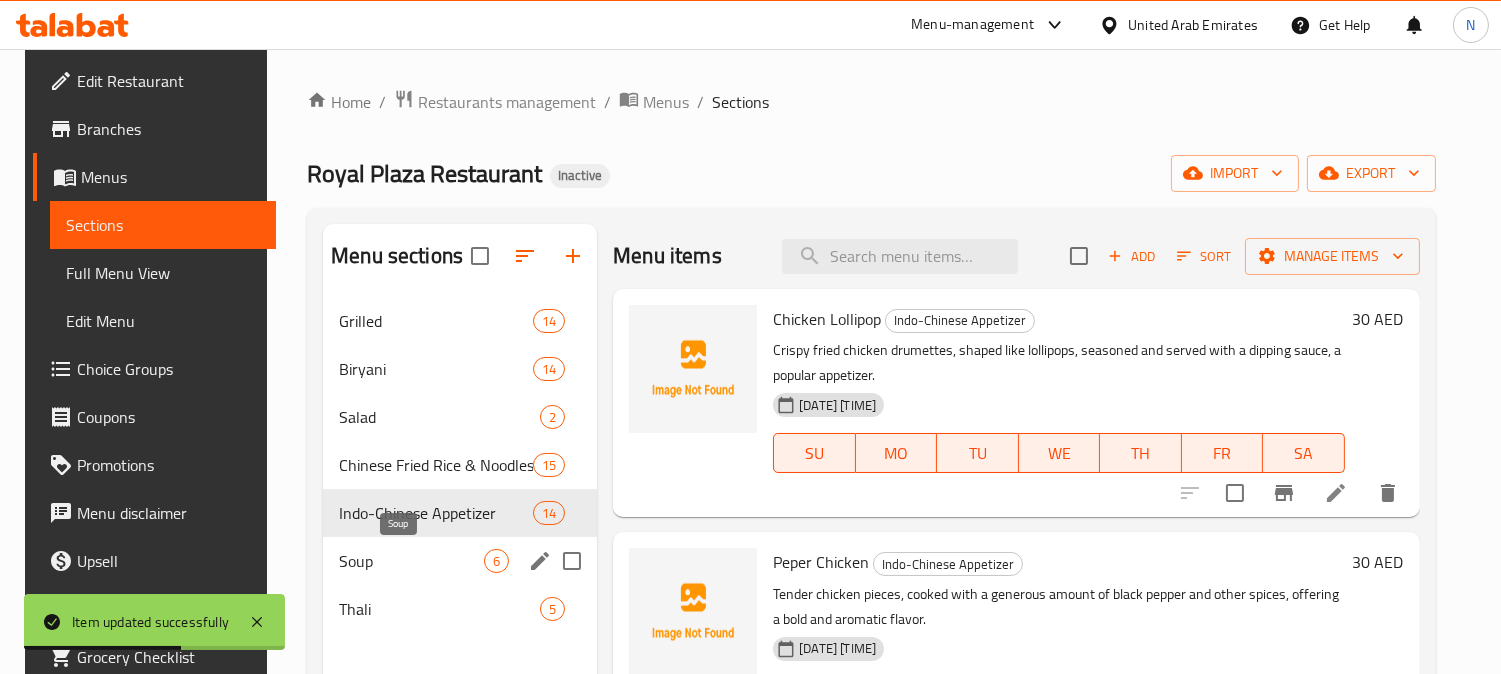 click on "Soup" at bounding box center [411, 561] 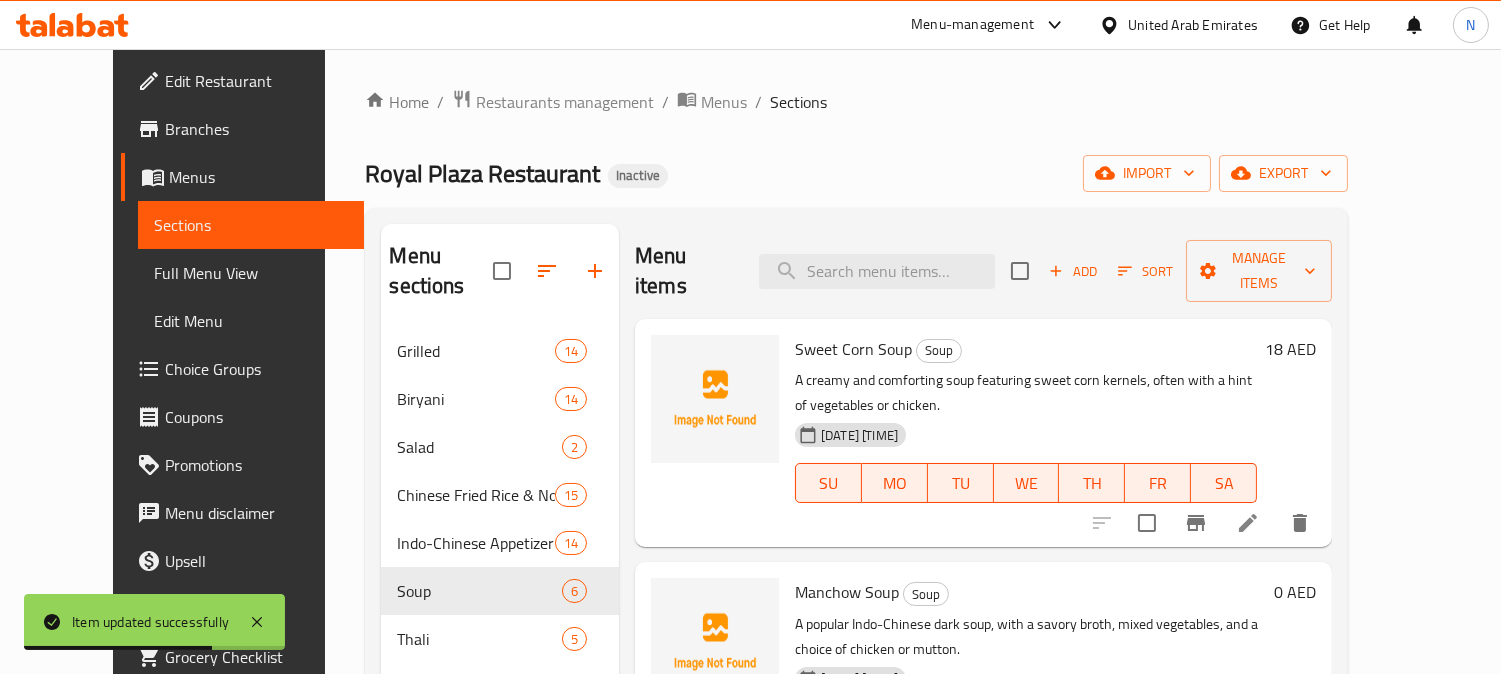 click at bounding box center [1248, 523] 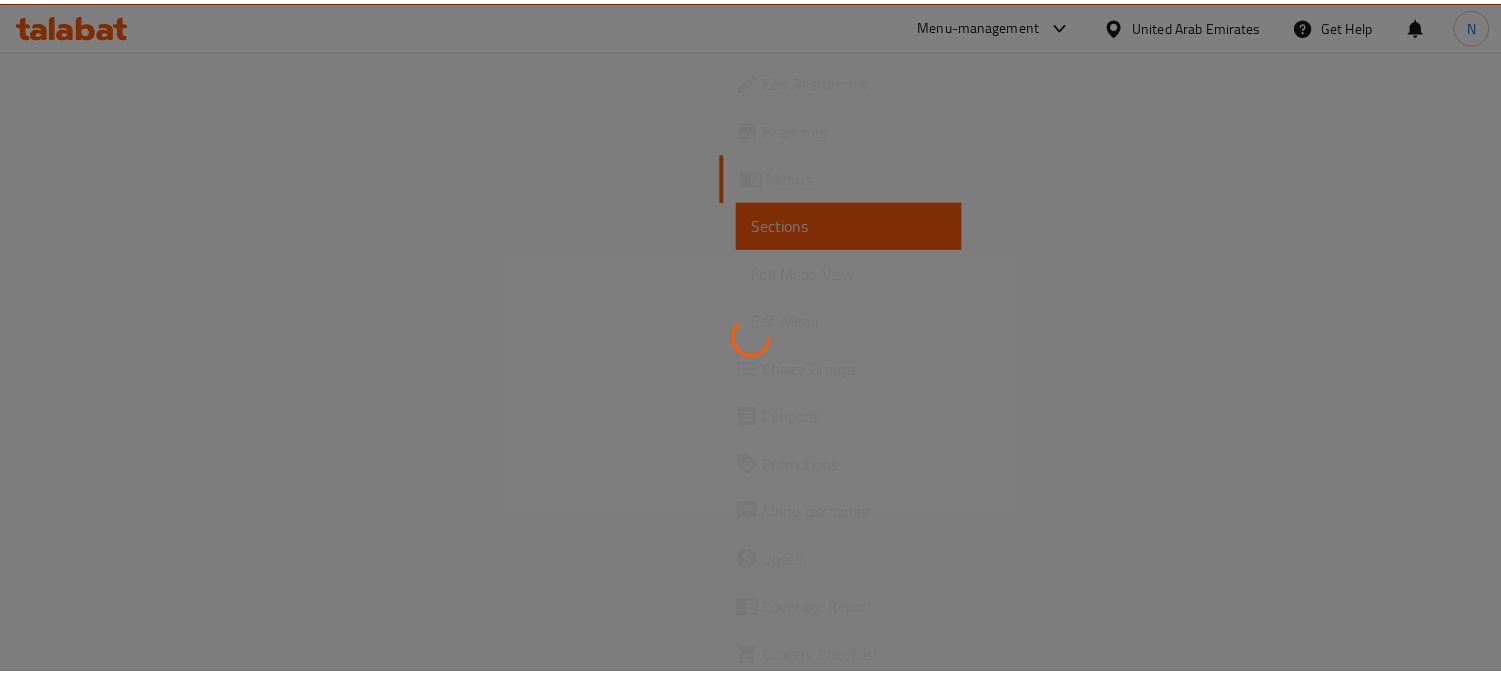 scroll, scrollTop: 0, scrollLeft: 0, axis: both 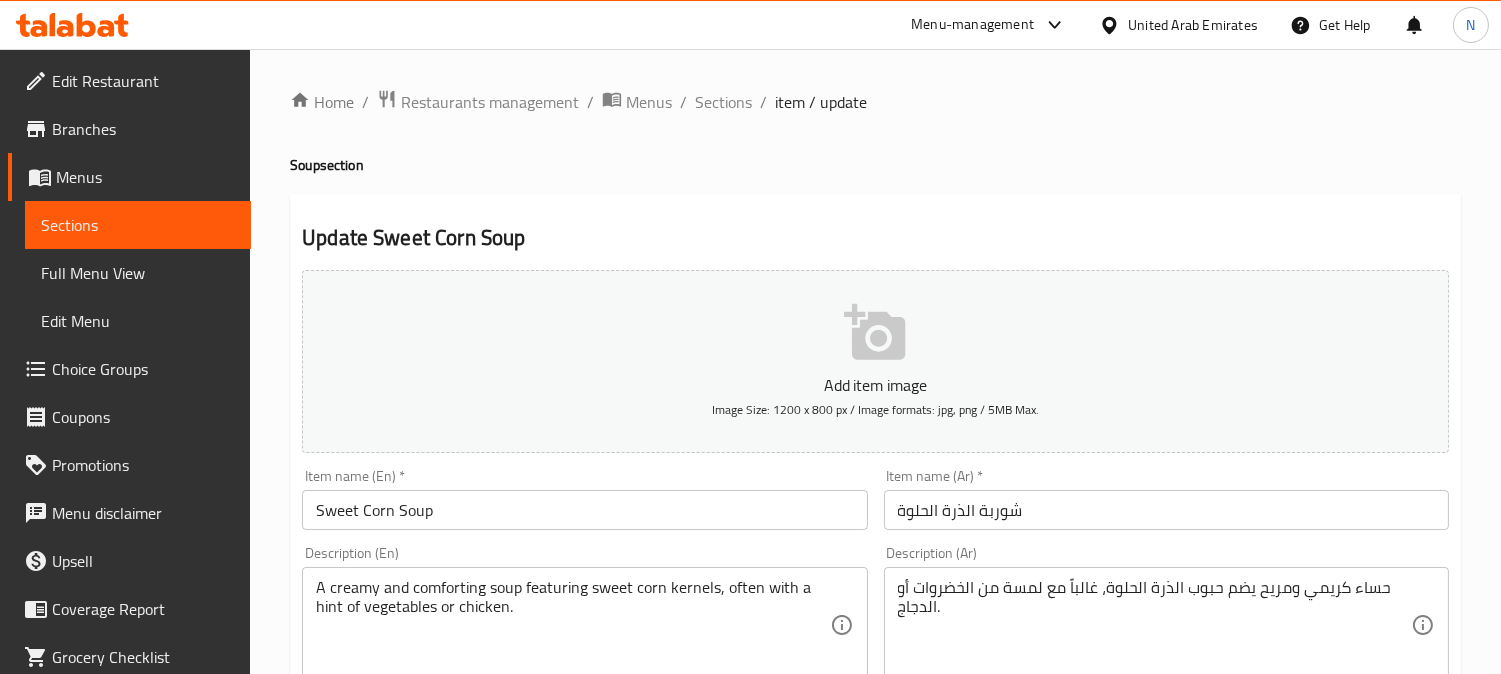 click on "A creamy and comforting soup featuring sweet corn kernels, often with a hint of vegetables or chicken." at bounding box center [572, 625] 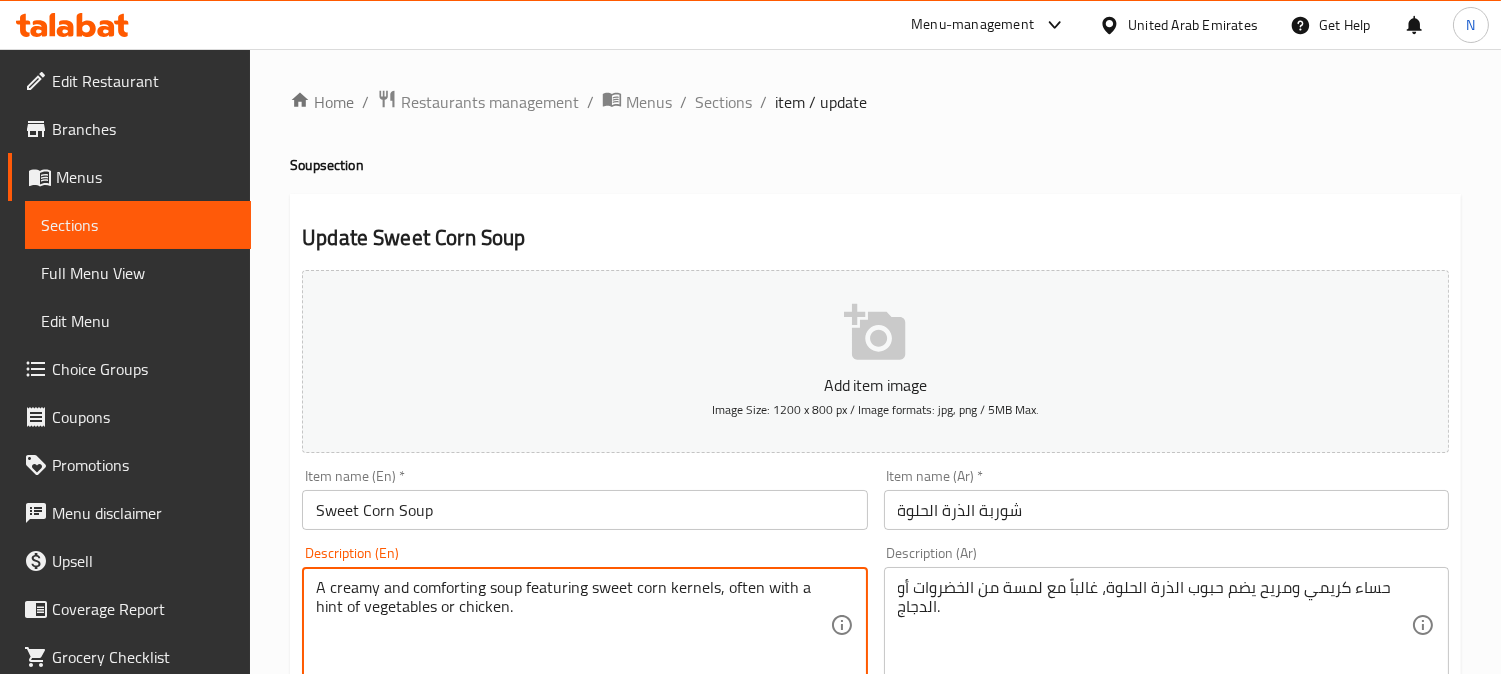 click on "A creamy and comforting soup featuring sweet corn kernels, often with a hint of vegetables or chicken." at bounding box center (572, 625) 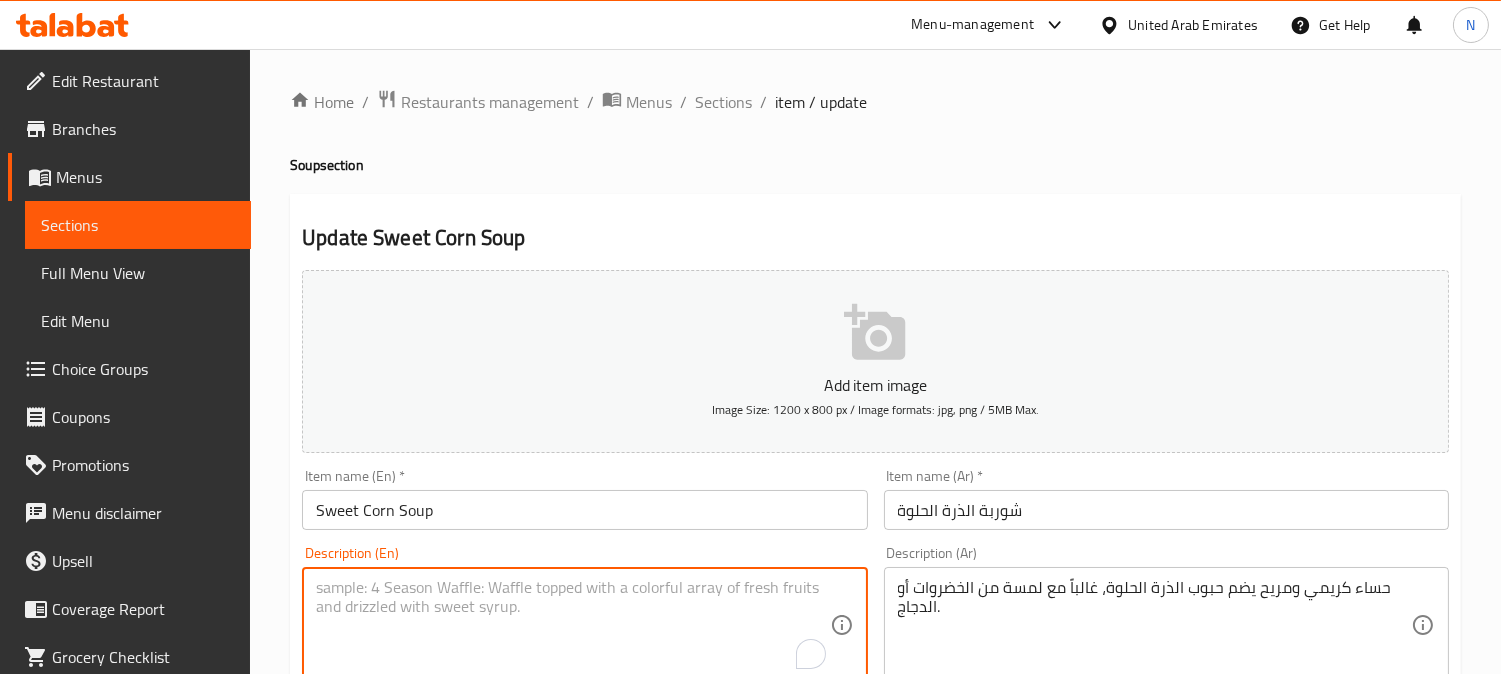 type 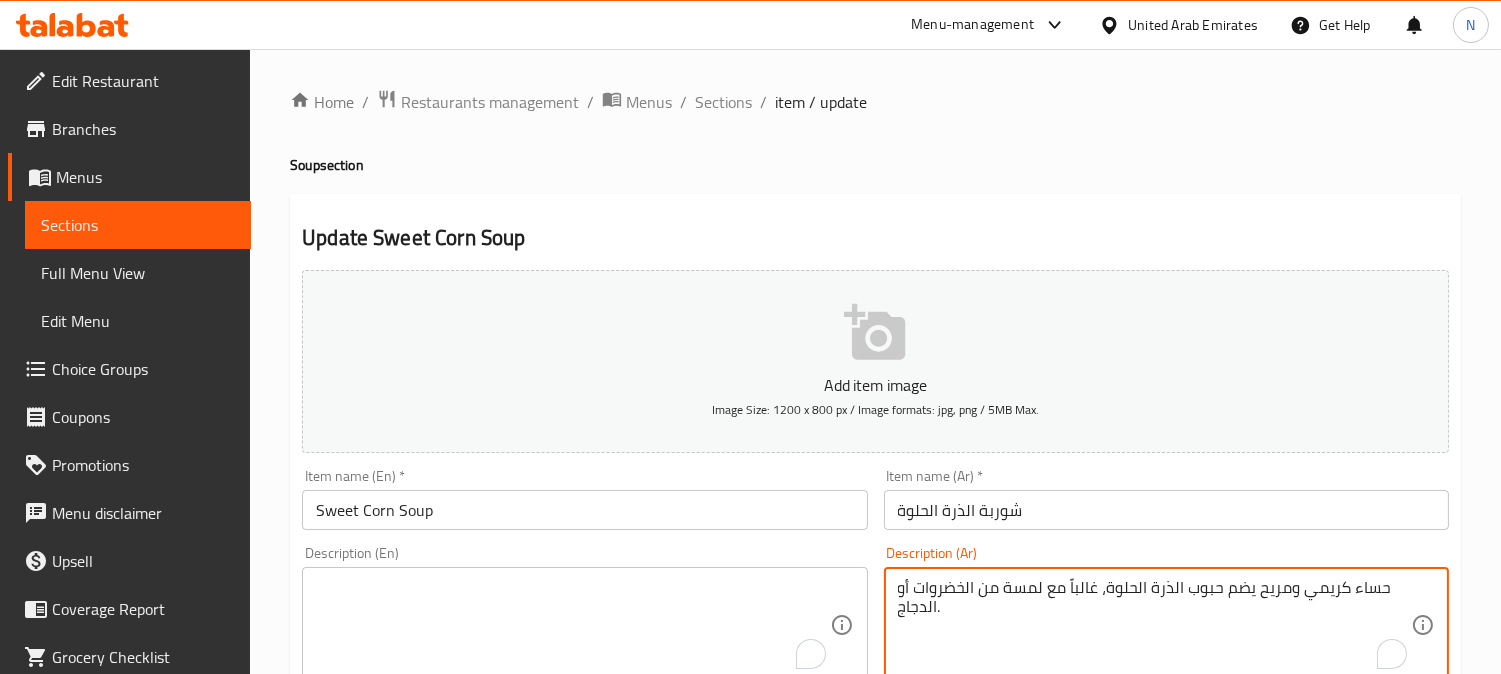 click on "حساء كريمي ومريح يضم حبوب الذرة الحلوة، غالباً مع لمسة من الخضروات أو الدجاج." at bounding box center (1154, 625) 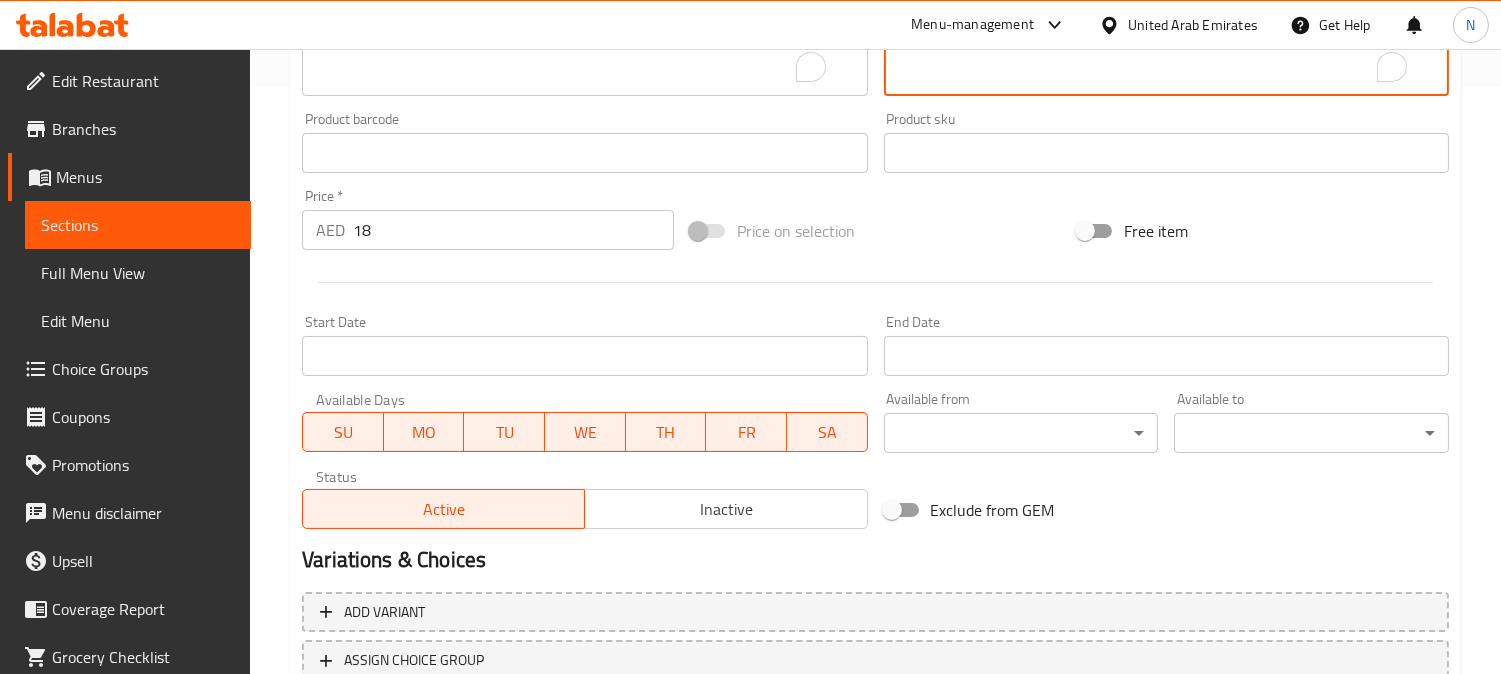 scroll, scrollTop: 735, scrollLeft: 0, axis: vertical 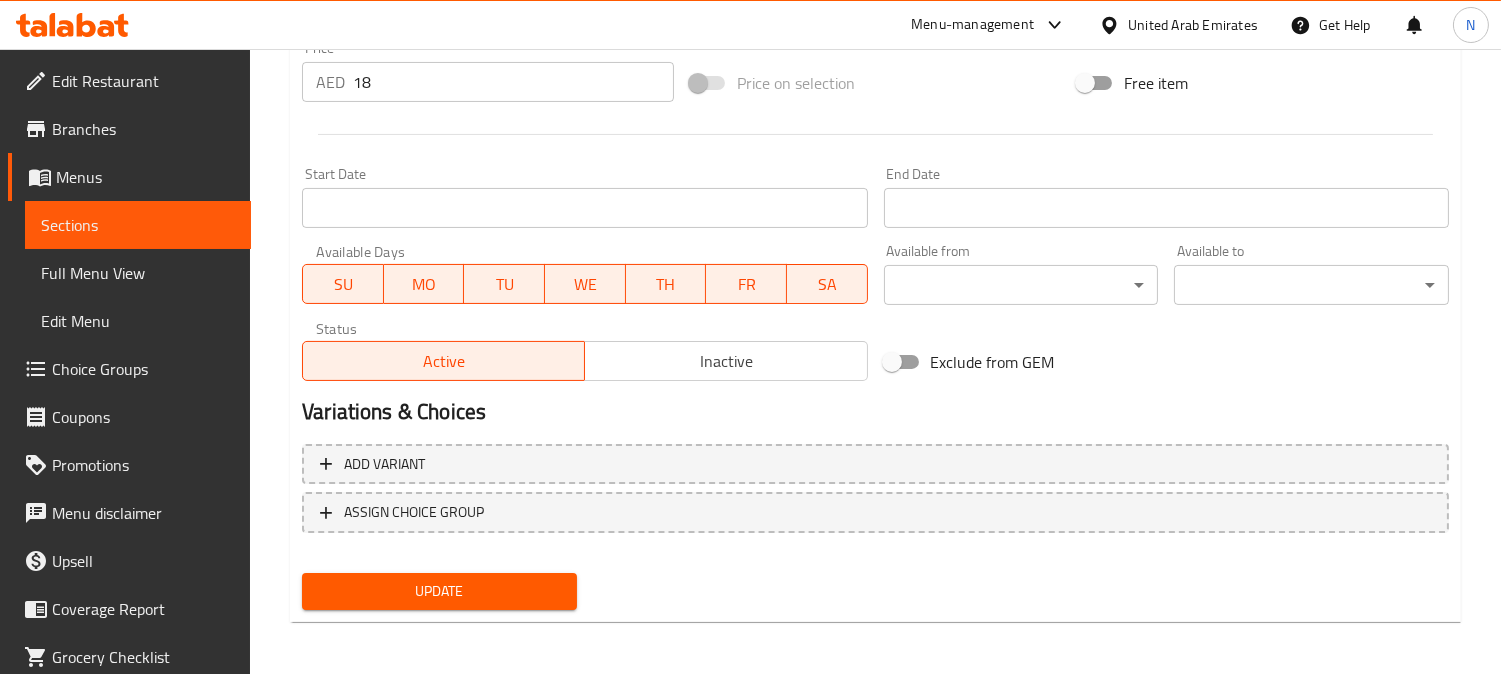 type 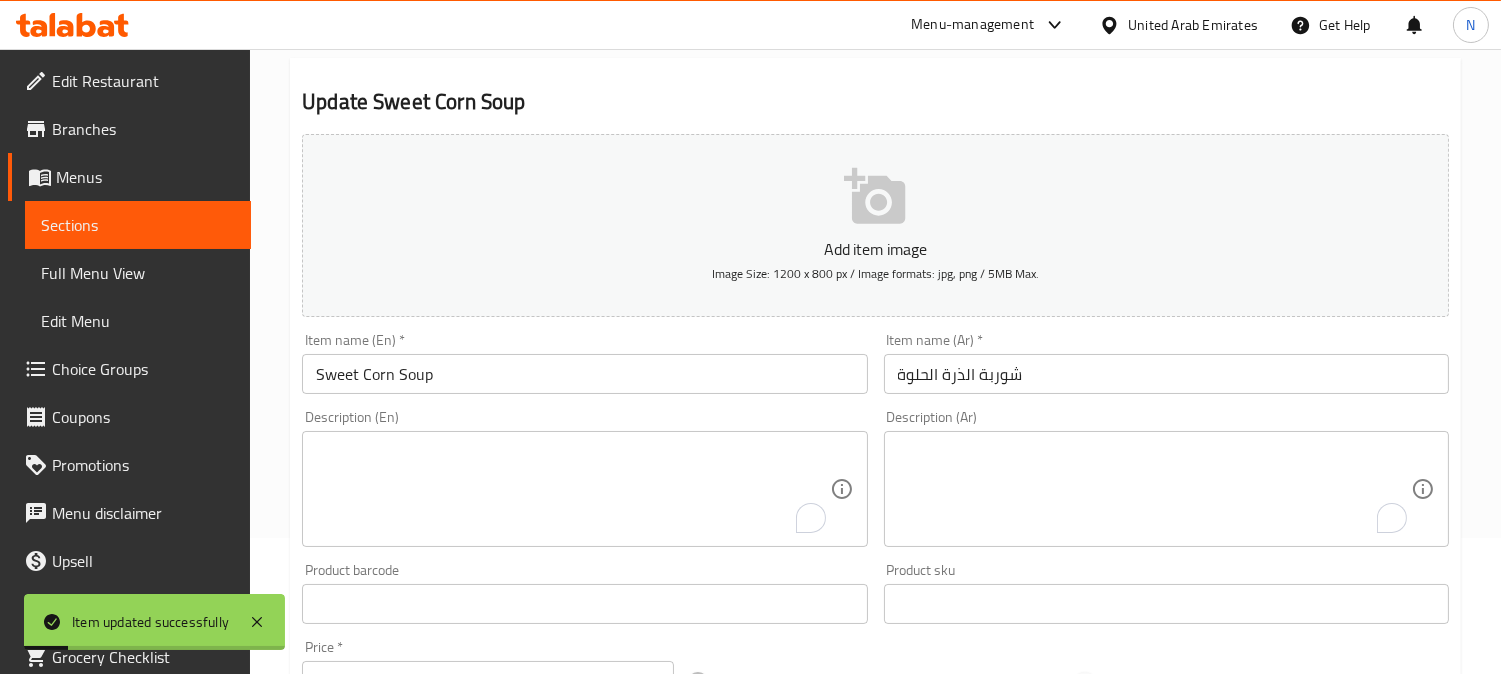 scroll, scrollTop: 0, scrollLeft: 0, axis: both 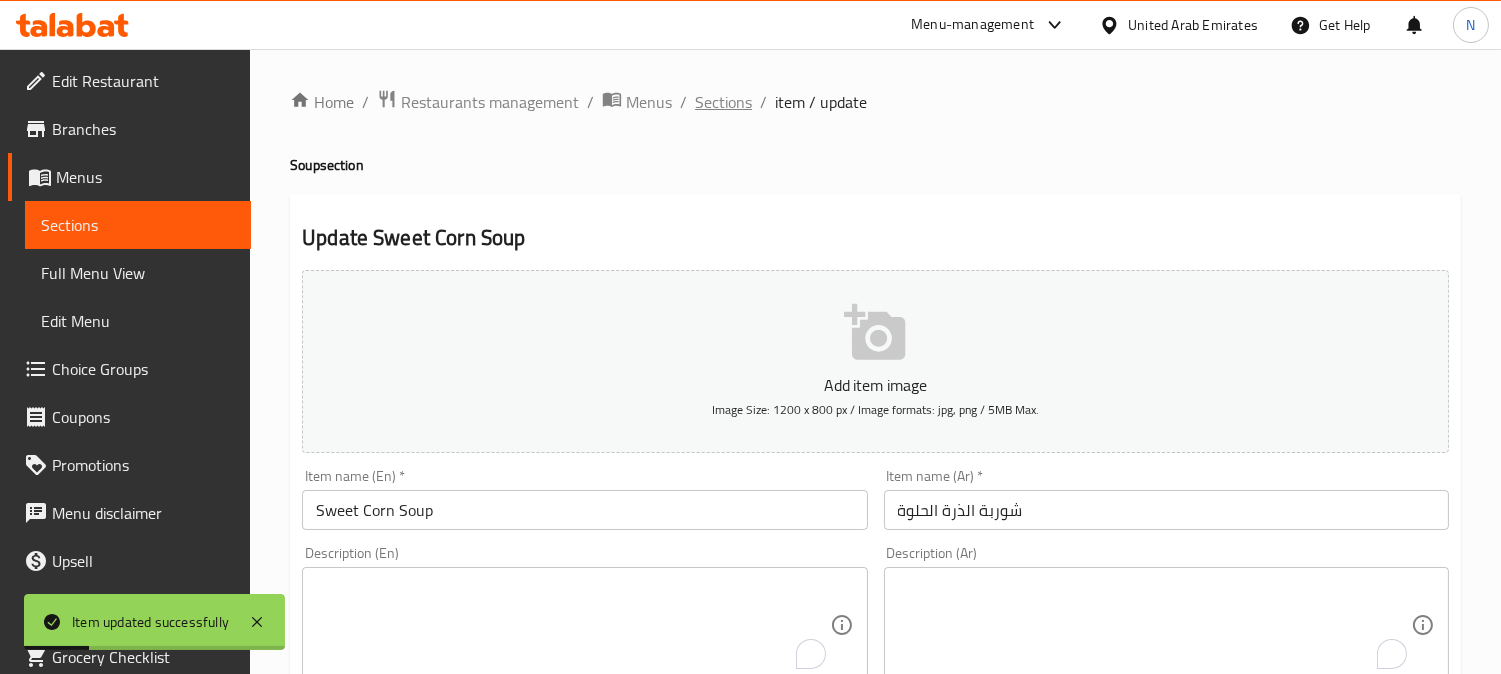 click on "Sections" at bounding box center [723, 102] 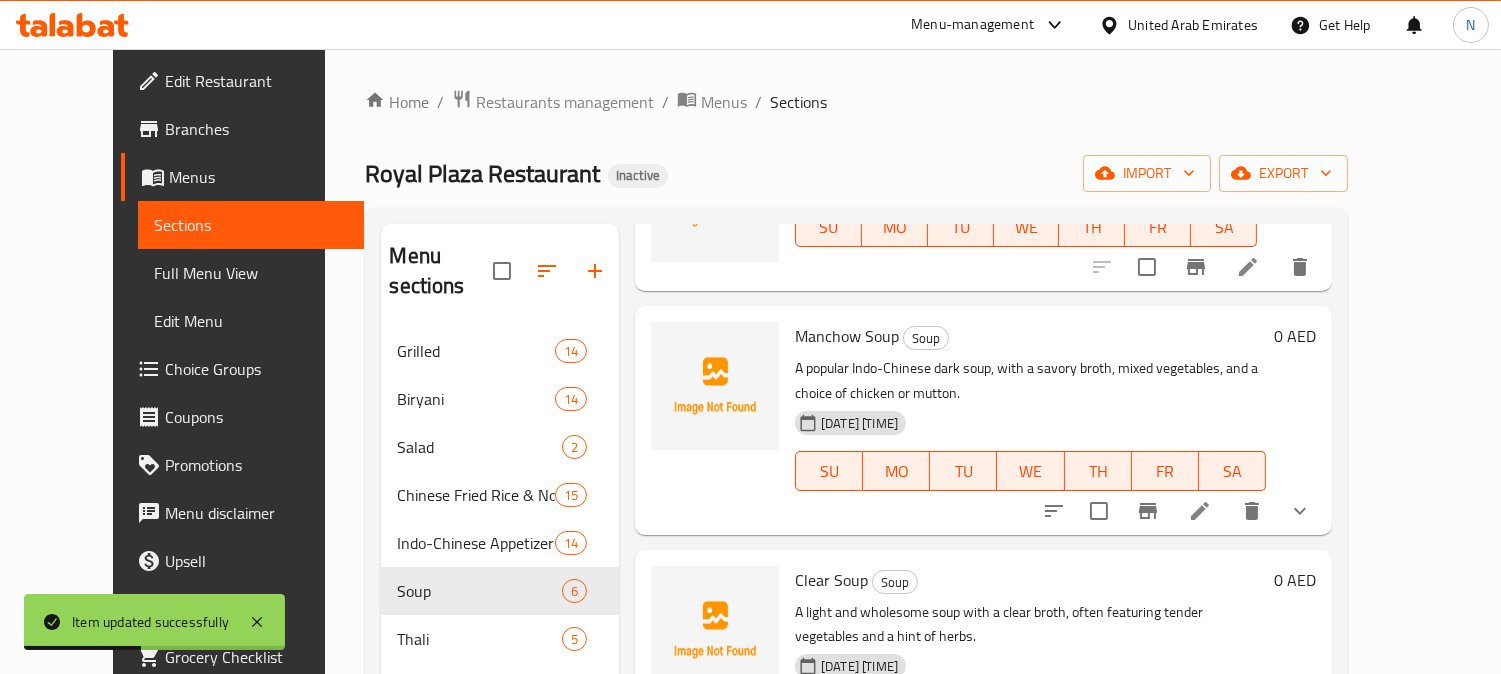 scroll, scrollTop: 222, scrollLeft: 0, axis: vertical 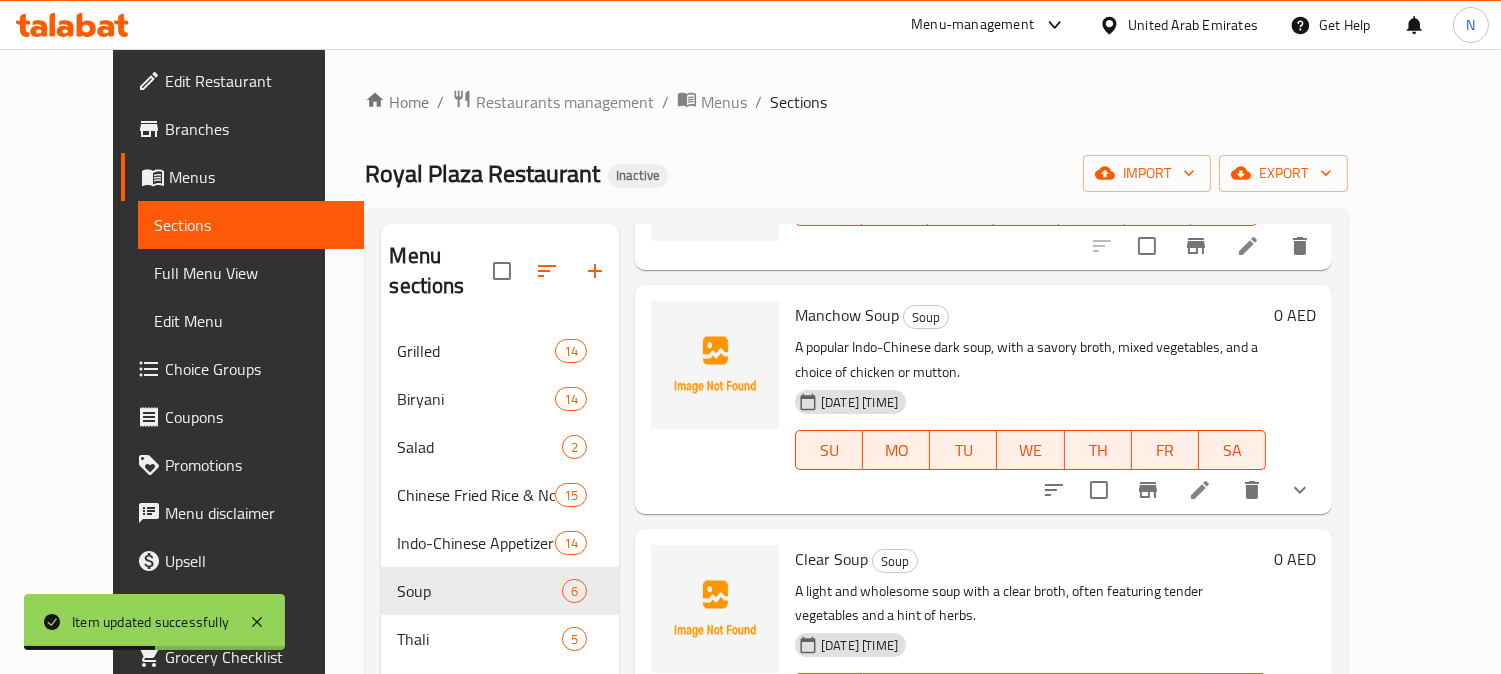 click at bounding box center [1200, 490] 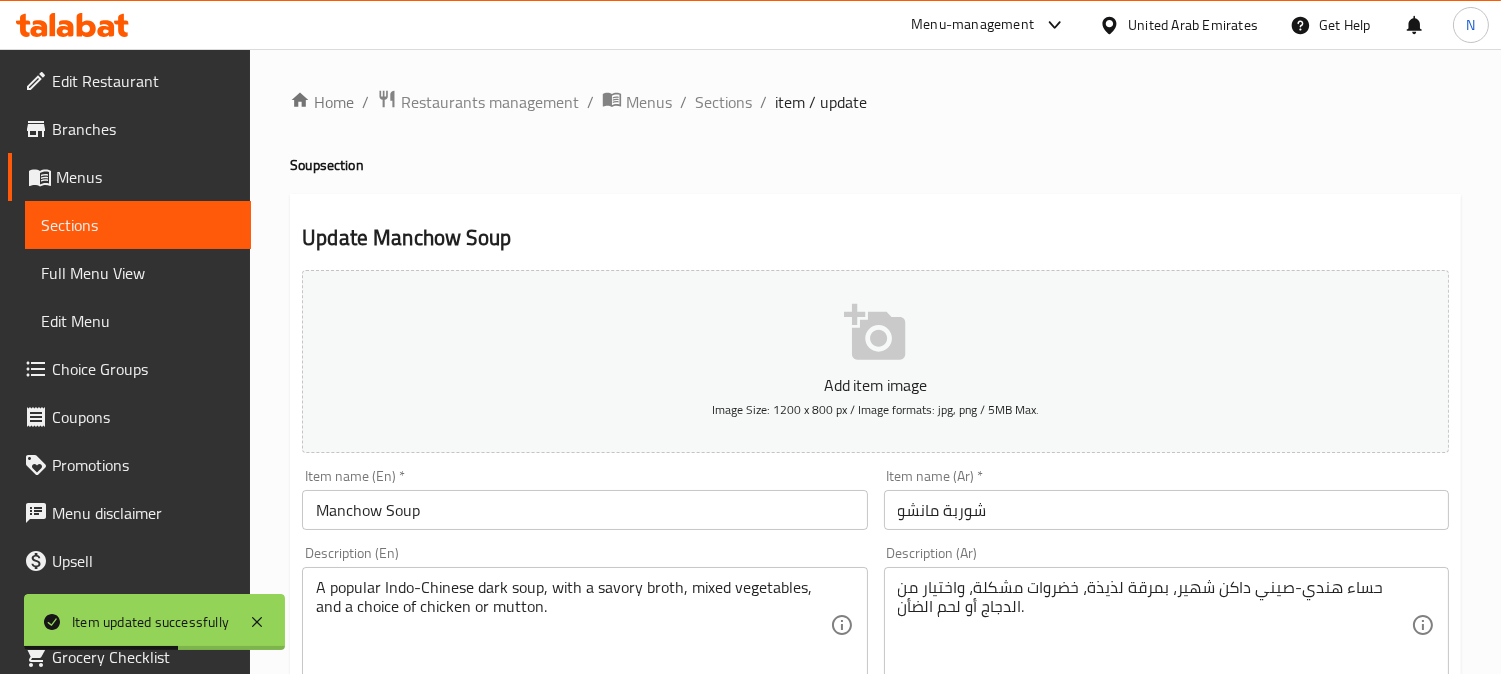 scroll, scrollTop: 783, scrollLeft: 0, axis: vertical 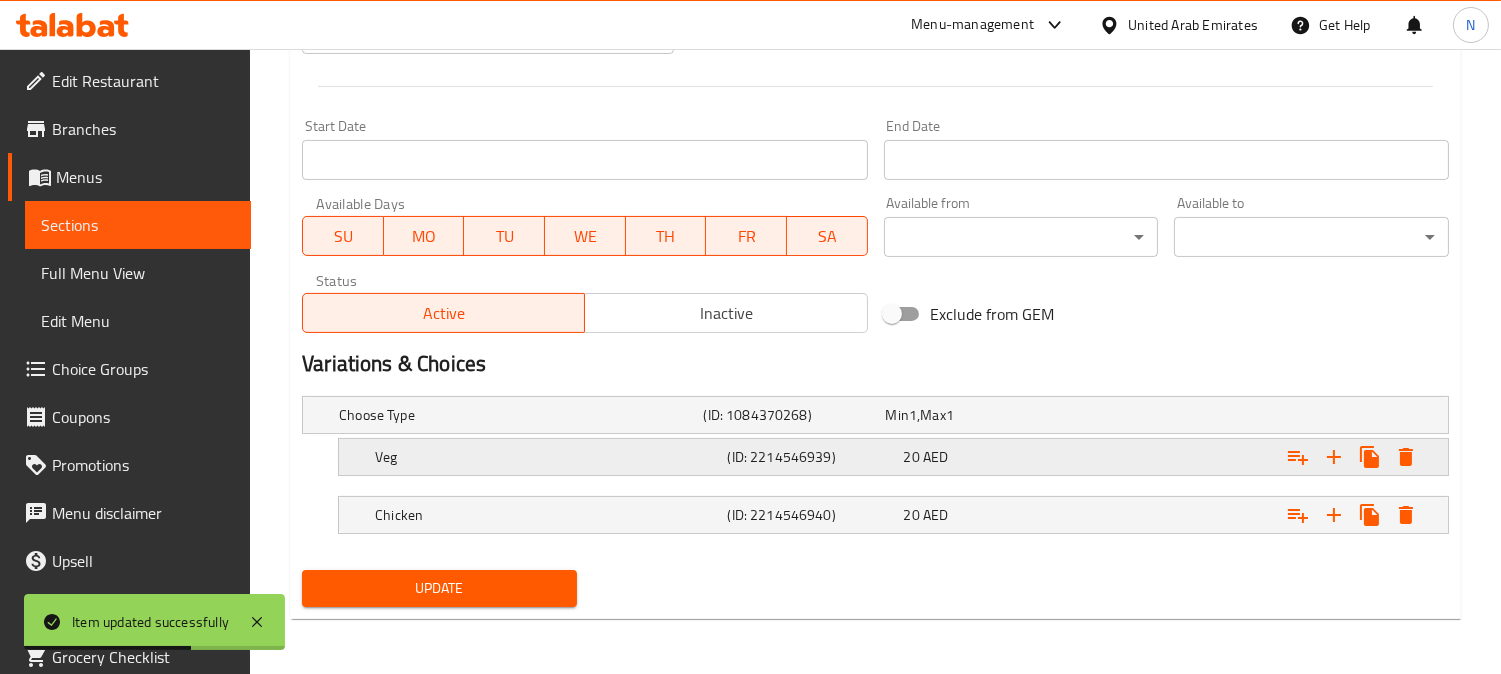 click at bounding box center [1246, 415] 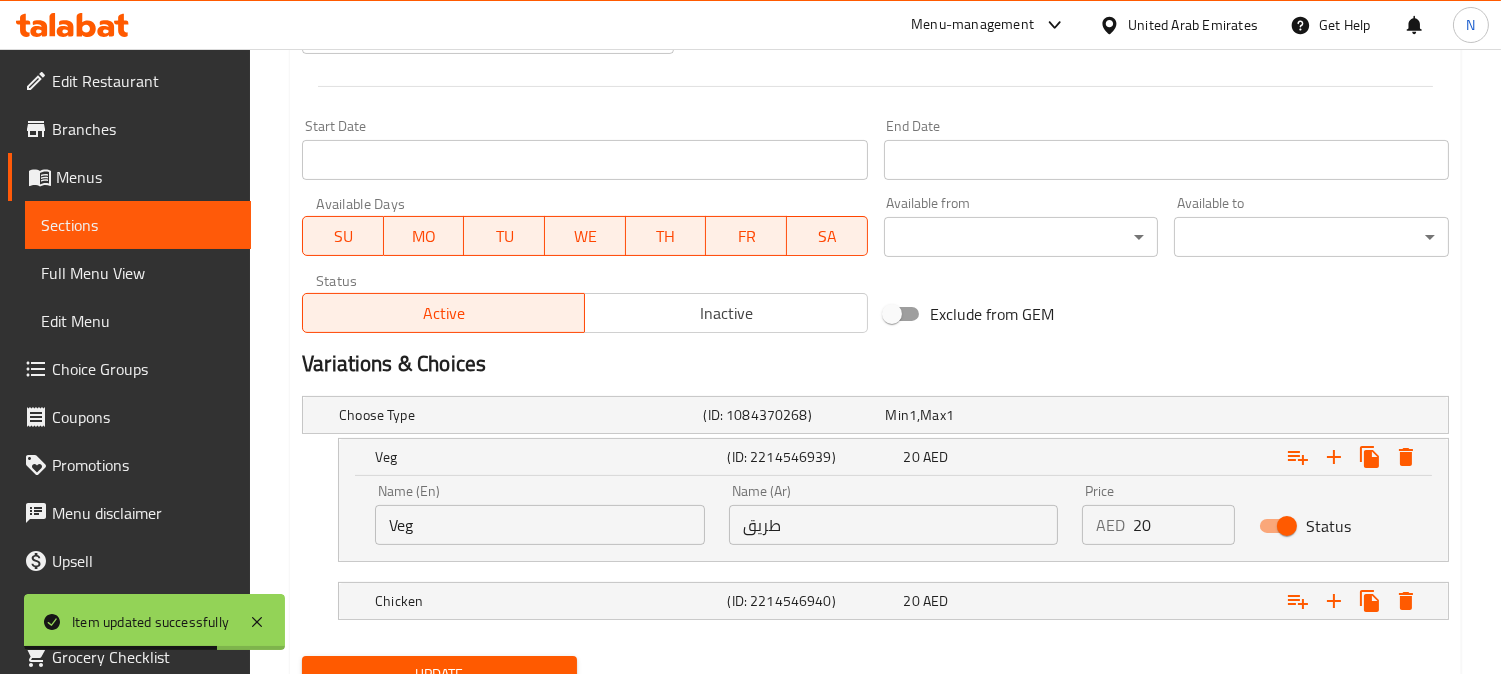 click on "طريق" at bounding box center (894, 525) 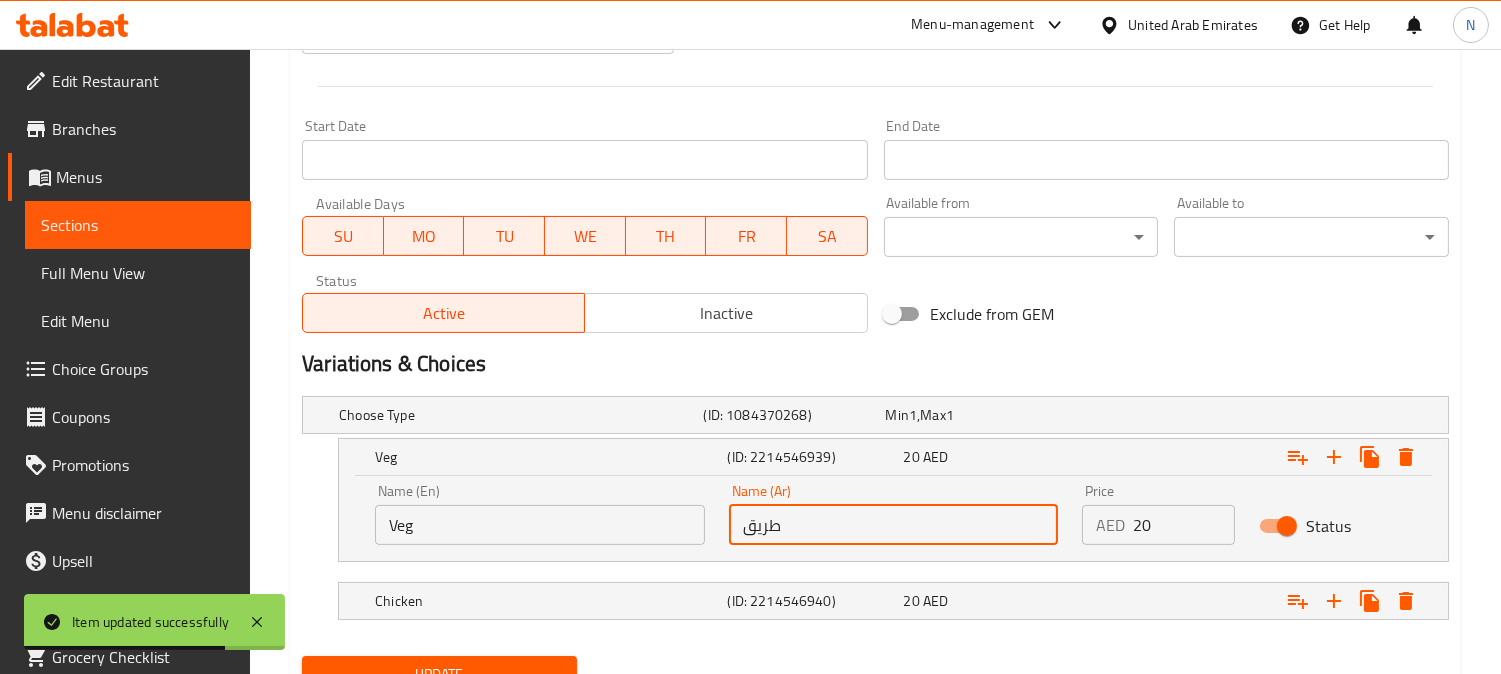 click on "طريق" at bounding box center [894, 525] 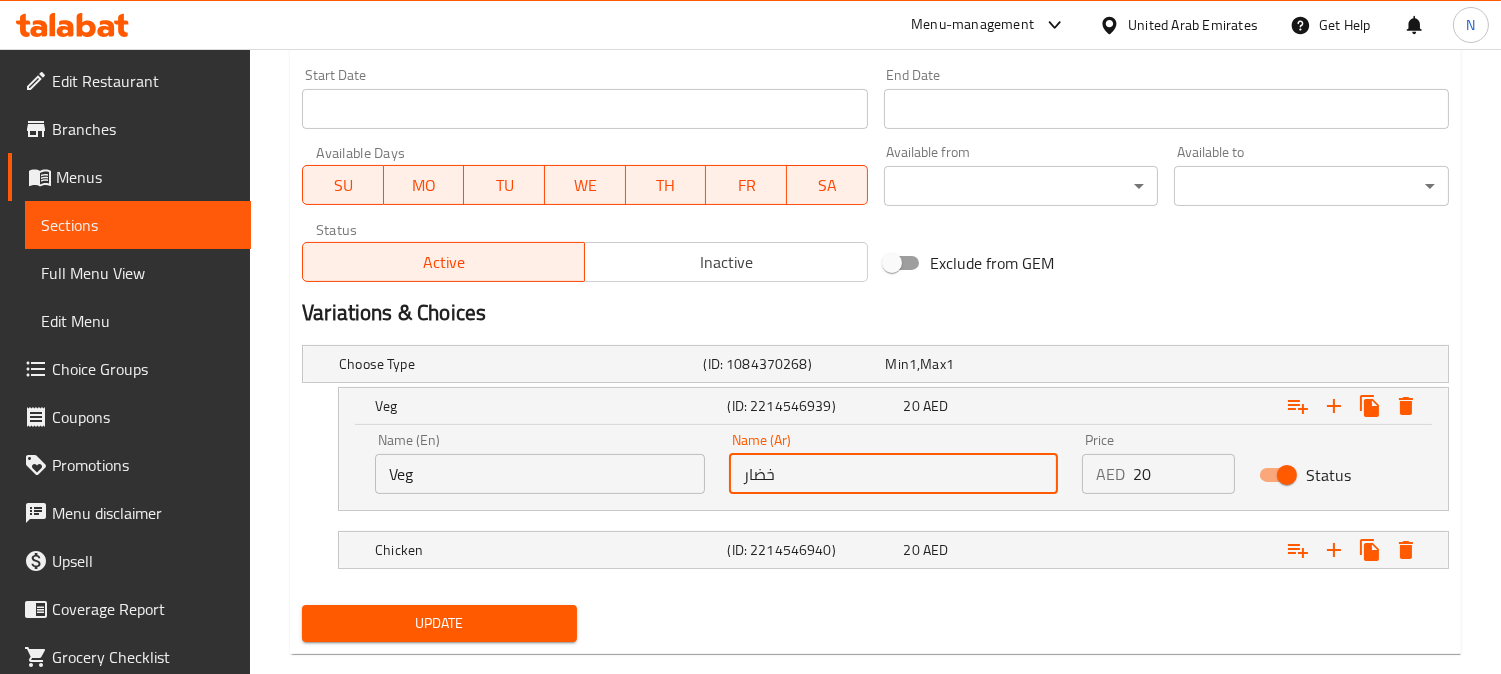 scroll, scrollTop: 870, scrollLeft: 0, axis: vertical 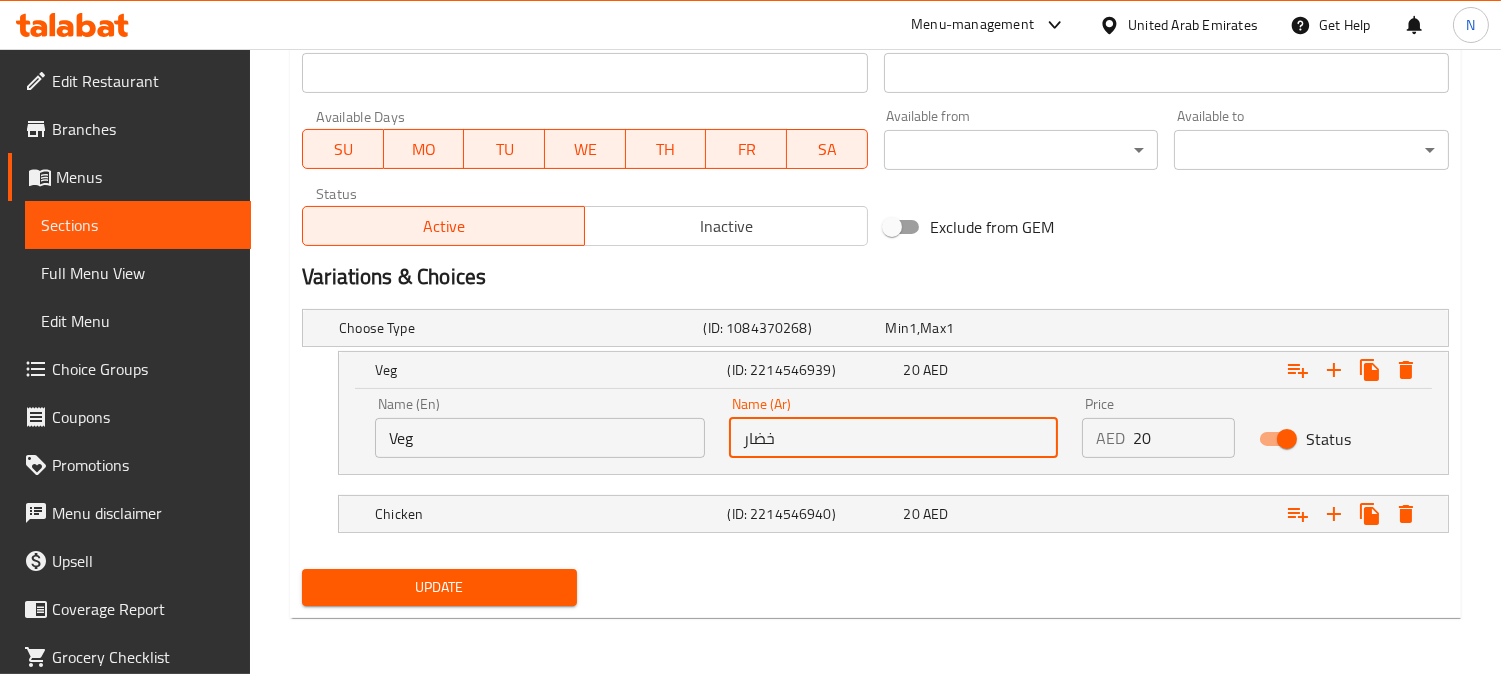 type on "خضار" 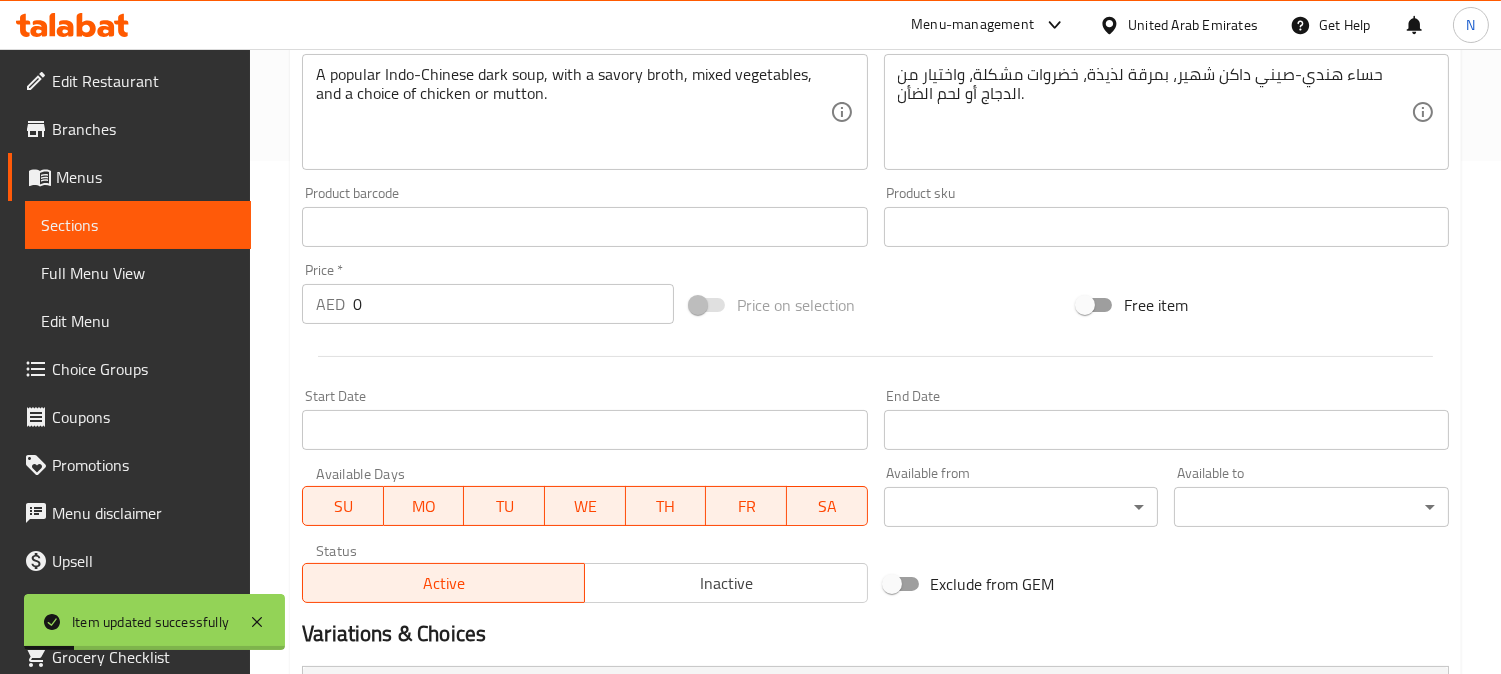 scroll, scrollTop: 0, scrollLeft: 0, axis: both 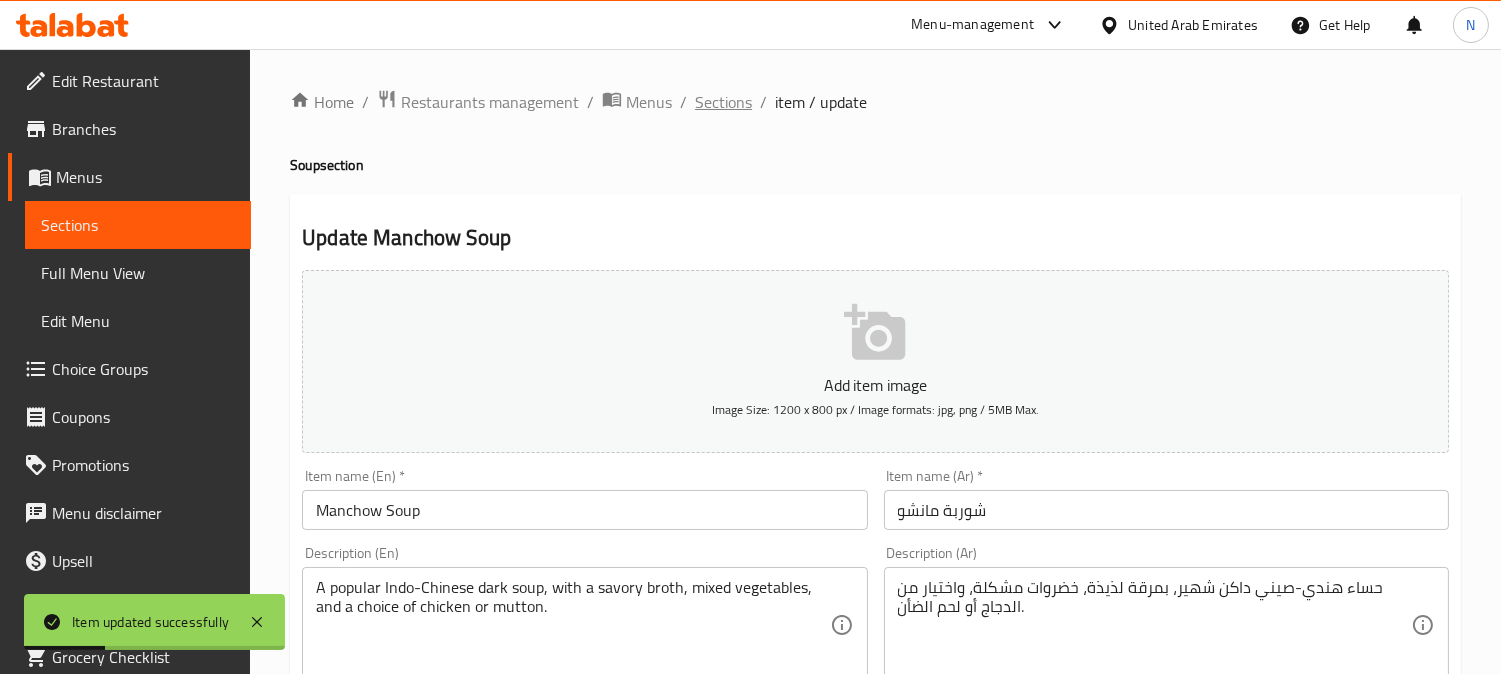 click on "Sections" at bounding box center (723, 102) 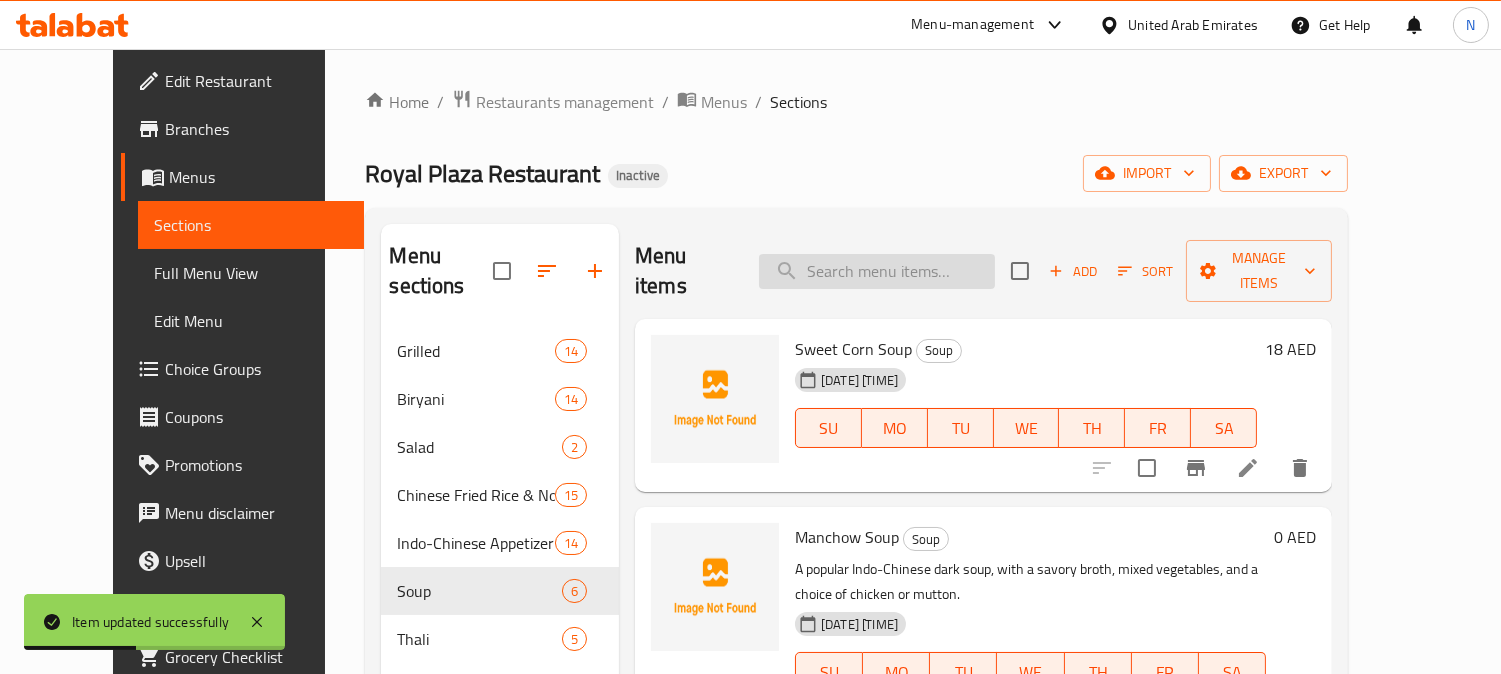 paste on "Clear Soup" 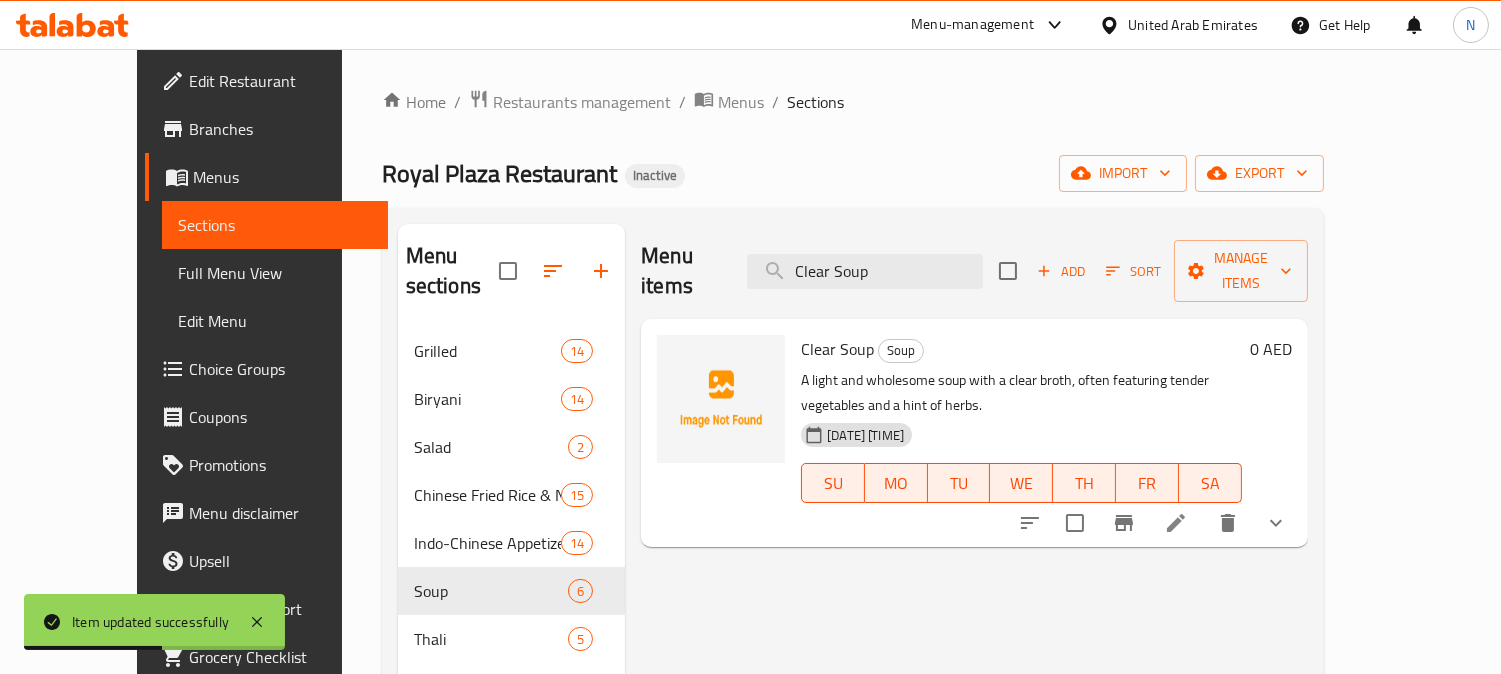 type on "Clear Soup" 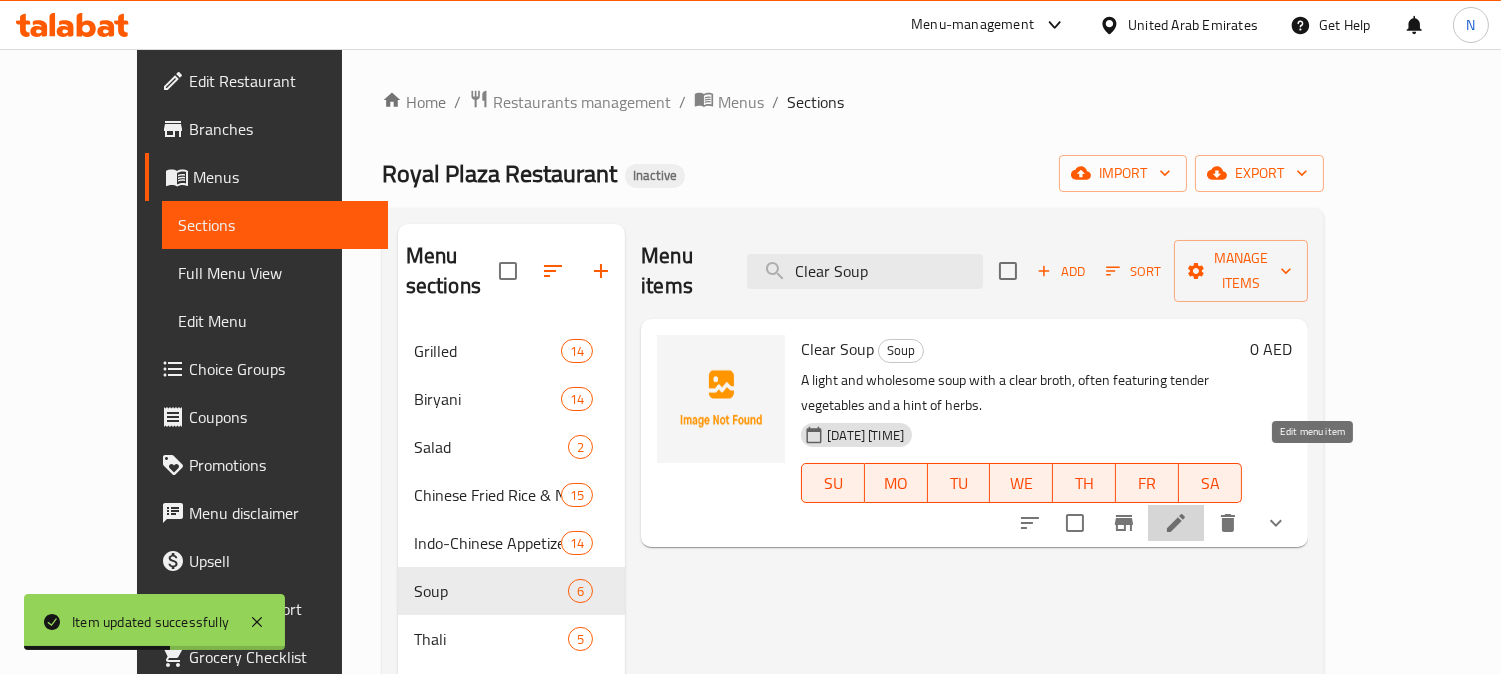 click 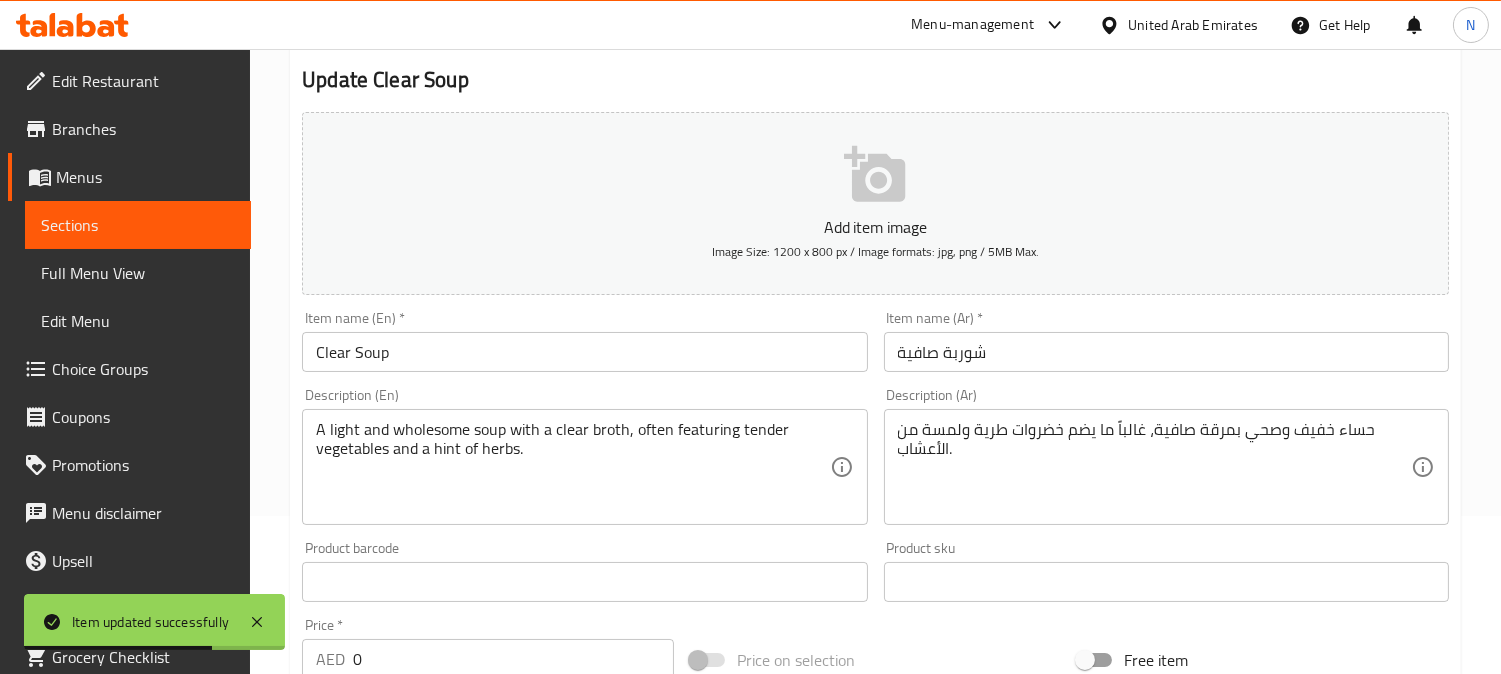 scroll, scrollTop: 222, scrollLeft: 0, axis: vertical 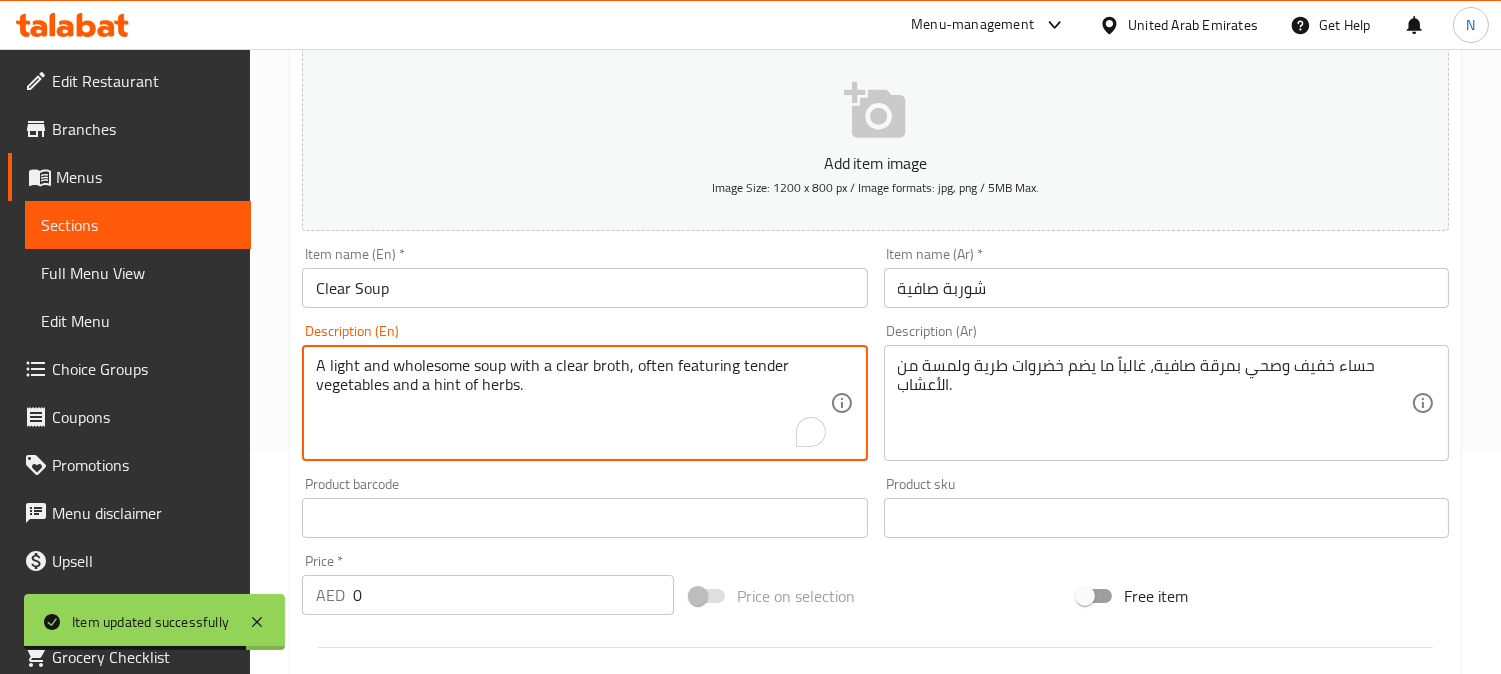 click on "A light and wholesome soup with a clear broth, often featuring tender vegetables and a hint of herbs." at bounding box center [572, 403] 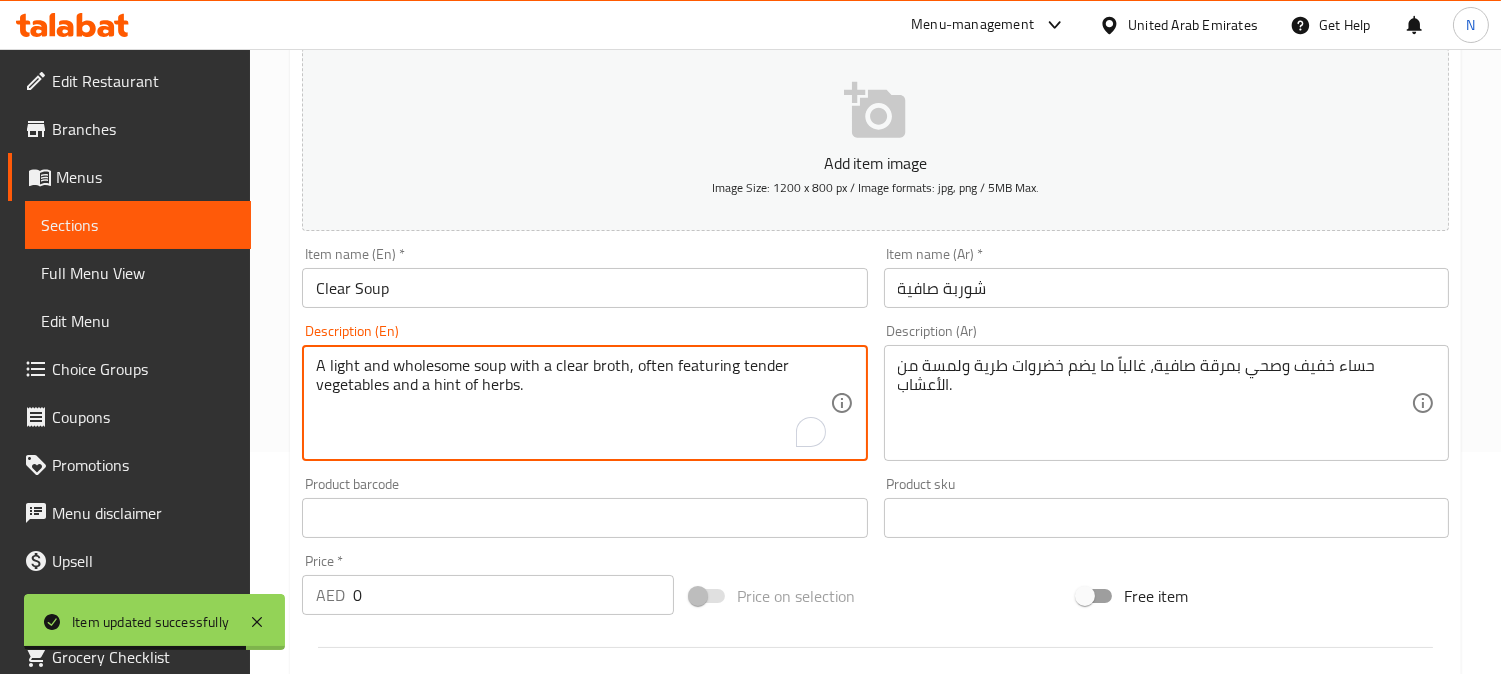click on "A light and wholesome soup with a clear broth, often featuring tender vegetables and a hint of herbs." at bounding box center (572, 403) 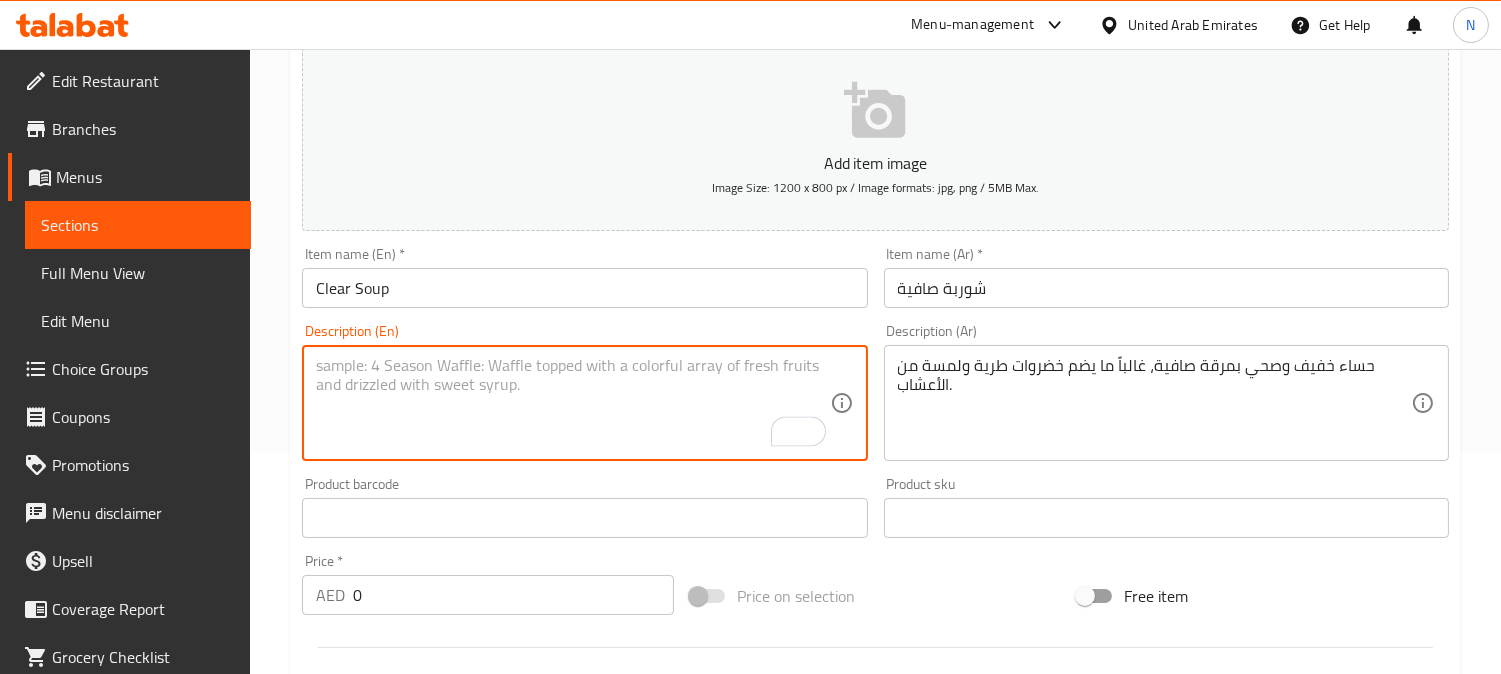 type 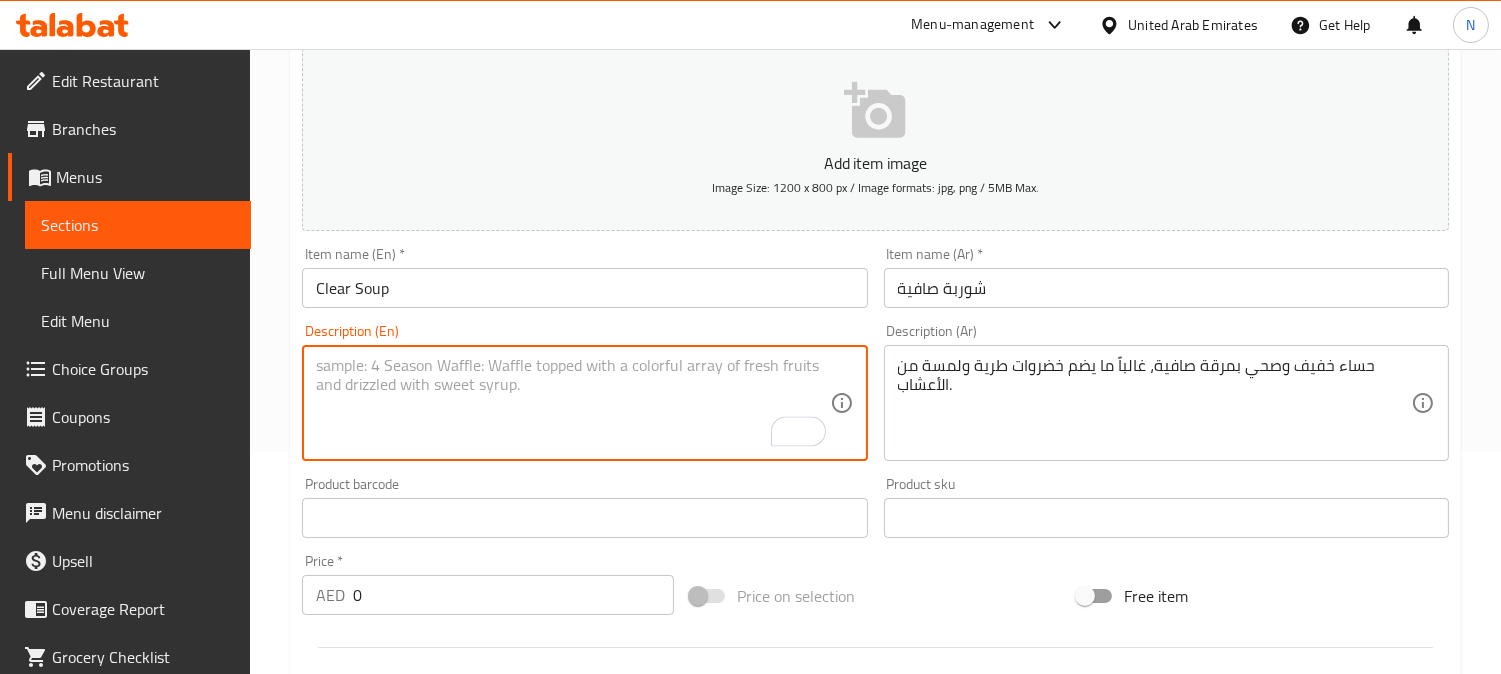click on "حساء خفيف وصحي بمرقة صافية، غالباً ما يضم خضروات طرية ولمسة من الأعشاب. Description (Ar)" at bounding box center [1166, 403] 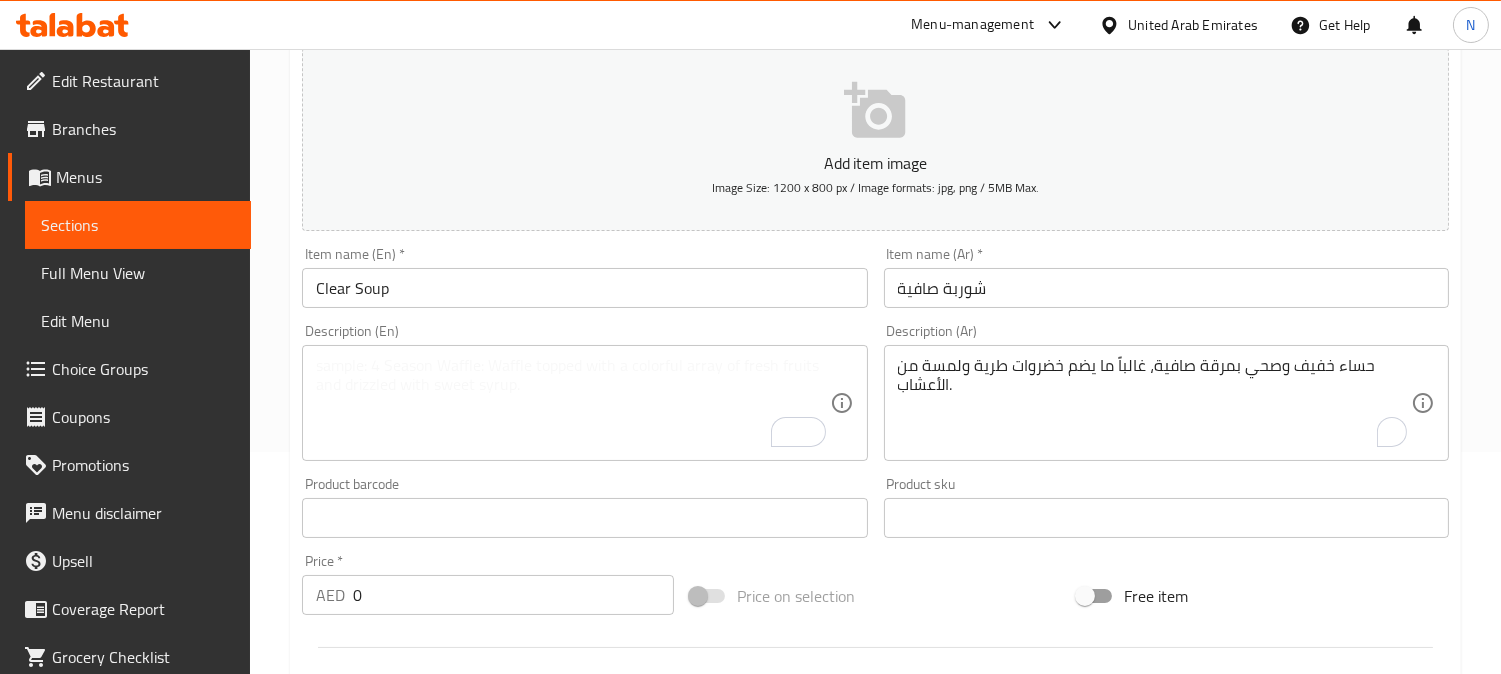 click on "حساء خفيف وصحي بمرقة صافية، غالباً ما يضم خضروات طرية ولمسة من الأعشاب. Description (Ar)" at bounding box center (1166, 403) 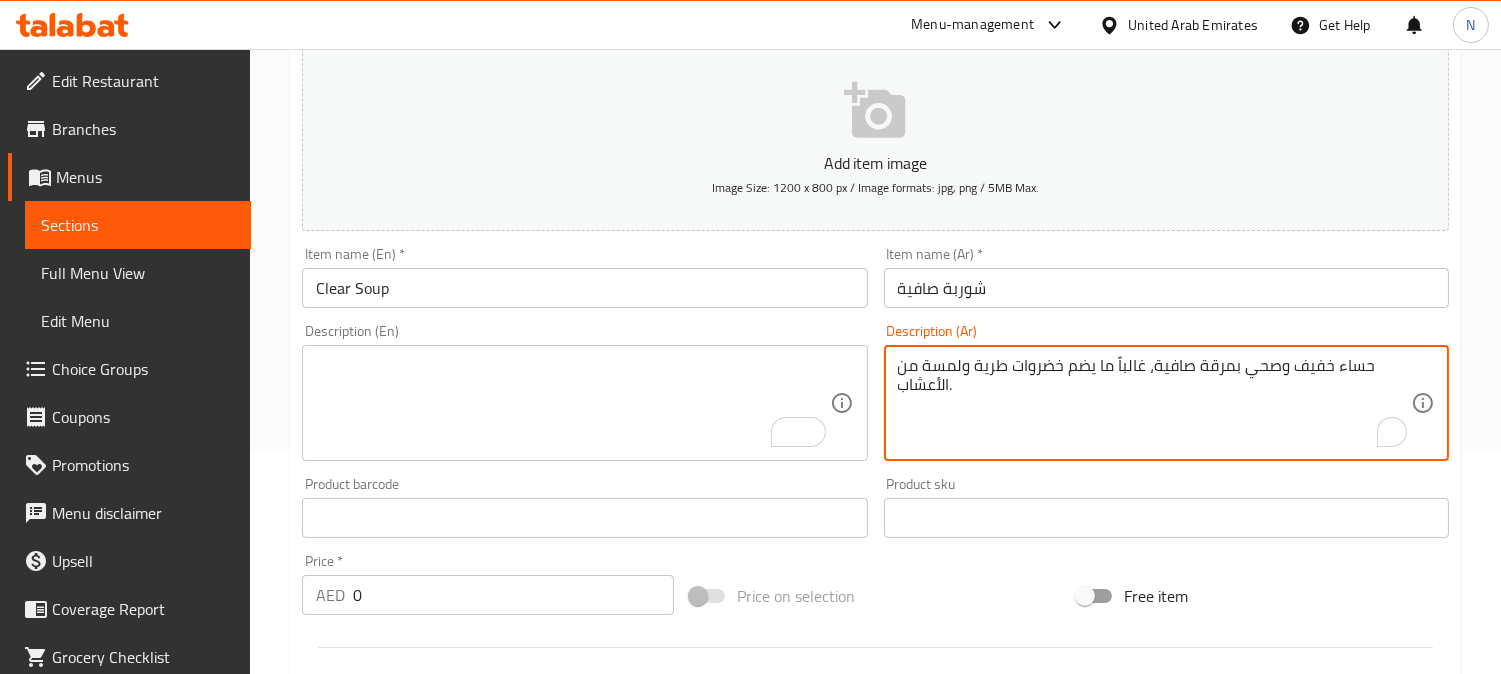 click on "حساء خفيف وصحي بمرقة صافية، غالباً ما يضم خضروات طرية ولمسة من الأعشاب. Description (Ar)" at bounding box center [1166, 403] 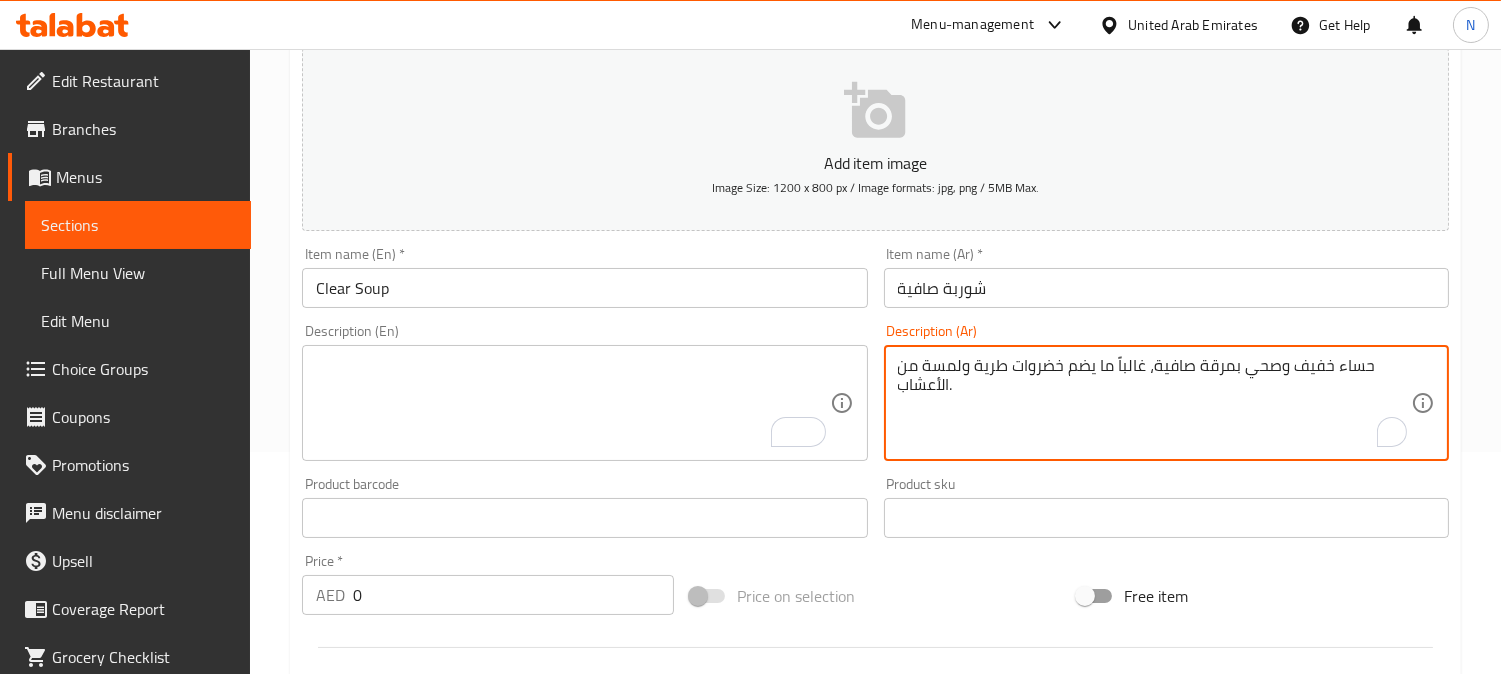 click on "حساء خفيف وصحي بمرقة صافية، غالباً ما يضم خضروات طرية ولمسة من الأعشاب." at bounding box center [1154, 403] 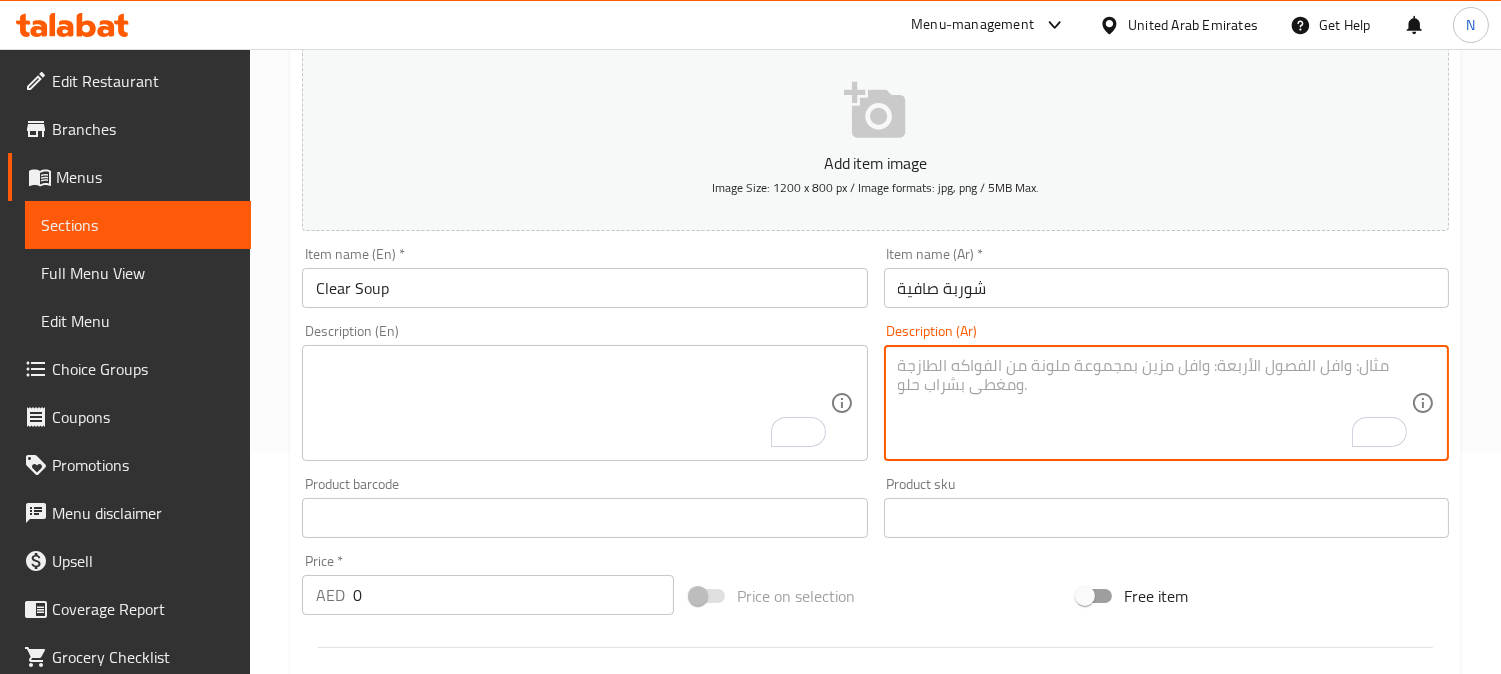 scroll, scrollTop: 783, scrollLeft: 0, axis: vertical 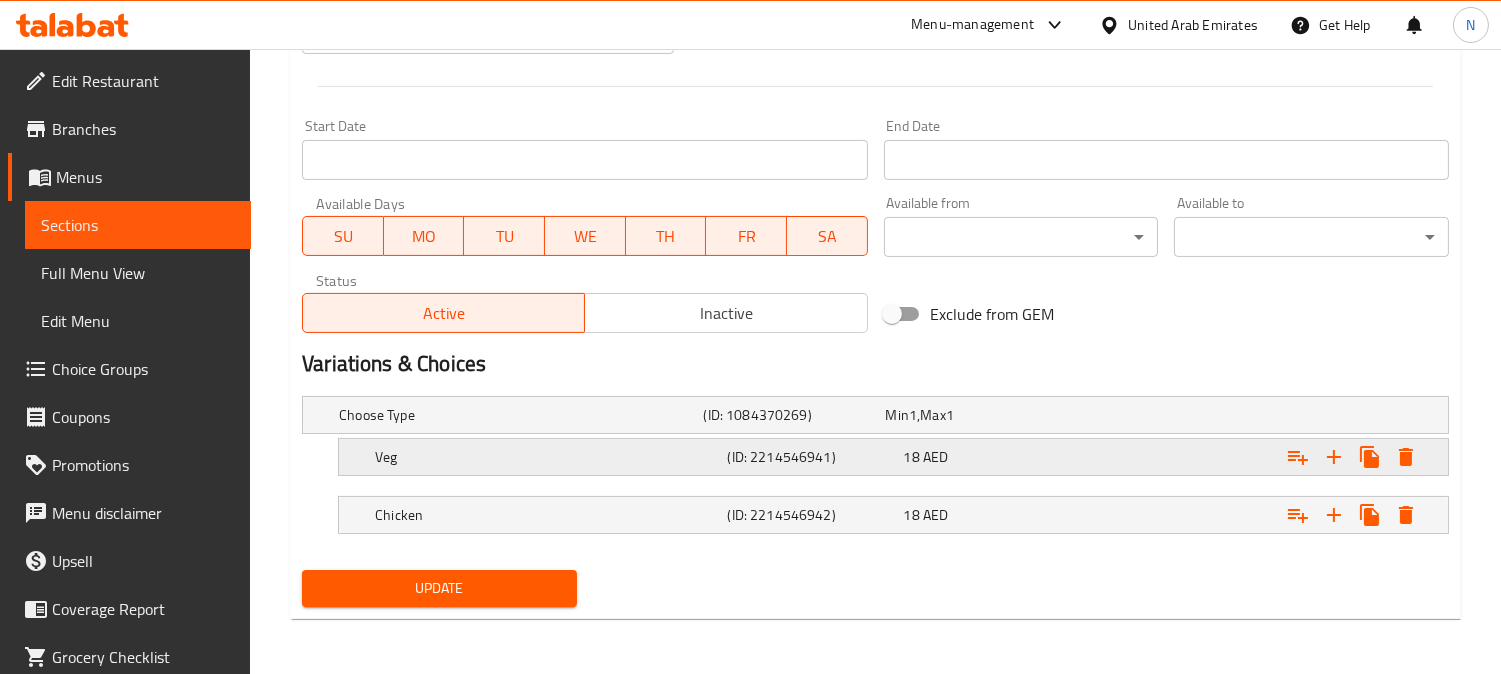 type 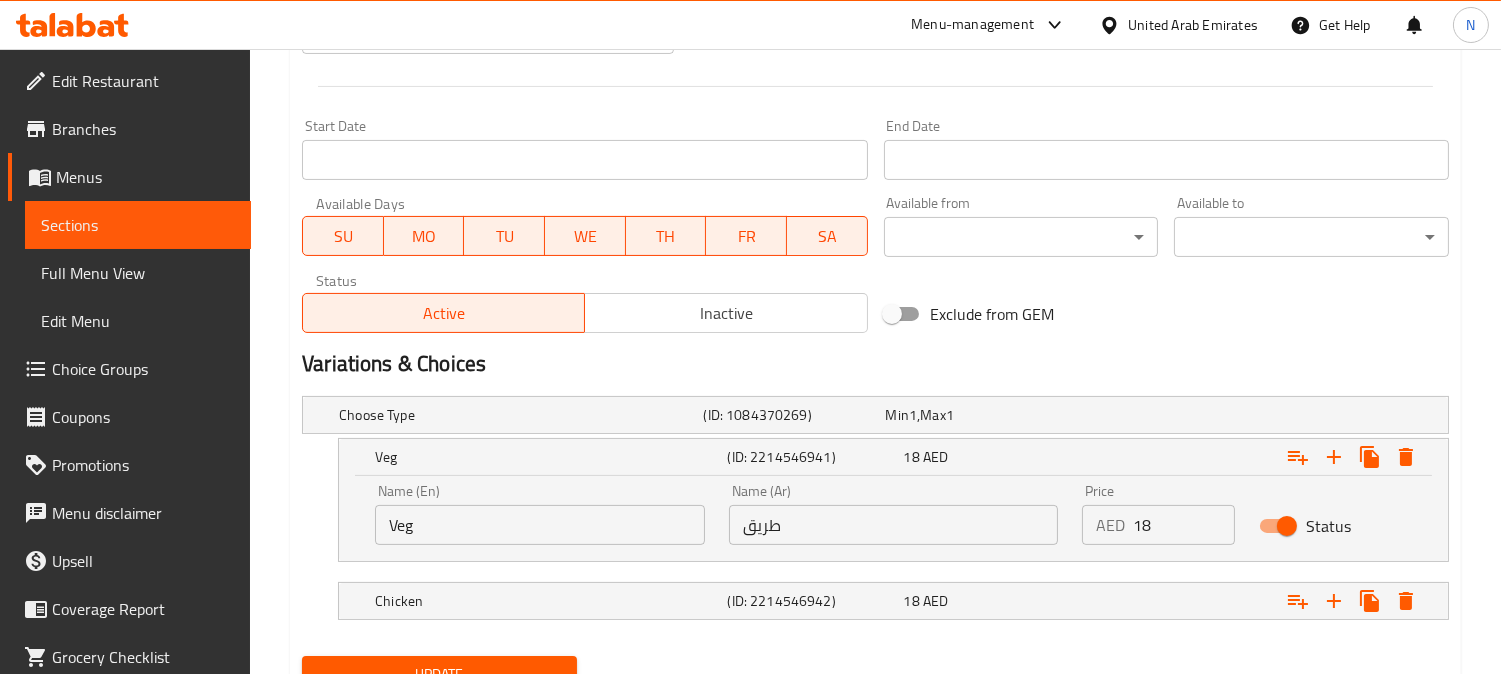 click on "طريق" at bounding box center [894, 525] 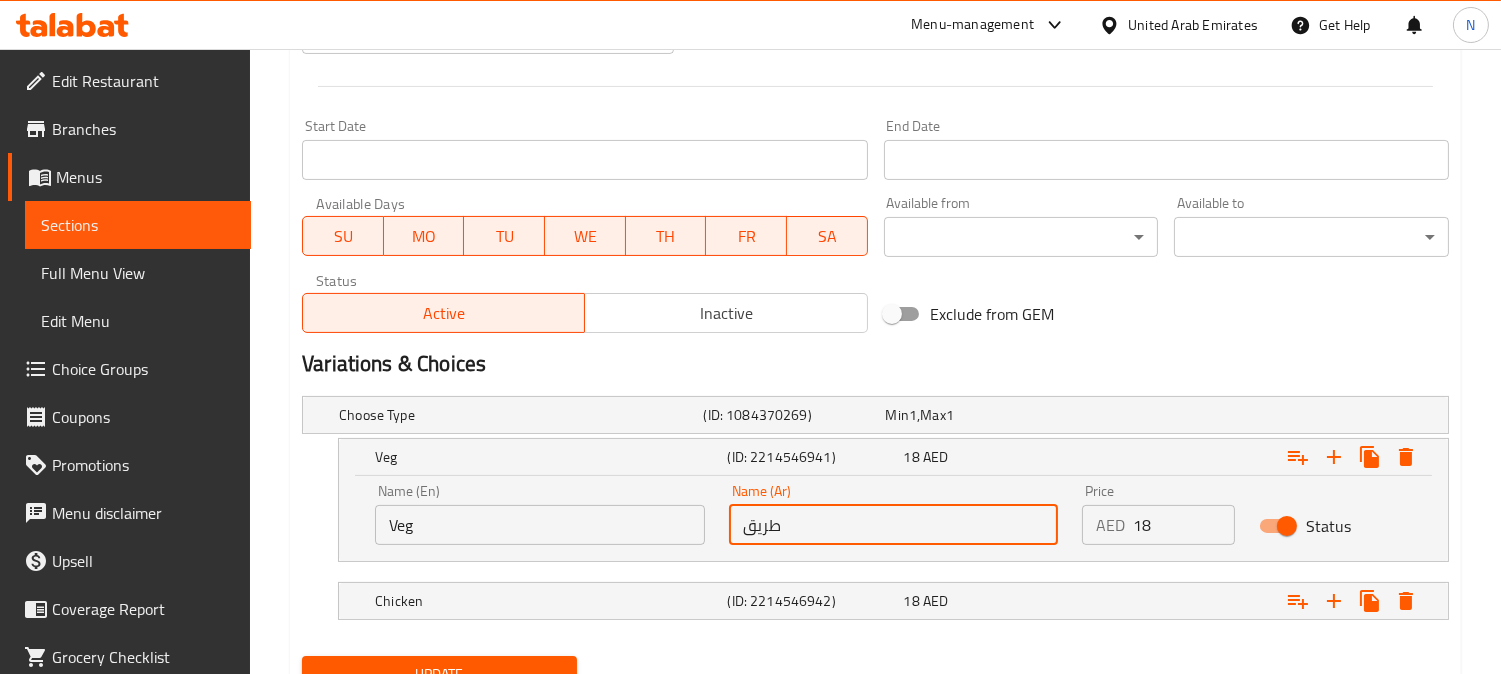 click on "طريق" at bounding box center (894, 525) 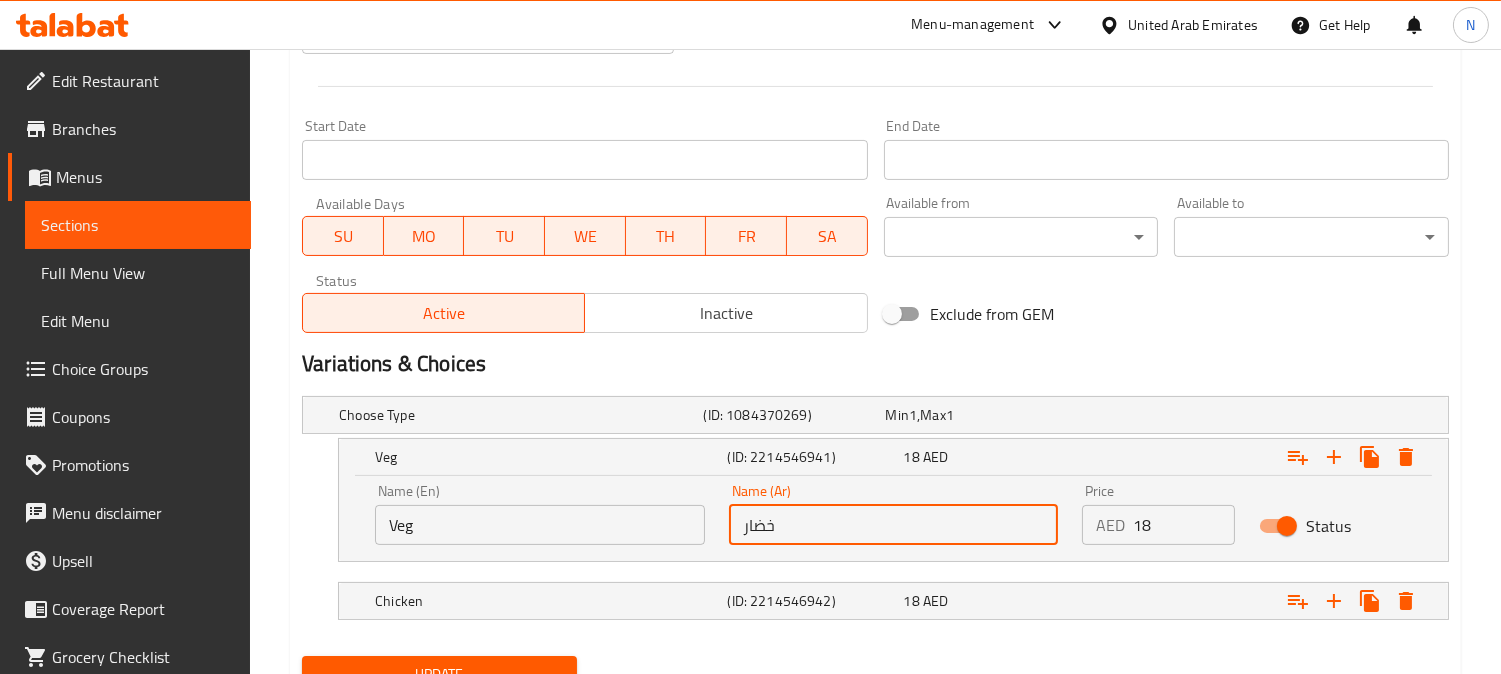type on "طريق" 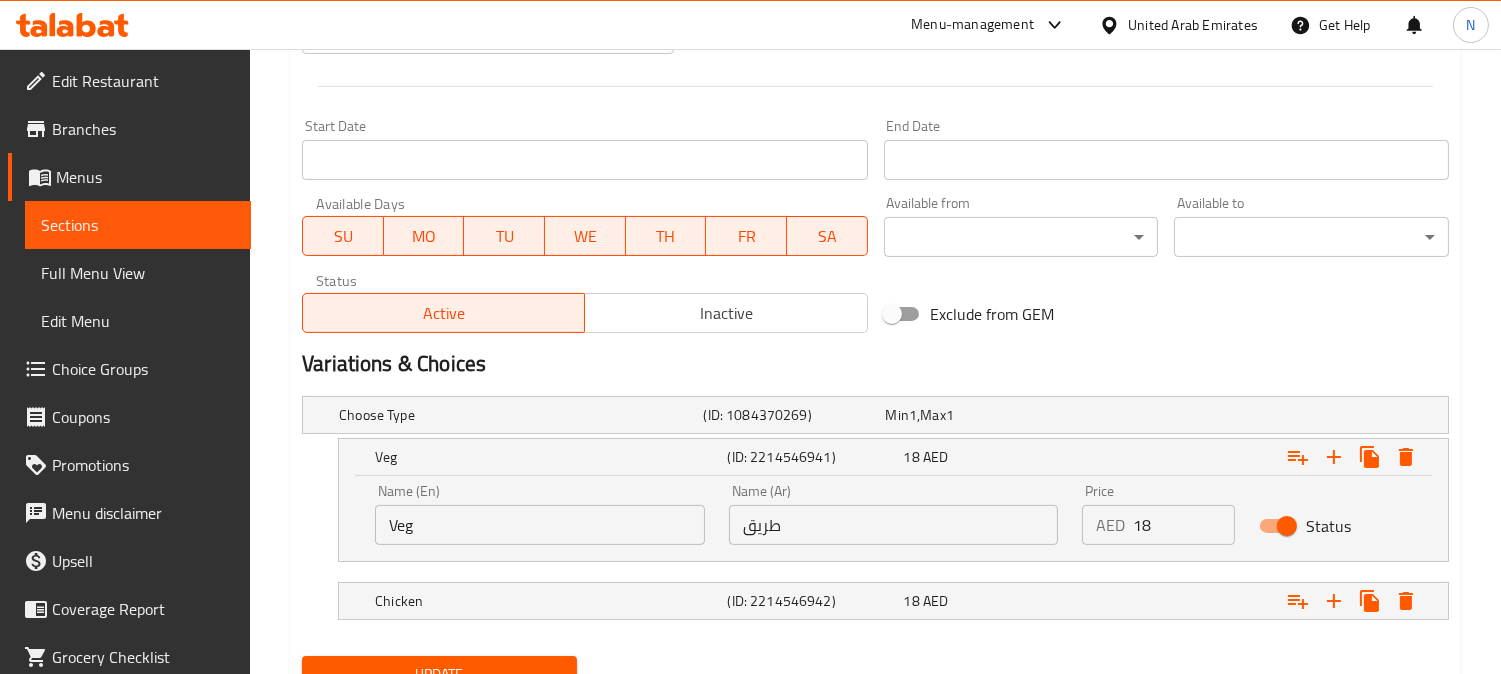 type on "حساء خفيف وصحي بمرقة صافية، غالباً ما يضم خضروات طرية ولمسة من الأعشاب." 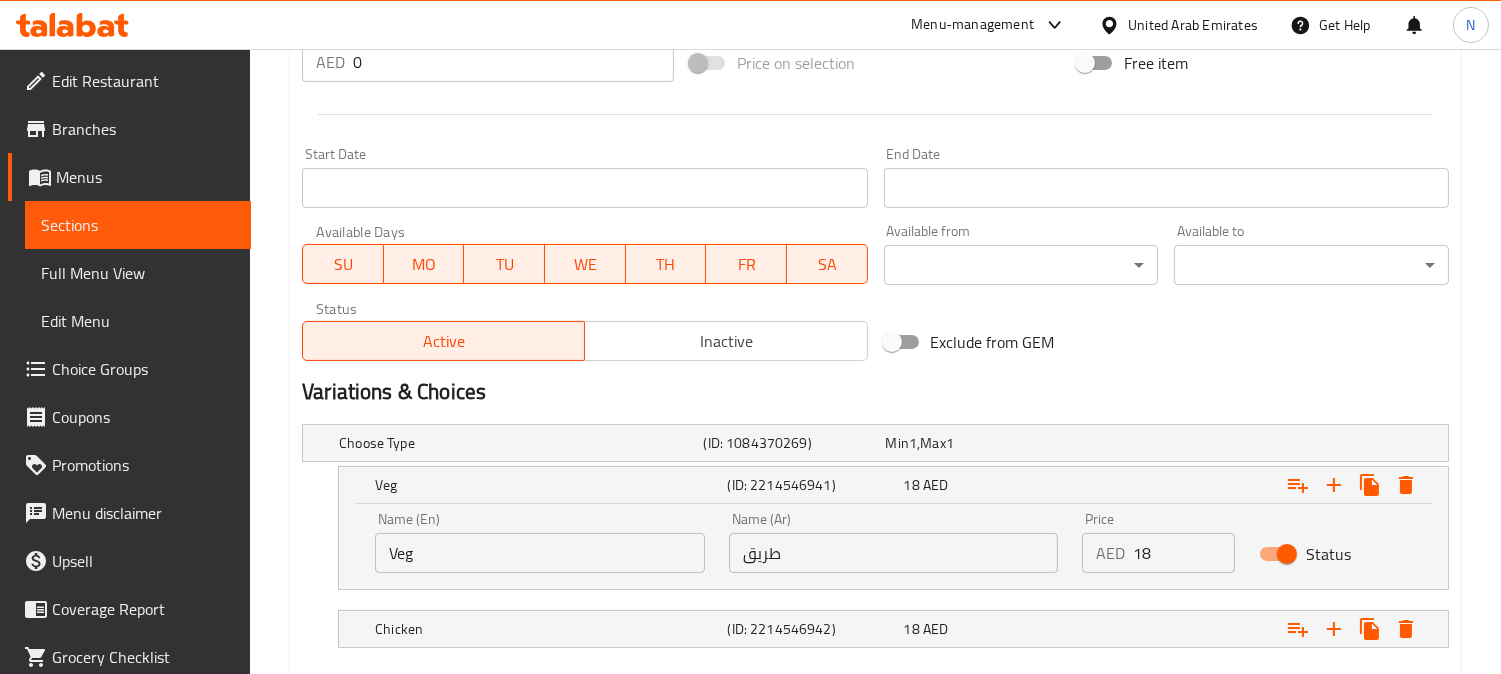 scroll, scrollTop: 870, scrollLeft: 0, axis: vertical 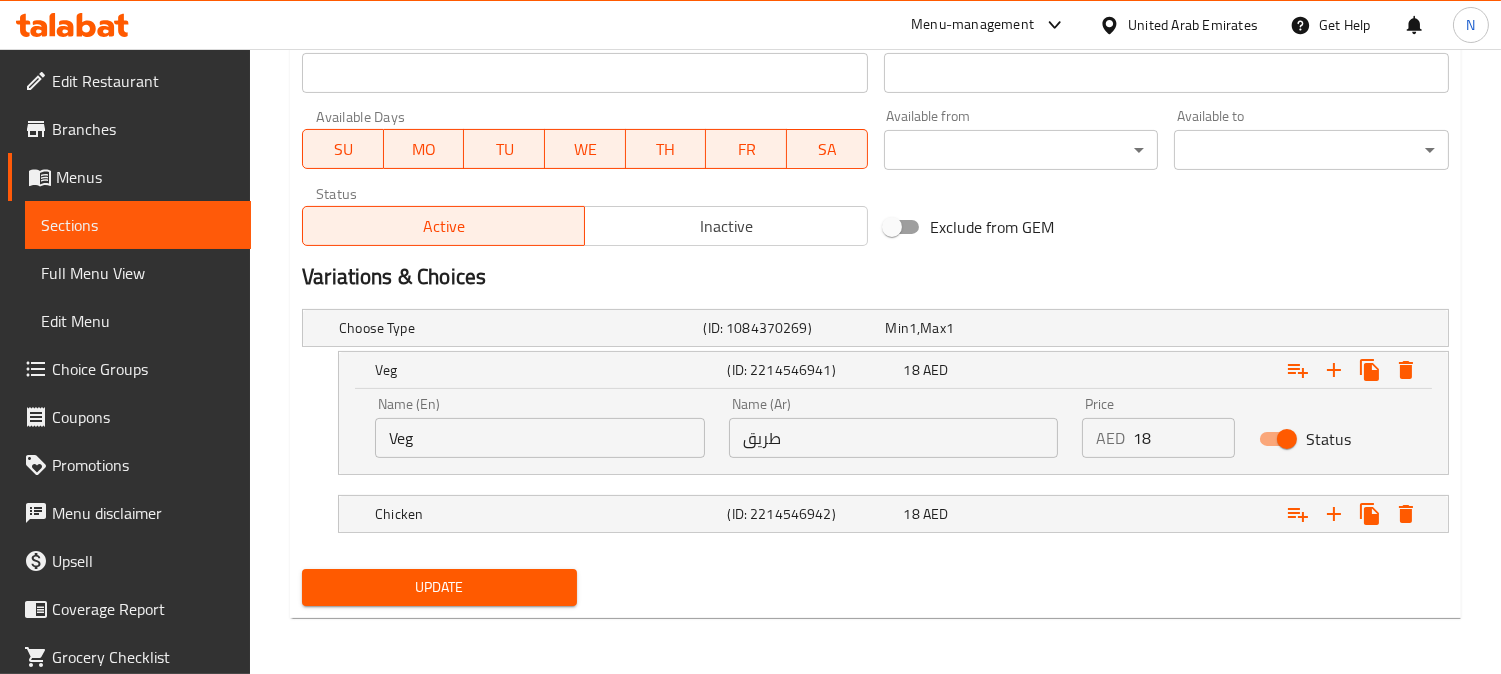 type on "A light and wholesome soup with a clear broth, often featuring tender vegetables and a hint of herbs." 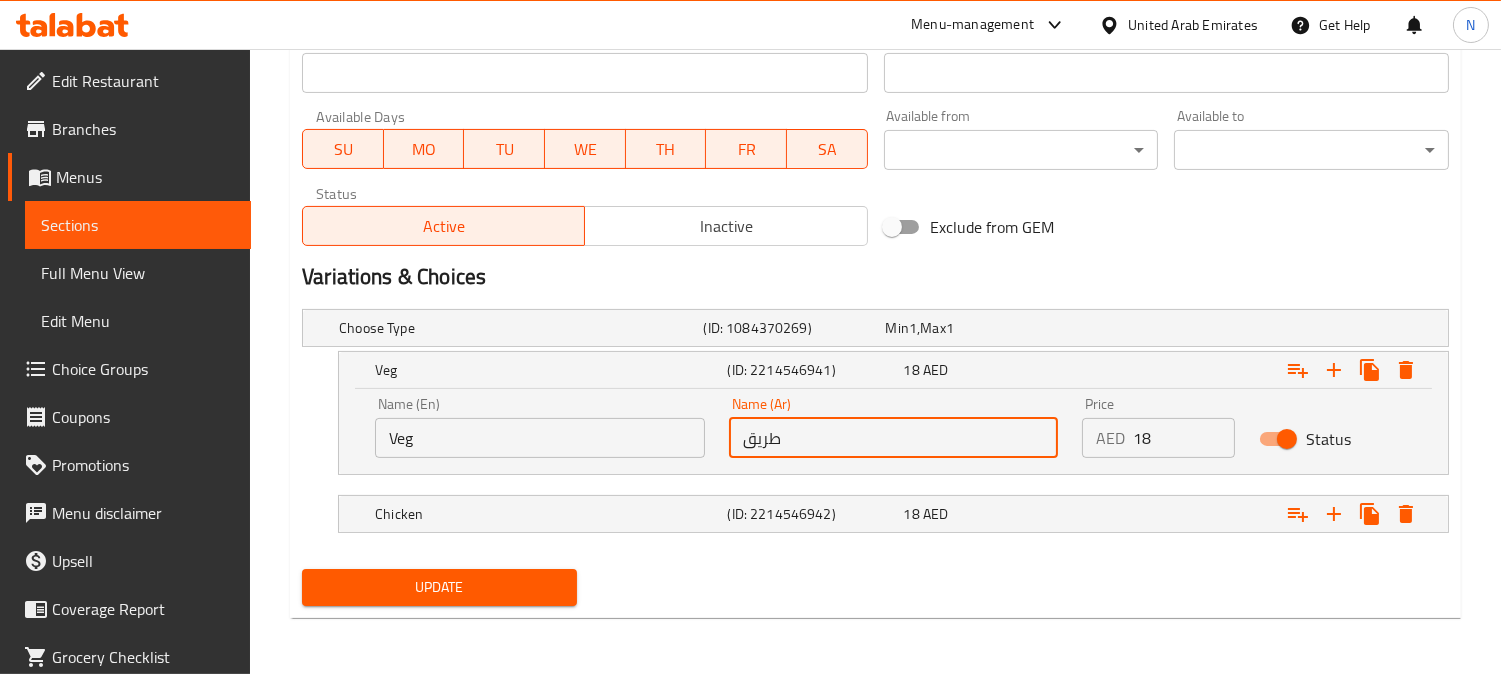 click on "طريق" at bounding box center [894, 438] 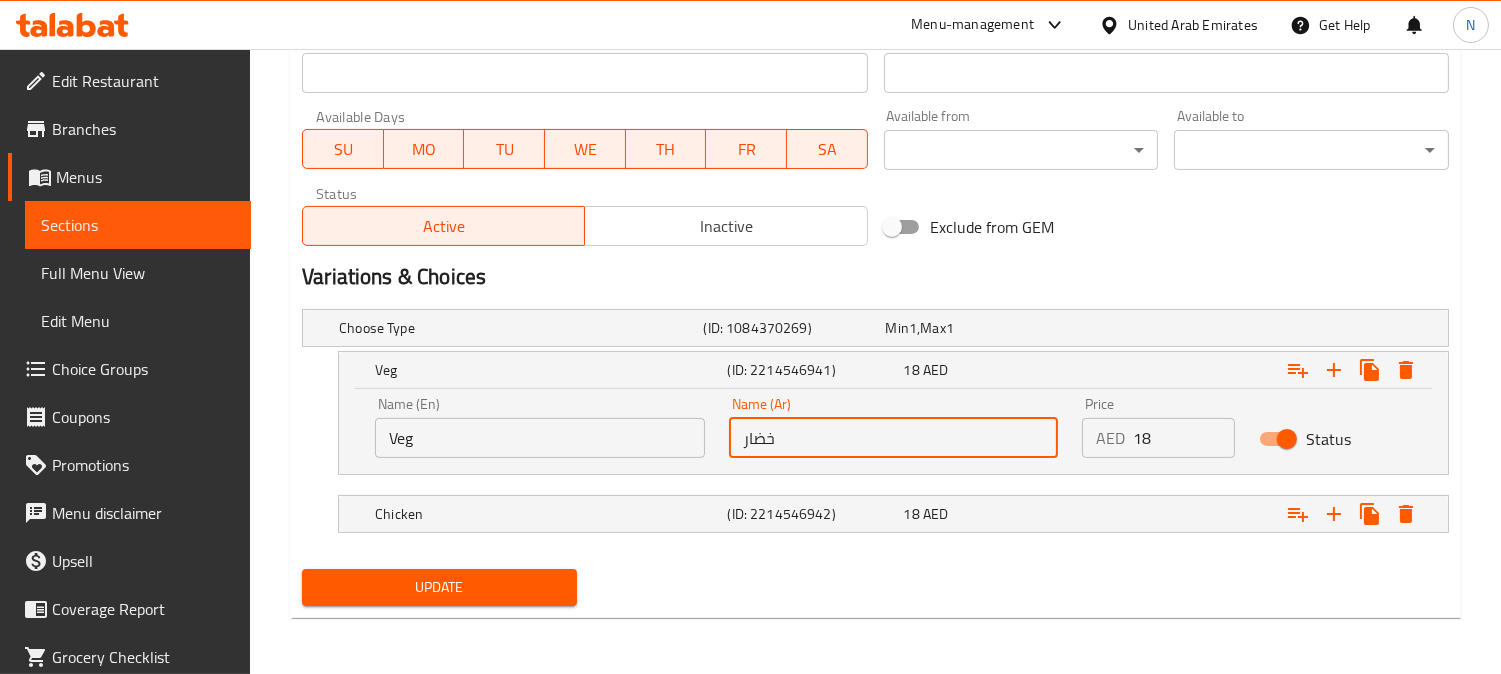 type on "خضار" 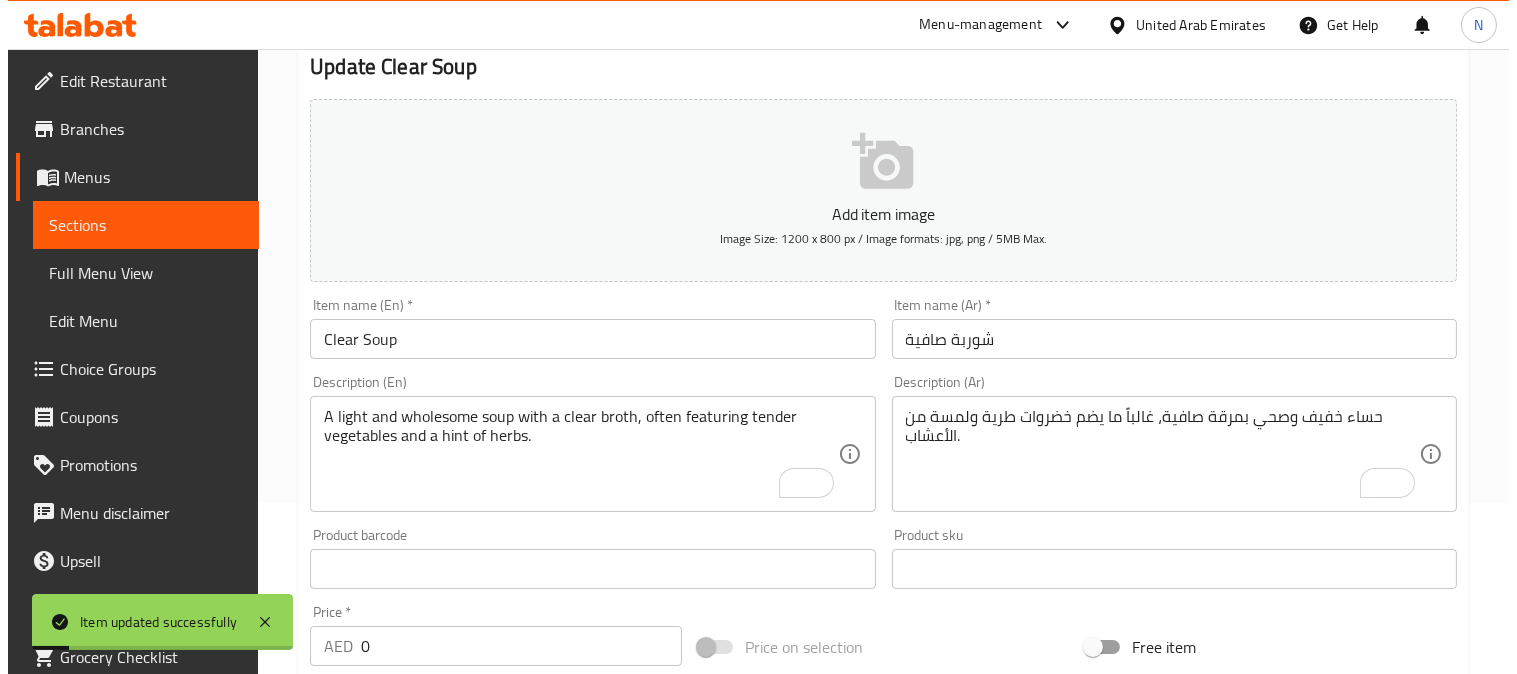 scroll, scrollTop: 0, scrollLeft: 0, axis: both 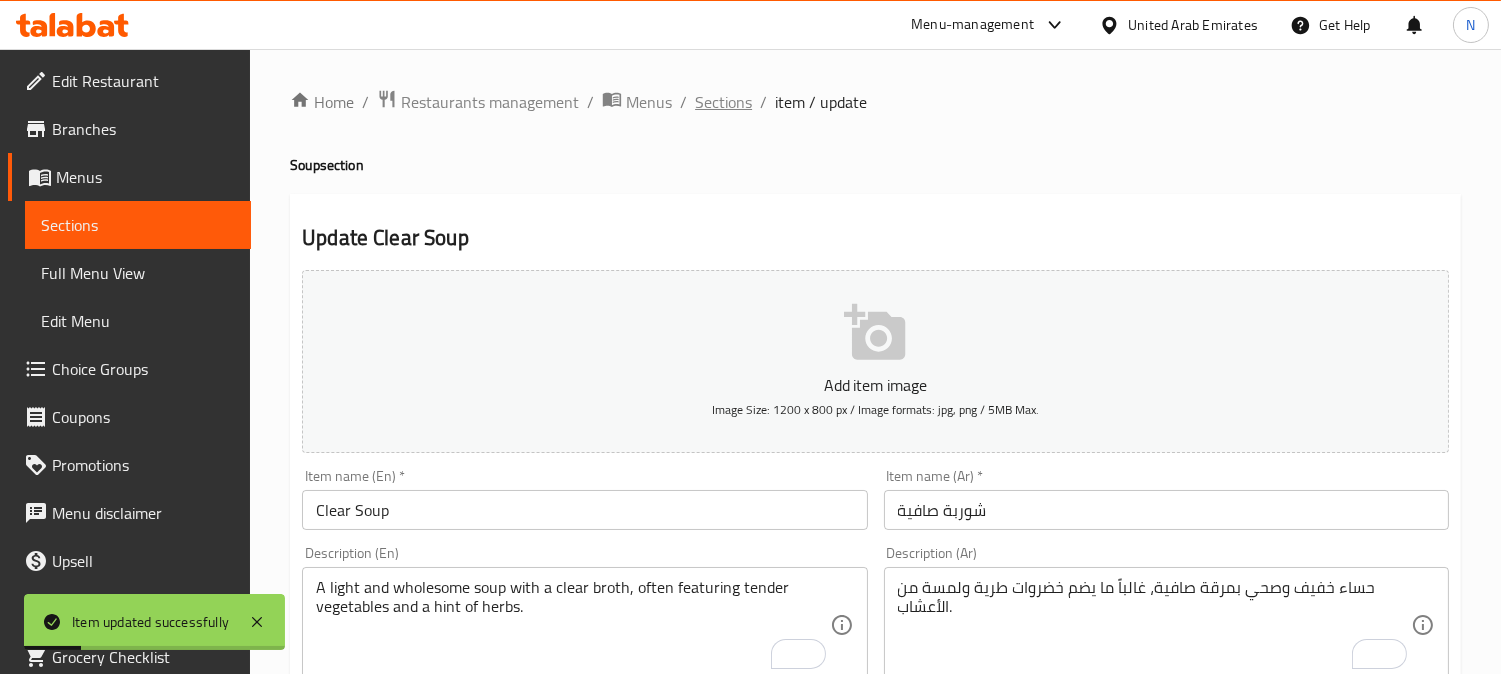 click on "Sections" at bounding box center (723, 102) 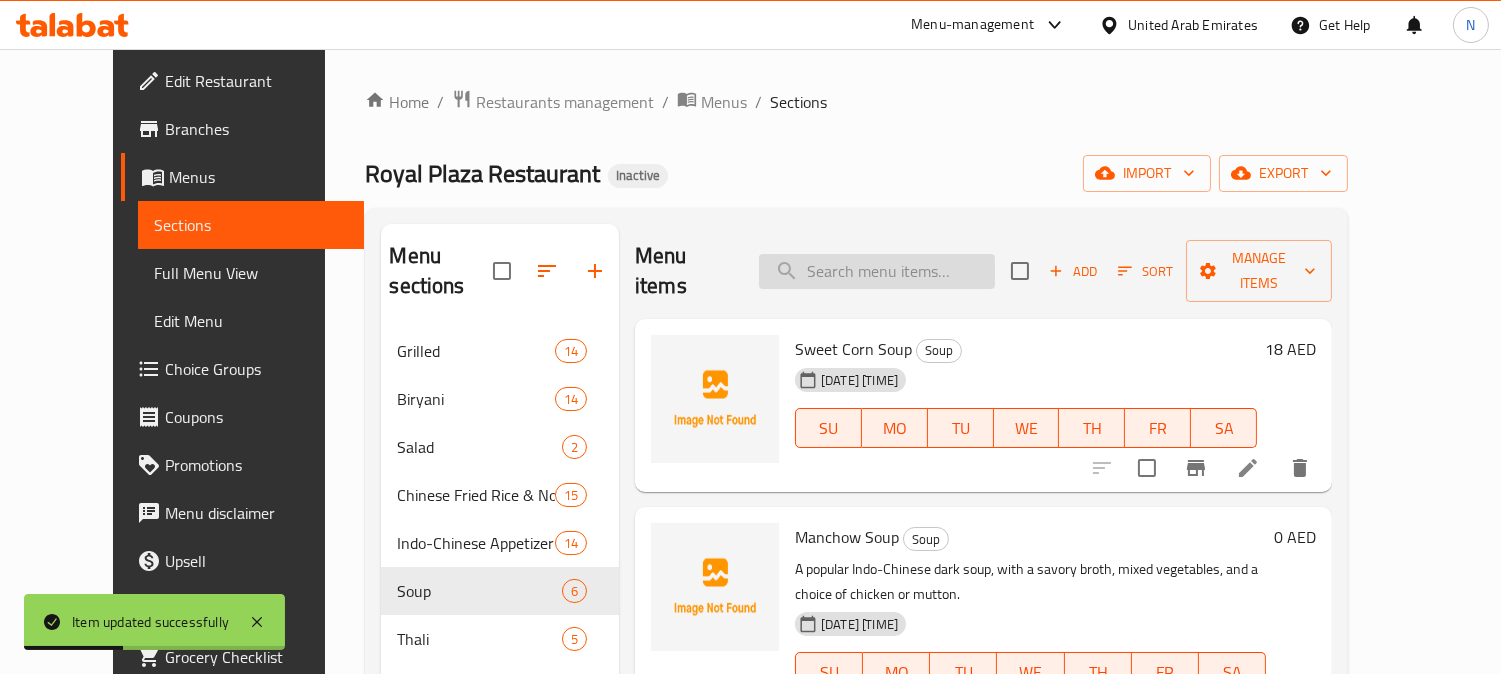 paste on "Mutton Soup" 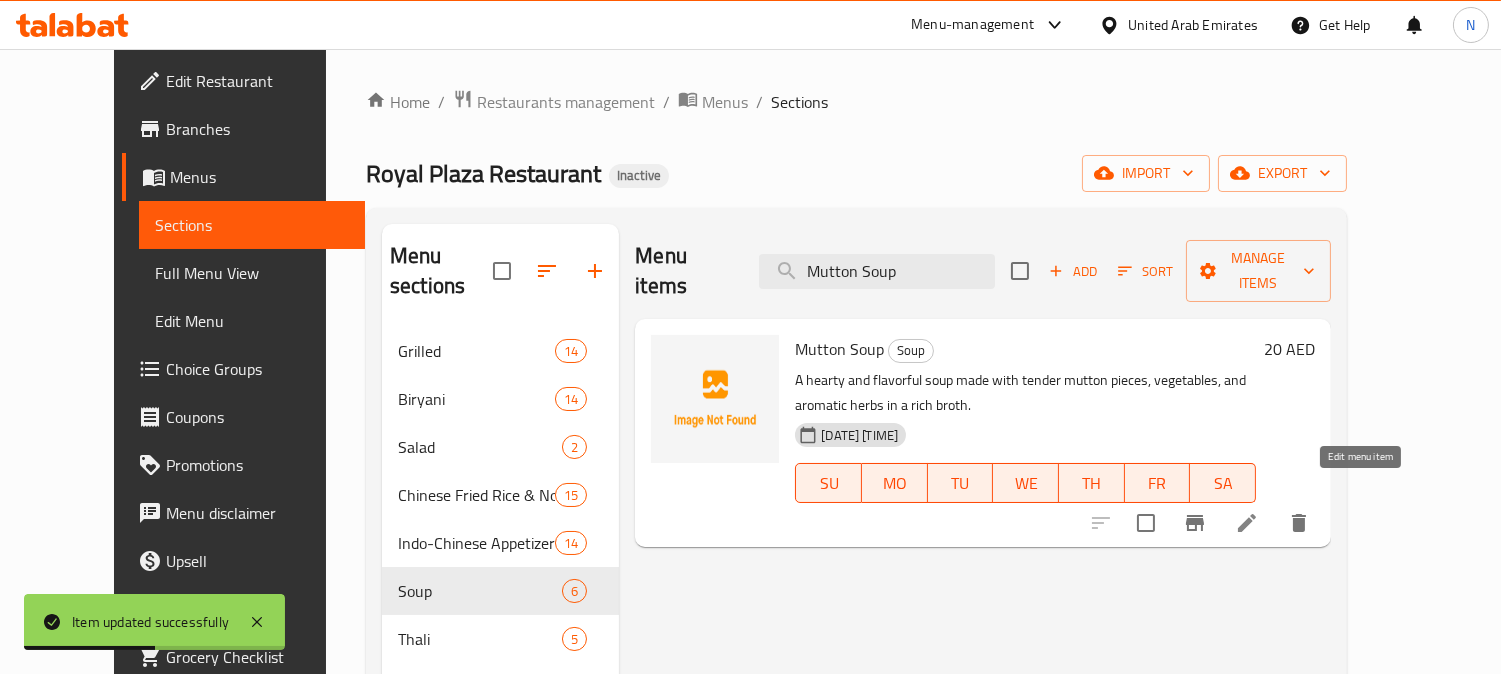 type on "Mutton Soup" 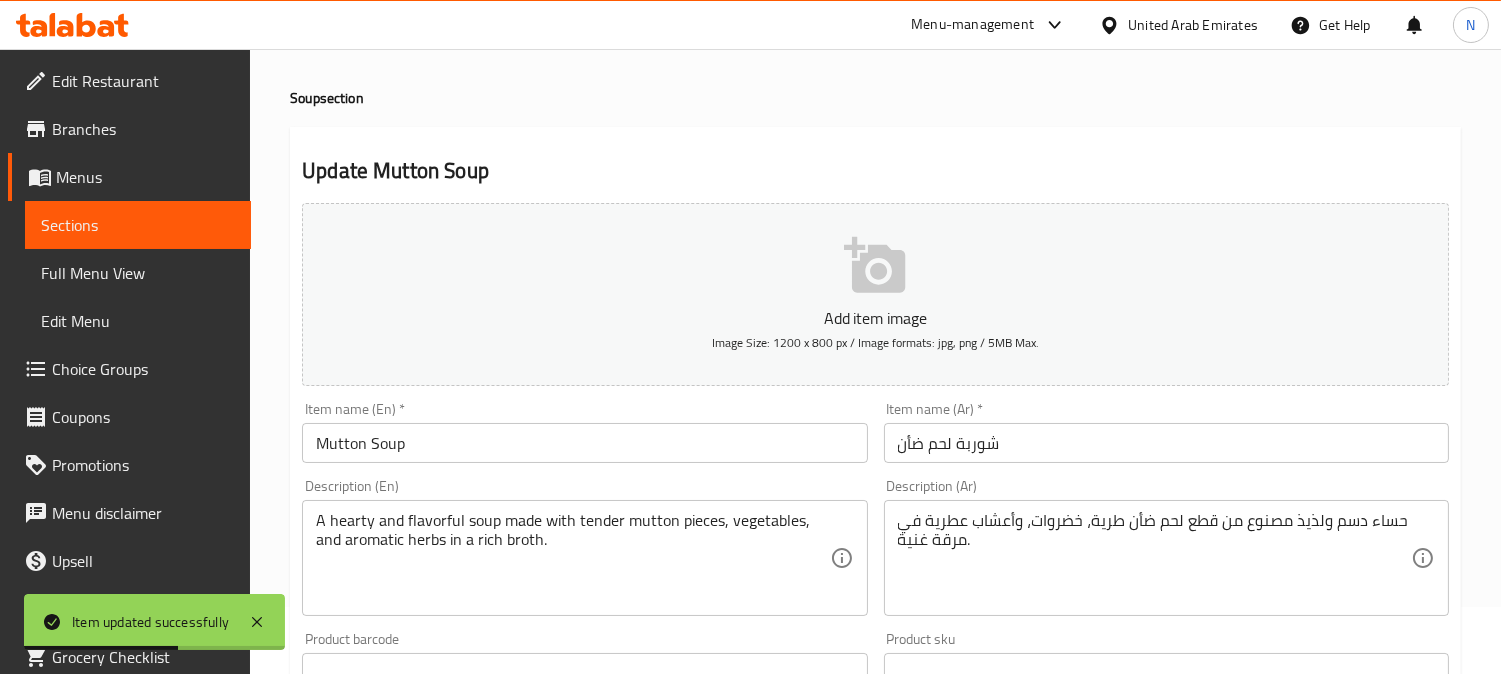 scroll, scrollTop: 111, scrollLeft: 0, axis: vertical 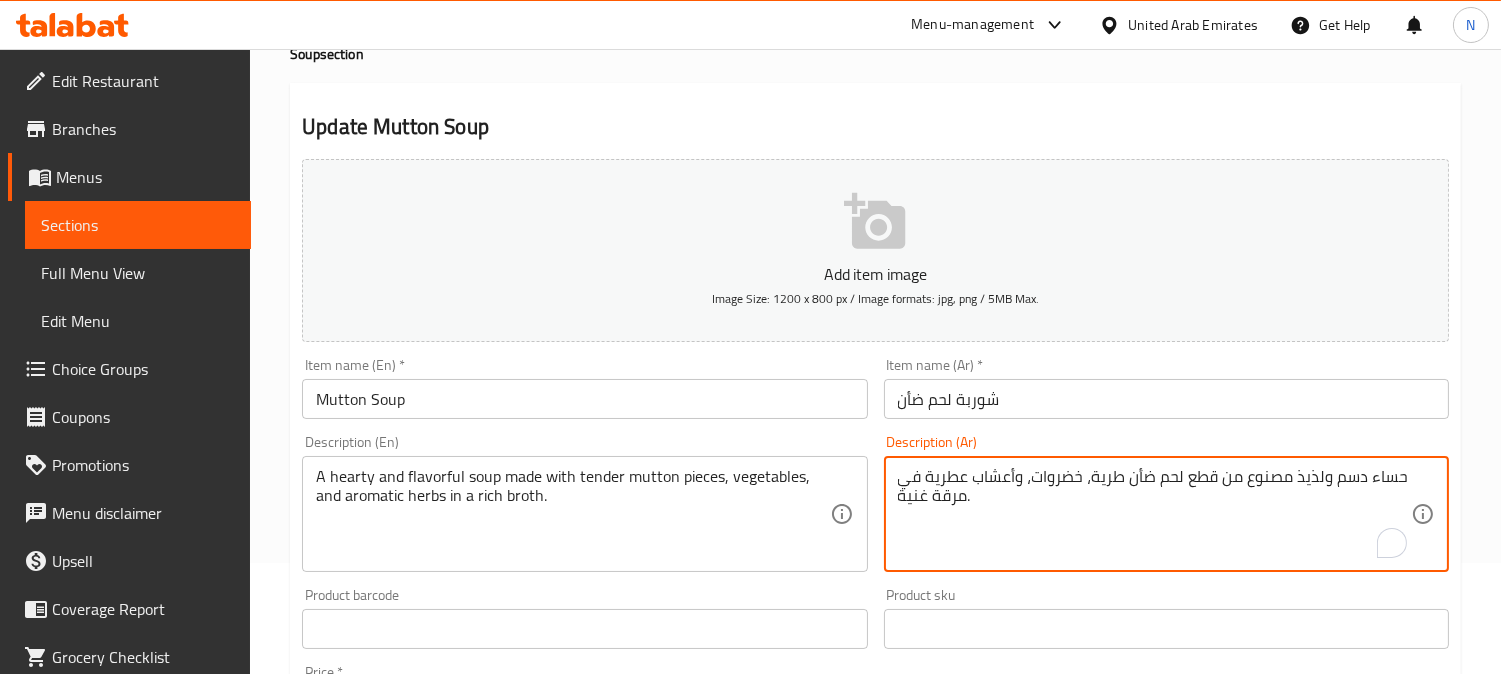 click on "حساء دسم ولذيذ مصنوع من قطع لحم ضأن طرية، خضروات، وأعشاب عطرية في مرقة غنية." at bounding box center (1154, 514) 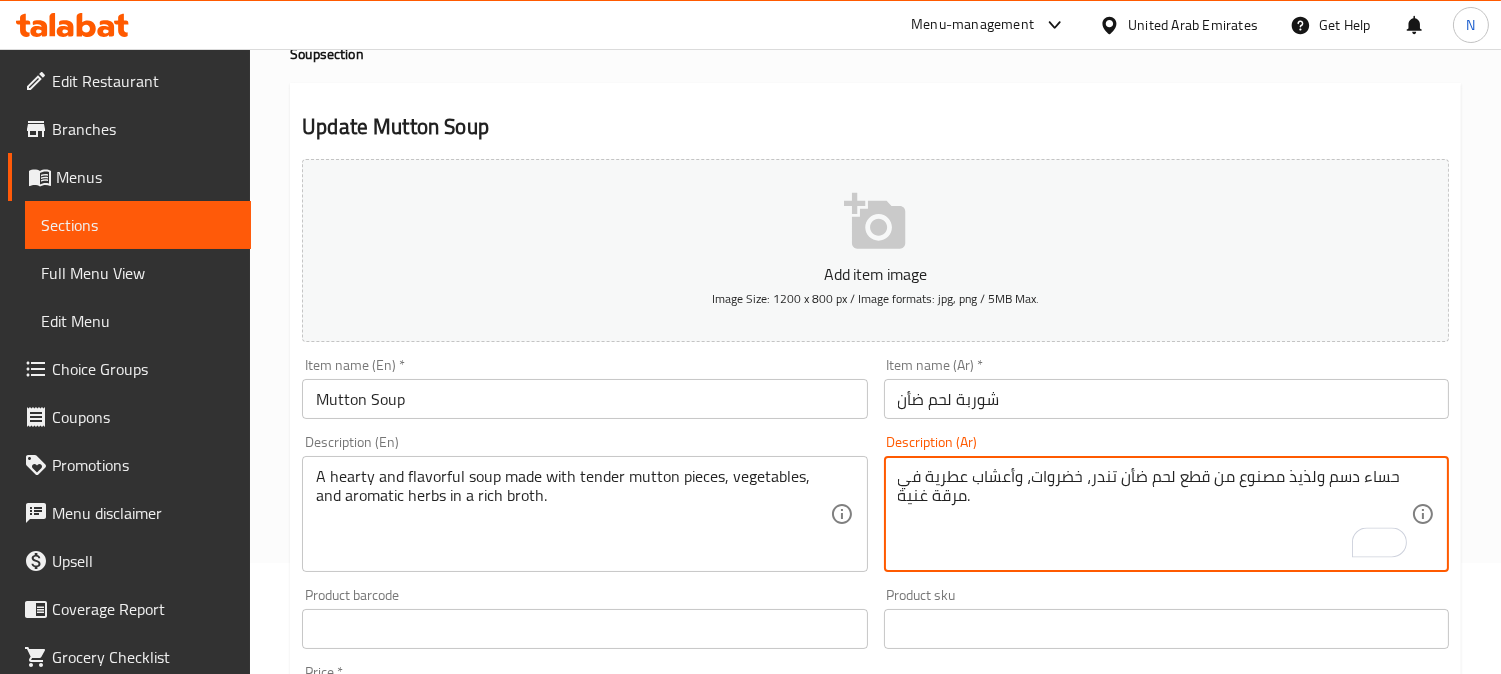 scroll, scrollTop: 735, scrollLeft: 0, axis: vertical 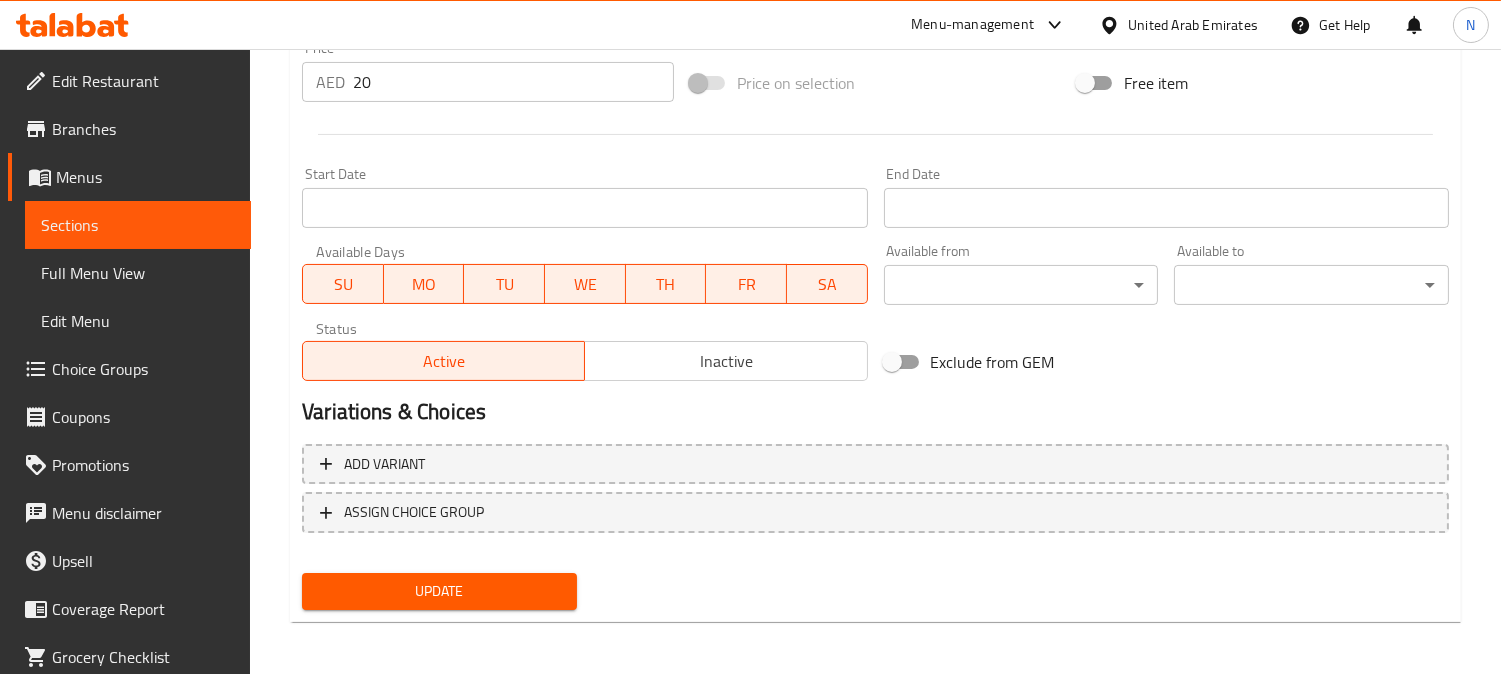 type on "حساء دسم ولذيذ مصنوع من قطع لحم ضأن تندر، خضروات، وأعشاب عطرية في مرقة غنية." 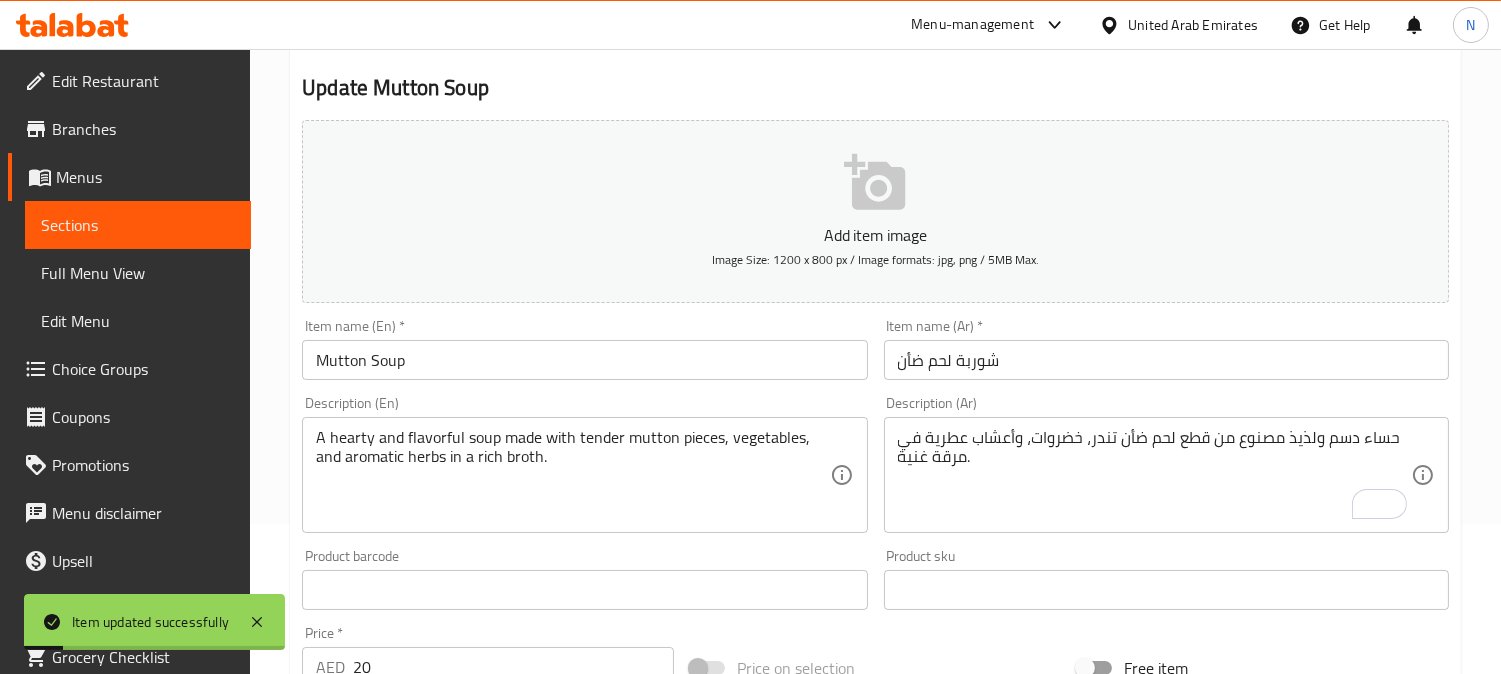 scroll, scrollTop: 0, scrollLeft: 0, axis: both 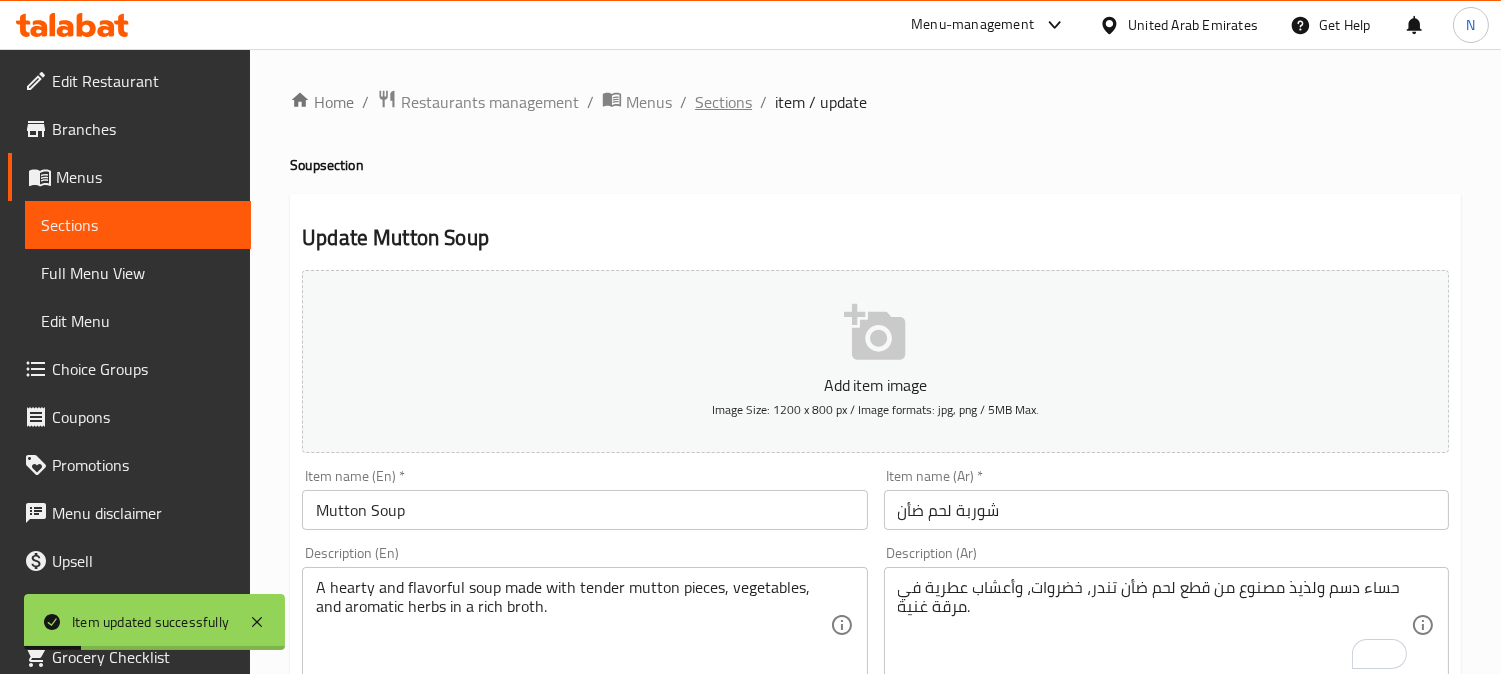 click on "Sections" at bounding box center (723, 102) 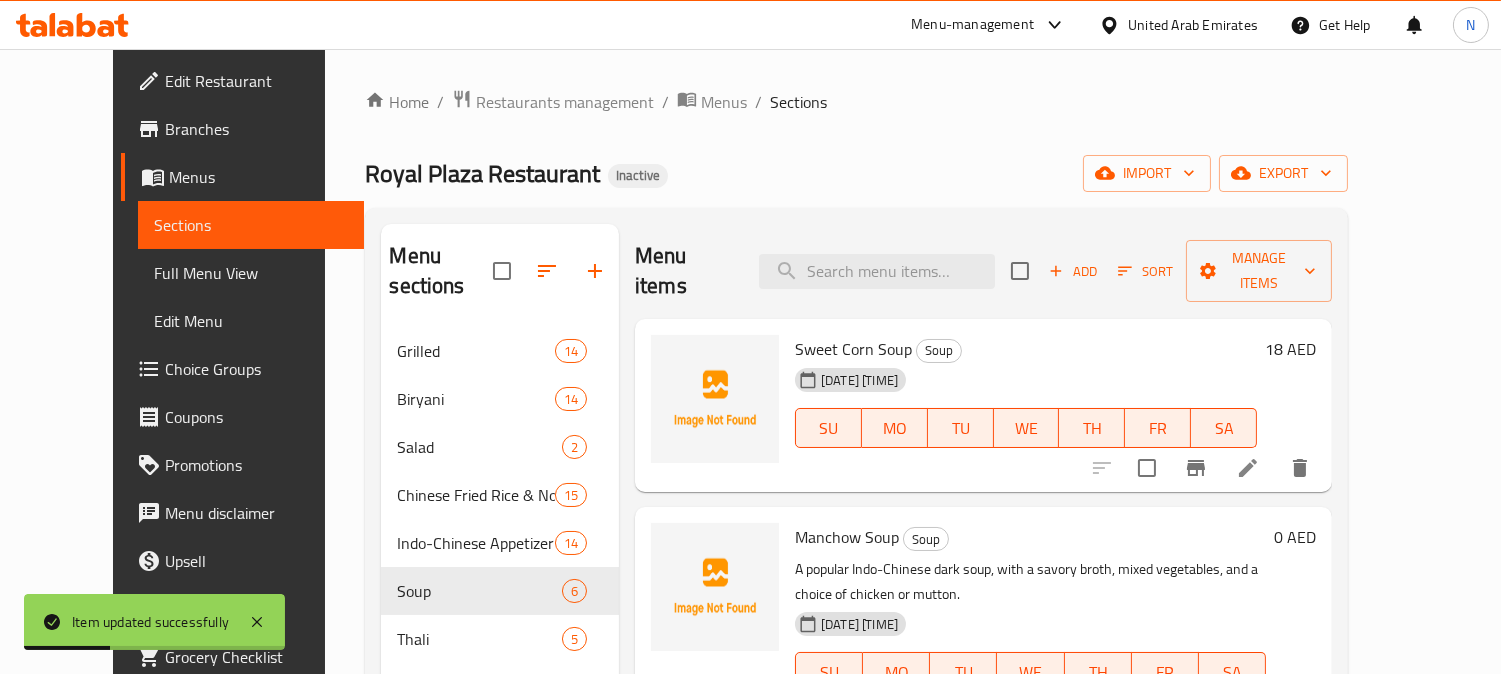 scroll, scrollTop: 731, scrollLeft: 0, axis: vertical 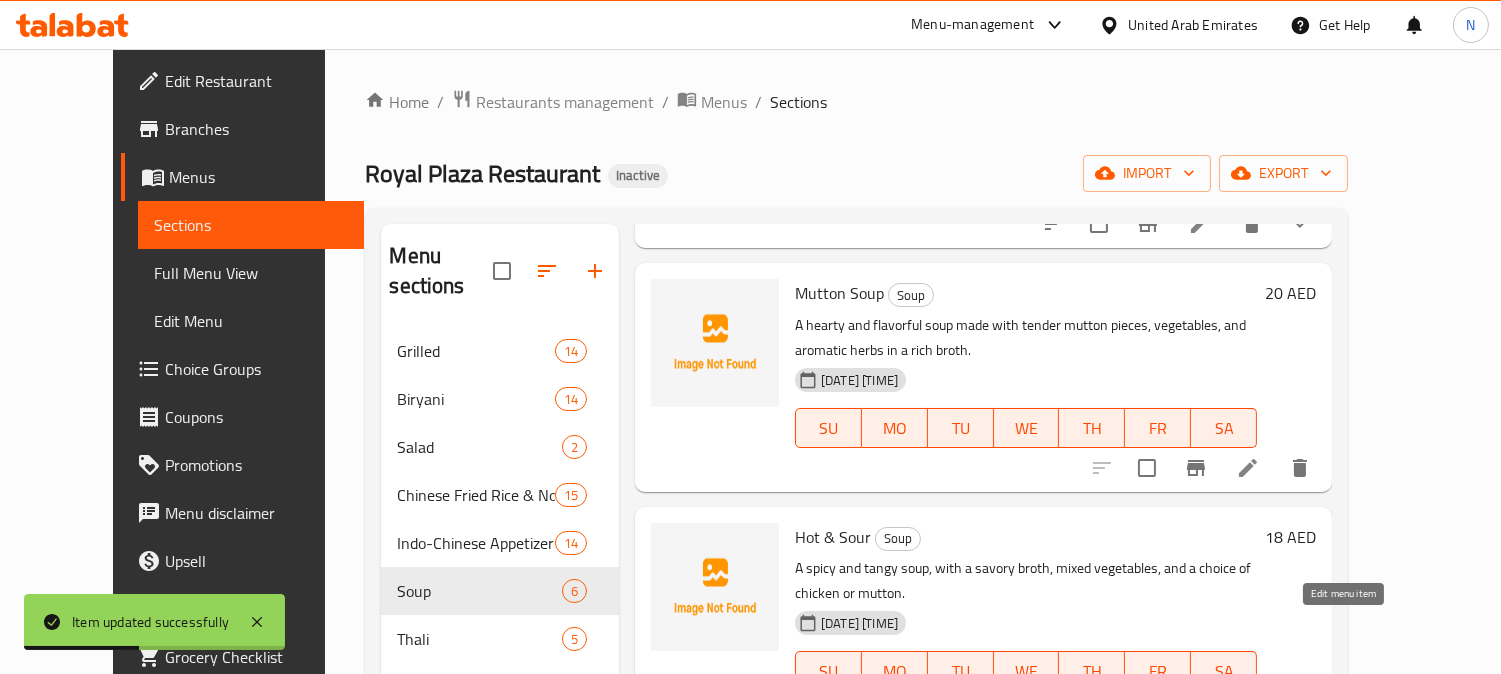 click 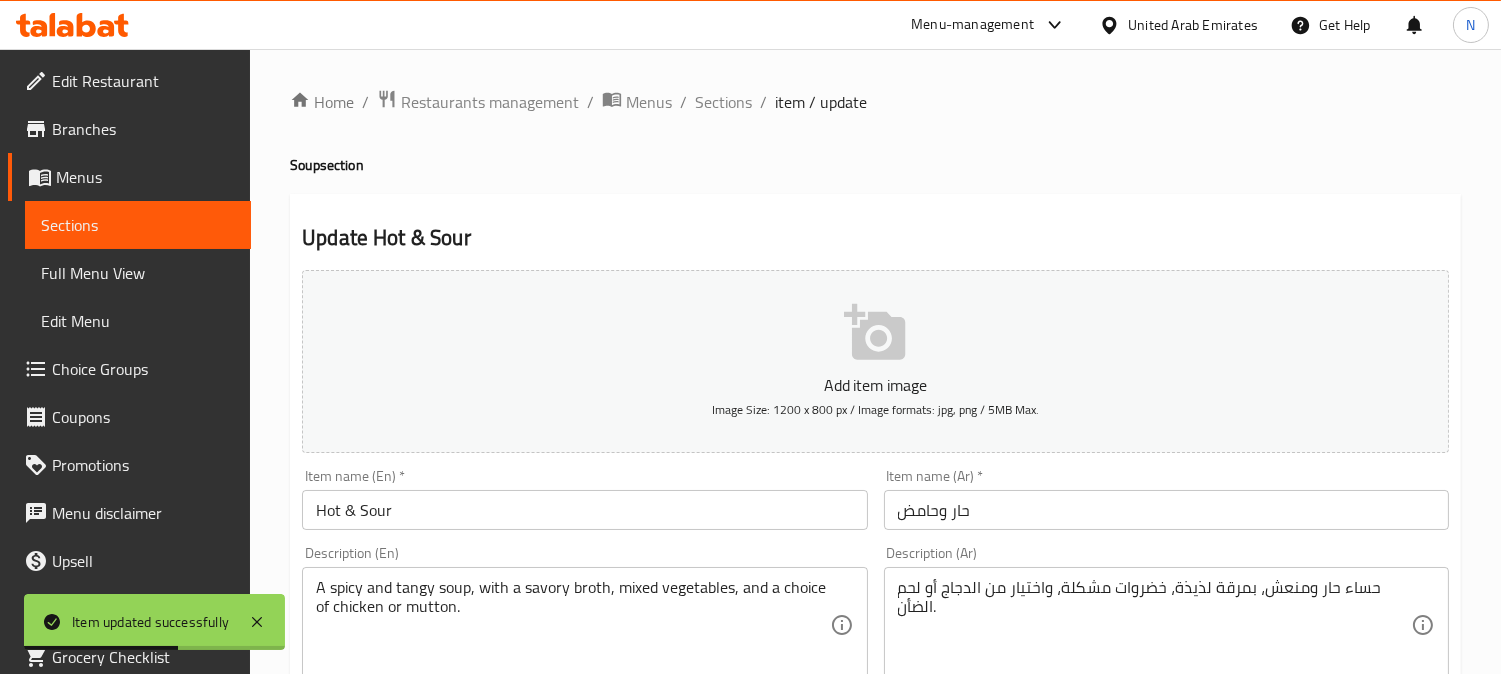 scroll, scrollTop: 111, scrollLeft: 0, axis: vertical 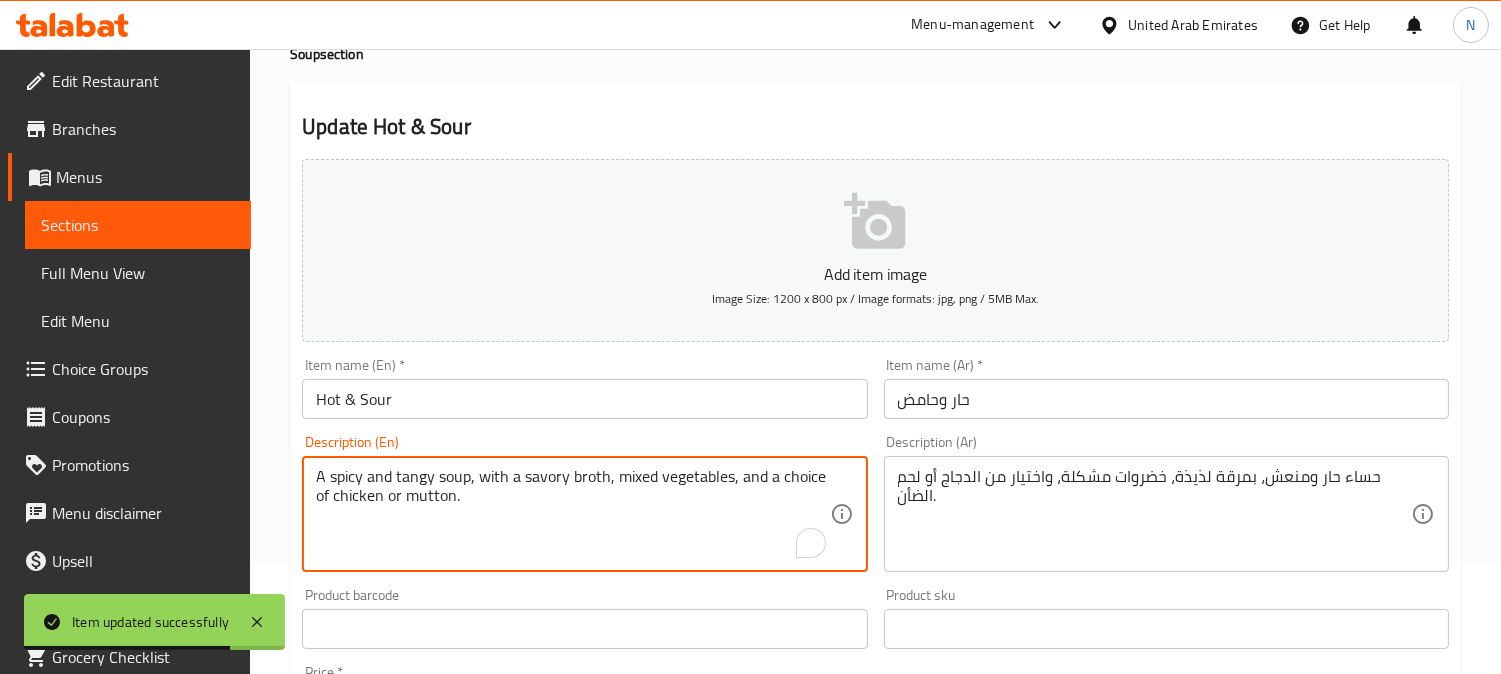 click on "A spicy and tangy soup, with a savory broth, mixed vegetables, and a choice of chicken or mutton." at bounding box center [572, 514] 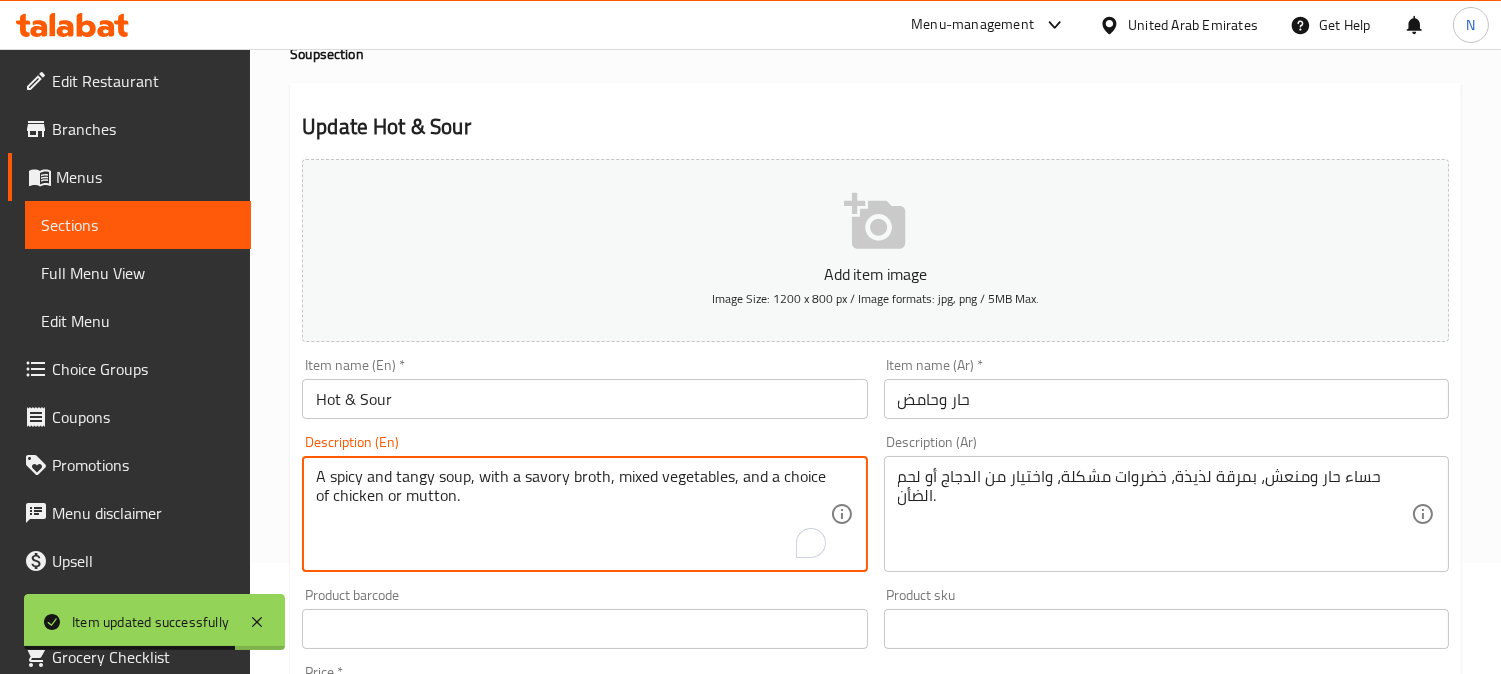 click on "A spicy and tangy soup, with a savory broth, mixed vegetables, and a choice of chicken or mutton." at bounding box center (572, 514) 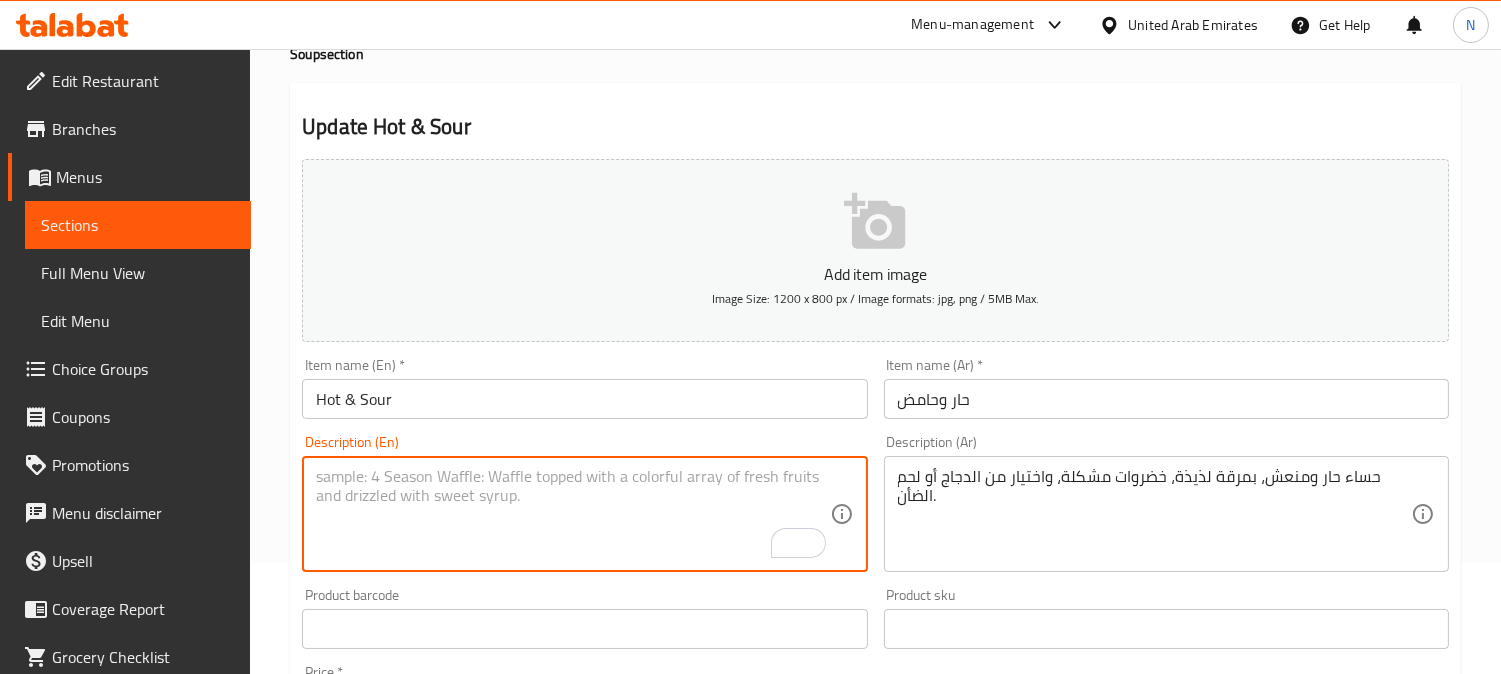 type 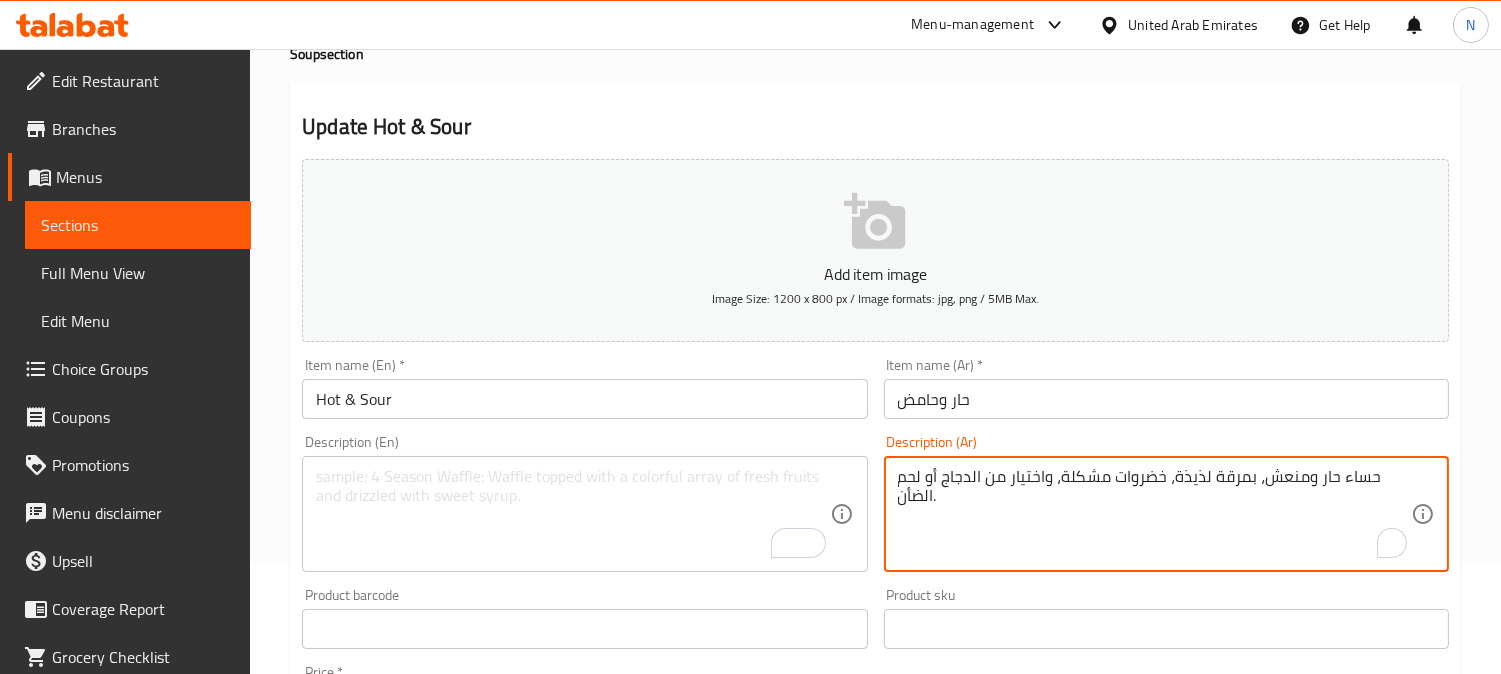 click on "حساء حار ومنعش، بمرقة لذيذة، خضروات مشكلة، واختيار من الدجاج أو لحم الضأن." at bounding box center [1154, 514] 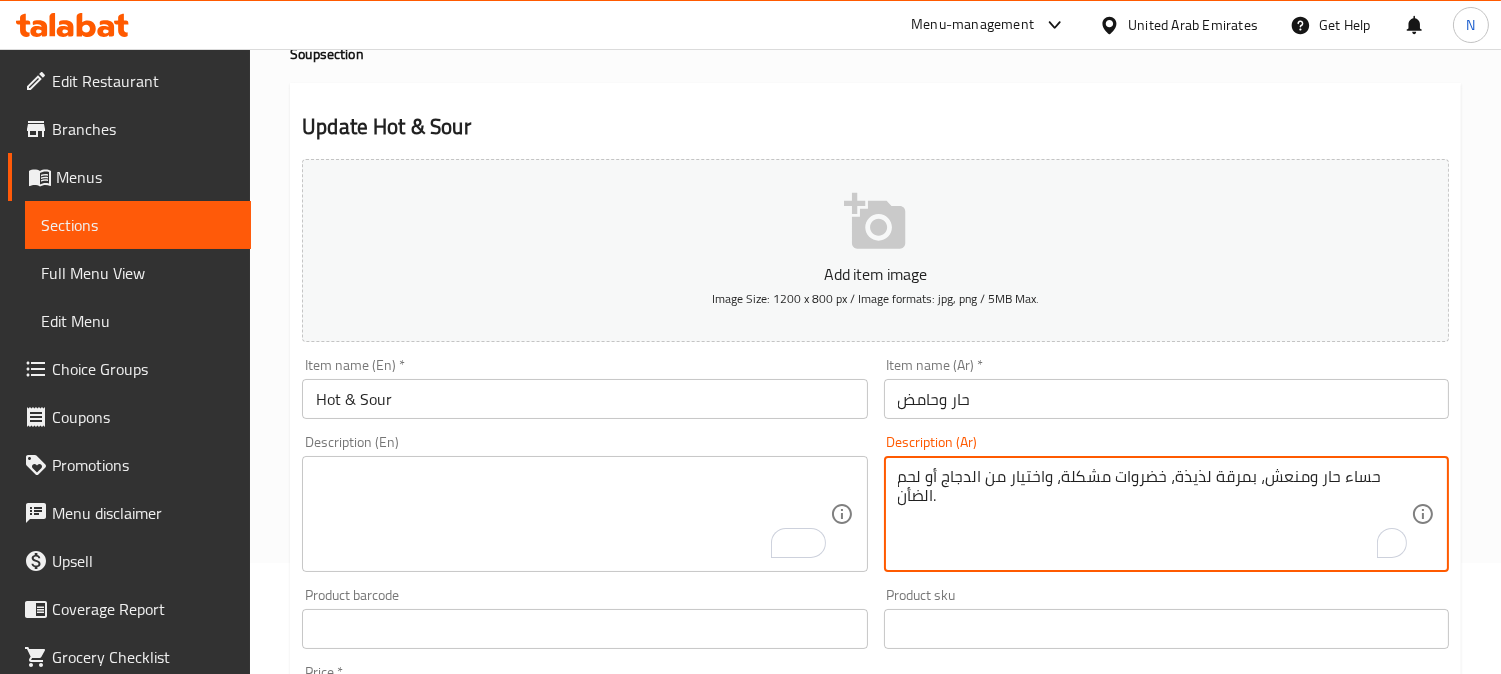 click on "حساء حار ومنعش، بمرقة لذيذة، خضروات مشكلة، واختيار من الدجاج أو لحم الضأن." at bounding box center (1154, 514) 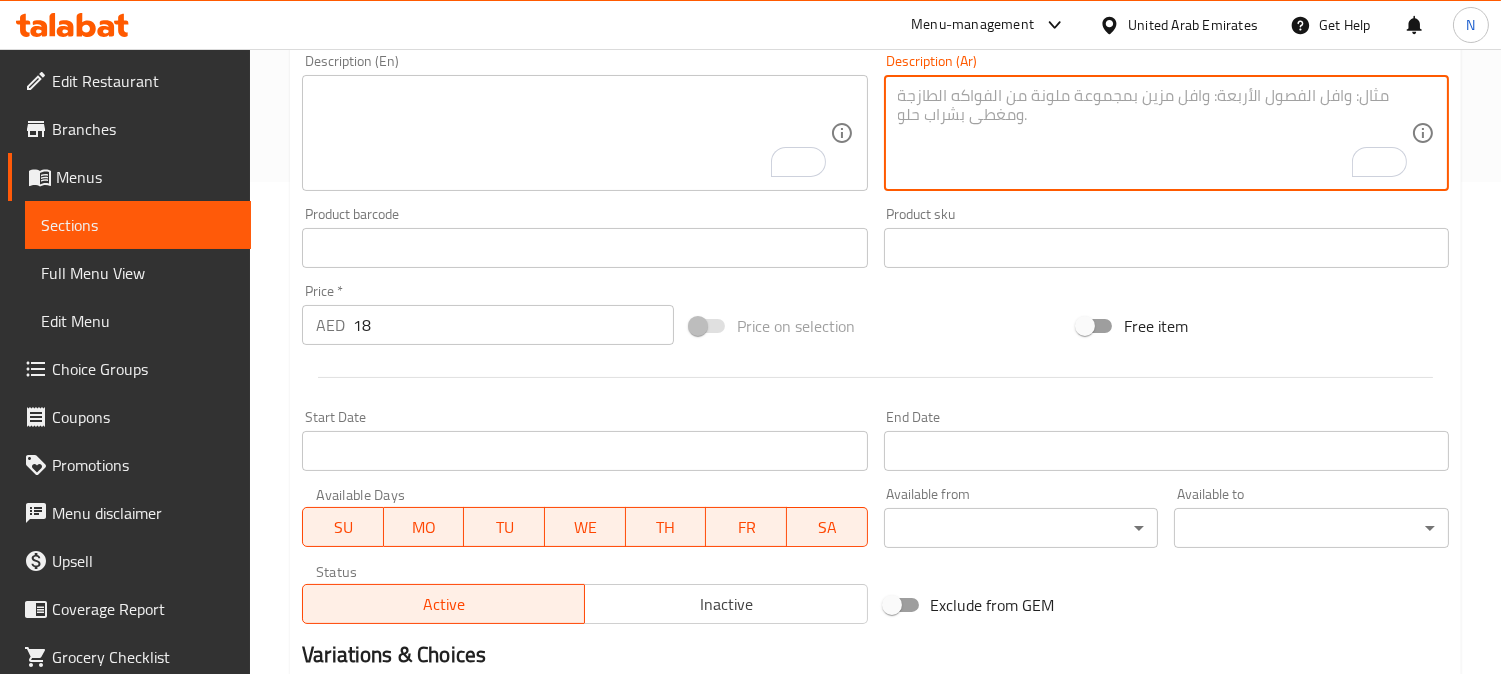 scroll, scrollTop: 735, scrollLeft: 0, axis: vertical 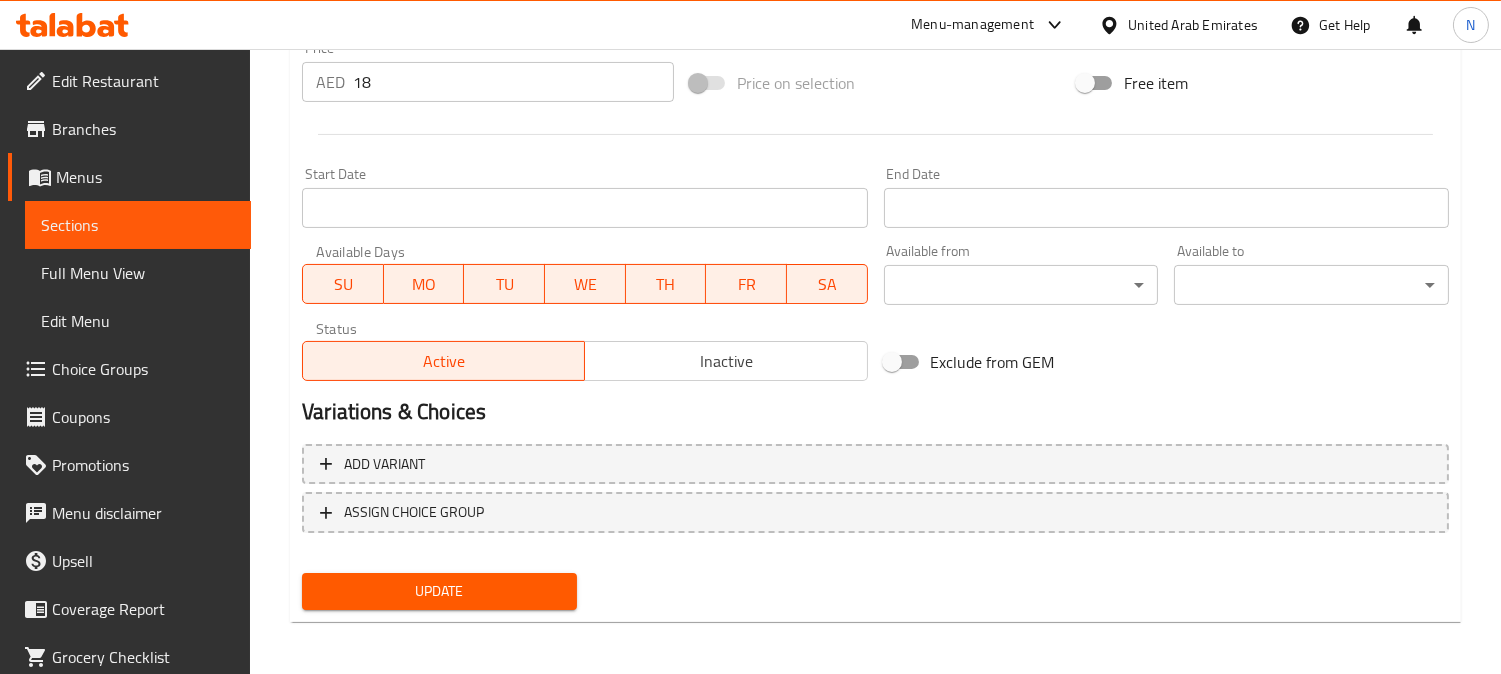 type 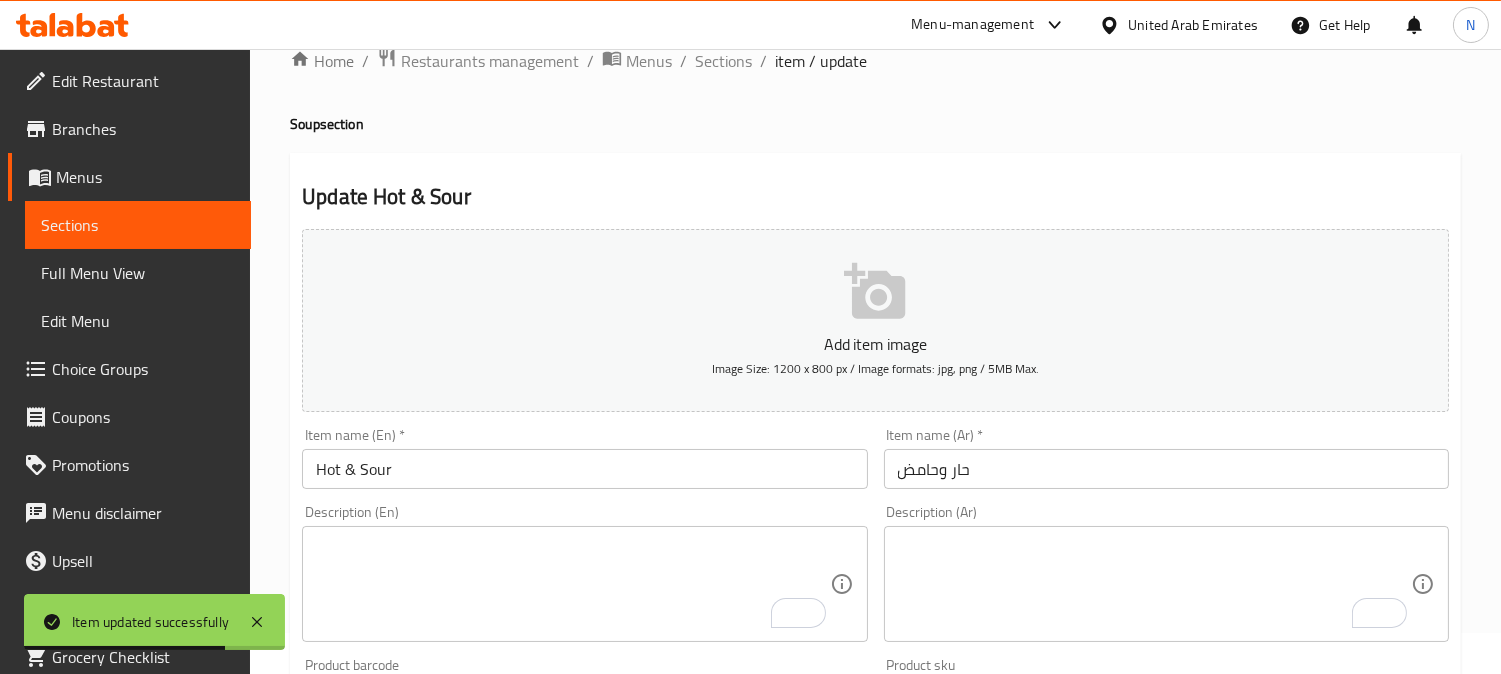 scroll, scrollTop: 0, scrollLeft: 0, axis: both 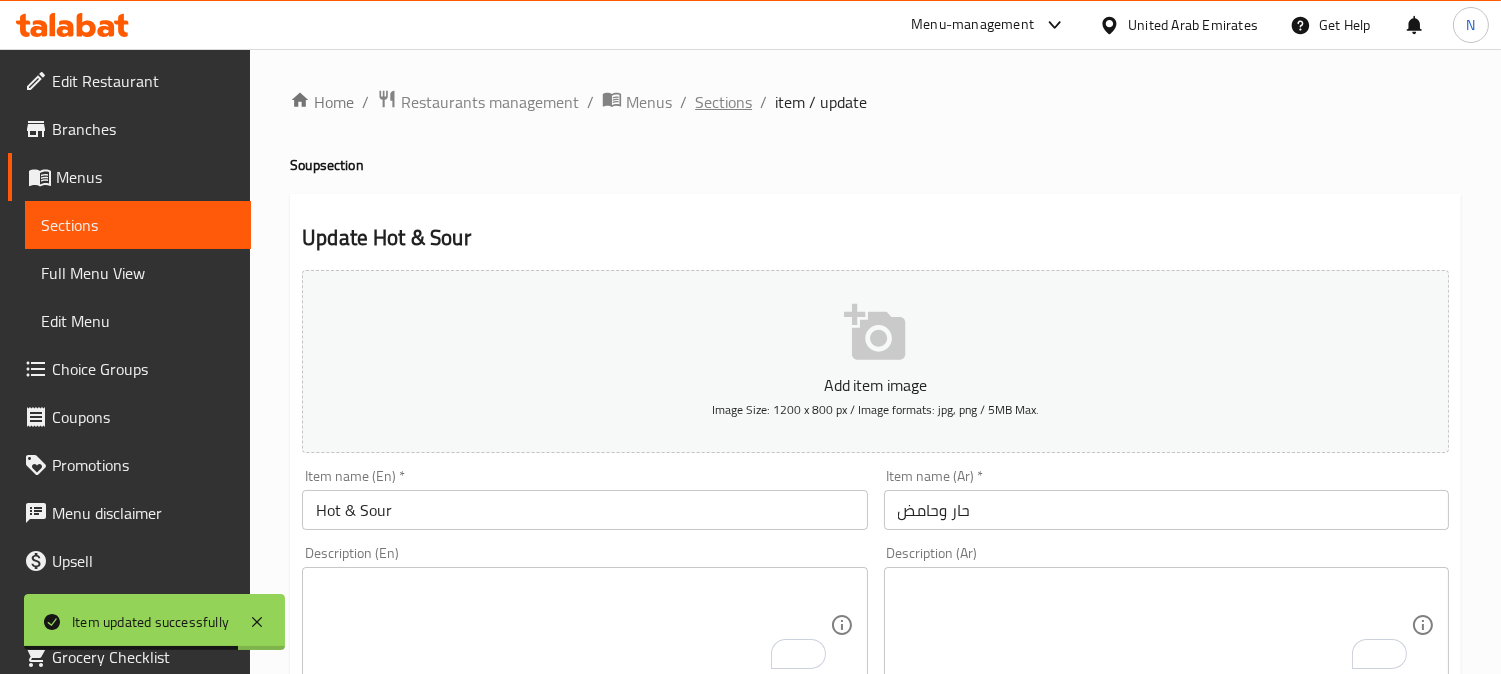 click on "Sections" at bounding box center (723, 102) 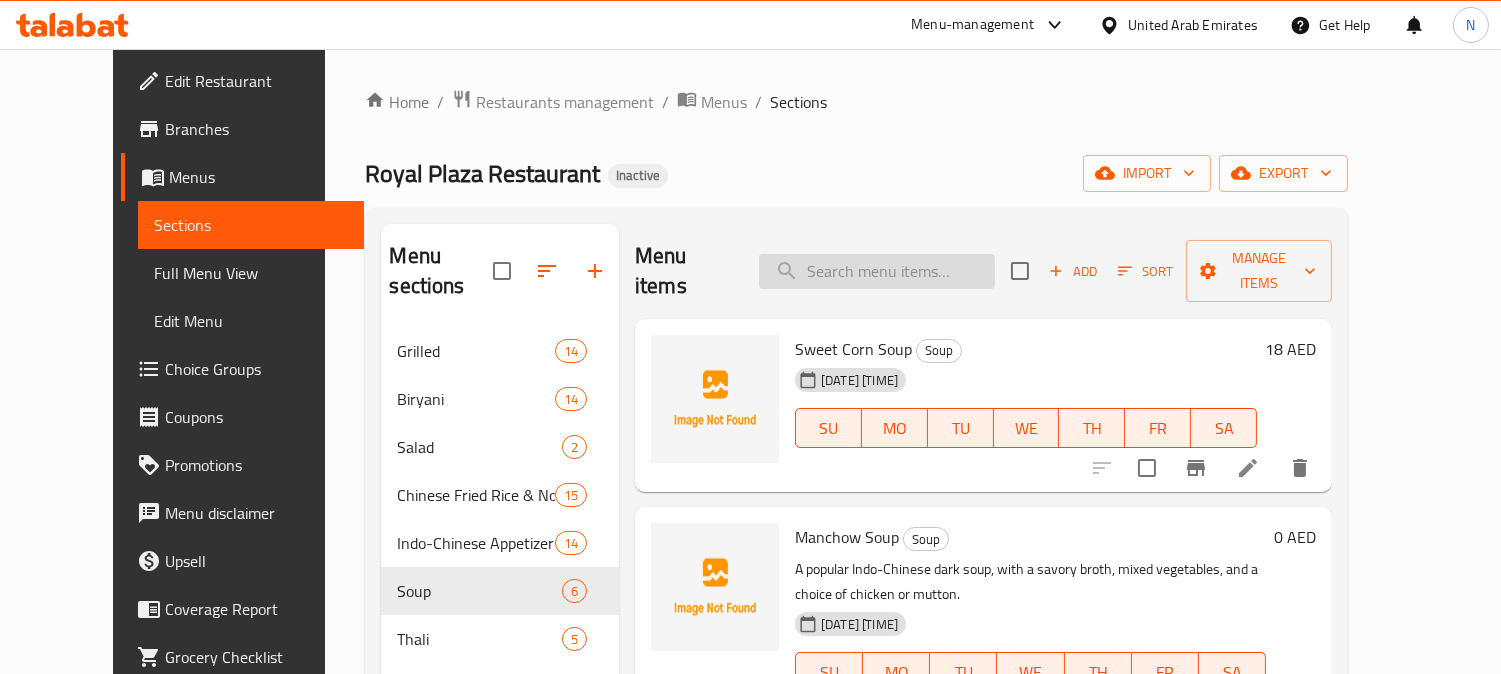 click at bounding box center [877, 271] 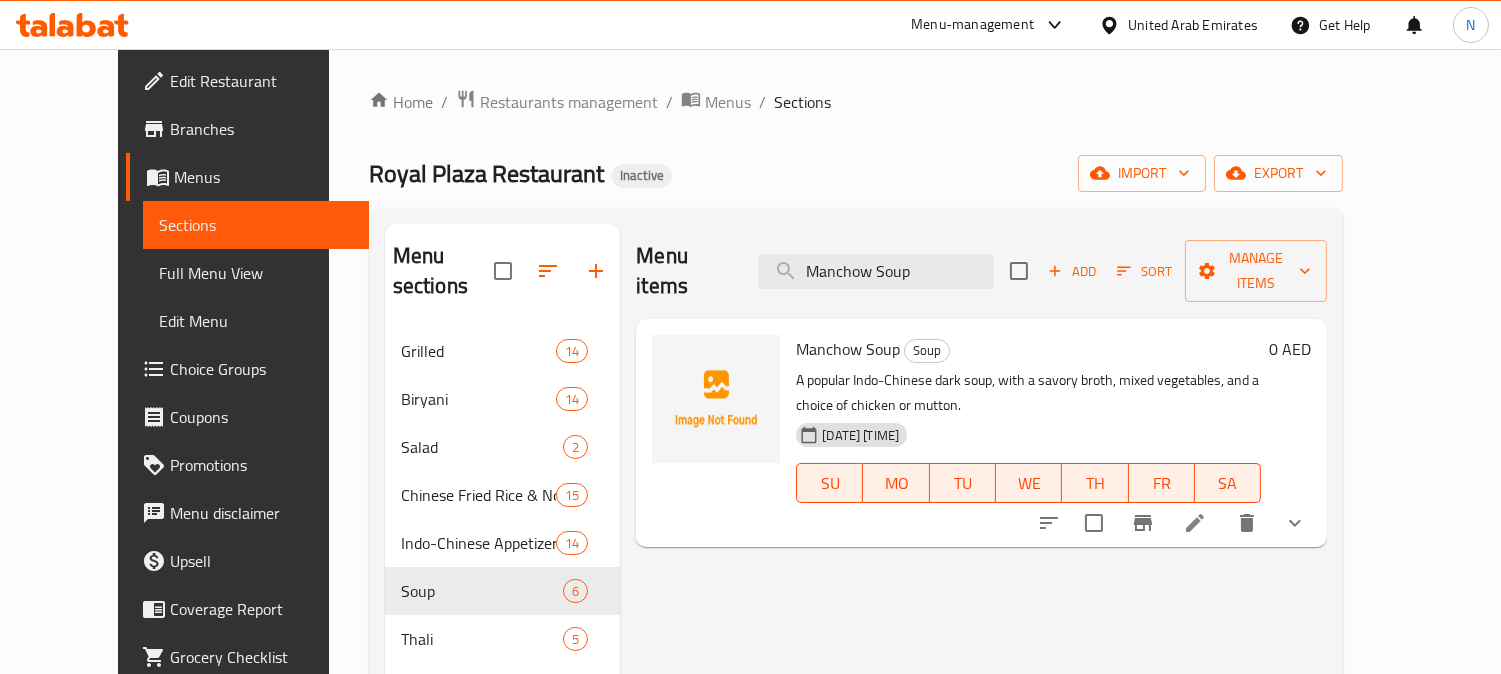 type on "Manchow Soup" 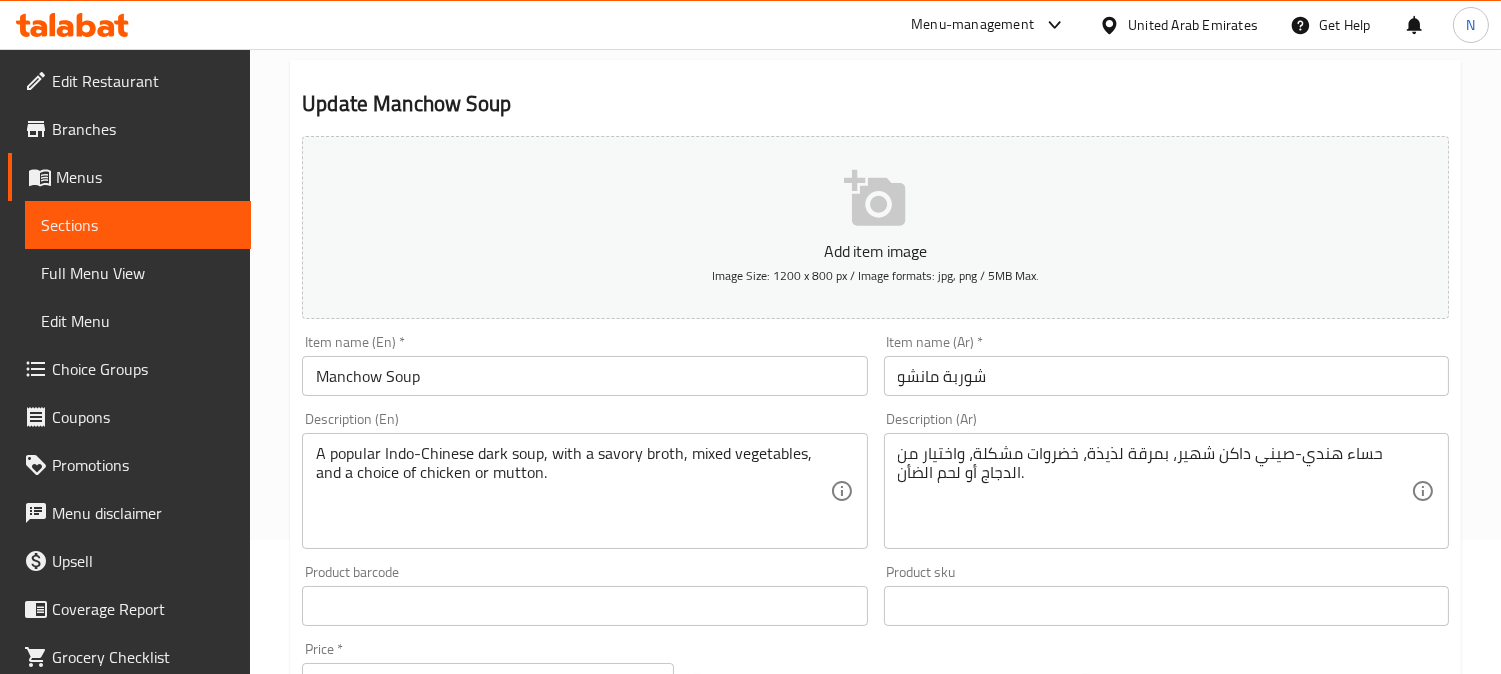 scroll, scrollTop: 116, scrollLeft: 0, axis: vertical 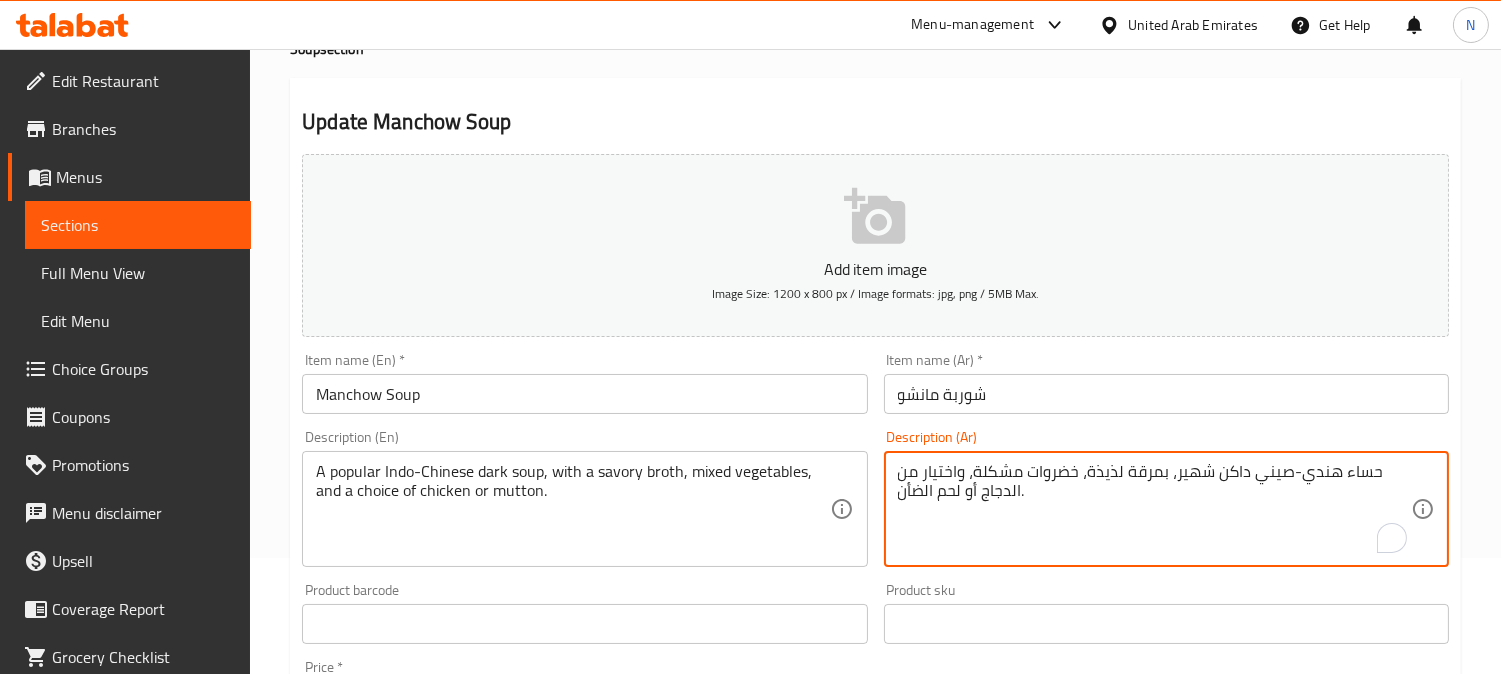 click on "حساء هندي-صيني داكن شهير، بمرقة لذيذة، خضروات مشكلة، واختيار من الدجاج أو لحم الضأن." at bounding box center [1154, 509] 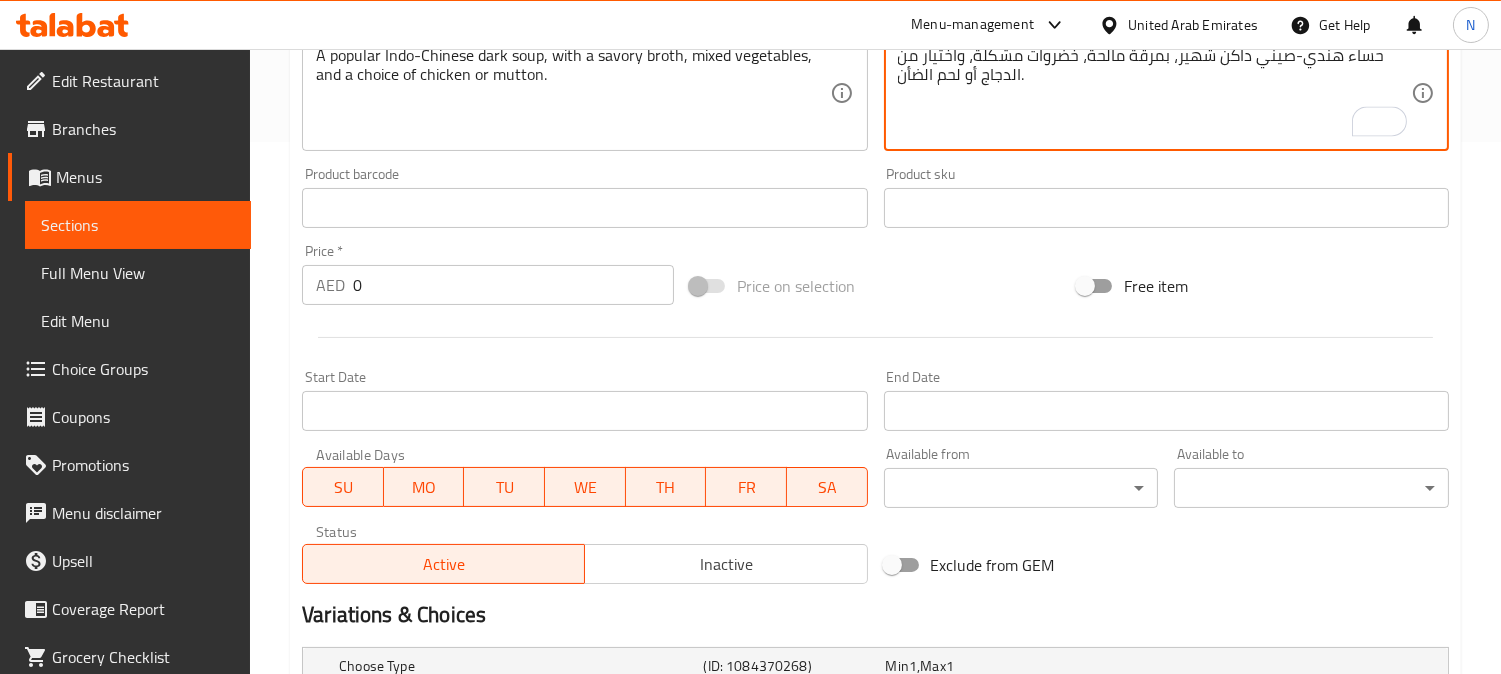 scroll, scrollTop: 783, scrollLeft: 0, axis: vertical 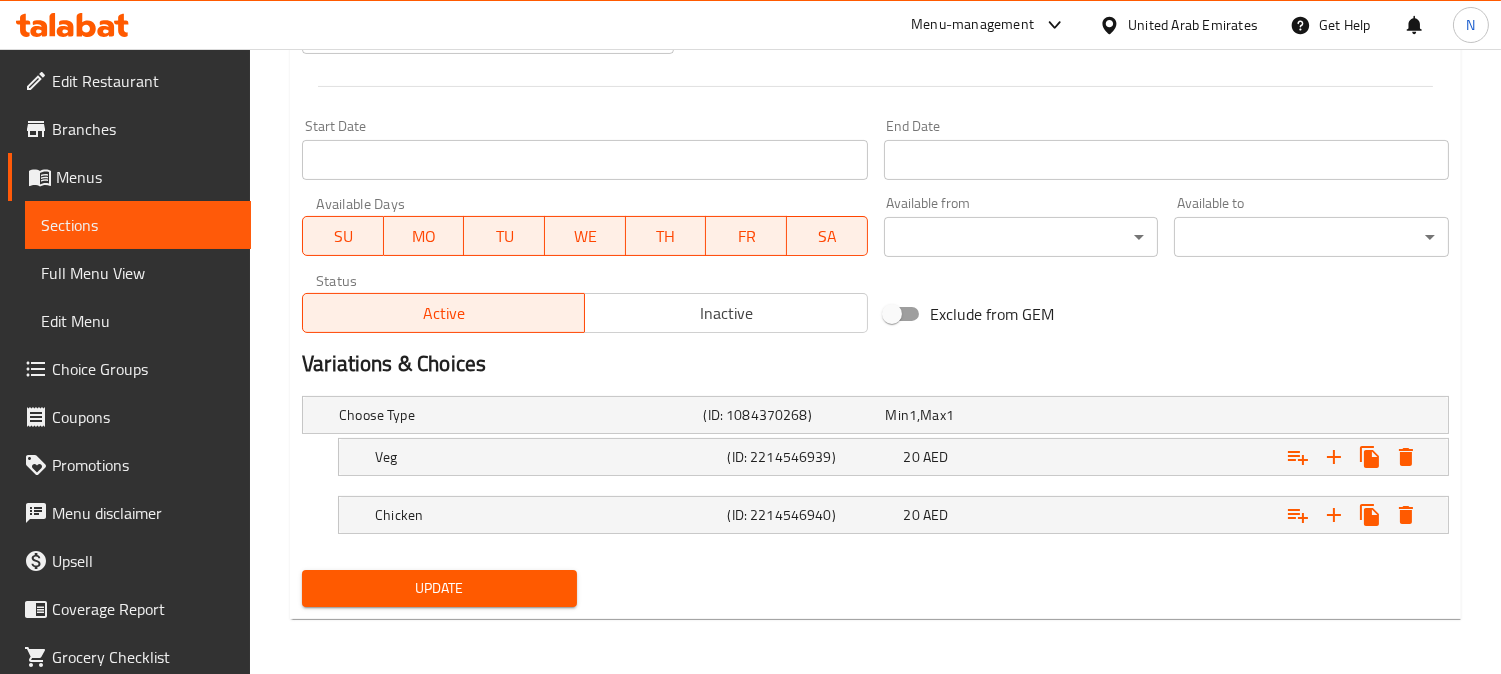type on "حساء هندي-صيني داكن شهير، بمرقة مالحة، خضروات مشكلة، واختيار من الدجاج أو لحم الضأن." 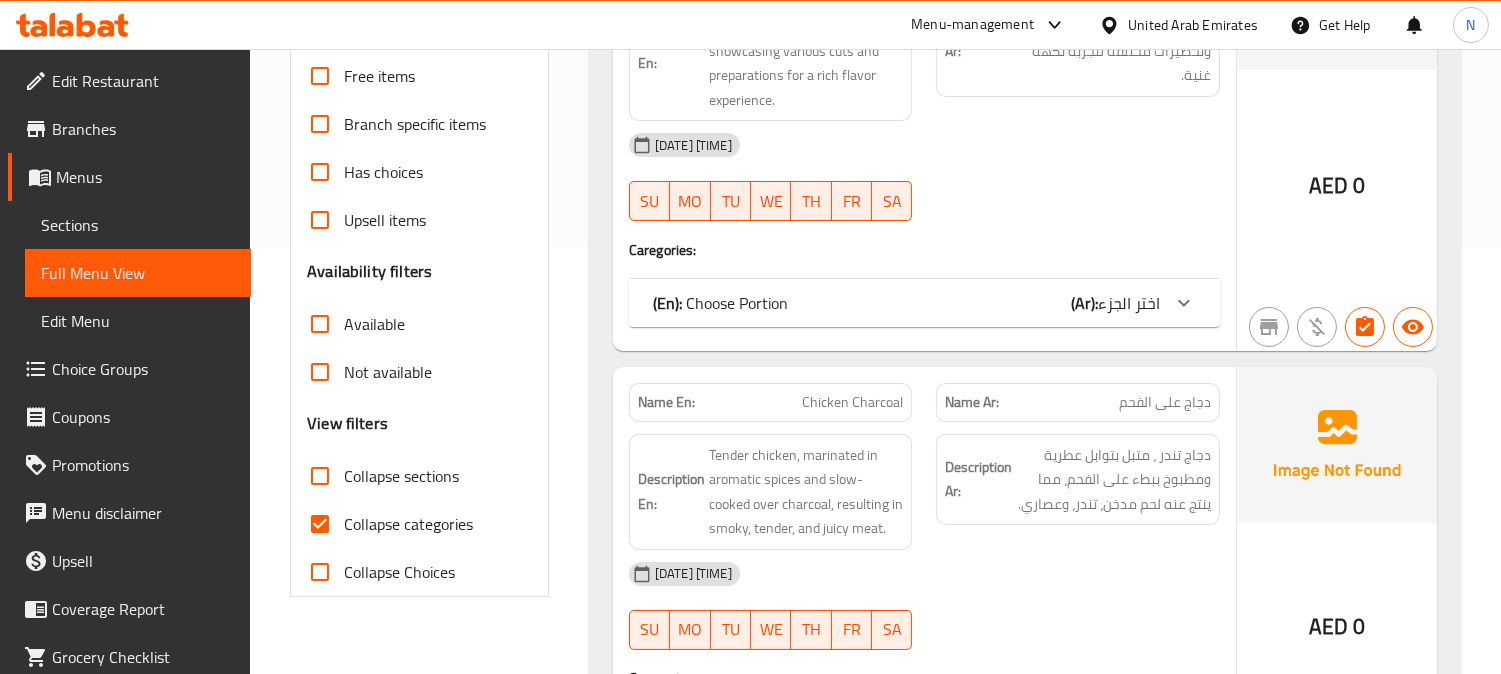 scroll, scrollTop: 444, scrollLeft: 0, axis: vertical 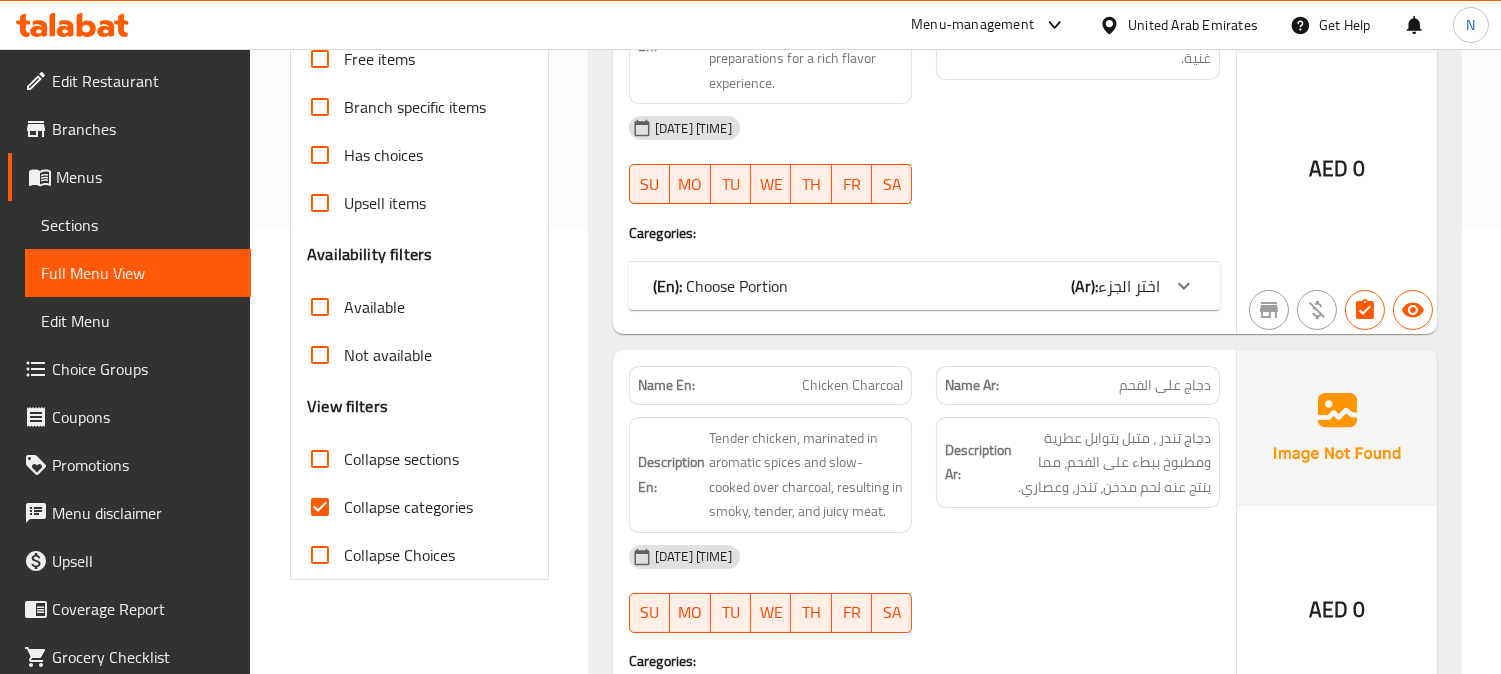 click on "Collapse categories" at bounding box center (320, 507) 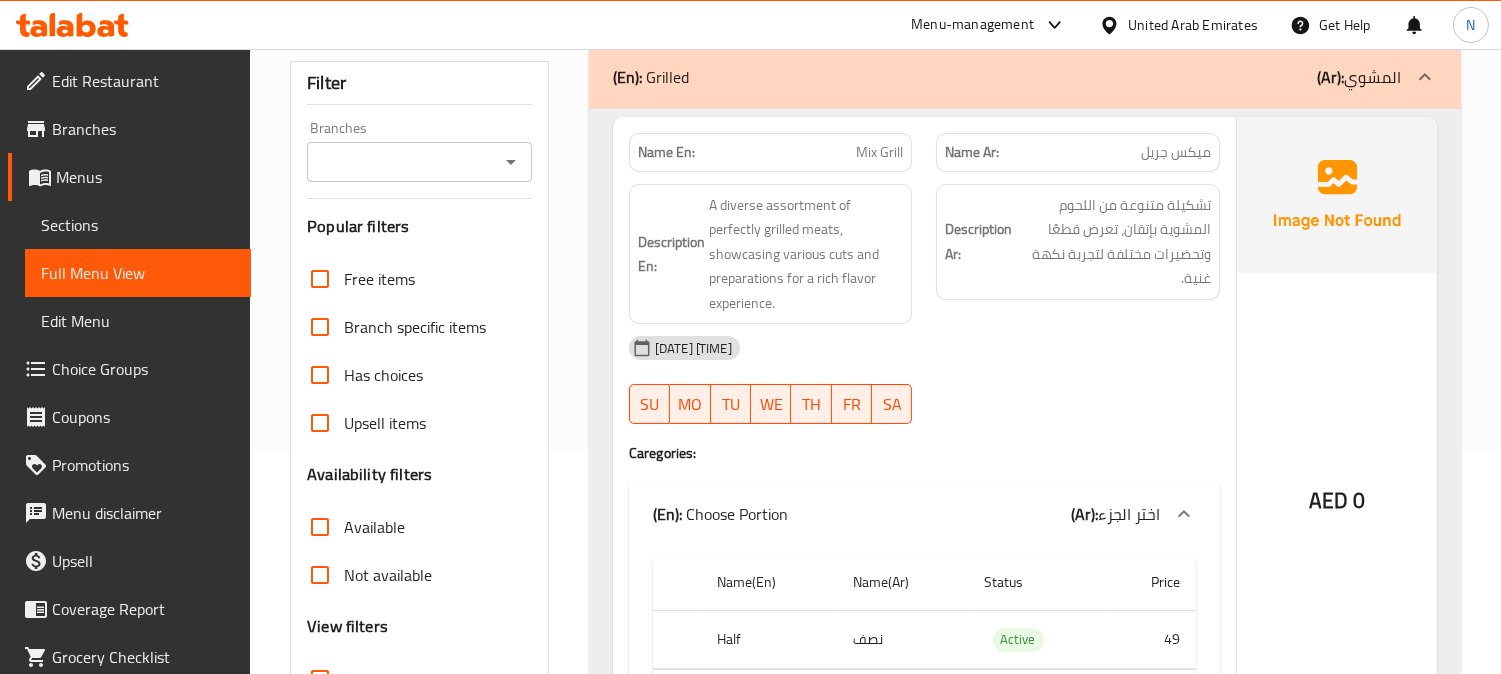 scroll, scrollTop: 0, scrollLeft: 0, axis: both 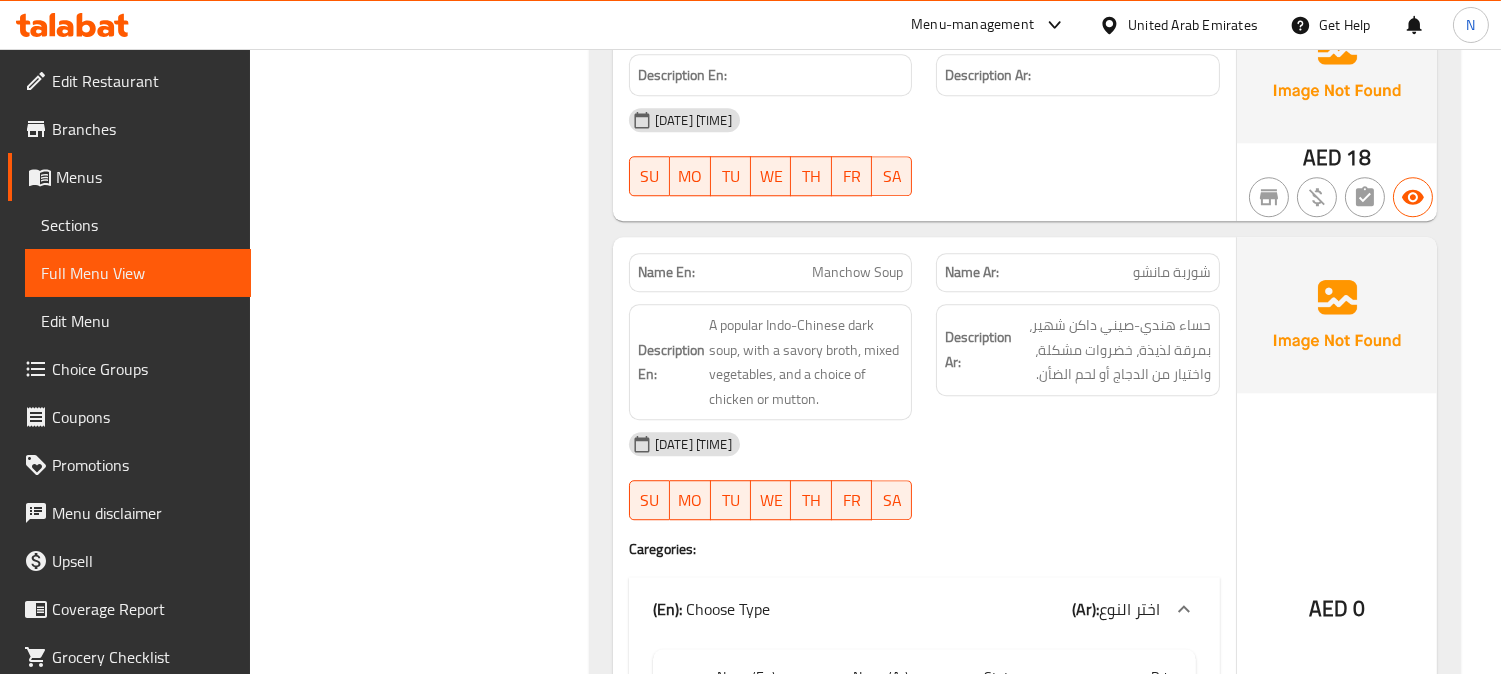 click on "Manchow Soup" at bounding box center (852, -22388) 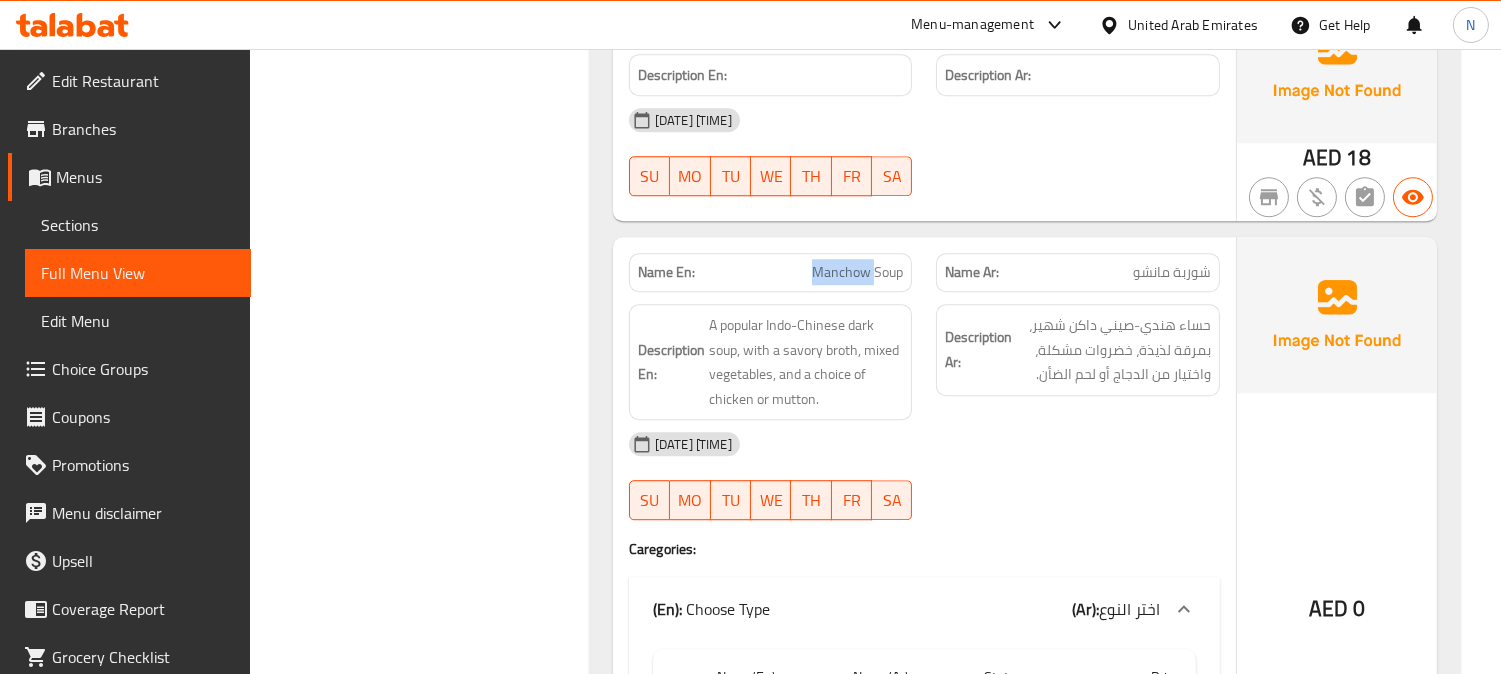 click on "Manchow Soup" at bounding box center (852, -22388) 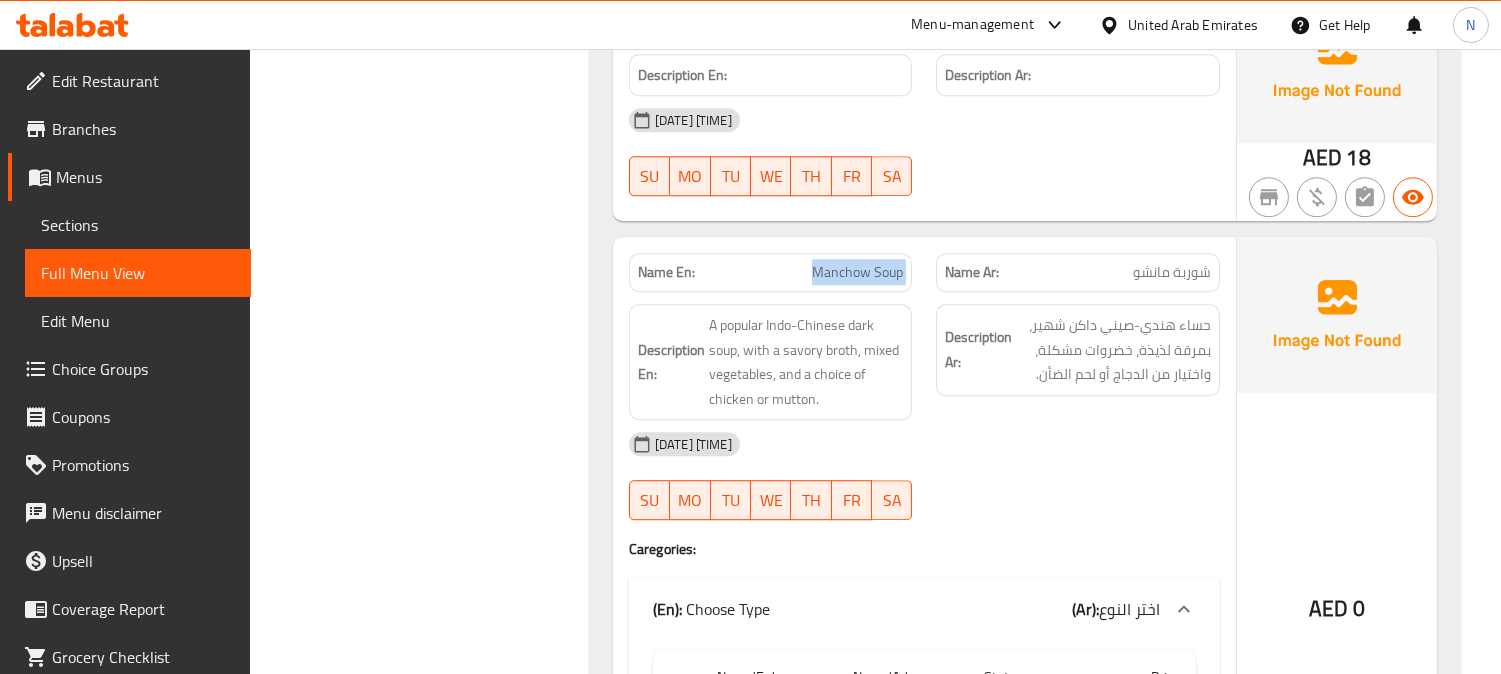 click on "Manchow Soup" at bounding box center (852, -22388) 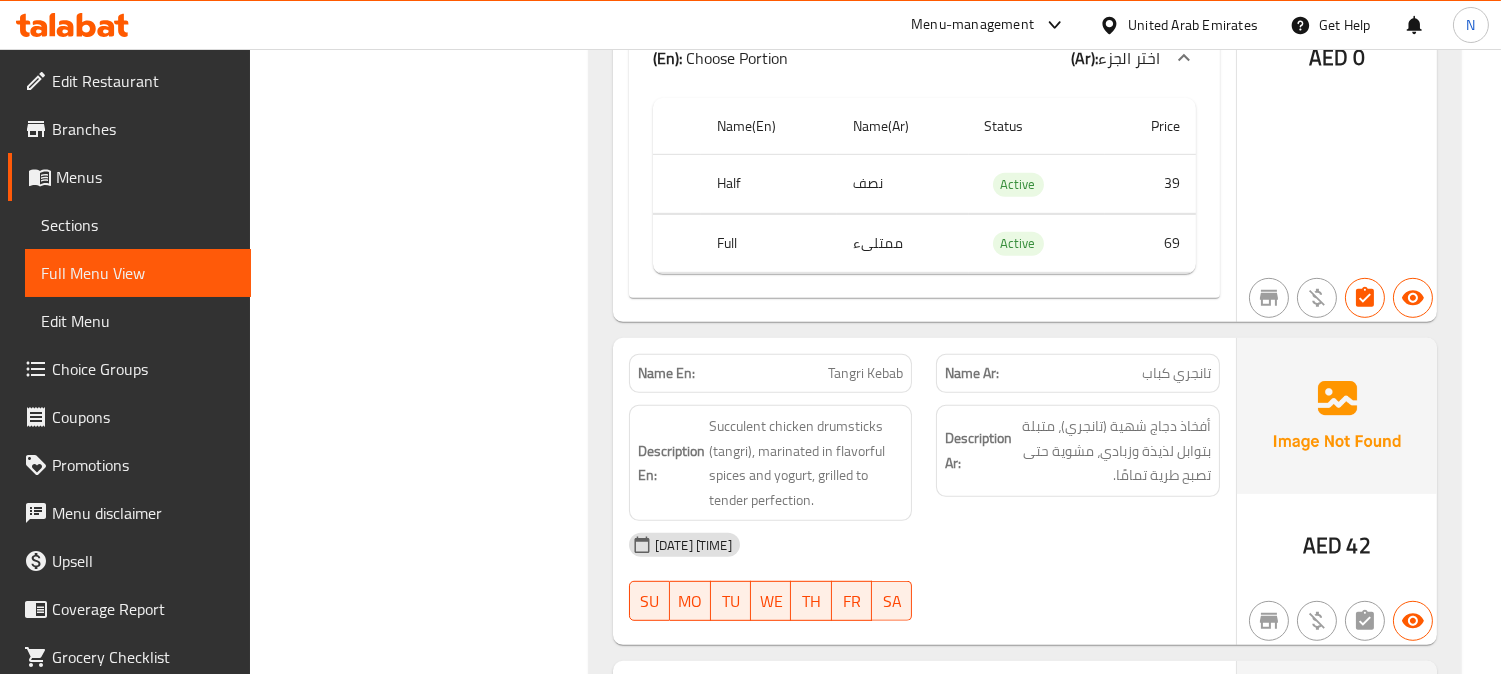 scroll, scrollTop: 2102, scrollLeft: 0, axis: vertical 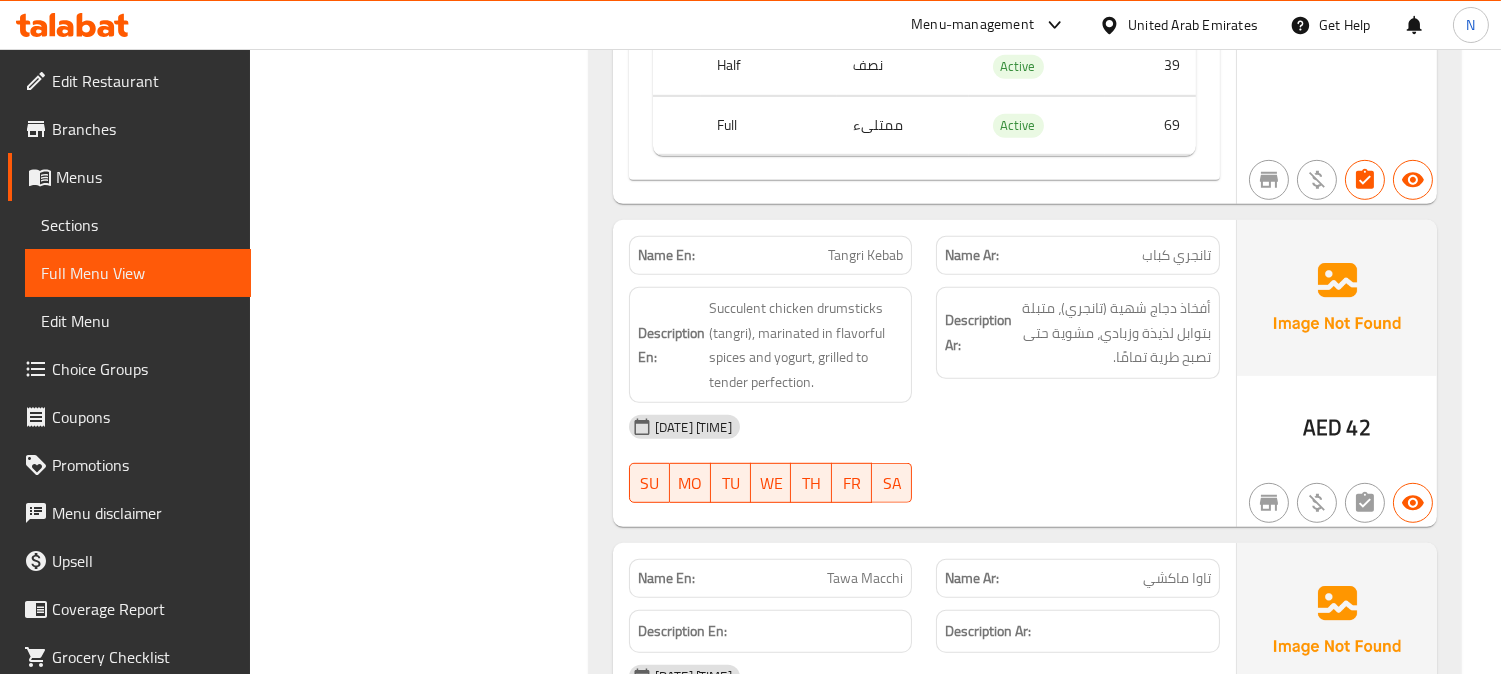 click on "Tangri Kebab" at bounding box center [865, 255] 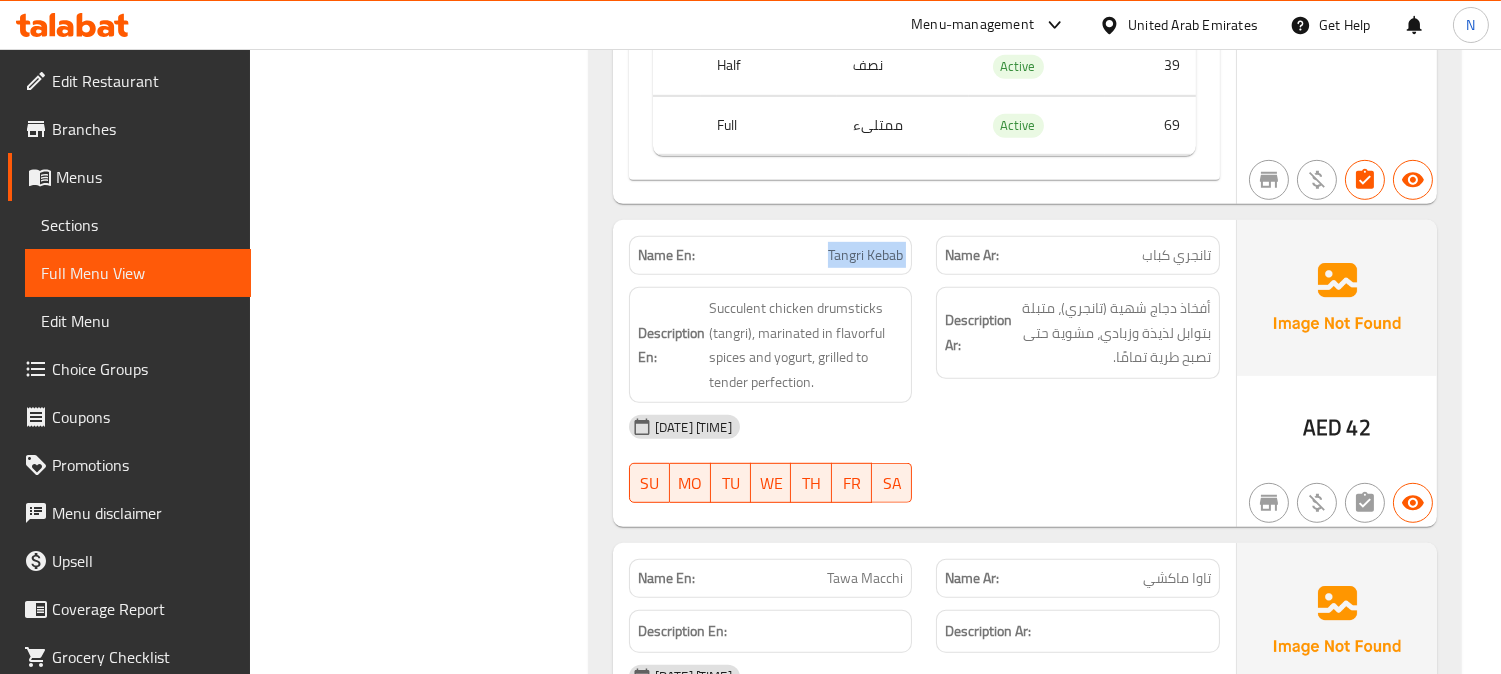 click on "Tangri Kebab" at bounding box center (865, 255) 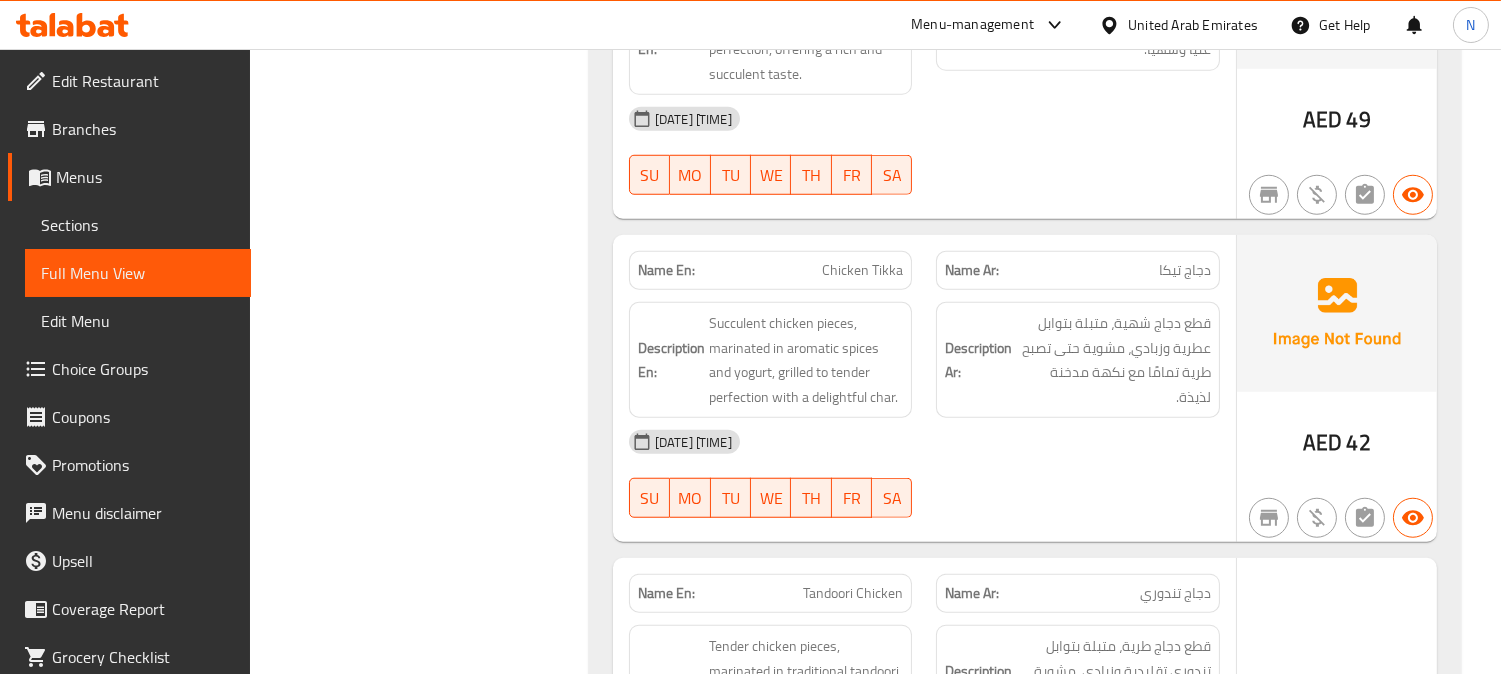 scroll, scrollTop: 2991, scrollLeft: 0, axis: vertical 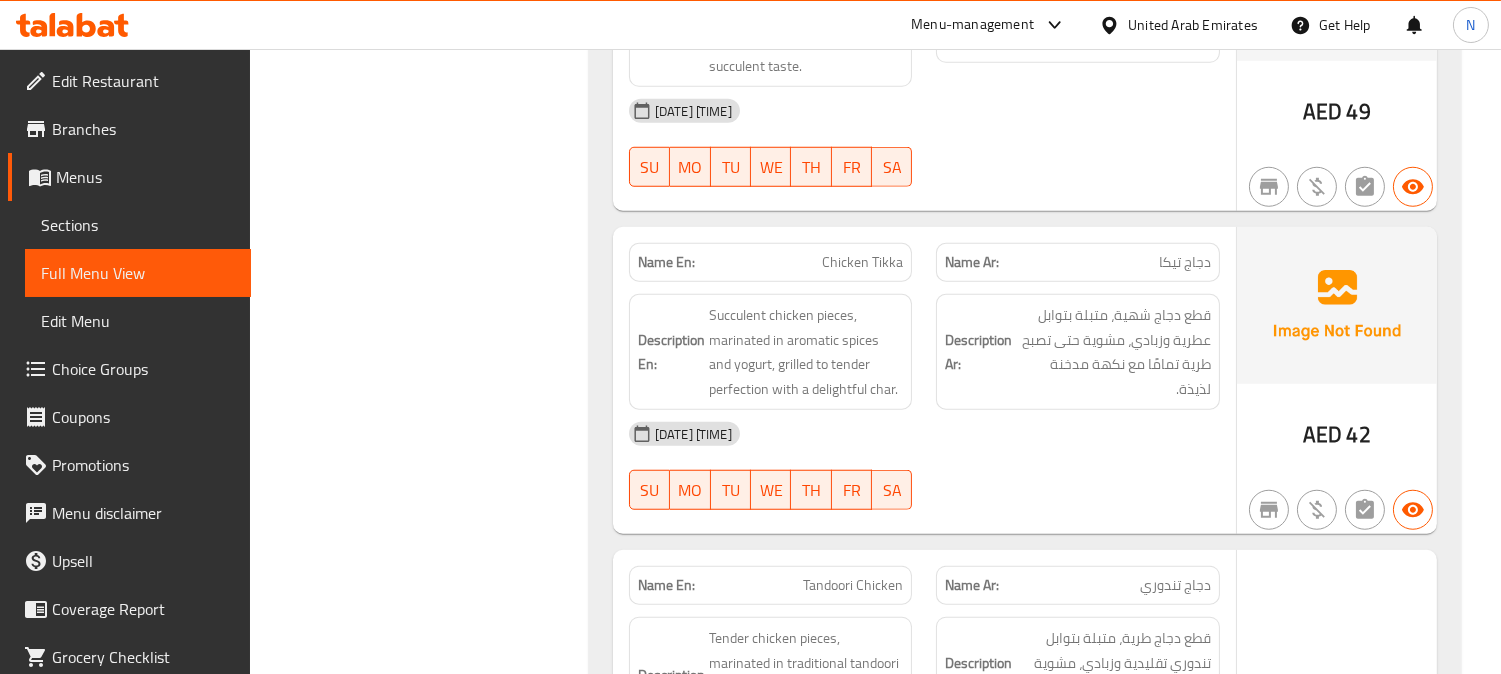 click on "Chicken Tikka" at bounding box center [862, 262] 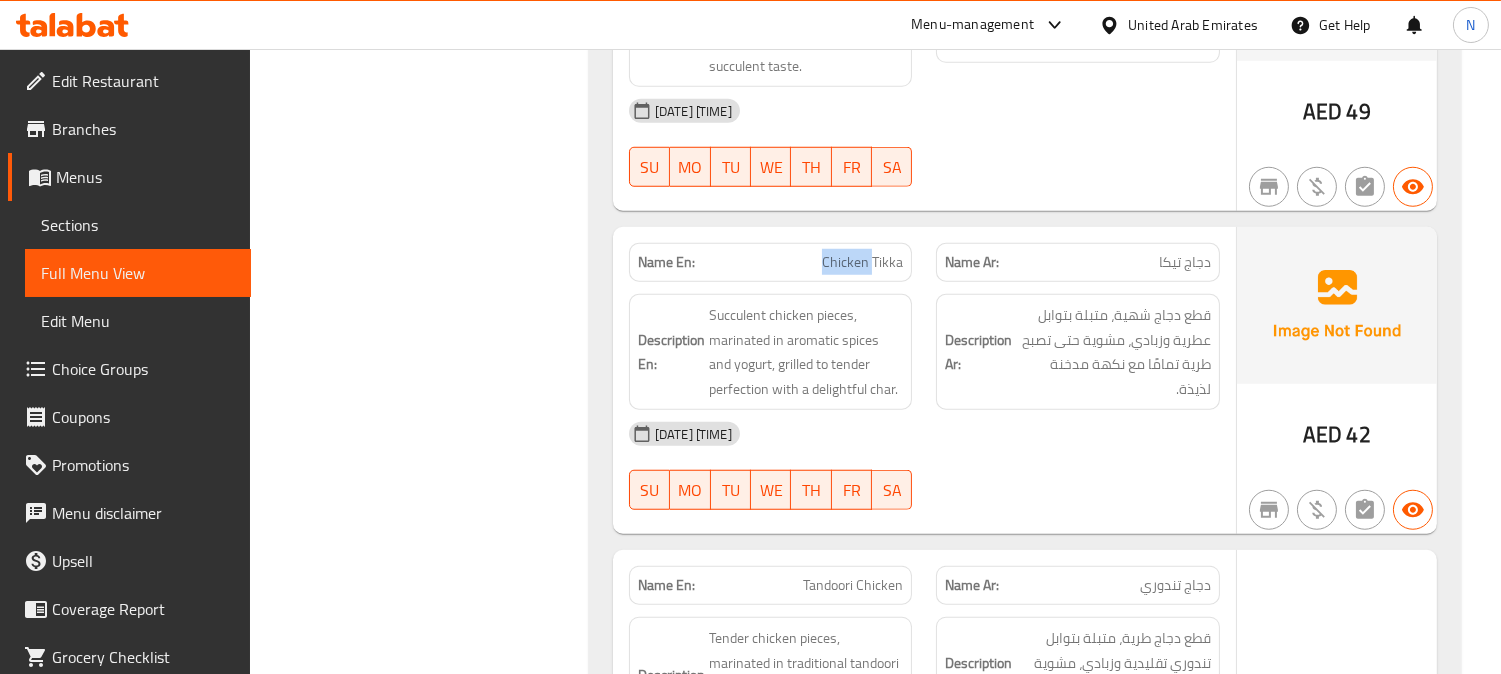 click on "Chicken Tikka" at bounding box center [862, 262] 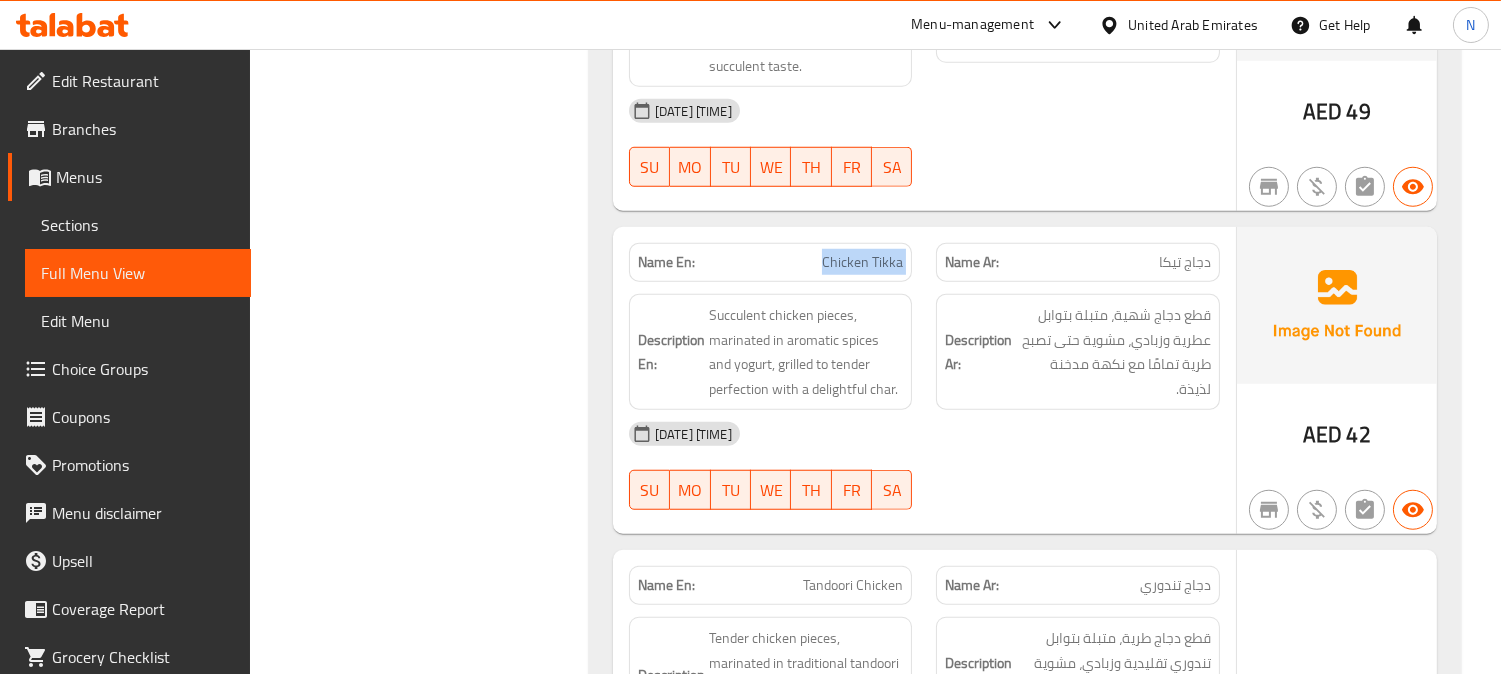 click on "Chicken Tikka" at bounding box center [862, 262] 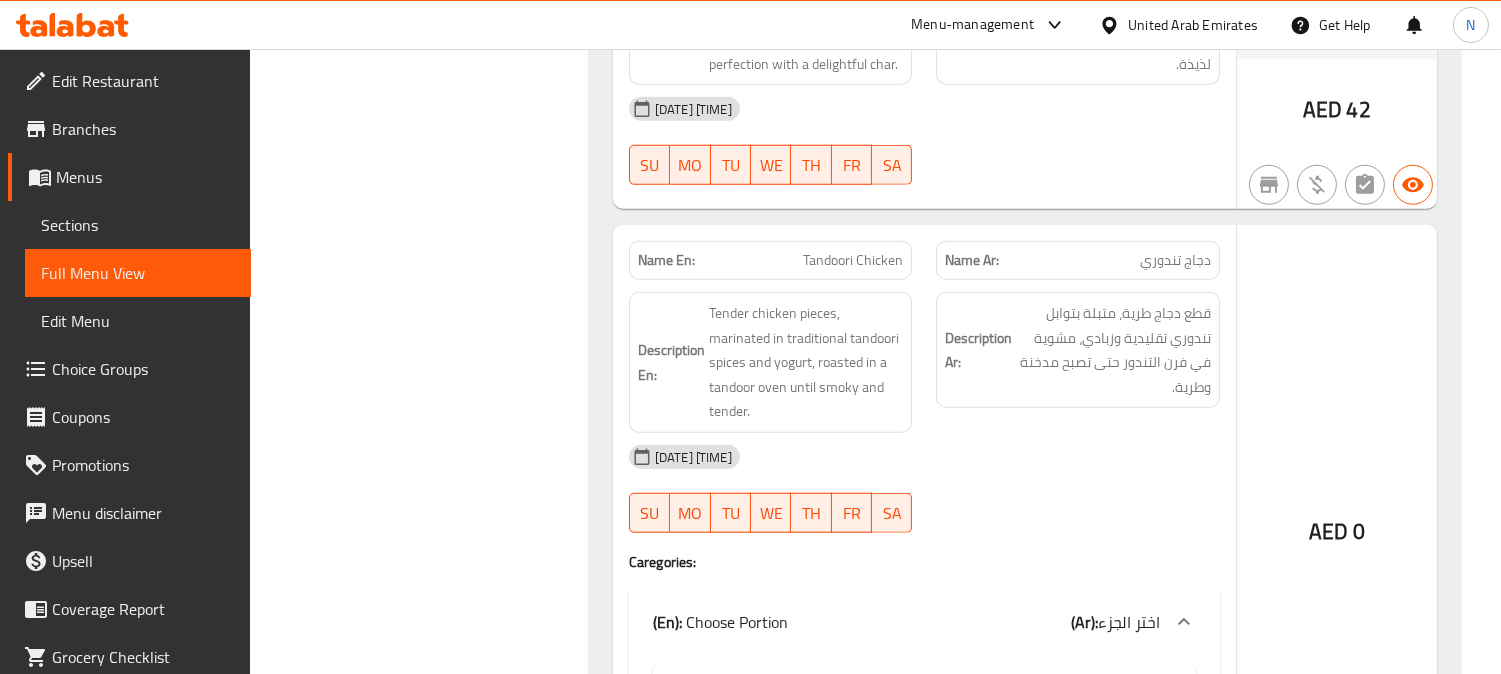 scroll, scrollTop: 3324, scrollLeft: 0, axis: vertical 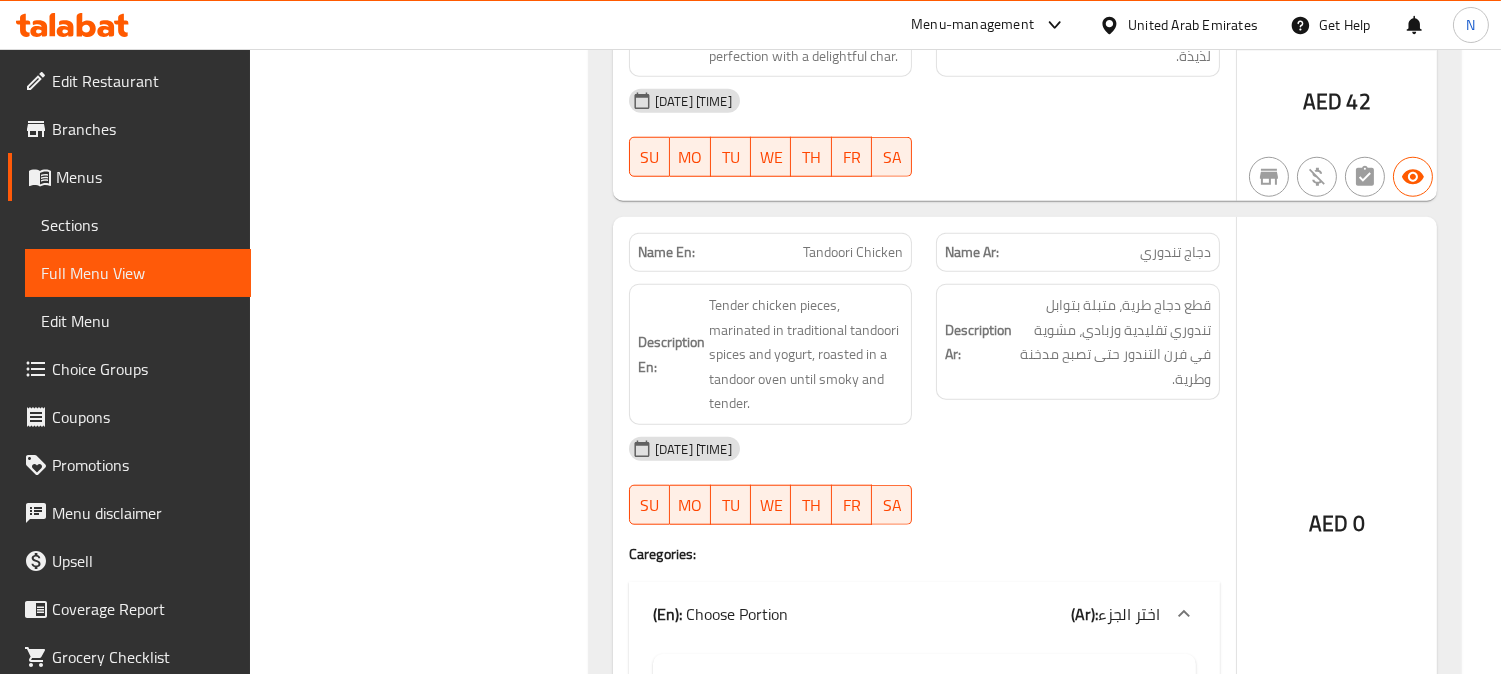 click on "Tandoori Chicken" at bounding box center (853, 252) 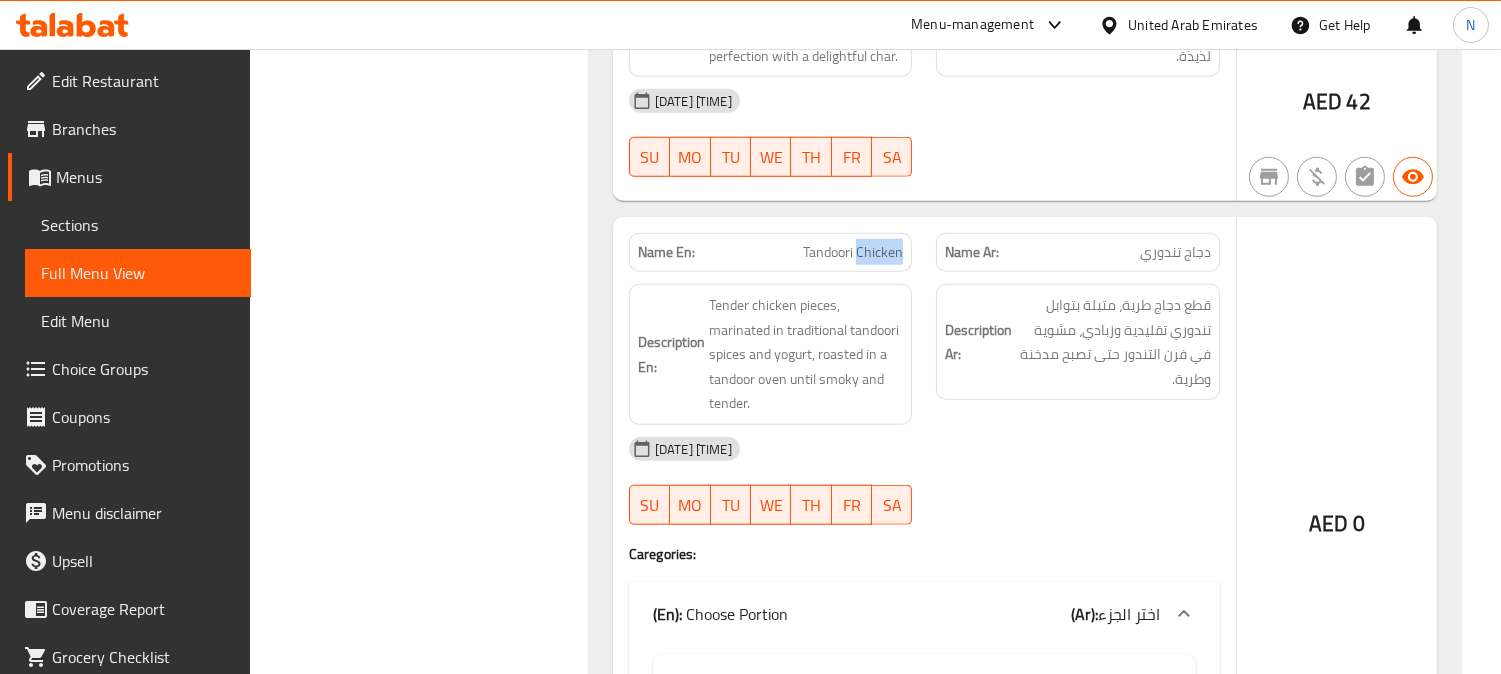 click on "Tandoori Chicken" at bounding box center (853, 252) 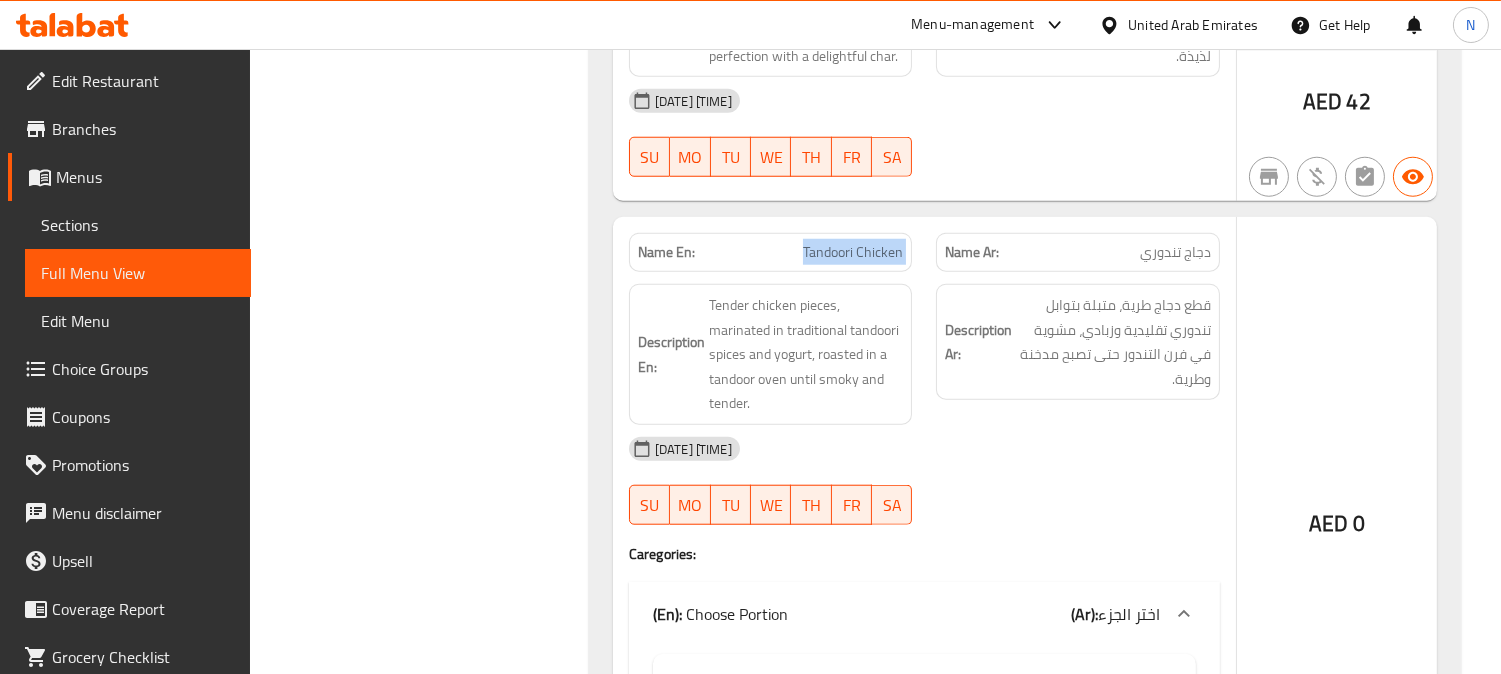 click on "Tandoori Chicken" at bounding box center (853, 252) 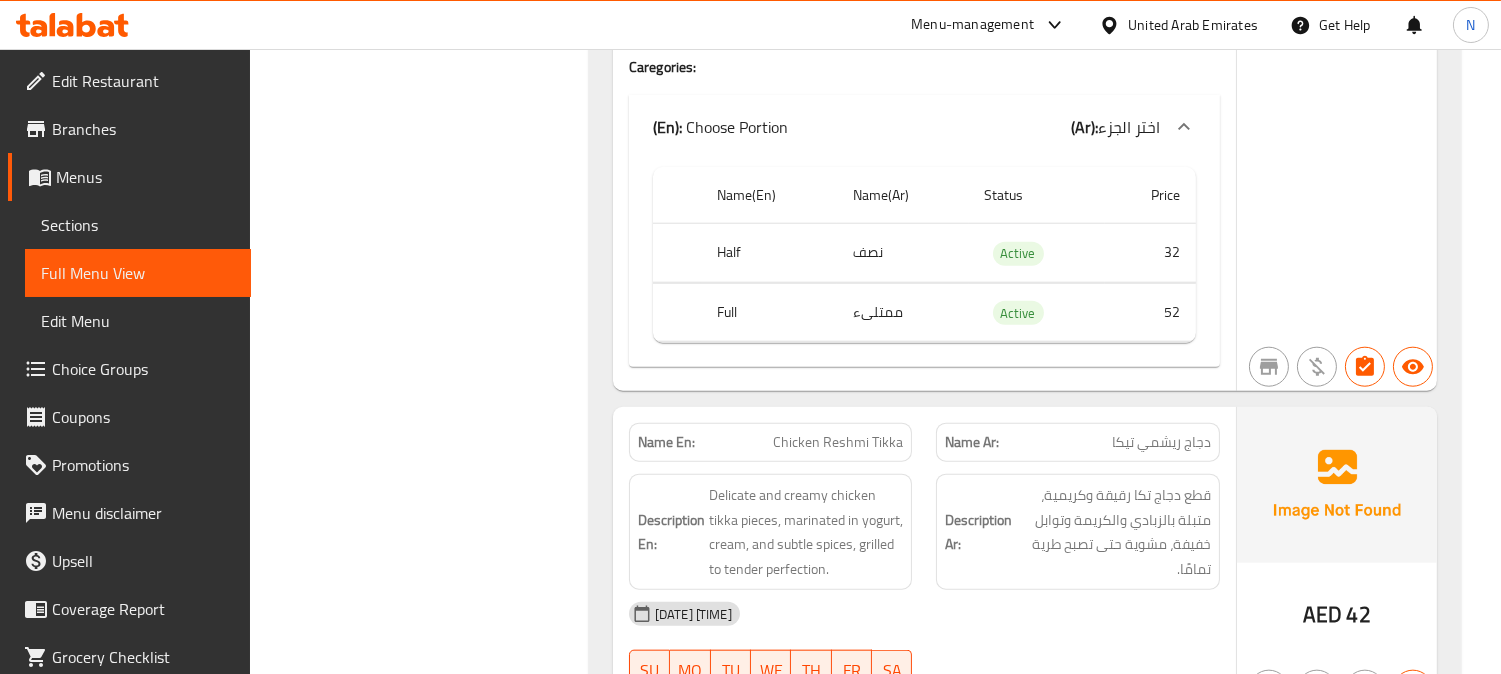 scroll, scrollTop: 3880, scrollLeft: 0, axis: vertical 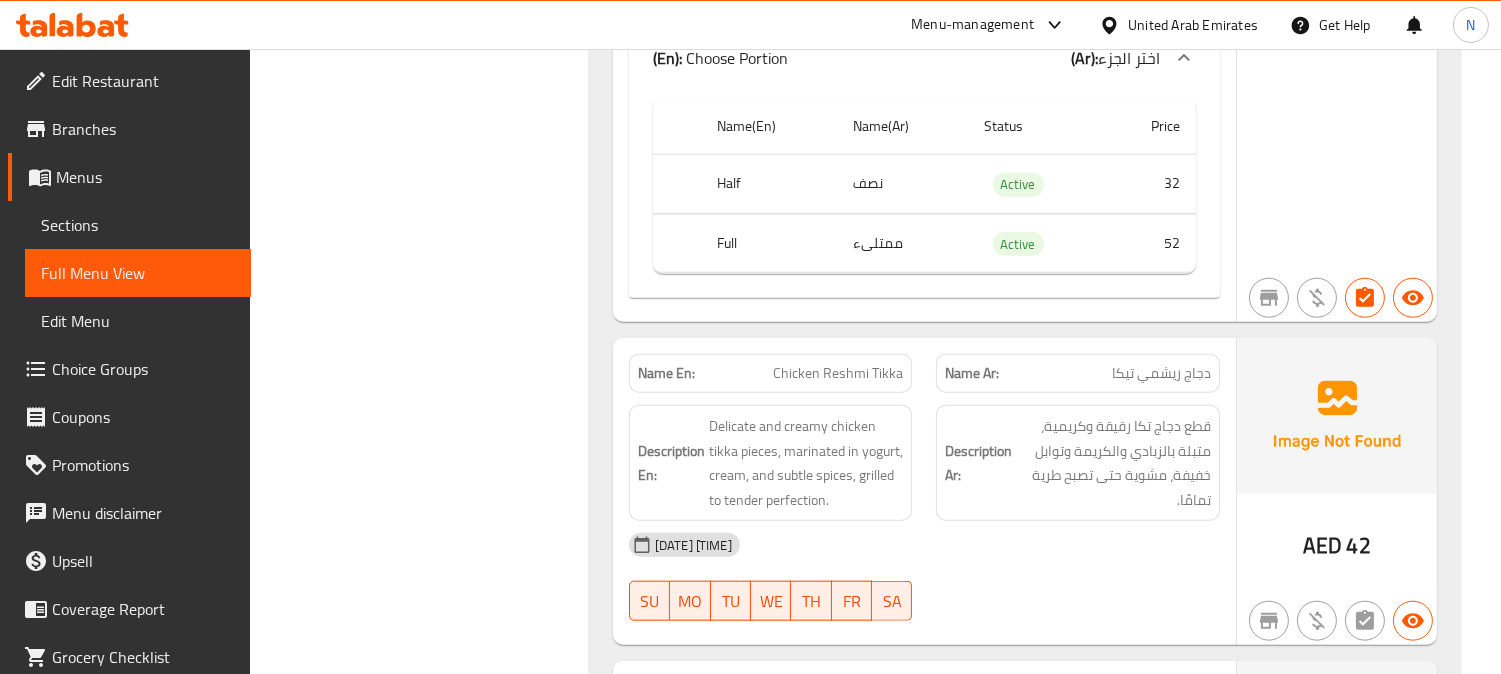 click on "Chicken Reshmi Tikka" at bounding box center (838, 373) 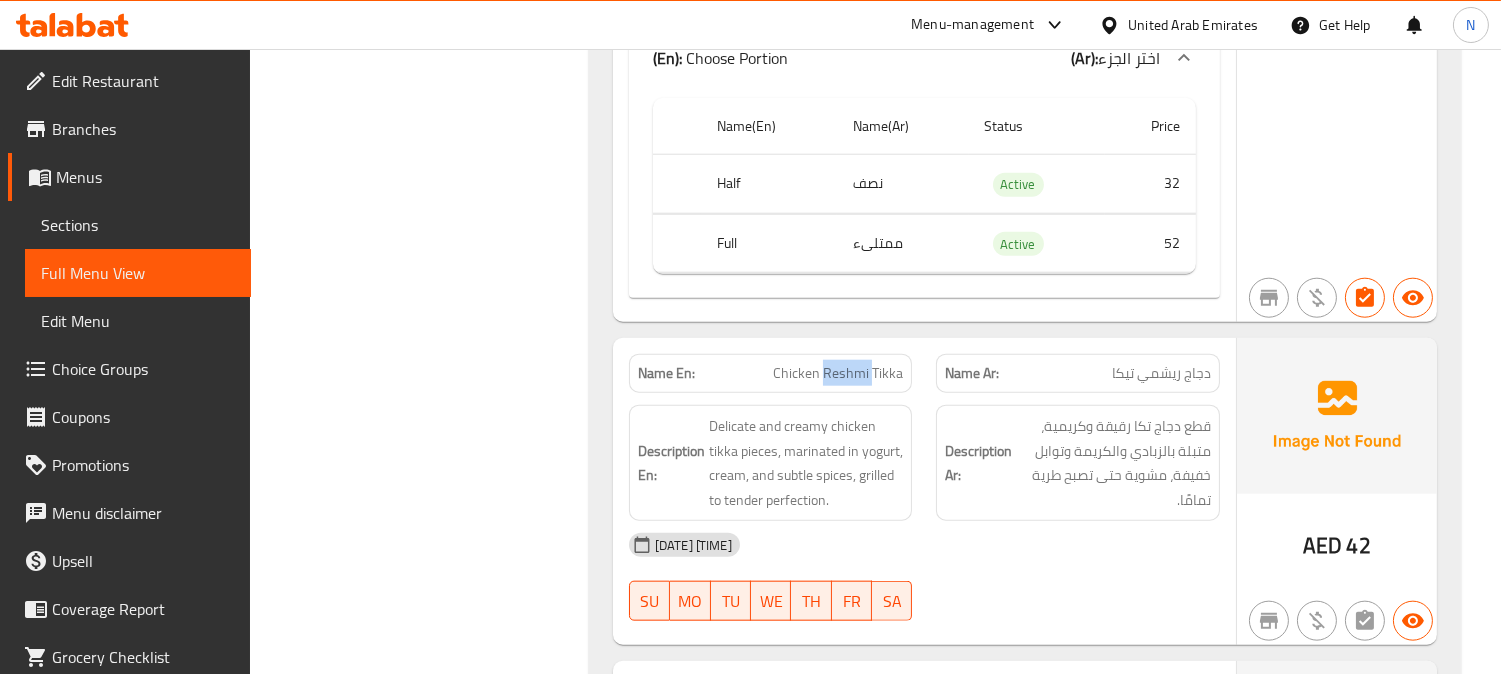 click on "Chicken Reshmi Tikka" at bounding box center (838, 373) 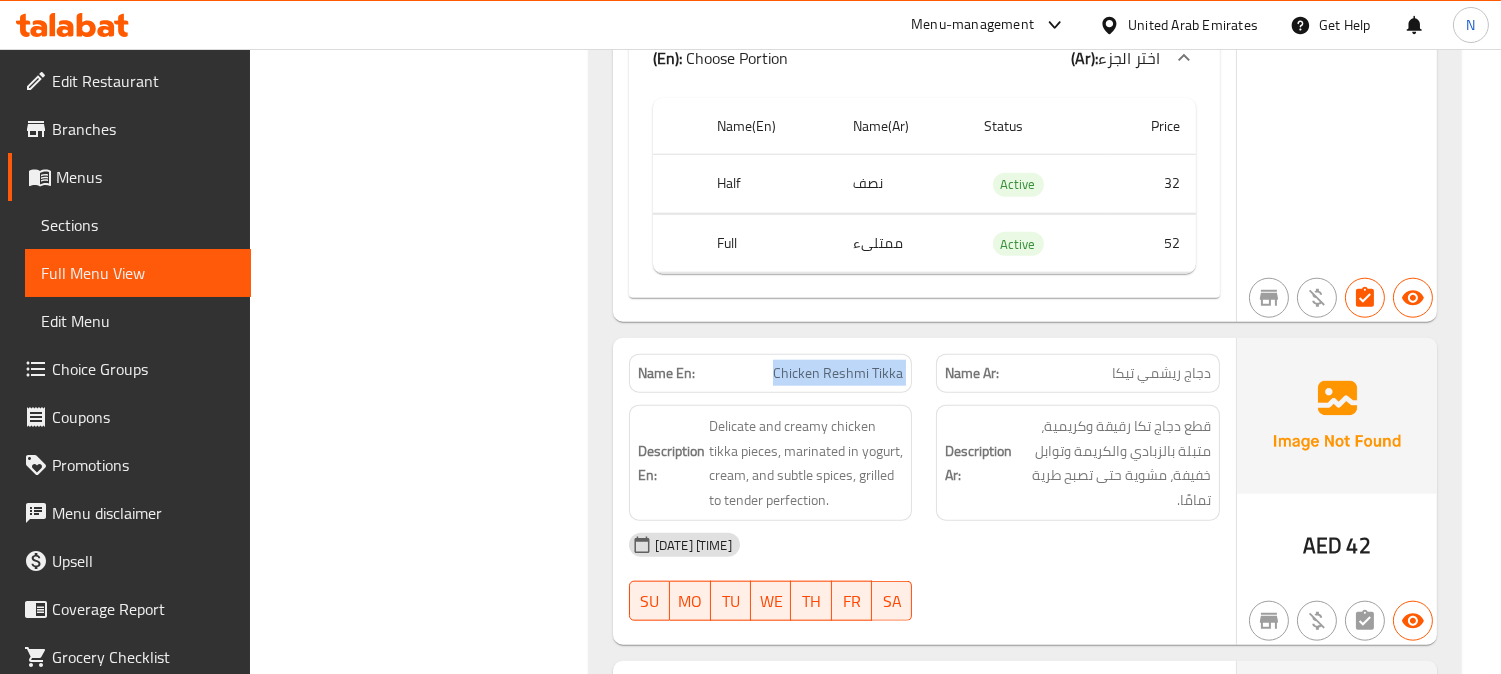 copy on "Chicken Reshmi Tikka" 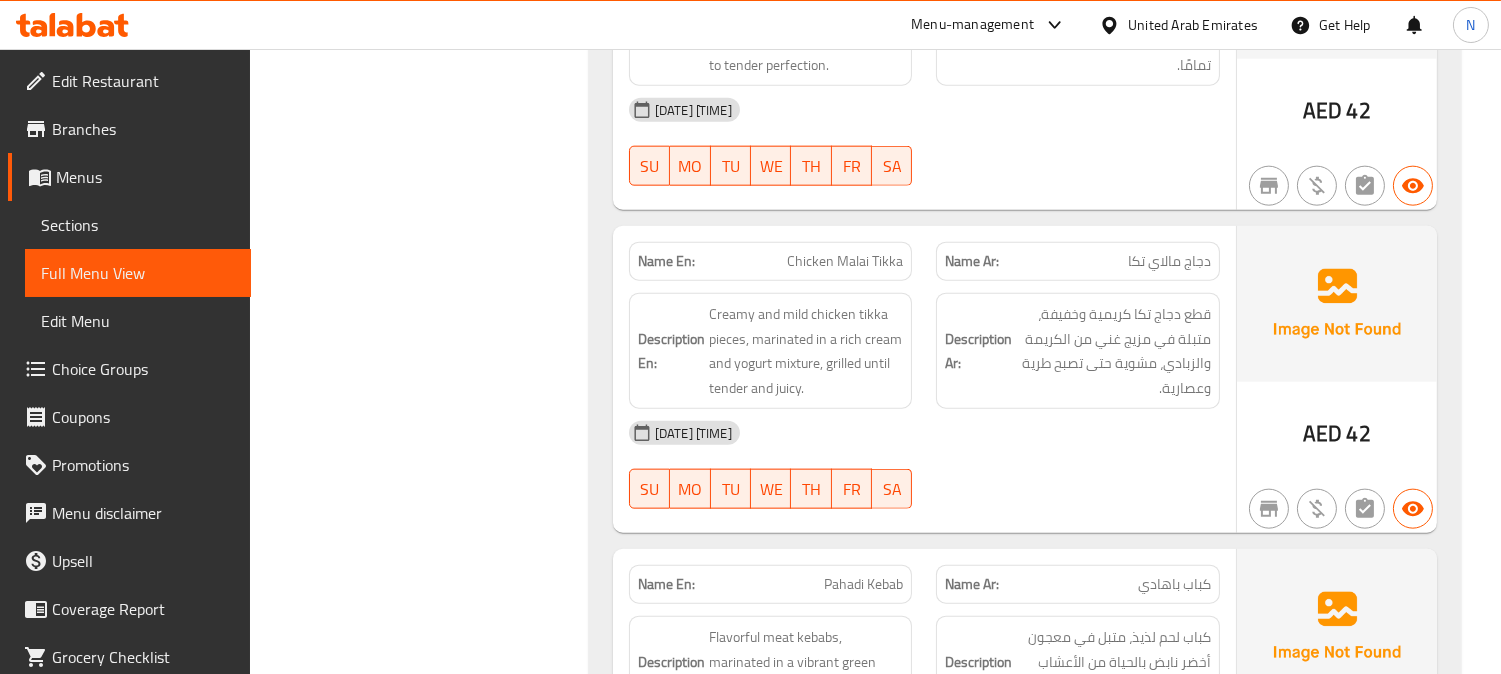 scroll, scrollTop: 4324, scrollLeft: 0, axis: vertical 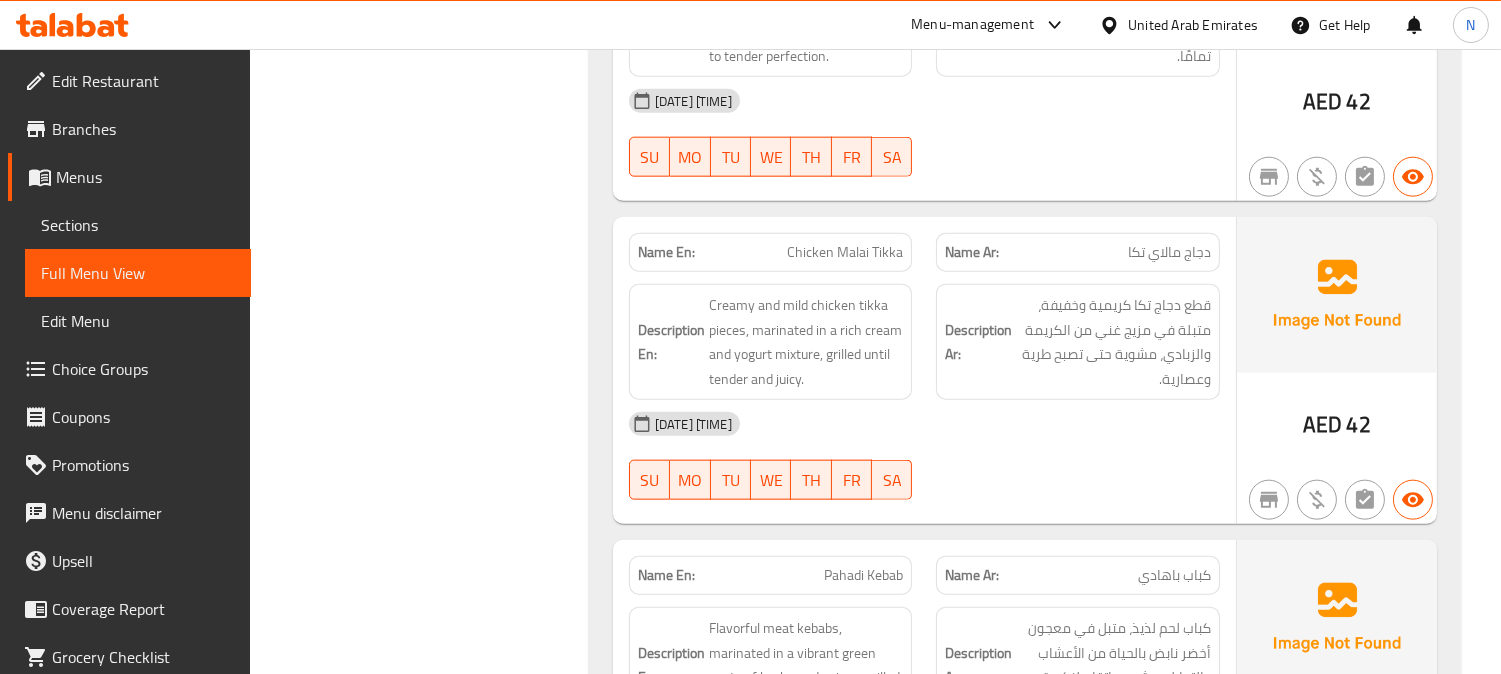 click on "Chicken Malai Tikka" at bounding box center (845, 252) 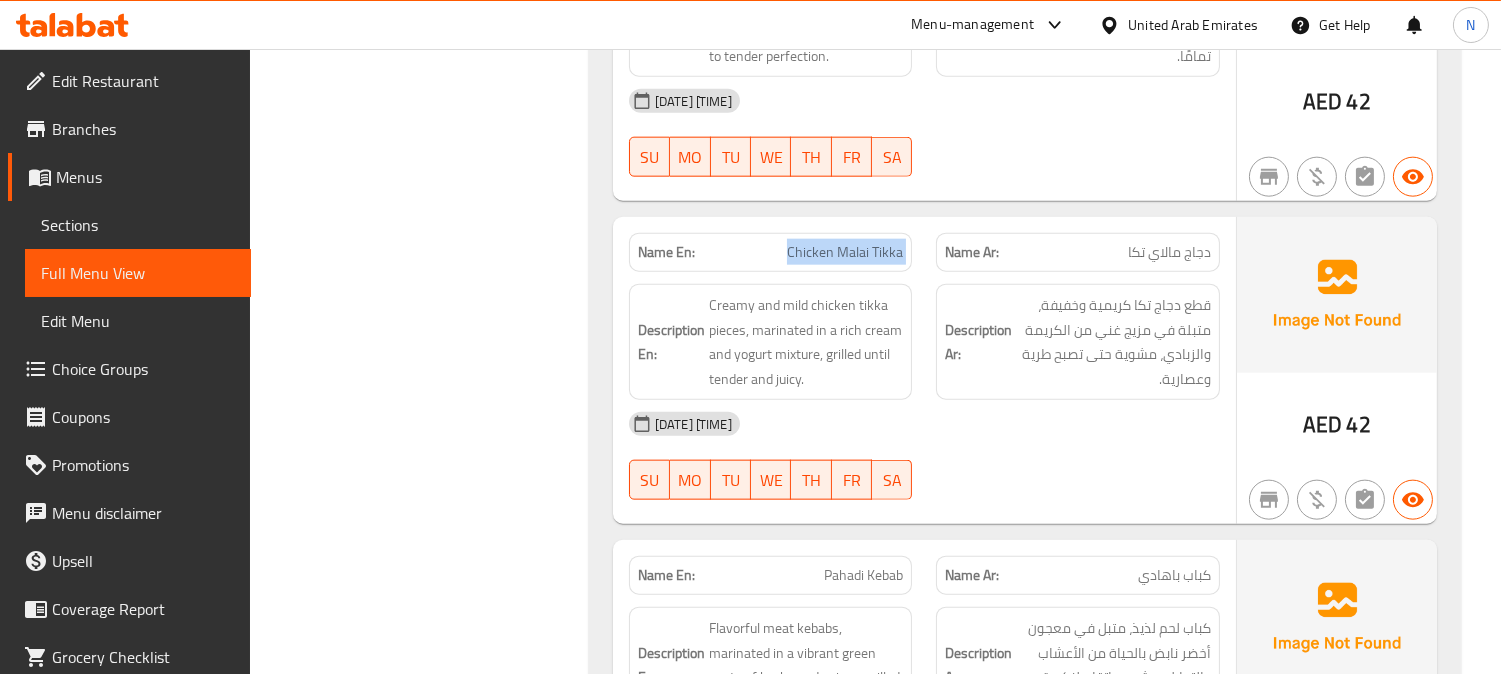 click on "Chicken Malai Tikka" at bounding box center (845, 252) 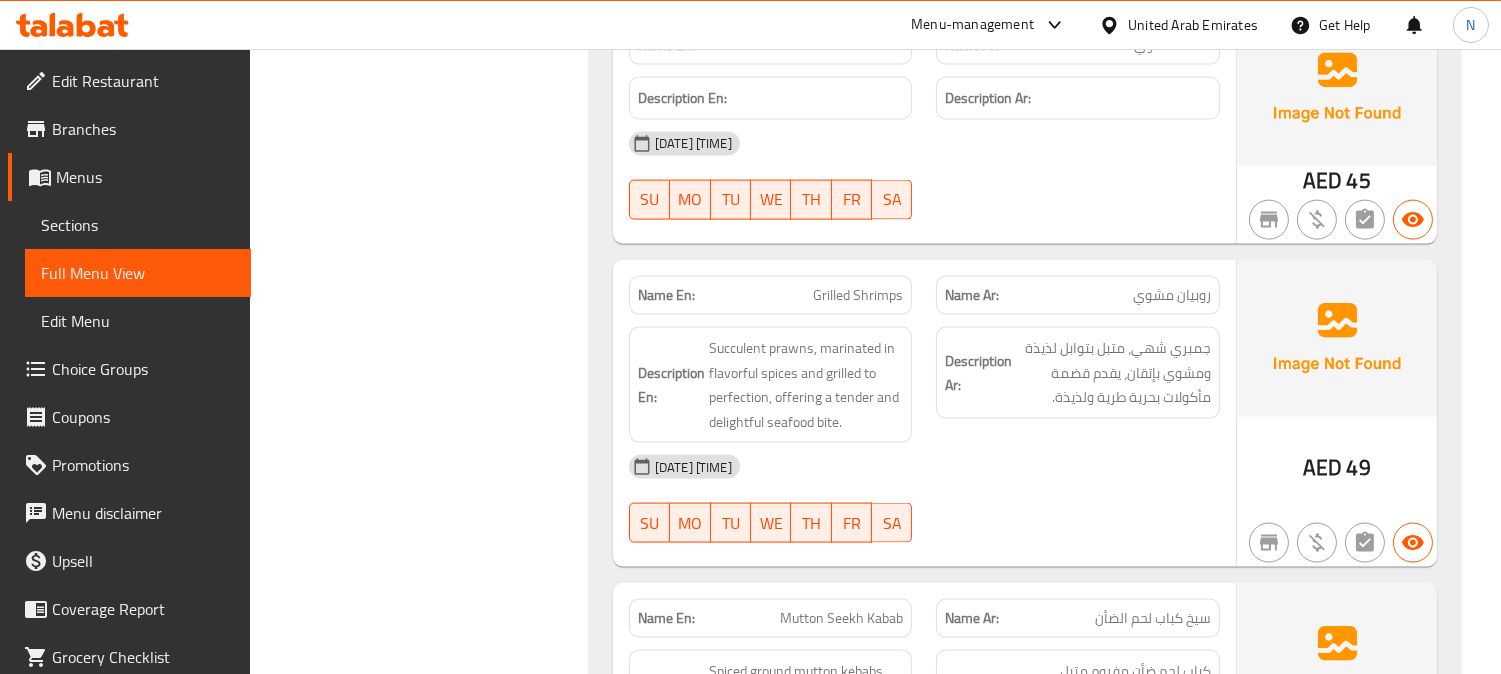 scroll, scrollTop: 5324, scrollLeft: 0, axis: vertical 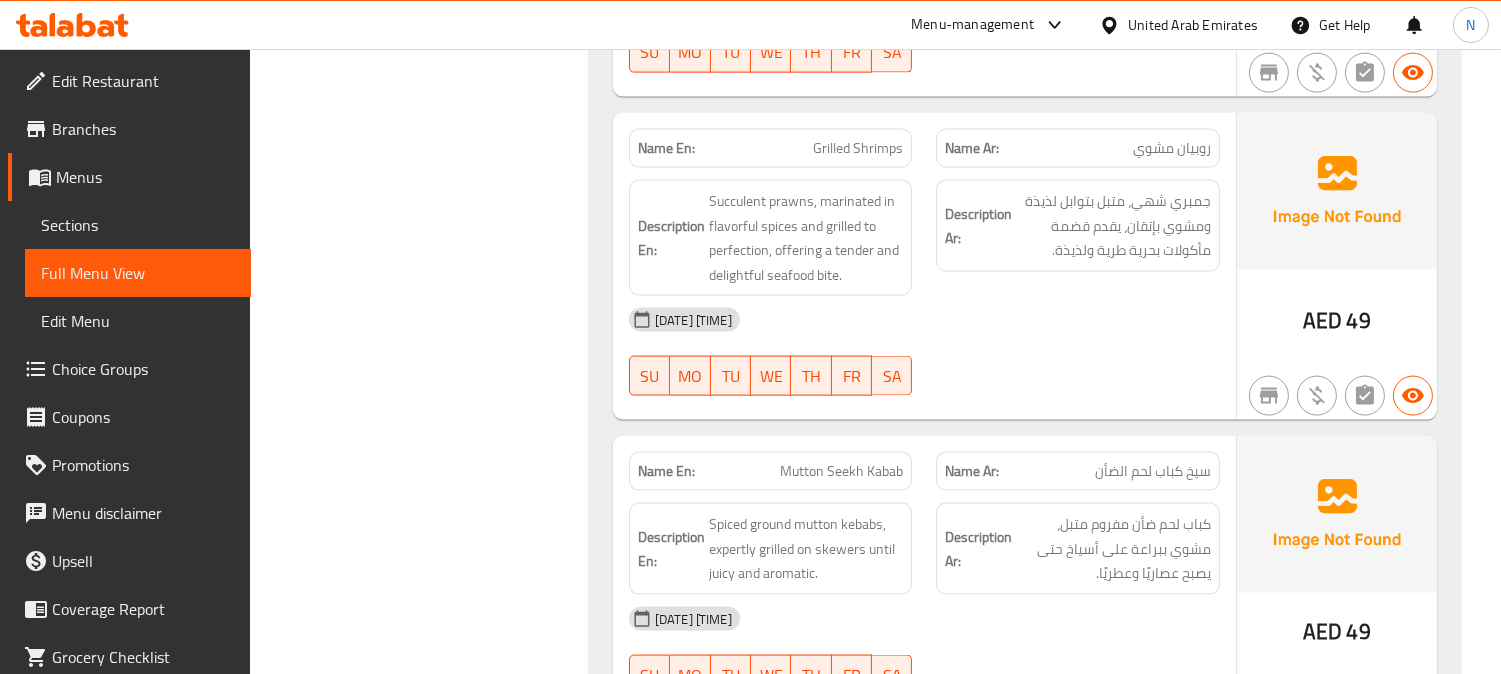click on "Grilled Shrimps" at bounding box center (858, 148) 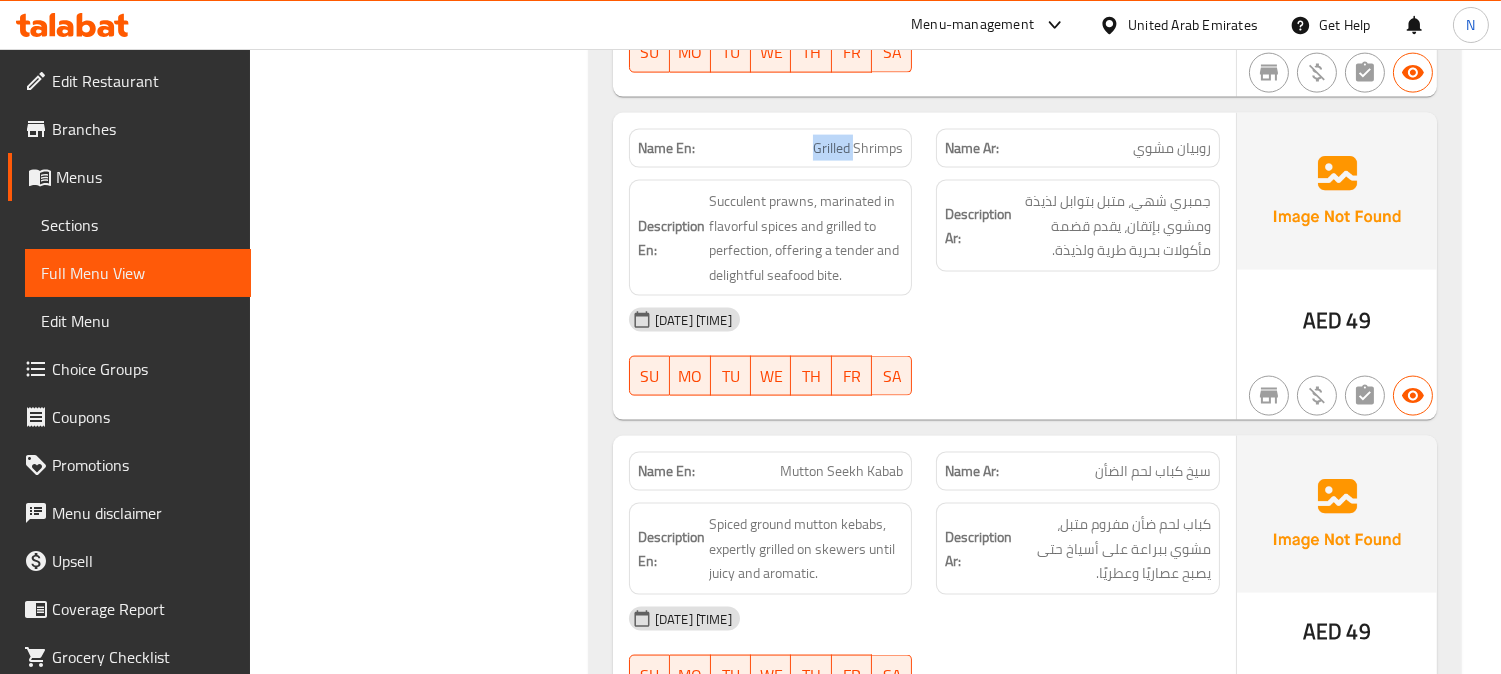 click on "Grilled Shrimps" at bounding box center (858, 148) 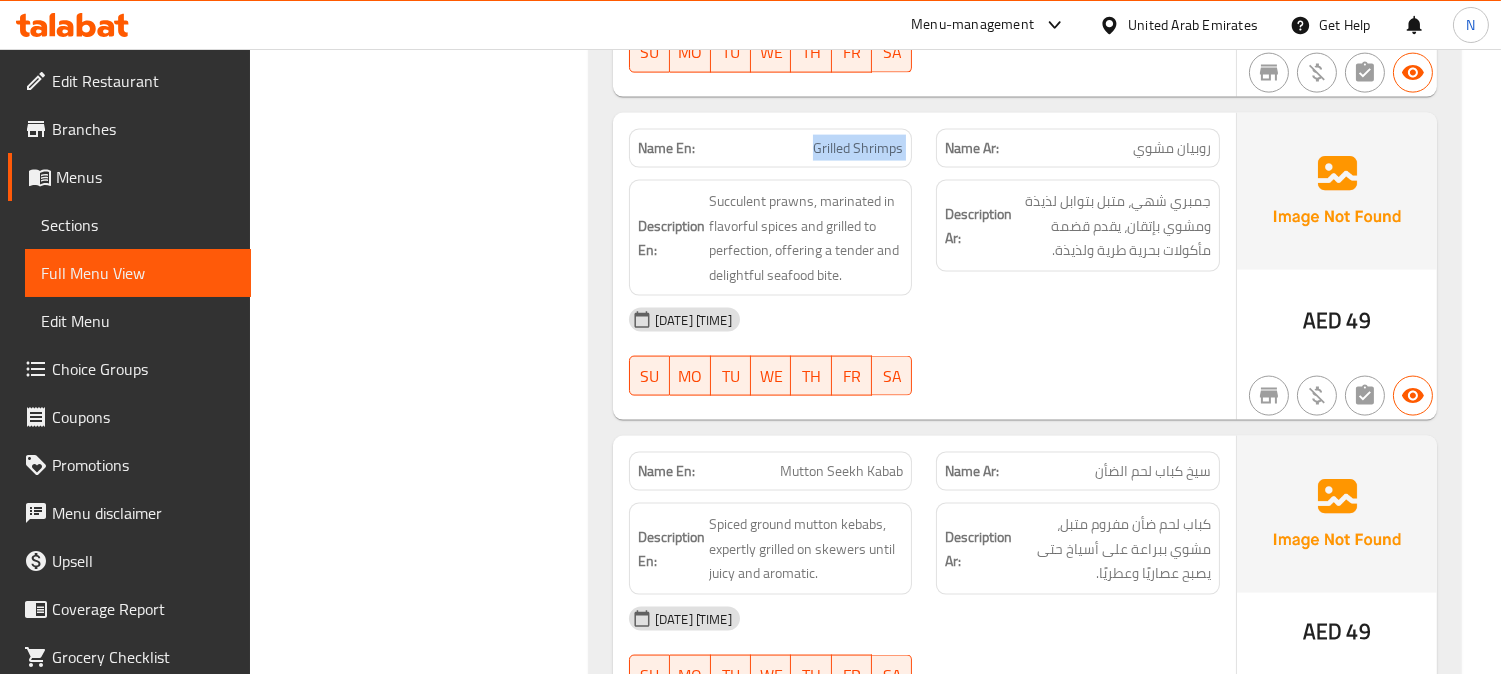 click on "Grilled Shrimps" at bounding box center [858, 148] 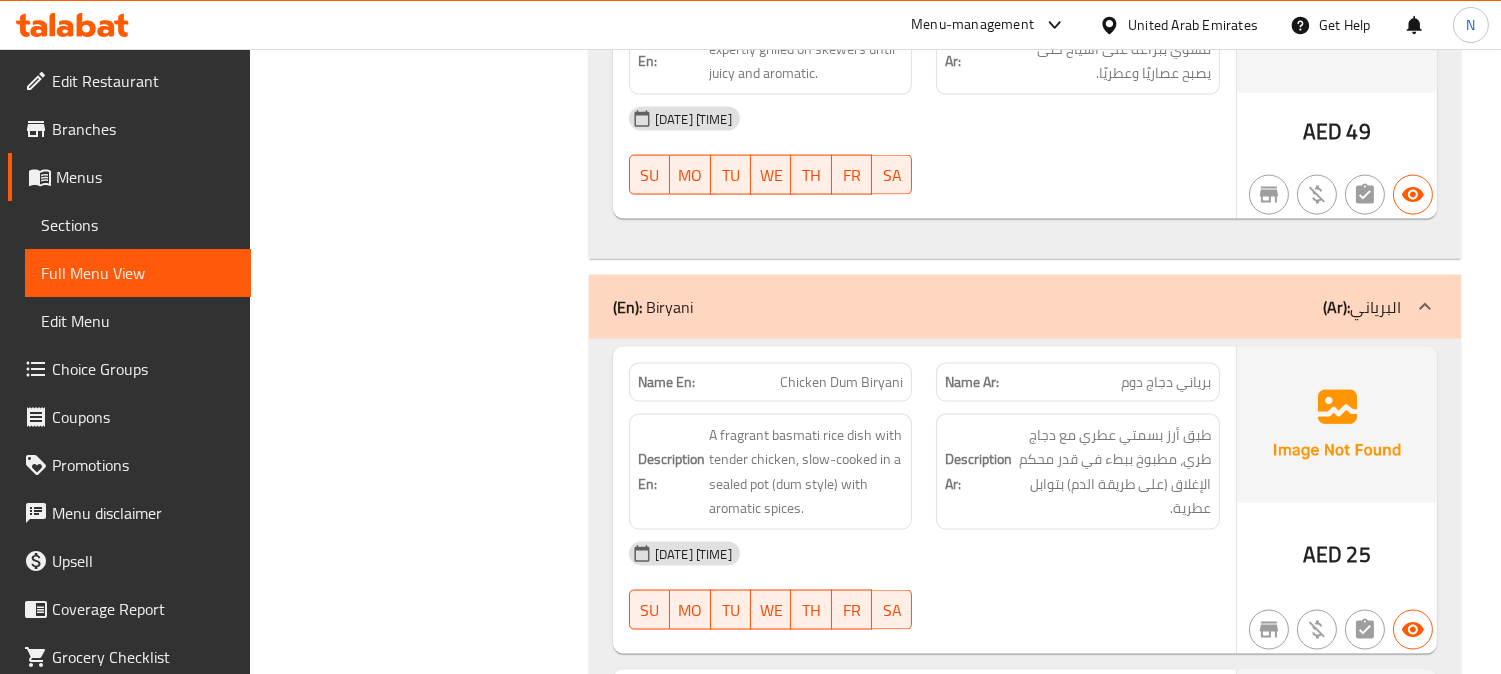 scroll, scrollTop: 5880, scrollLeft: 0, axis: vertical 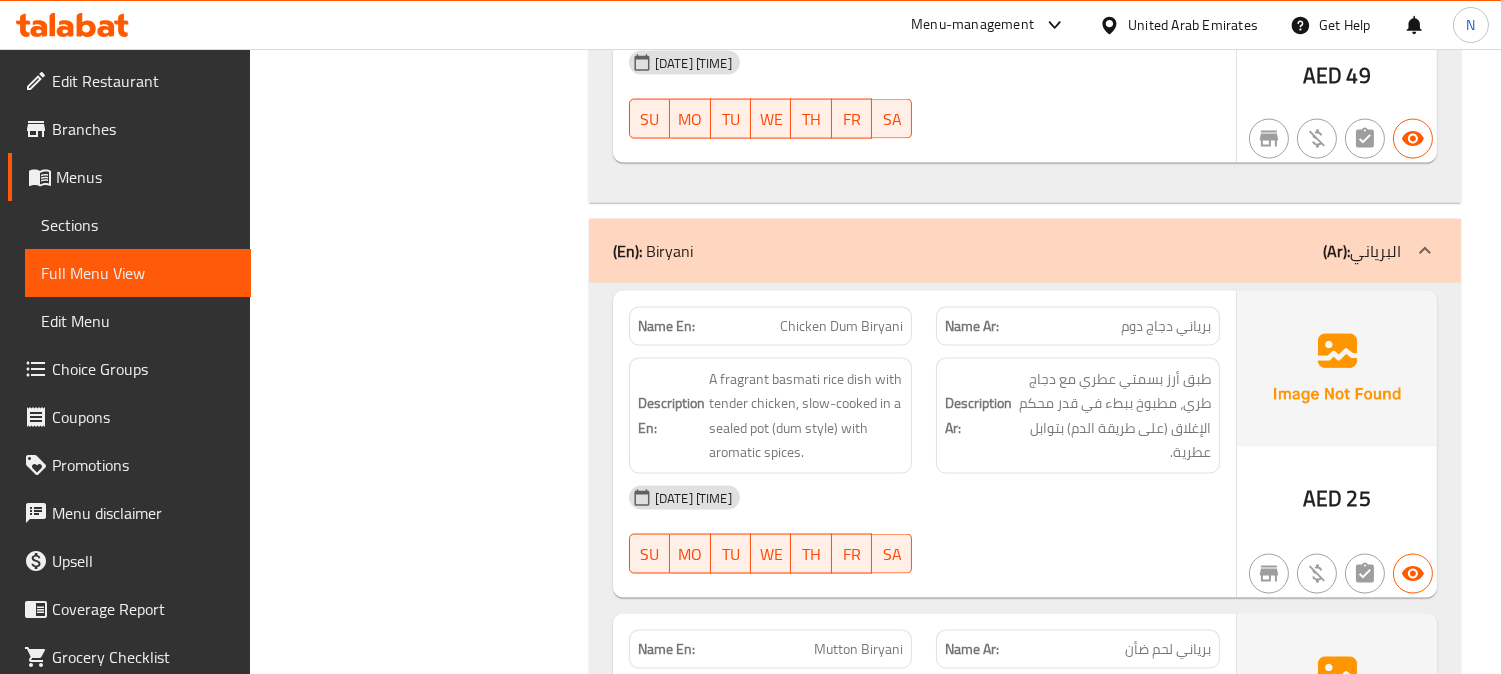 click on "Chicken Dum Biryani" at bounding box center (879, -5504) 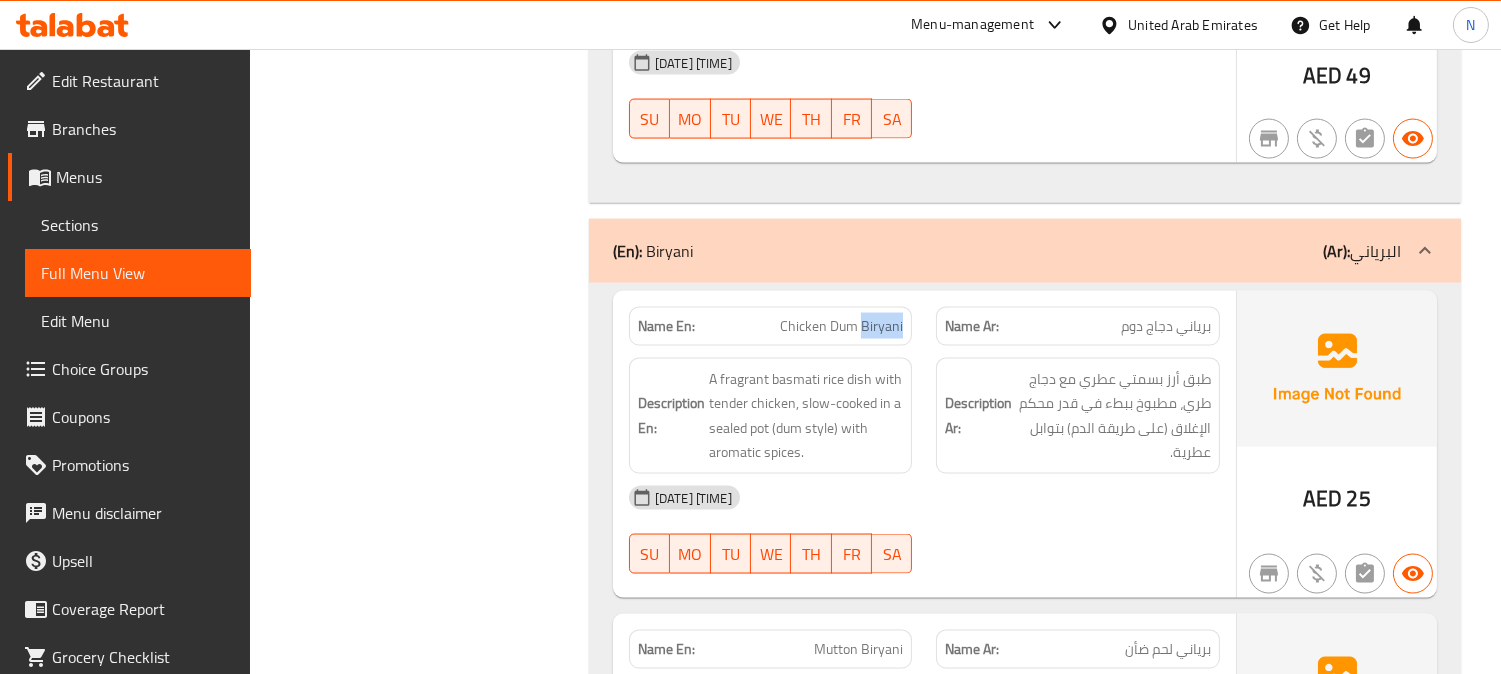 click on "Chicken Dum Biryani" at bounding box center [879, -5504] 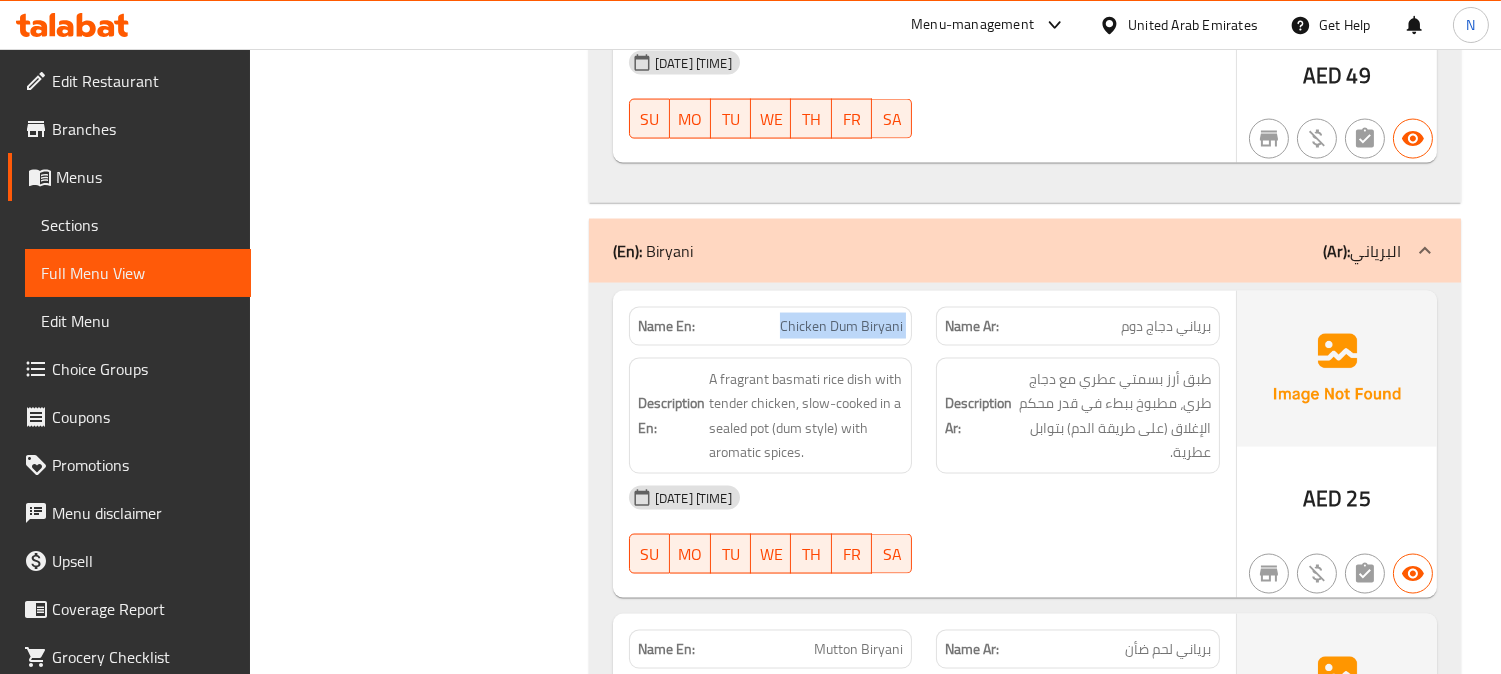 click on "Chicken Dum Biryani" at bounding box center (879, -5504) 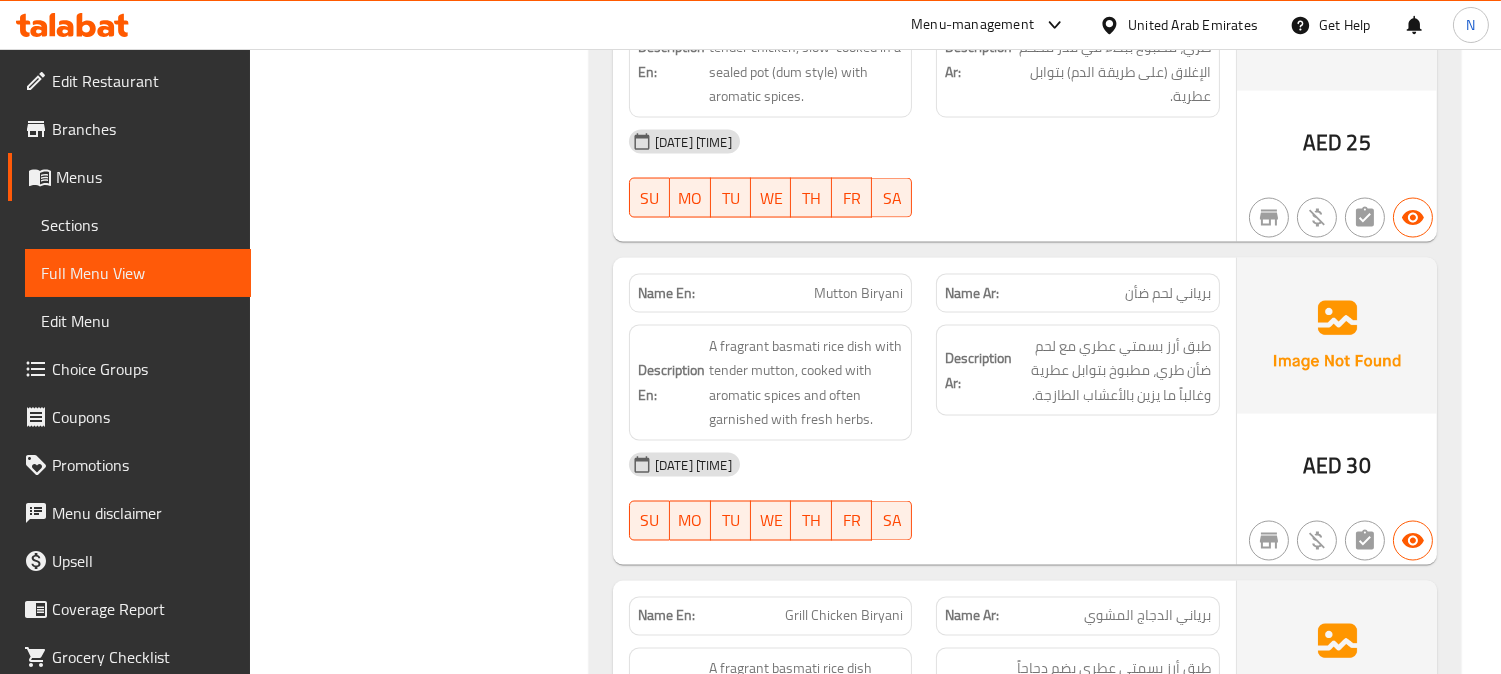 scroll, scrollTop: 6324, scrollLeft: 0, axis: vertical 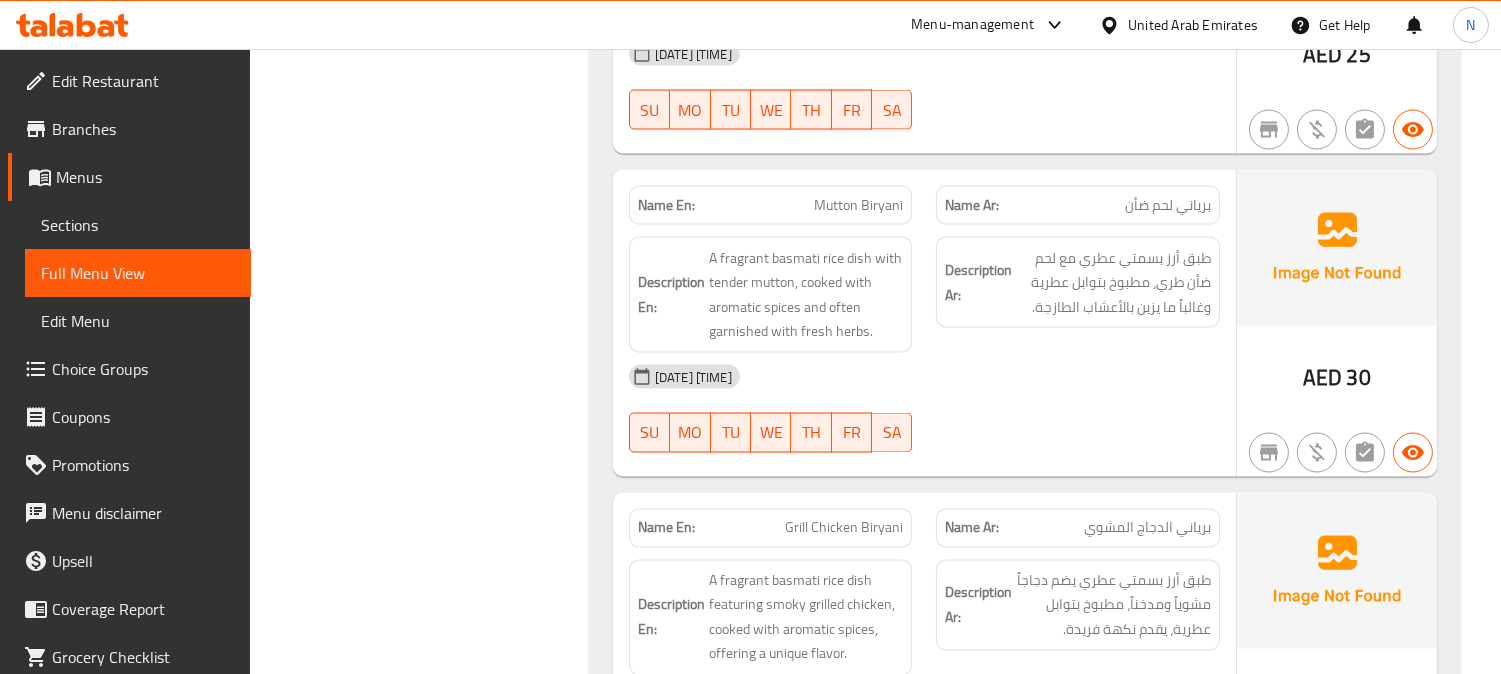 click on "Mutton Biryani" at bounding box center [852, -5271] 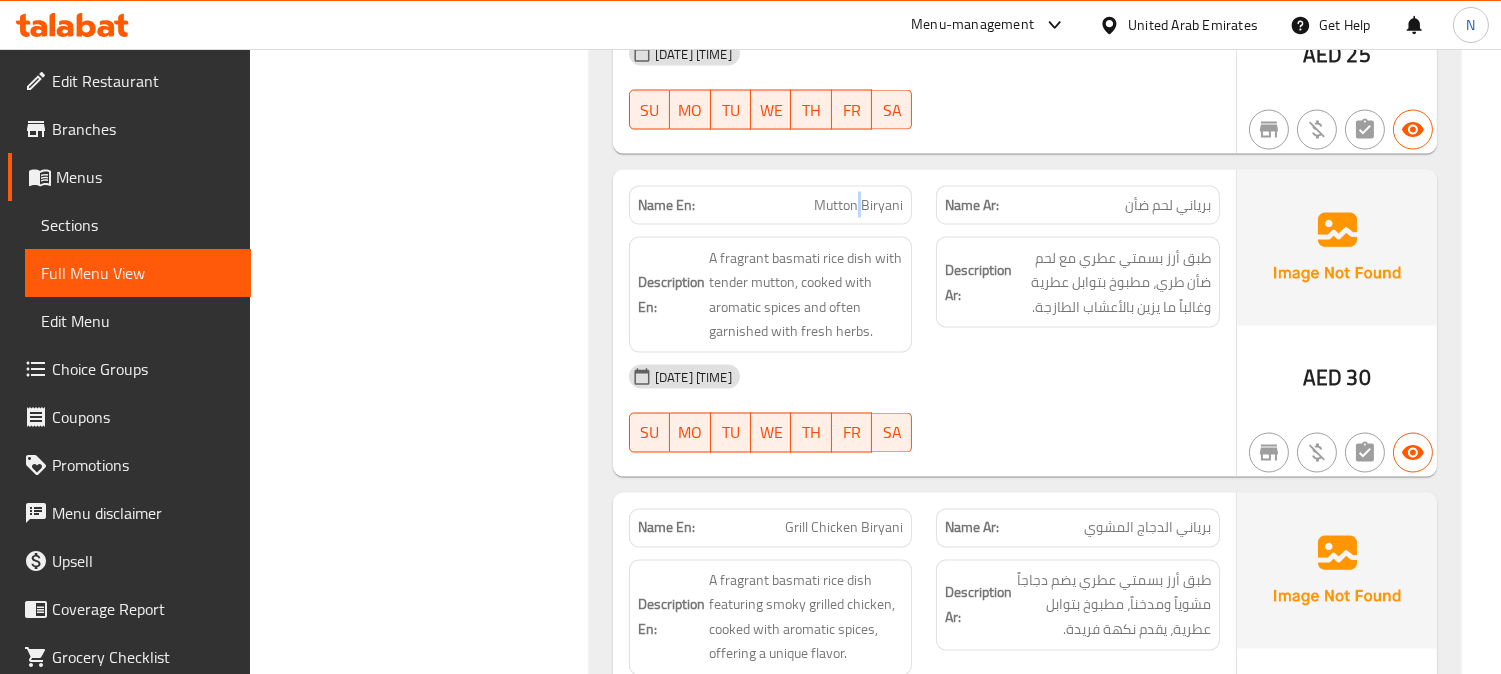 click on "Mutton Biryani" at bounding box center (852, -5271) 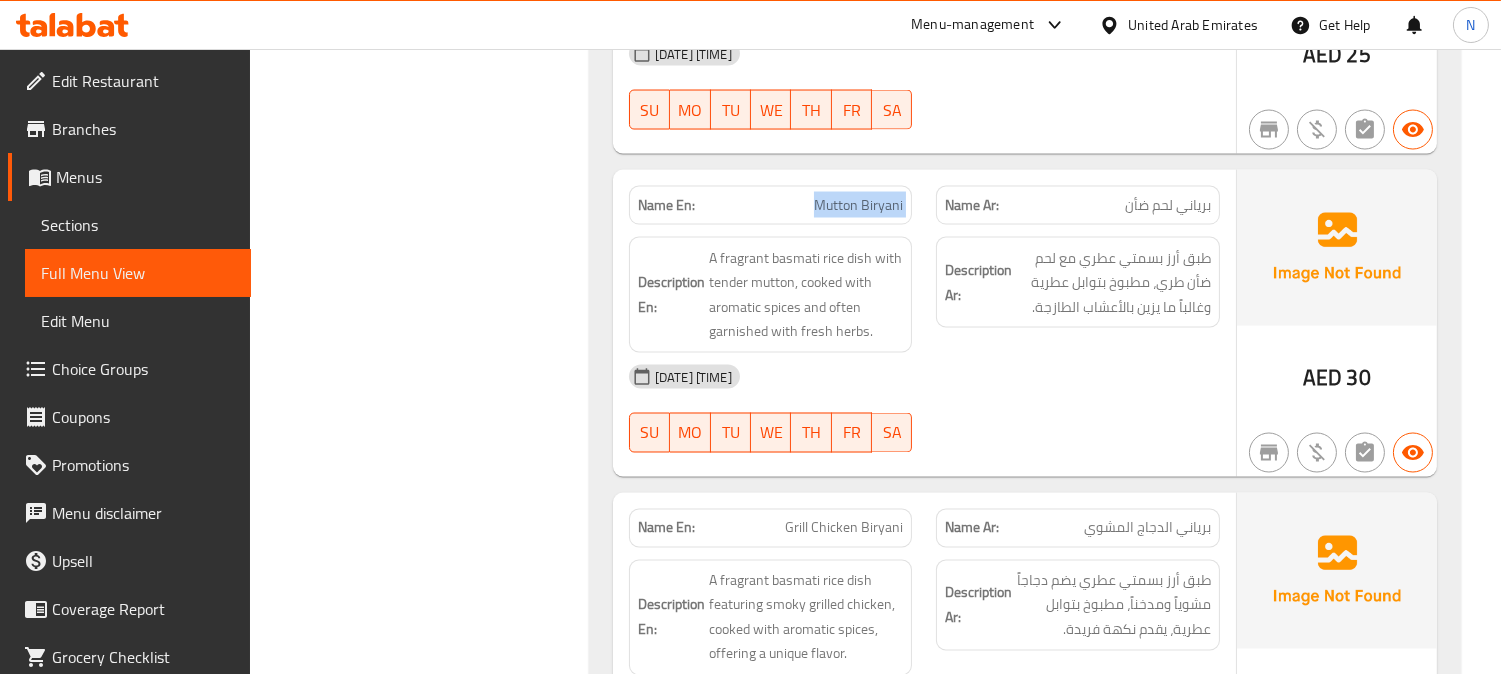 copy on "Mutton Biryani" 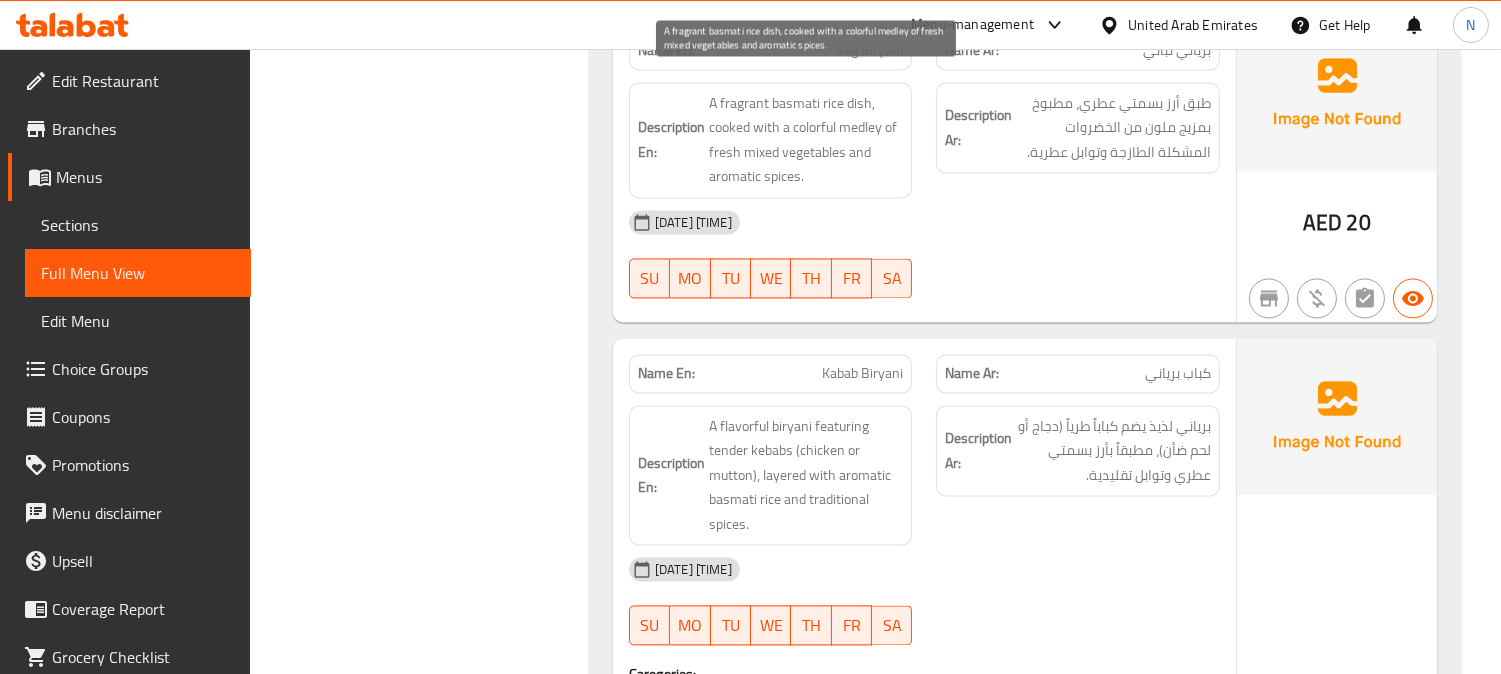 scroll, scrollTop: 7546, scrollLeft: 0, axis: vertical 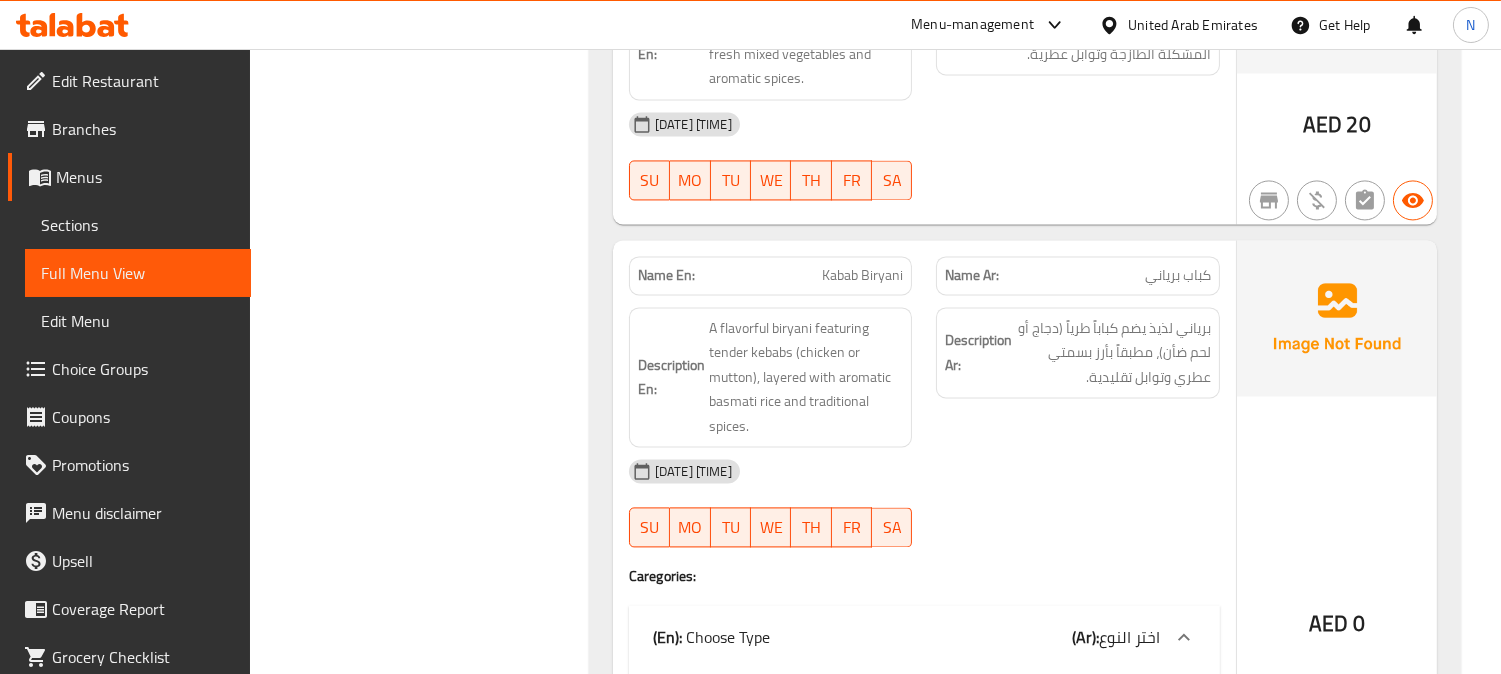 click on "Kabab Biryani" at bounding box center (846, -4616) 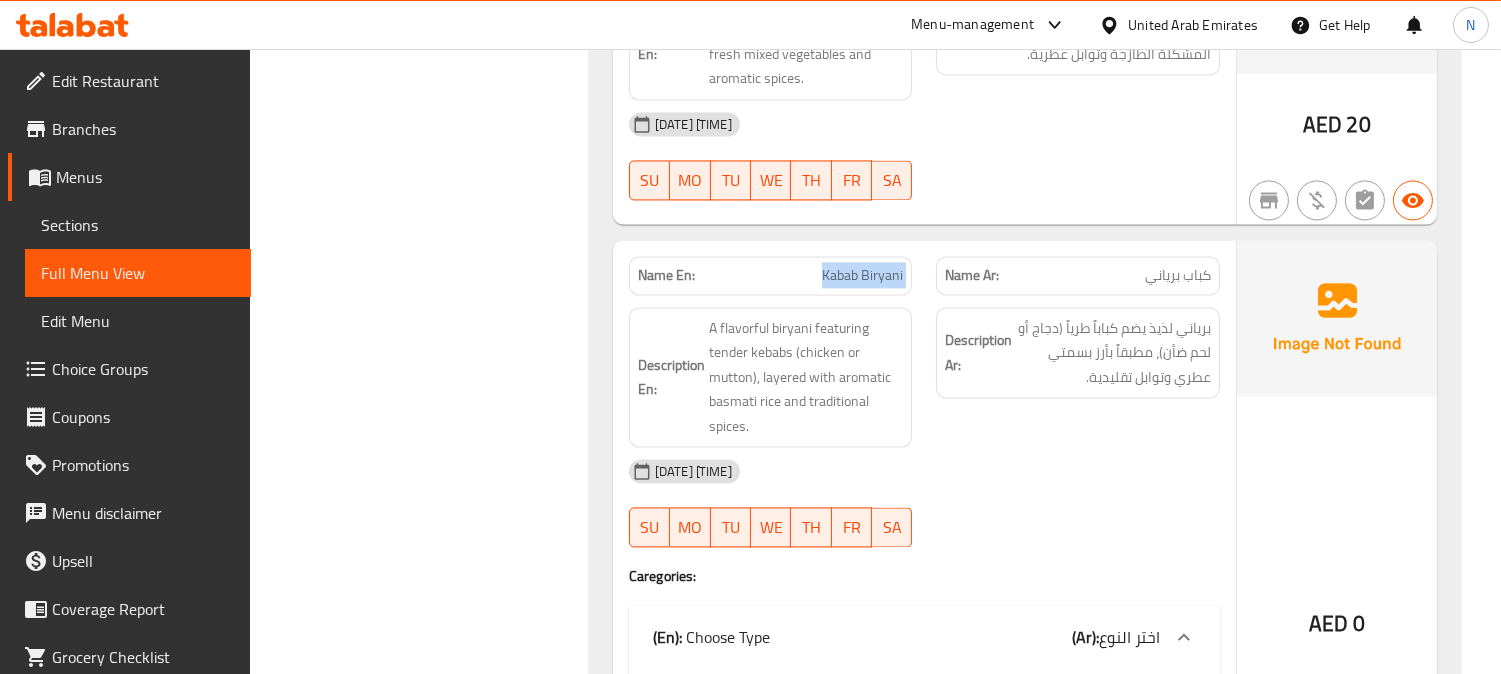 click on "Kabab Biryani" at bounding box center [846, -4616] 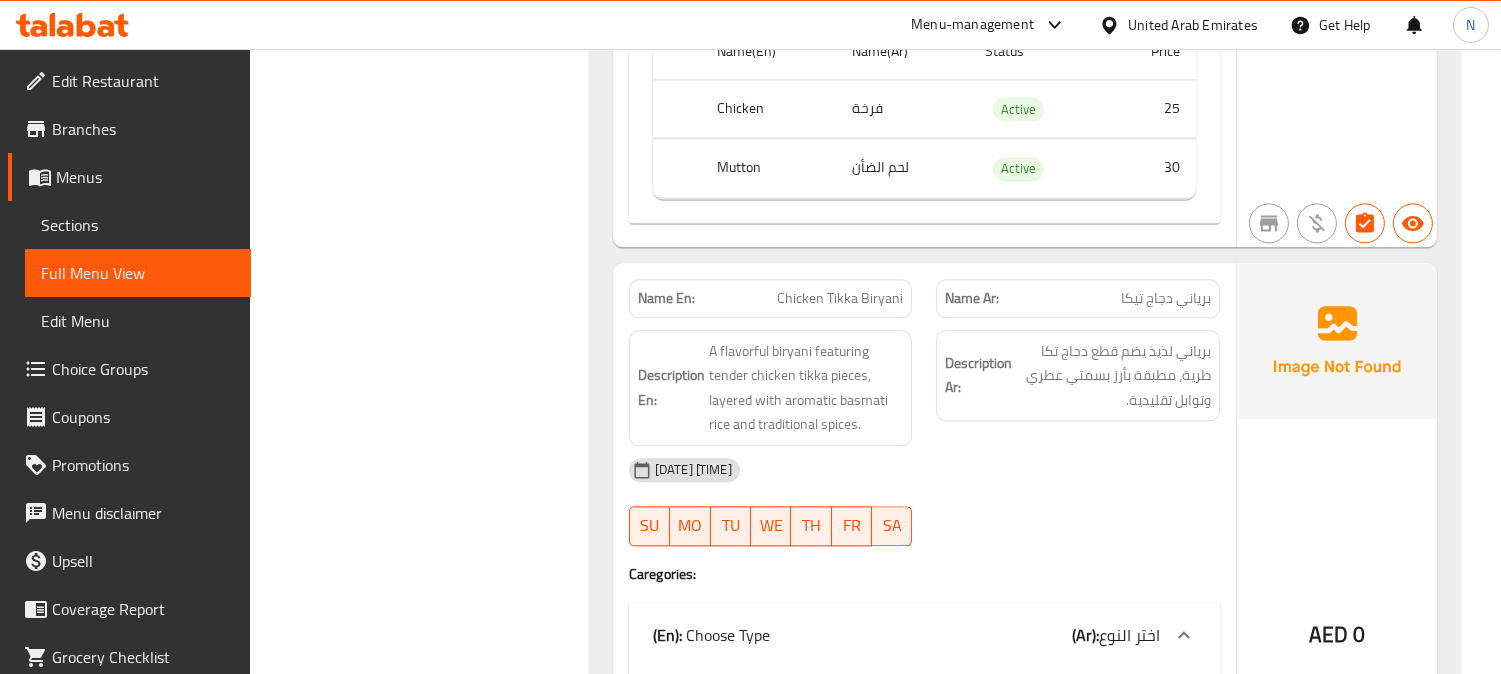 scroll, scrollTop: 8324, scrollLeft: 0, axis: vertical 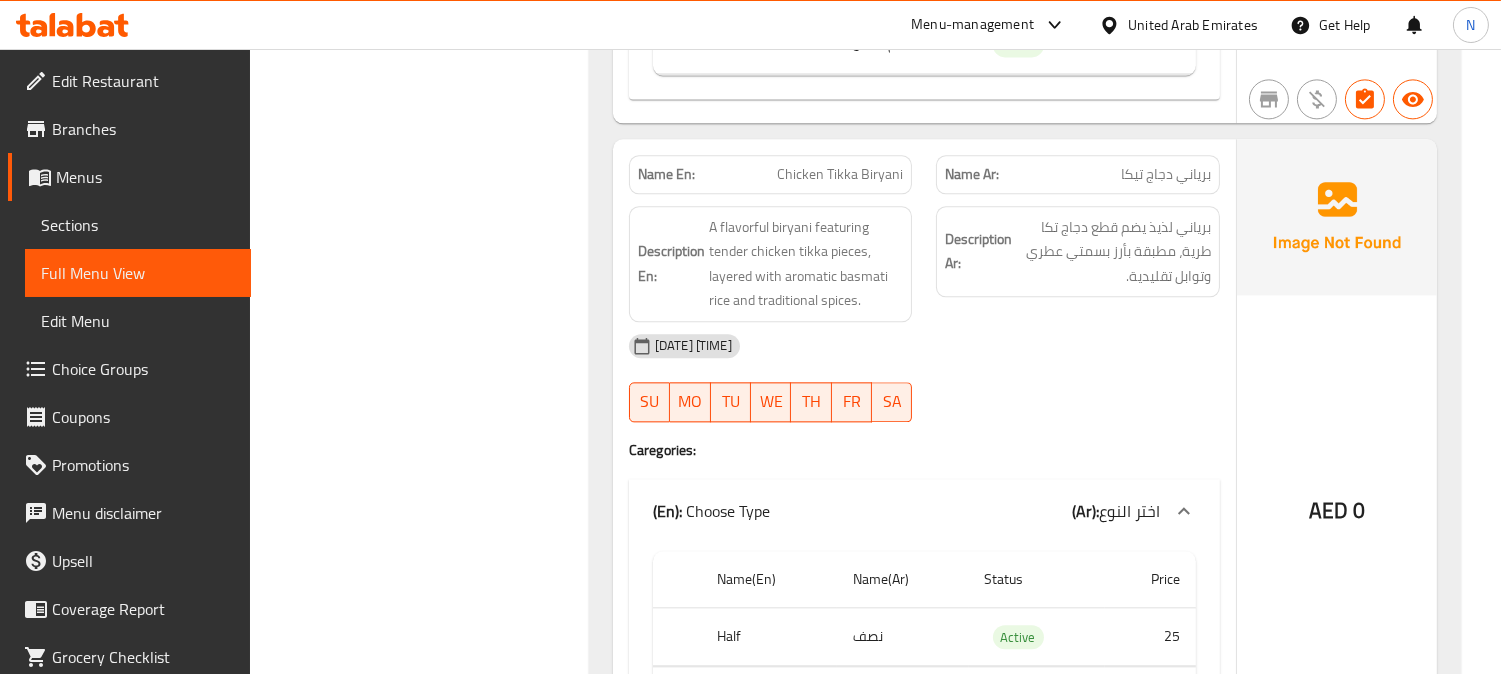 click on "Chicken Tikka Biryani" at bounding box center (862, -5071) 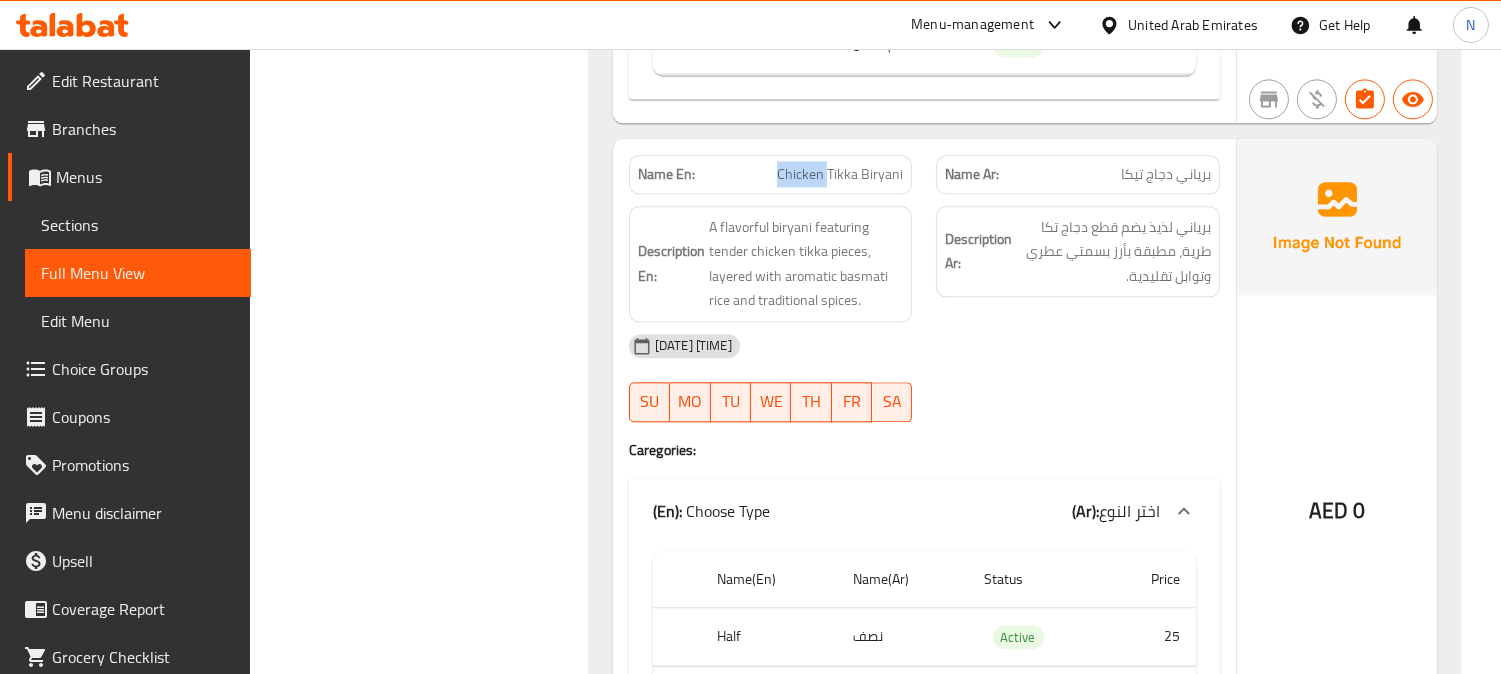 click on "Chicken Tikka Biryani" at bounding box center [862, -5071] 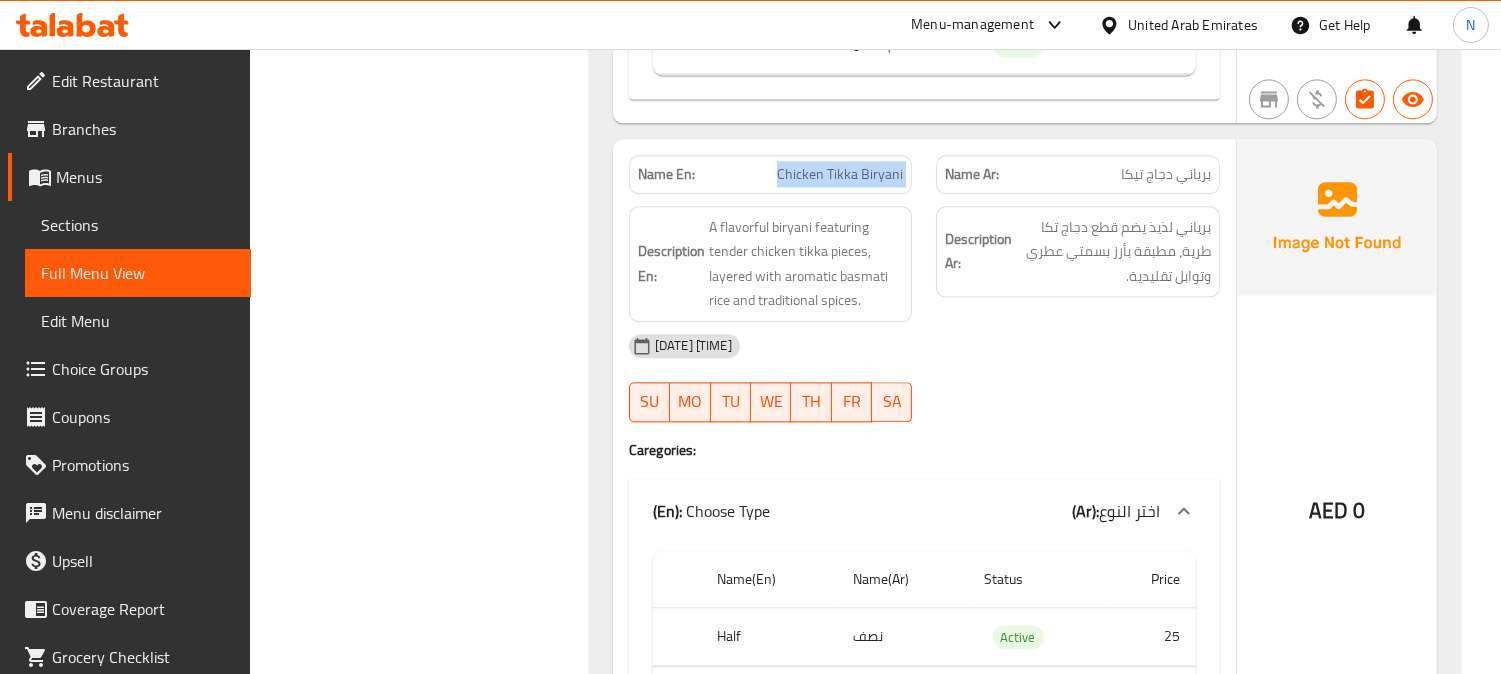 click on "Chicken Tikka Biryani" at bounding box center [862, -5071] 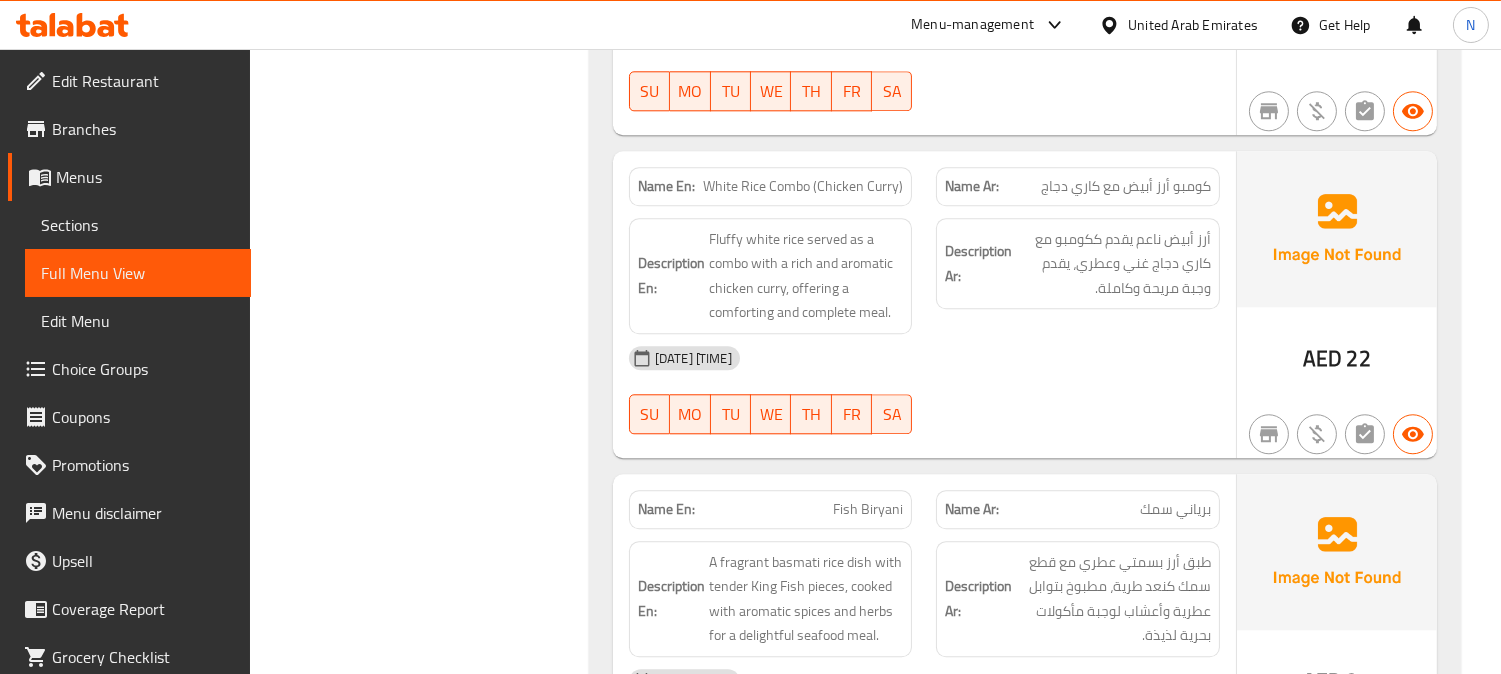 scroll, scrollTop: 9435, scrollLeft: 0, axis: vertical 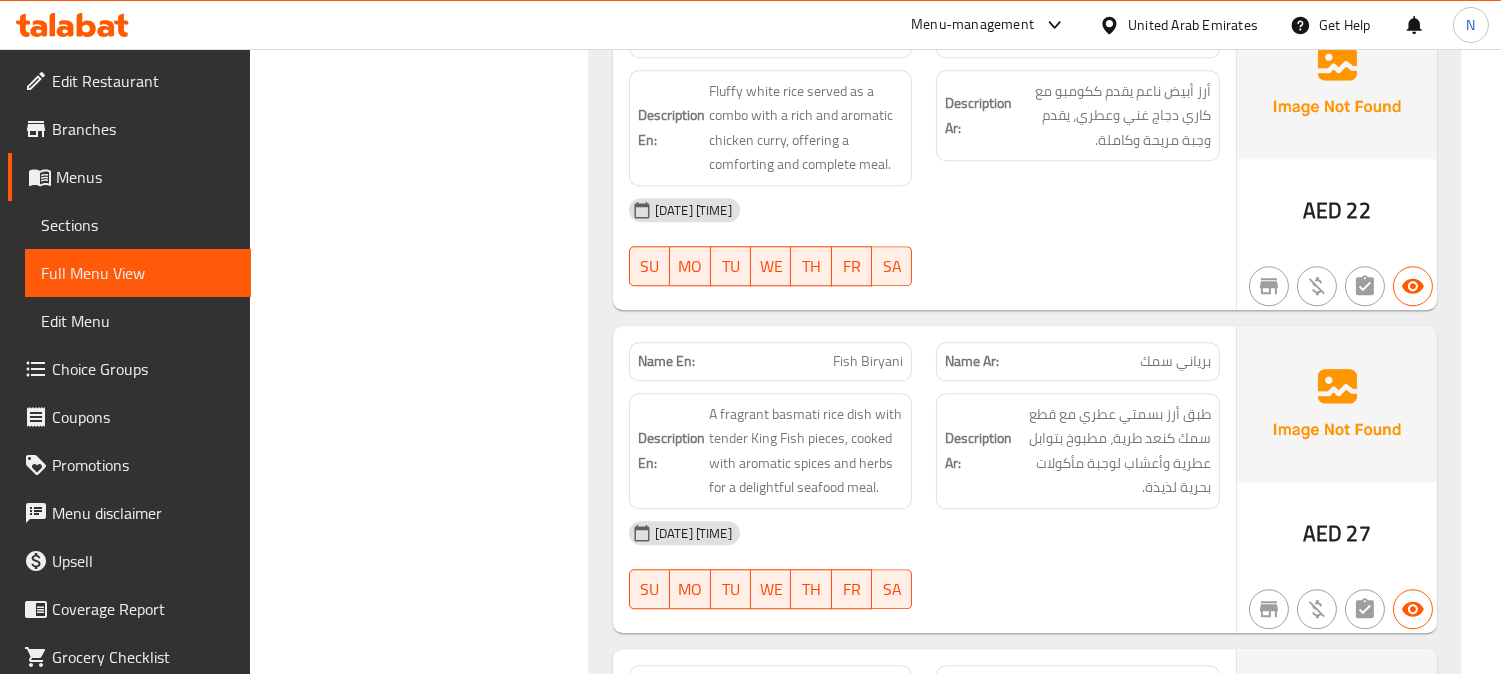 click on "Fish Biryani" at bounding box center (845, -4859) 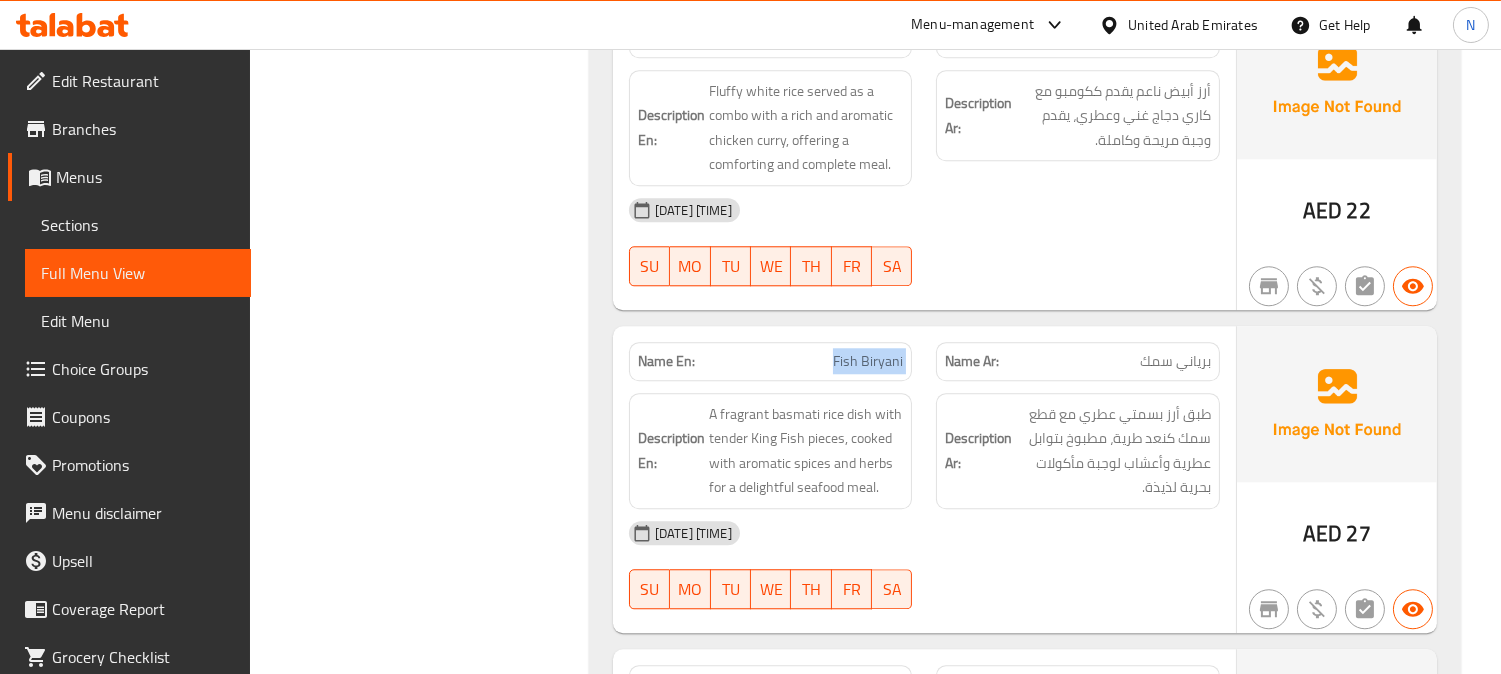 click on "Fish Biryani" at bounding box center [845, -4859] 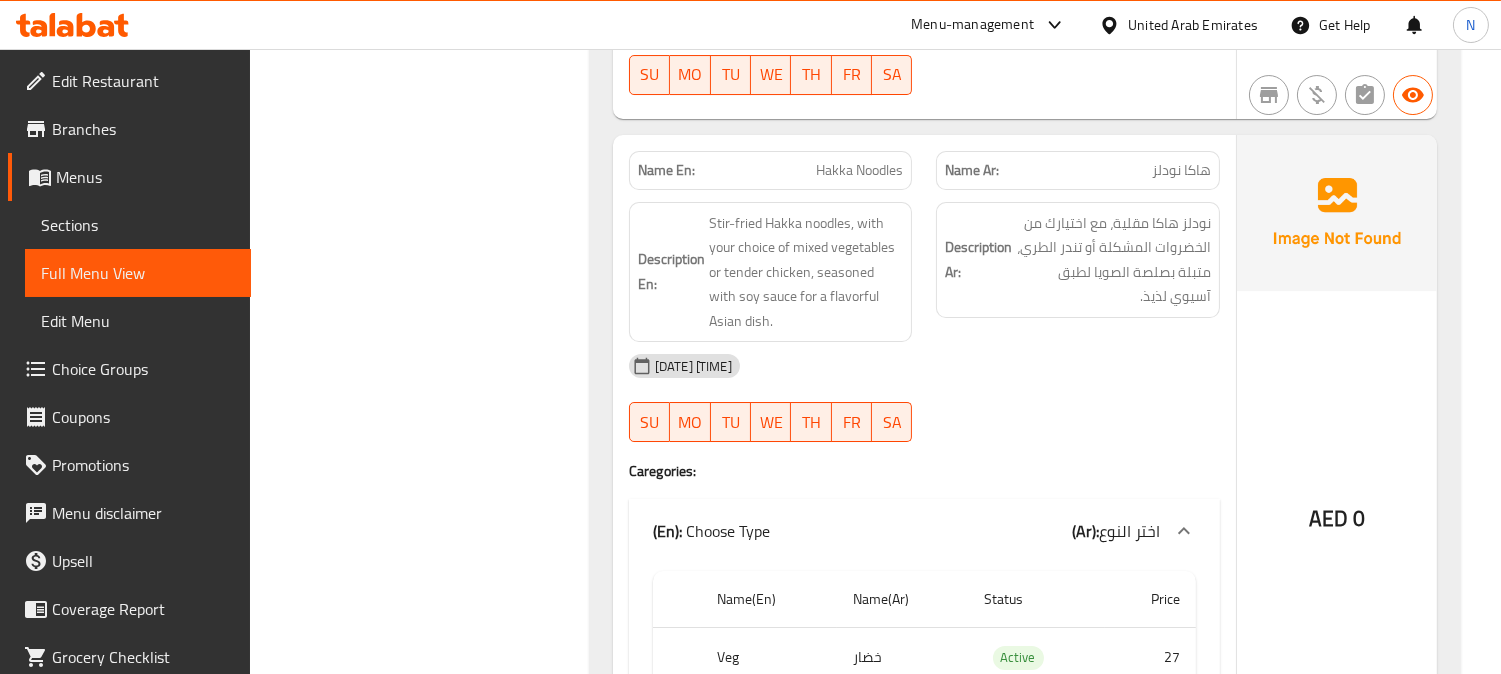 scroll, scrollTop: 12768, scrollLeft: 0, axis: vertical 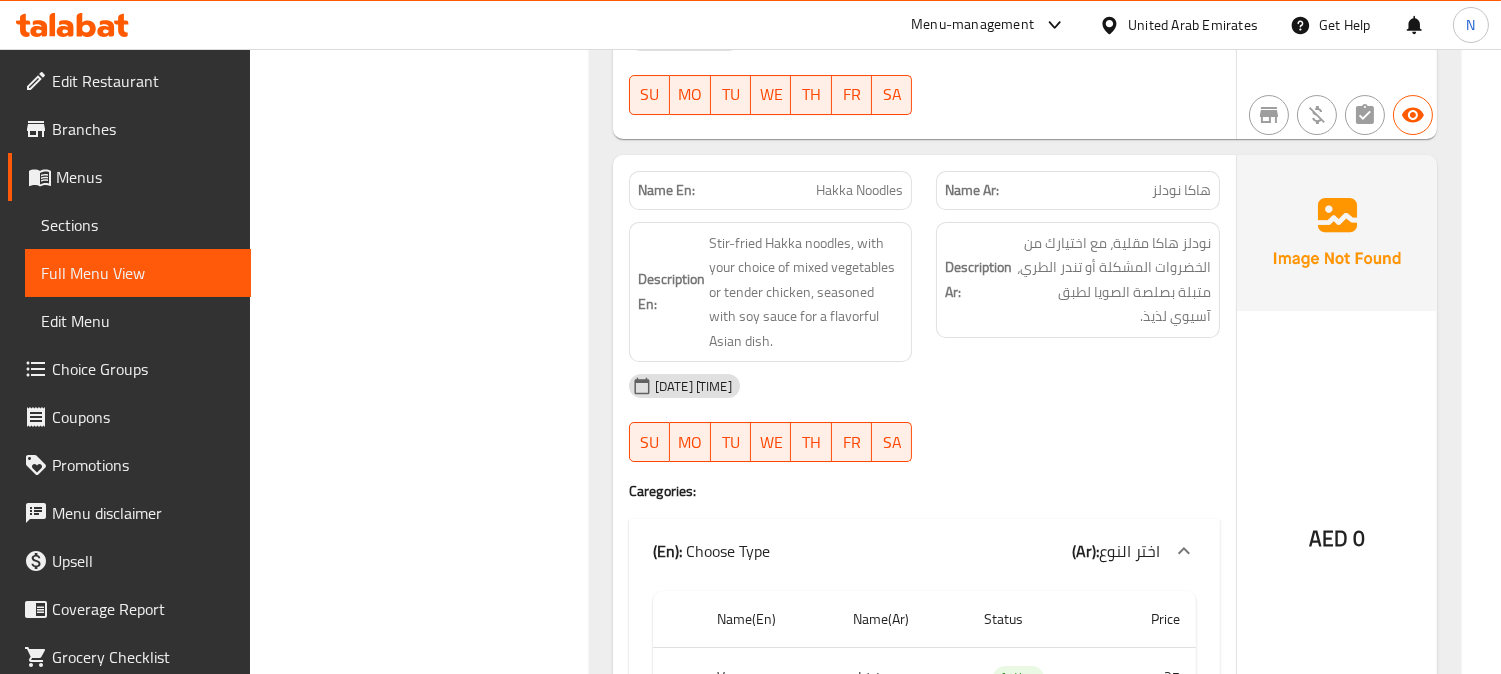 click on "Hakka Noodles" at bounding box center [852, -11715] 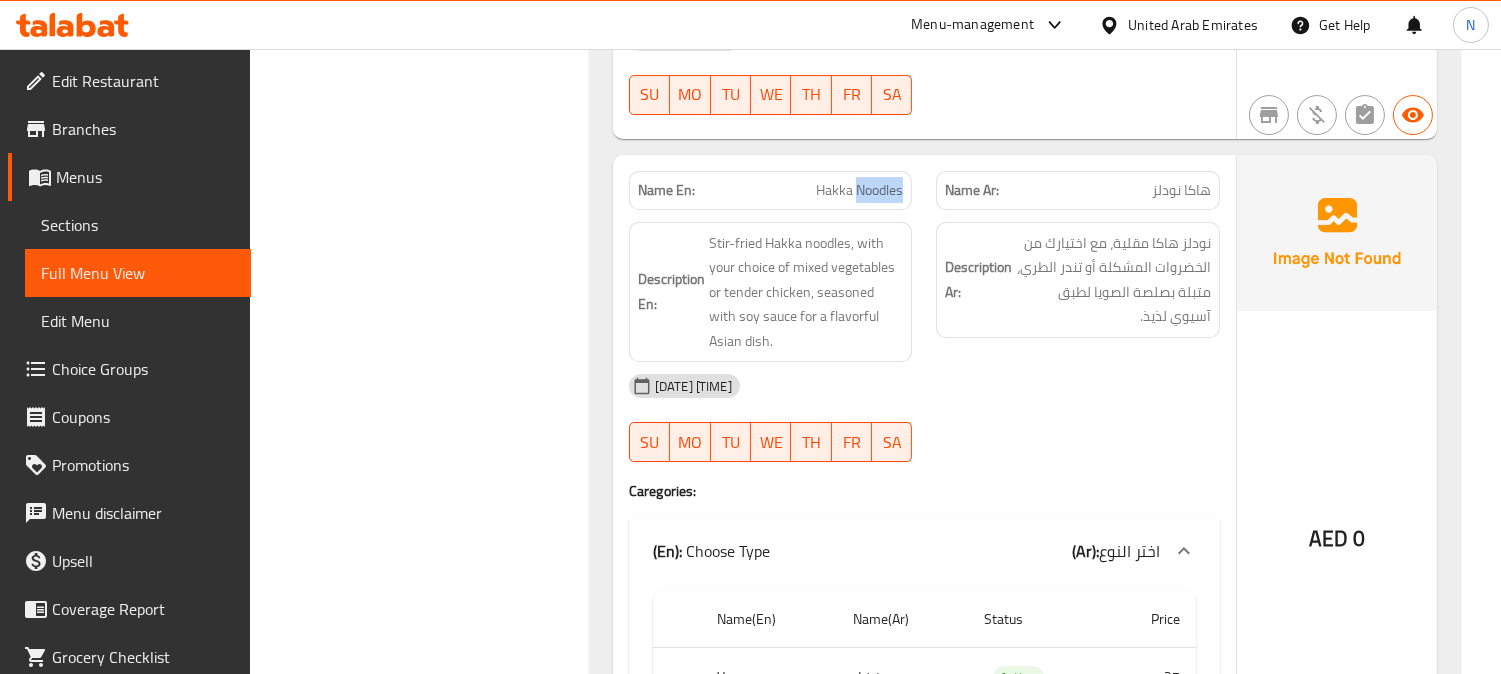 click on "Hakka Noodles" at bounding box center (852, -11715) 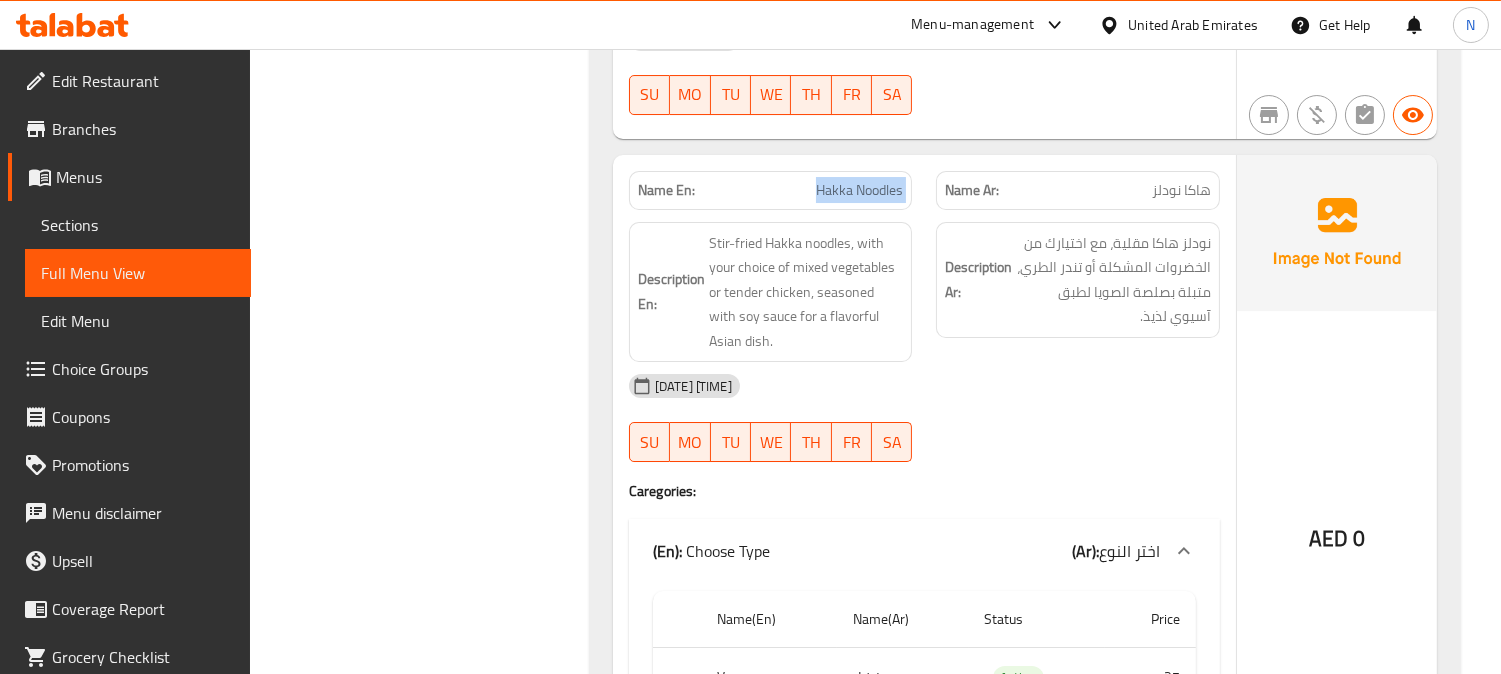 click on "Hakka Noodles" at bounding box center (852, -11715) 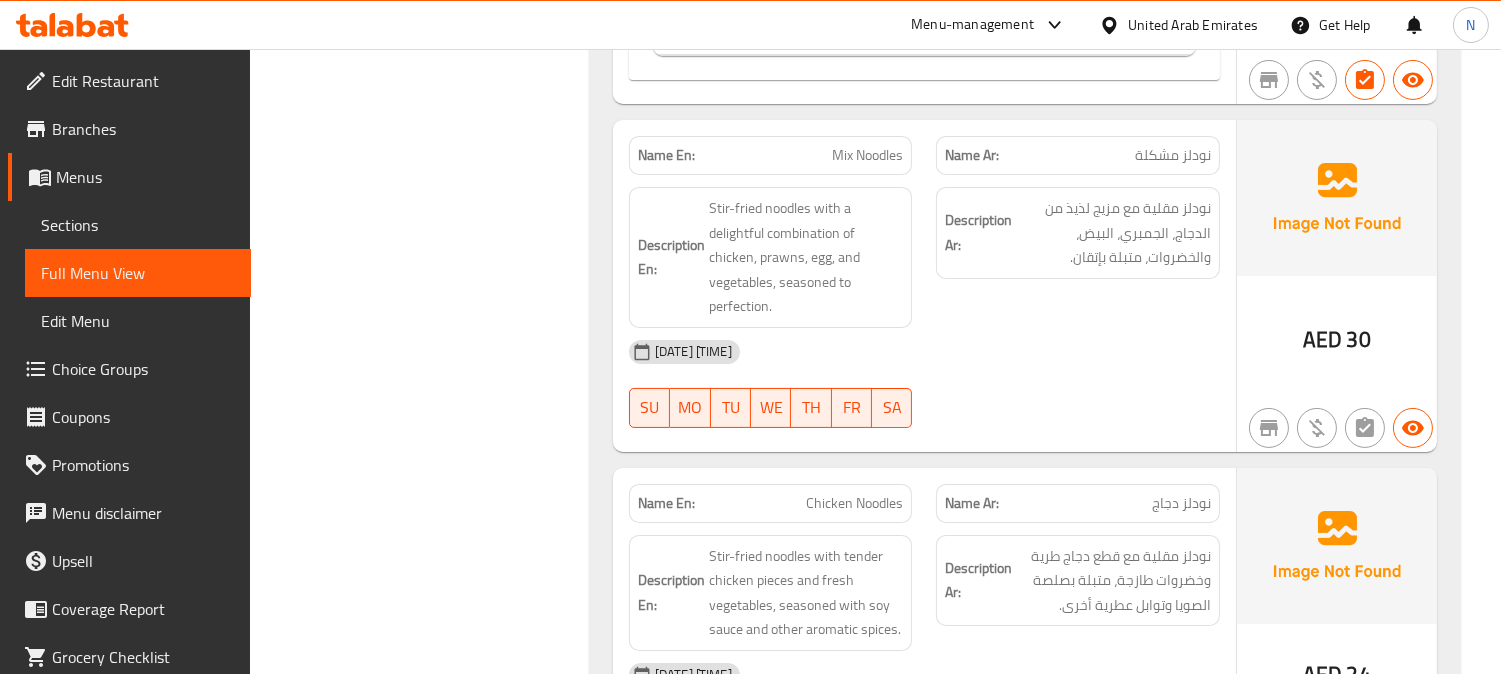 scroll, scrollTop: 14435, scrollLeft: 0, axis: vertical 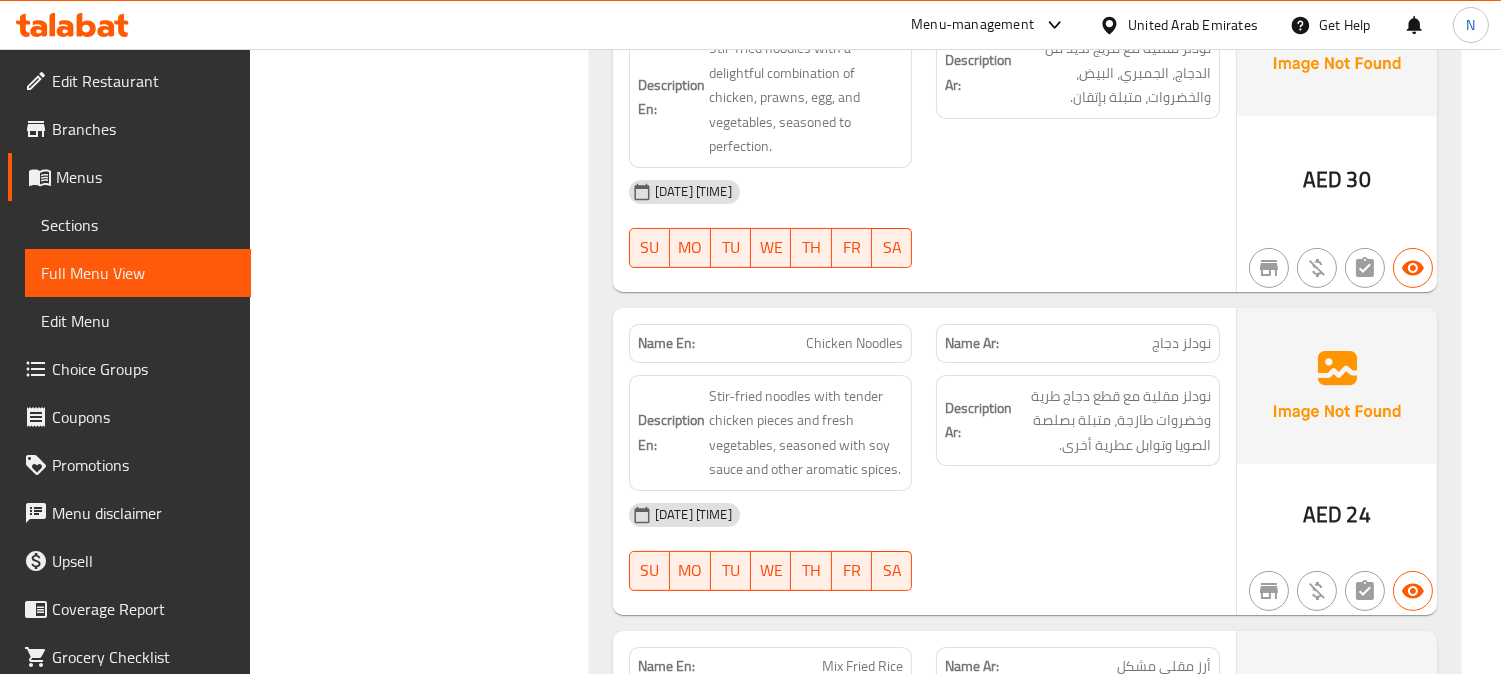 click on "Name En: Chicken Noodles" at bounding box center (771, -11755) 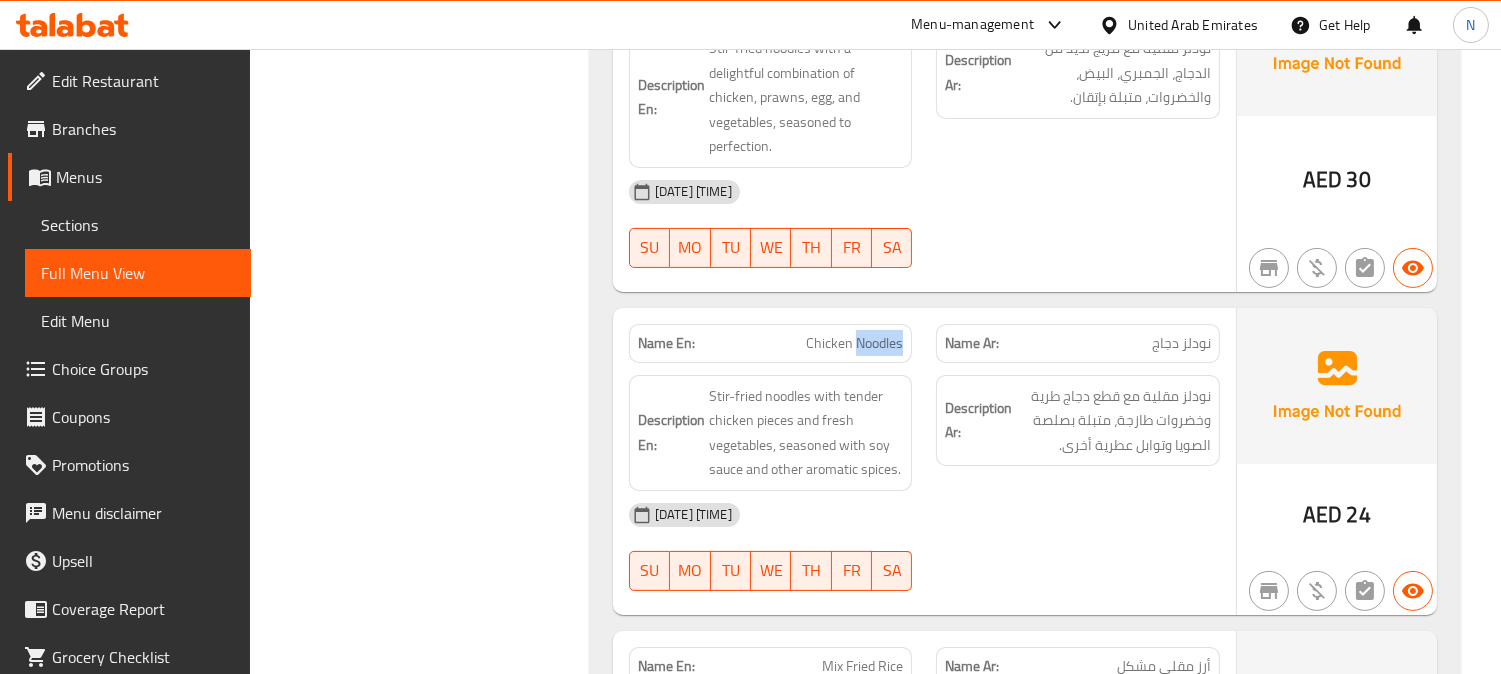 click on "Name En: Chicken Noodles" at bounding box center (771, -11755) 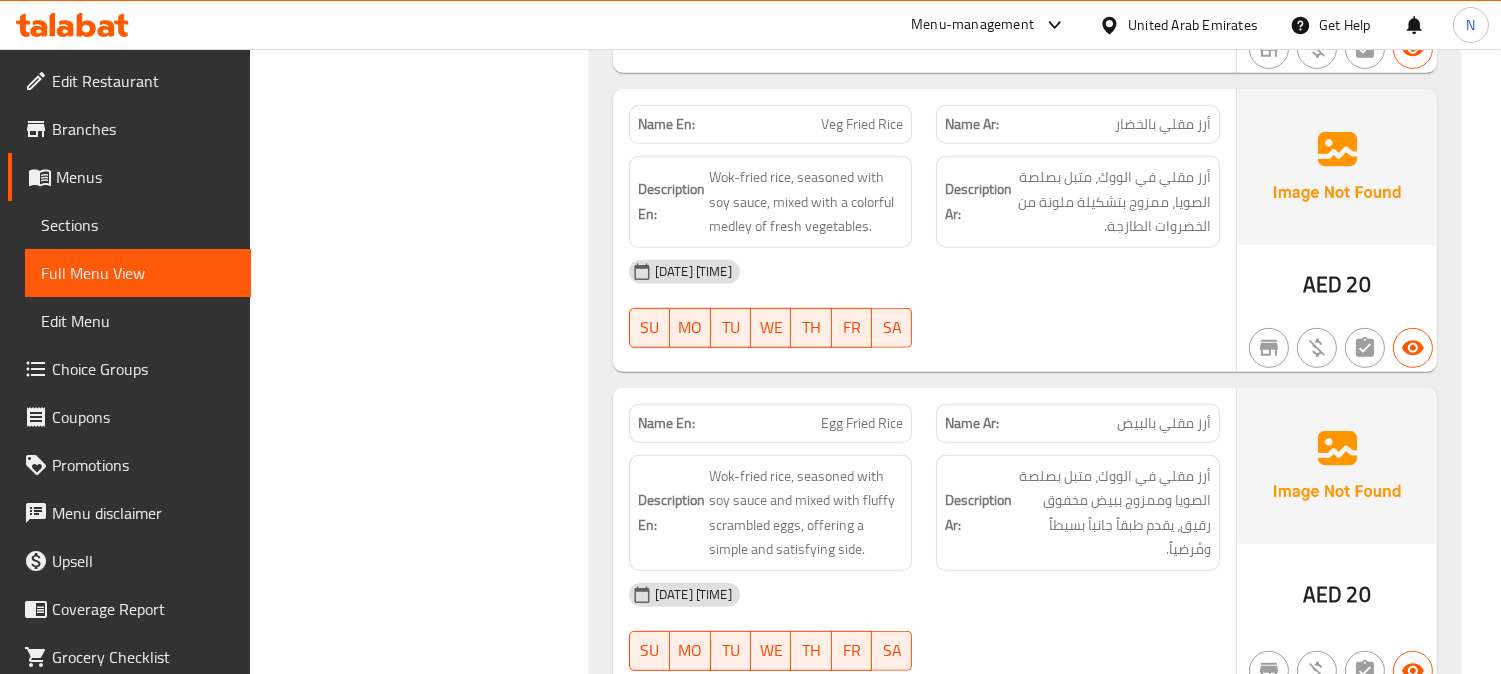scroll, scrollTop: 15880, scrollLeft: 0, axis: vertical 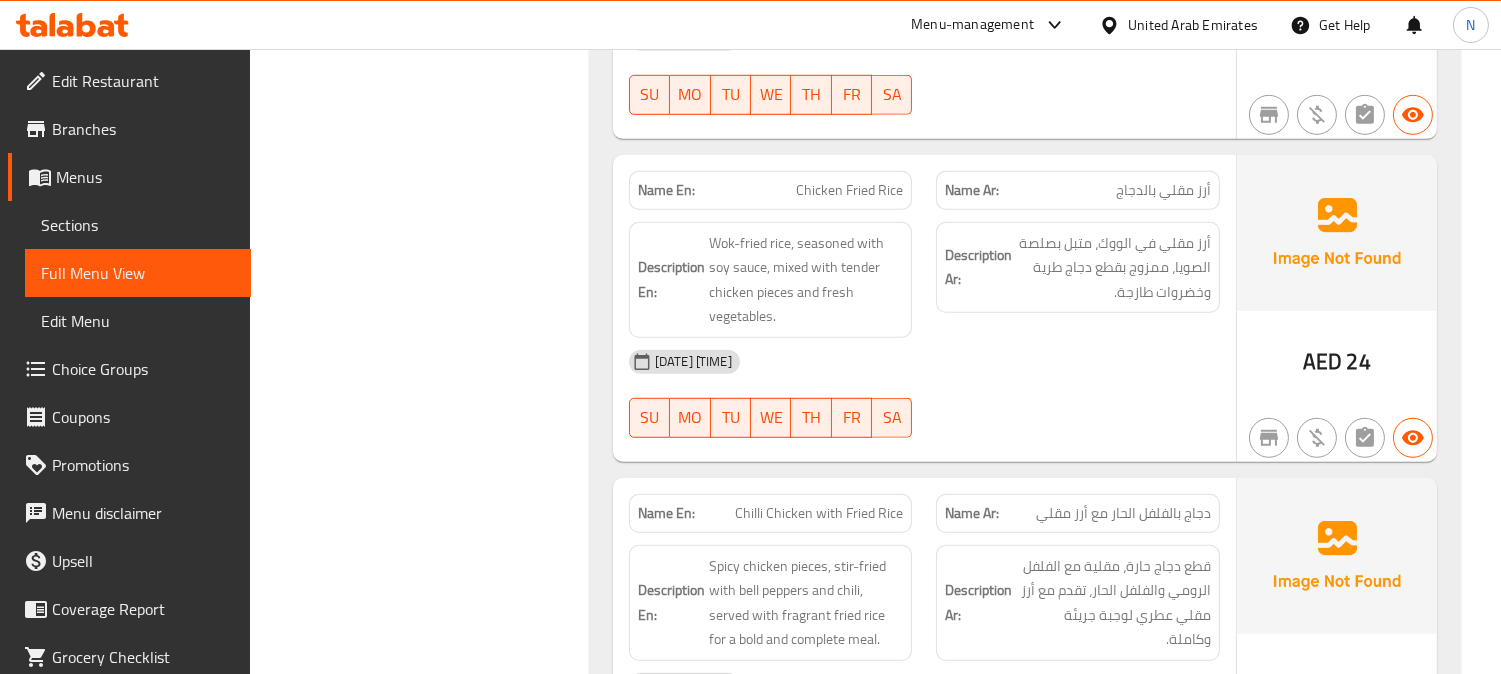 click on "Chicken Fried Rice" at bounding box center [838, -11627] 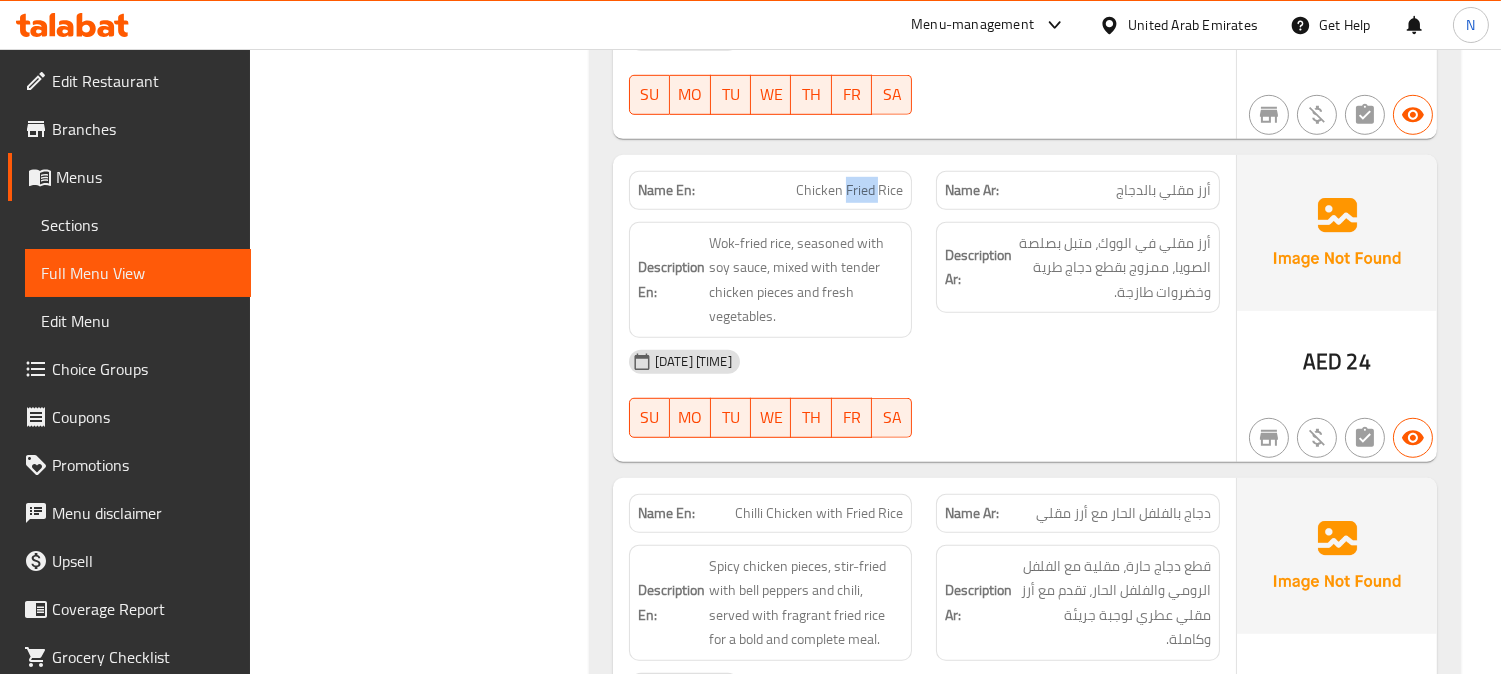 click on "Chicken Fried Rice" at bounding box center [838, -11627] 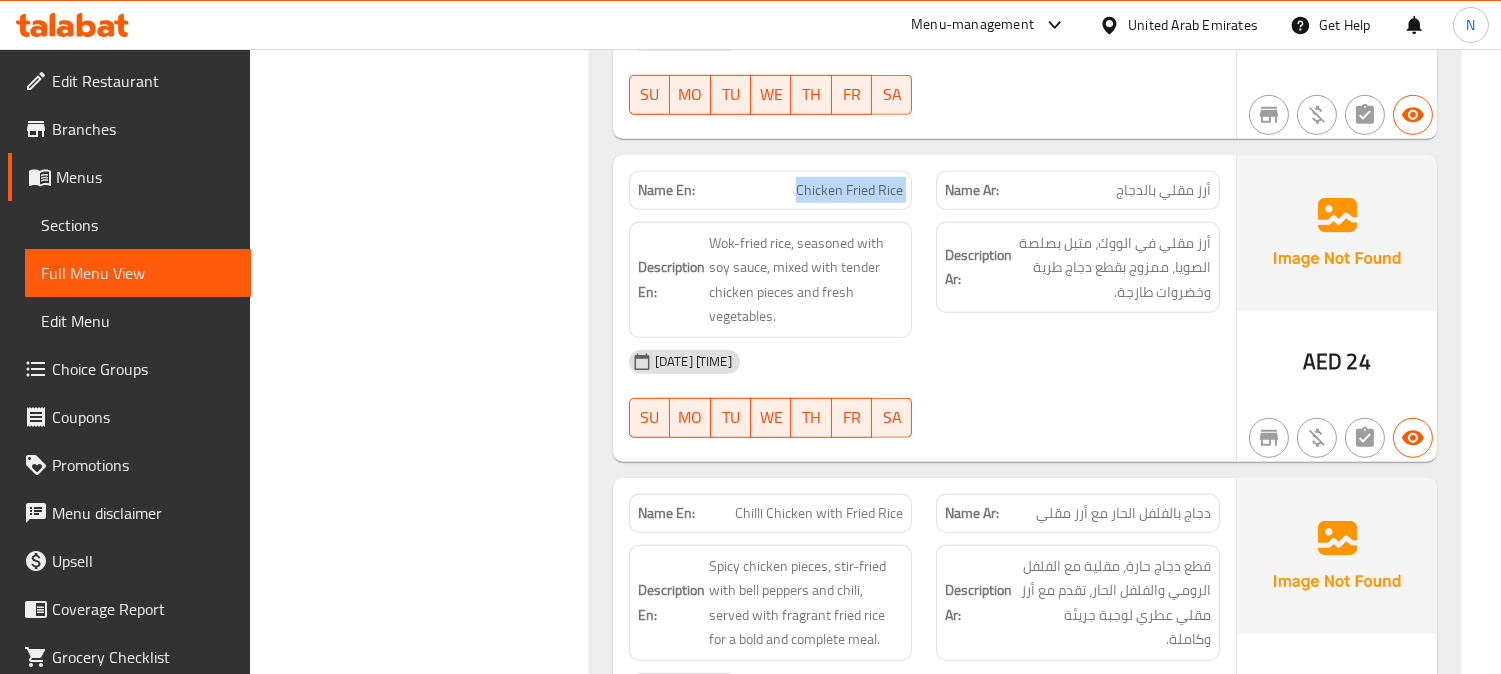 click on "Chicken Fried Rice" at bounding box center (838, -11627) 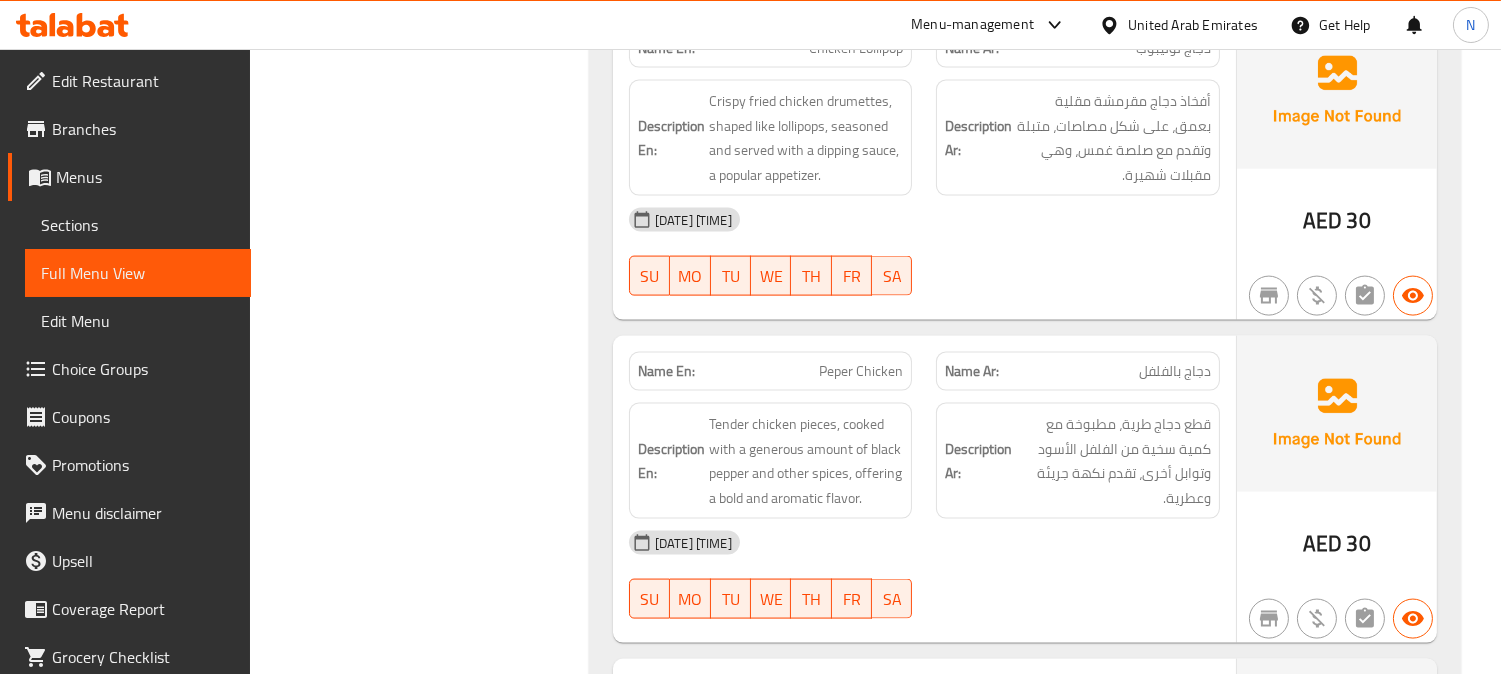 scroll, scrollTop: 18768, scrollLeft: 0, axis: vertical 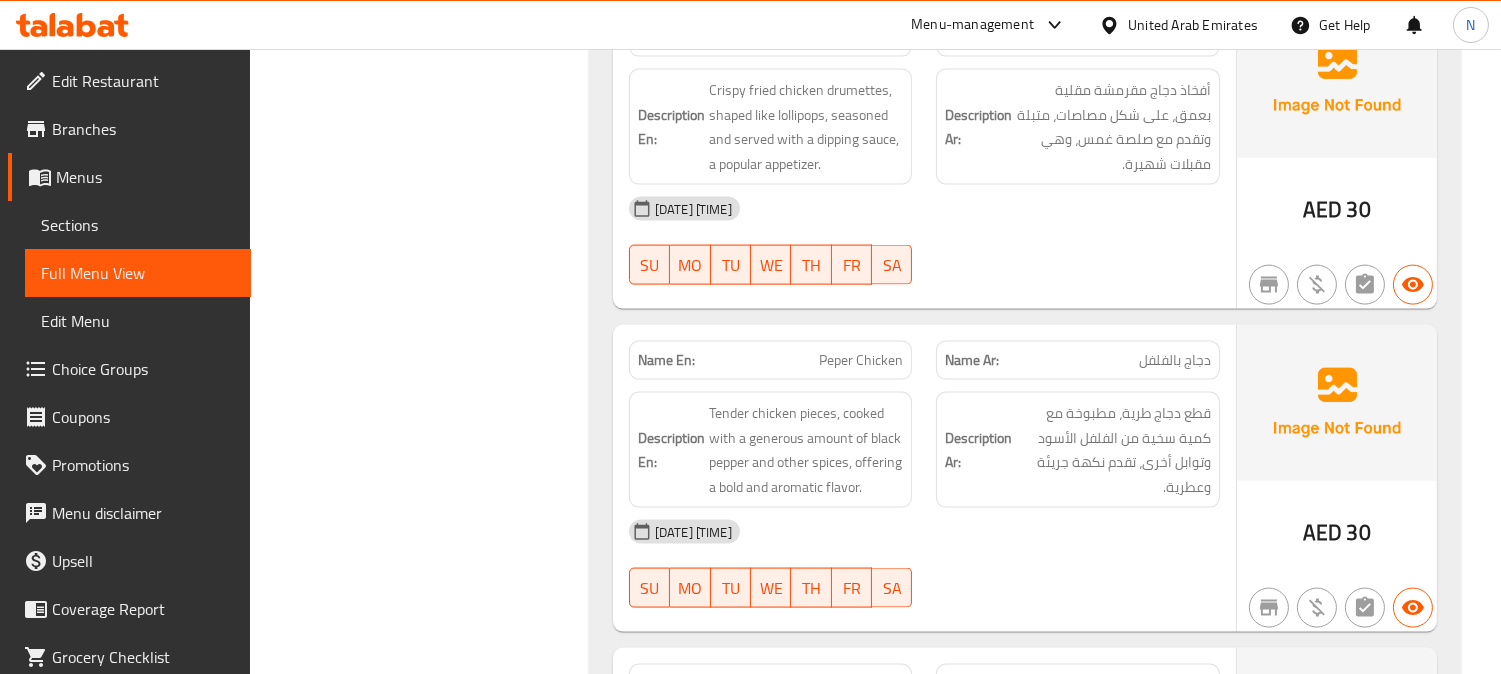 click on "Peper Chicken" at bounding box center (852, -17715) 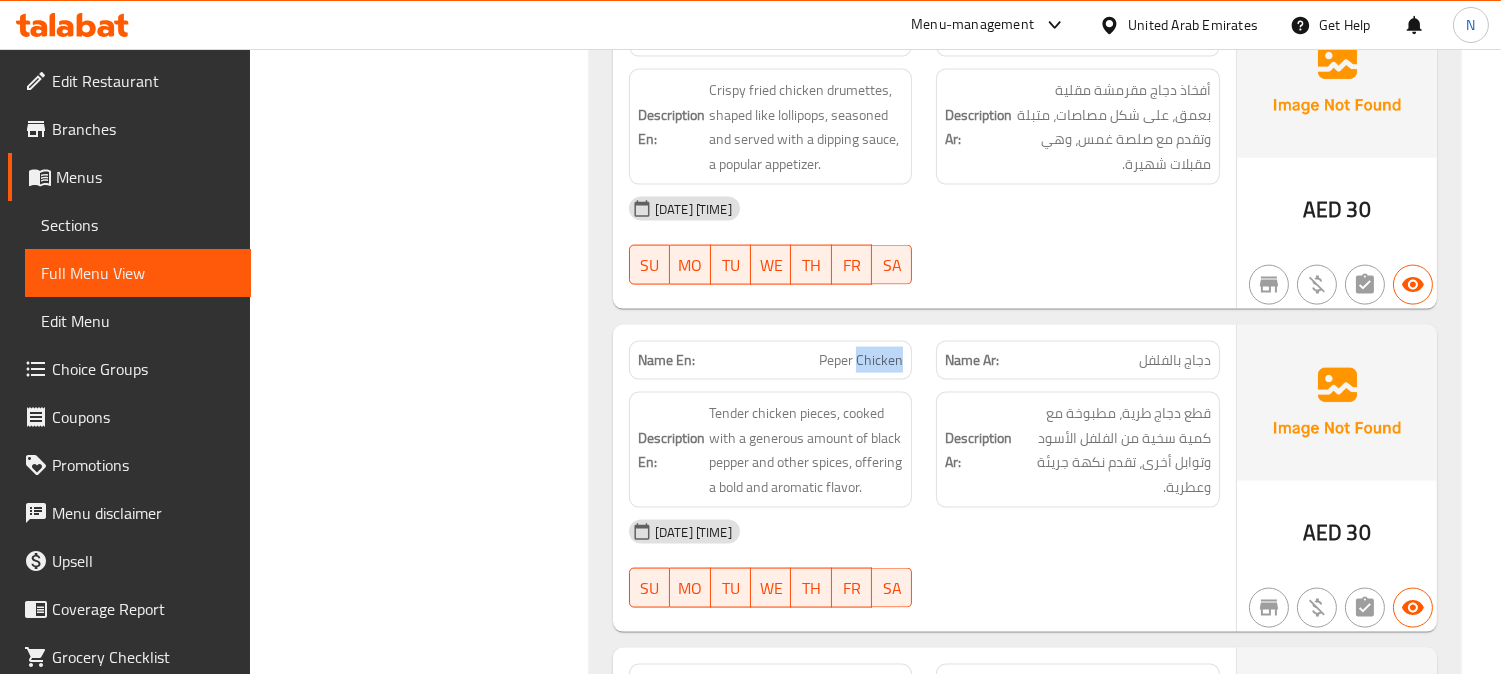 click on "Peper Chicken" at bounding box center [852, -17715] 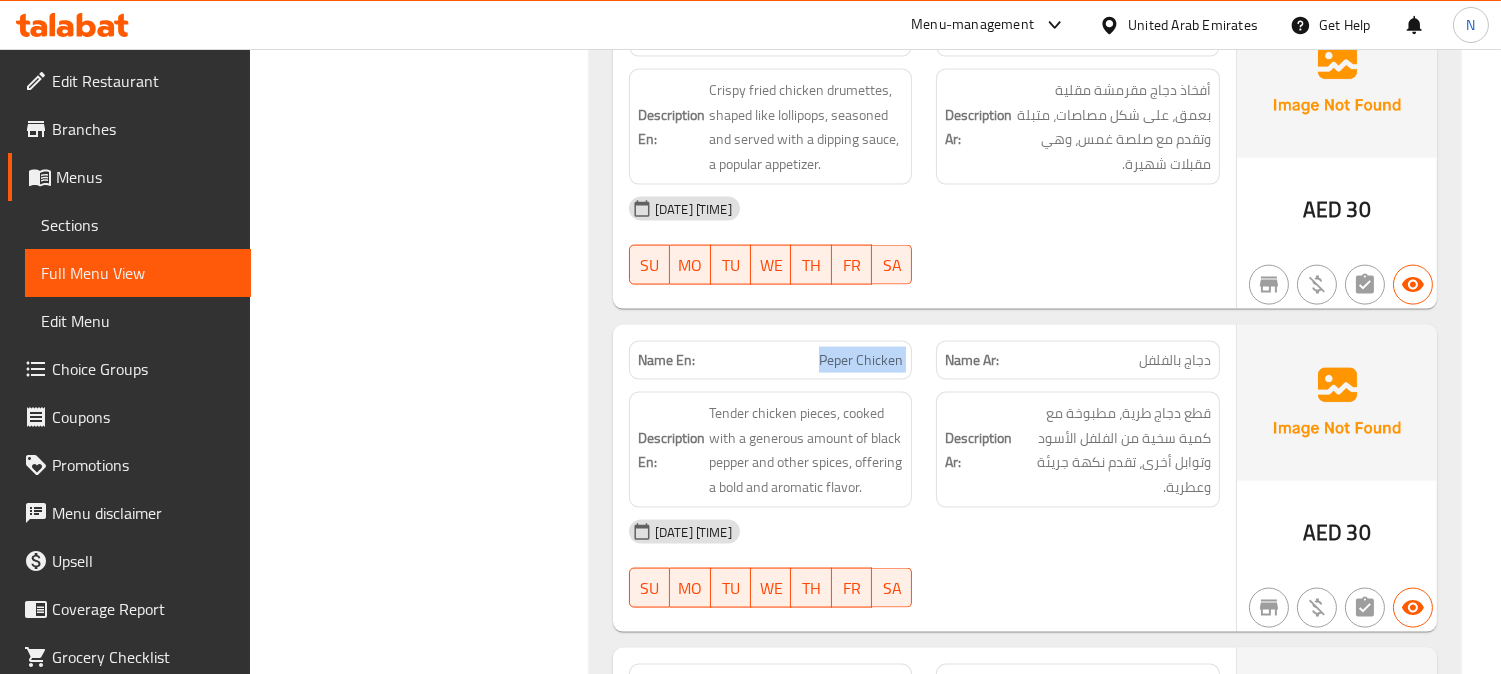 click on "Peper Chicken" at bounding box center (852, -17715) 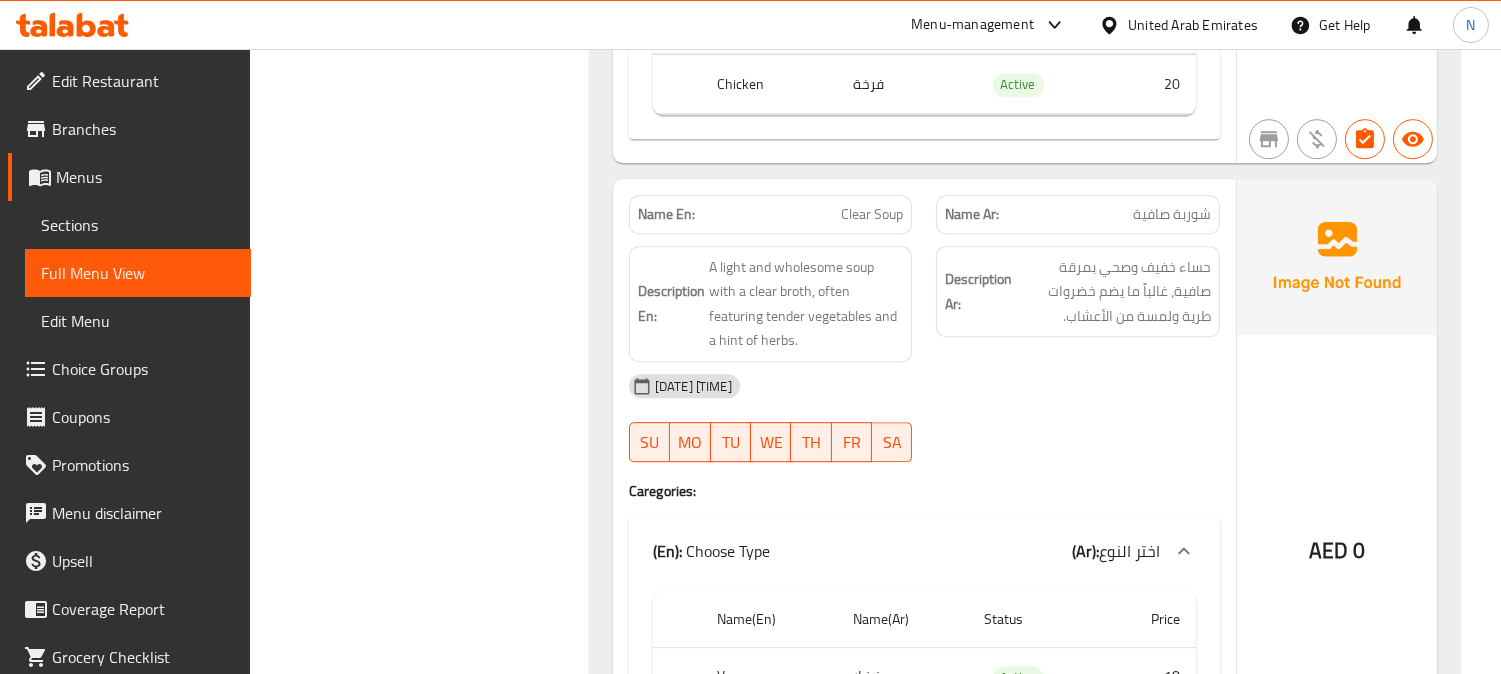 scroll, scrollTop: 24102, scrollLeft: 0, axis: vertical 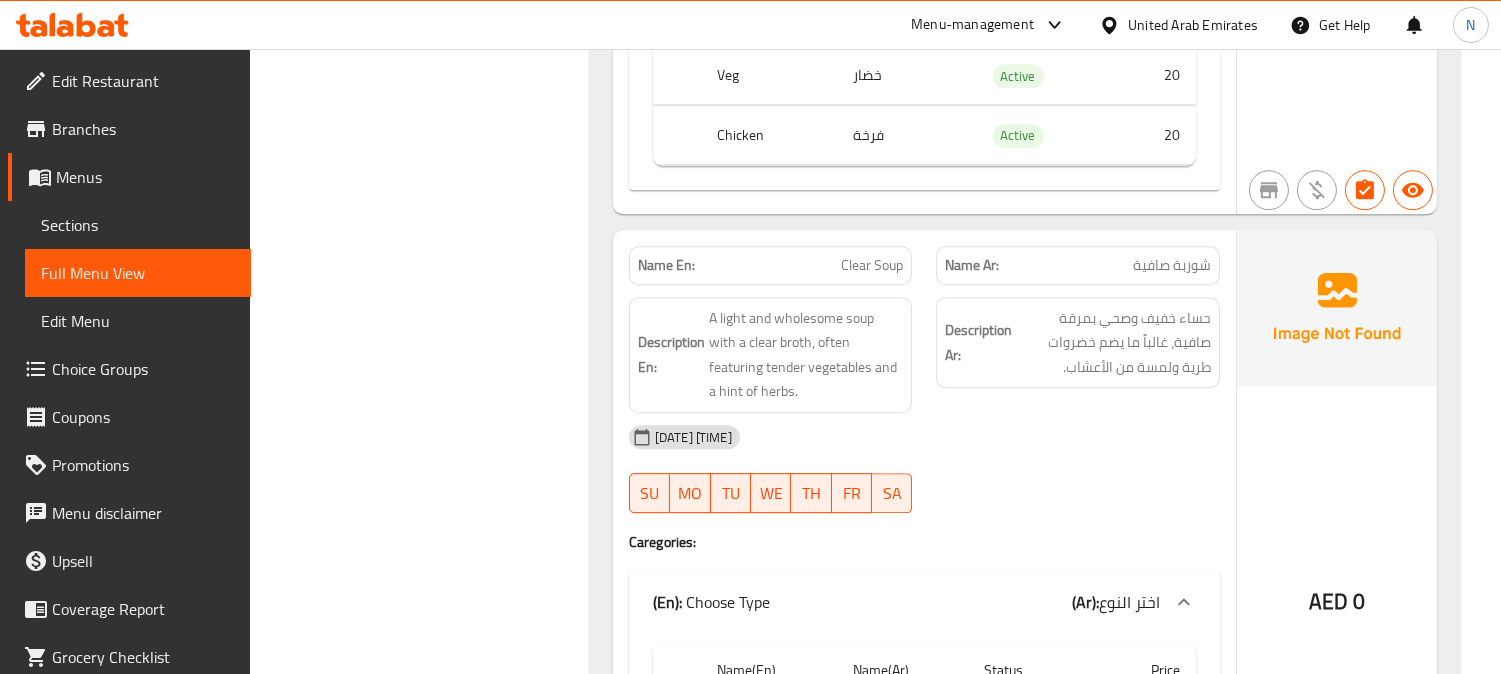click on "Clear Soup" at bounding box center [830, -22397] 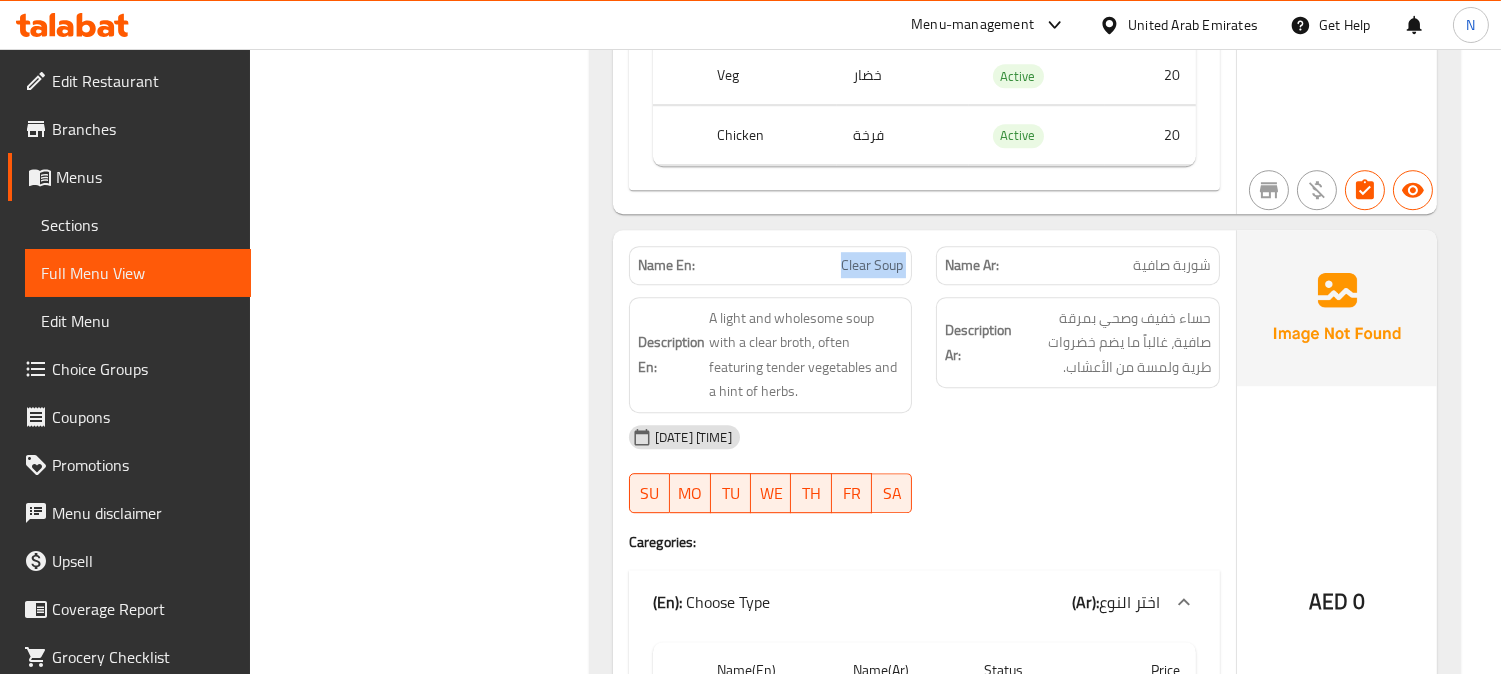 click on "Clear Soup" at bounding box center [830, -22397] 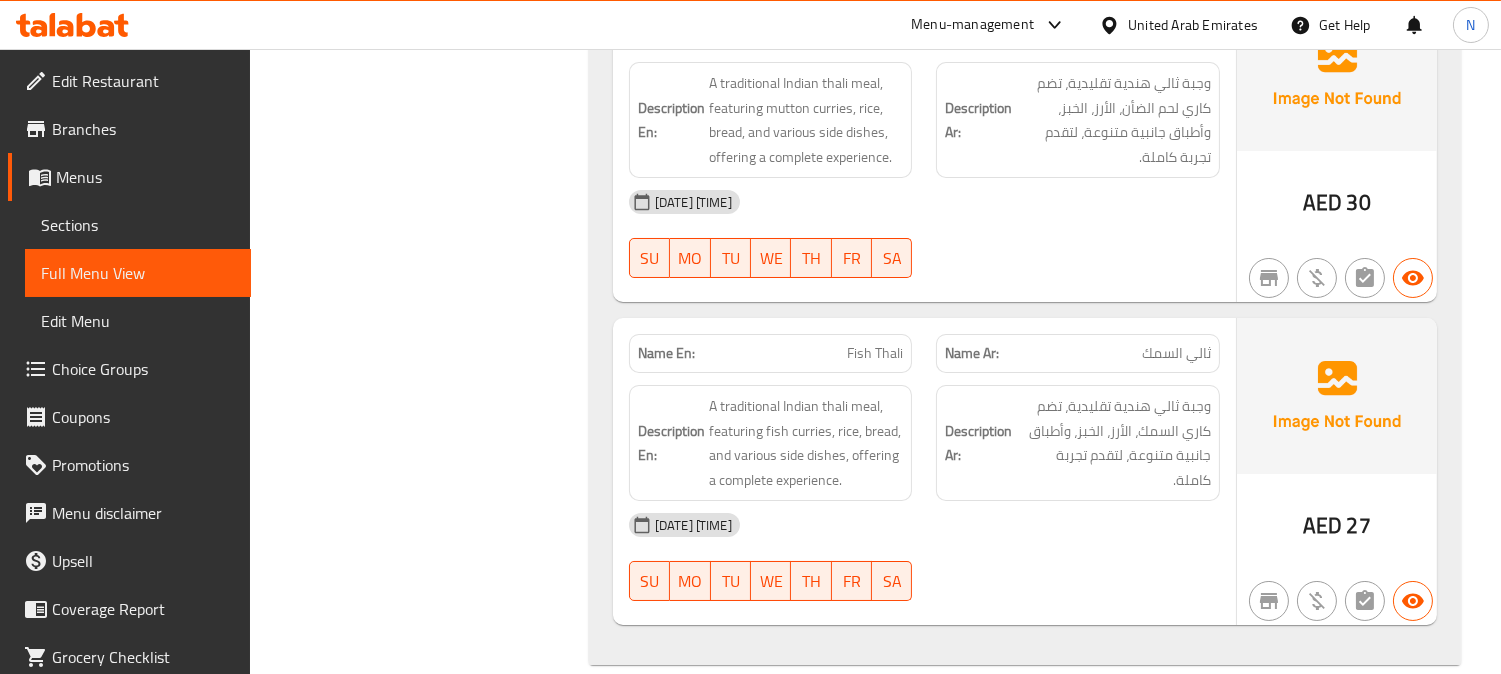 scroll, scrollTop: 27008, scrollLeft: 0, axis: vertical 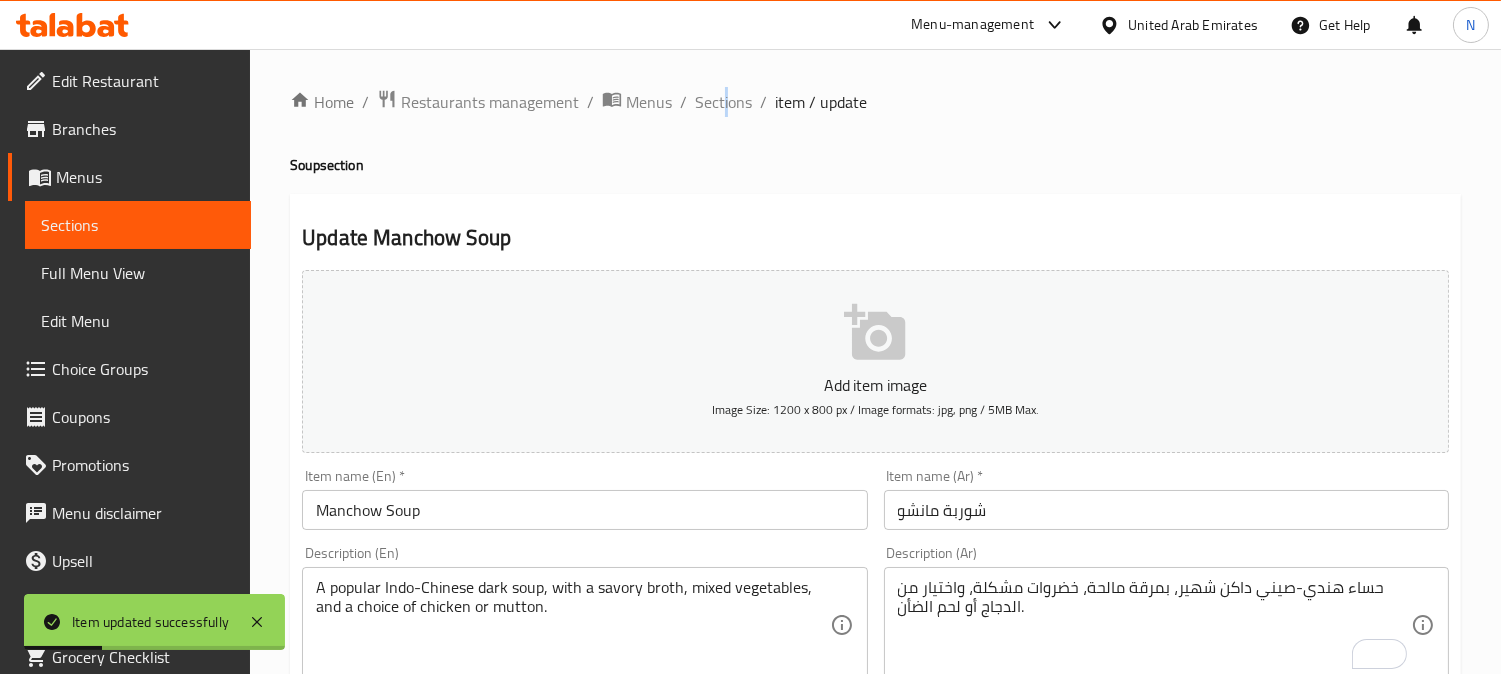 click on "Home / Restaurants management / Menus / Sections / item / update Soup  section Update Manchow Soup Add item image Image Size: 1200 x 800 px / Image formats: jpg, png / 5MB Max. Item name (En)   * Manchow Soup Item name (En)  * Item name (Ar)   * شوربة مانشو Item name (Ar)  * Description (En) A popular Indo-Chinese dark soup, with a savory broth, mixed vegetables, and a choice of chicken or mutton. Description (En) Description (Ar) حساء هندي-صيني داكن شهير، بمرقة مالحة، خضروات مشكلة، واختيار من الدجاج أو لحم الضأن. Description (Ar) Product barcode Product barcode Product sku Product sku Price   * AED 0 Price  * Price on selection Free item Start Date Start Date End Date End Date Available Days SU MO TU WE TH FR SA Available from ​ ​ Available to ​ ​ Status Active Inactive Exclude from GEM Variations & Choices Choose Type (ID: [NUMBER]) Min 1  ,  Max 1 Name (En) Choose Type Name (En) Name (Ar) اختر النوع" at bounding box center (875, 753) 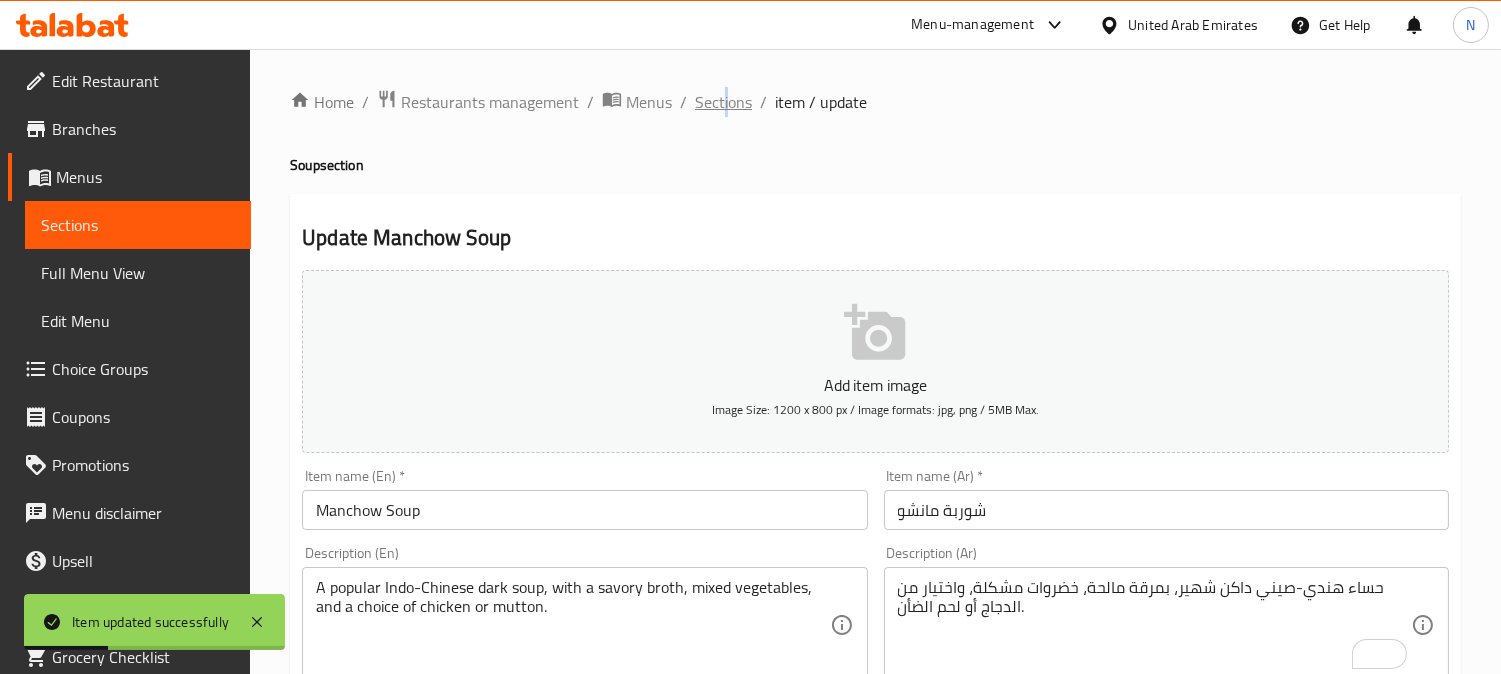 click on "Sections" at bounding box center [723, 102] 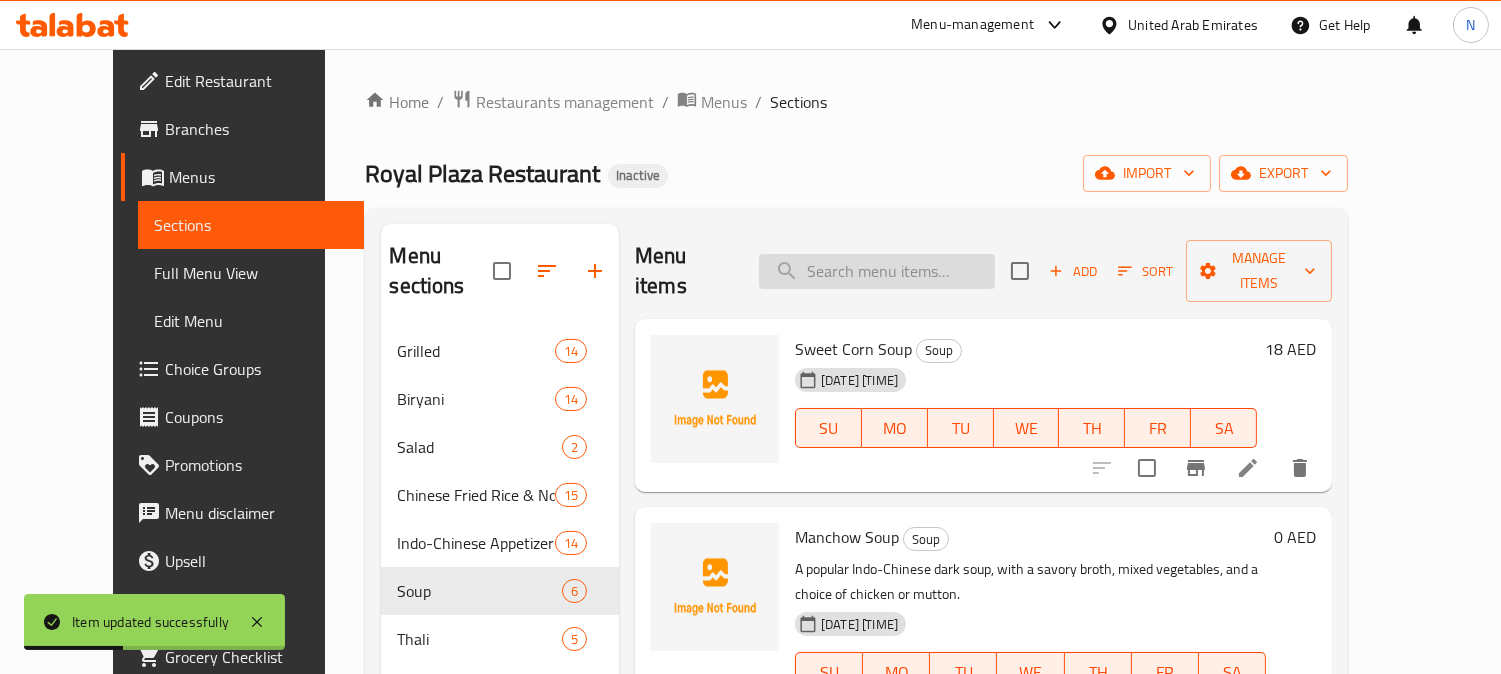 click at bounding box center [877, 271] 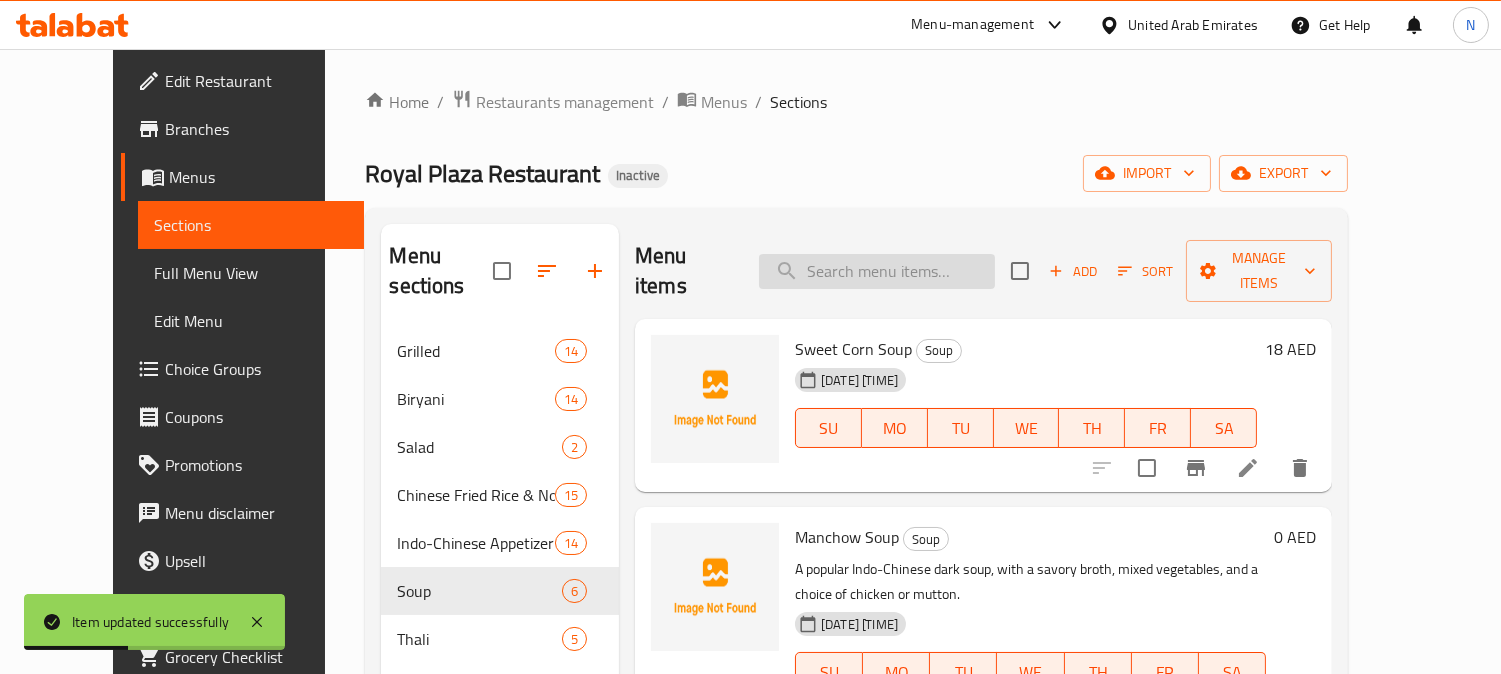 paste on "Tangri Kebab" 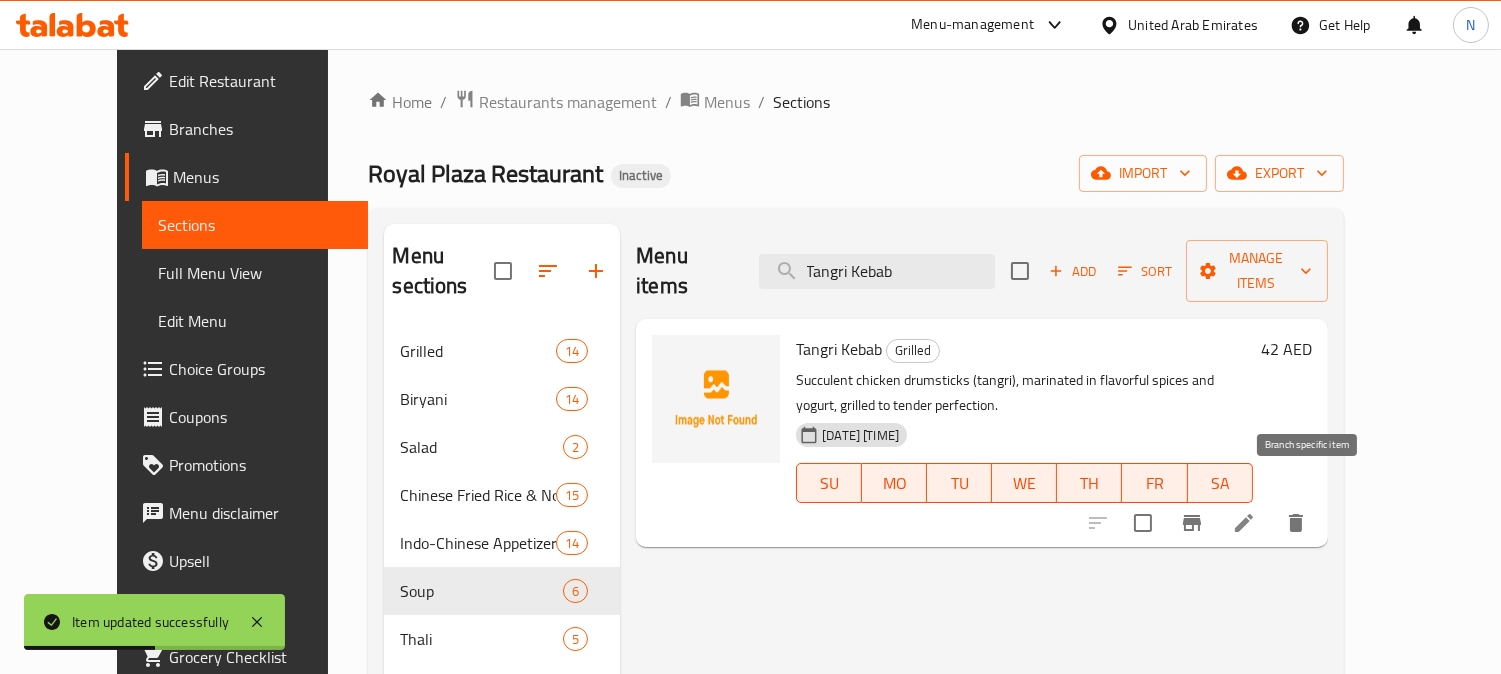 type on "Tangri Kebab" 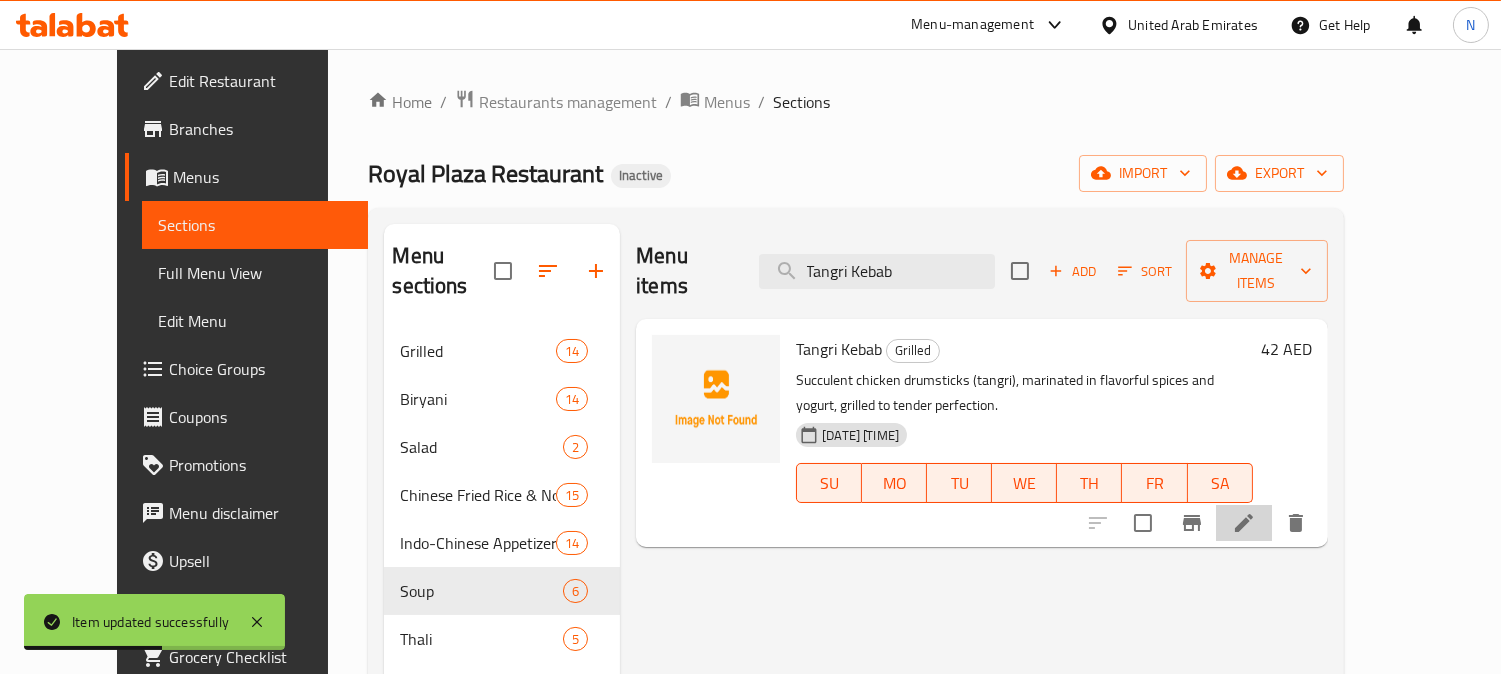 click at bounding box center (1244, 523) 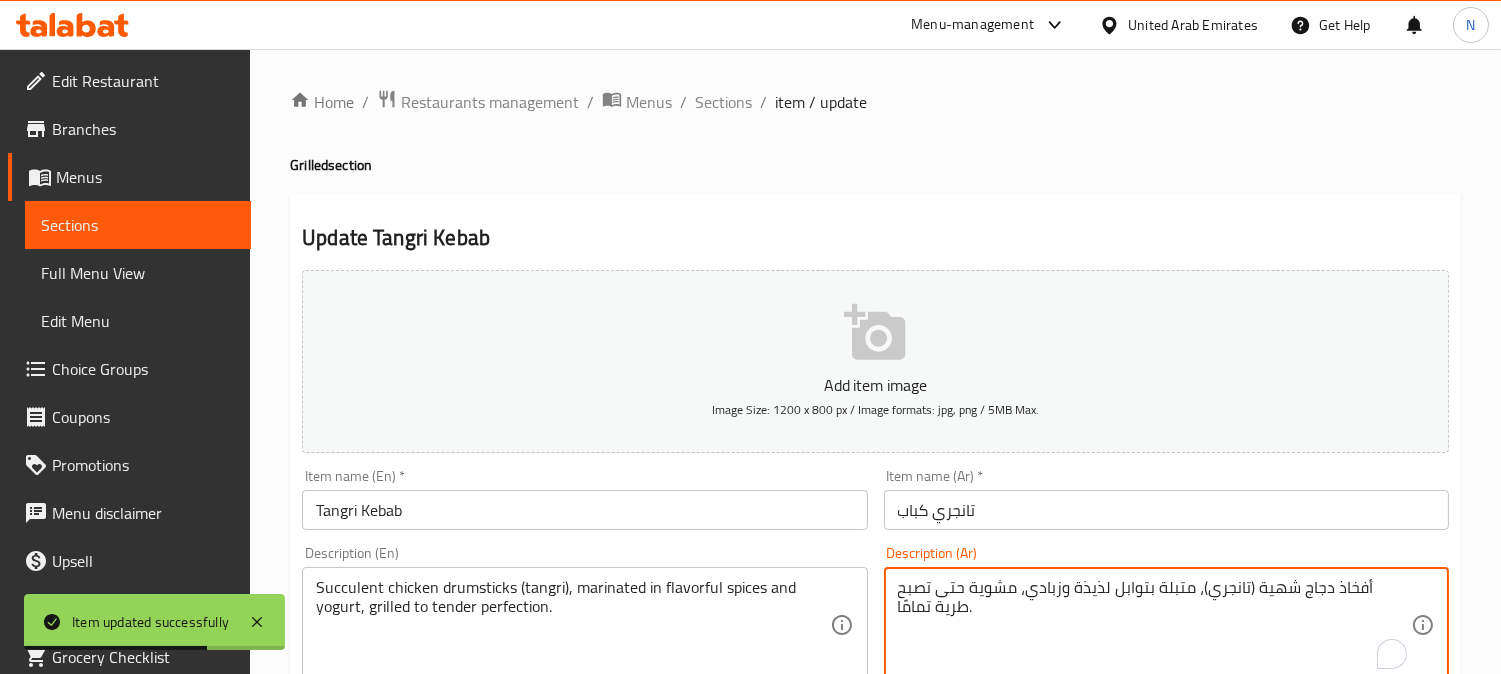 click on "أفخاذ دجاج شهية (تانجري)، متبلة بتوابل لذيذة وزبادي، مشوية حتى تصبح طرية تمامًا." at bounding box center [1154, 625] 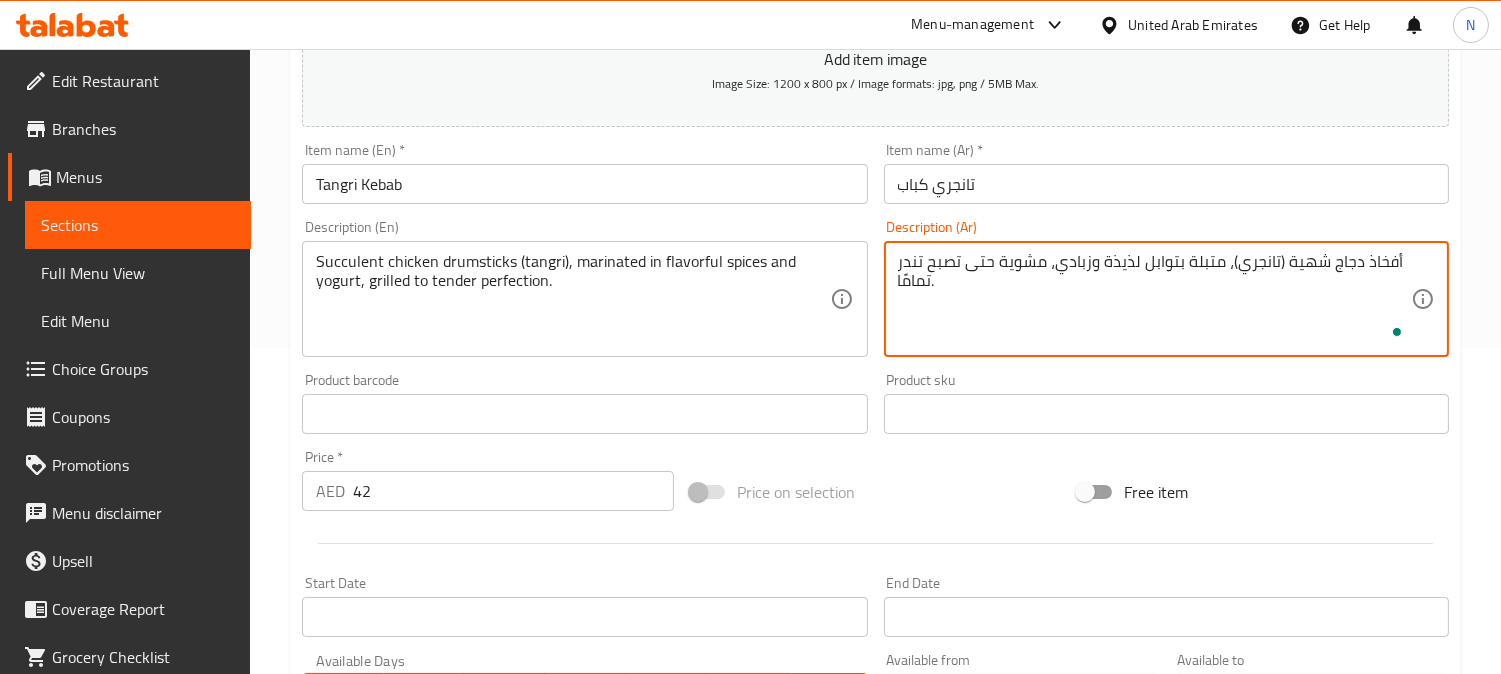 scroll, scrollTop: 735, scrollLeft: 0, axis: vertical 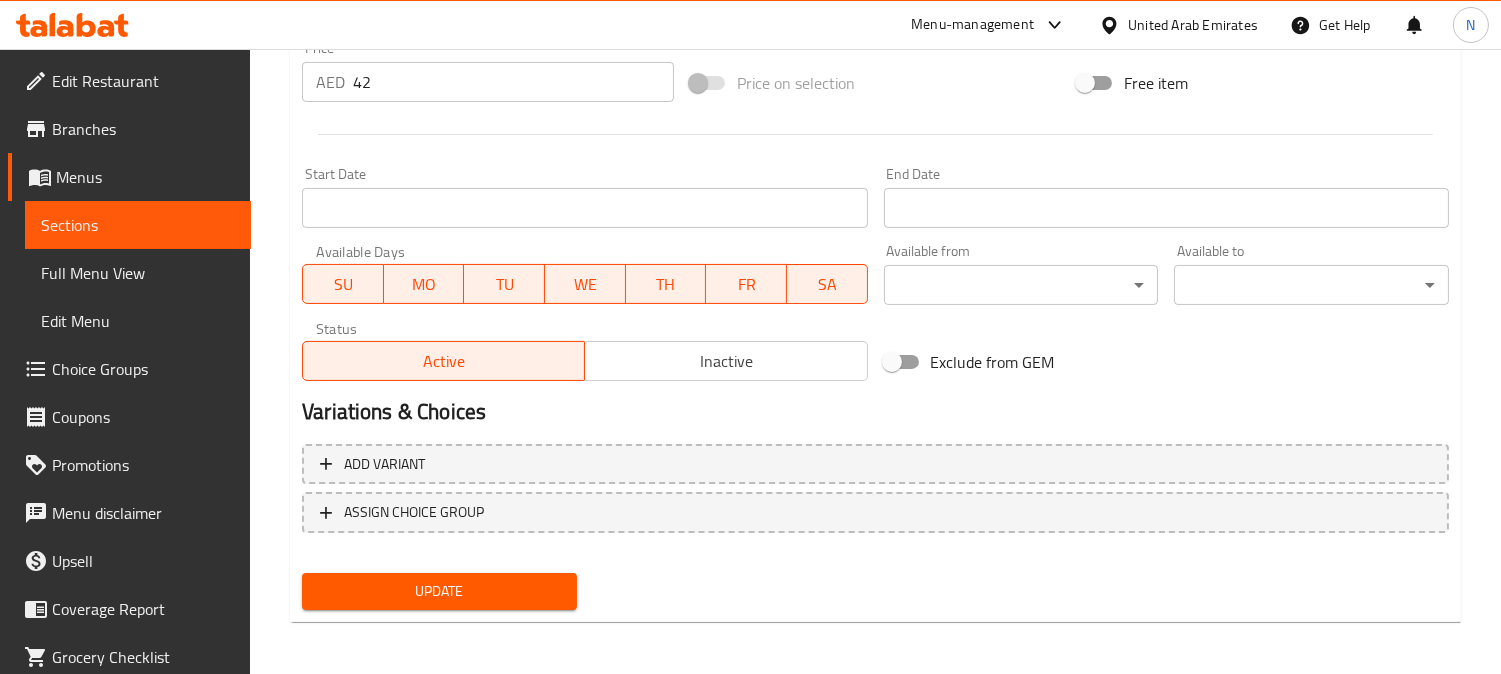 type on "أفخاذ دجاج شهية (تانجري)، متبلة بتوابل لذيذة وزبادي، مشوية حتى تصبح تندر تمامًا." 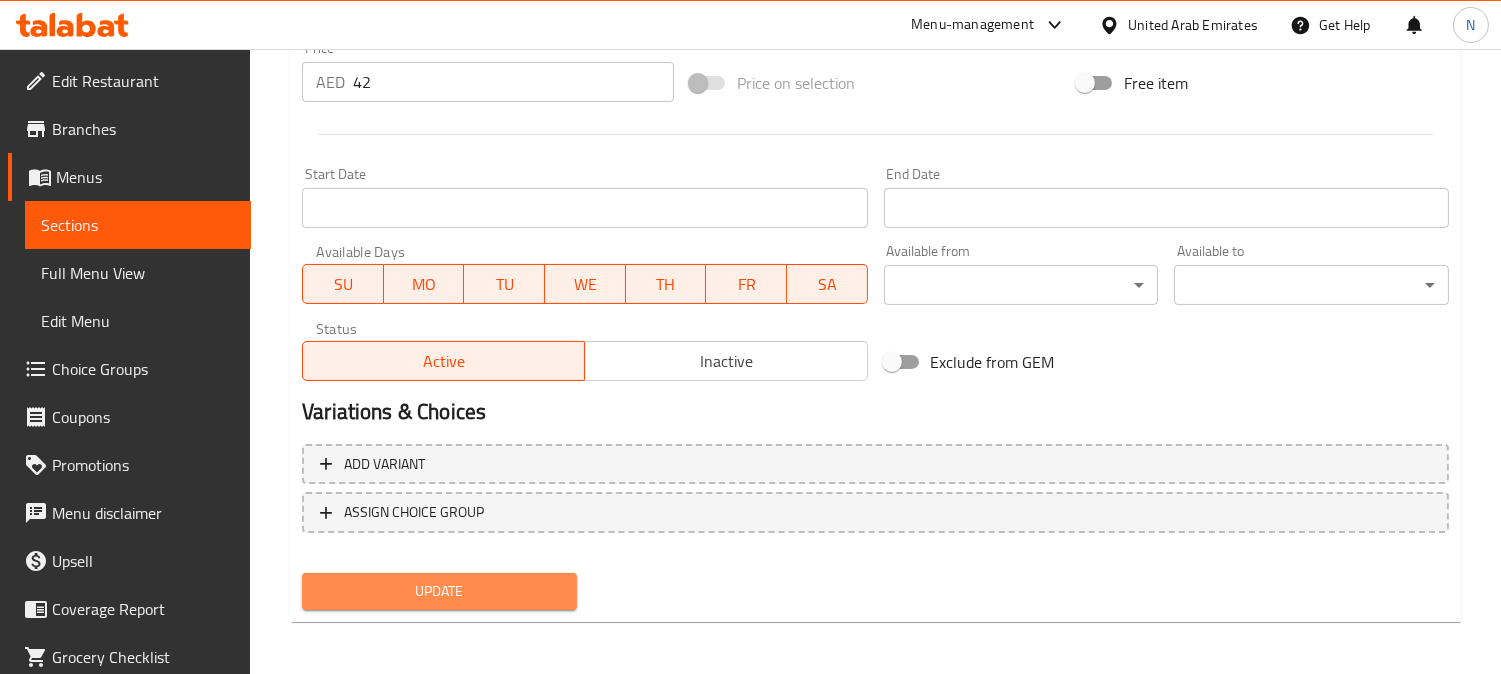 click on "Update" at bounding box center [439, 591] 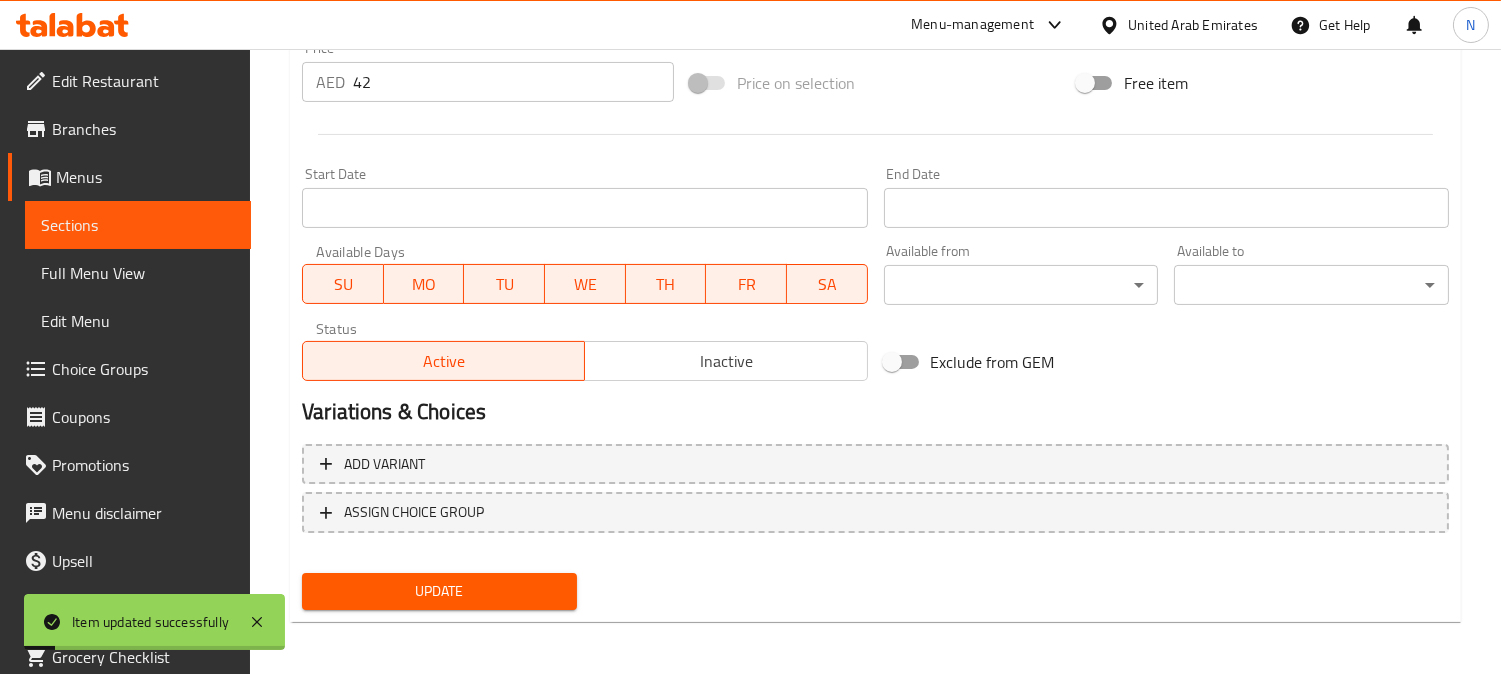 scroll, scrollTop: 0, scrollLeft: 0, axis: both 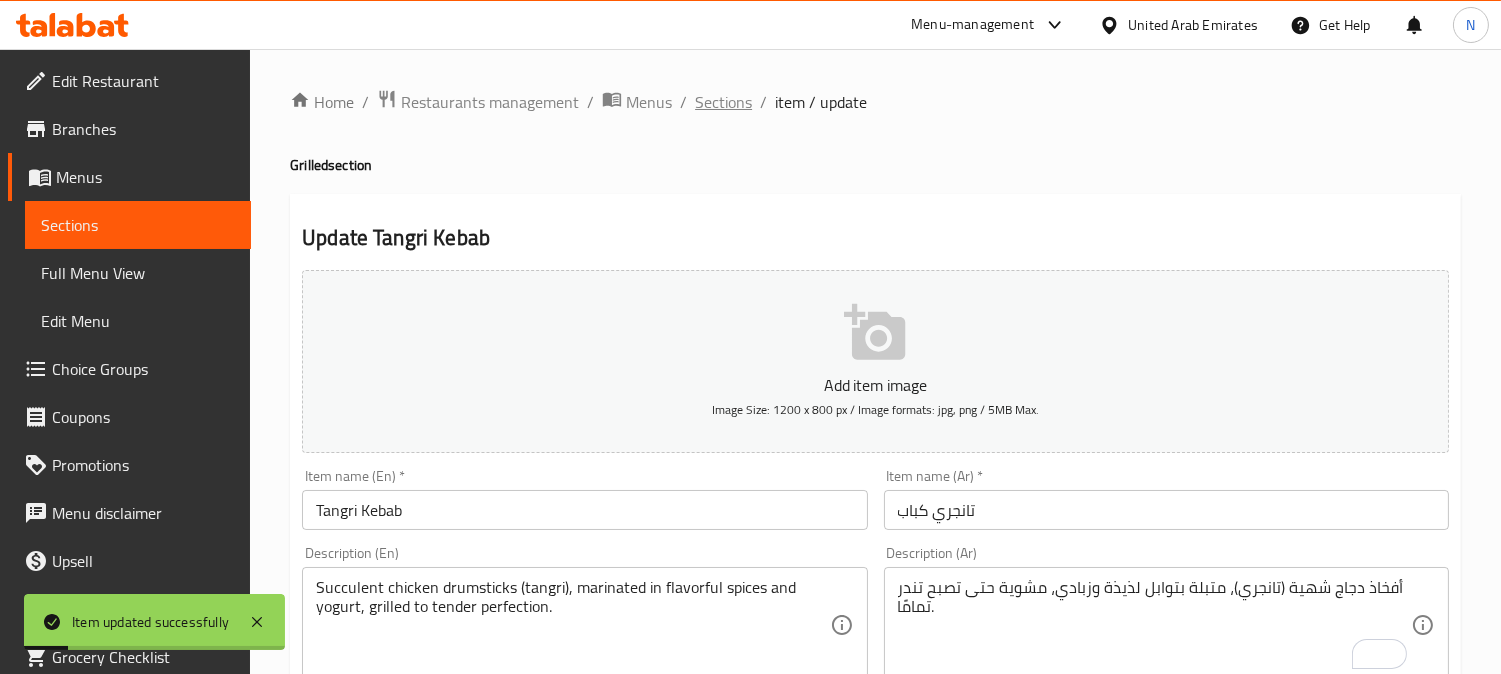 click on "Sections" at bounding box center [723, 102] 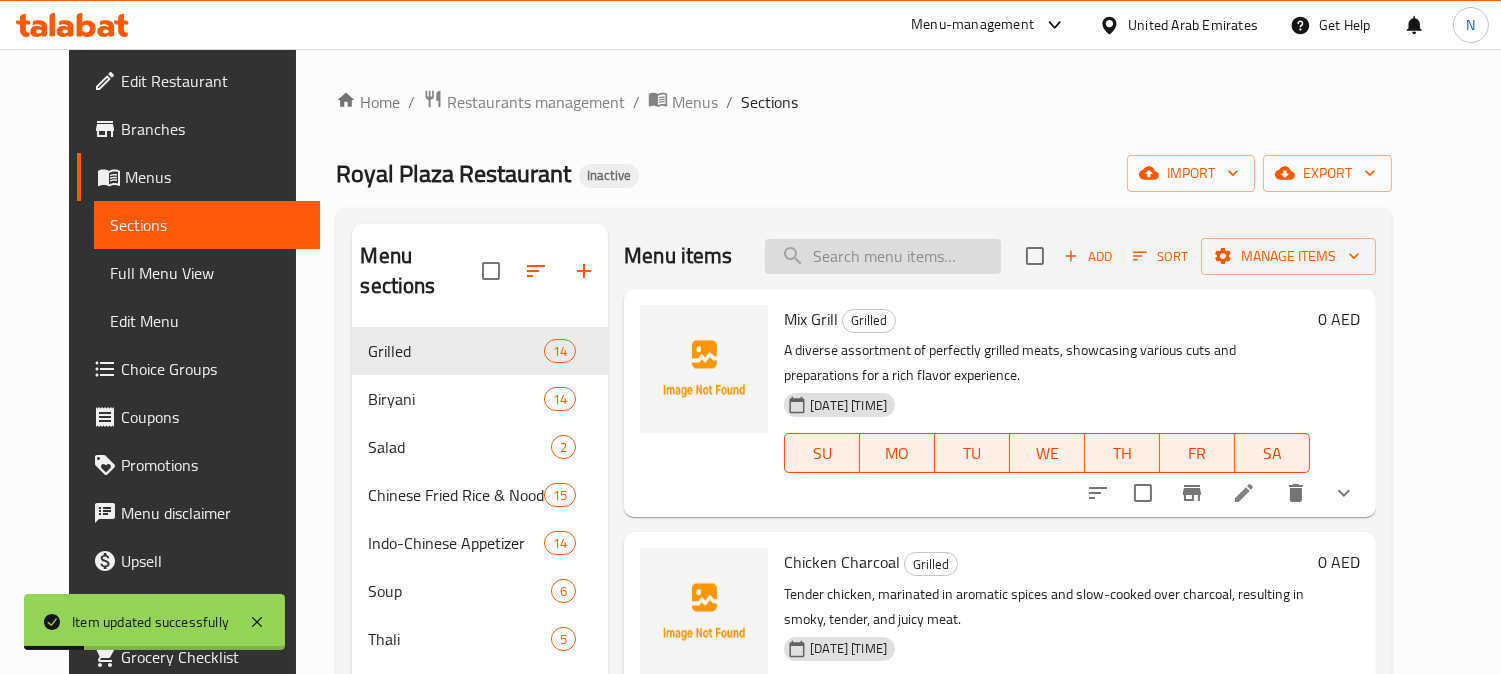 click at bounding box center (883, 256) 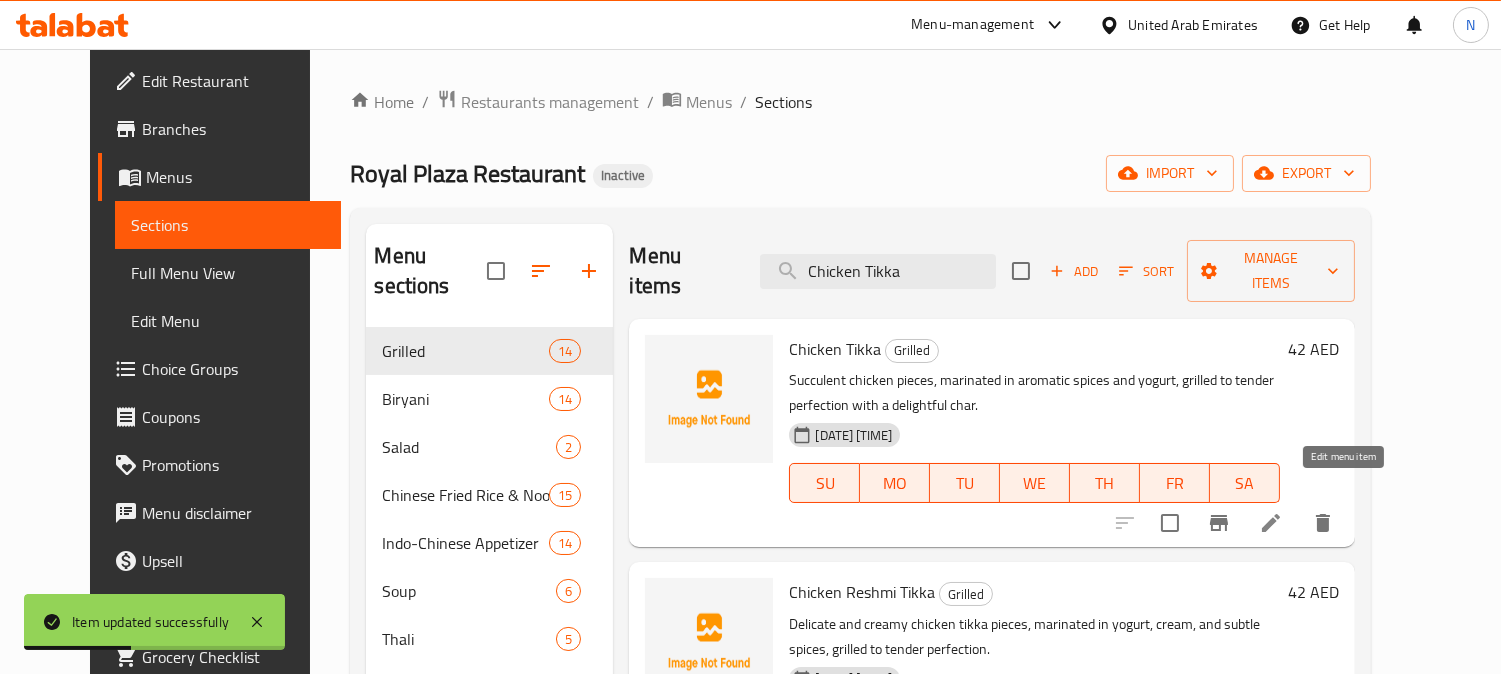 type on "Chicken Tikka" 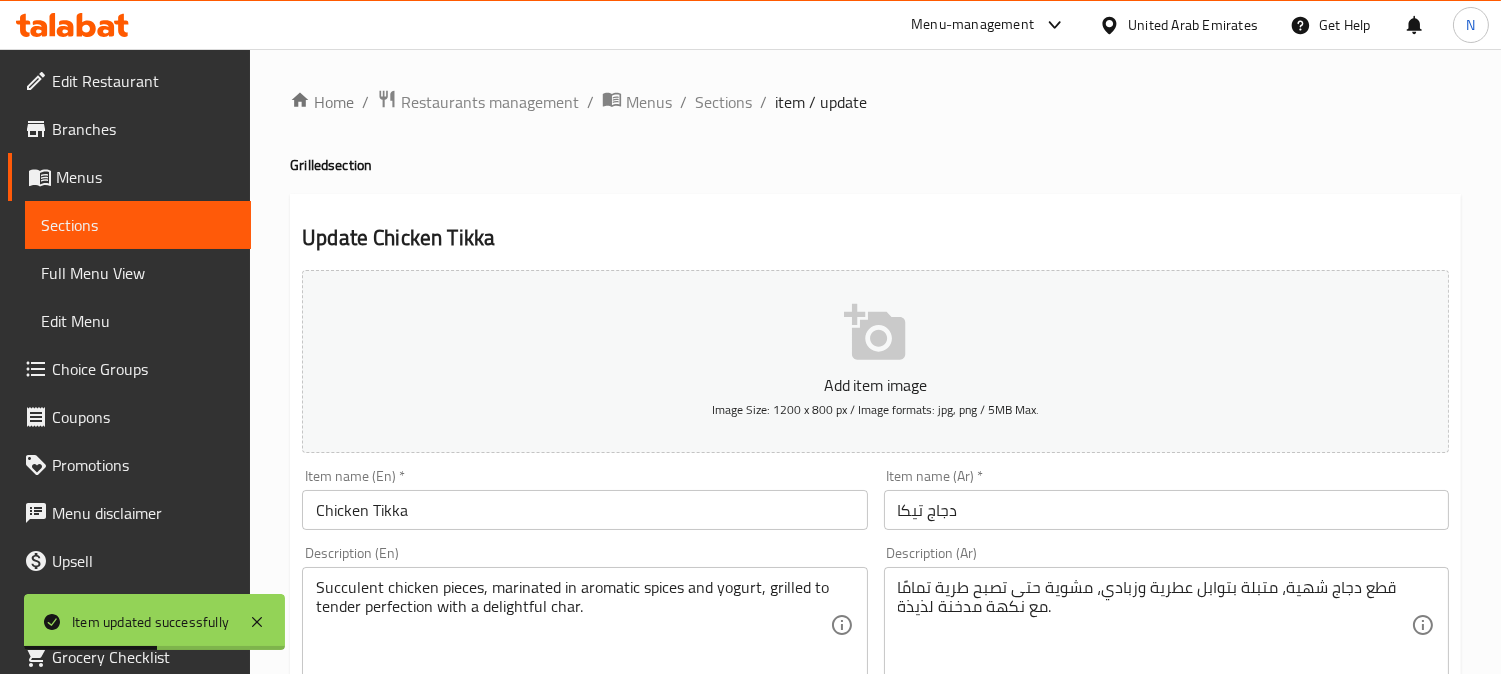 scroll, scrollTop: 111, scrollLeft: 0, axis: vertical 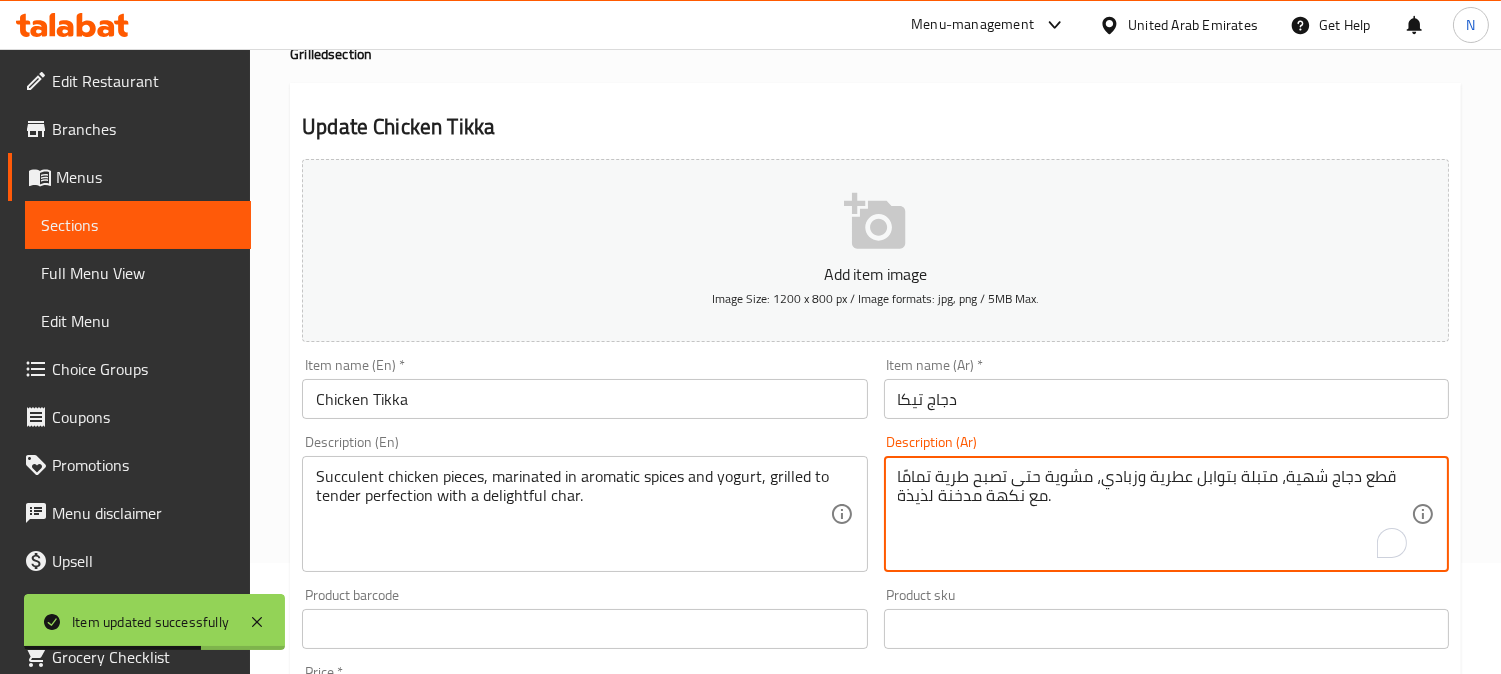 click on "قطع دجاج شهية، متبلة بتوابل عطرية وزبادي، مشوية حتى تصبح طرية تمامًا مع نكهة مدخنة لذيذة." at bounding box center (1154, 514) 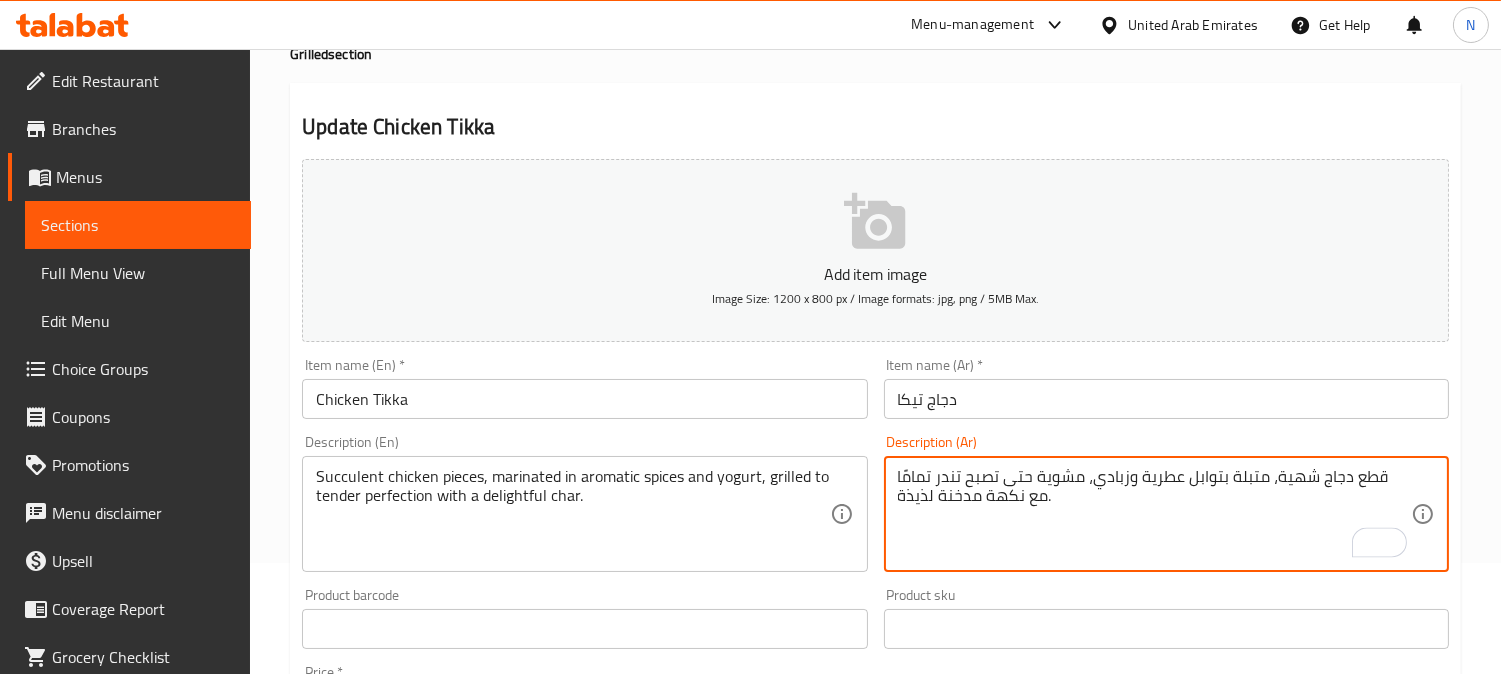 click on "قطع دجاج شهية، متبلة بتوابل عطرية وزبادي، مشوية حتى تصبح تندر تمامًا مع نكهة مدخنة لذيذة." at bounding box center (1154, 514) 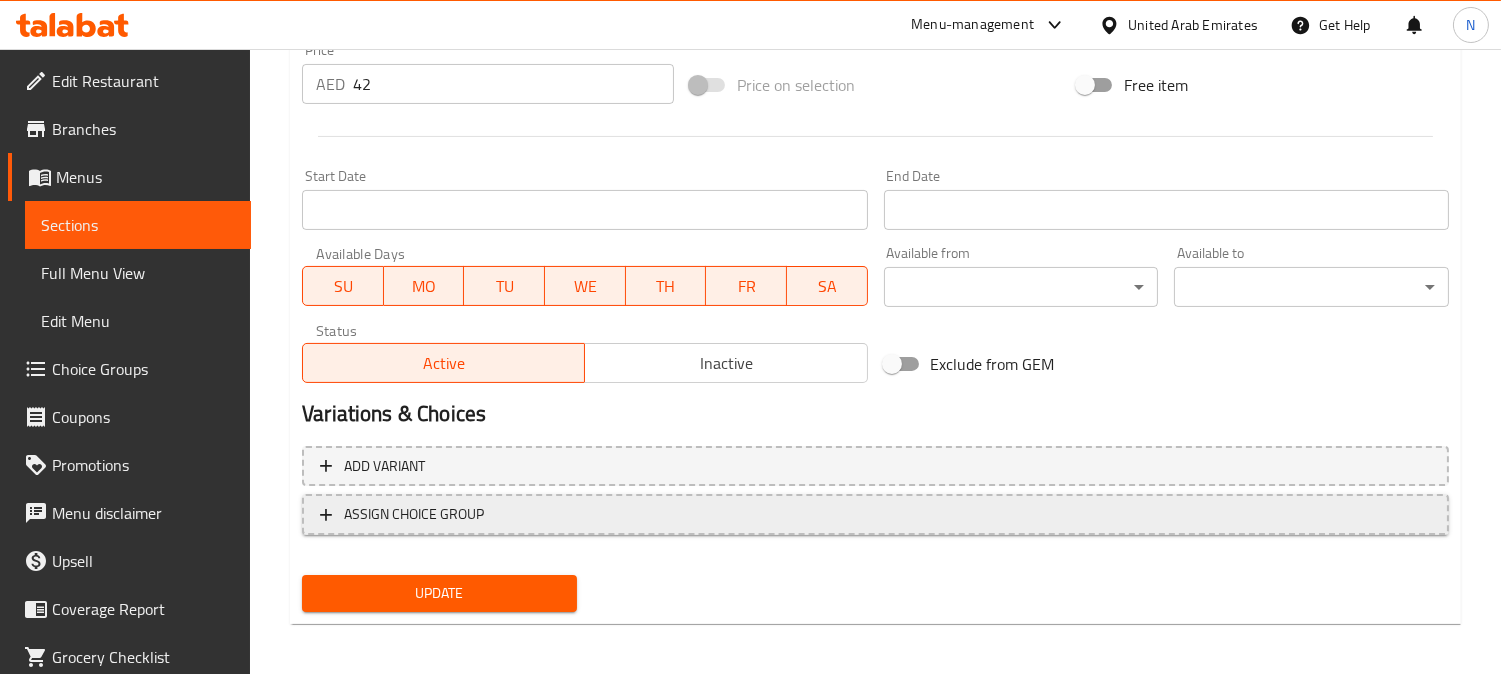 scroll, scrollTop: 735, scrollLeft: 0, axis: vertical 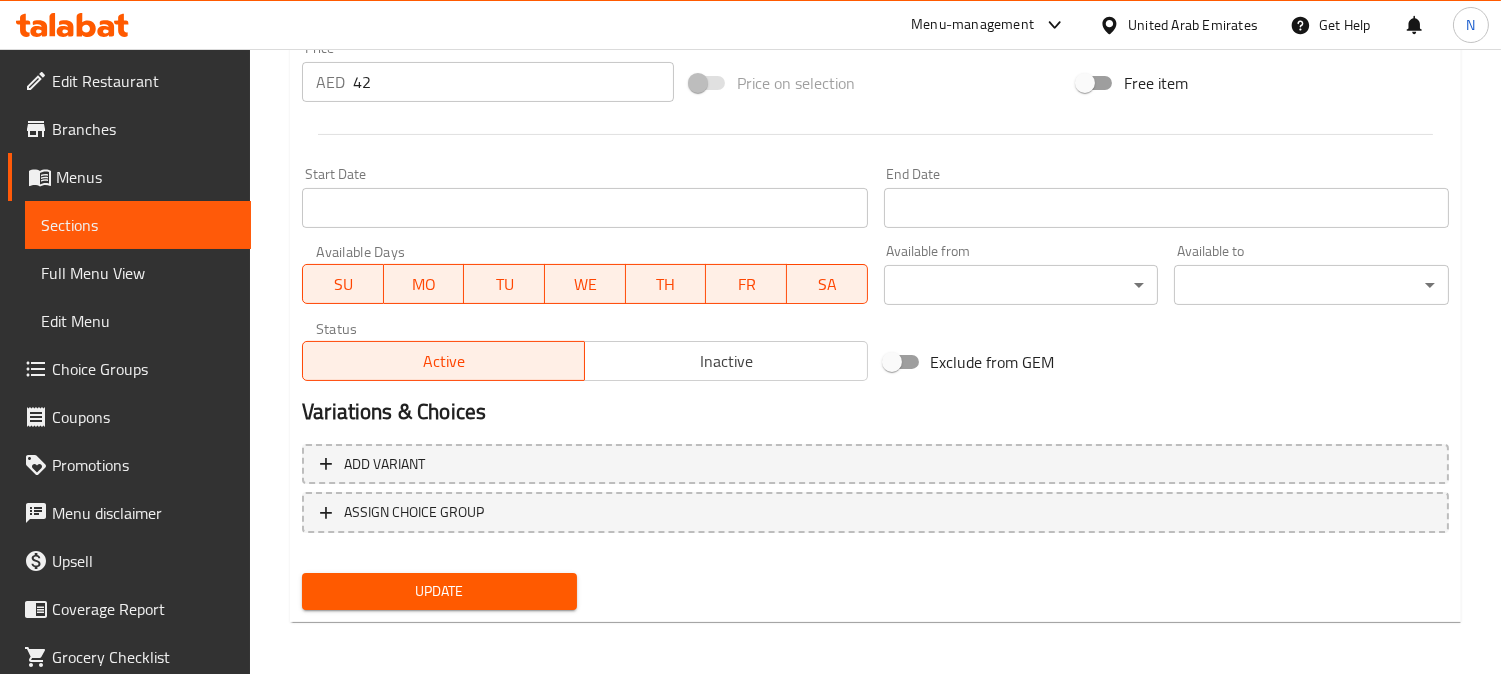 type on "قطع دجاج شهية، متبلة بتوابل عطرية وزبادي، مشوية حتى تصبح تندر تمامًا مع نكهة مدخنة لذيذة." 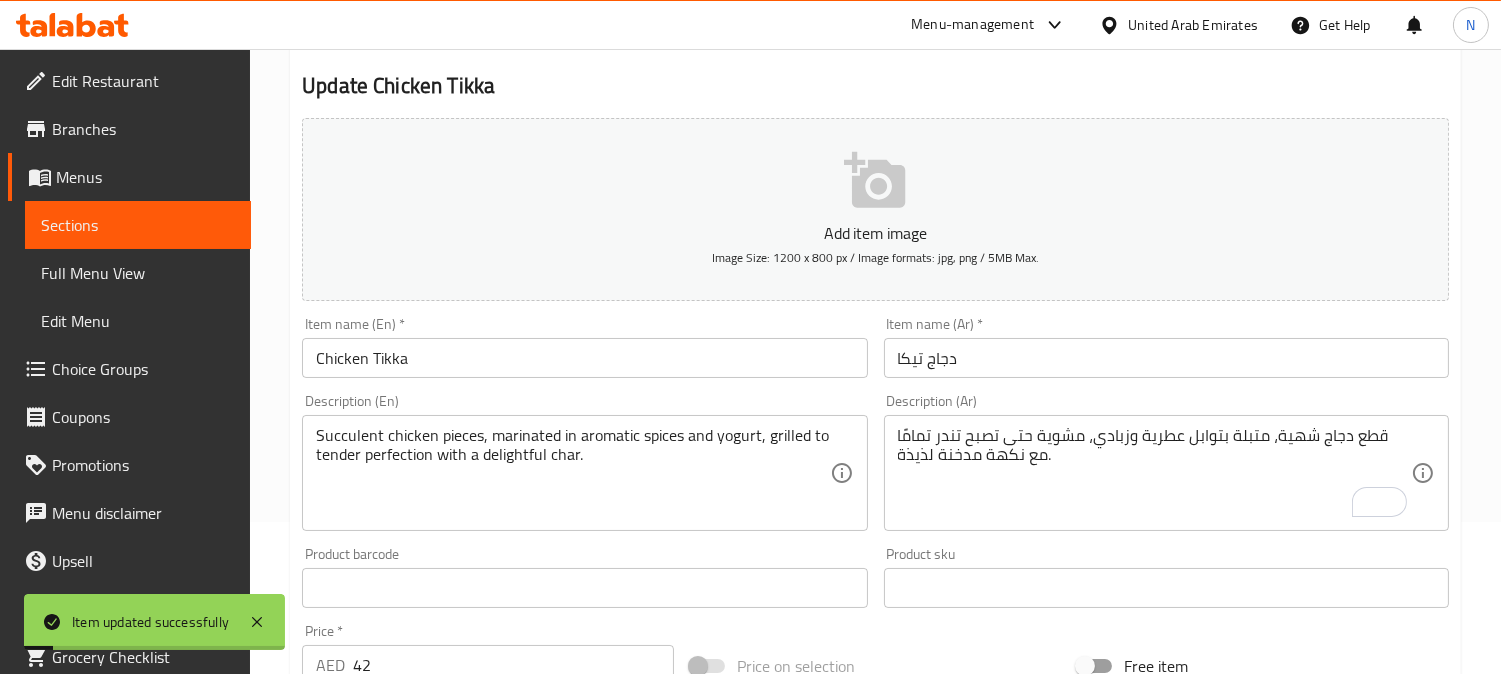 scroll, scrollTop: 0, scrollLeft: 0, axis: both 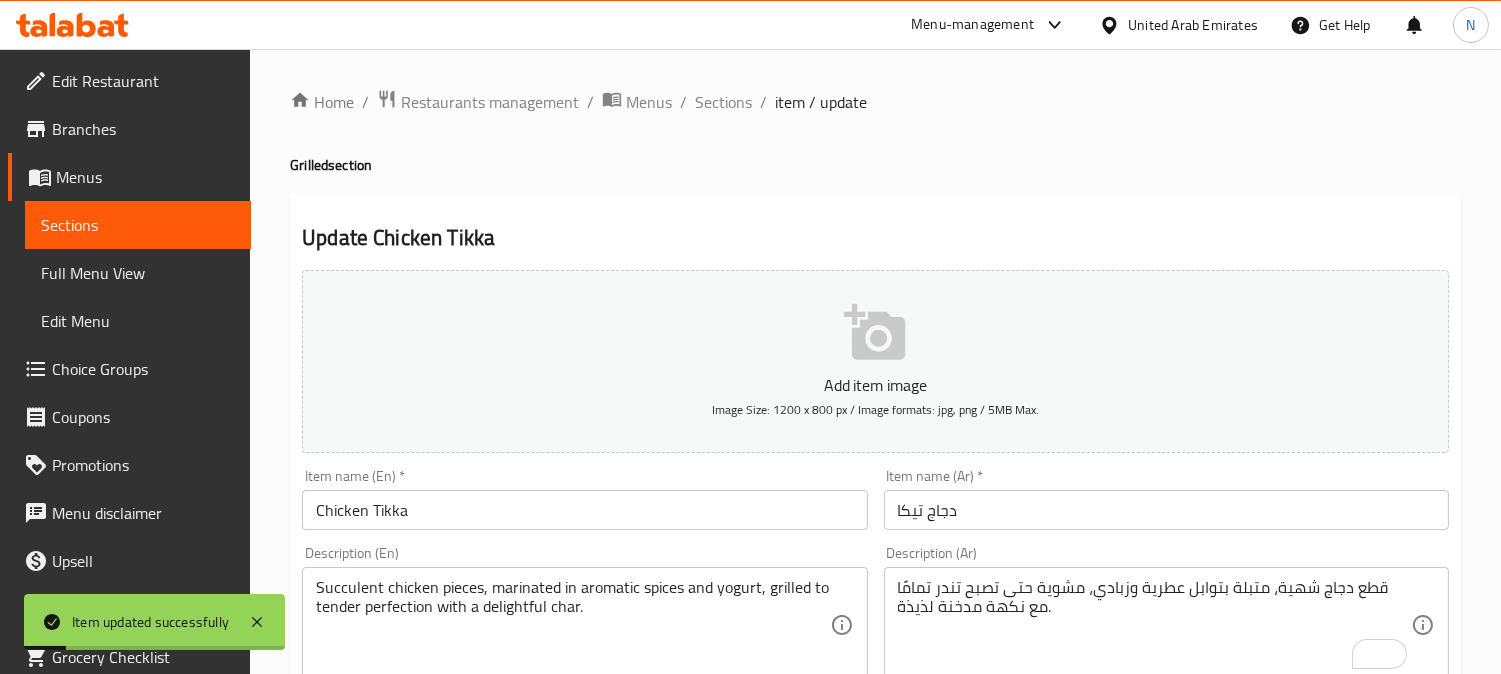 click on "Home / Restaurants management / Menus / Sections / item / update Grilled  section Update Chicken Tikka Add item image Image Size: 1200 x 800 px / Image formats: jpg, png / 5MB Max. Item name (En)   * Chicken Tikka Item name (En)  * Item name (Ar)   * دجاج تيكا Item name (Ar)  * Description (En) Succulent chicken pieces, marinated in aromatic spices and yogurt, grilled to tender perfection with a delightful char. Description (En) Description (Ar) قطع دجاج شهية، متبلة بتوابل عطرية وزبادي، مشوية حتى تصبح تندر تمامًا مع نكهة مدخنة لذيذة. Description (Ar) Product barcode Product barcode Product sku Product sku Price   * AED 42 Price  * Price on selection Free item Start Date Start Date End Date End Date Available Days SU MO TU WE TH FR SA Available from ​ ​ Available to ​ ​ Status Active Inactive Exclude from GEM Variations & Choices Add variant ASSIGN CHOICE GROUP Update" at bounding box center (875, 731) 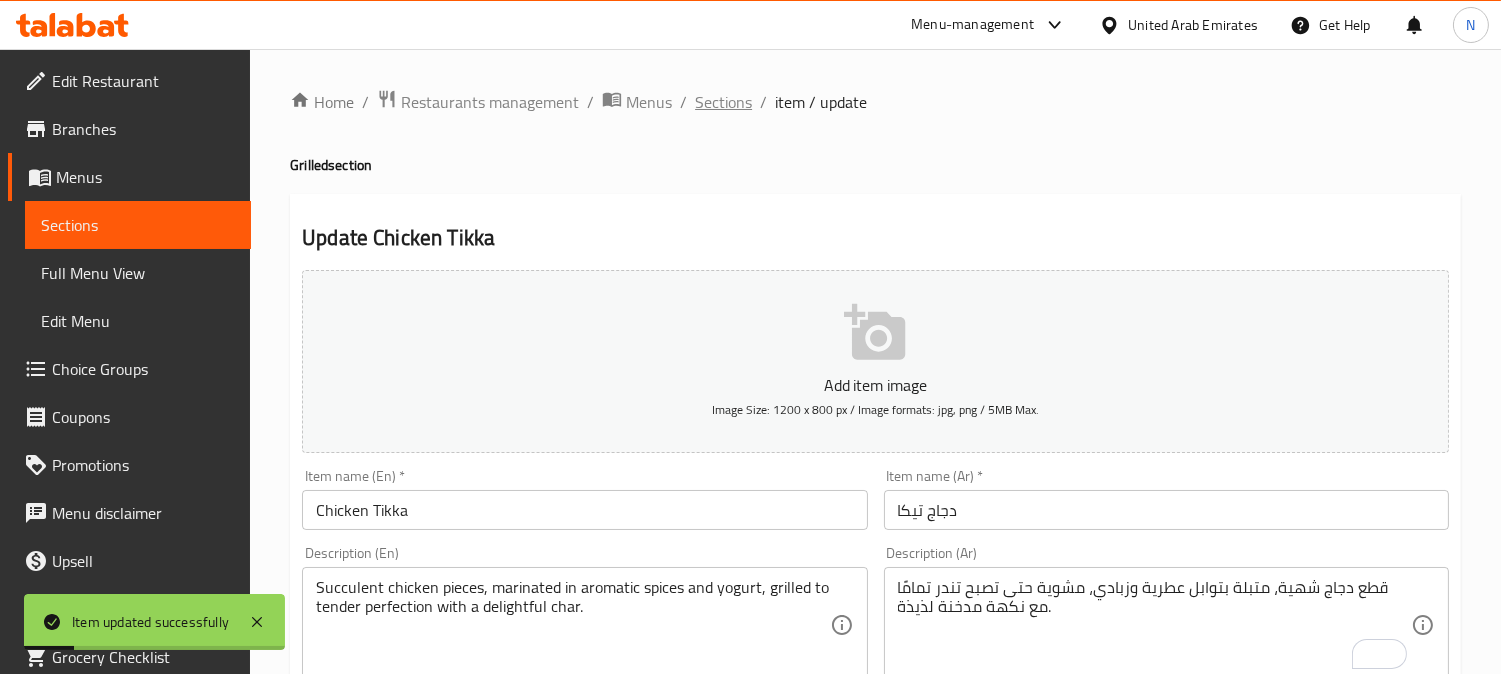 click on "Sections" at bounding box center (723, 102) 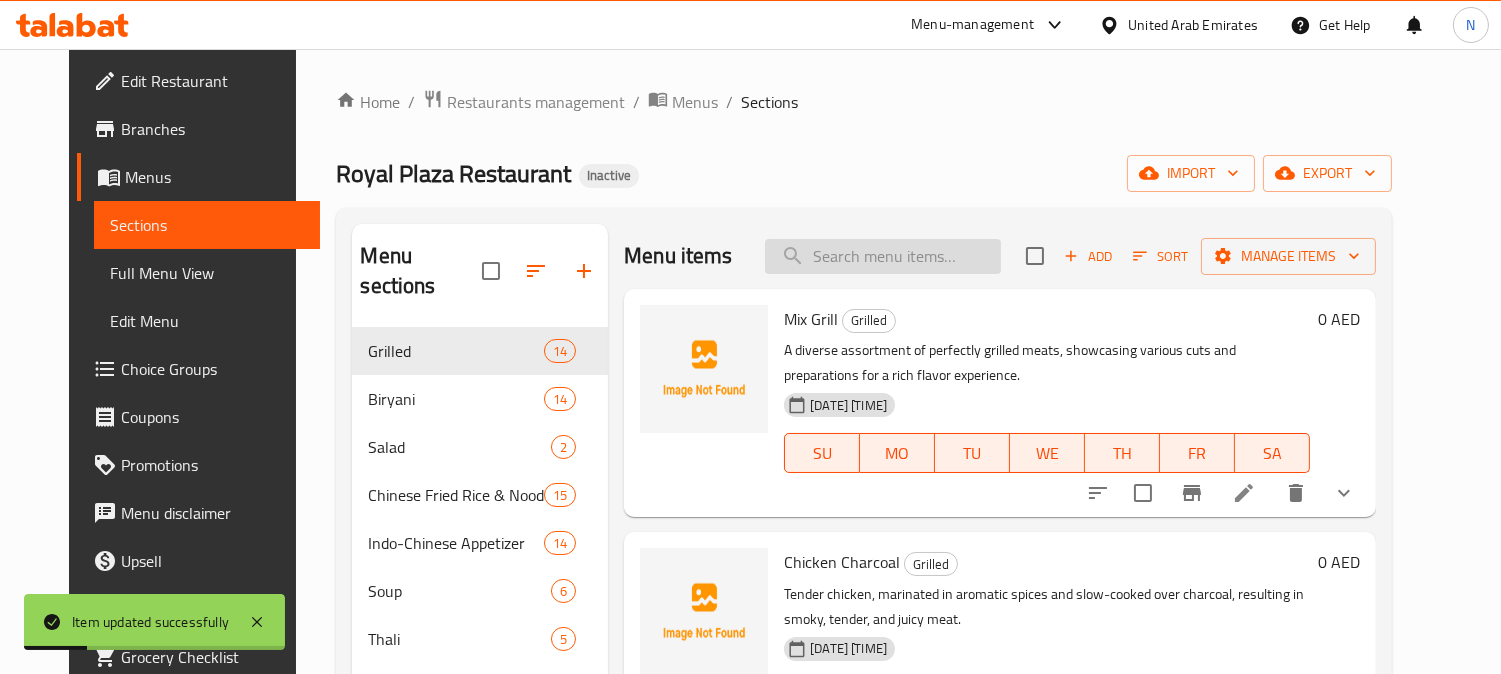 click at bounding box center (883, 256) 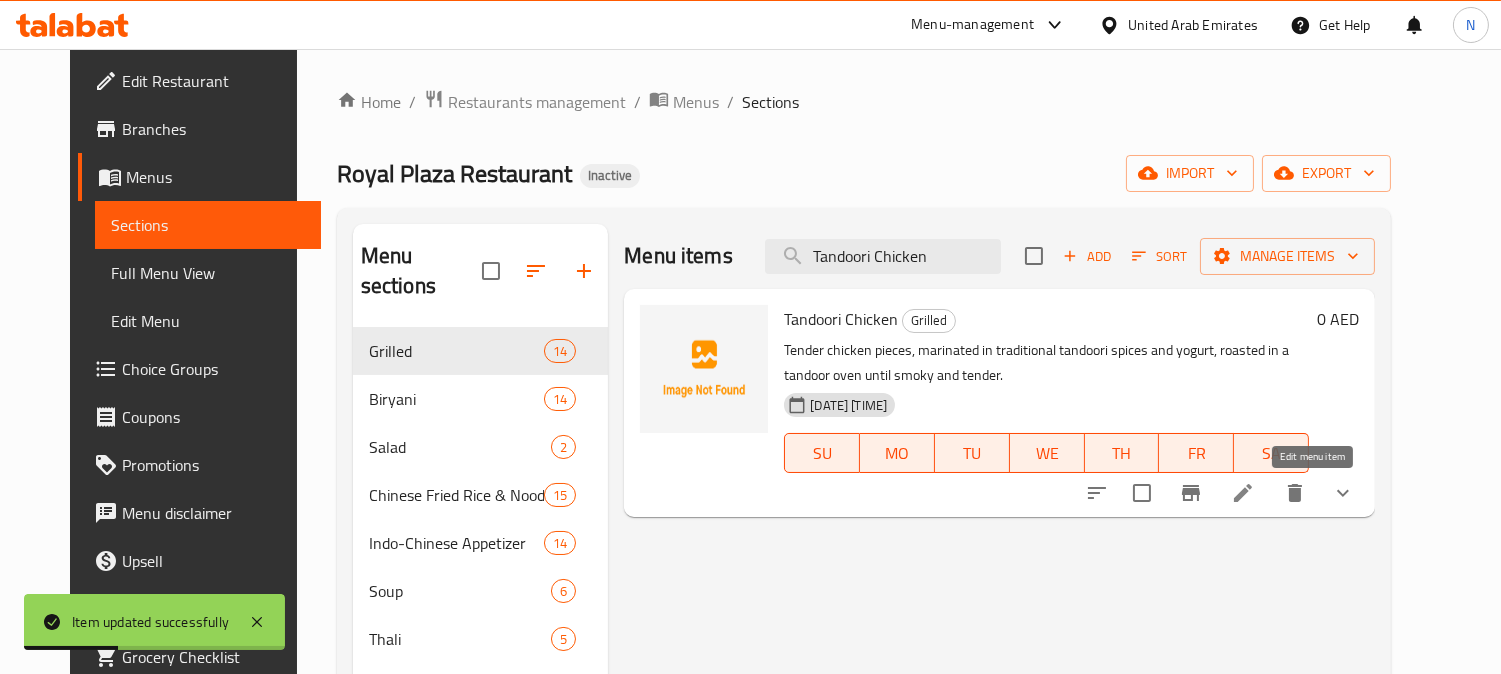 type on "Tandoori Chicken" 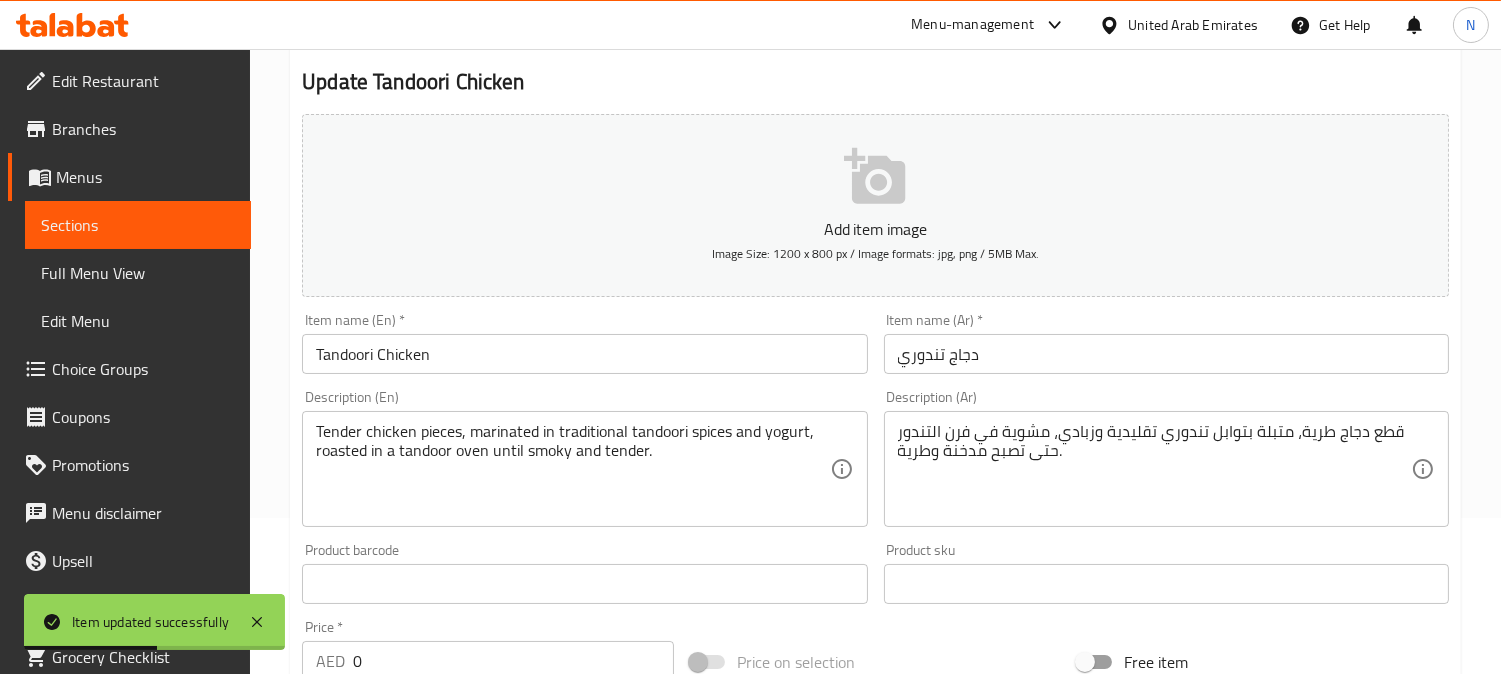 scroll, scrollTop: 222, scrollLeft: 0, axis: vertical 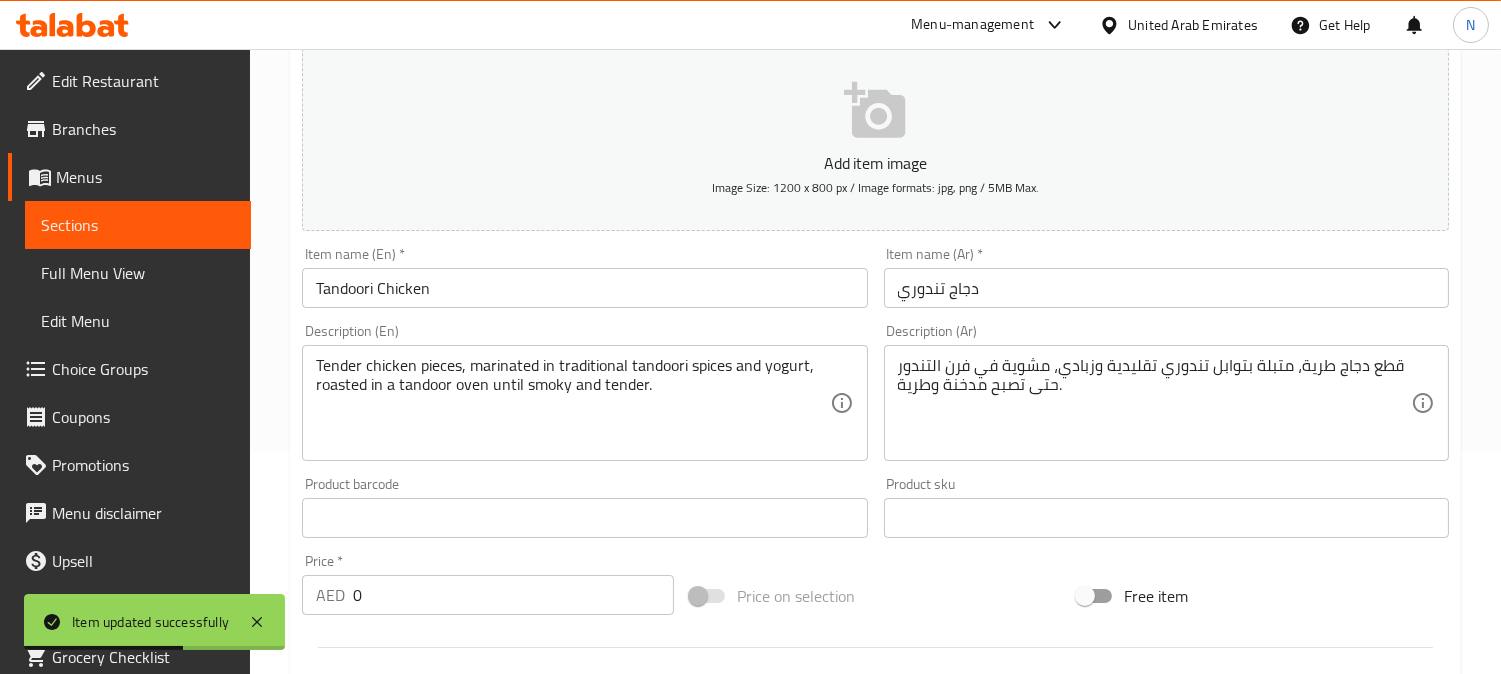 drag, startPoint x: 1321, startPoint y: 368, endPoint x: 1311, endPoint y: 362, distance: 11.661903 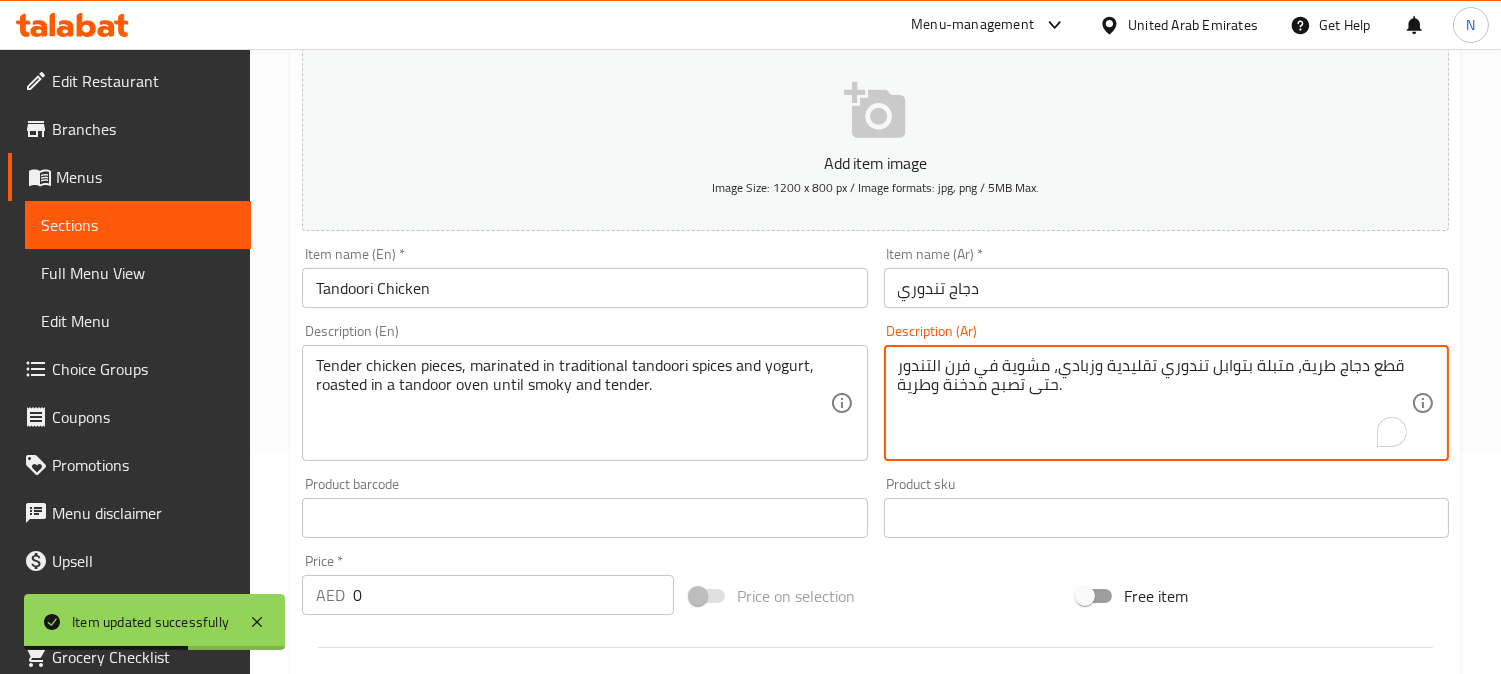 click on "قطع دجاج طرية، متبلة بتوابل تندوري تقليدية وزبادي، مشوية في فرن التندور حتى تصبح مدخنة وطرية." at bounding box center [1154, 403] 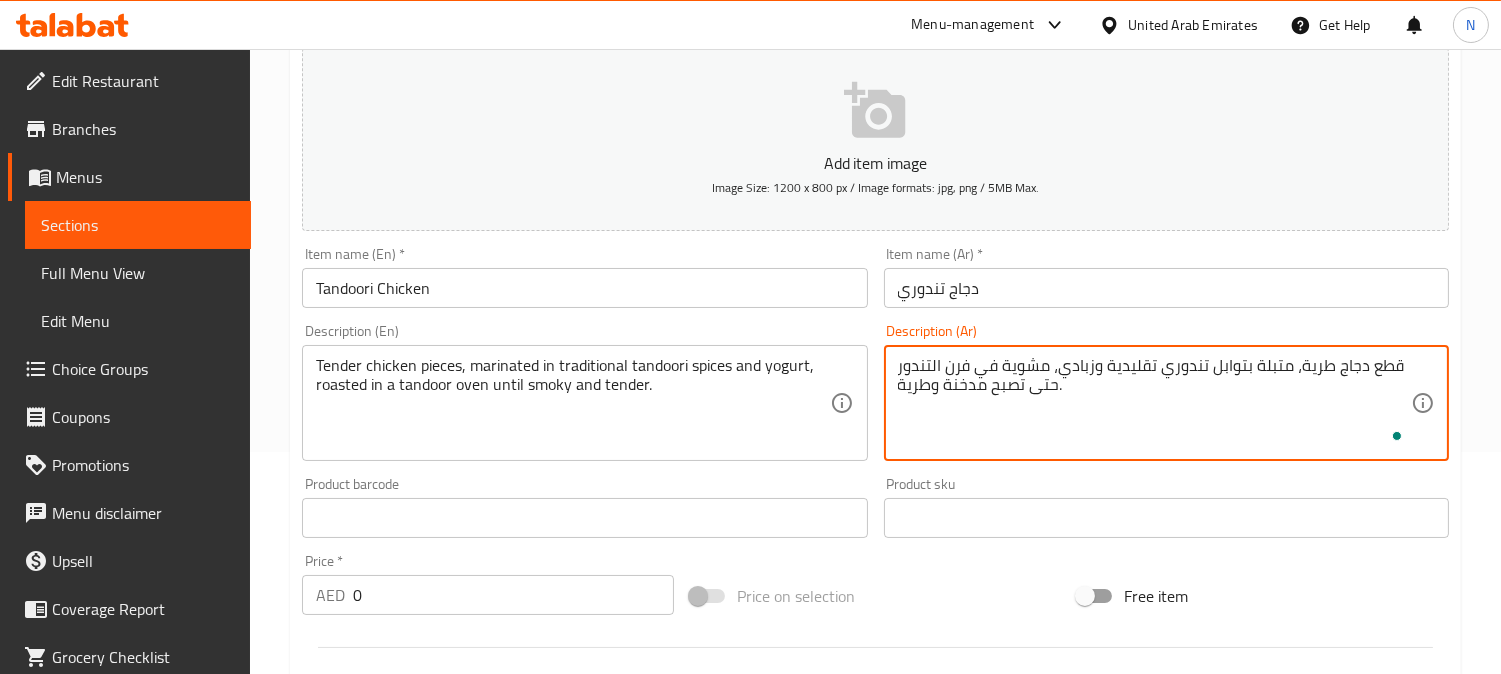 click on "قطع دجاج طرية، متبلة بتوابل تندوري تقليدية وزبادي، مشوية في فرن التندور حتى تصبح مدخنة وطرية." at bounding box center [1154, 403] 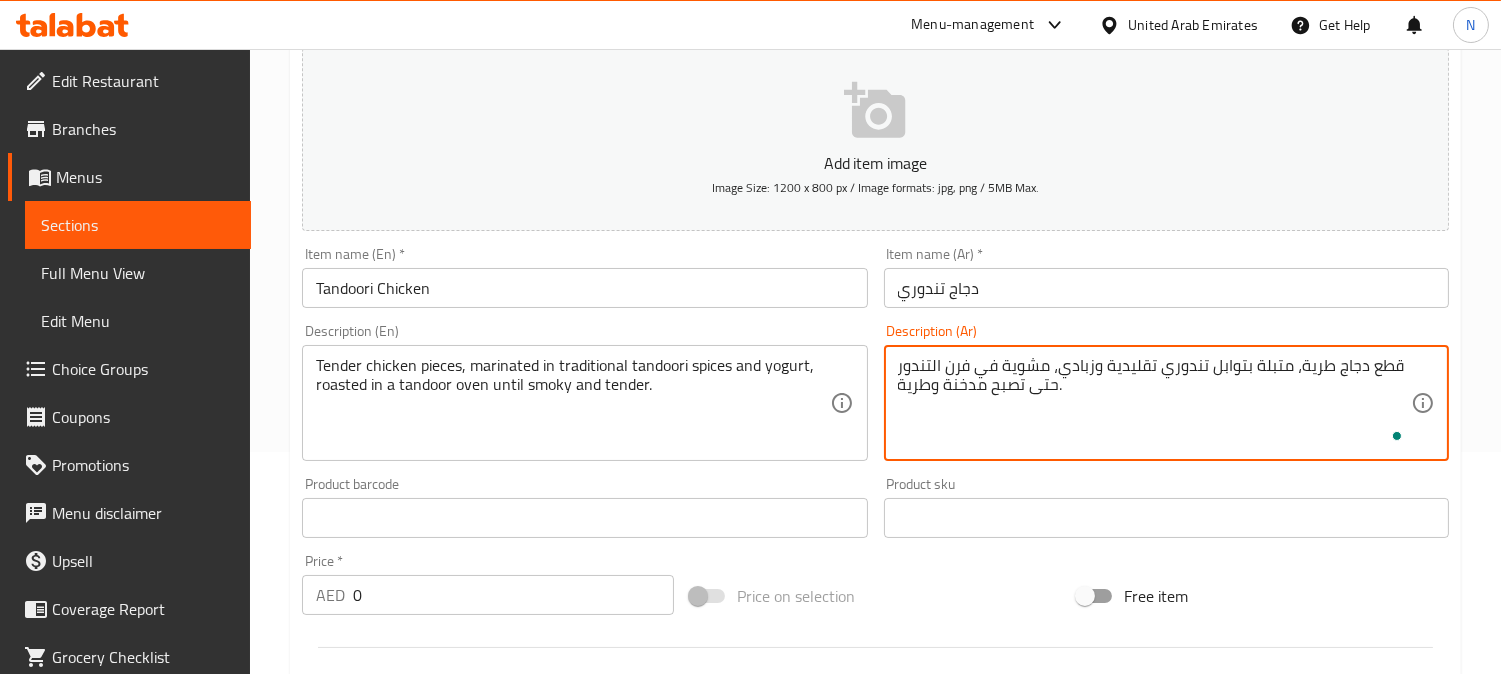 click on "قطع دجاج طرية، متبلة بتوابل تندوري تقليدية وزبادي، مشوية في فرن التندور حتى تصبح مدخنة وطرية." at bounding box center (1154, 403) 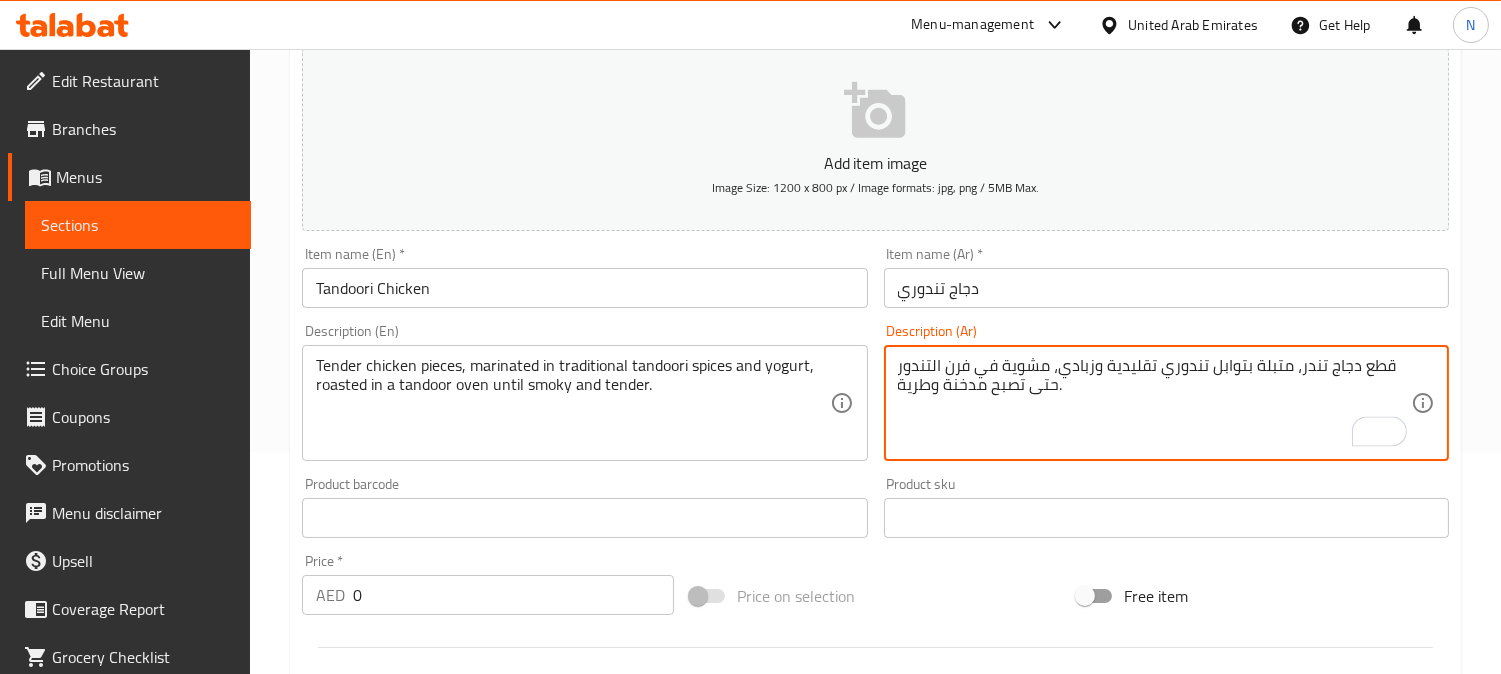 click on "قطع دجاج تندر، متبلة بتوابل تندوري تقليدية وزبادي، مشوية في فرن التندور حتى تصبح مدخنة وطرية." at bounding box center (1154, 403) 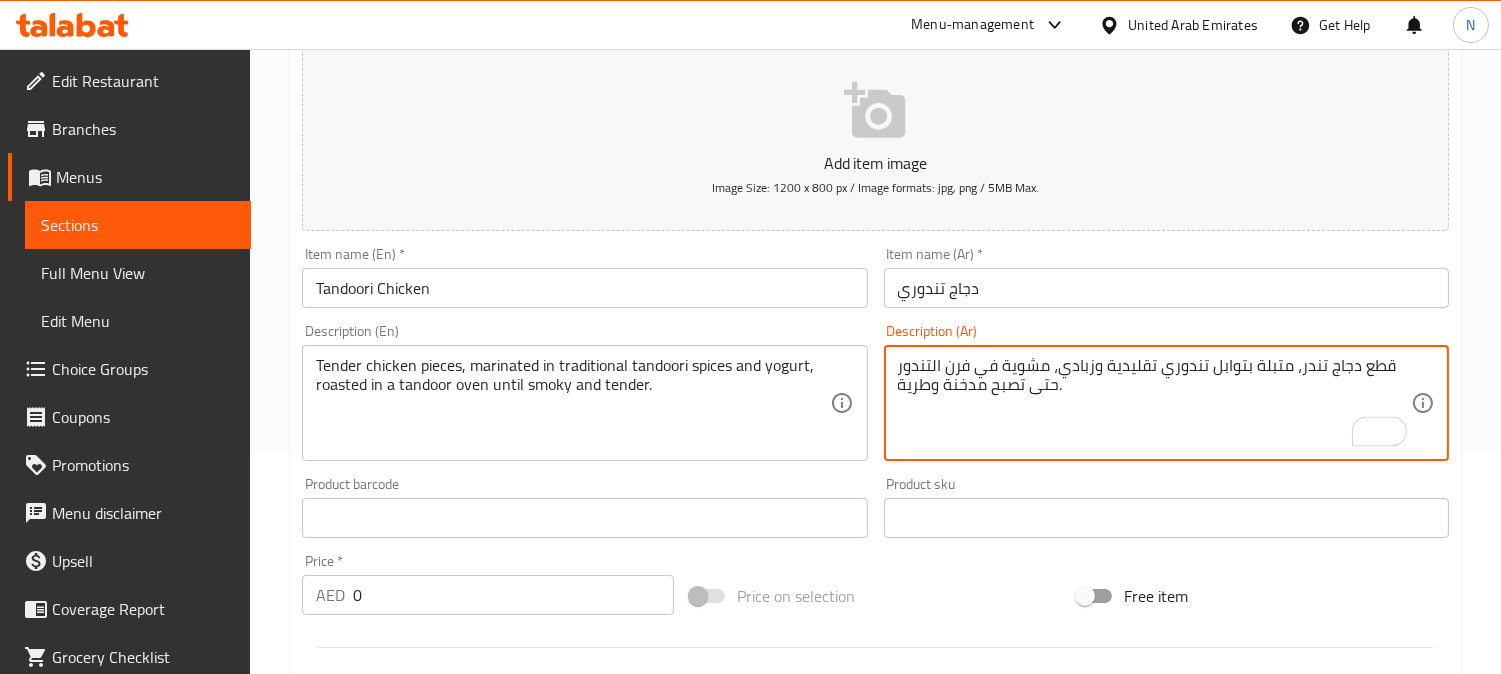 click on "قطع دجاج تندر، متبلة بتوابل تندوري تقليدية وزبادي، مشوية في فرن التندور حتى تصبح مدخنة وطرية." at bounding box center [1154, 403] 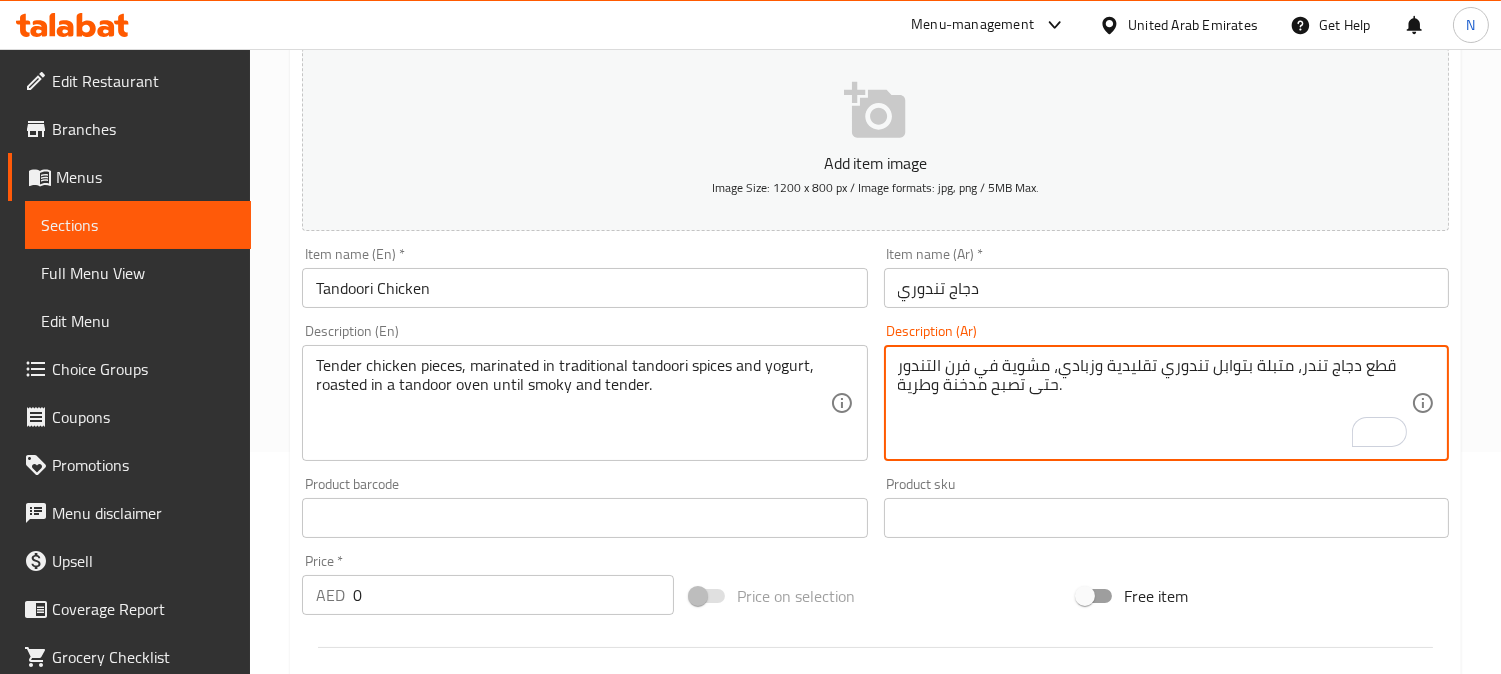 click on "قطع دجاج تندر، متبلة بتوابل تندوري تقليدية وزبادي، مشوية في فرن التندور حتى تصبح مدخنة وطرية." at bounding box center [1154, 403] 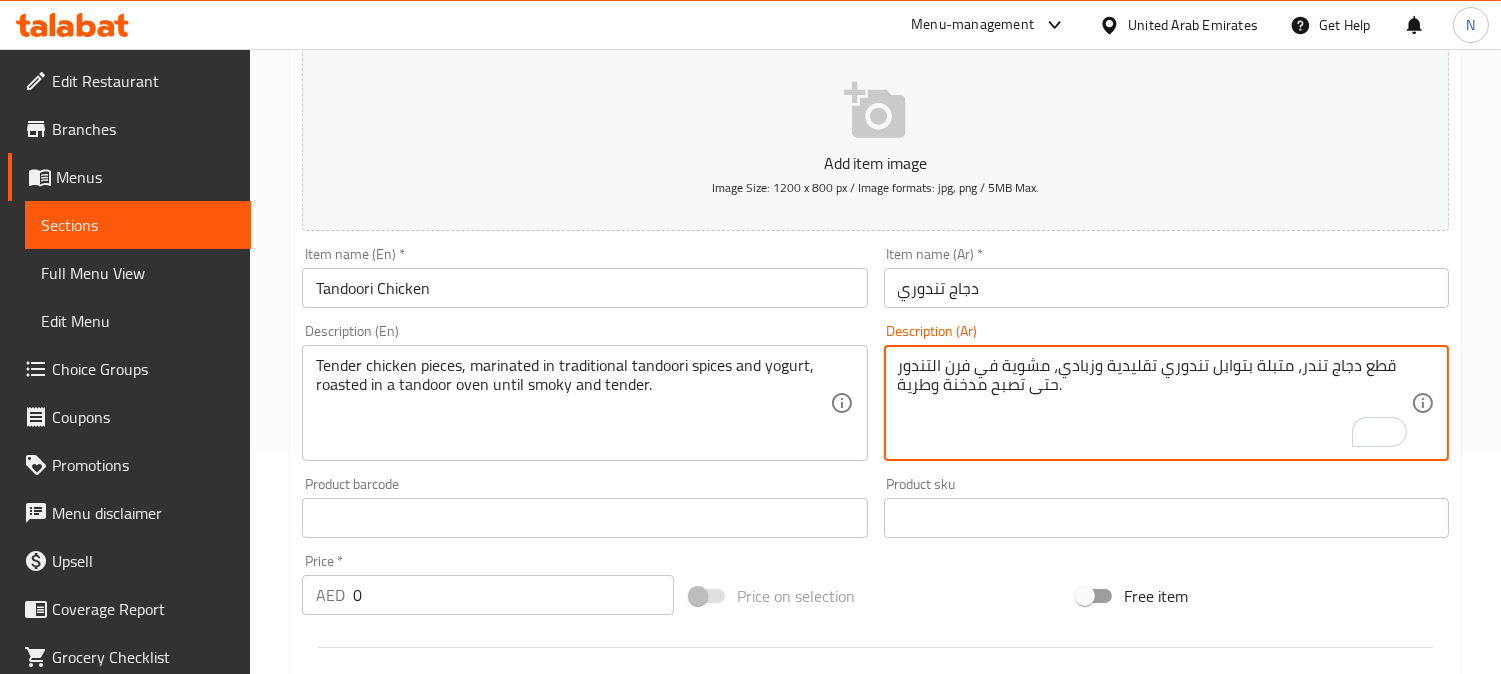 click on "قطع دجاج تندر، متبلة بتوابل تندوري تقليدية وزبادي، مشوية في فرن التندور حتى تصبح مدخنة وطرية." at bounding box center [1154, 403] 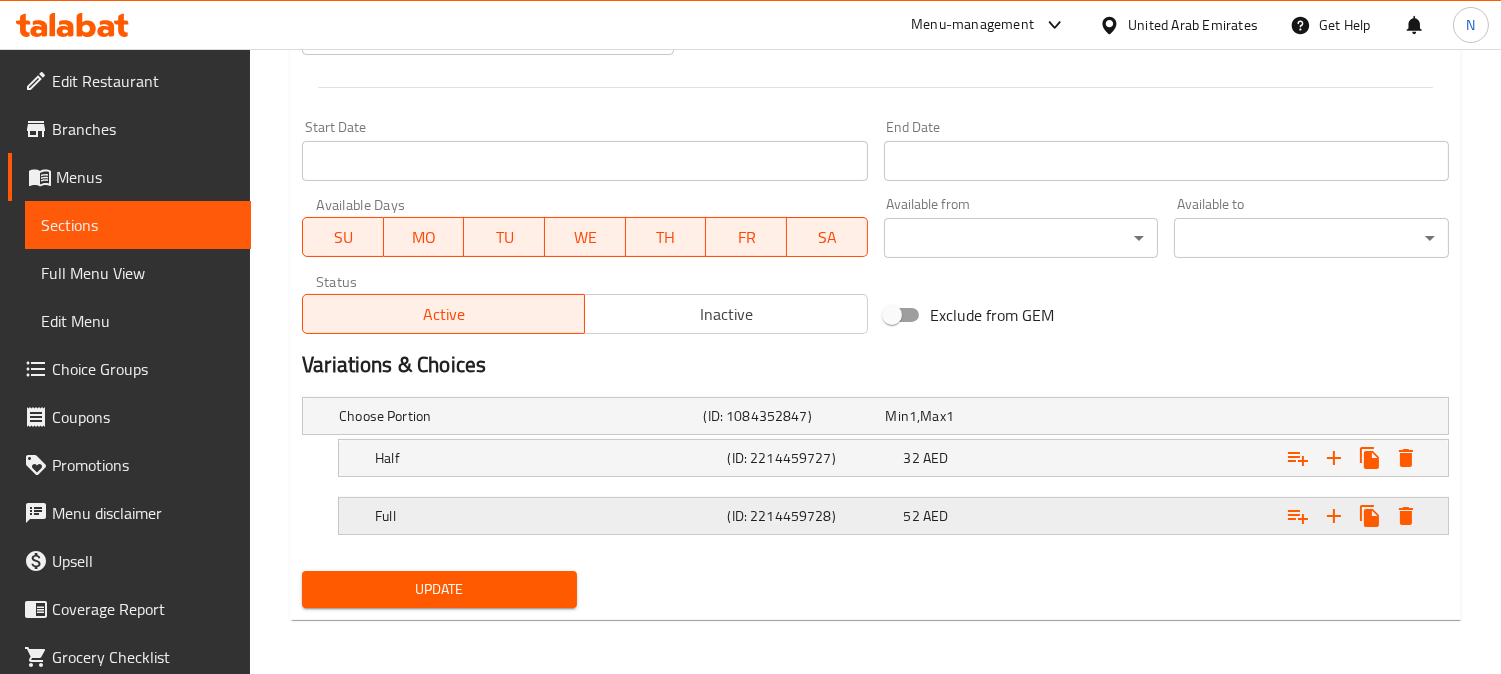 scroll, scrollTop: 783, scrollLeft: 0, axis: vertical 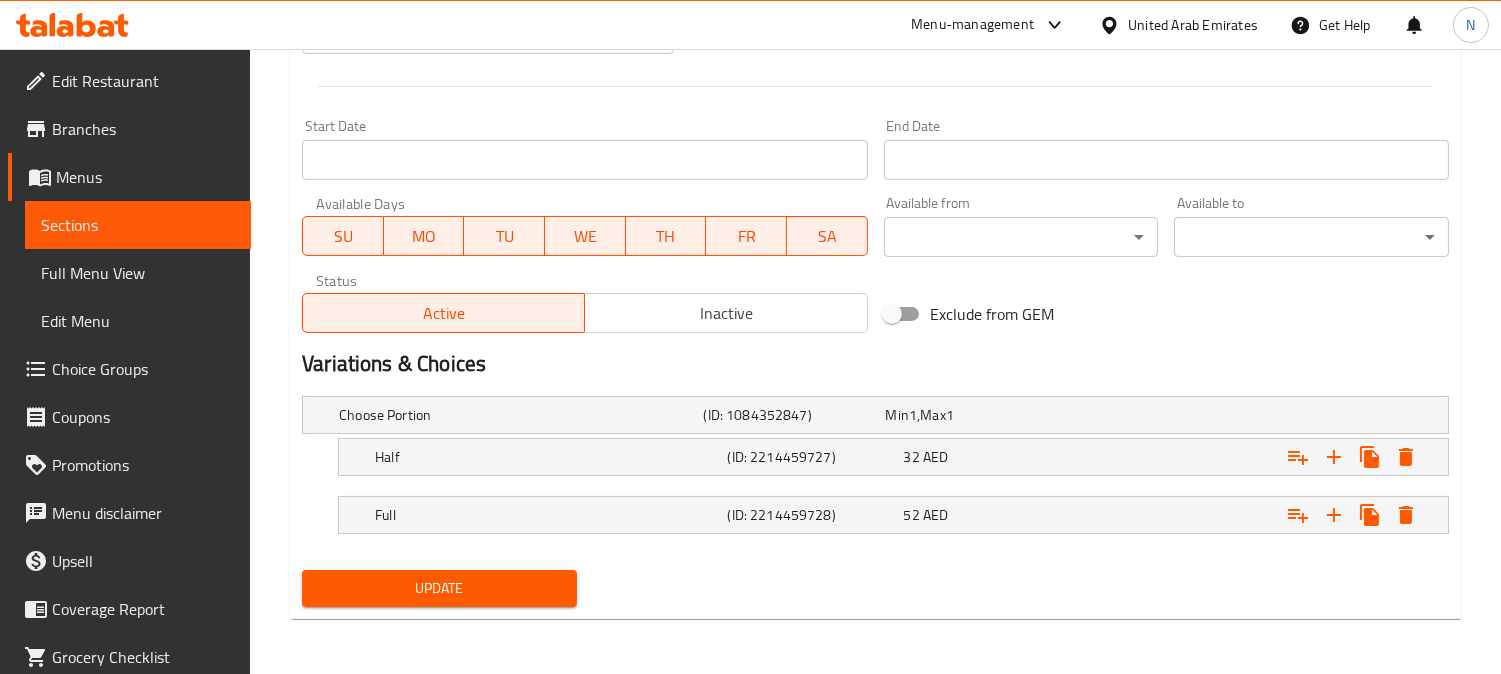 type on "قطع دجاج تندر، متبلة بتوابل تندوري تقليدية وزبادي، مشوية في فرن التندور حتى تصبح مدخنة تندر." 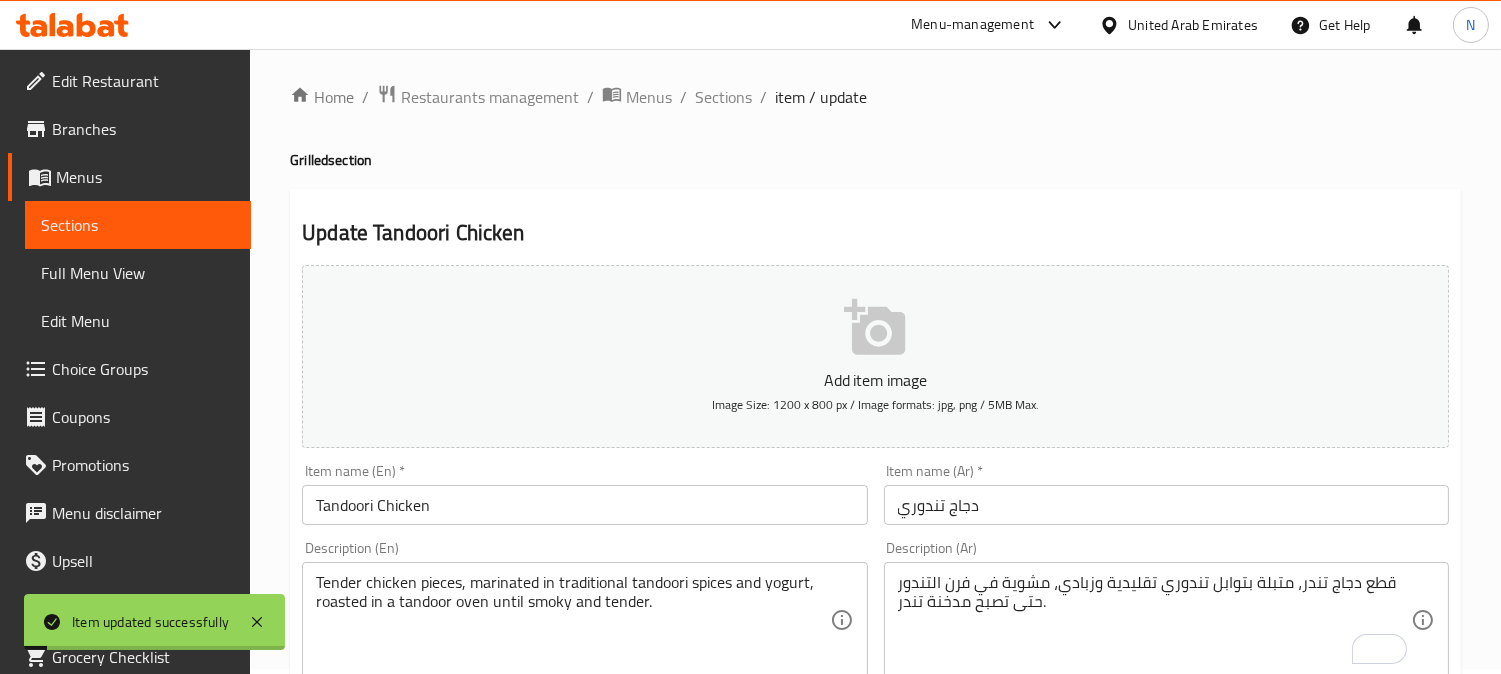 scroll, scrollTop: 0, scrollLeft: 0, axis: both 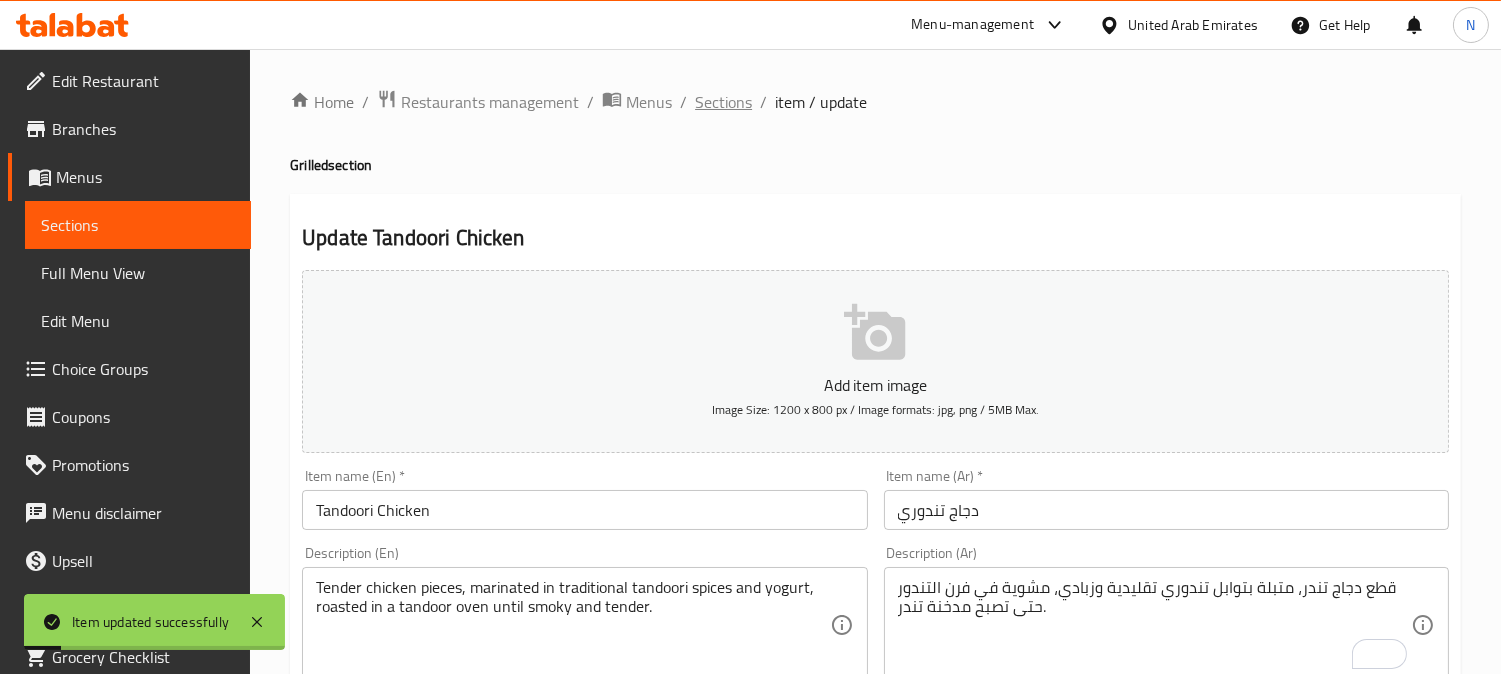 click on "Sections" at bounding box center (723, 102) 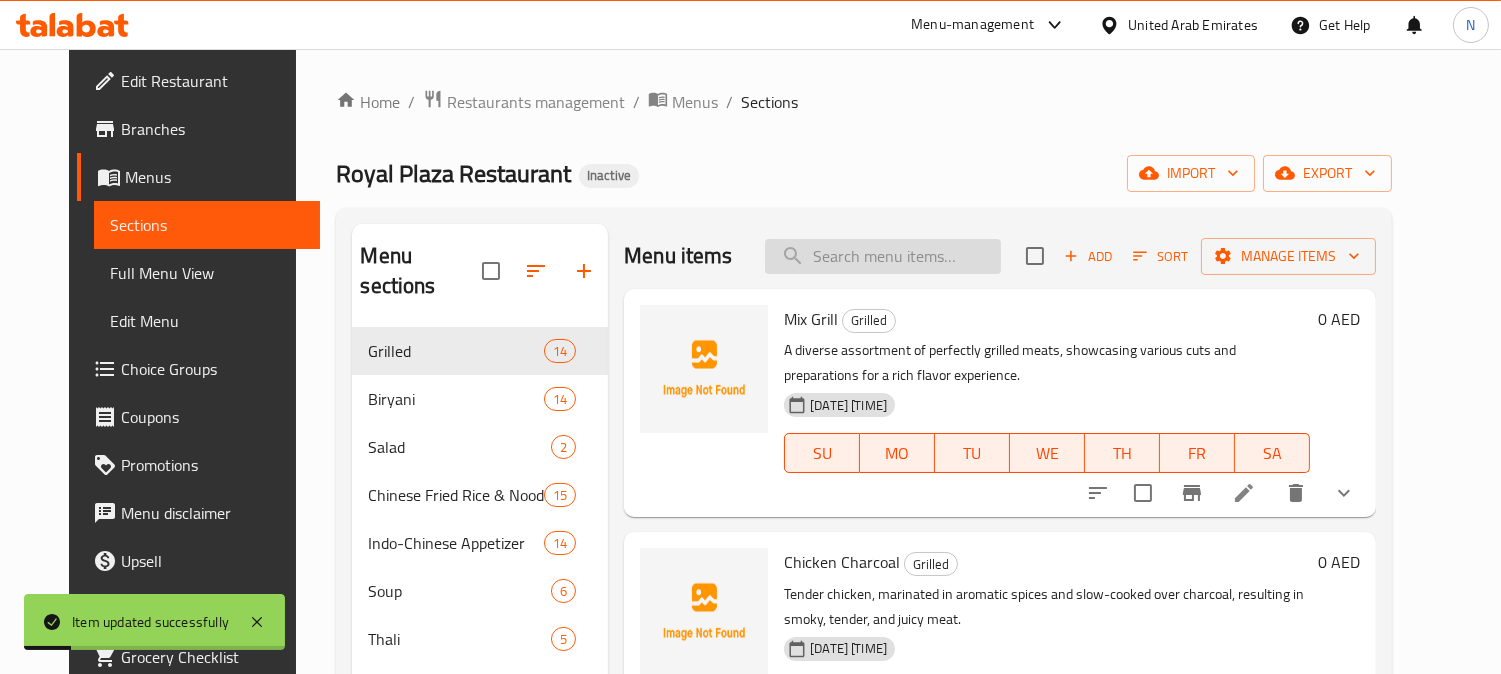click at bounding box center (883, 256) 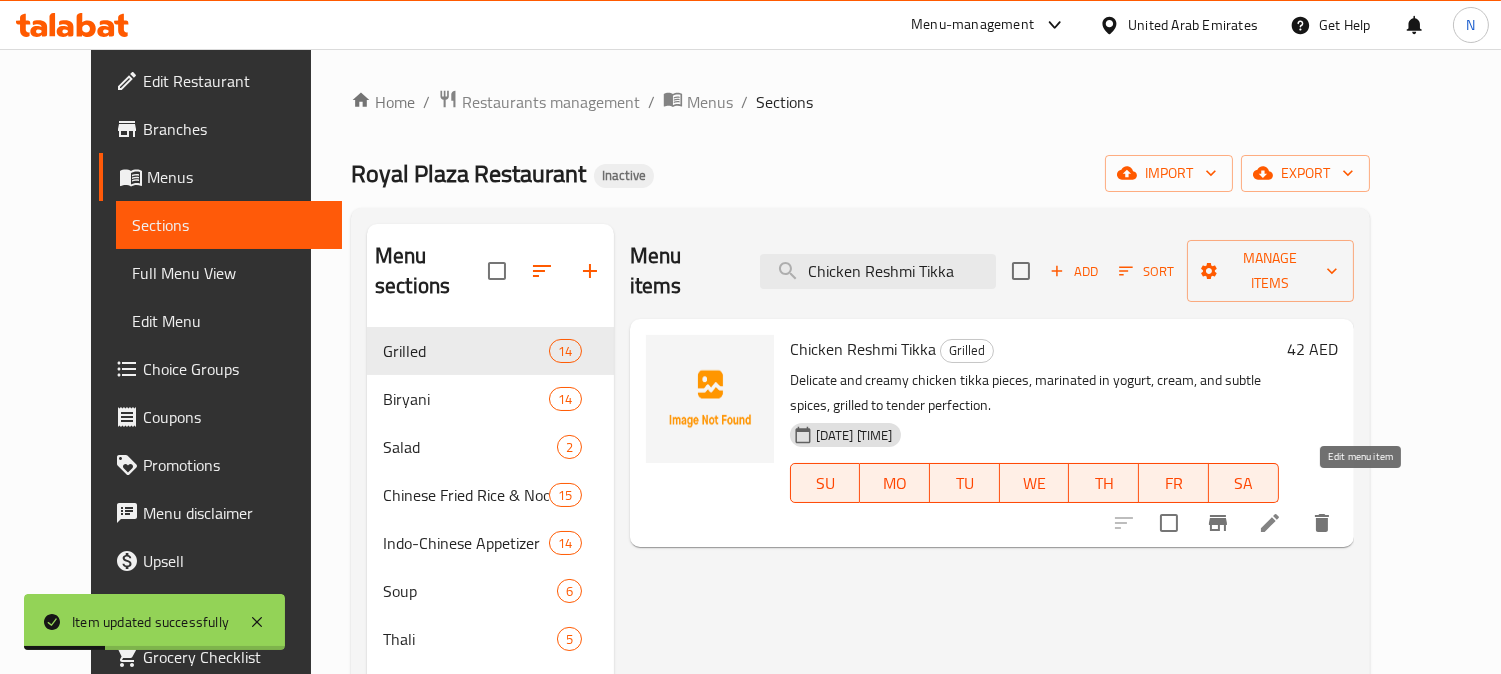 type on "Chicken Reshmi Tikka" 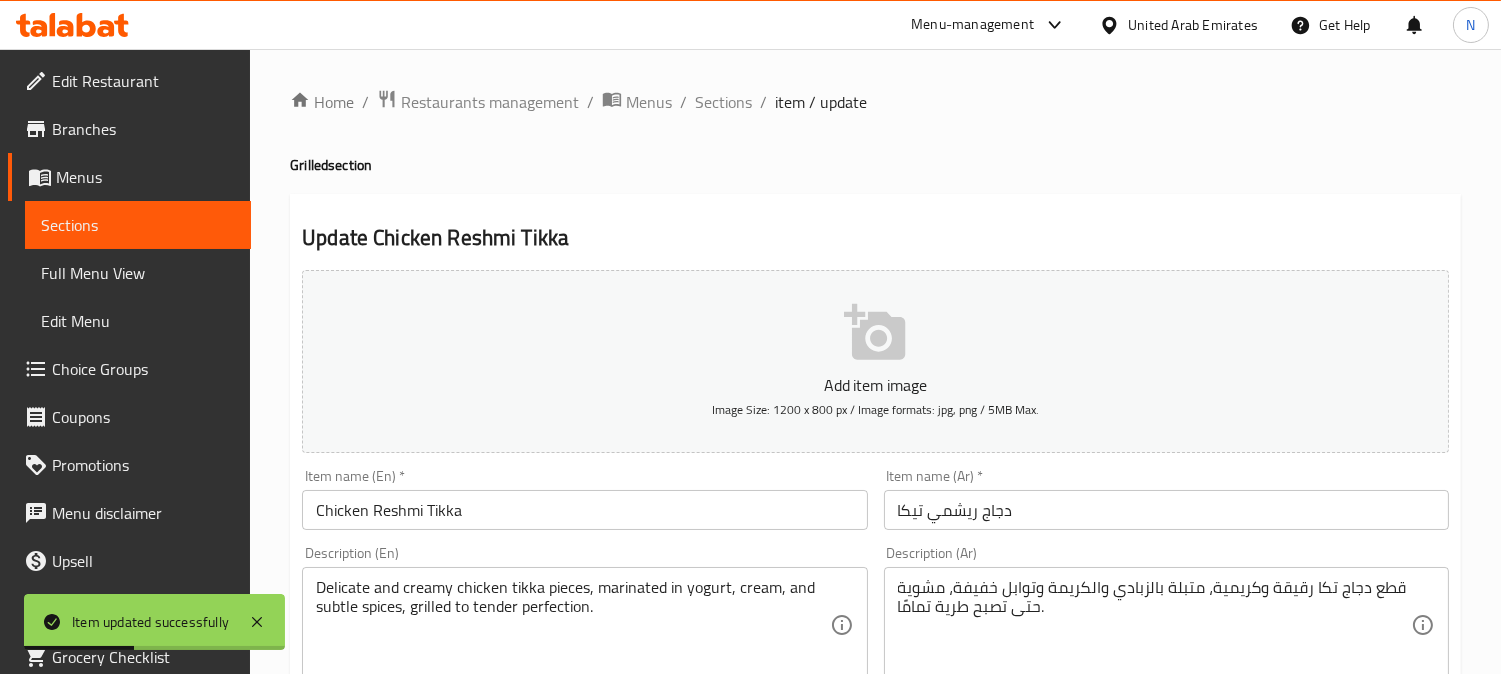 scroll, scrollTop: 111, scrollLeft: 0, axis: vertical 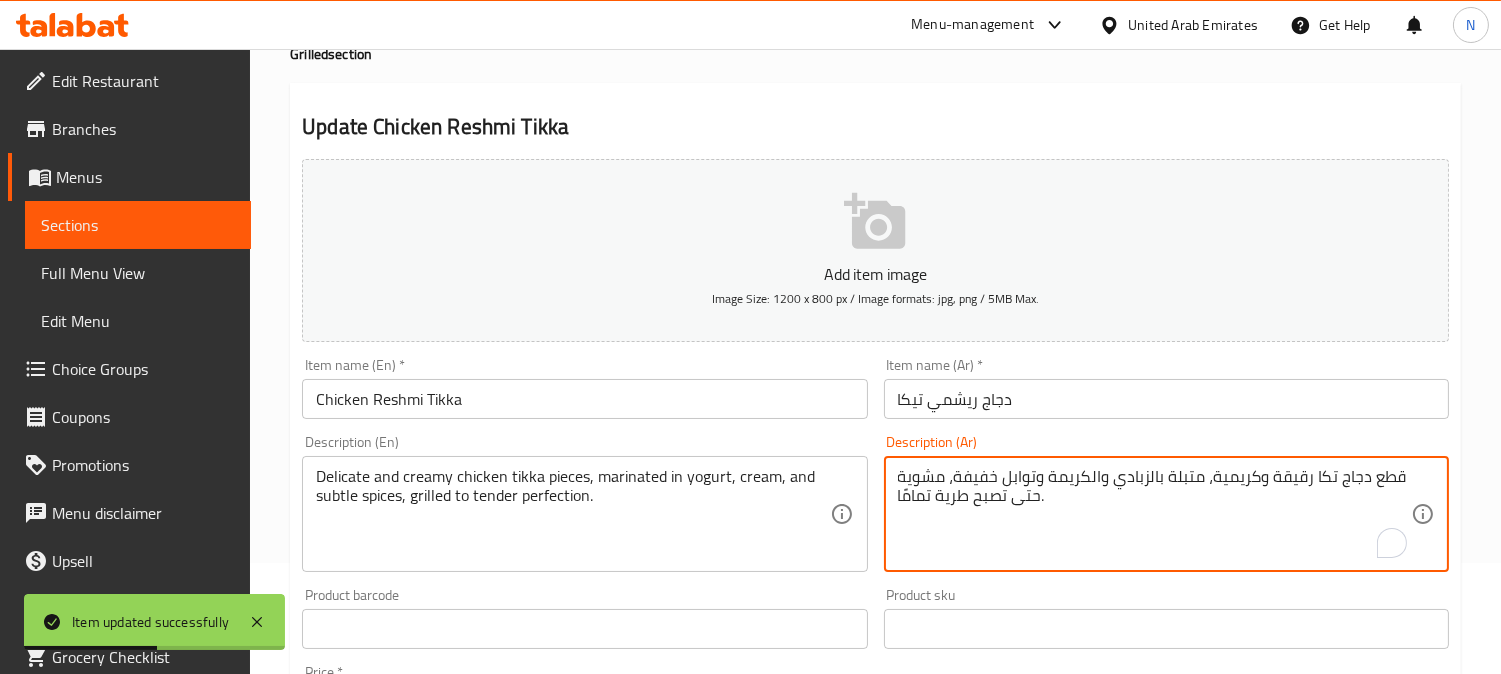click on "قطع دجاج تكا رقيقة وكريمية، متبلة بالزبادي والكريمة وتوابل خفيفة، مشوية حتى تصبح طرية تمامًا." at bounding box center [1154, 514] 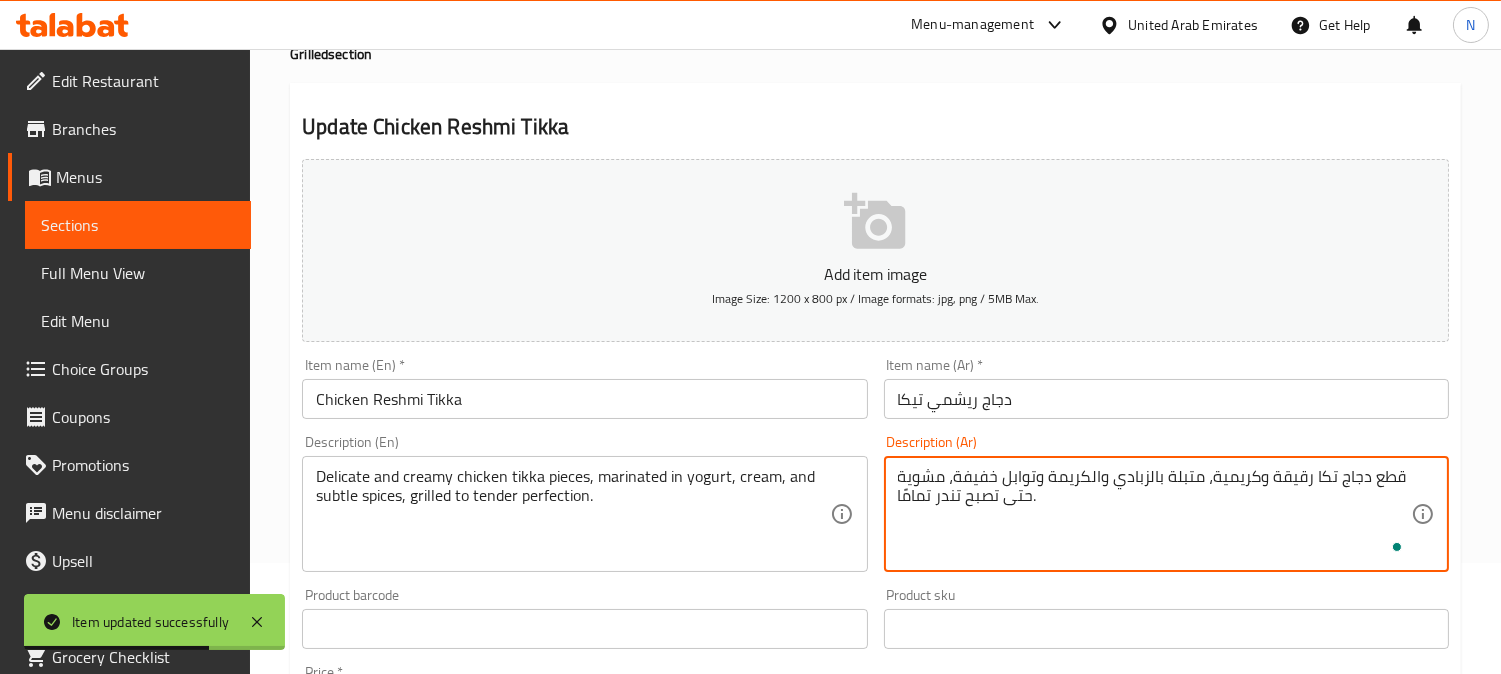 scroll, scrollTop: 735, scrollLeft: 0, axis: vertical 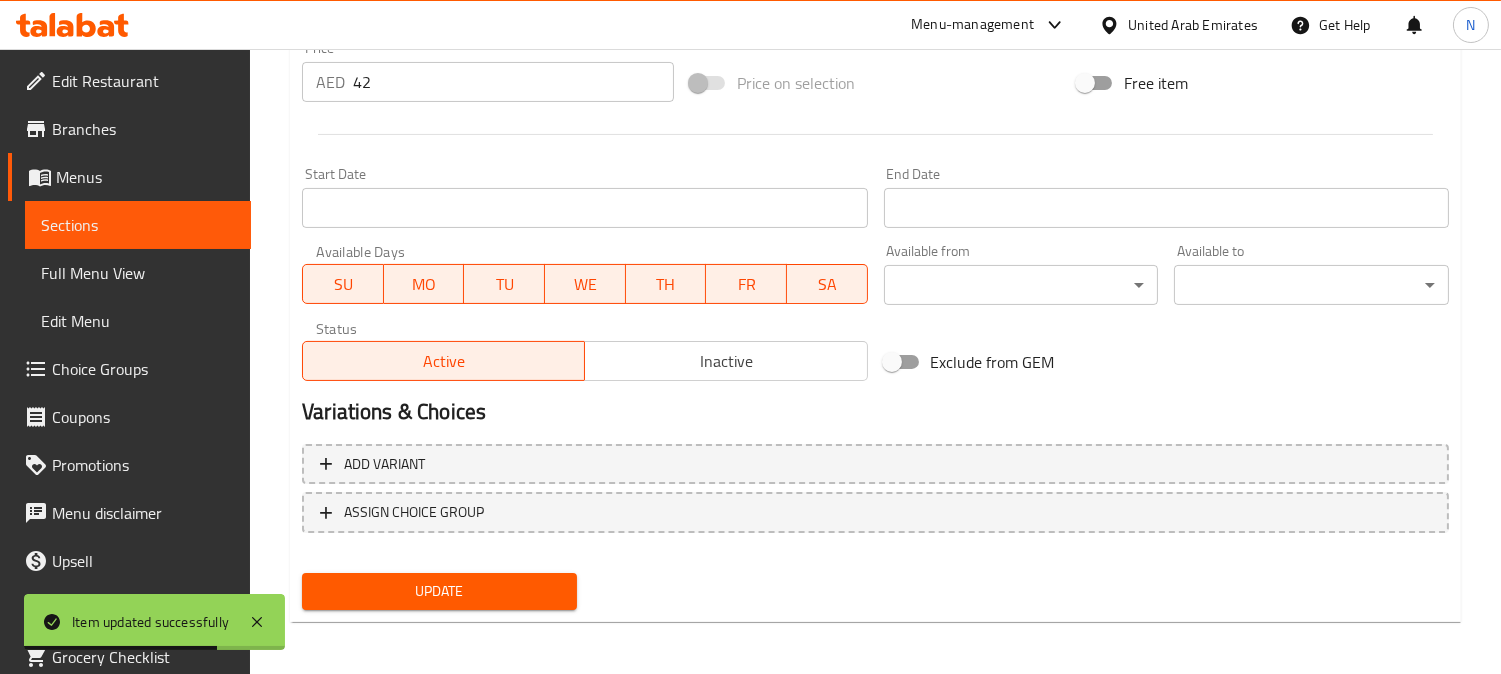 type on "قطع دجاج تكا رقيقة وكريمية، متبلة بالزبادي والكريمة وتوابل خفيفة، مشوية حتى تصبح تندر تمامًا." 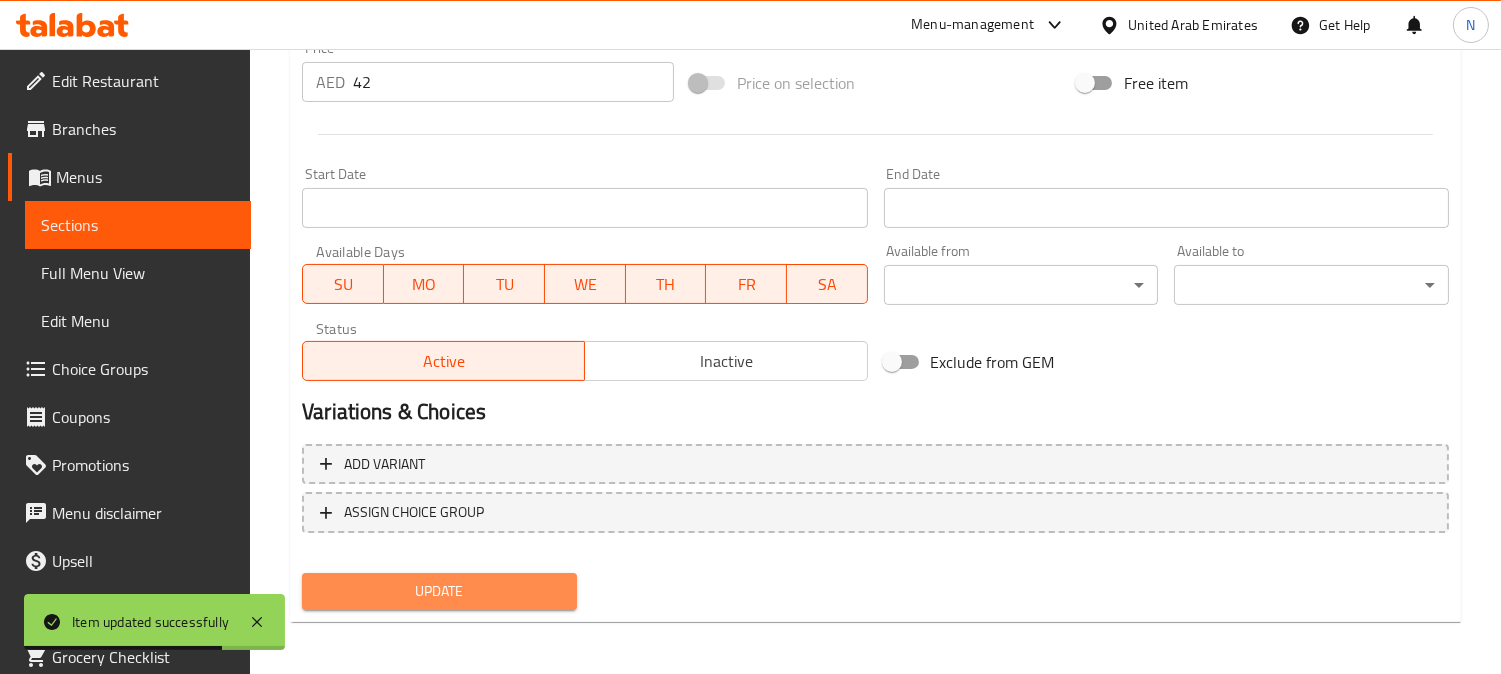 drag, startPoint x: 504, startPoint y: 584, endPoint x: 366, endPoint y: 31, distance: 569.95874 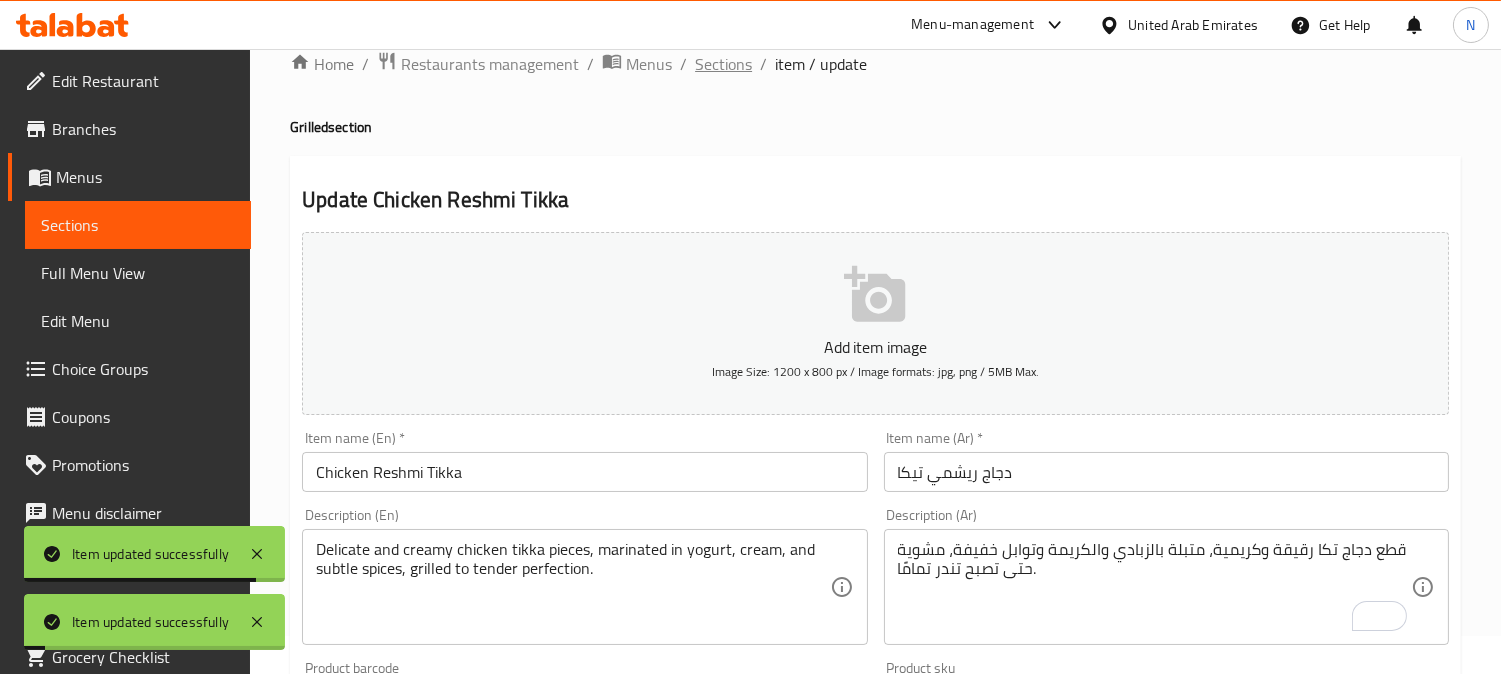 scroll, scrollTop: 0, scrollLeft: 0, axis: both 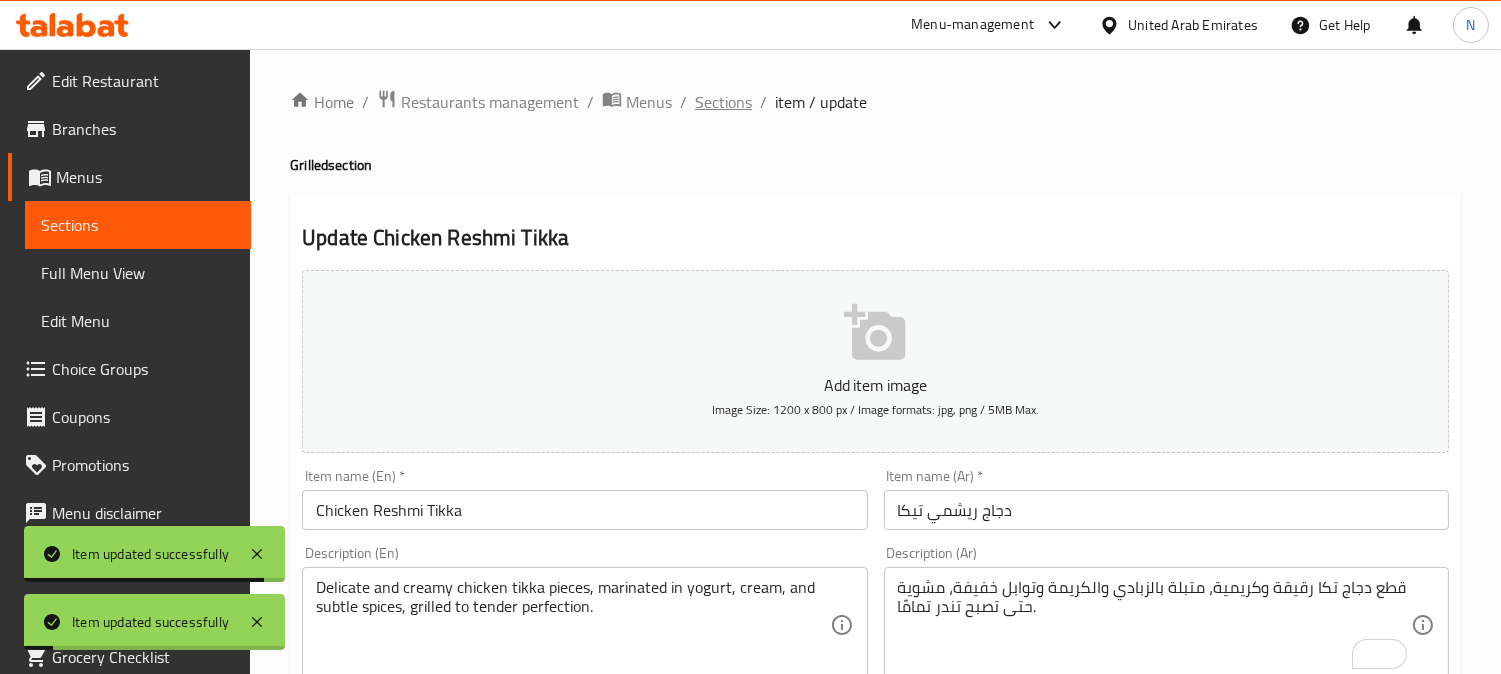 click on "Sections" at bounding box center [723, 102] 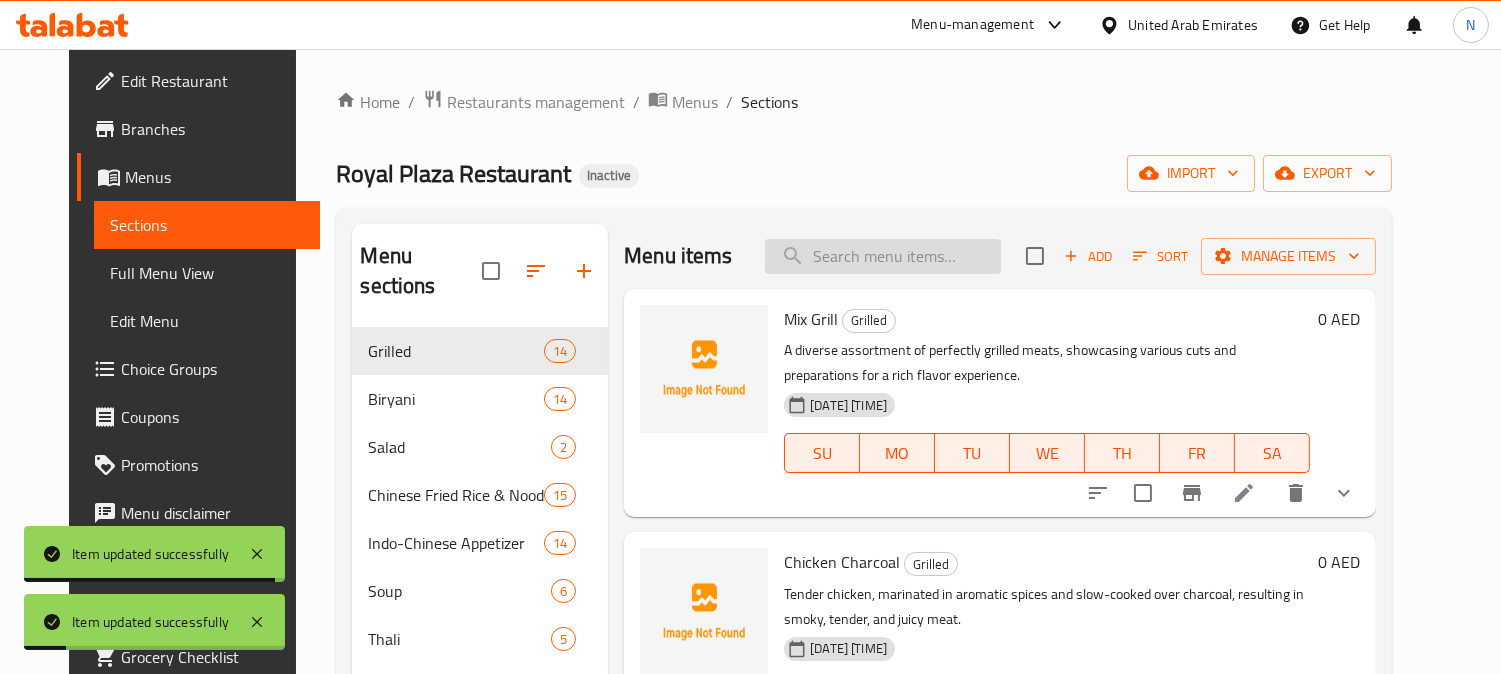 click at bounding box center [883, 256] 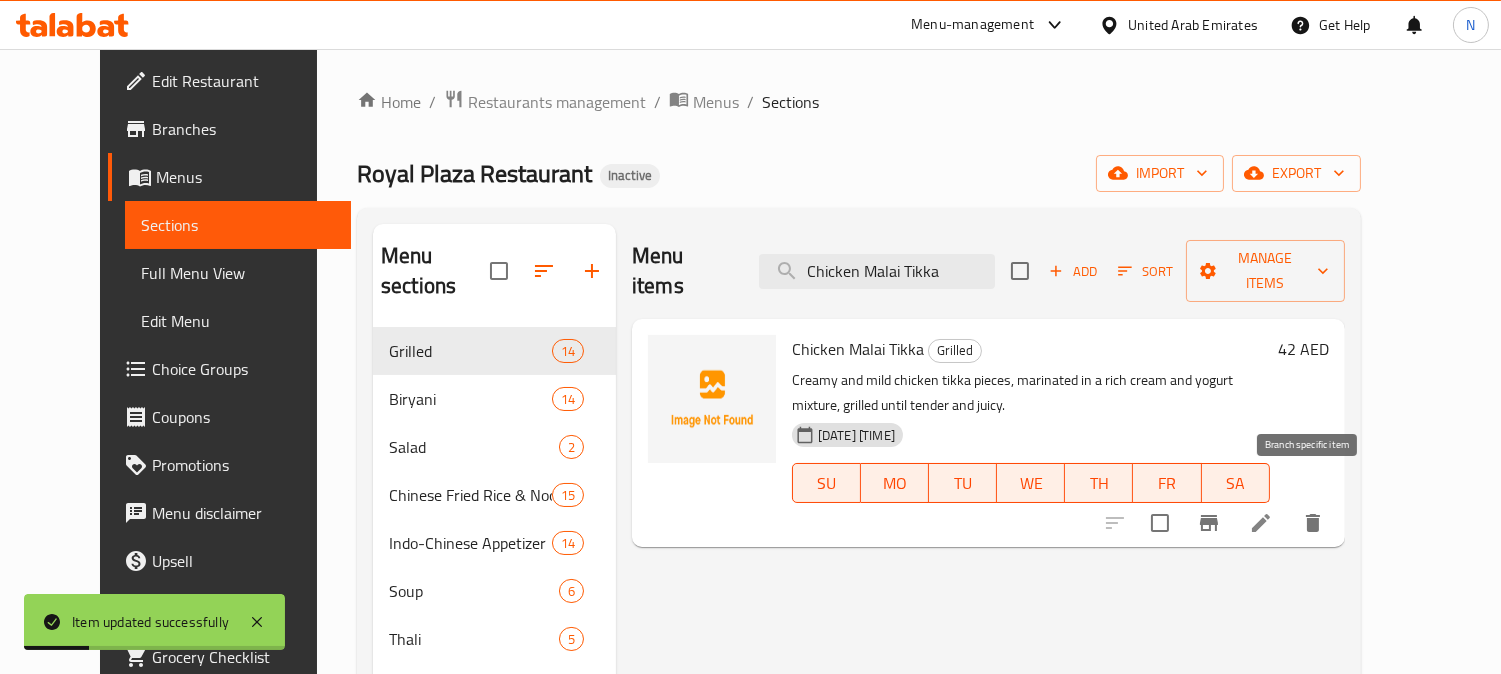 type on "Chicken Malai Tikka" 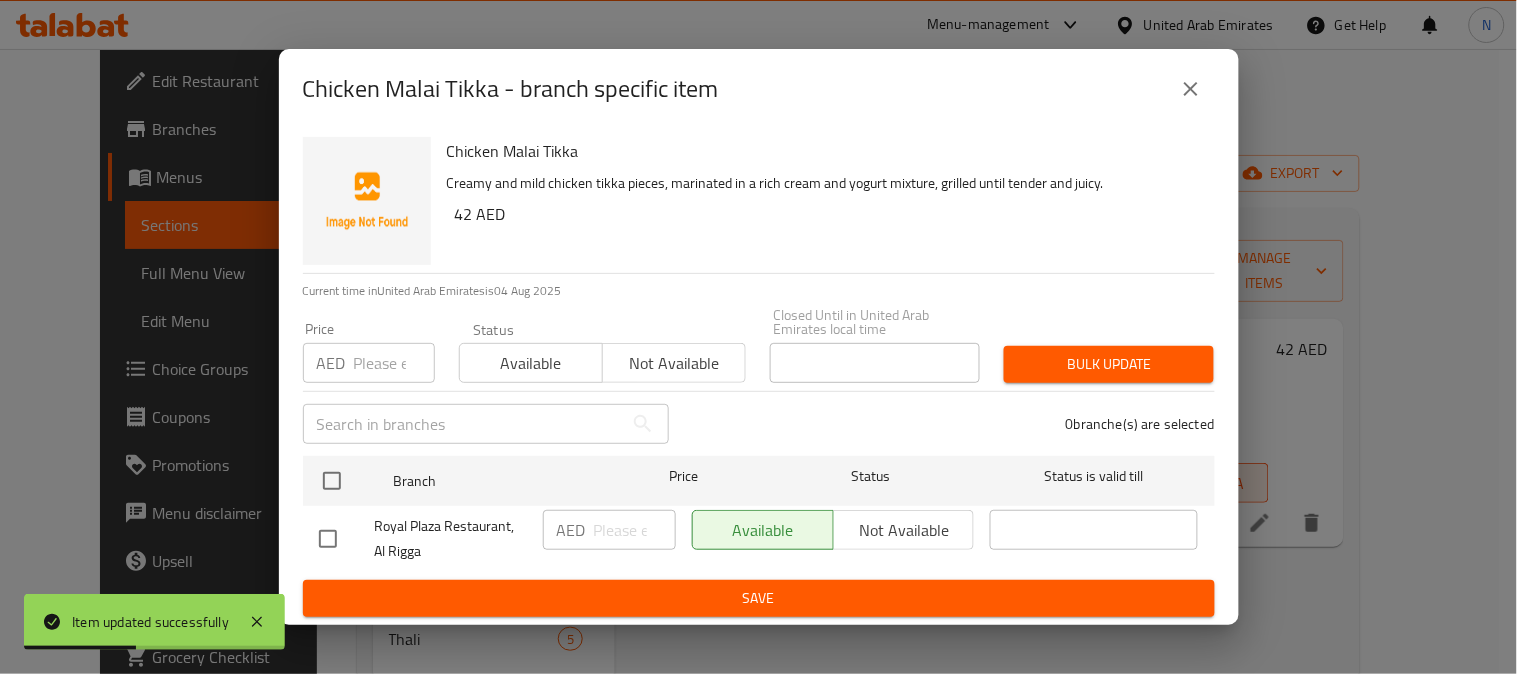 click 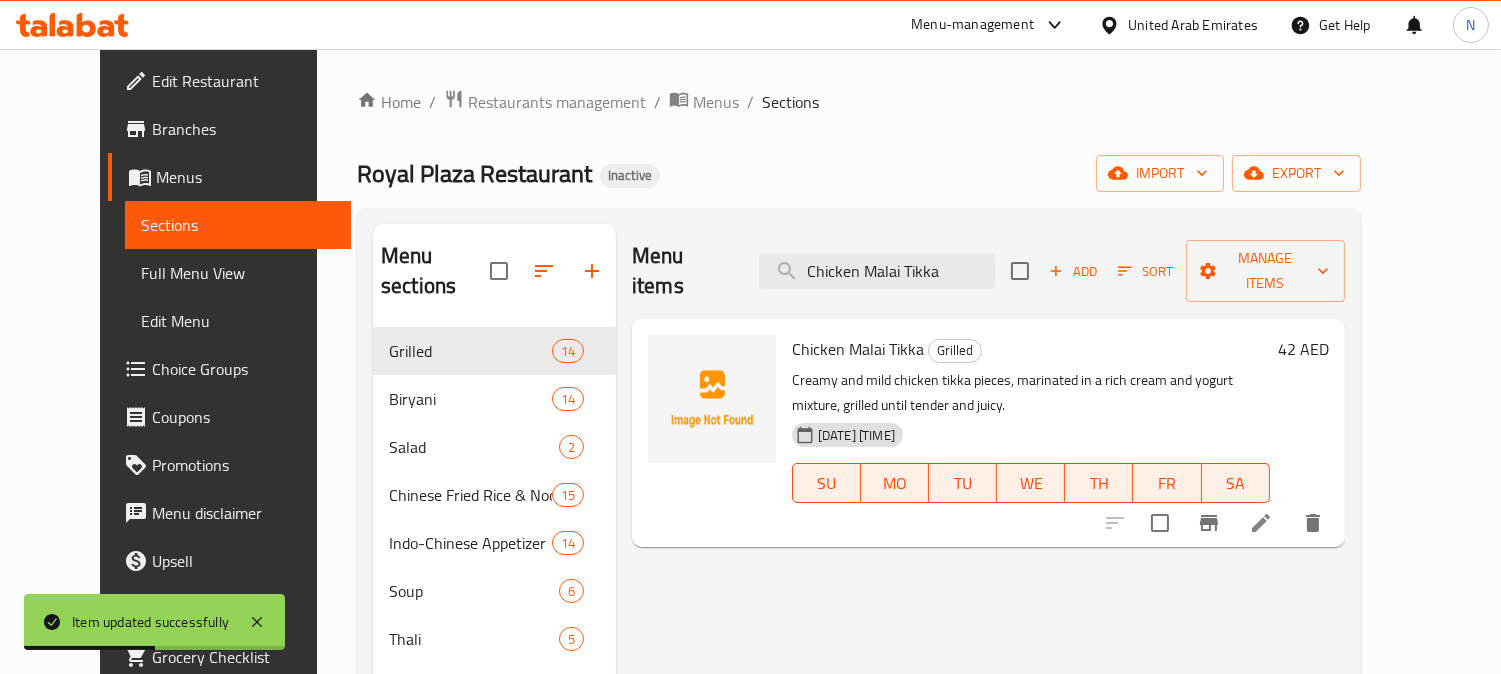 click 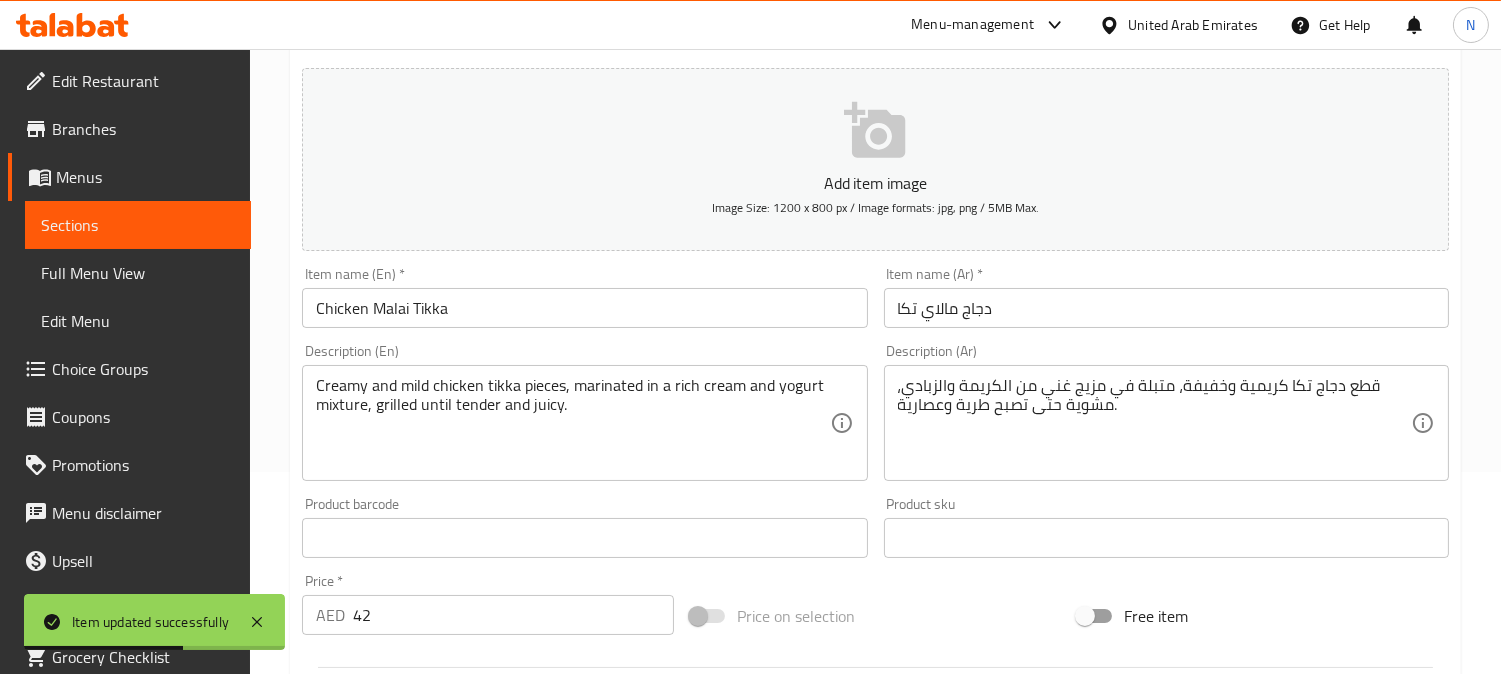 scroll, scrollTop: 222, scrollLeft: 0, axis: vertical 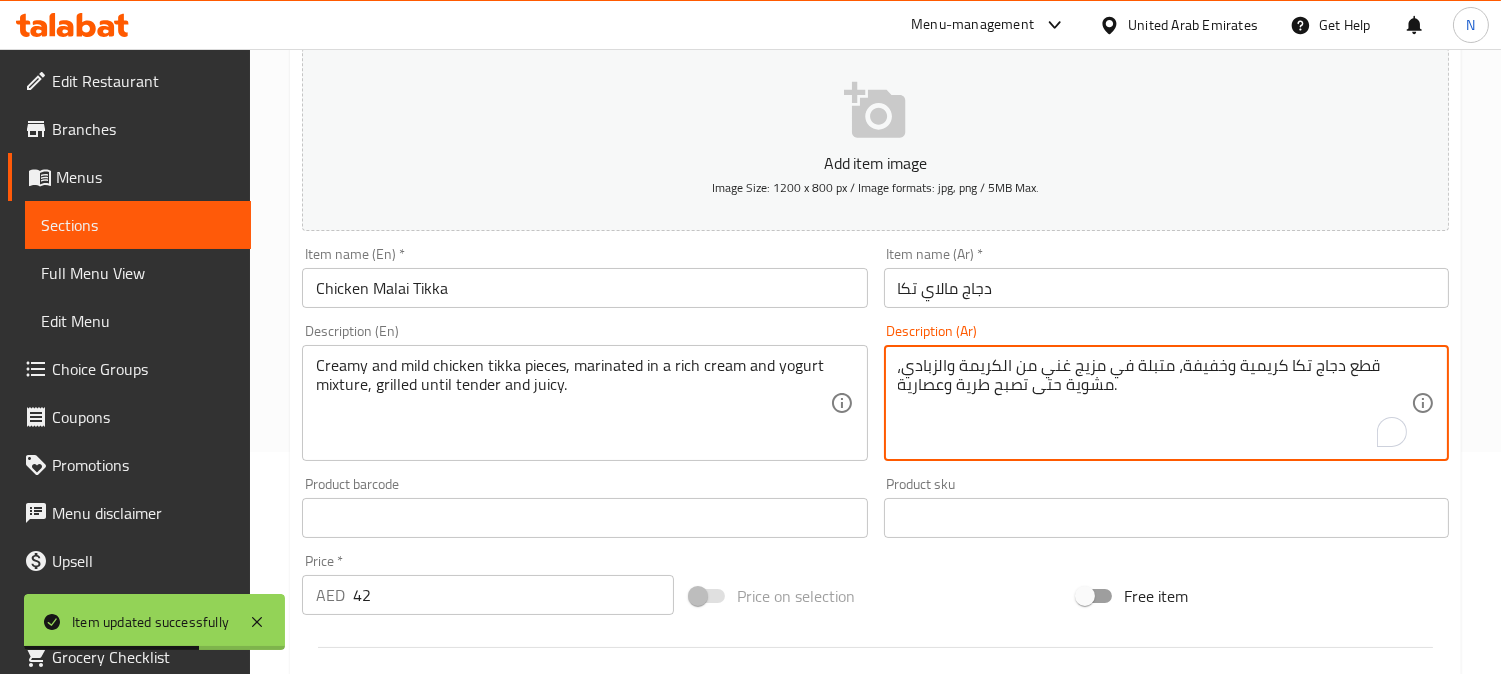 click on "قطع دجاج تكا كريمية وخفيفة، متبلة في مزيج غني من الكريمة والزبادي، مشوية حتى تصبح طرية وعصارية." at bounding box center [1154, 403] 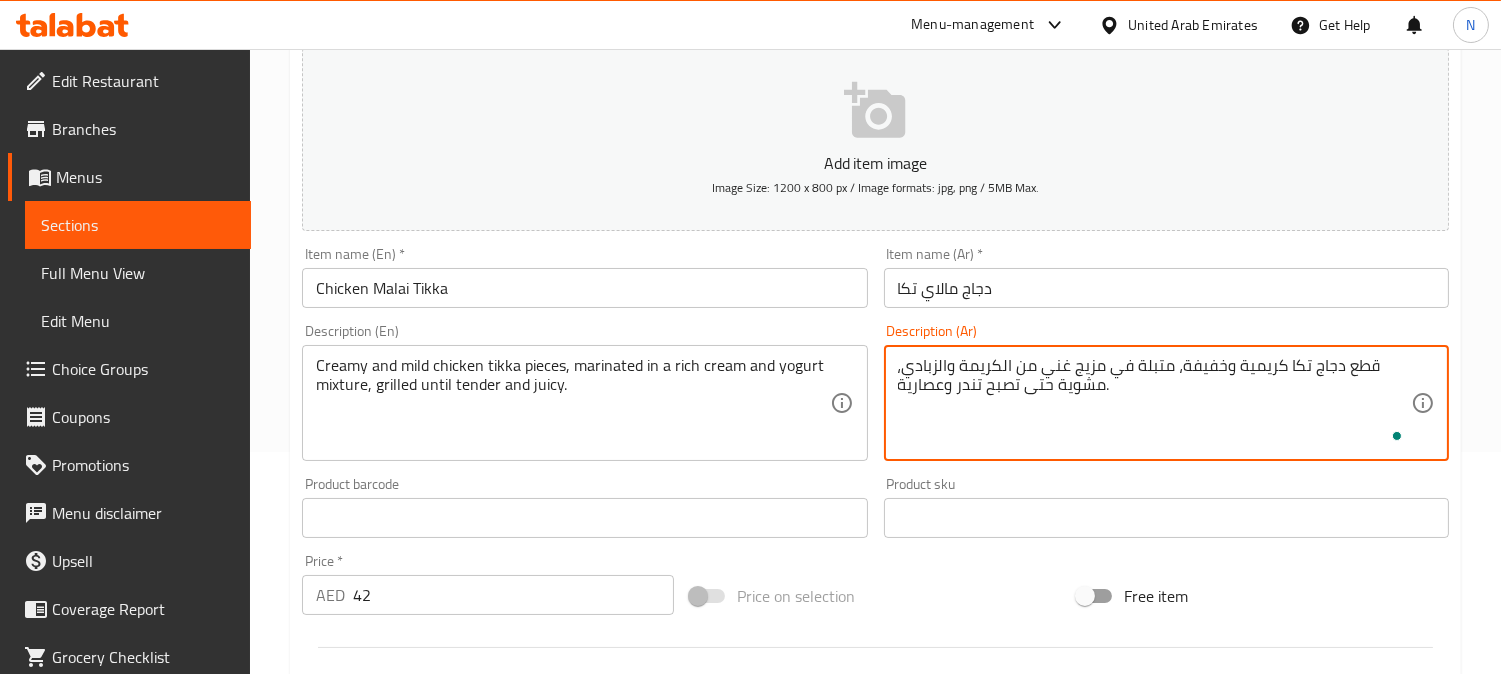 scroll, scrollTop: 735, scrollLeft: 0, axis: vertical 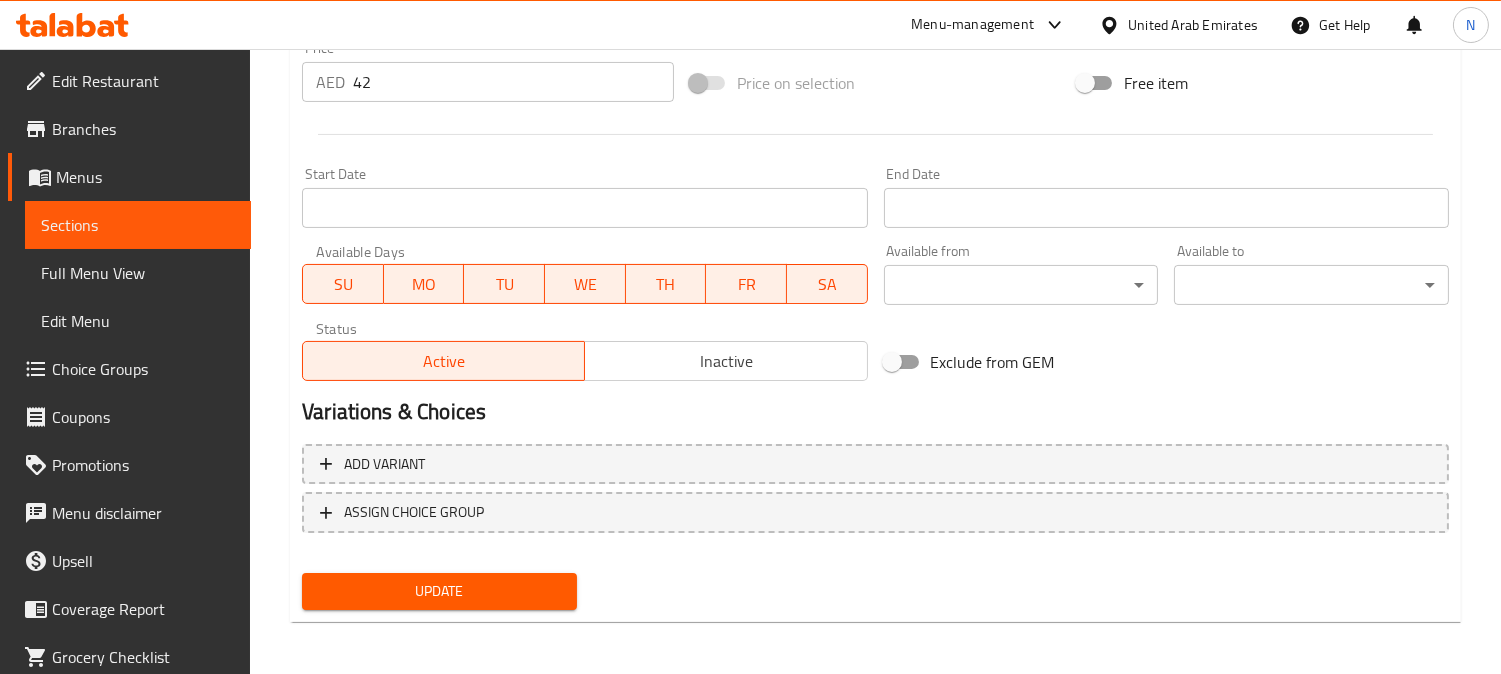 type on "قطع دجاج تكا كريمية وخفيفة، متبلة في مزيج غني من الكريمة والزبادي، مشوية حتى تصبح تندر وعصارية." 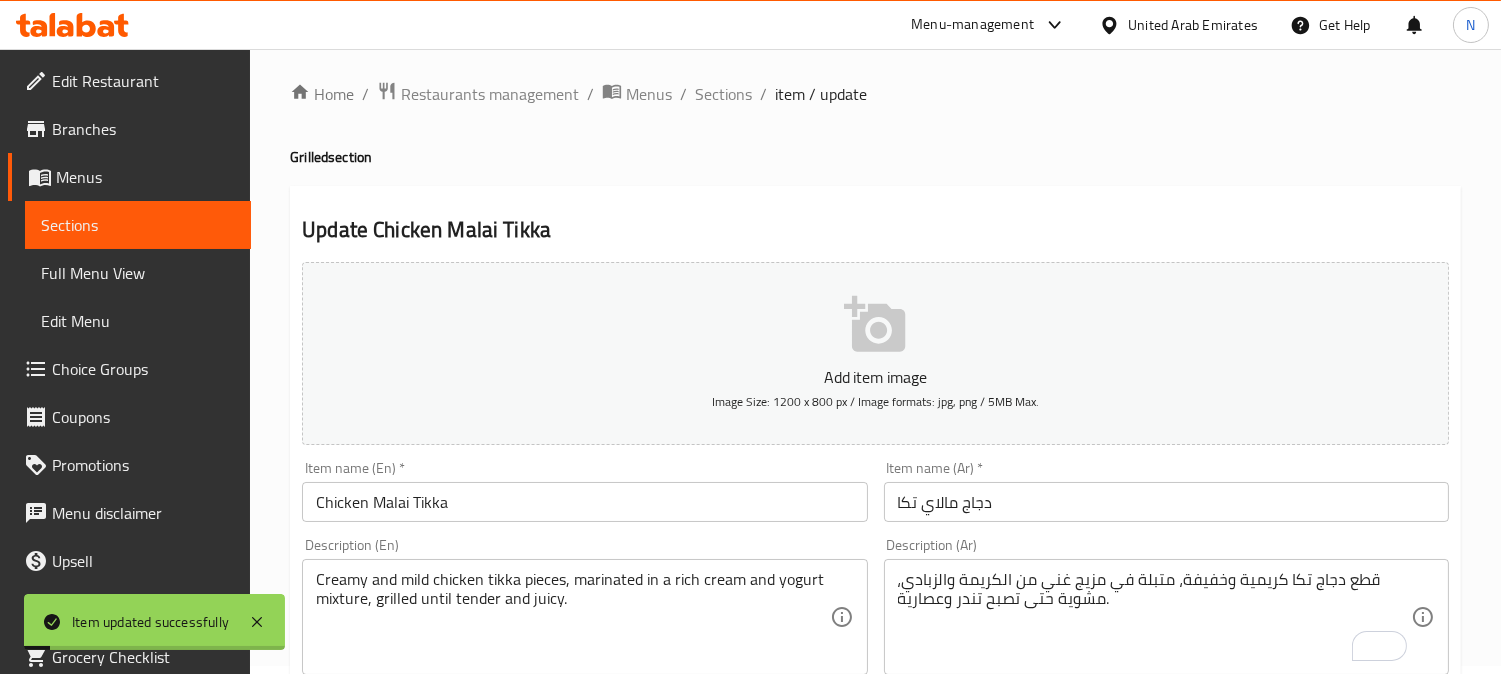 scroll, scrollTop: 0, scrollLeft: 0, axis: both 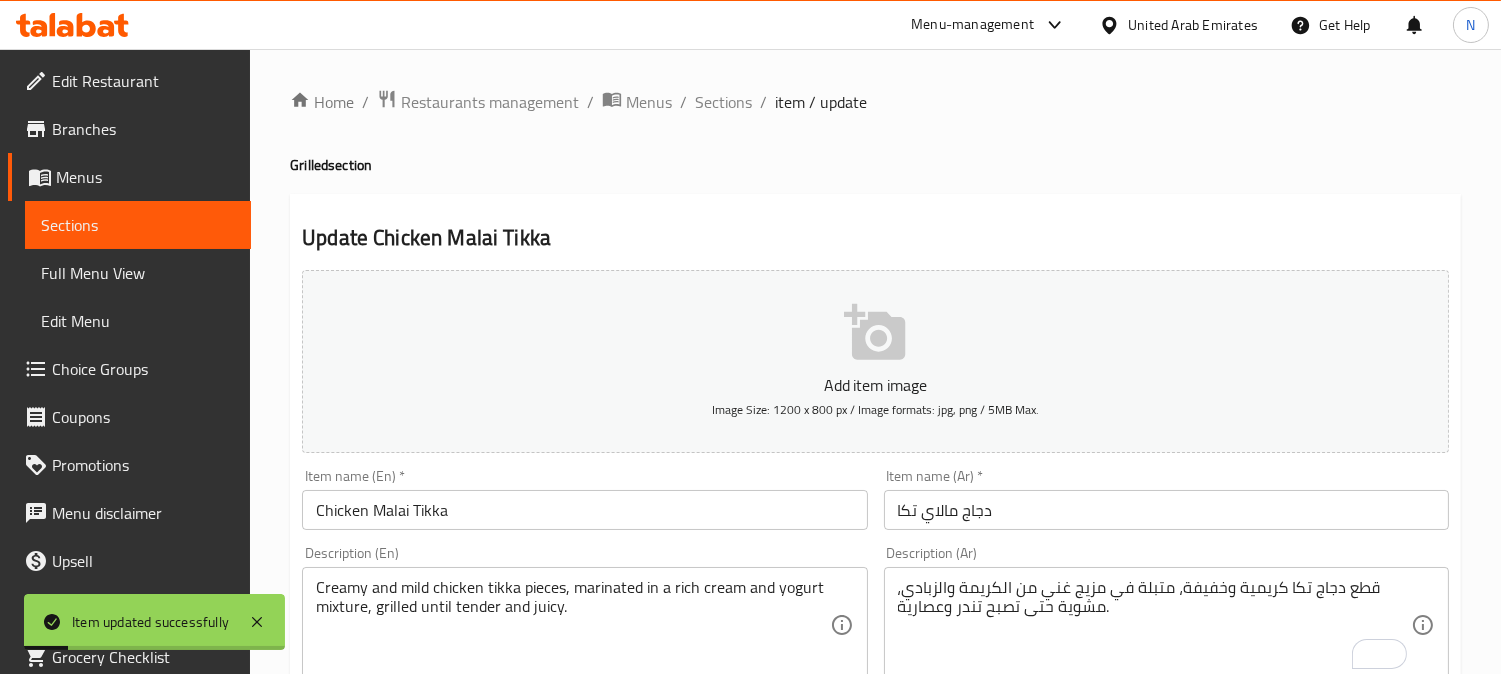 click on "Home / Restaurants management / Menus / Sections / item / update Grilled  section Update Chicken Malai Tikka Add item image Image Size: 1200 x 800 px / Image formats: jpg, png / 5MB Max. Item name (En)   * Chicken Malai Tikka Item name (En)  * Item name (Ar)   * دجاج مالاي تكا Item name (Ar)  * Description (En) Creamy and mild chicken tikka pieces, marinated in a rich cream and yogurt mixture, grilled until tender and juicy. Description (En) Description (Ar) قطع دجاج تكا كريمية وخفيفة، متبلة في مزيج غني من الكريمة والزبادي، مشوية حتى تصبح تندر وعصارية. Description (Ar) Product barcode Product barcode Product sku Product sku Price   * AED 42 Price  * Price on selection Free item Start Date Start Date End Date End Date Available Days SU MO TU WE TH FR SA Available from ​ ​ Available to ​ ​ Status Active Inactive Exclude from GEM Variations & Choices Add variant ASSIGN CHOICE GROUP Update" at bounding box center [875, 731] 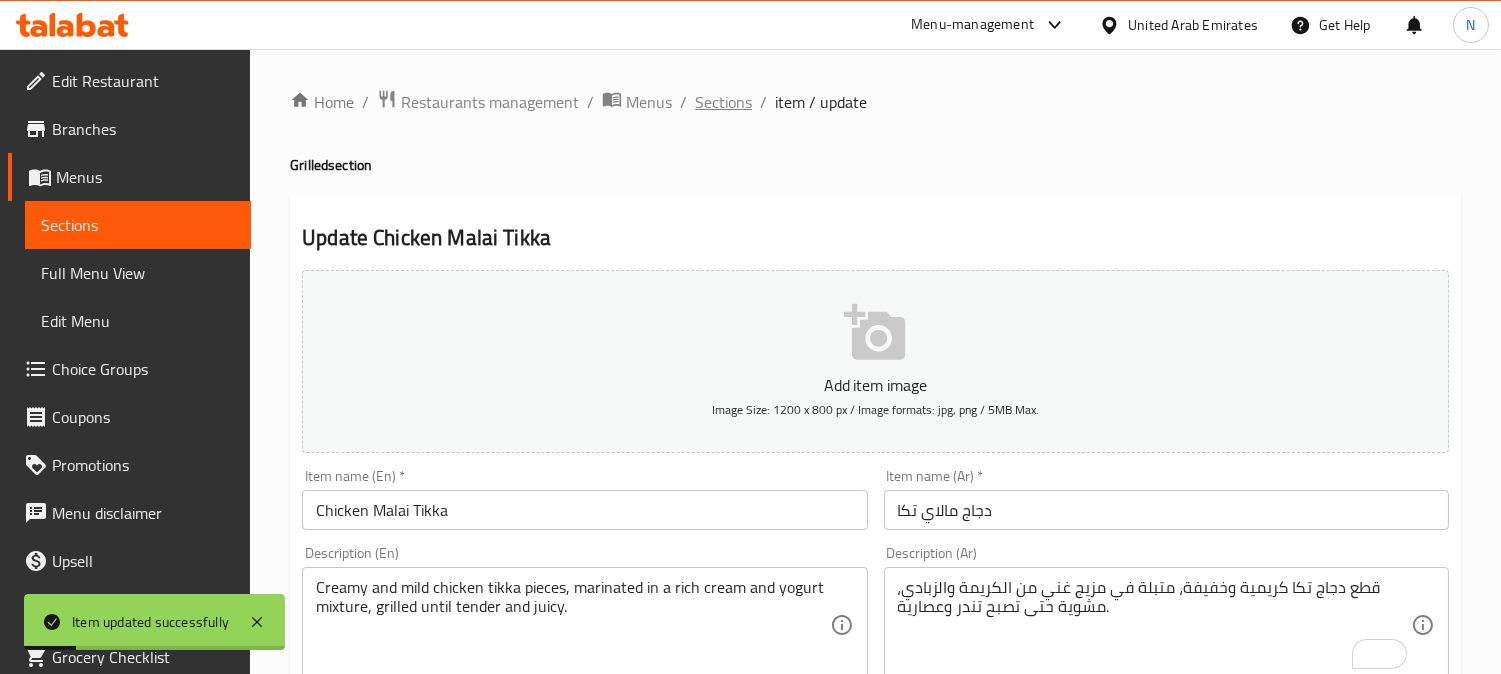 click on "Sections" at bounding box center (723, 102) 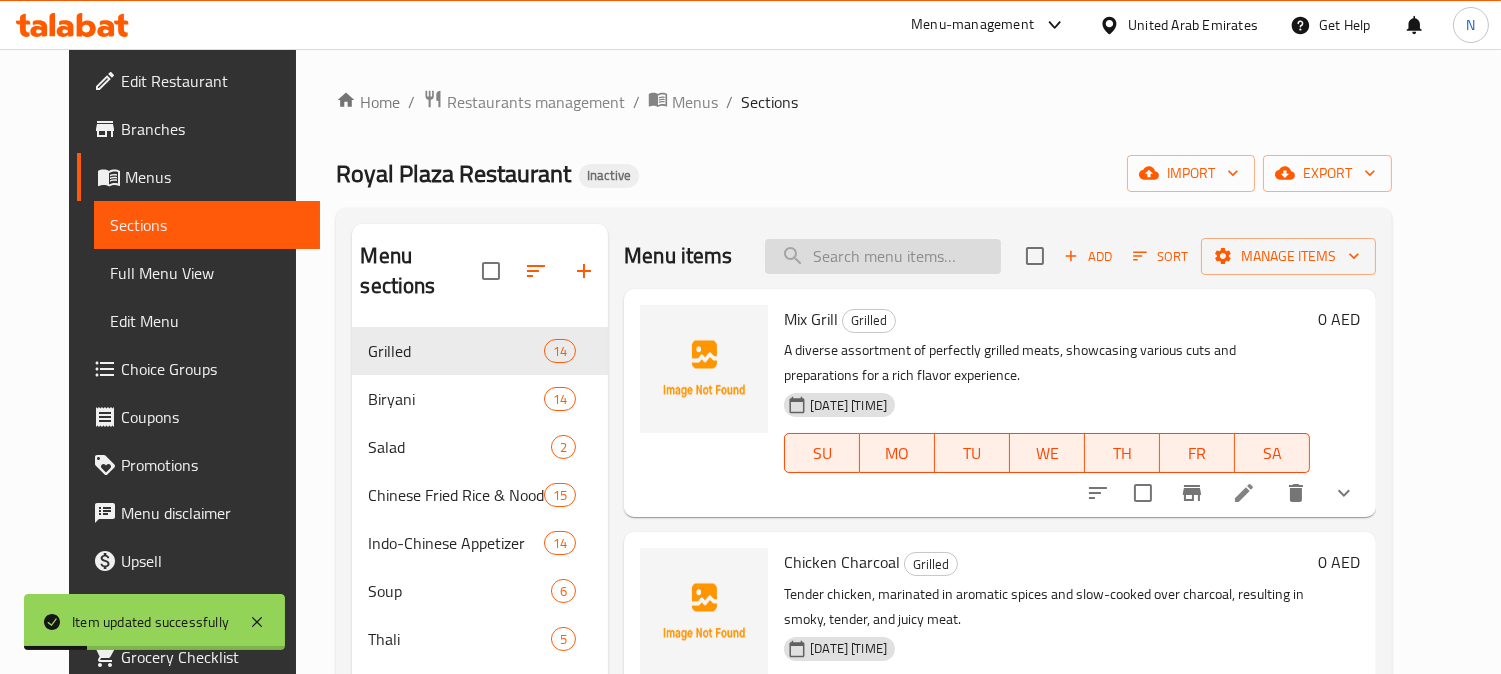 drag, startPoint x: 922, startPoint y: 262, endPoint x: 921, endPoint y: 248, distance: 14.035668 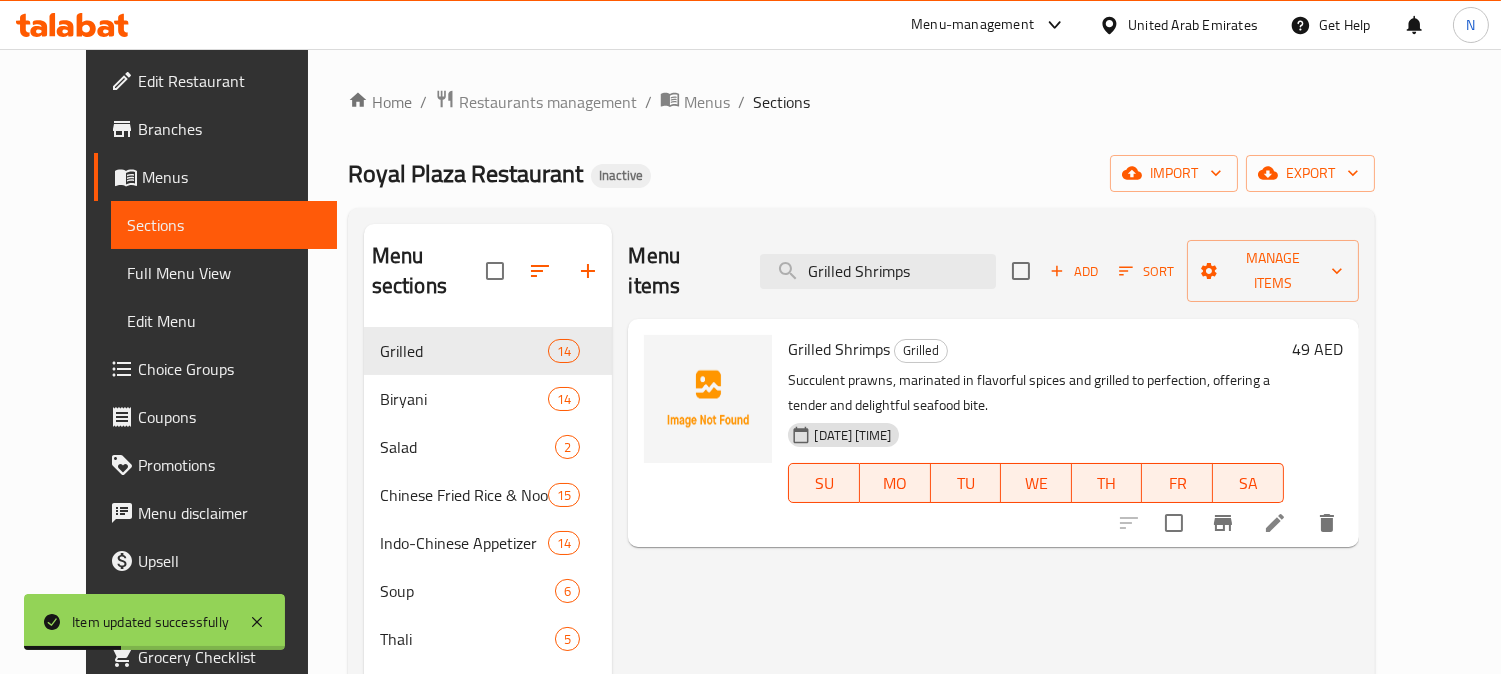 type on "Grilled Shrimps" 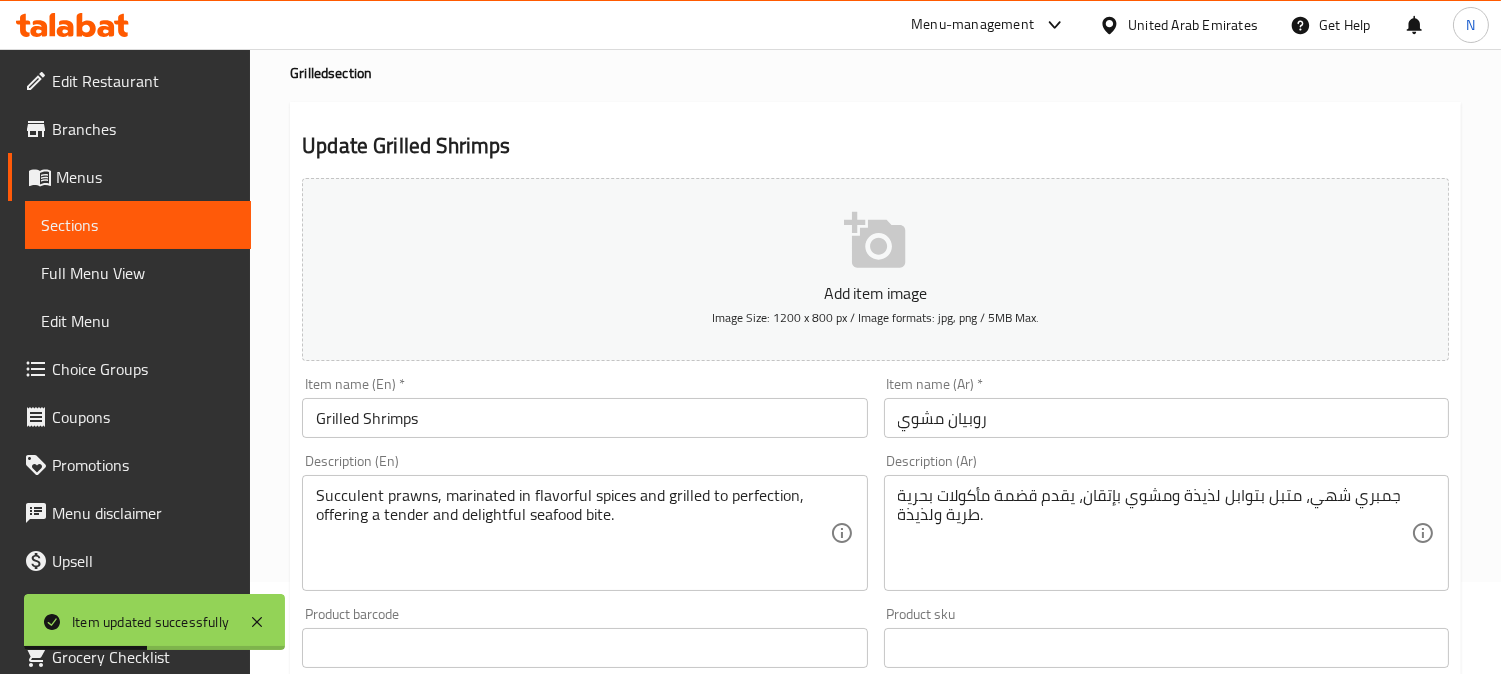 scroll, scrollTop: 111, scrollLeft: 0, axis: vertical 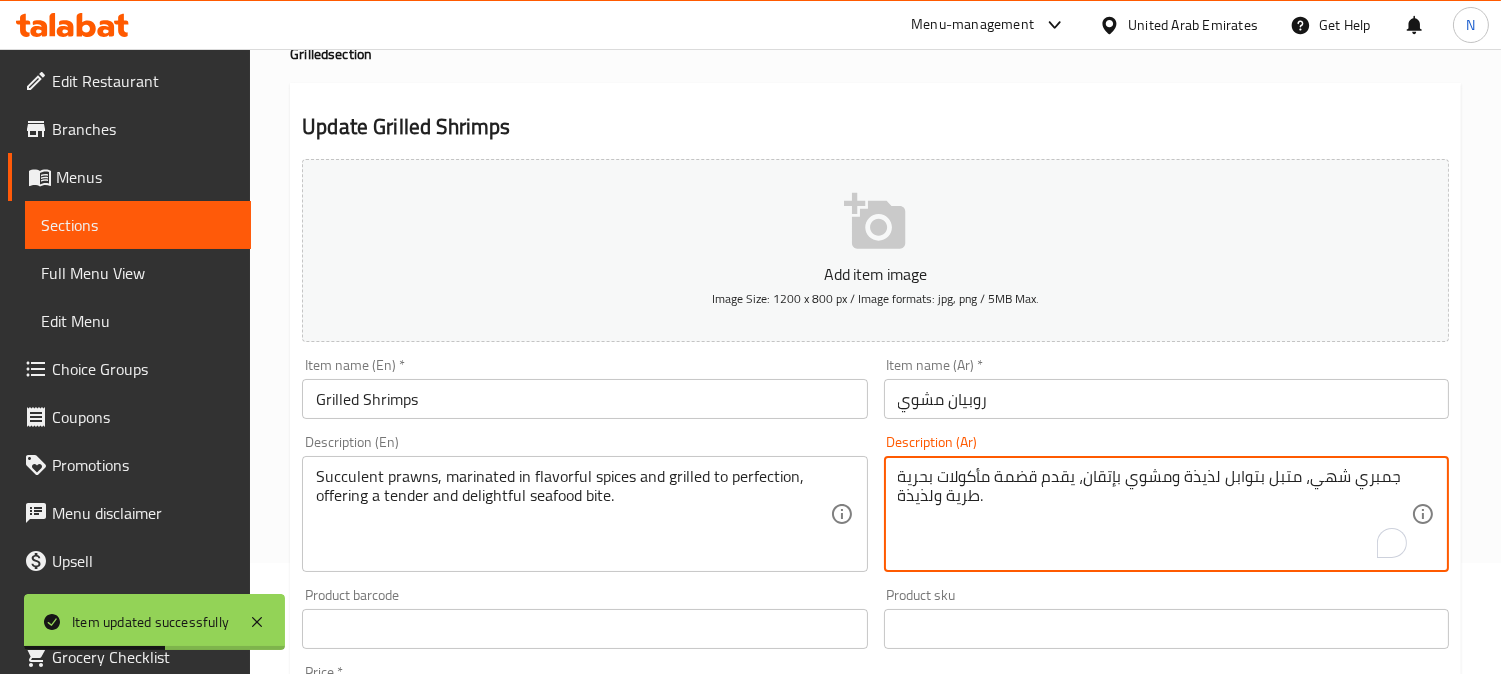 click on "جمبري شهي، متبل بتوابل لذيذة ومشوي بإتقان، يقدم قضمة مأكولات بحرية طرية ولذيذة." at bounding box center (1154, 514) 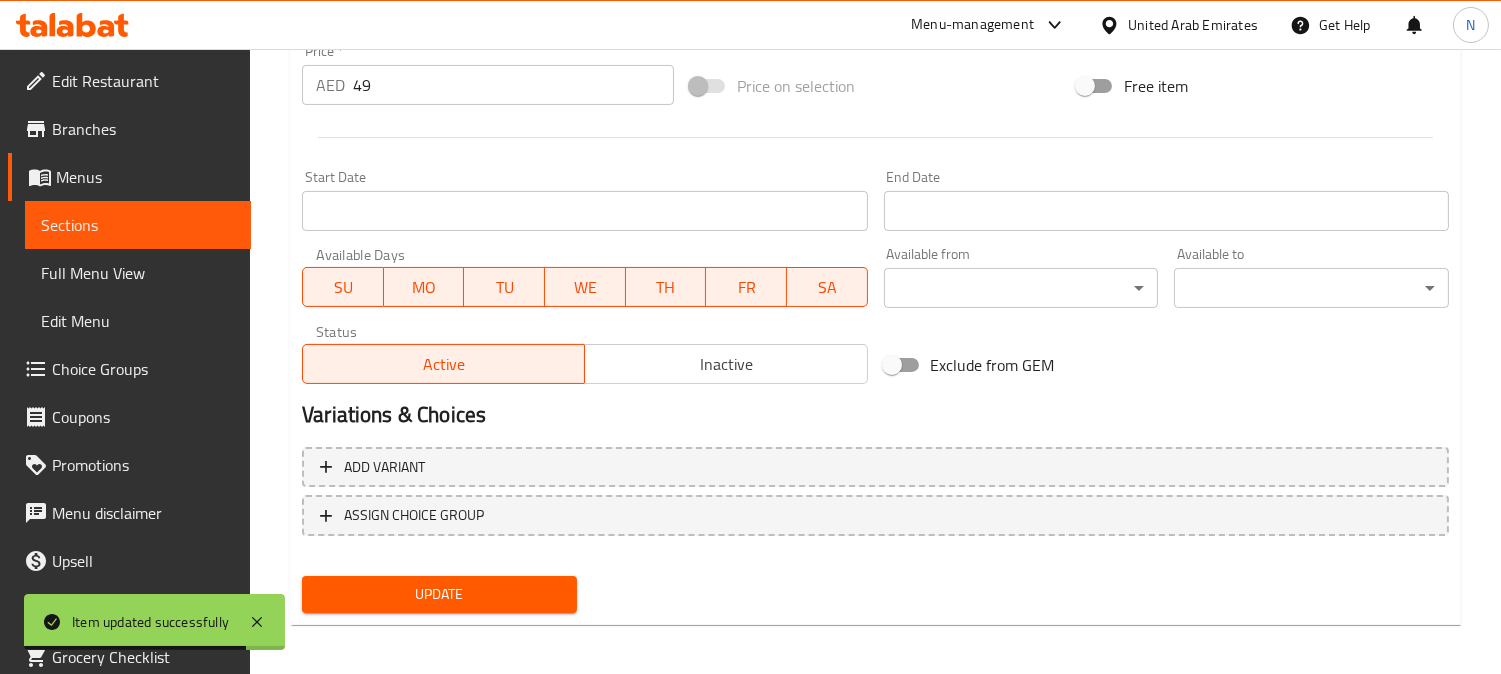 scroll, scrollTop: 735, scrollLeft: 0, axis: vertical 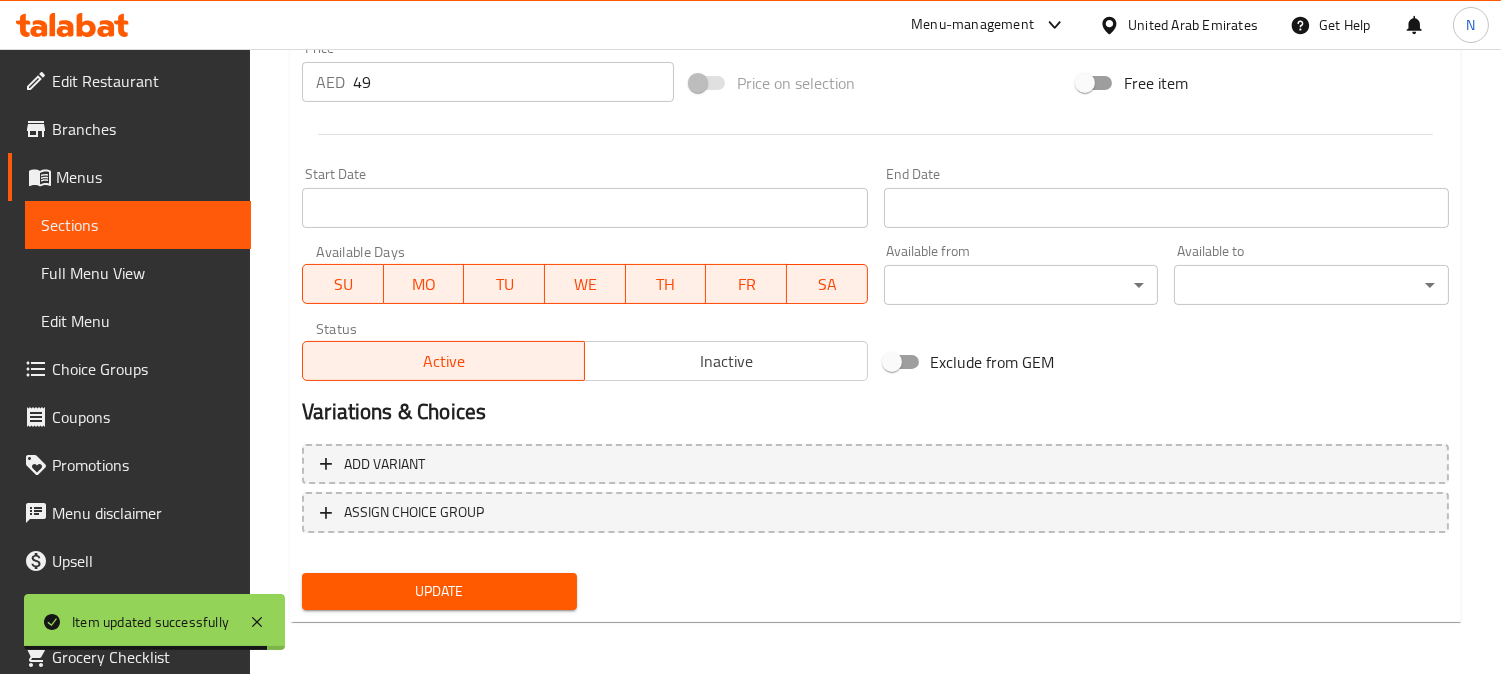type on "جمبري شهي، متبل بتوابل لذيذة ومشوي بإتقان، يقدم قضمة مأكولات بحرية تندر ولذيذة." 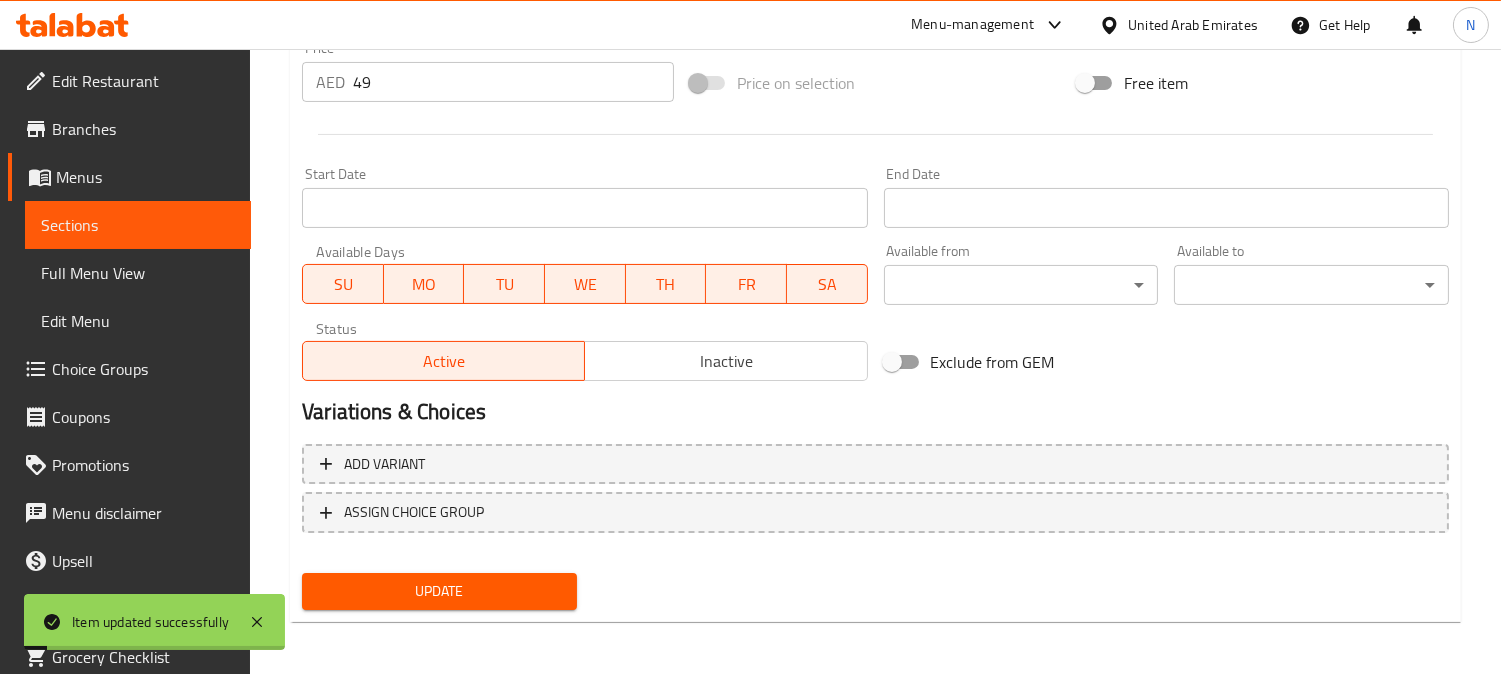 scroll, scrollTop: 0, scrollLeft: 0, axis: both 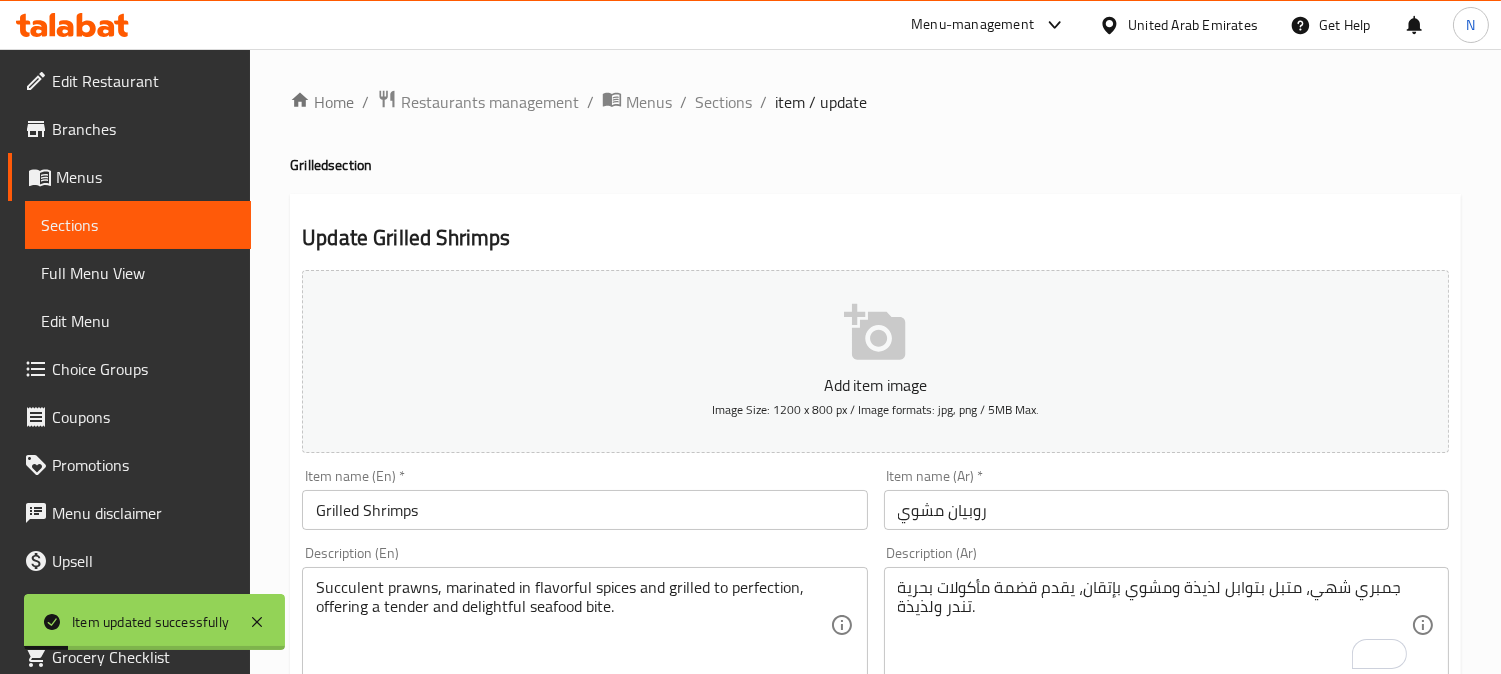 click on "Home / Restaurants management / Menus / Sections / item / update Grilled  section Update Grilled Shrimps Add item image Image Size: 1200 x 800 px / Image formats: jpg, png / 5MB Max. Item name (En)   * Grilled Shrimps Item name (En)  * Item name (Ar)   * روبيان مشوي Item name (Ar)  * Description (En) Succulent prawns, marinated in flavorful spices and grilled to perfection, offering a tender and delightful seafood bite. Description (En) Description (Ar) جمبري شهي، متبل بتوابل لذيذة ومشوي بإتقان، يقدم قضمة مأكولات بحرية تندر ولذيذة. Description (Ar) Product barcode Product barcode Product sku Product sku Price   * AED 49 Price  * Price on selection Free item Start Date Start Date End Date End Date Available Days SU MO TU WE TH FR SA Available from ​ ​ Available to ​ ​ Status Active Inactive Exclude from GEM Variations & Choices Add variant ASSIGN CHOICE GROUP Update" at bounding box center [875, 731] 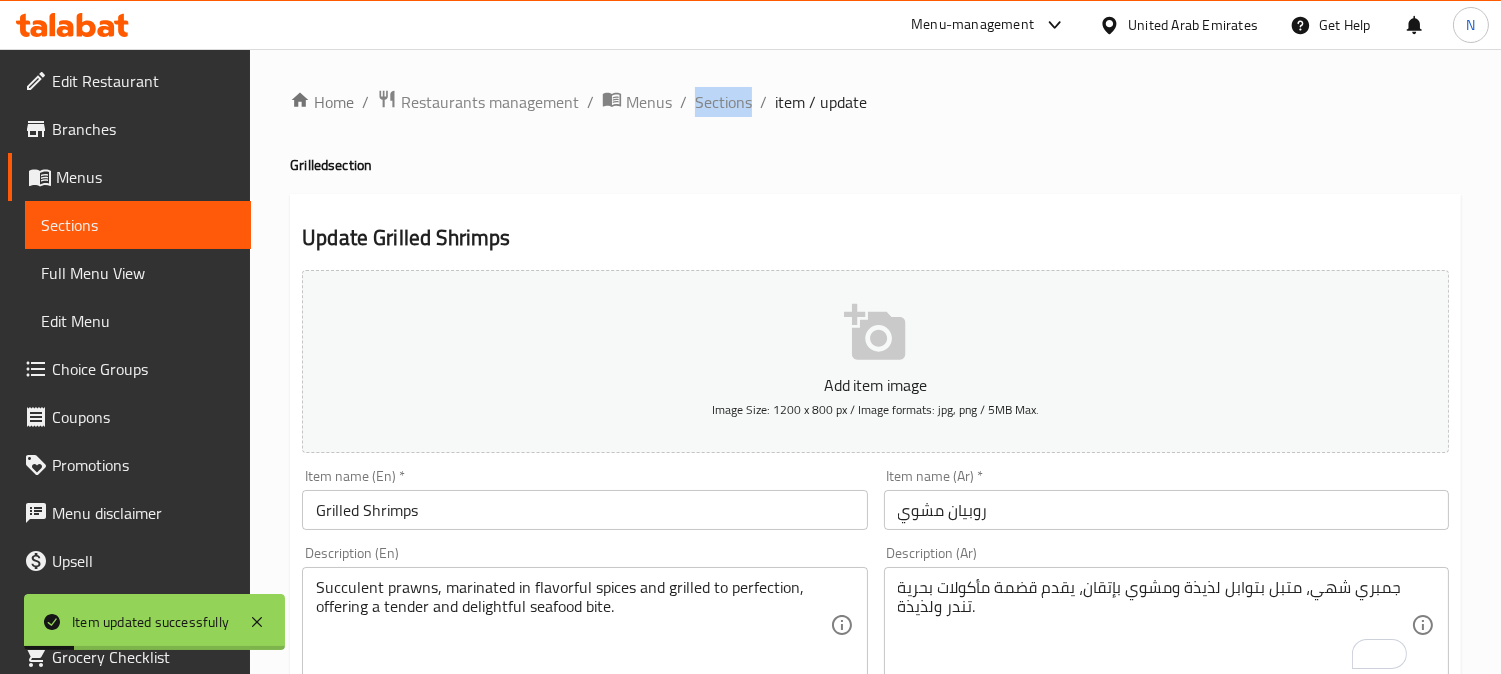 click on "Home / Restaurants management / Menus / Sections / item / update Grilled  section Update Grilled Shrimps Add item image Image Size: 1200 x 800 px / Image formats: jpg, png / 5MB Max. Item name (En)   * Grilled Shrimps Item name (En)  * Item name (Ar)   * روبيان مشوي Item name (Ar)  * Description (En) Succulent prawns, marinated in flavorful spices and grilled to perfection, offering a tender and delightful seafood bite. Description (En) Description (Ar) جمبري شهي، متبل بتوابل لذيذة ومشوي بإتقان، يقدم قضمة مأكولات بحرية تندر ولذيذة. Description (Ar) Product barcode Product barcode Product sku Product sku Price   * AED 49 Price  * Price on selection Free item Start Date Start Date End Date End Date Available Days SU MO TU WE TH FR SA Available from ​ ​ Available to ​ ​ Status Active Inactive Exclude from GEM Variations & Choices Add variant ASSIGN CHOICE GROUP Update" at bounding box center [875, 731] 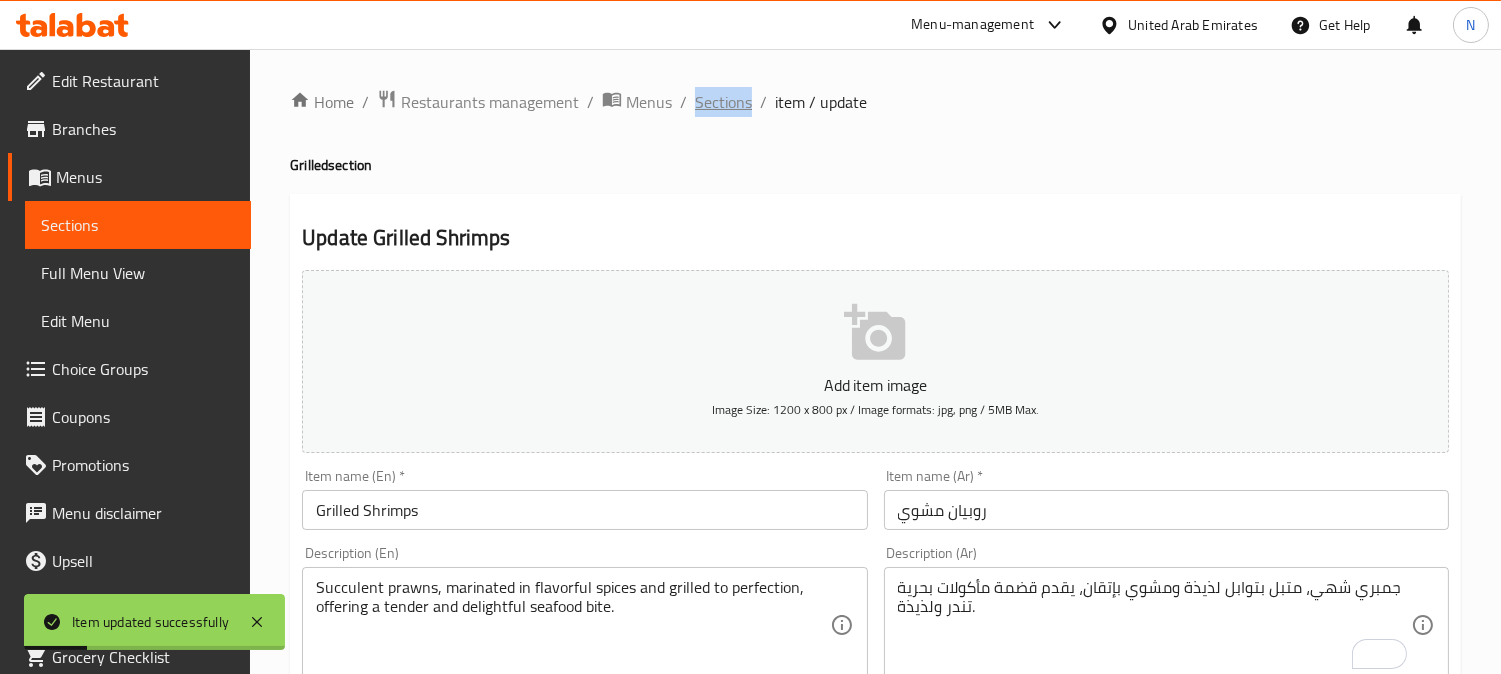 click on "Sections" at bounding box center [723, 102] 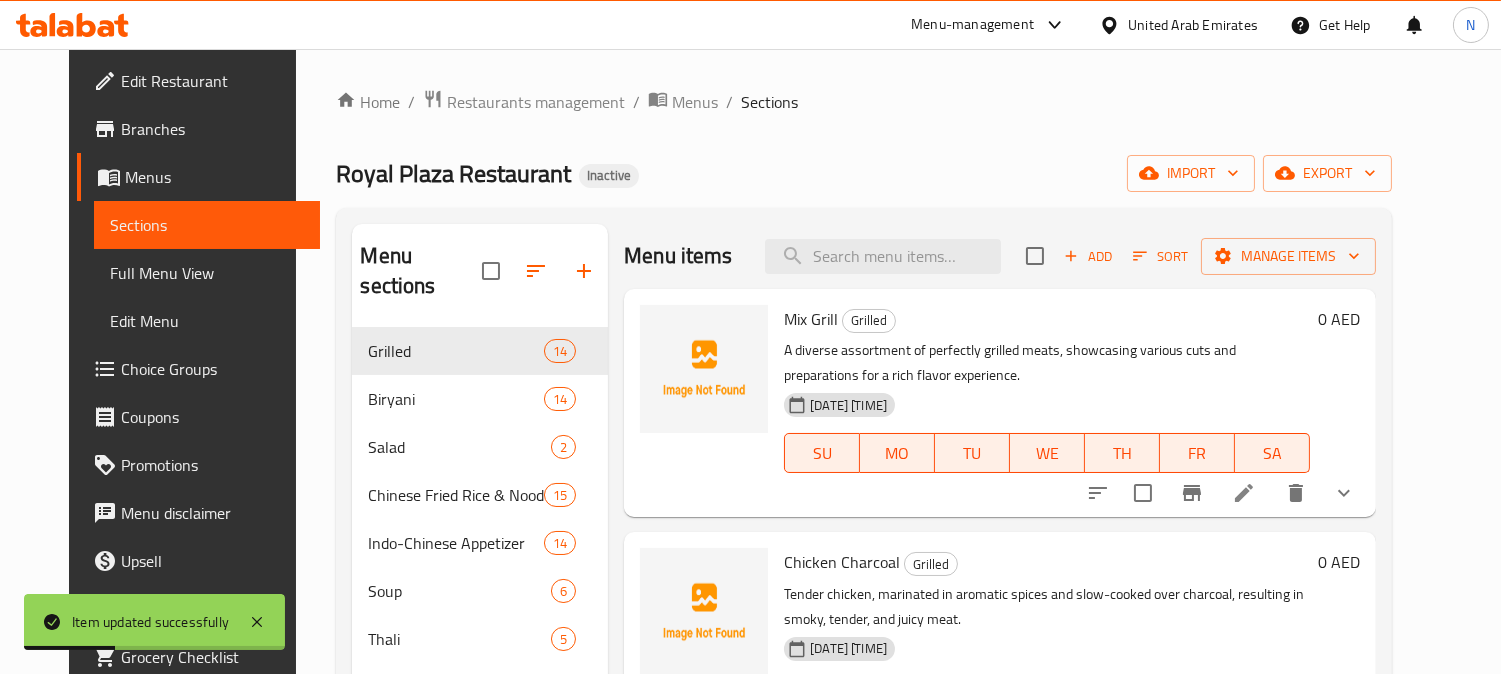 paste on "Chicken Dum Biryani" 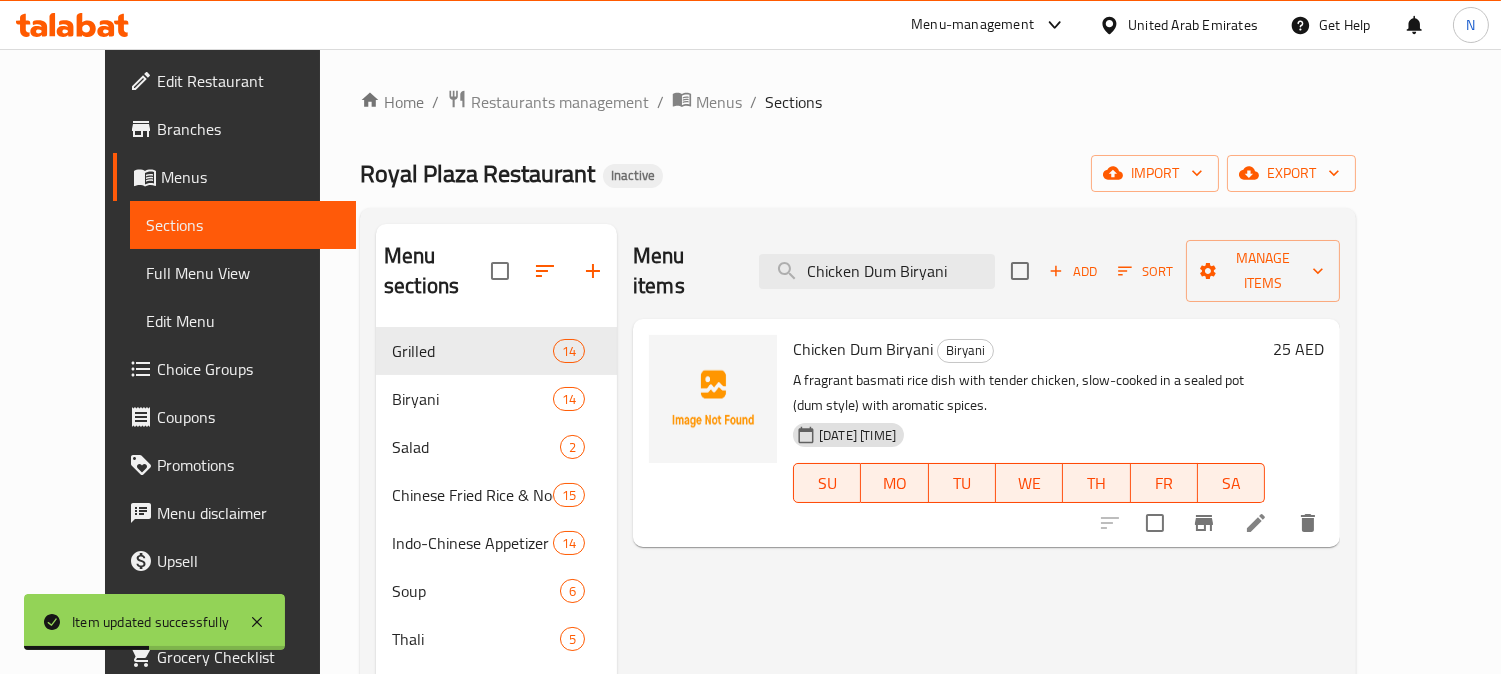 type on "Chicken Dum Biryani" 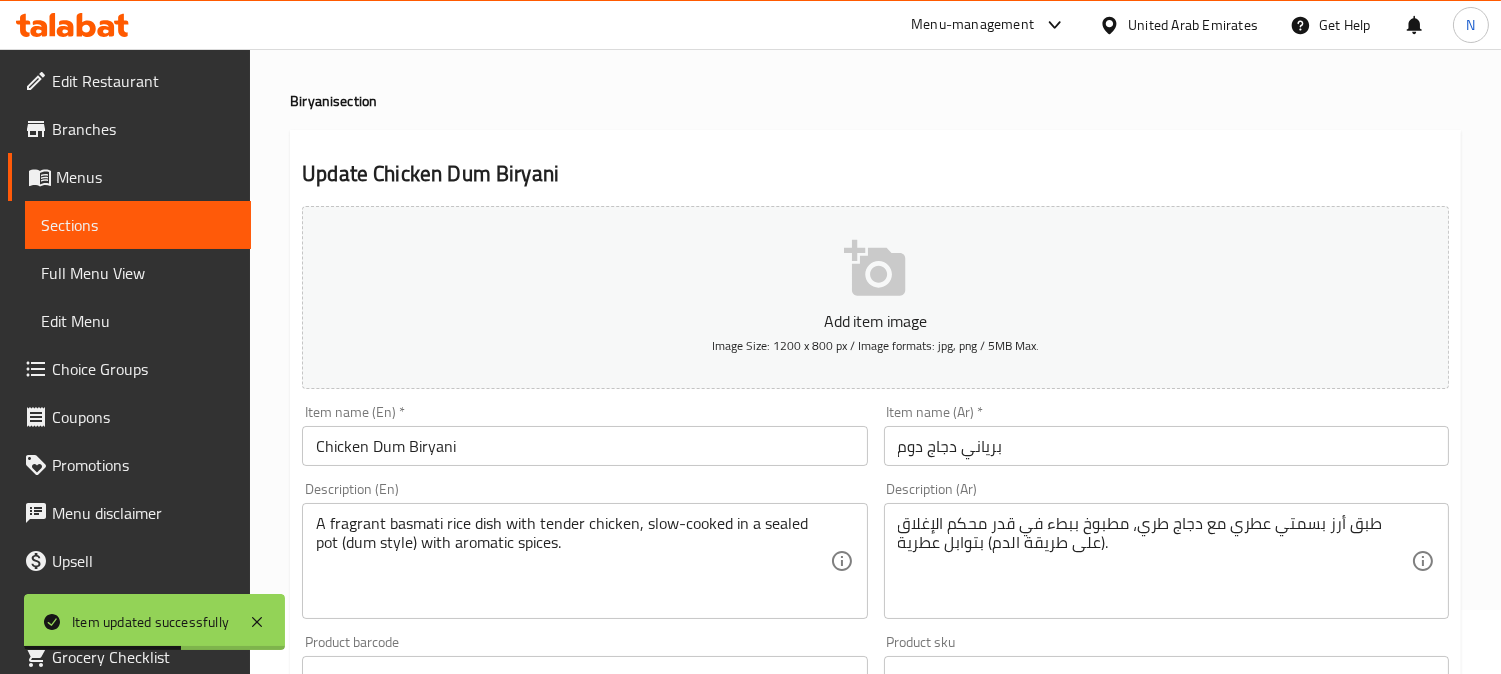 scroll, scrollTop: 111, scrollLeft: 0, axis: vertical 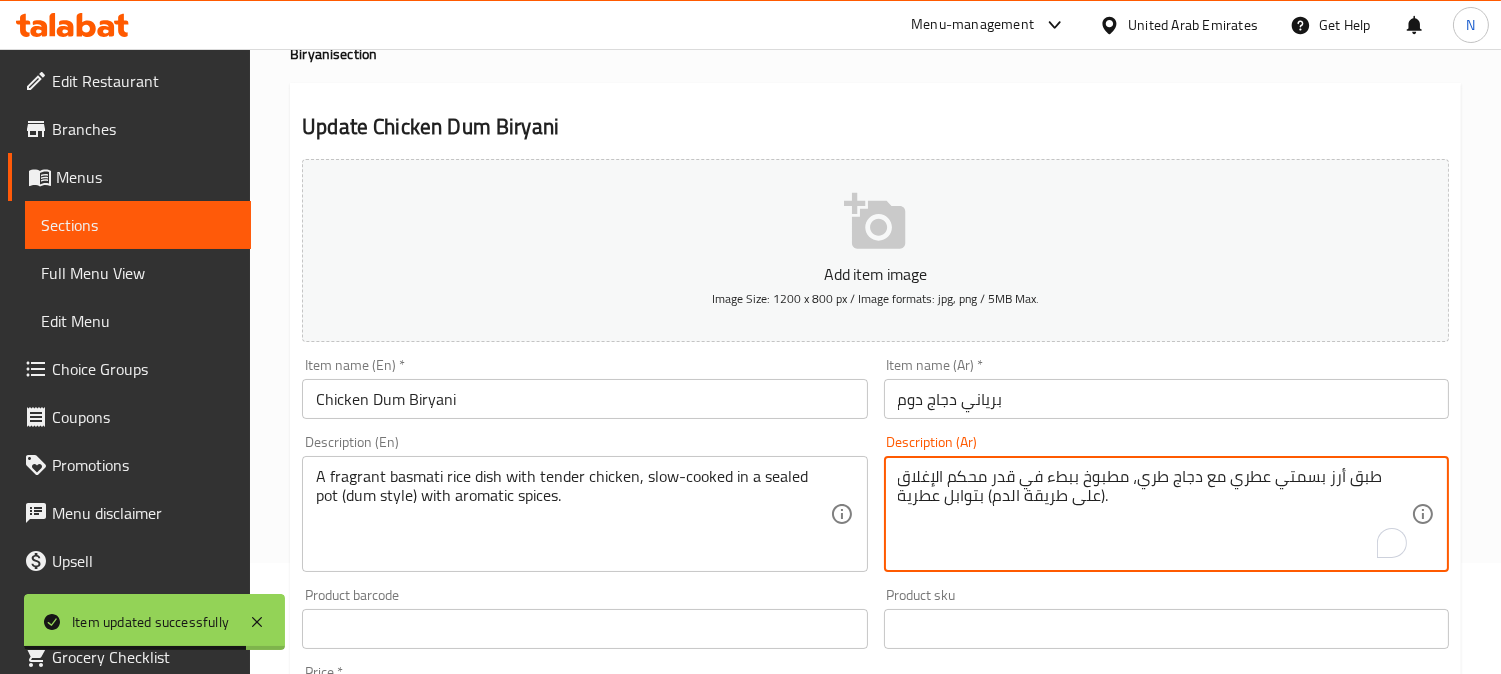 click on "طبق أرز بسمتي عطري مع دجاج طري، مطبوخ ببطء في قدر محكم الإغلاق (على طريقة الدم) بتوابل عطرية." at bounding box center [1154, 514] 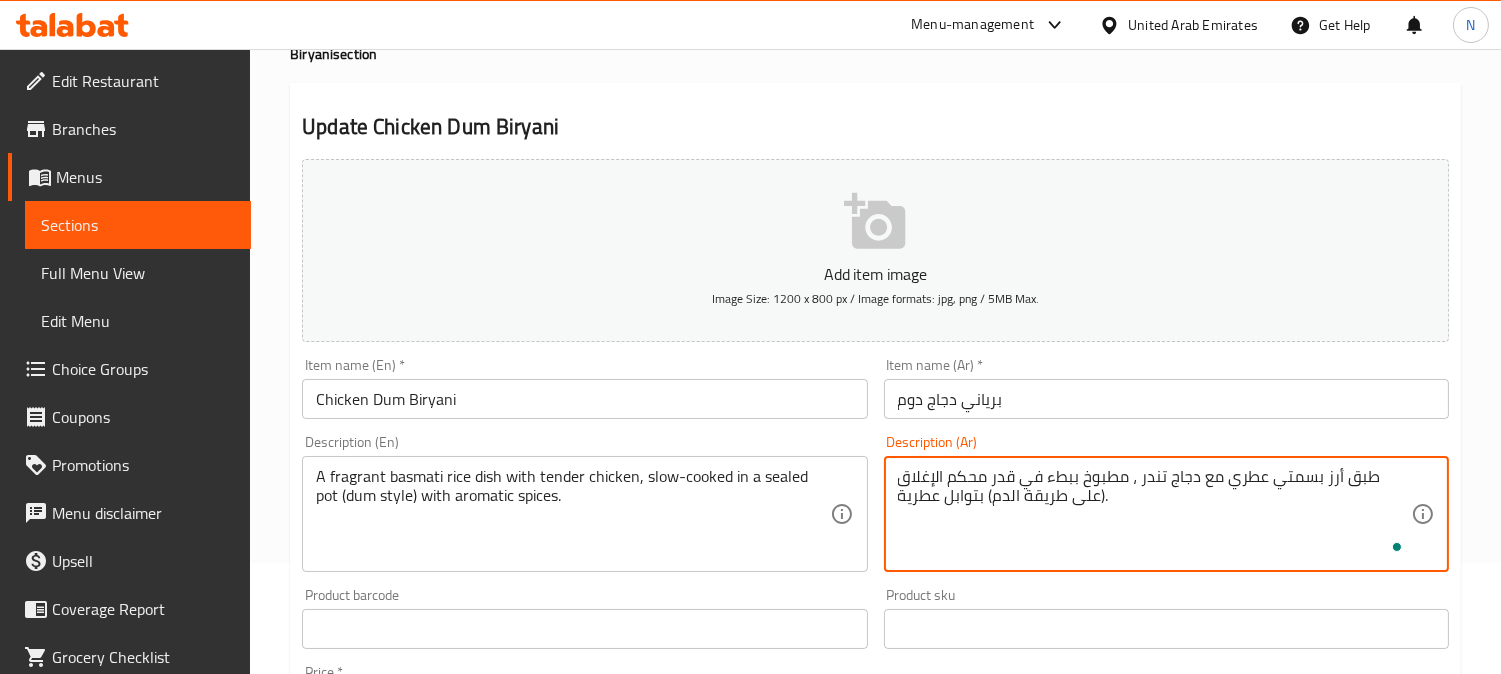 scroll, scrollTop: 735, scrollLeft: 0, axis: vertical 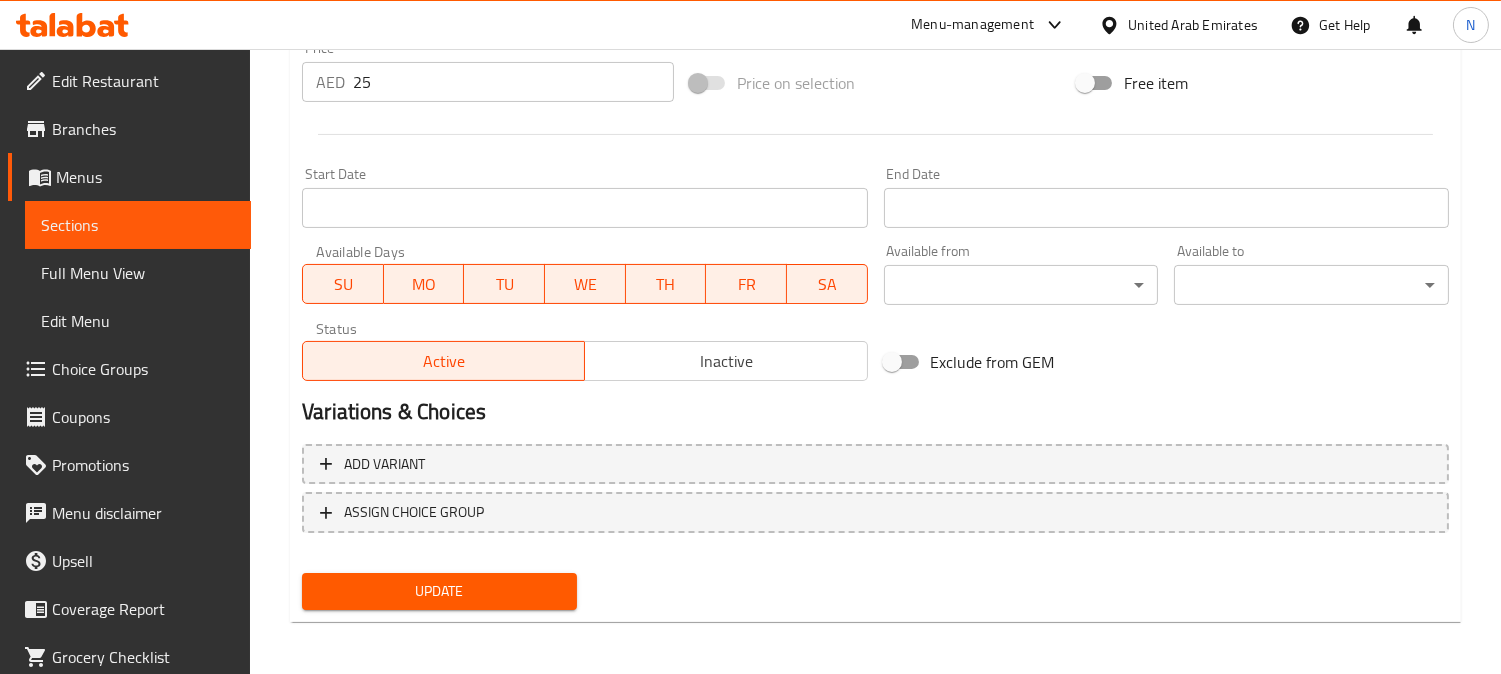 type on "طبق أرز بسمتي عطري مع دجاج تندر ، مطبوخ ببطء في قدر محكم الإغلاق (على طريقة الدم) بتوابل عطرية." 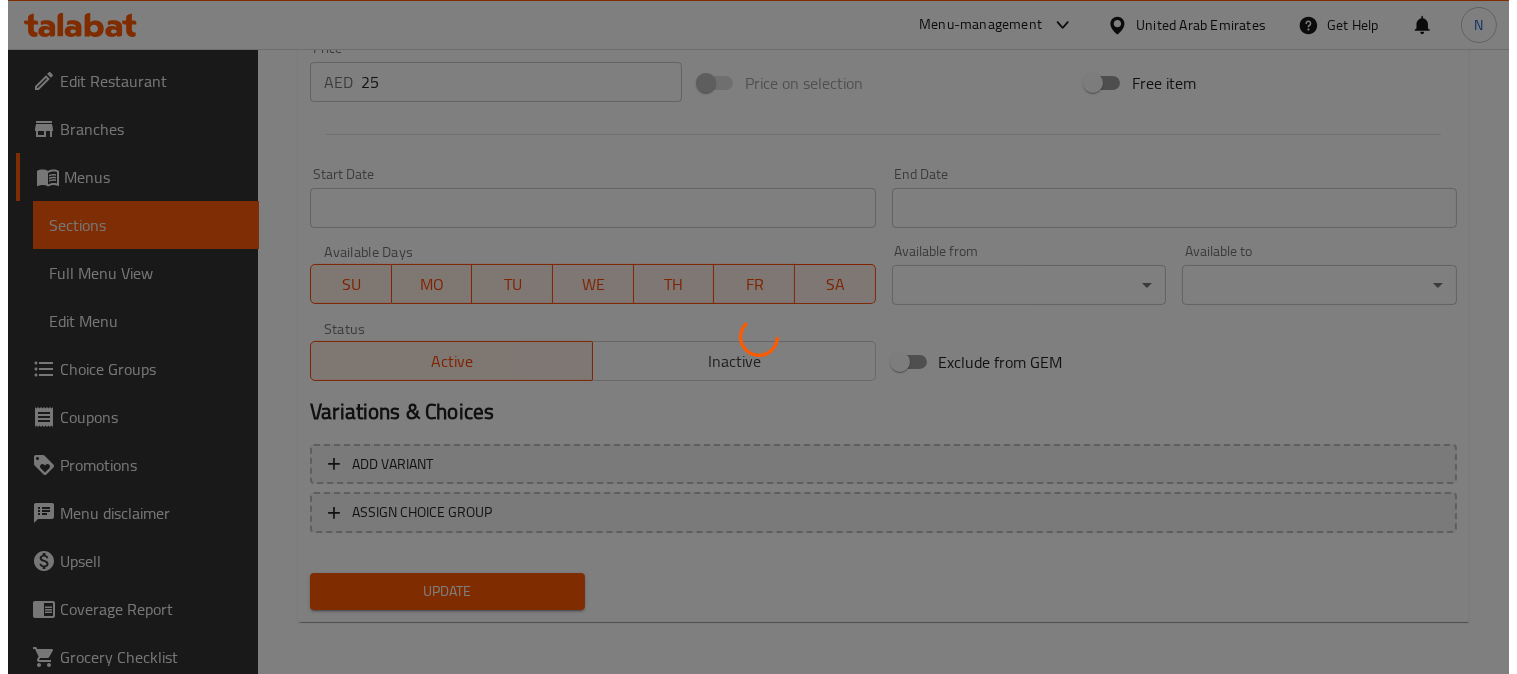 scroll, scrollTop: 0, scrollLeft: 0, axis: both 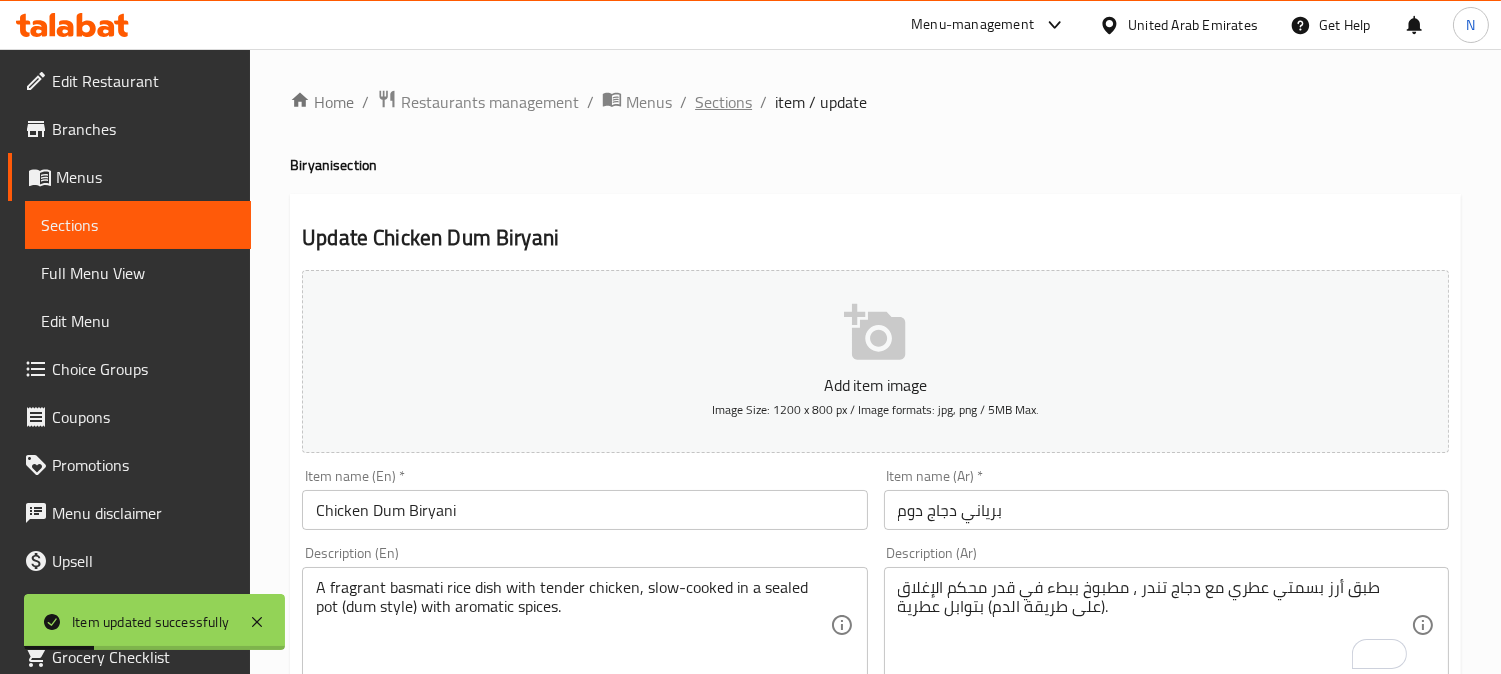 click on "Sections" at bounding box center (723, 102) 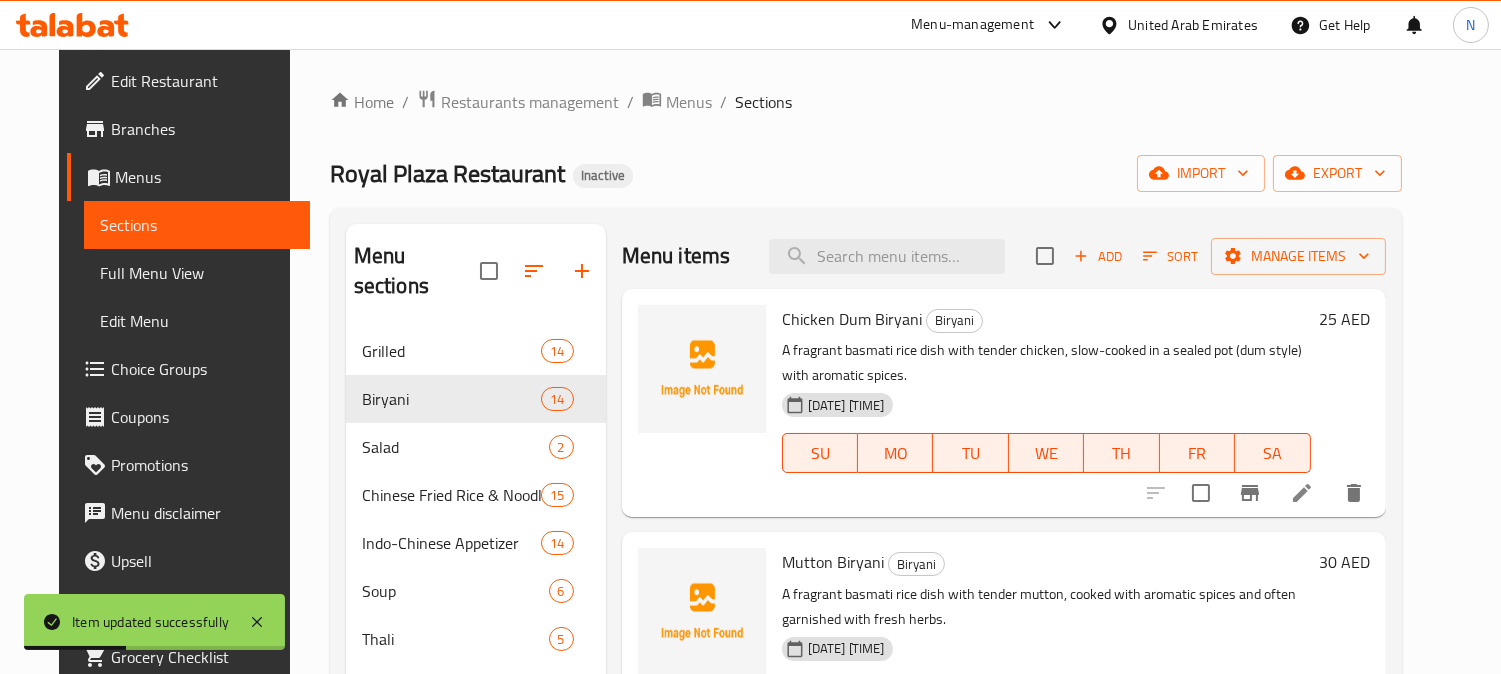 paste on "Mutton Biryani" 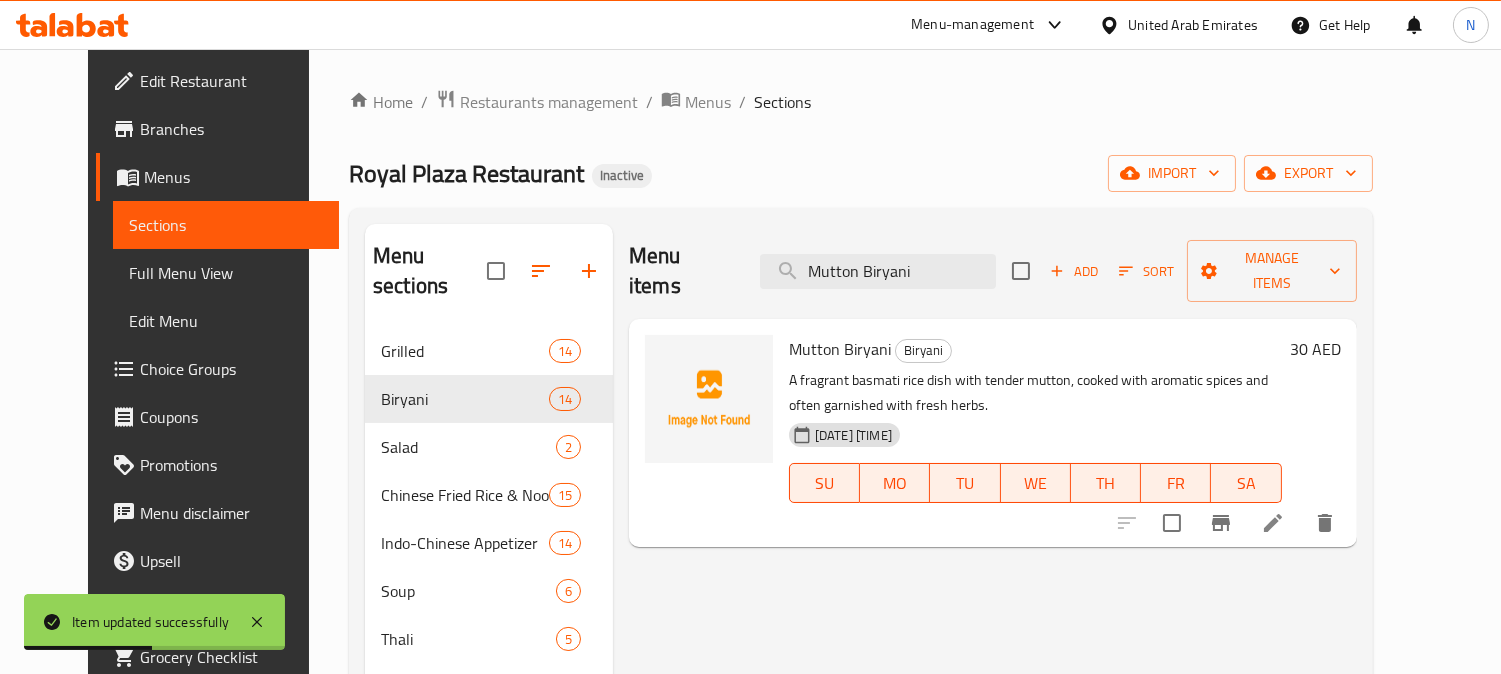 type on "Mutton Biryani" 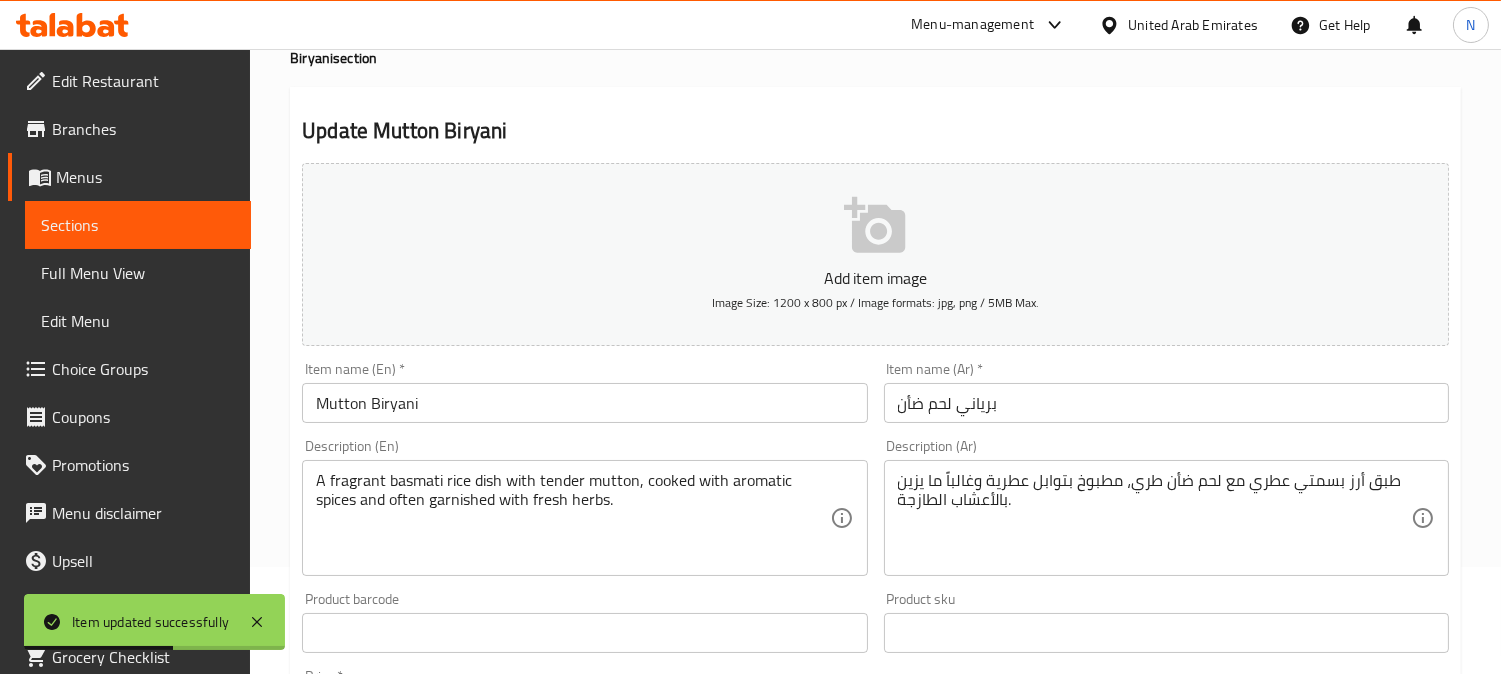 scroll, scrollTop: 111, scrollLeft: 0, axis: vertical 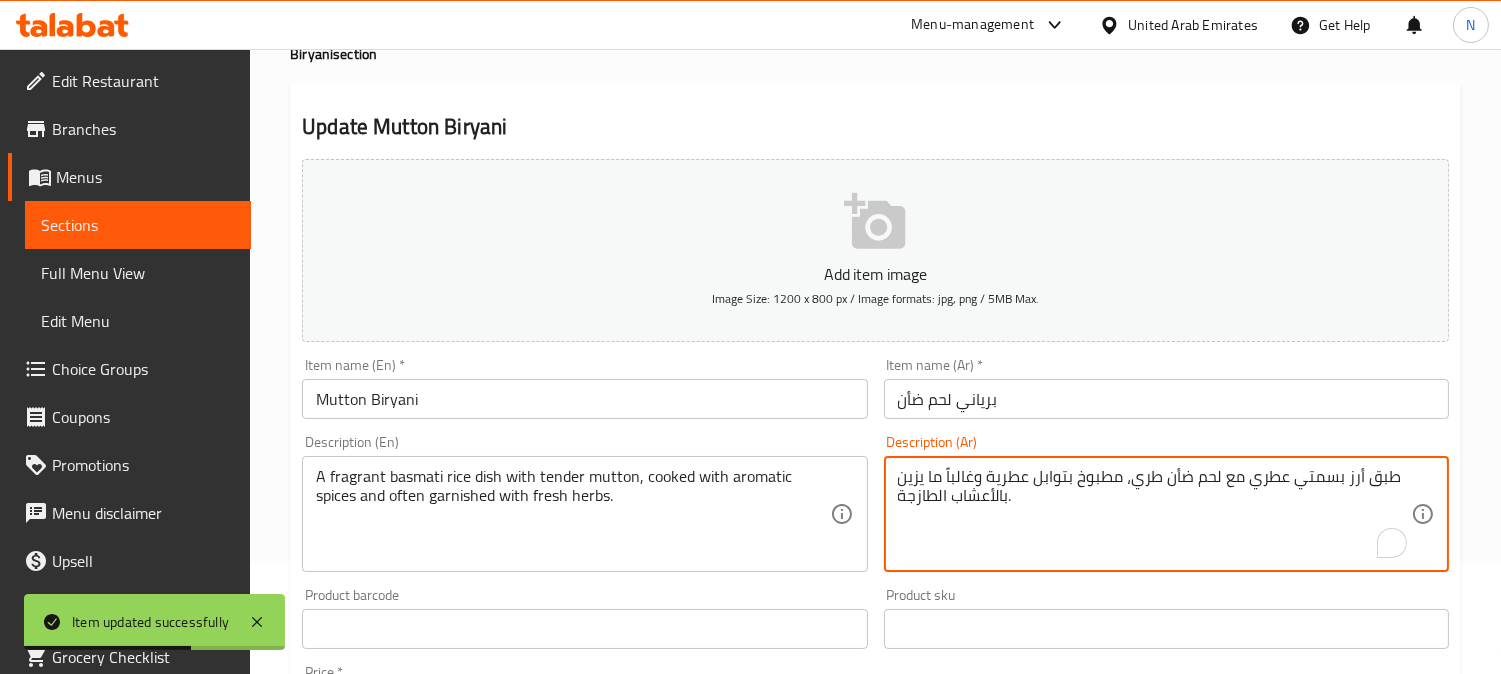 click on "طبق أرز بسمتي عطري مع لحم ضأن طري، مطبوخ بتوابل عطرية وغالباً ما يزين بالأعشاب الطازجة." at bounding box center (1154, 514) 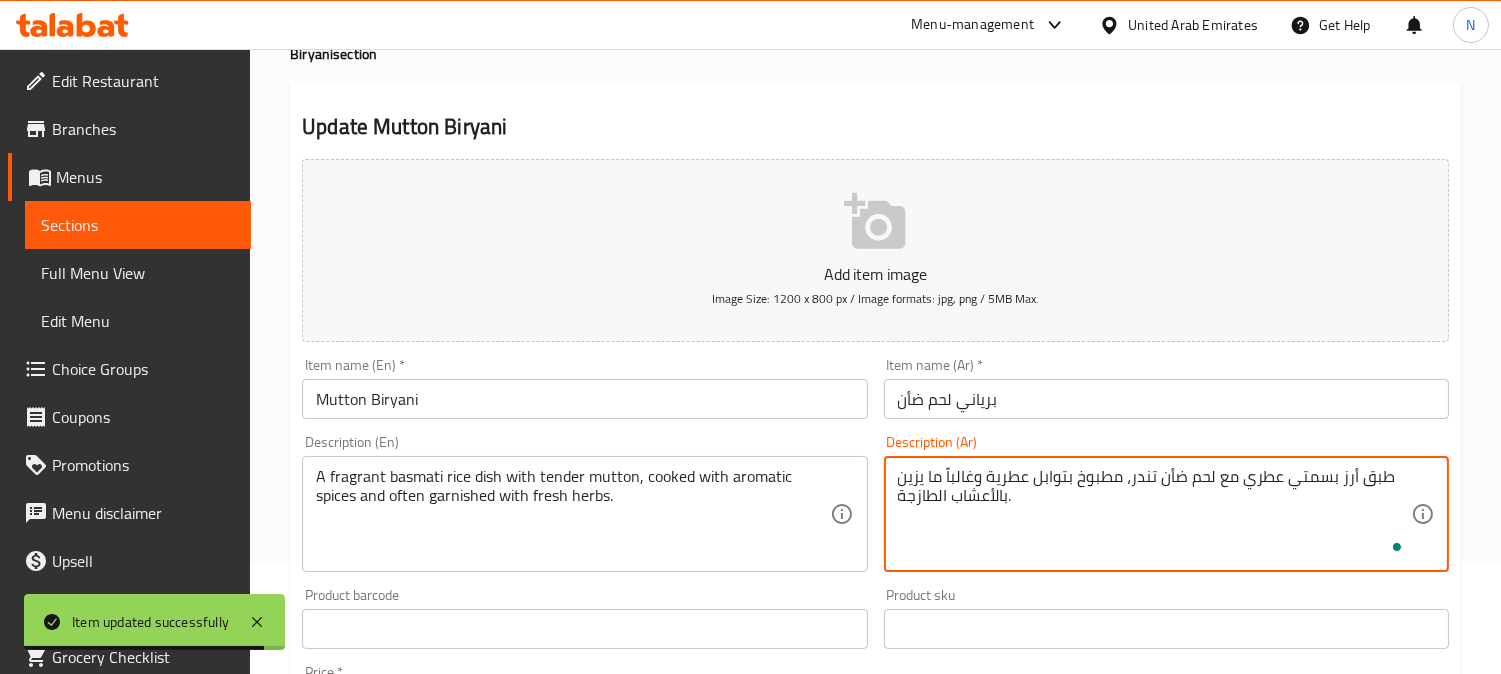 scroll, scrollTop: 735, scrollLeft: 0, axis: vertical 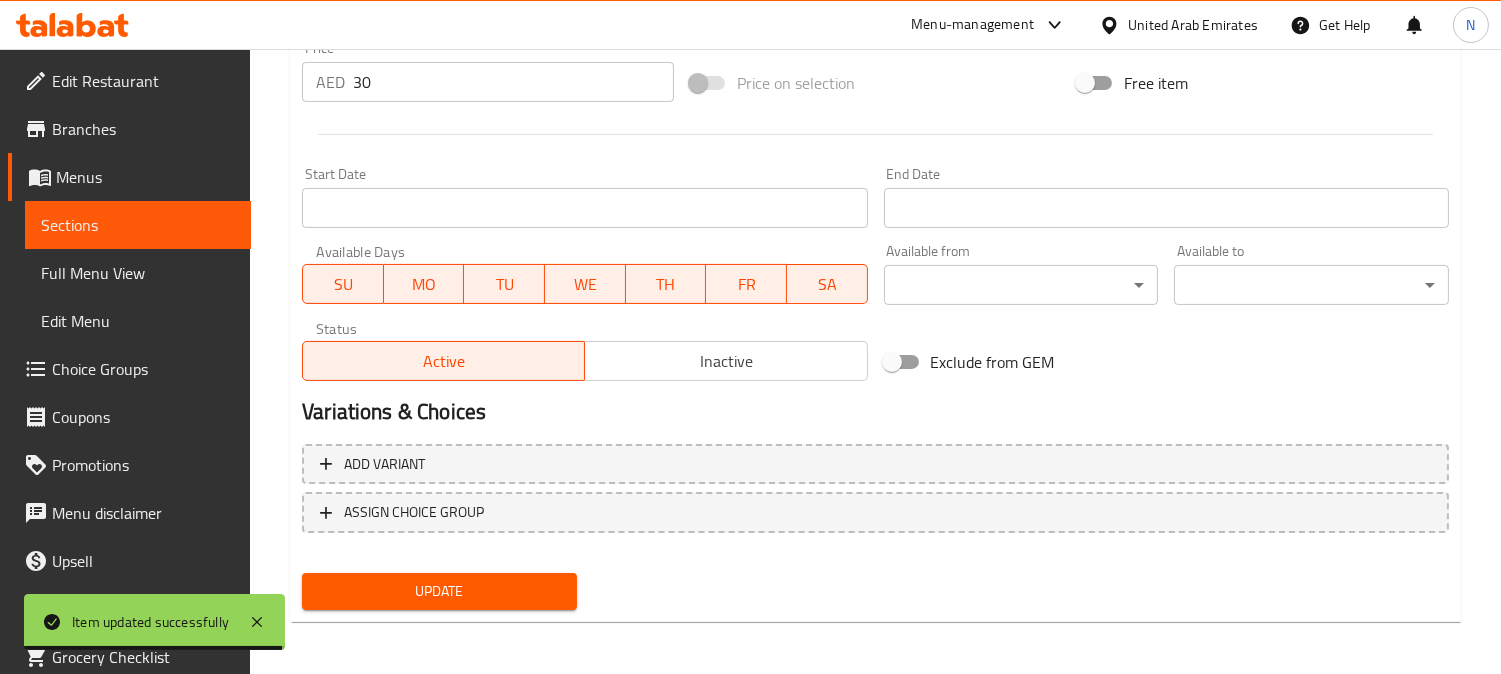 type on "طبق أرز بسمتي عطري مع لحم ضأن تندر، مطبوخ بتوابل عطرية وغالباً ما يزين بالأعشاب الطازجة." 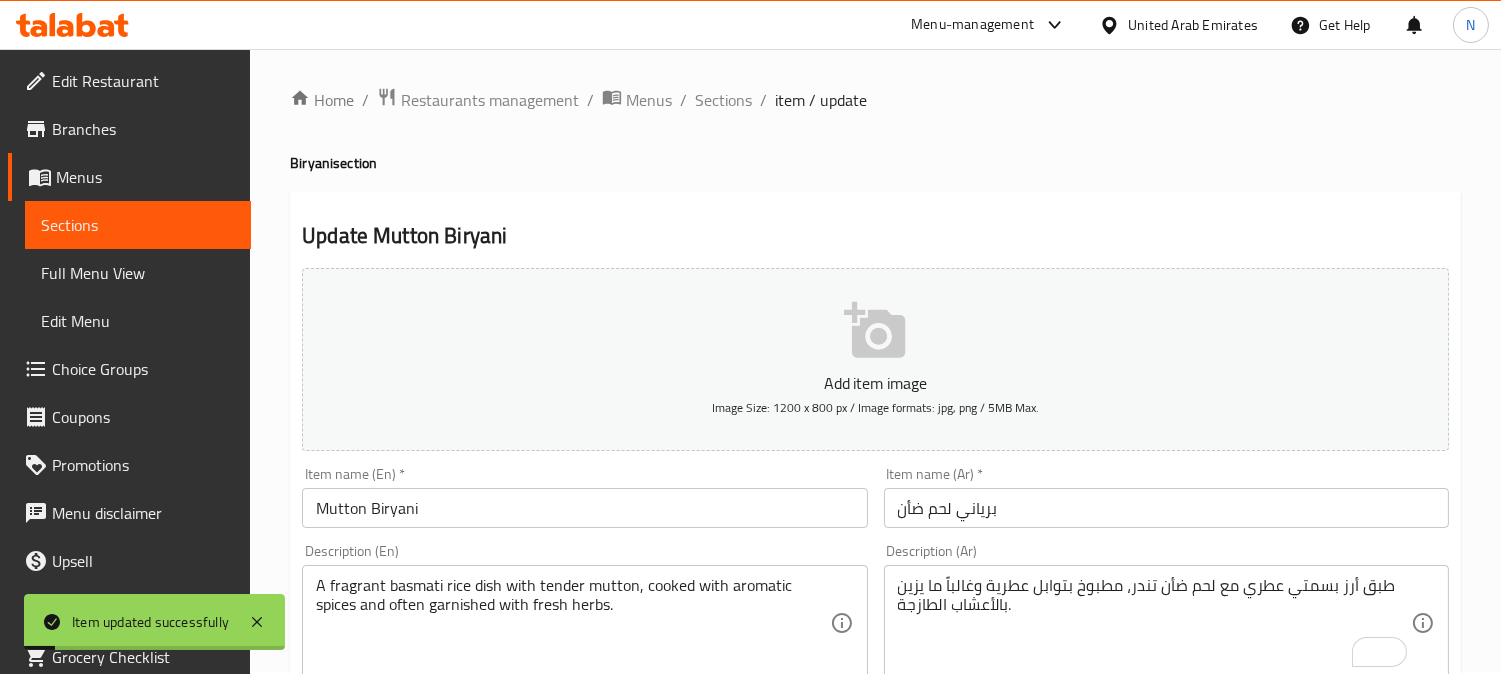 scroll, scrollTop: 0, scrollLeft: 0, axis: both 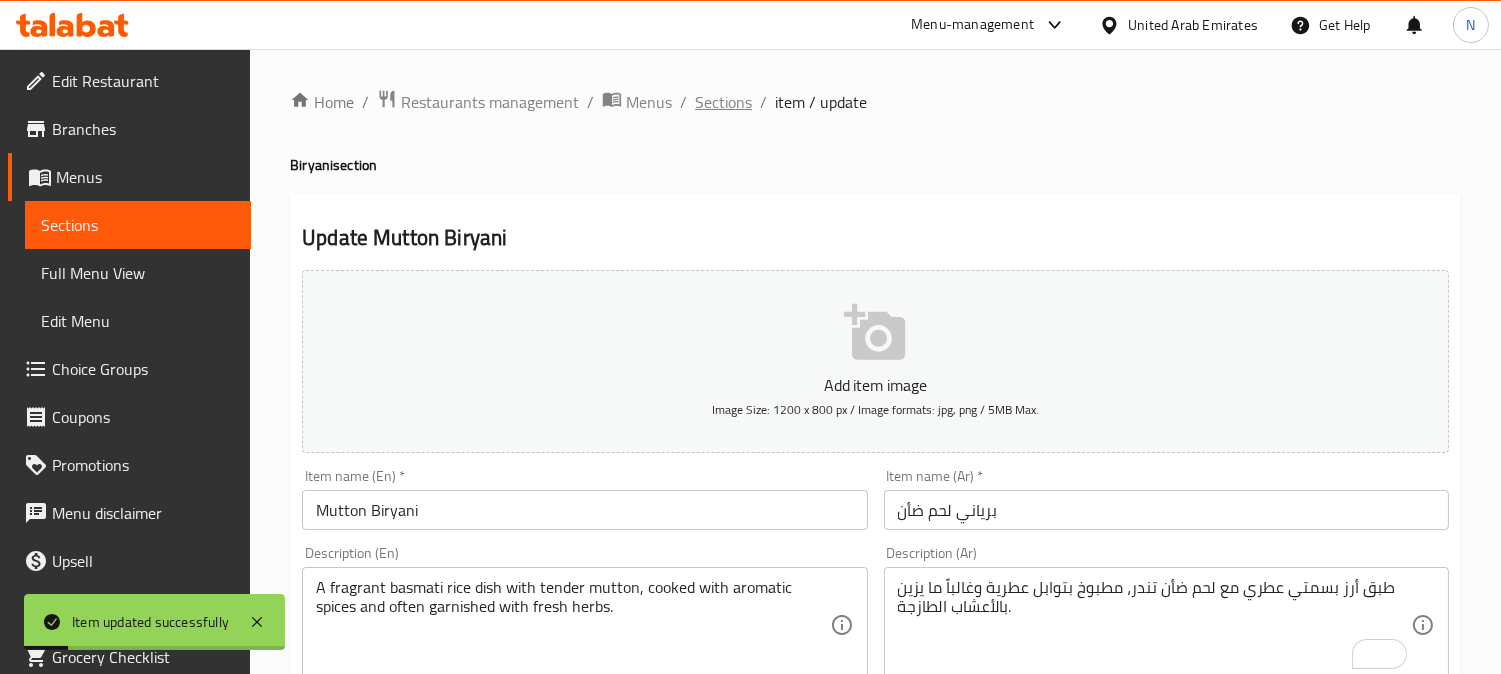 click on "Sections" at bounding box center (723, 102) 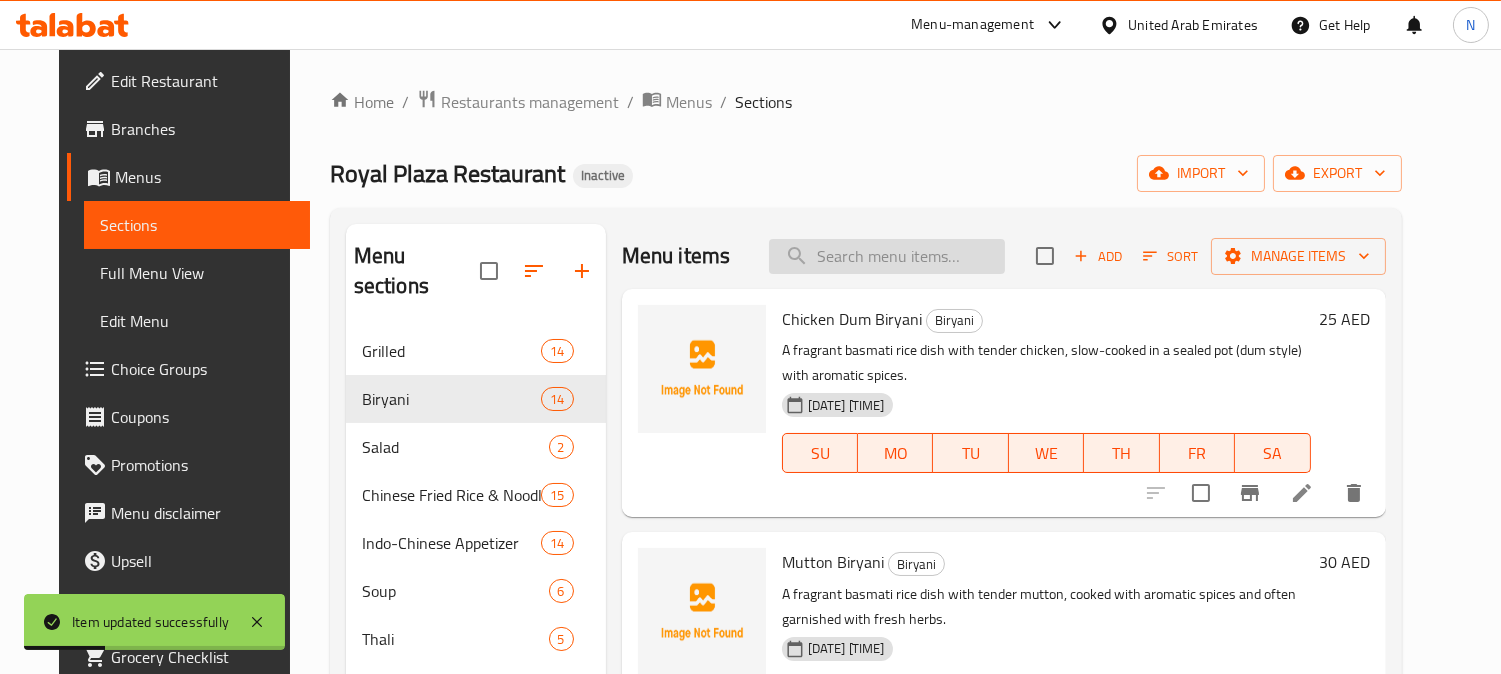 paste on "Kabab Biryani" 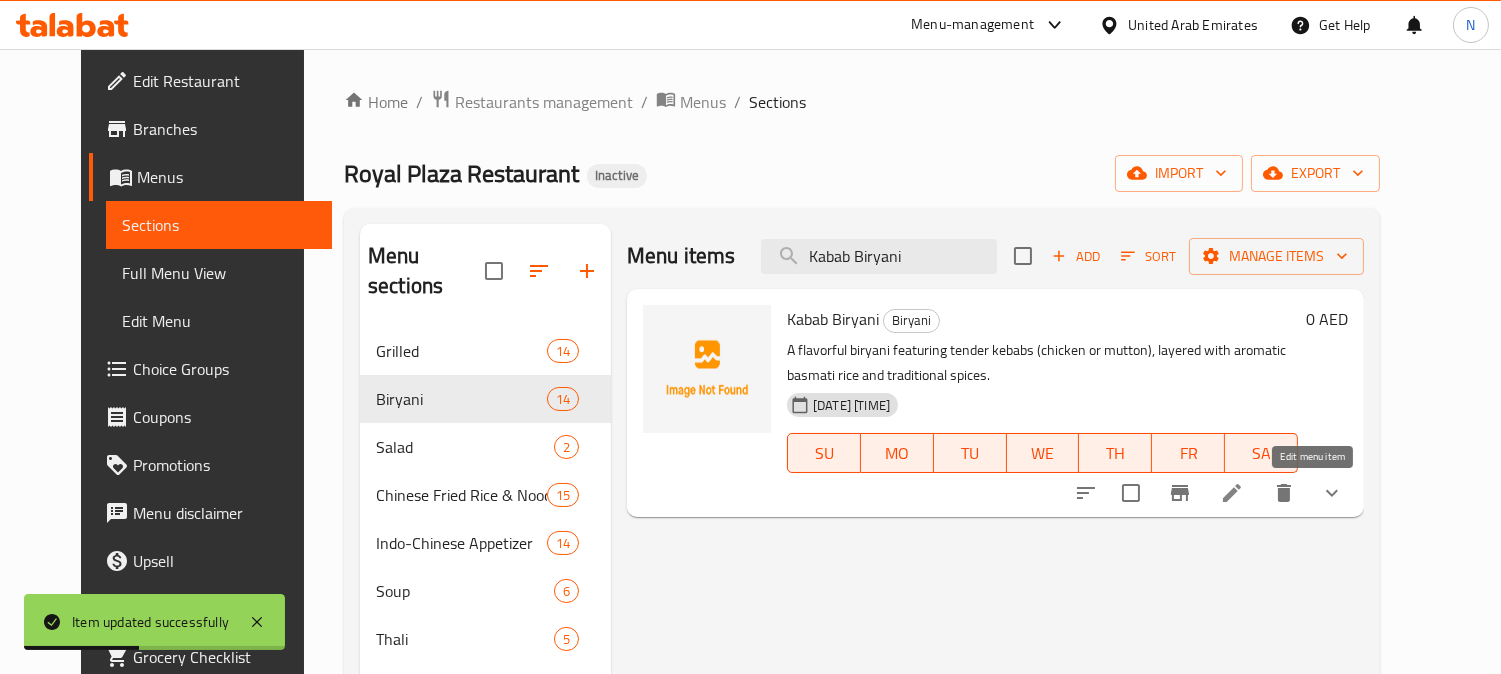 type on "Kabab Biryani" 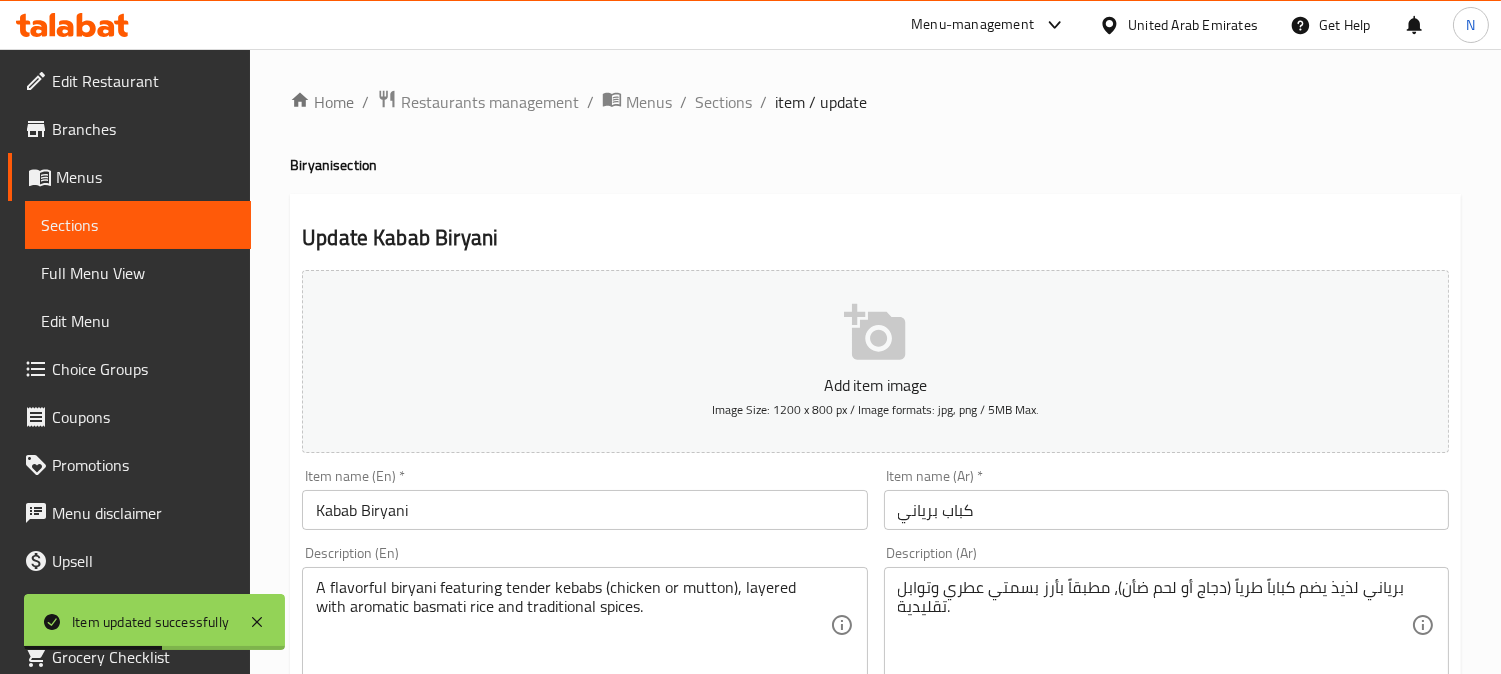 scroll, scrollTop: 111, scrollLeft: 0, axis: vertical 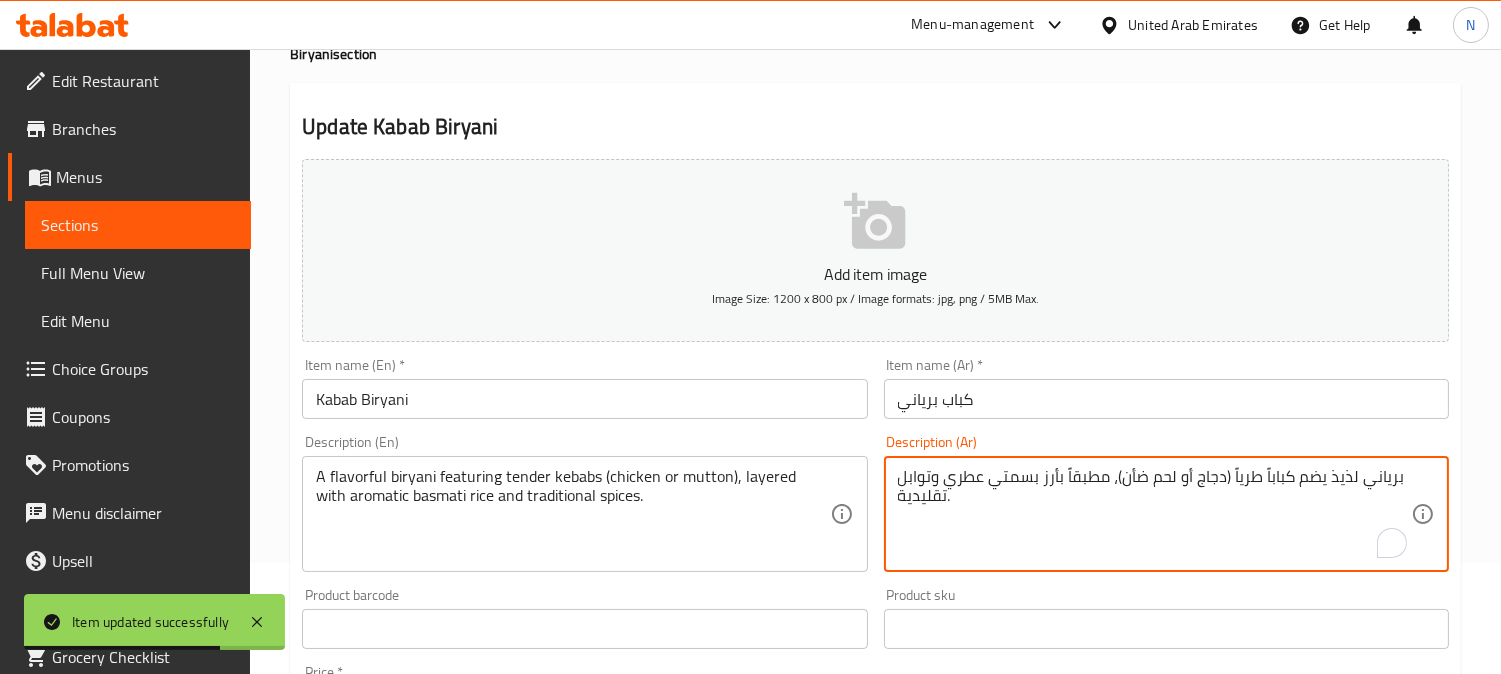 click on "برياني لذيذ يضم كباباً طرياً (دجاج أو لحم ضأن)، مطبقاً بأرز بسمتي عطري وتوابل تقليدية." at bounding box center (1154, 514) 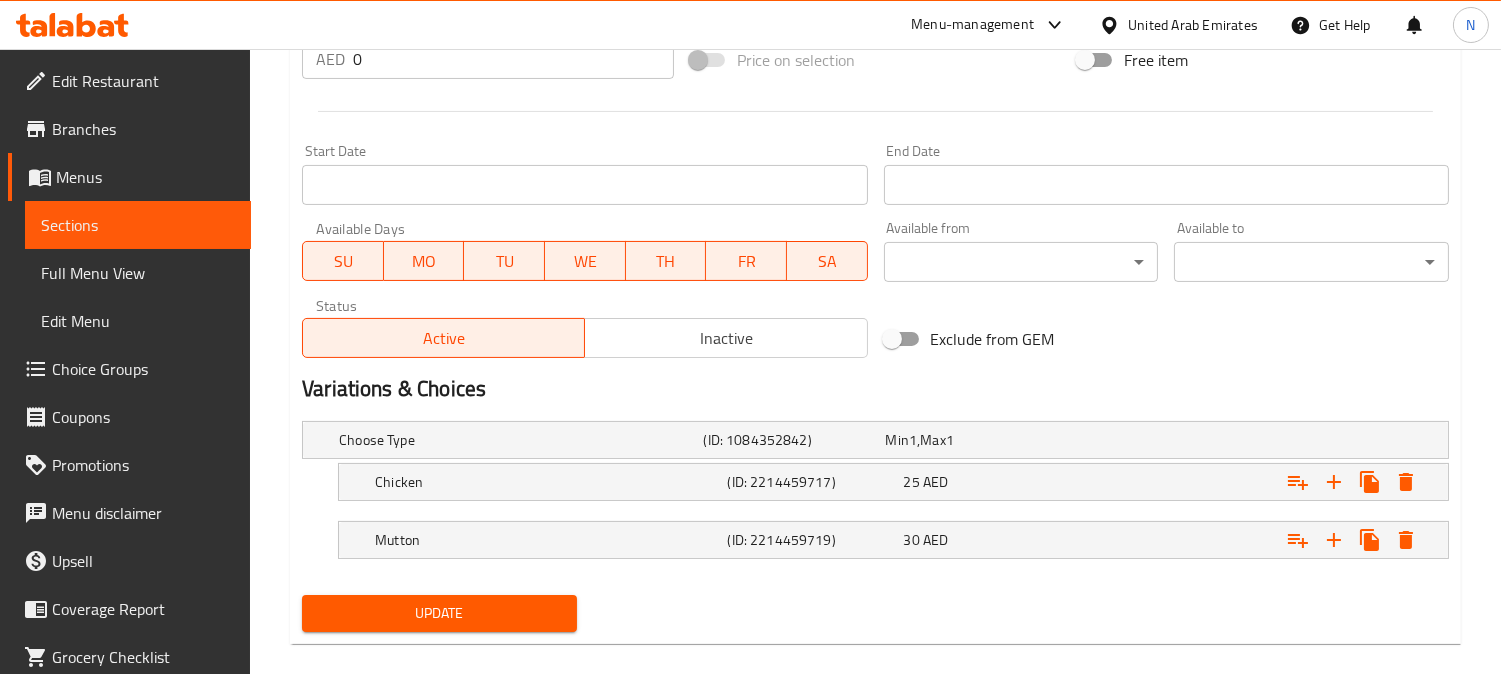 scroll, scrollTop: 783, scrollLeft: 0, axis: vertical 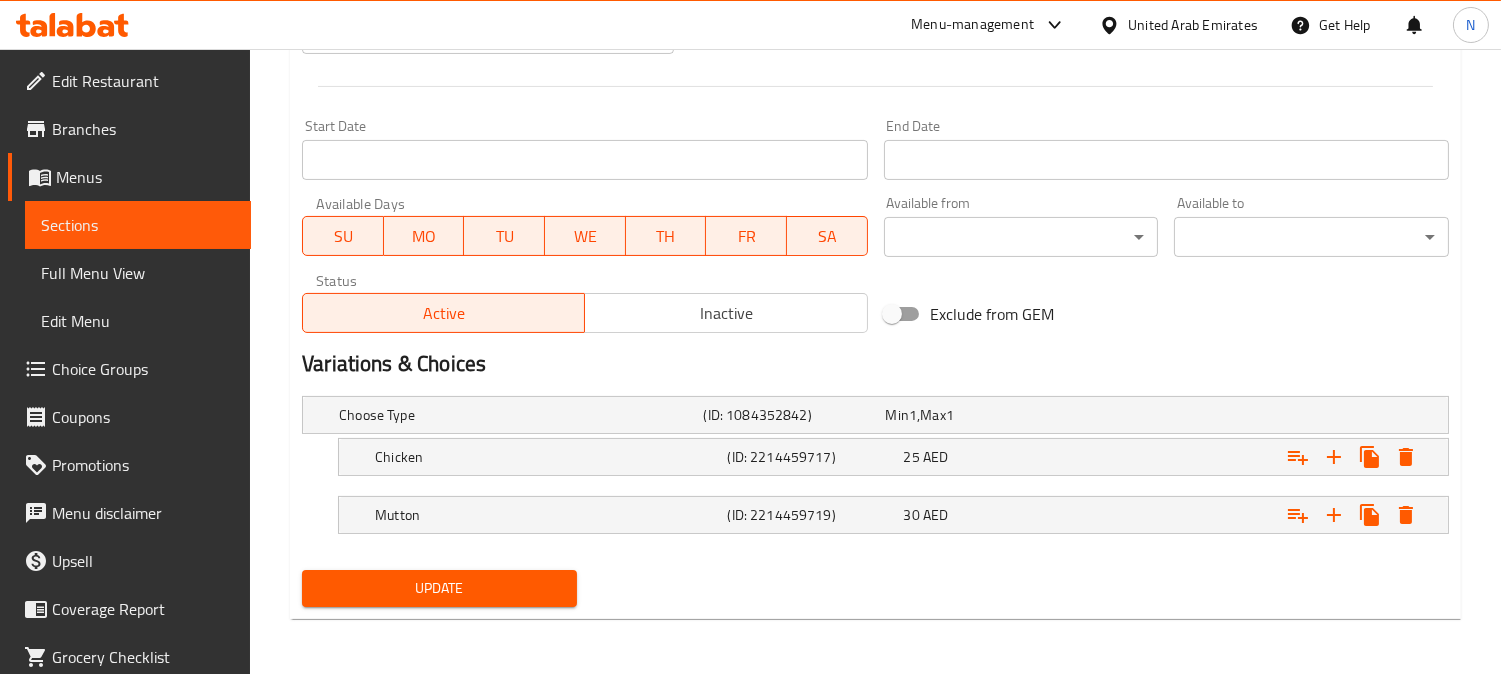 type on "برياني لذيذ يضم كباباً تندر (دجاج أو لحم ضأن)، مطبقاً بأرز بسمتي عطري وتوابل تقليدية." 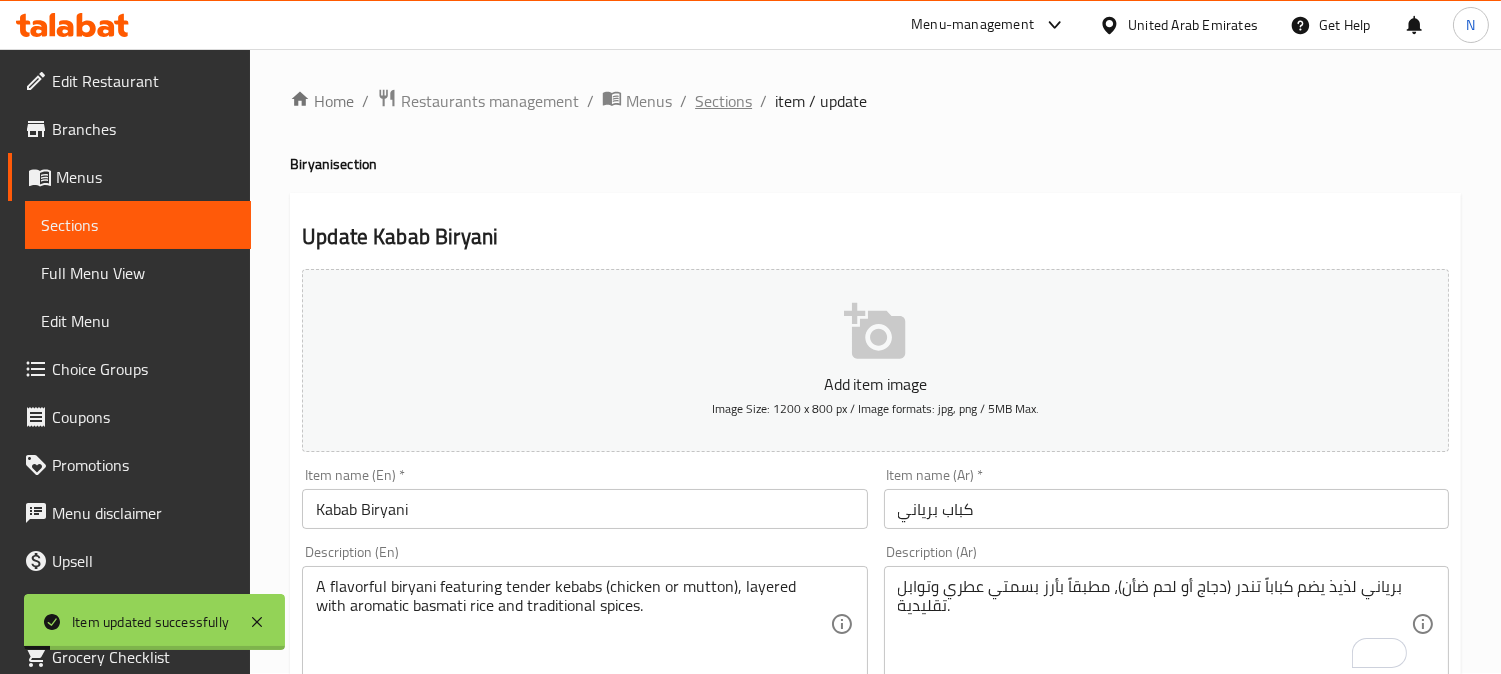 scroll, scrollTop: 0, scrollLeft: 0, axis: both 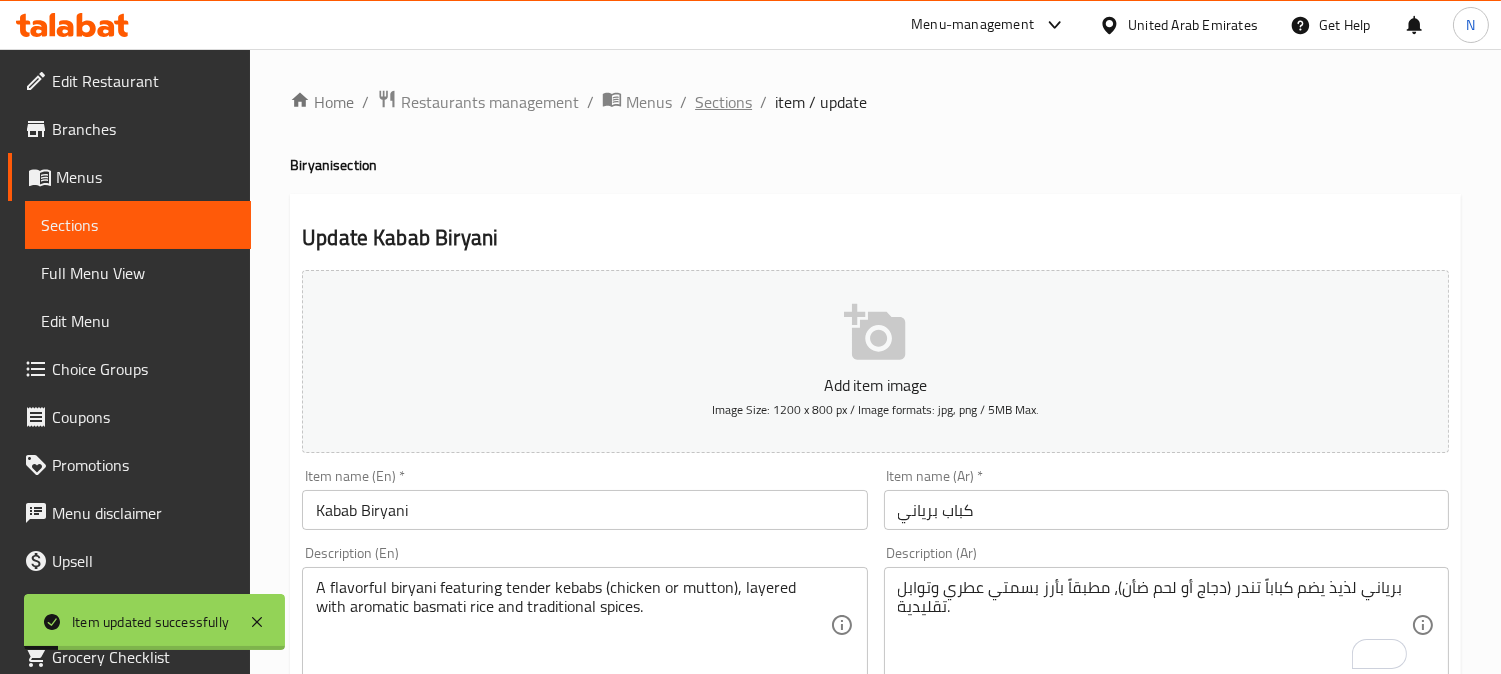 click on "Sections" at bounding box center (723, 102) 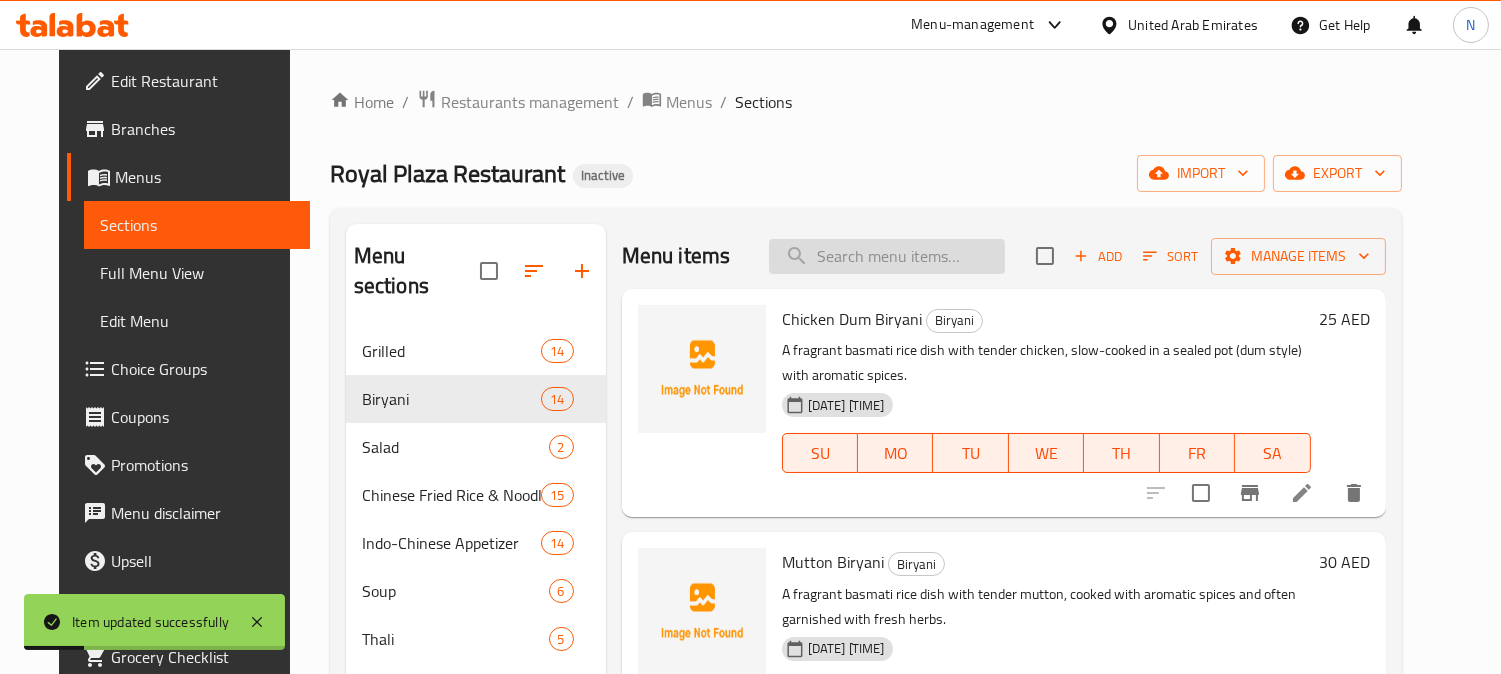 paste on "Chicken Tikka Biryani" 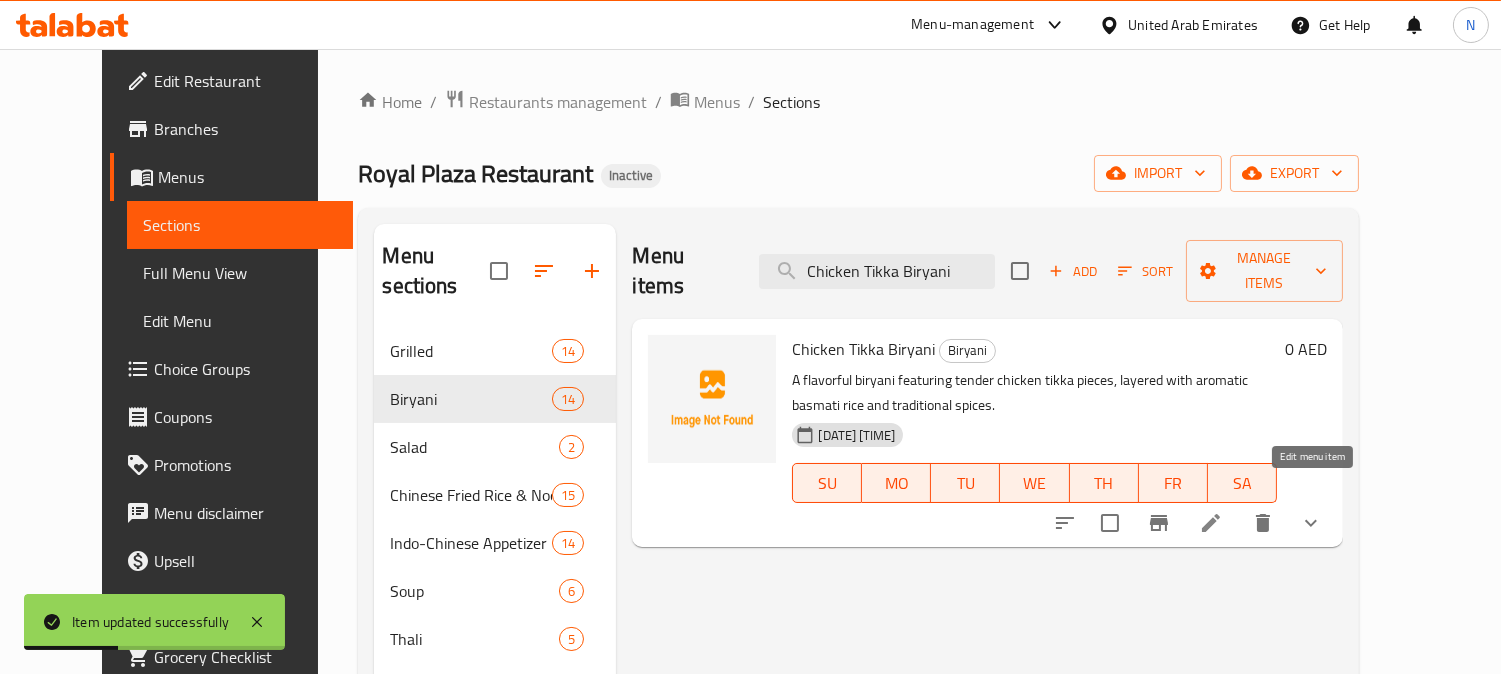 type on "Chicken Tikka Biryani" 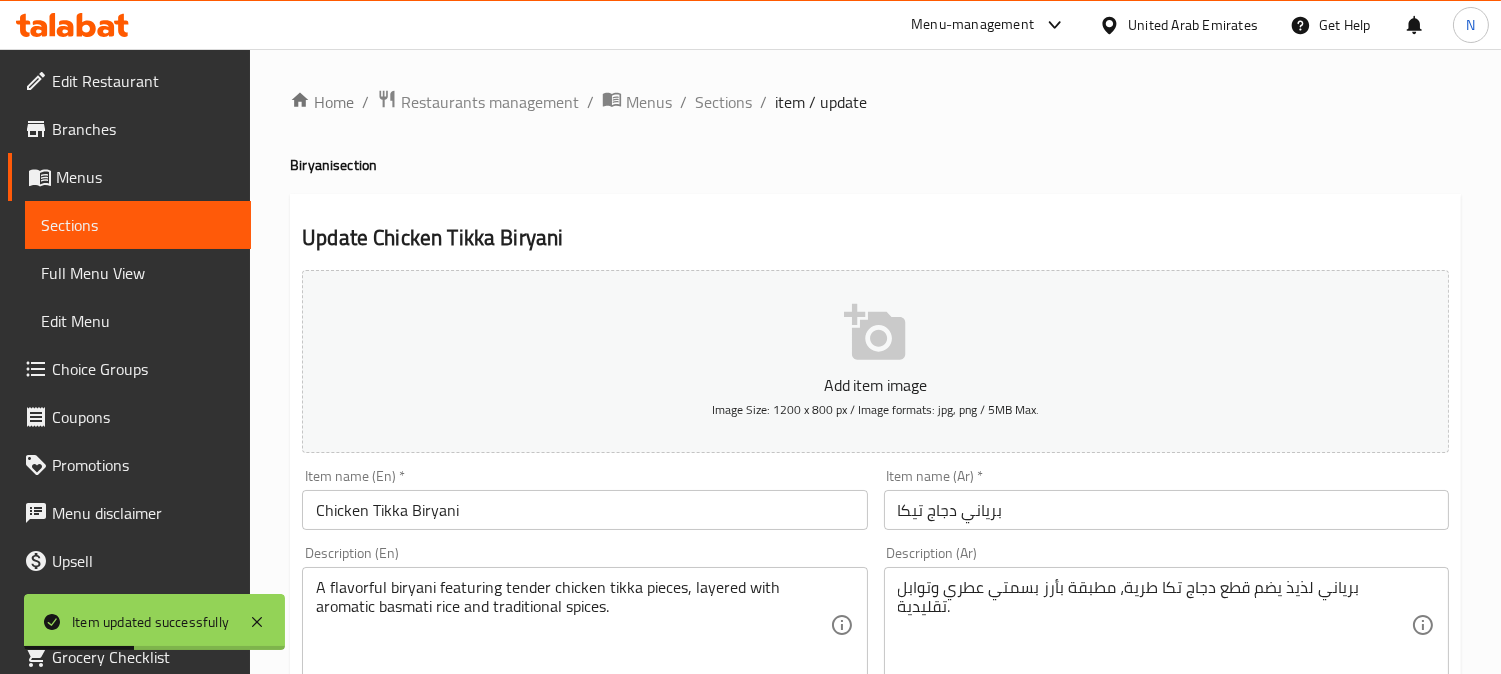 scroll, scrollTop: 111, scrollLeft: 0, axis: vertical 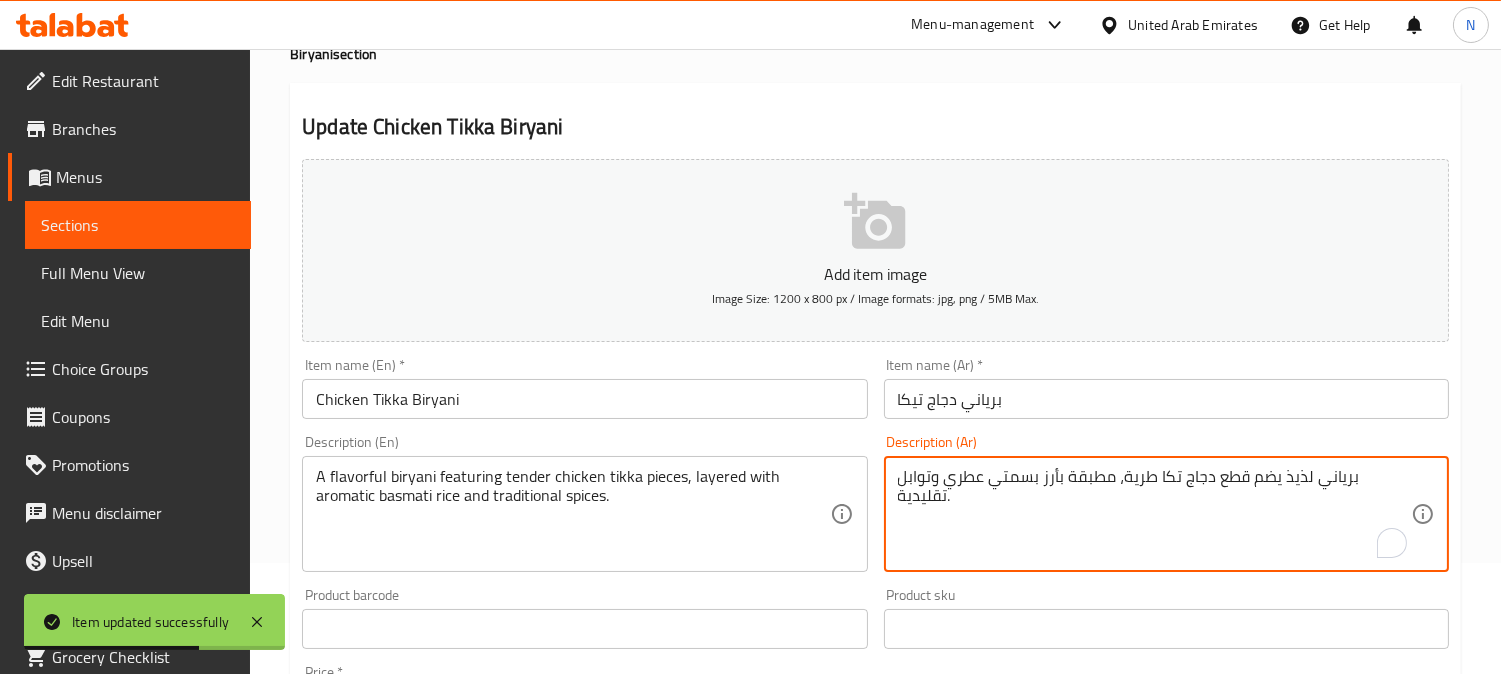 click on "برياني لذيذ يضم قطع دجاج تكا طرية، مطبقة بأرز بسمتي عطري وتوابل تقليدية." at bounding box center (1154, 514) 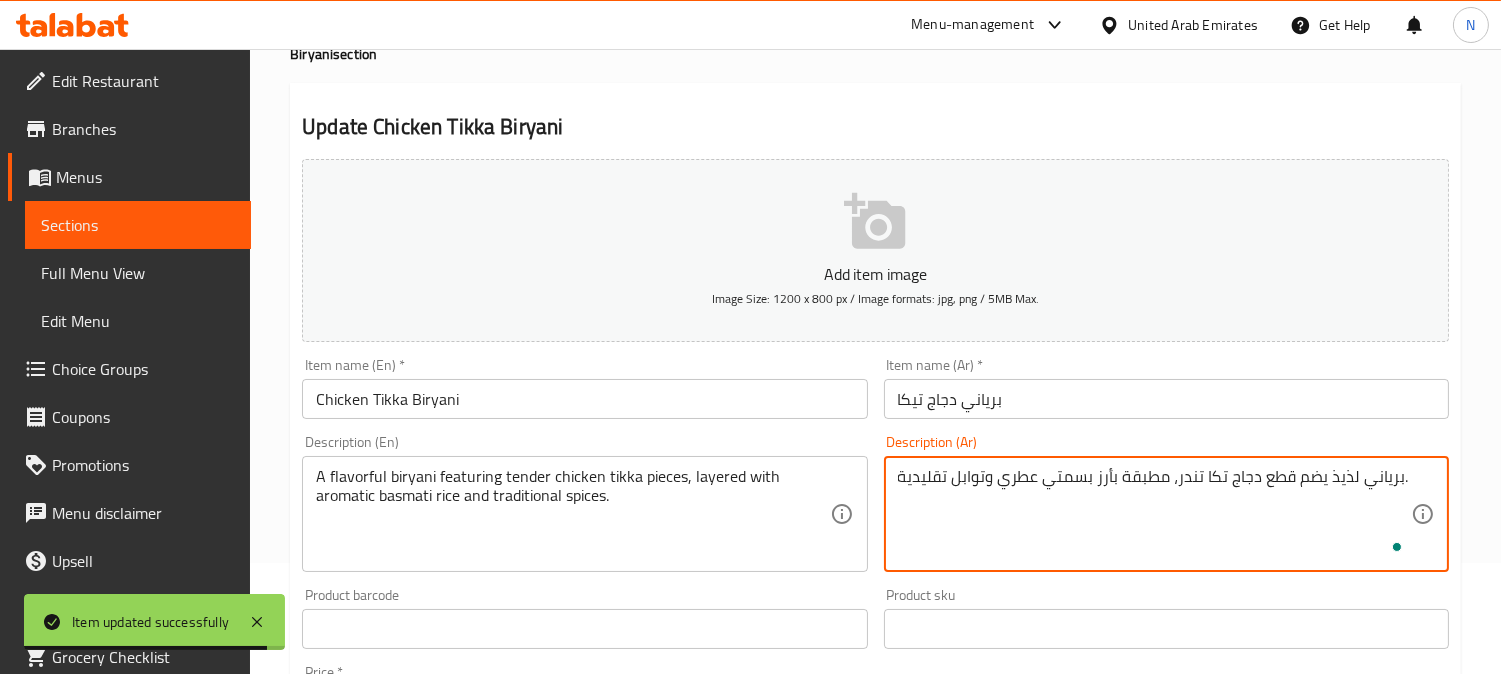 scroll, scrollTop: 783, scrollLeft: 0, axis: vertical 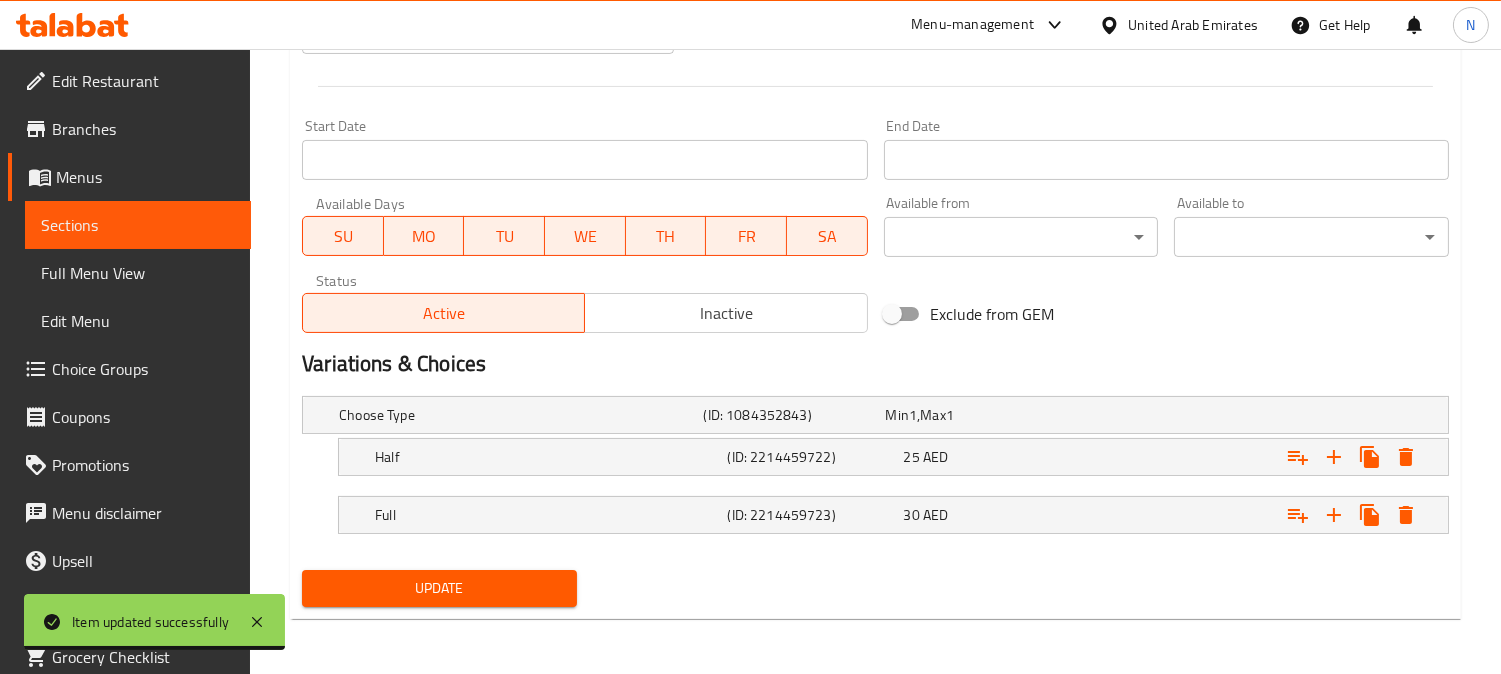 type on "برياني لذيذ يضم قطع دجاج تكا تندر، مطبقة بأرز بسمتي عطري وتوابل تقليدية." 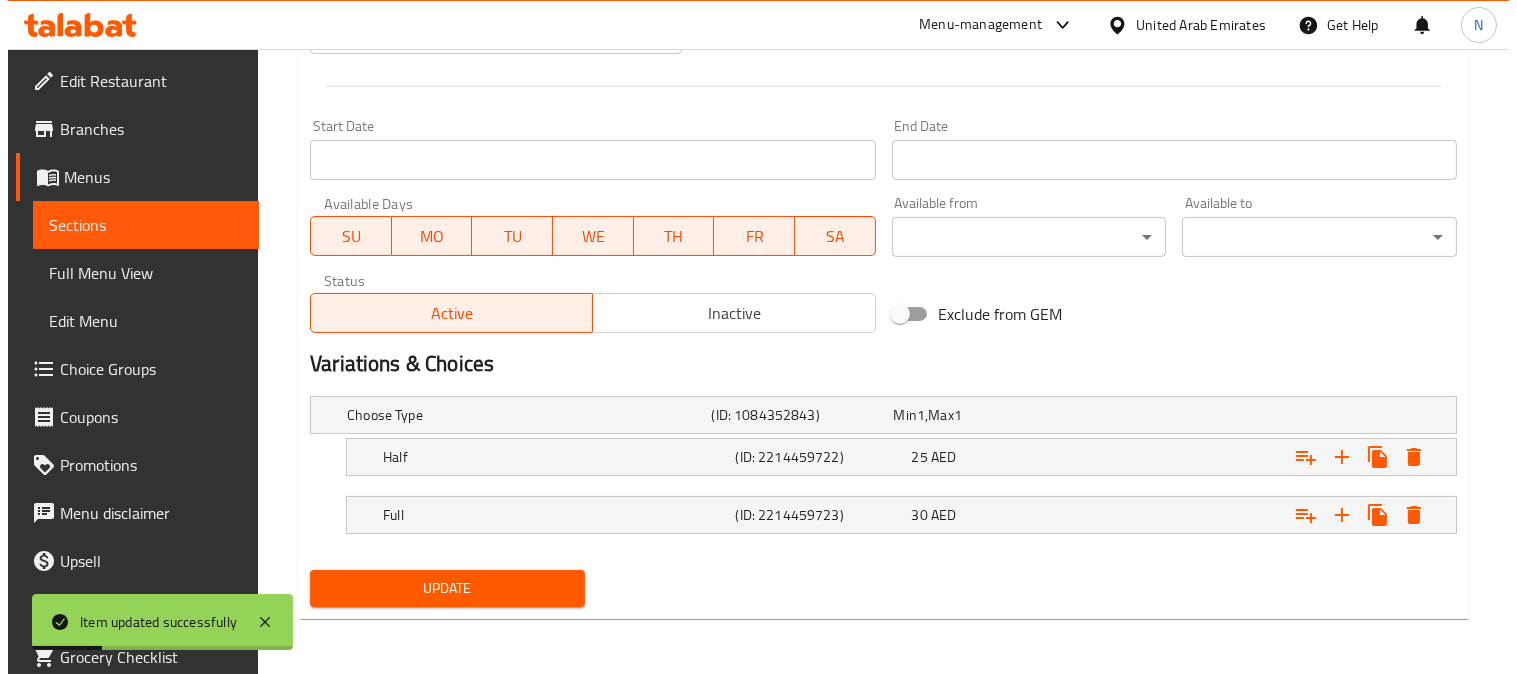 scroll, scrollTop: 0, scrollLeft: 0, axis: both 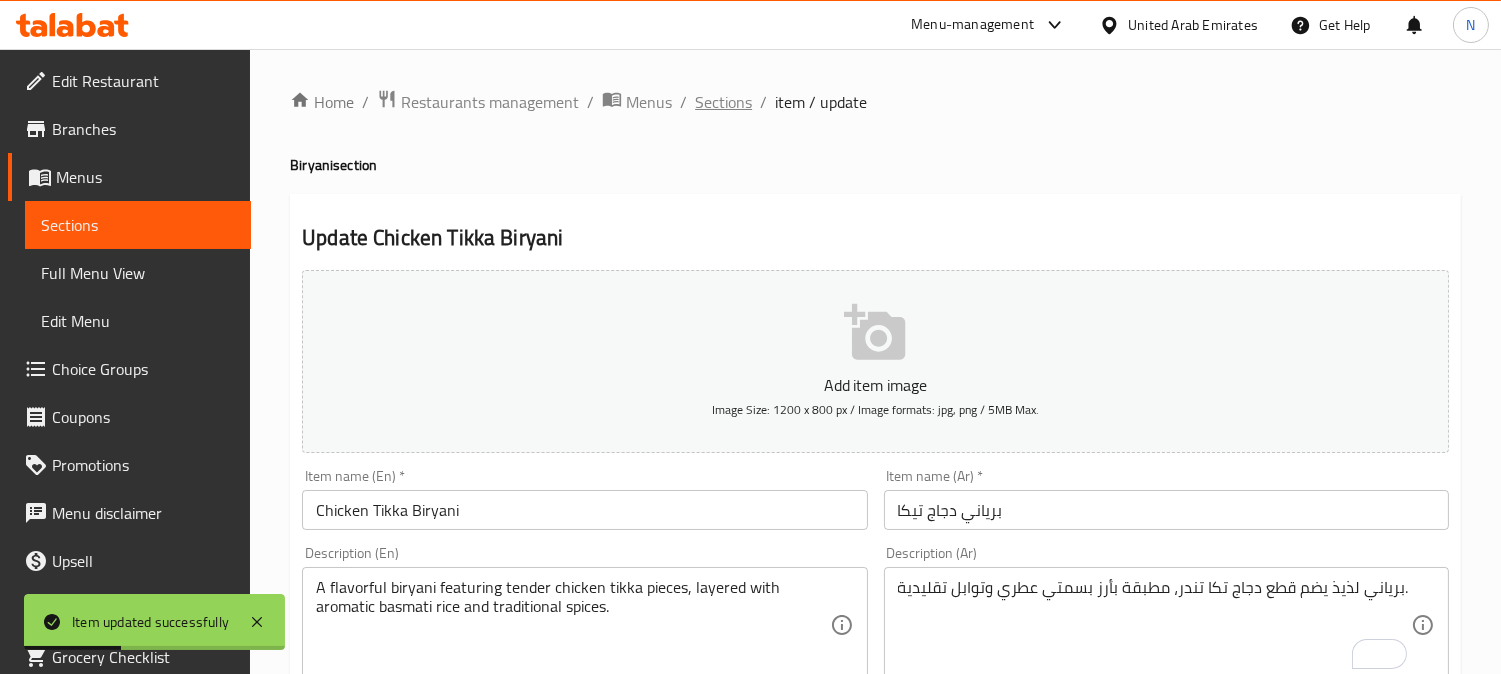 click on "Sections" at bounding box center (723, 102) 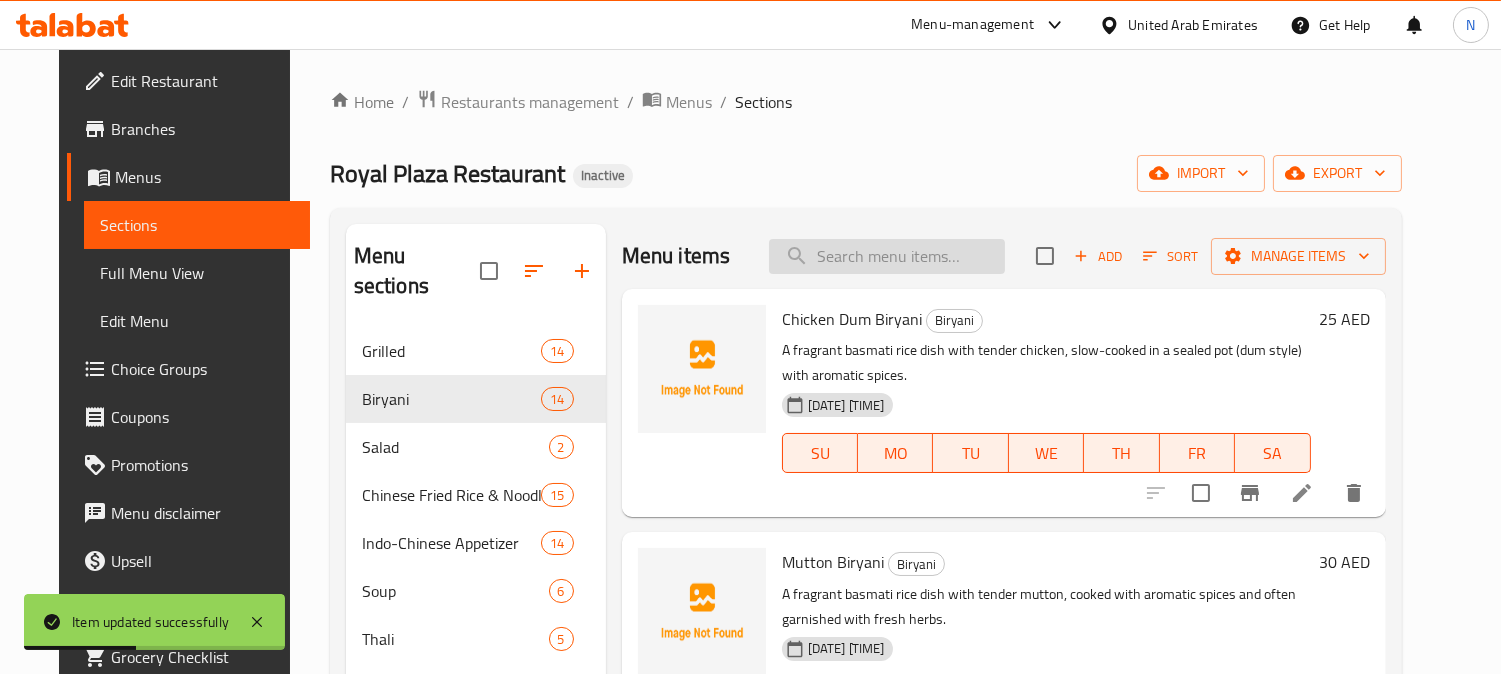 click at bounding box center [887, 256] 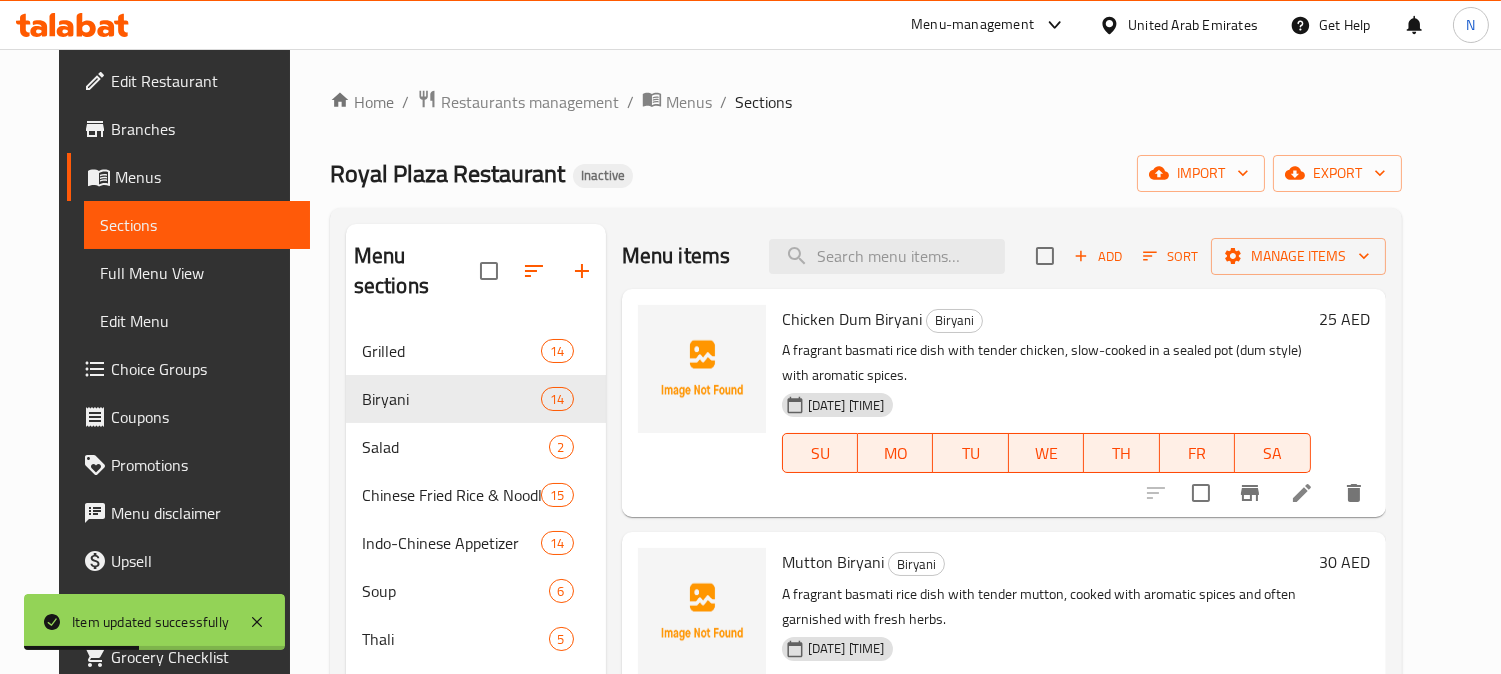 paste on "Fish Biryani" 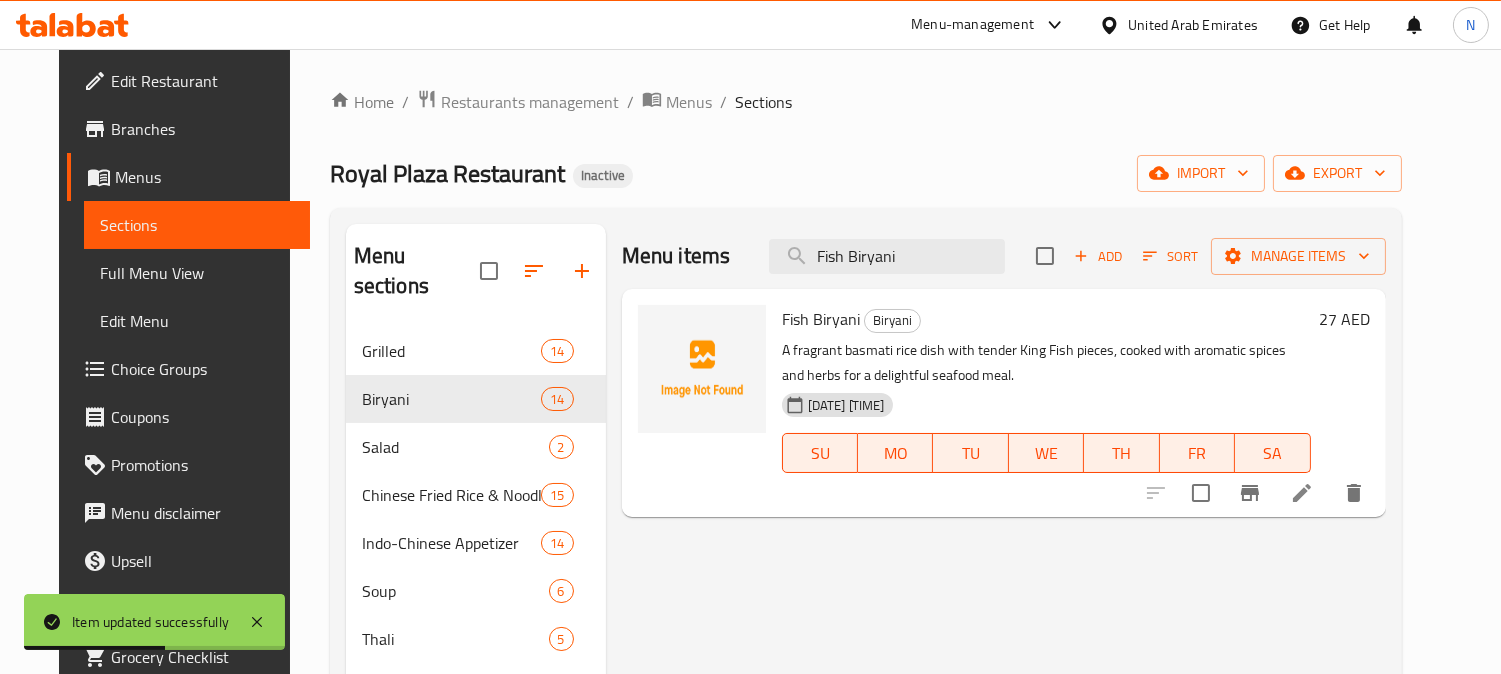 type on "Fish Biryani" 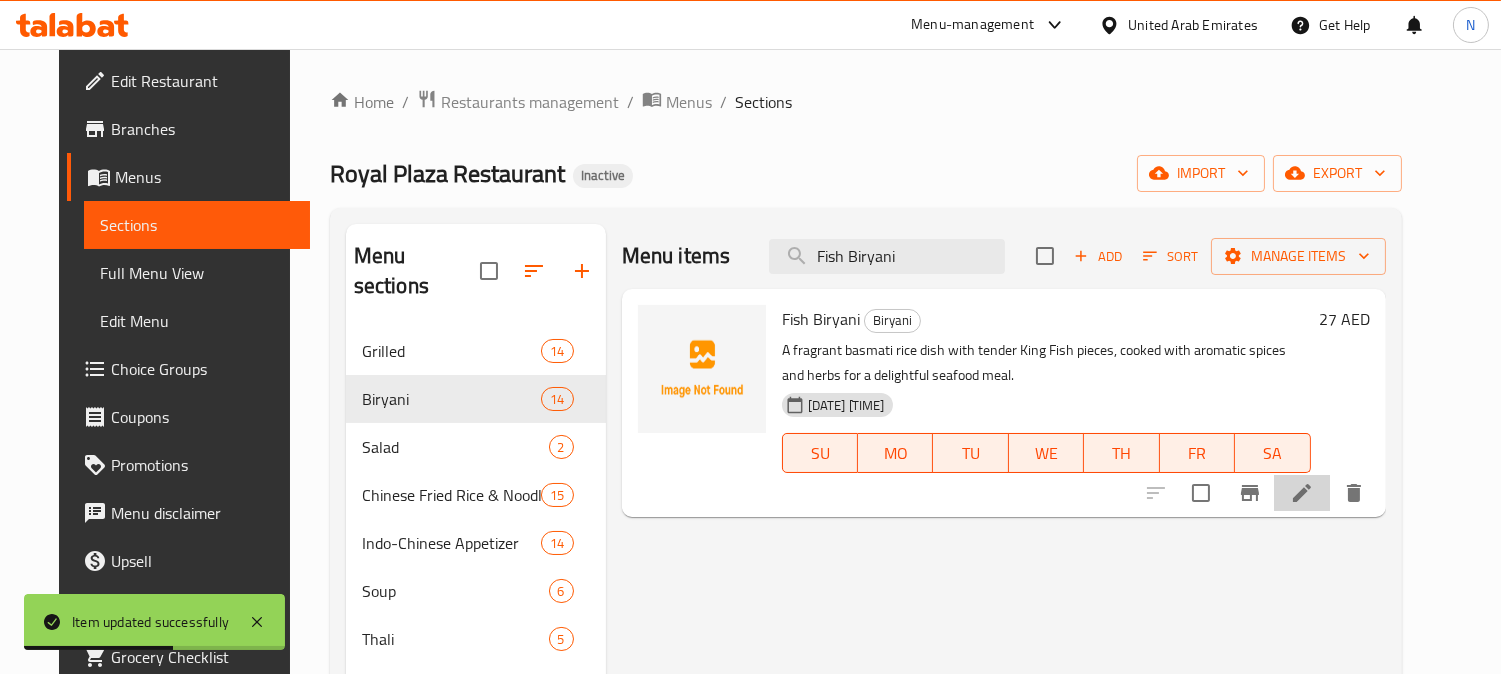 click at bounding box center (1302, 493) 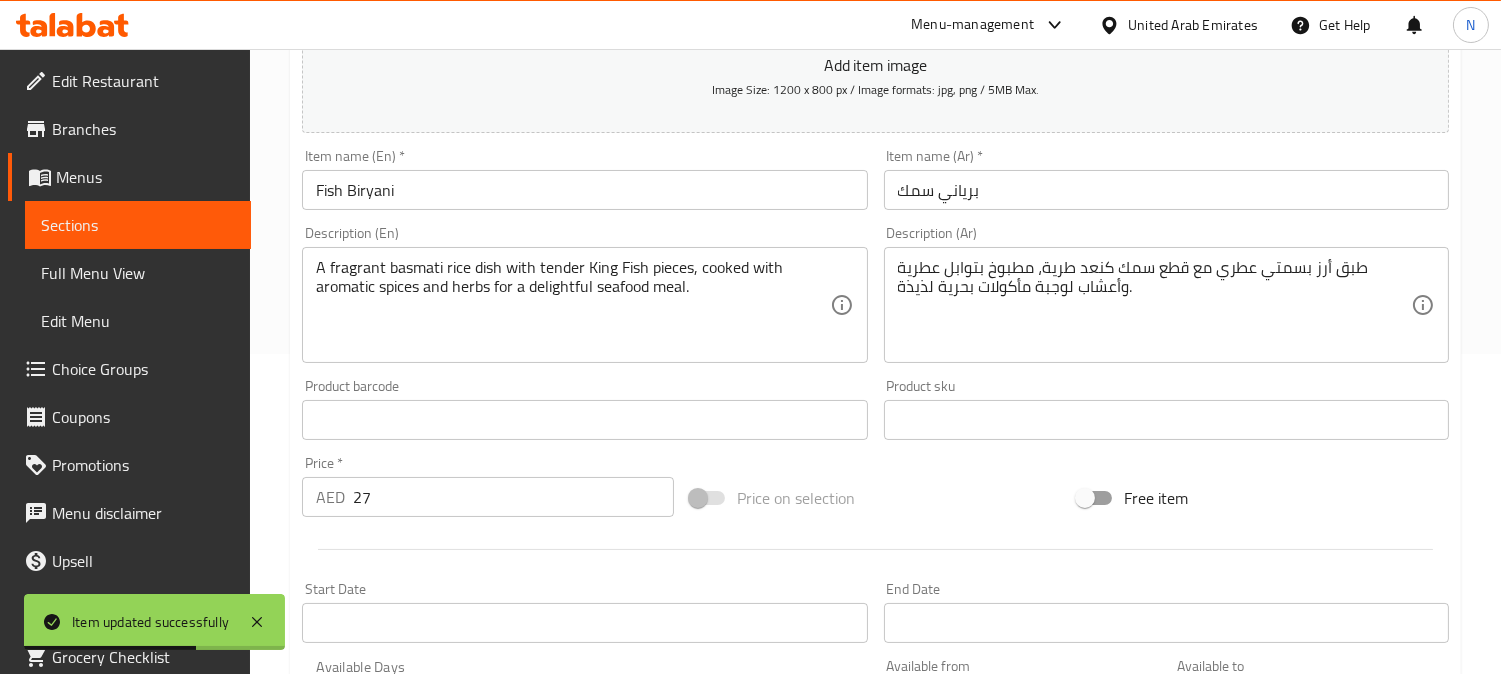 scroll, scrollTop: 333, scrollLeft: 0, axis: vertical 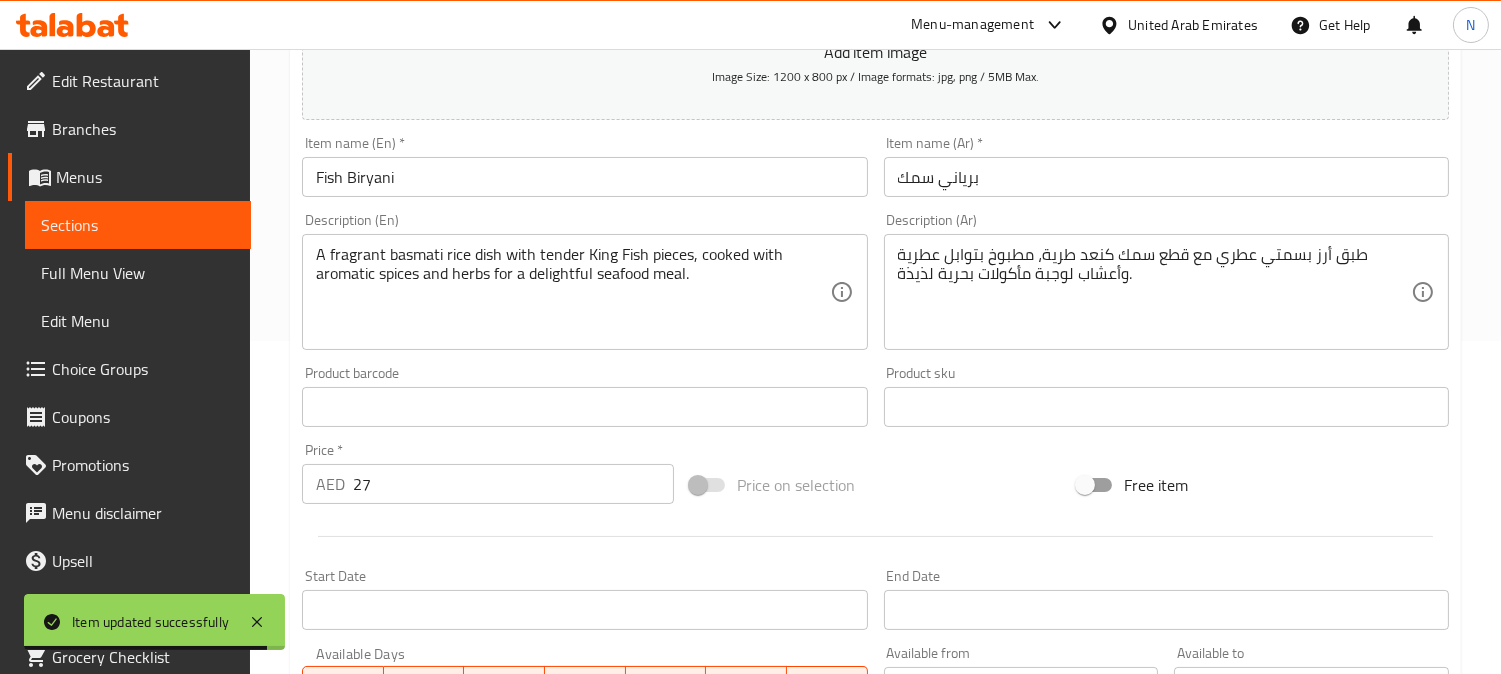 click on "طبق أرز بسمتي عطري مع قطع سمك كنعد طرية، مطبوخ بتوابل عطرية وأعشاب لوجبة مأكولات بحرية لذيذة." at bounding box center (1154, 292) 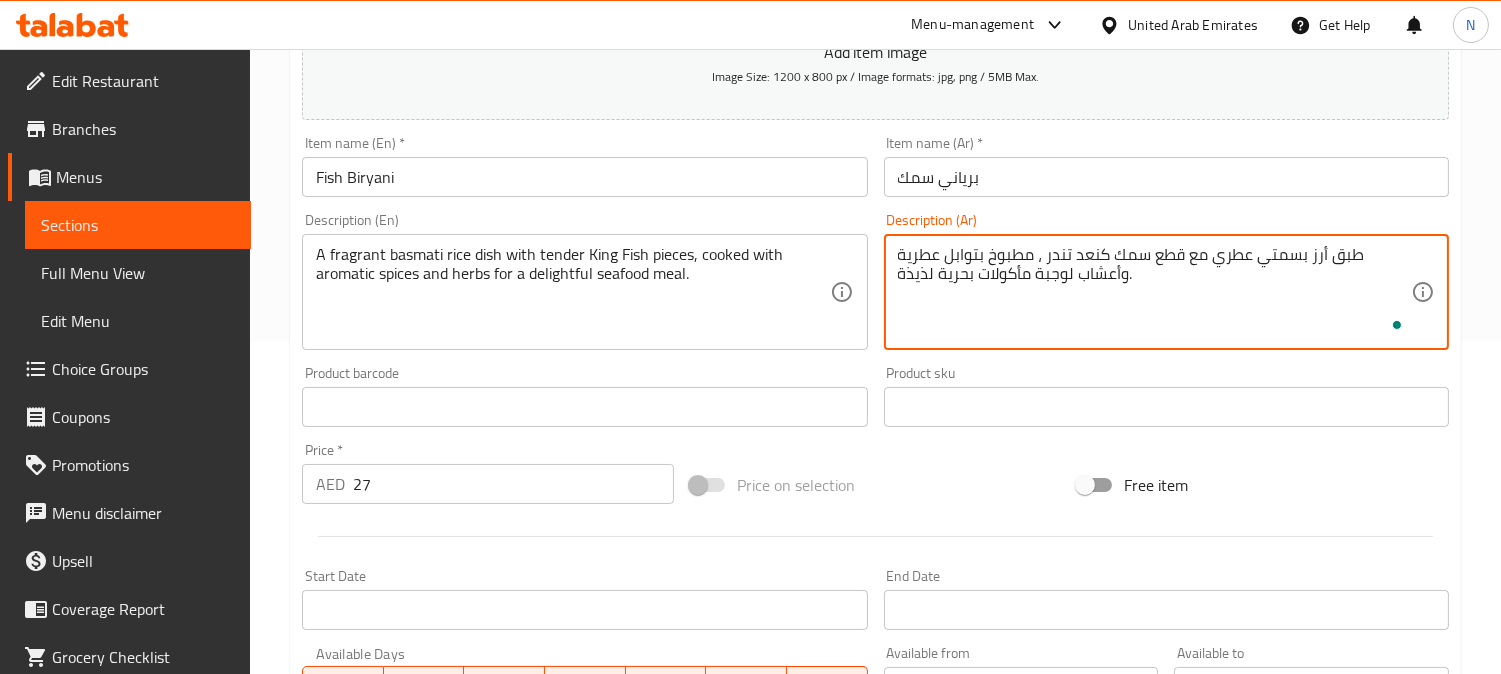 scroll, scrollTop: 735, scrollLeft: 0, axis: vertical 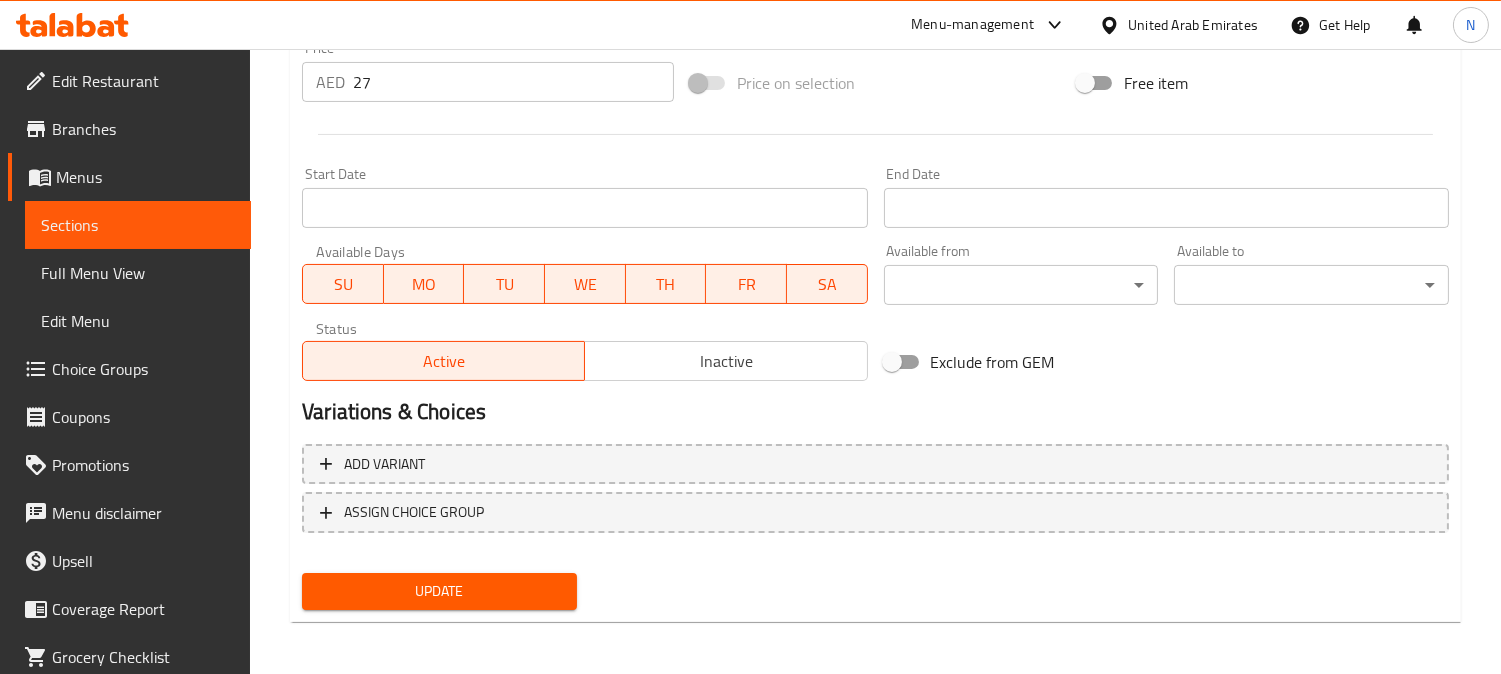 type on "طبق أرز بسمتي عطري مع قطع سمك كنعد تندر ، مطبوخ بتوابل عطرية وأعشاب لوجبة مأكولات بحرية لذيذة." 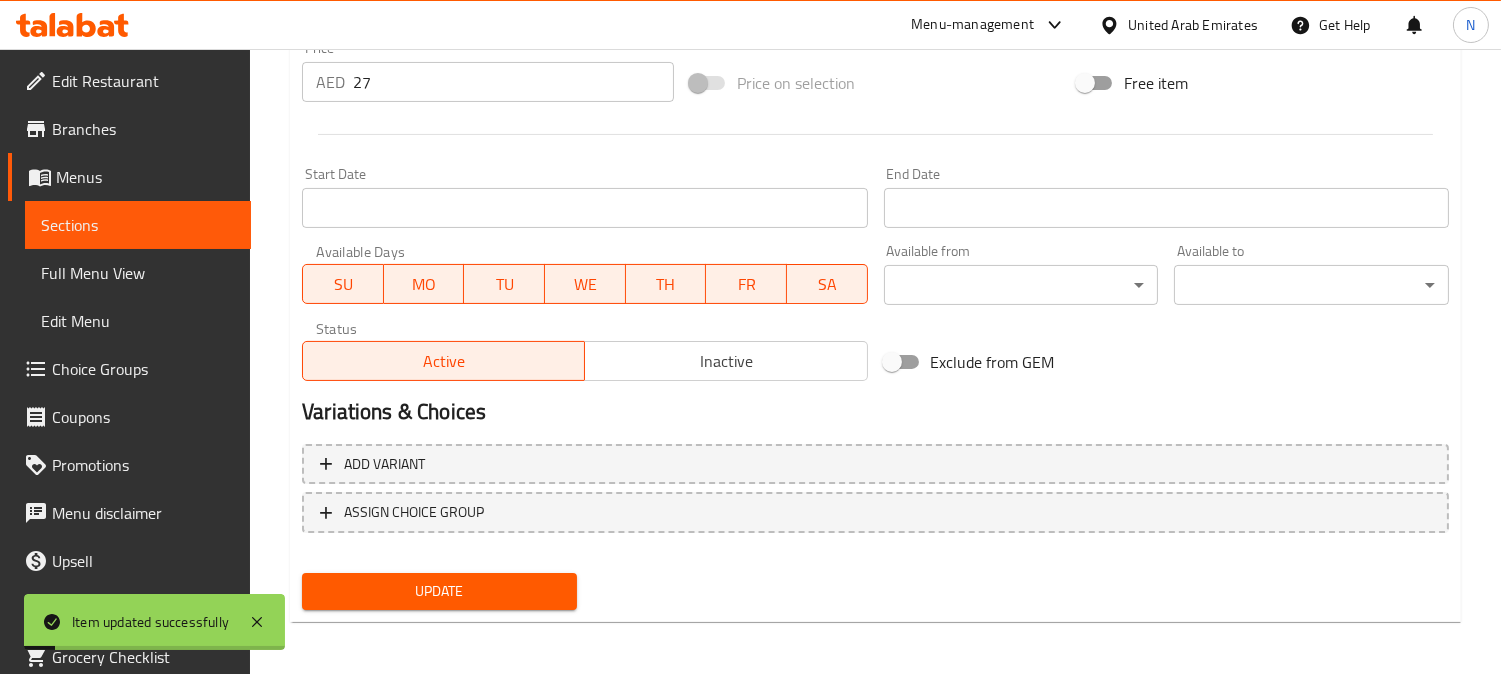 scroll, scrollTop: 0, scrollLeft: 0, axis: both 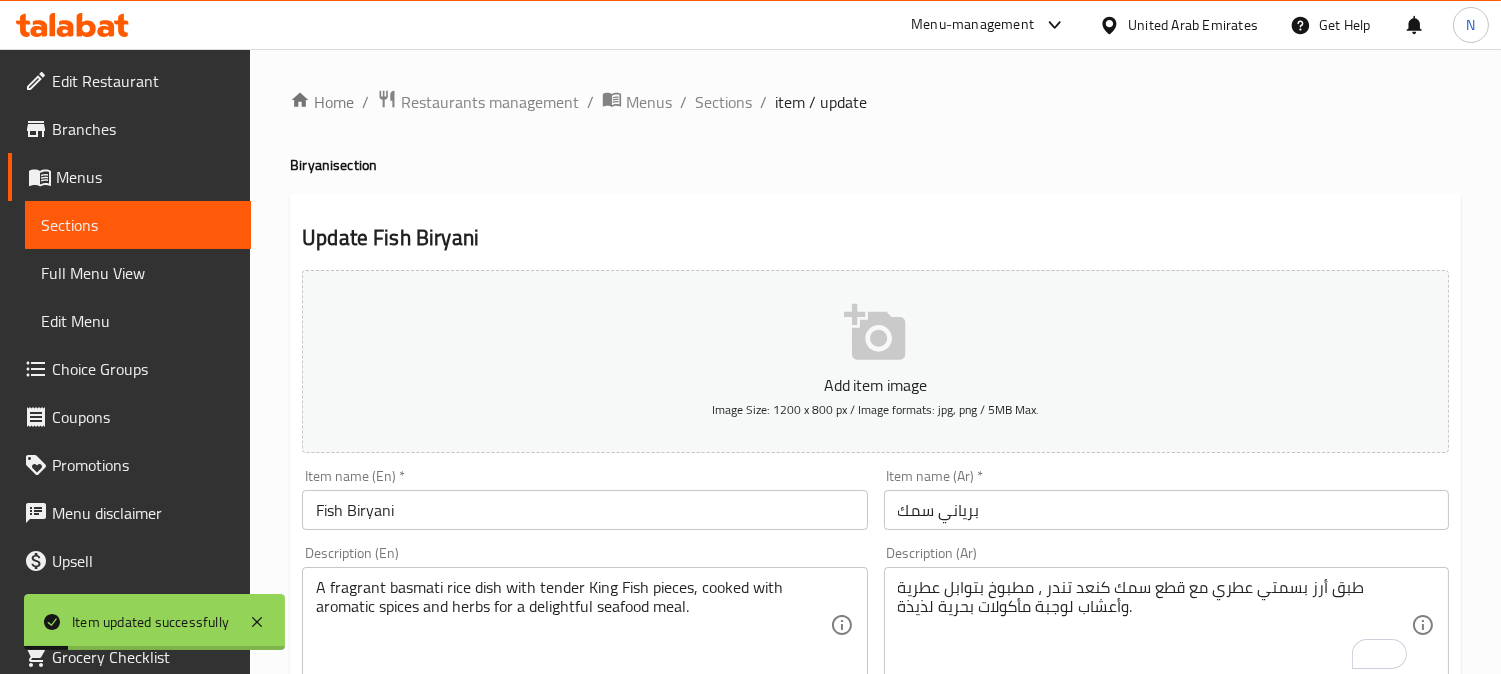 click on "Home / Restaurants management / Menus / Sections / item / update" at bounding box center (875, 102) 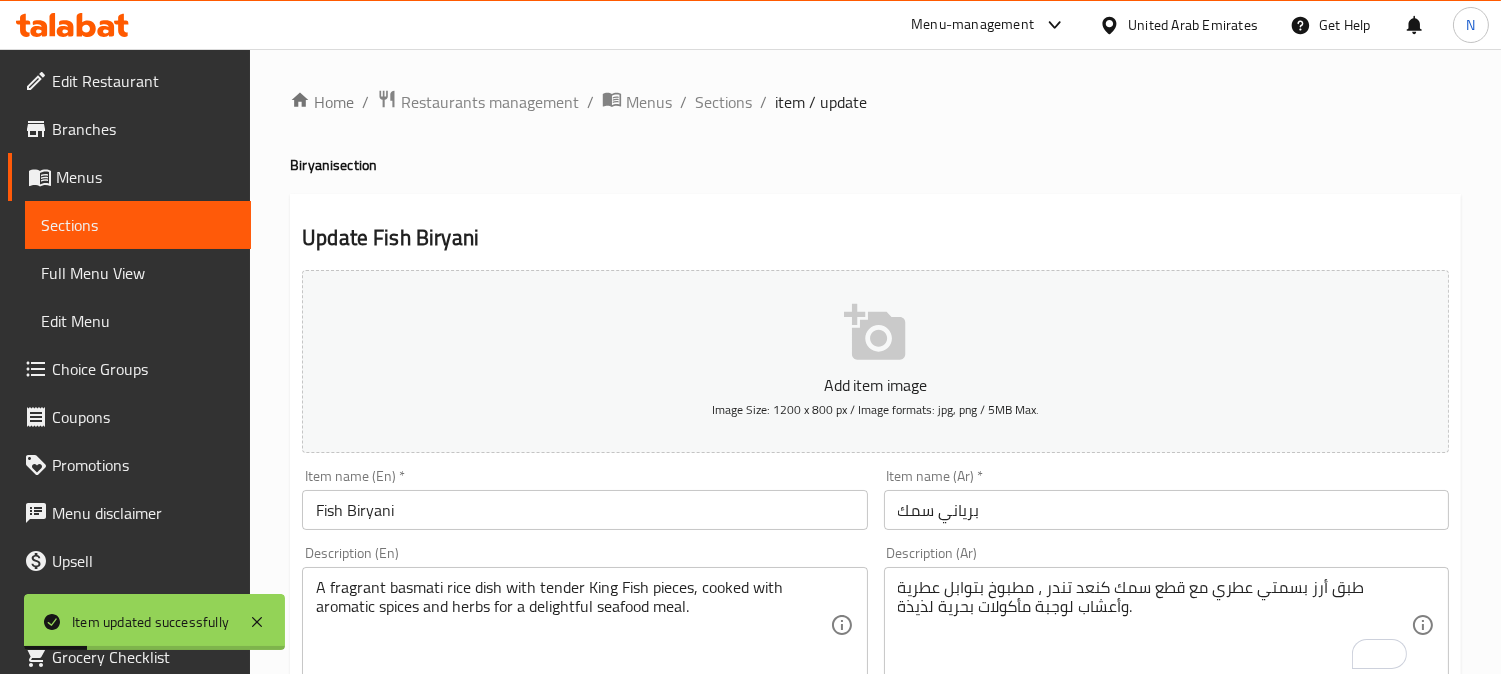 click on "Home / Restaurants management / Menus / Sections / item / update" at bounding box center [875, 102] 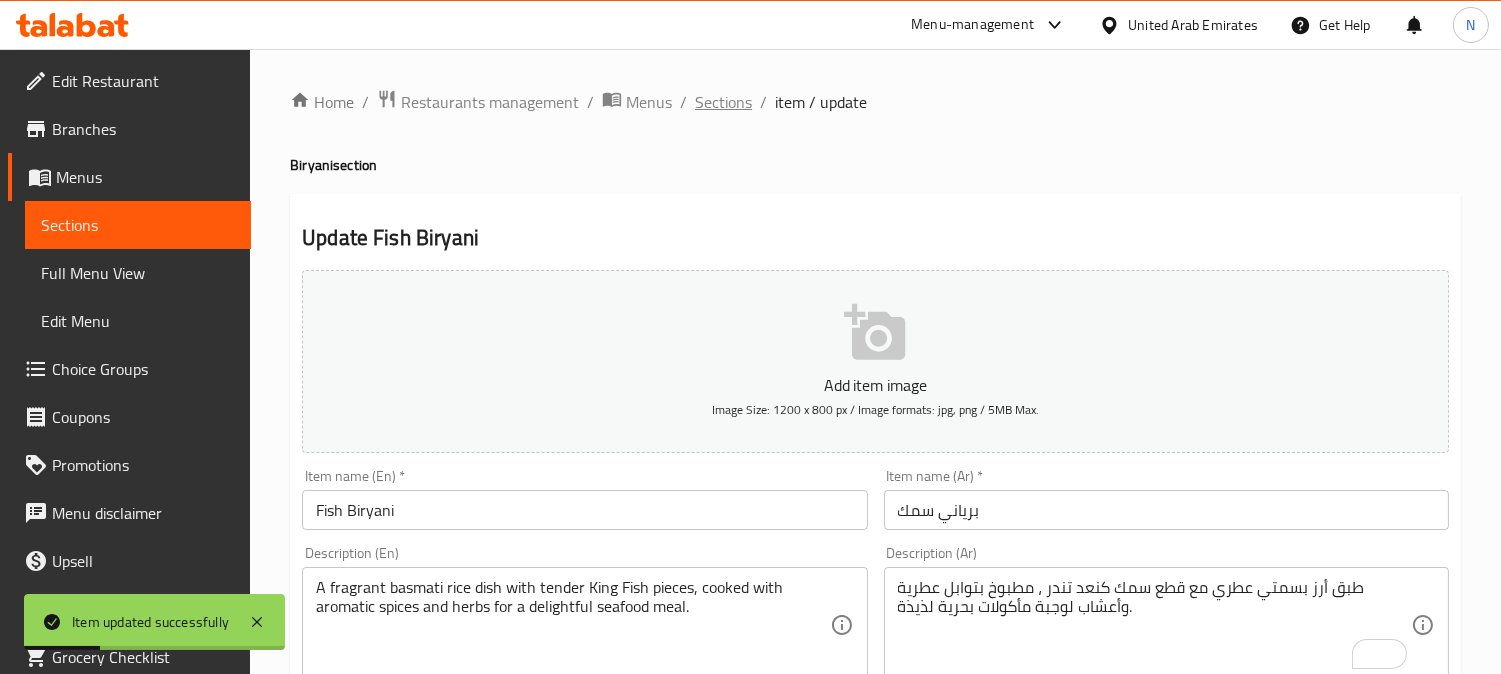 click on "Sections" at bounding box center (723, 102) 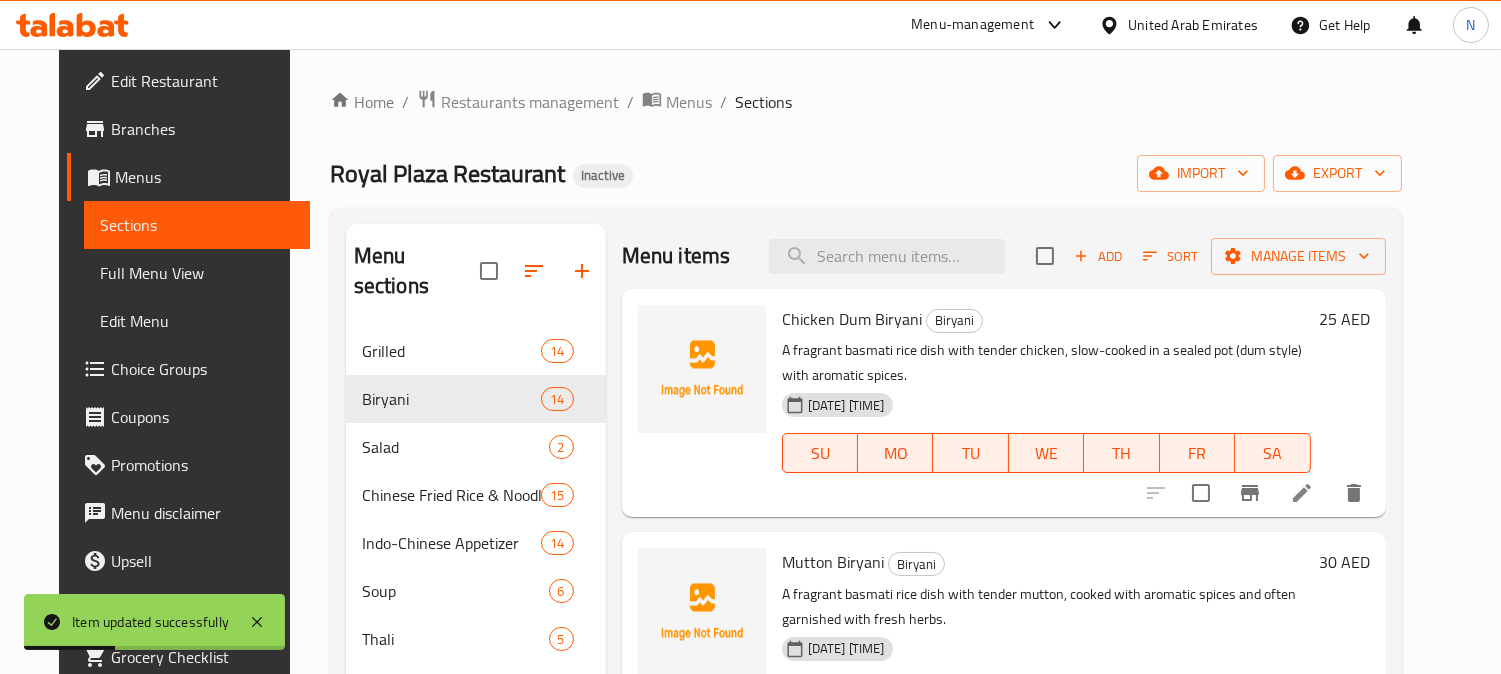 click at bounding box center (887, 256) 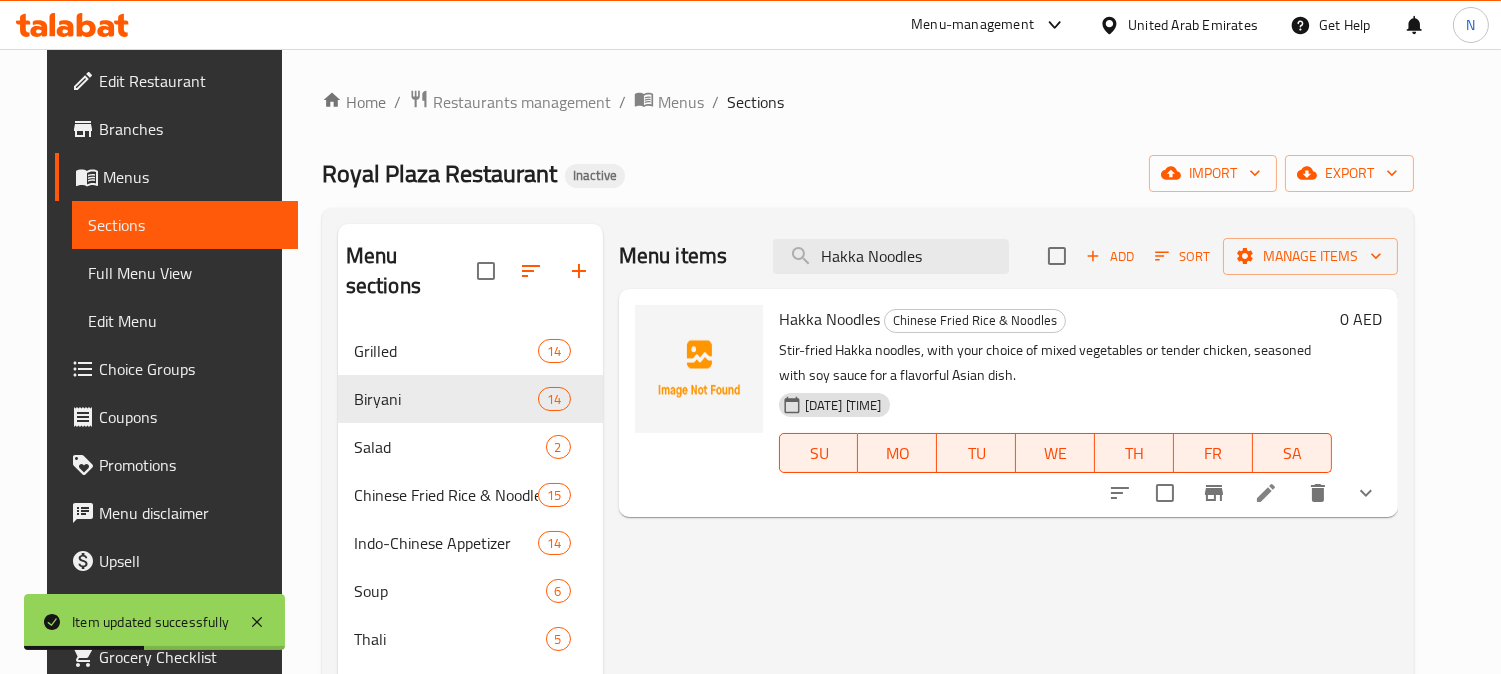type on "Hakka Noodles" 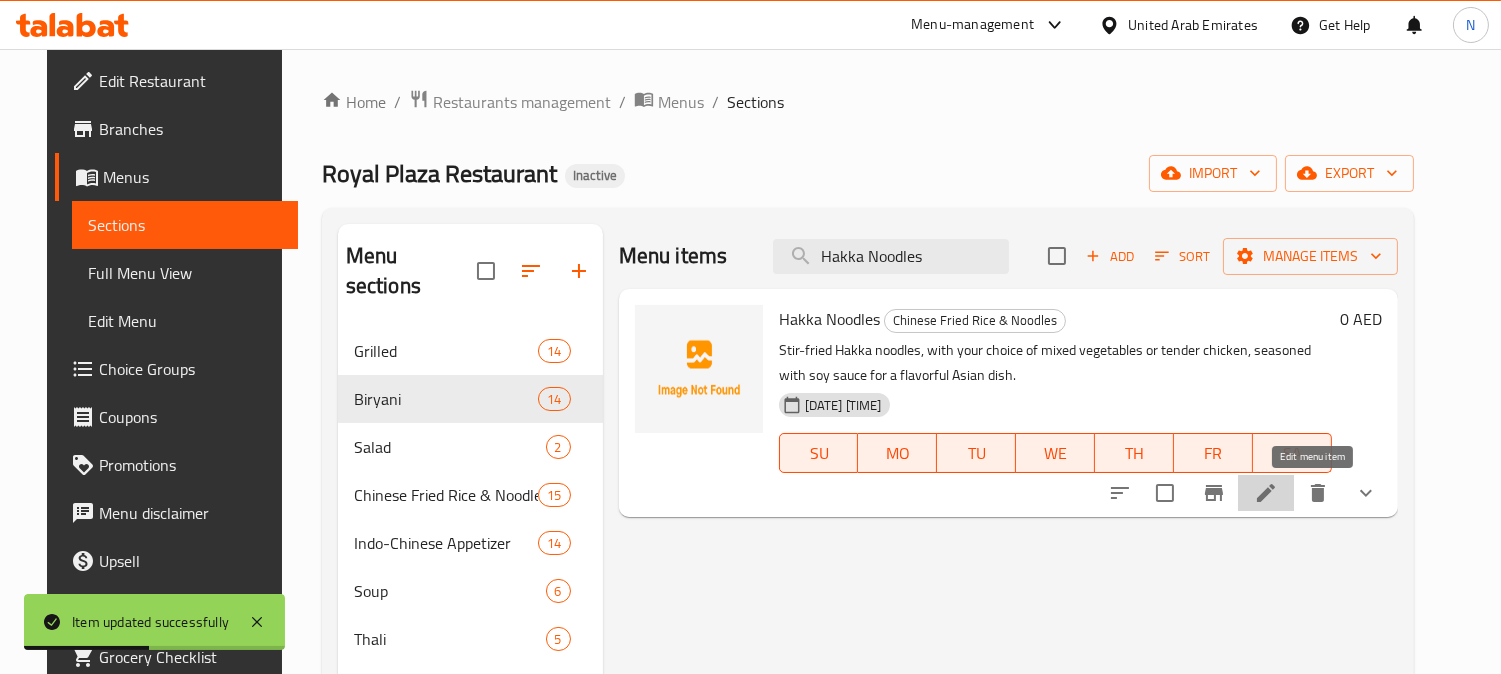 click 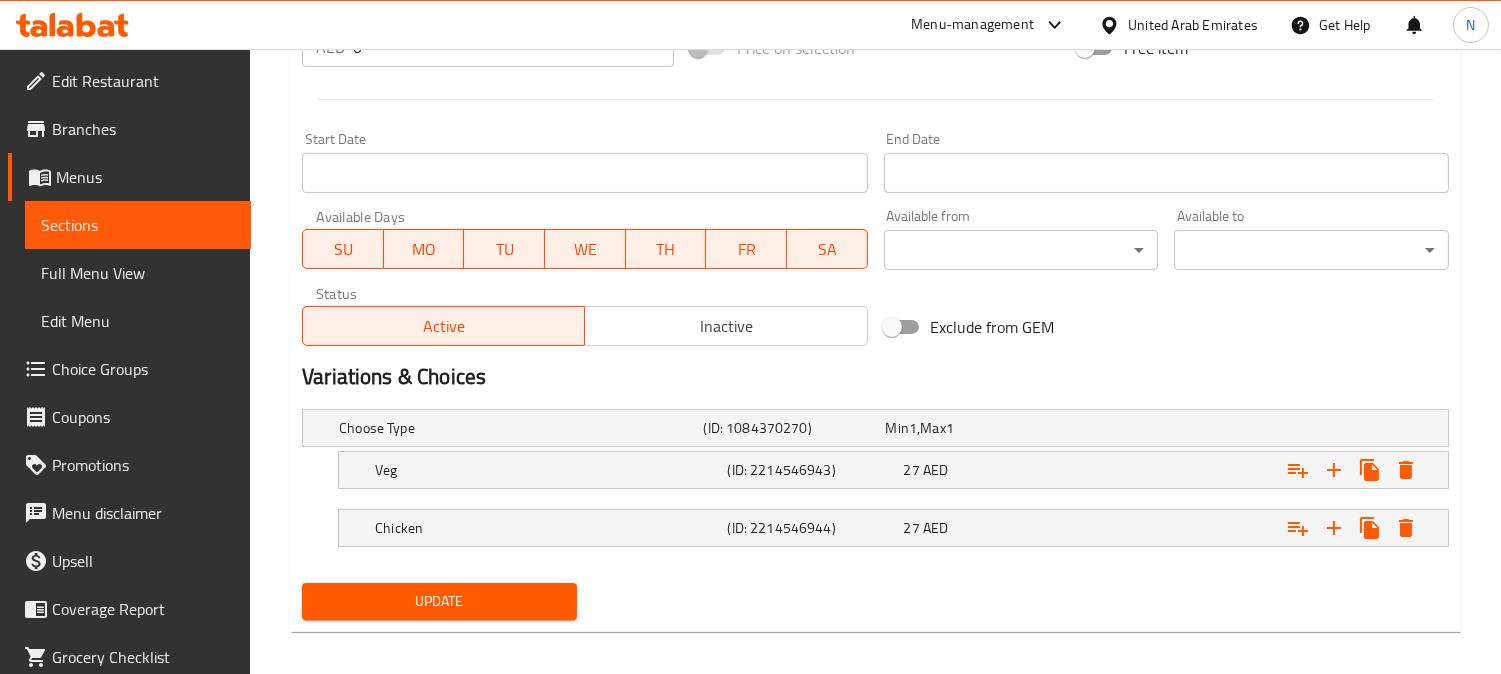 scroll, scrollTop: 783, scrollLeft: 0, axis: vertical 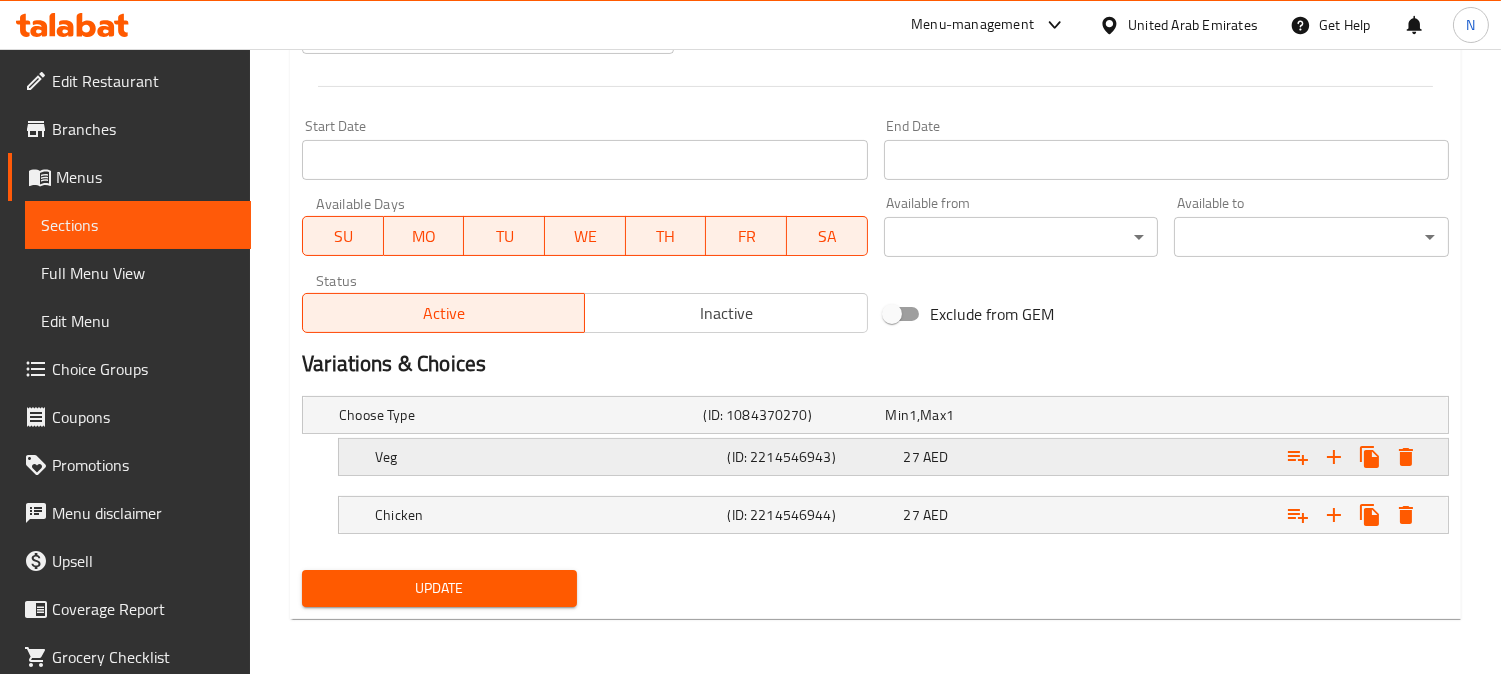 click on "Veg" at bounding box center [517, 415] 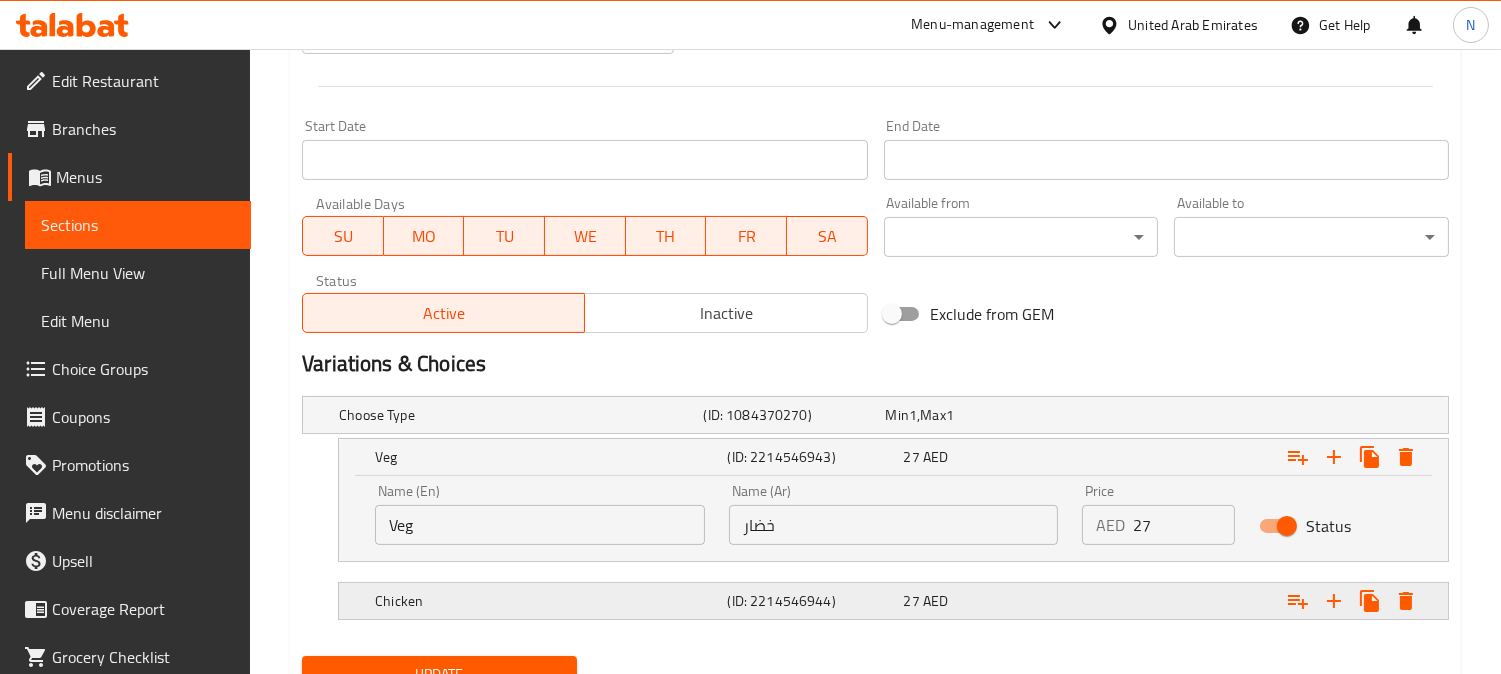 click on "(ID: 2214546944)" at bounding box center [790, 415] 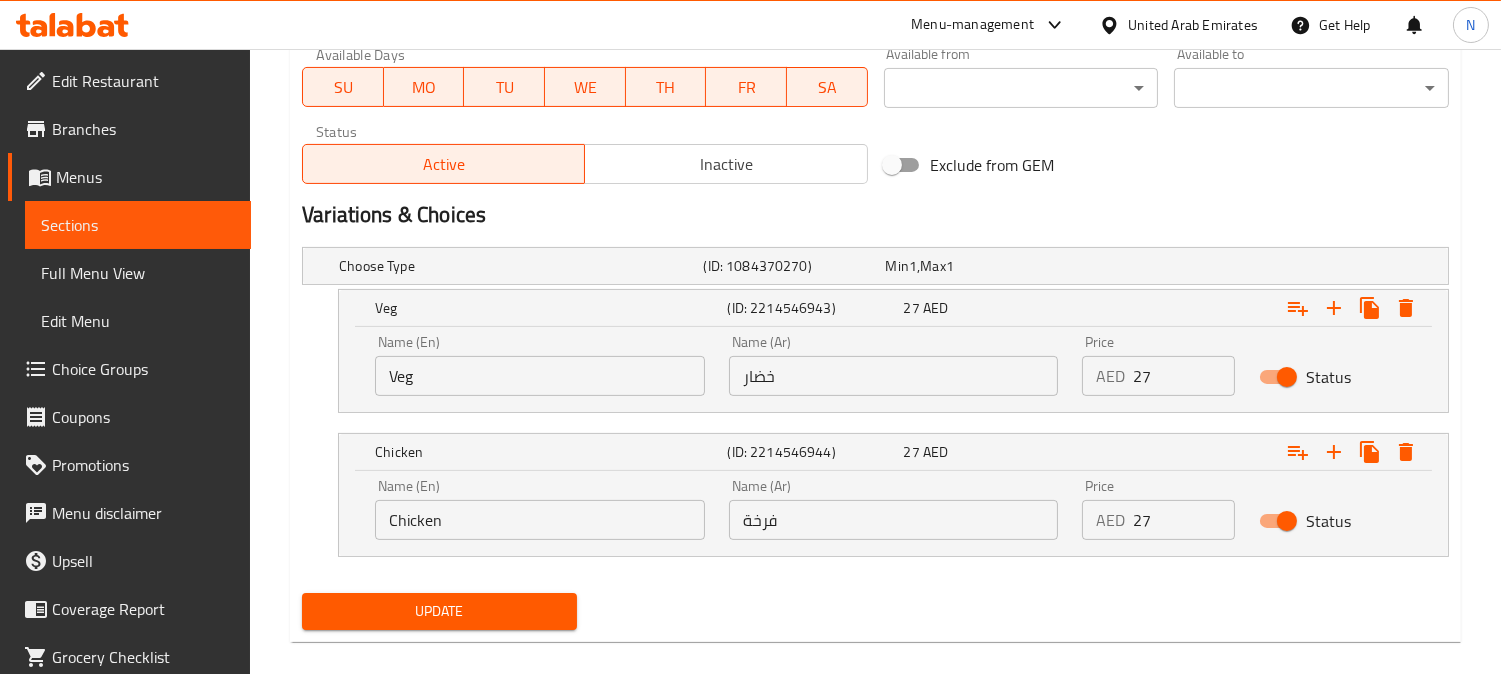scroll, scrollTop: 955, scrollLeft: 0, axis: vertical 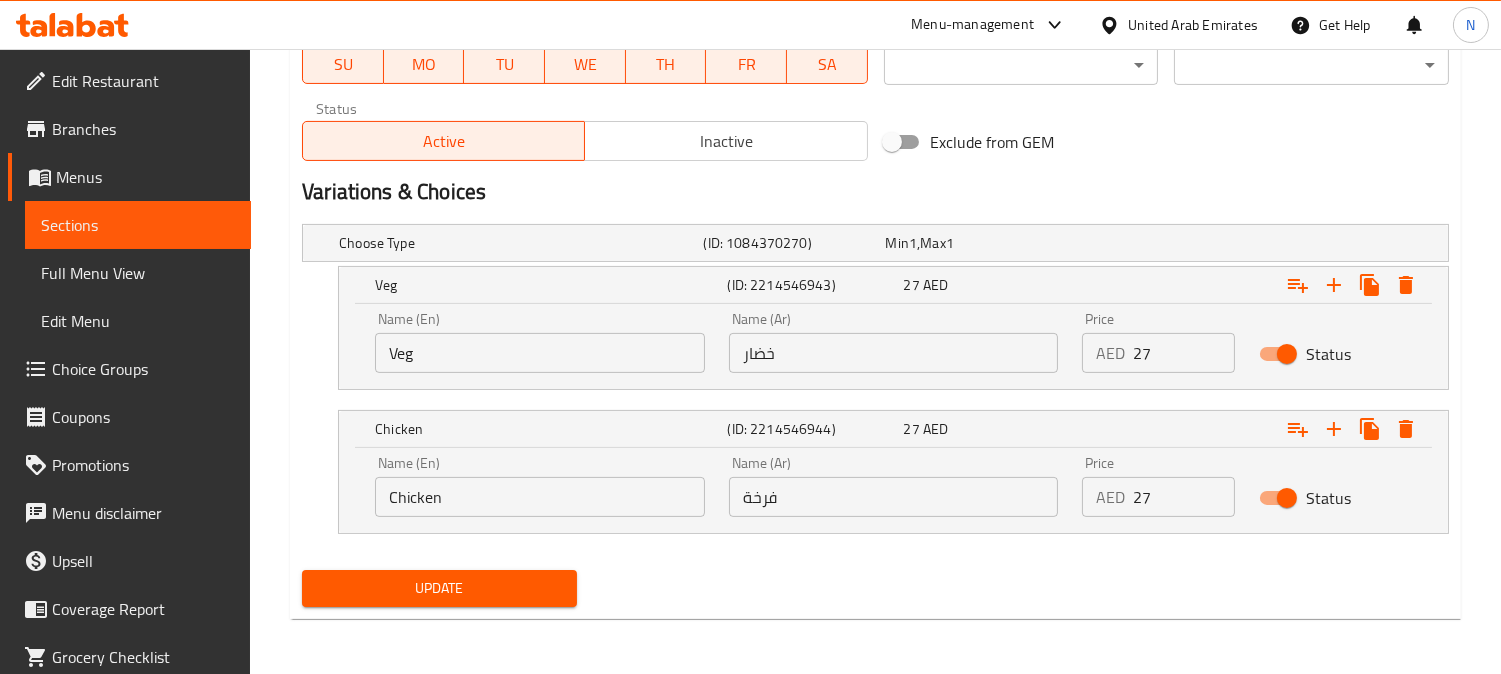click on "Chicken" at bounding box center [540, 497] 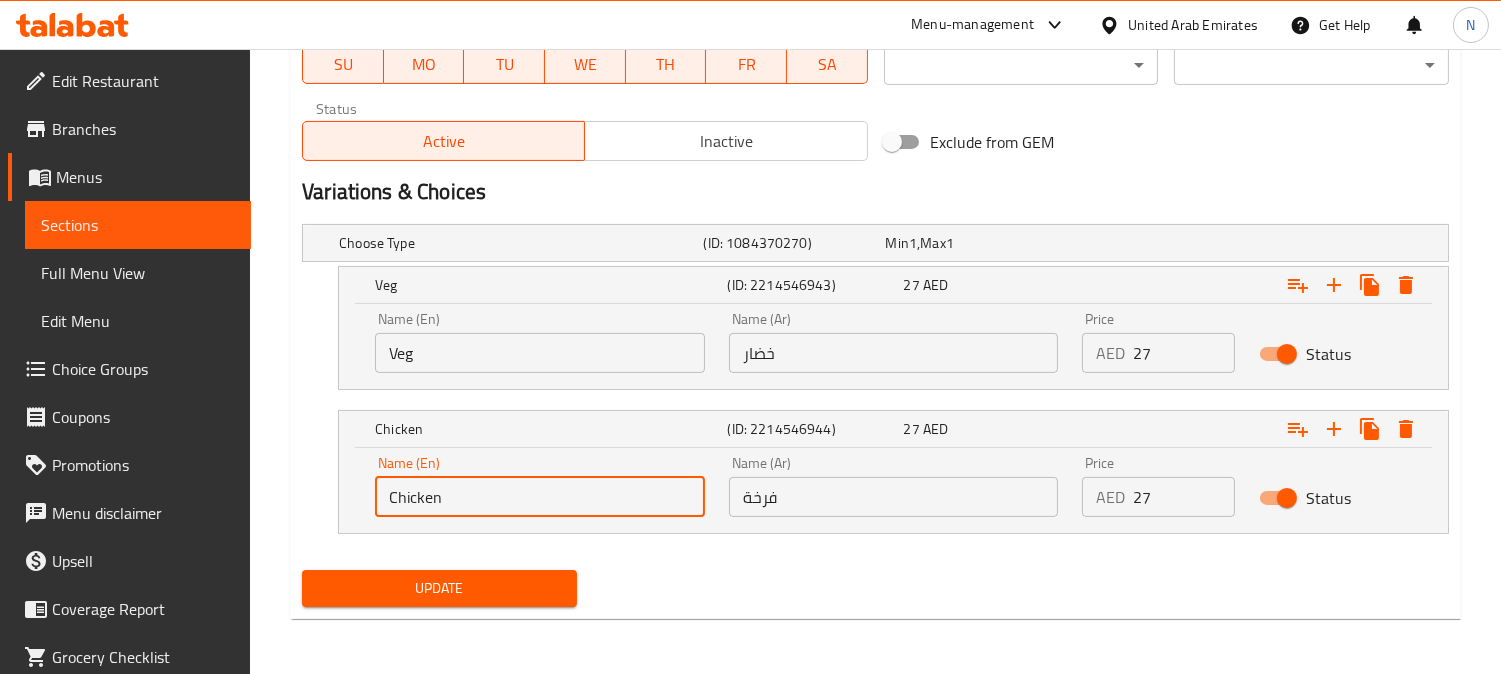 click on "Chicken" at bounding box center [540, 497] 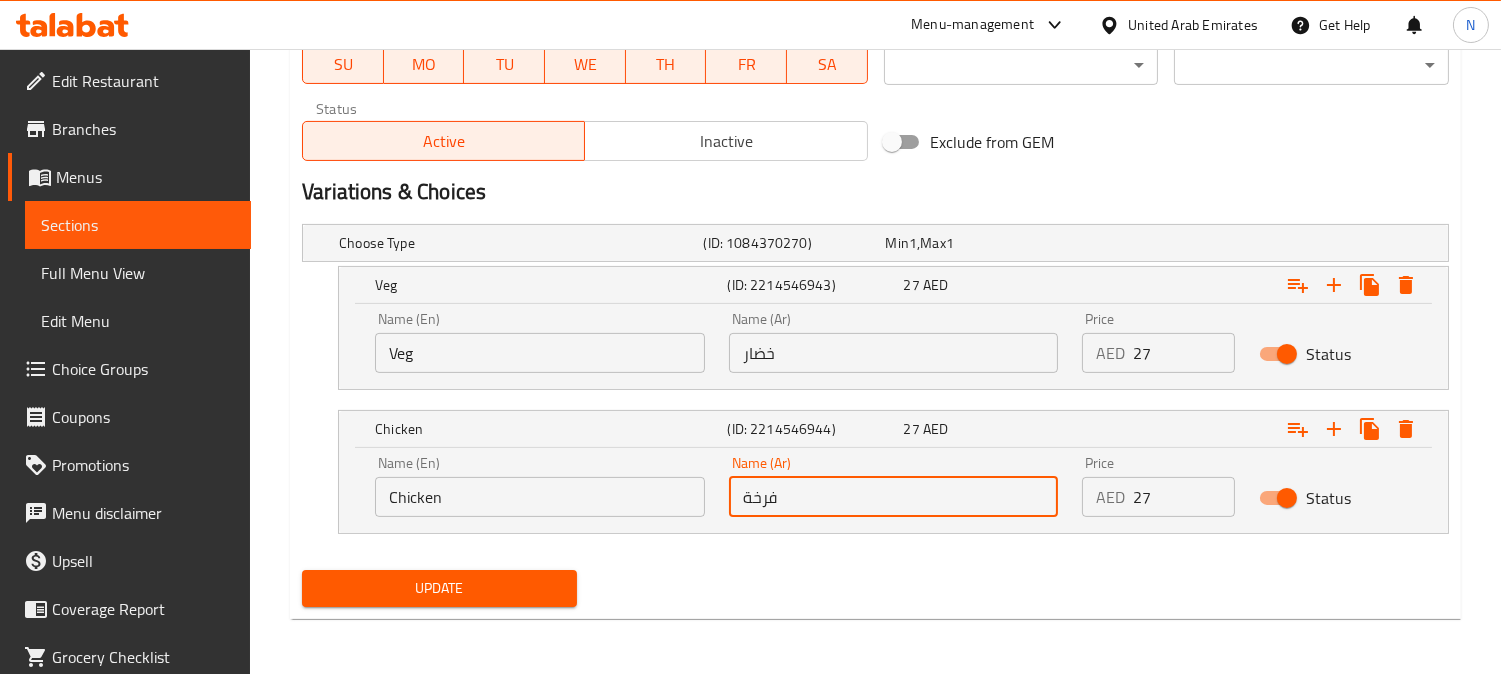 click on "فرخة" at bounding box center (894, 497) 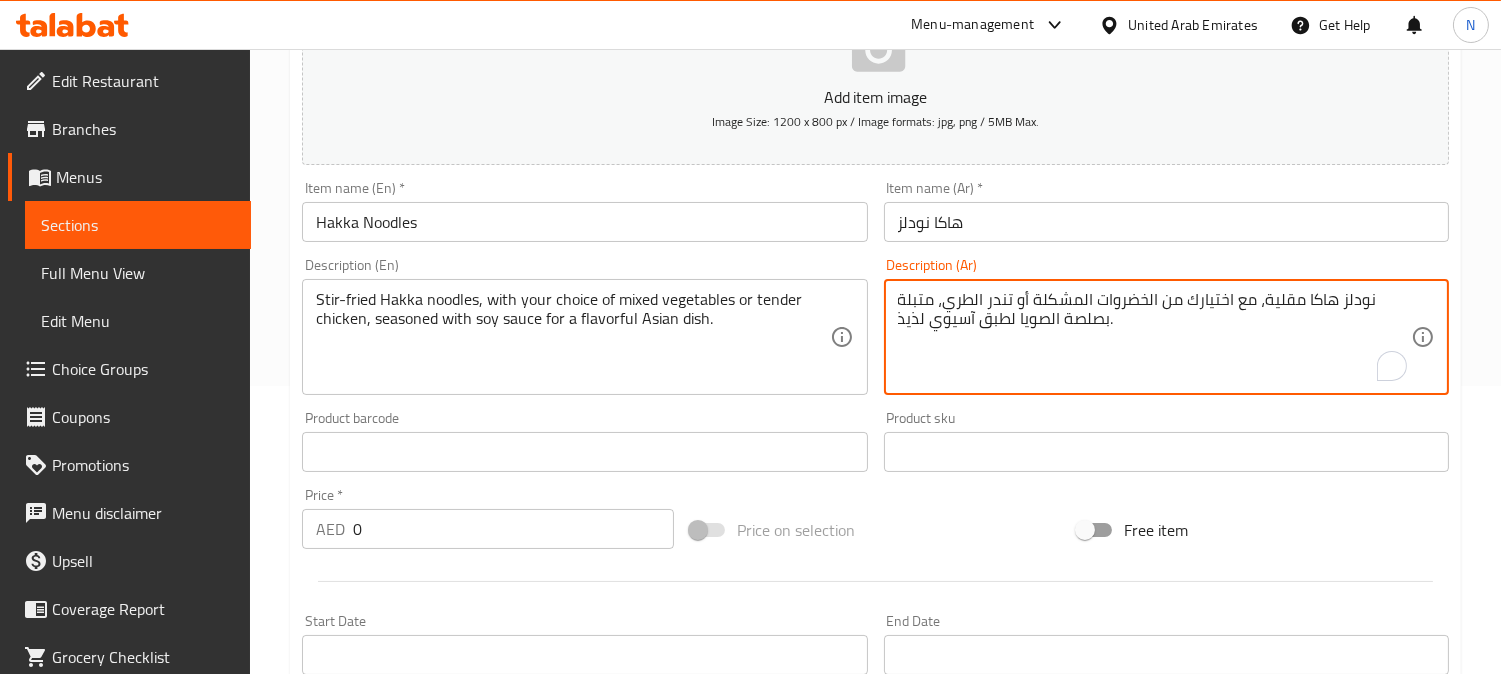 click on "نودلز هاكا مقلية، مع اختيارك من الخضروات المشكلة أو تندر الطري، متبلة بصلصة الصويا لطبق آسيوي لذيذ." at bounding box center (1154, 337) 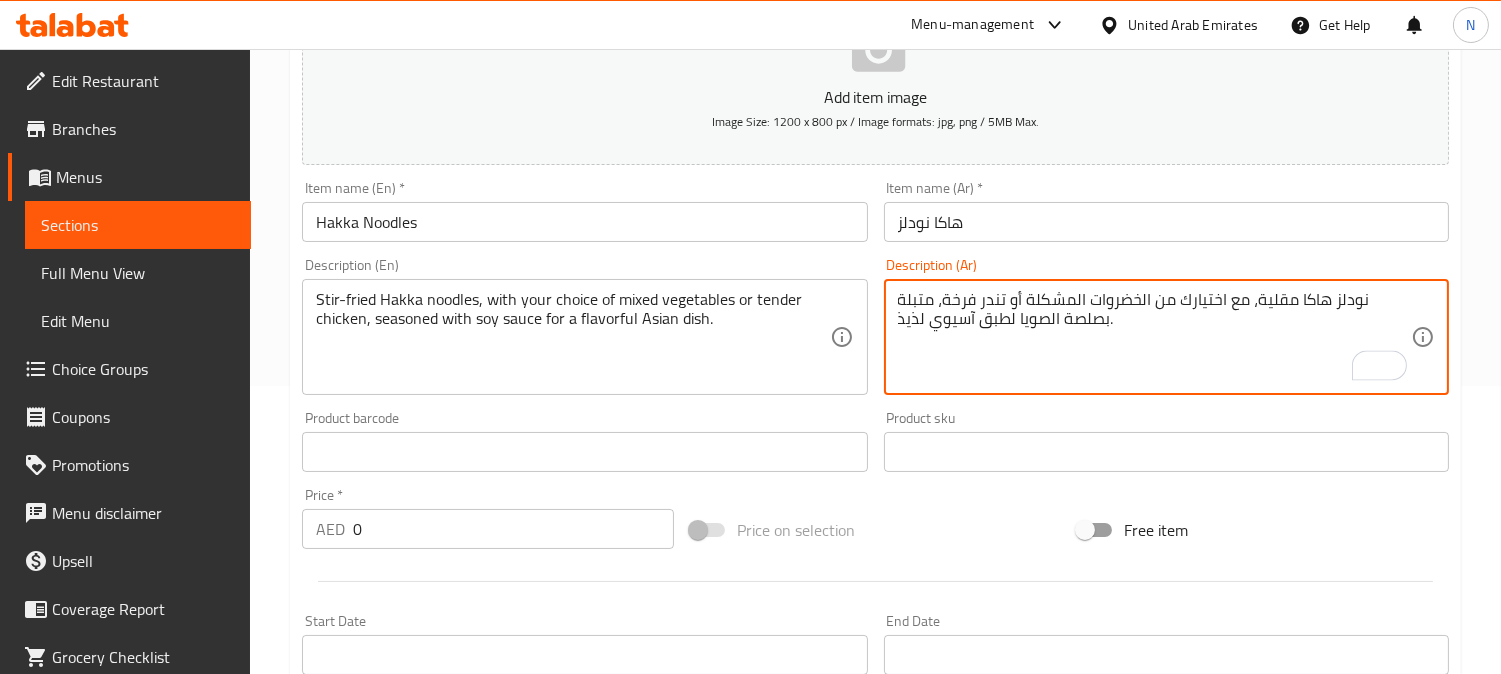 scroll, scrollTop: 955, scrollLeft: 0, axis: vertical 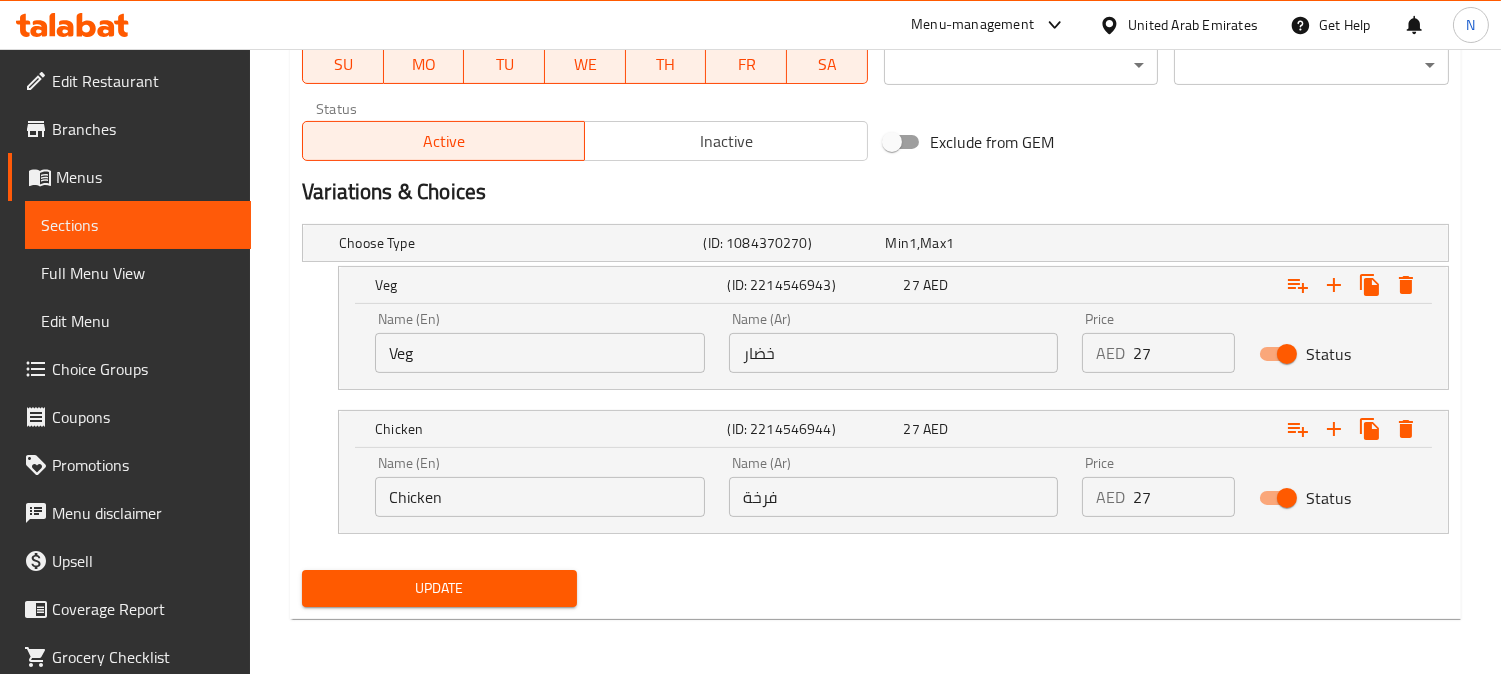 type on "نودلز هاكا مقلية، مع اختيارك من الخضروات المشكلة أو تندر فرخة، متبلة بصلصة الصويا لطبق آسيوي لذيذ." 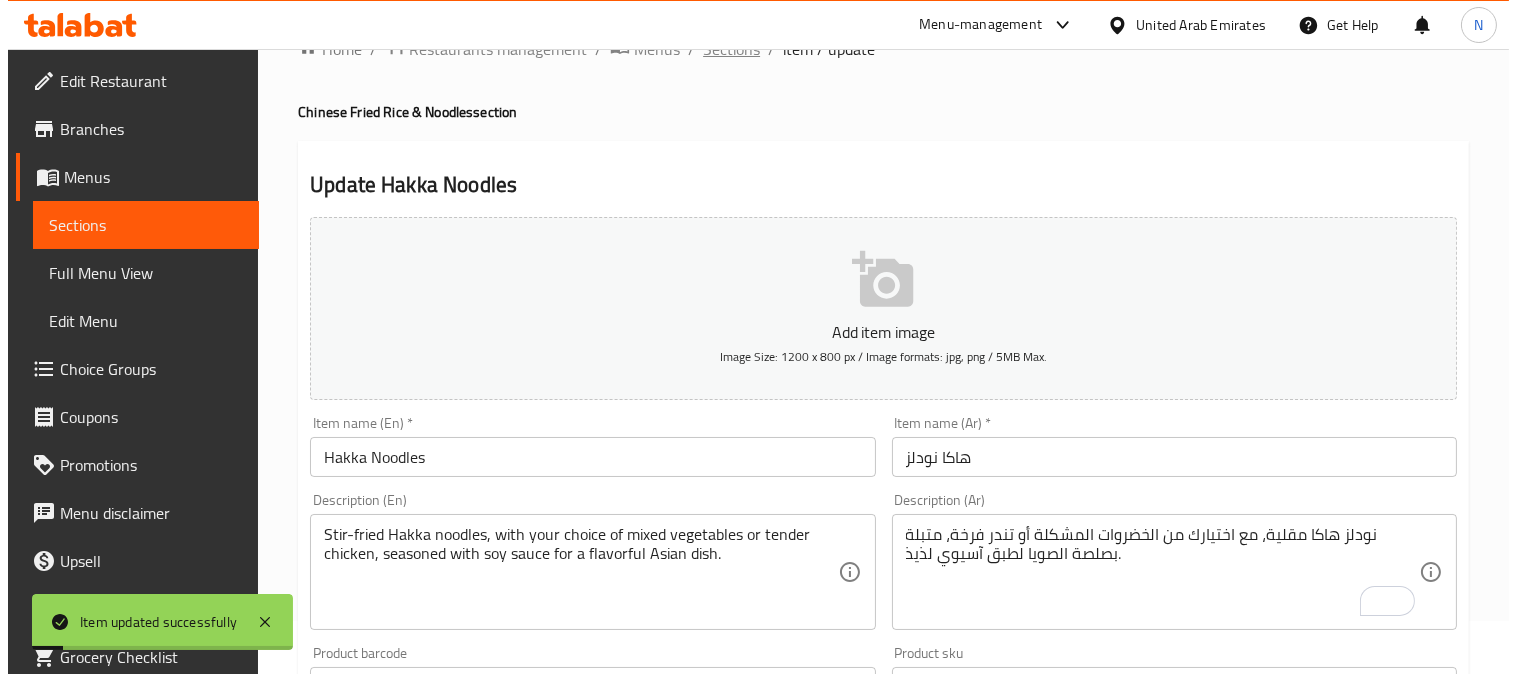 scroll, scrollTop: 0, scrollLeft: 0, axis: both 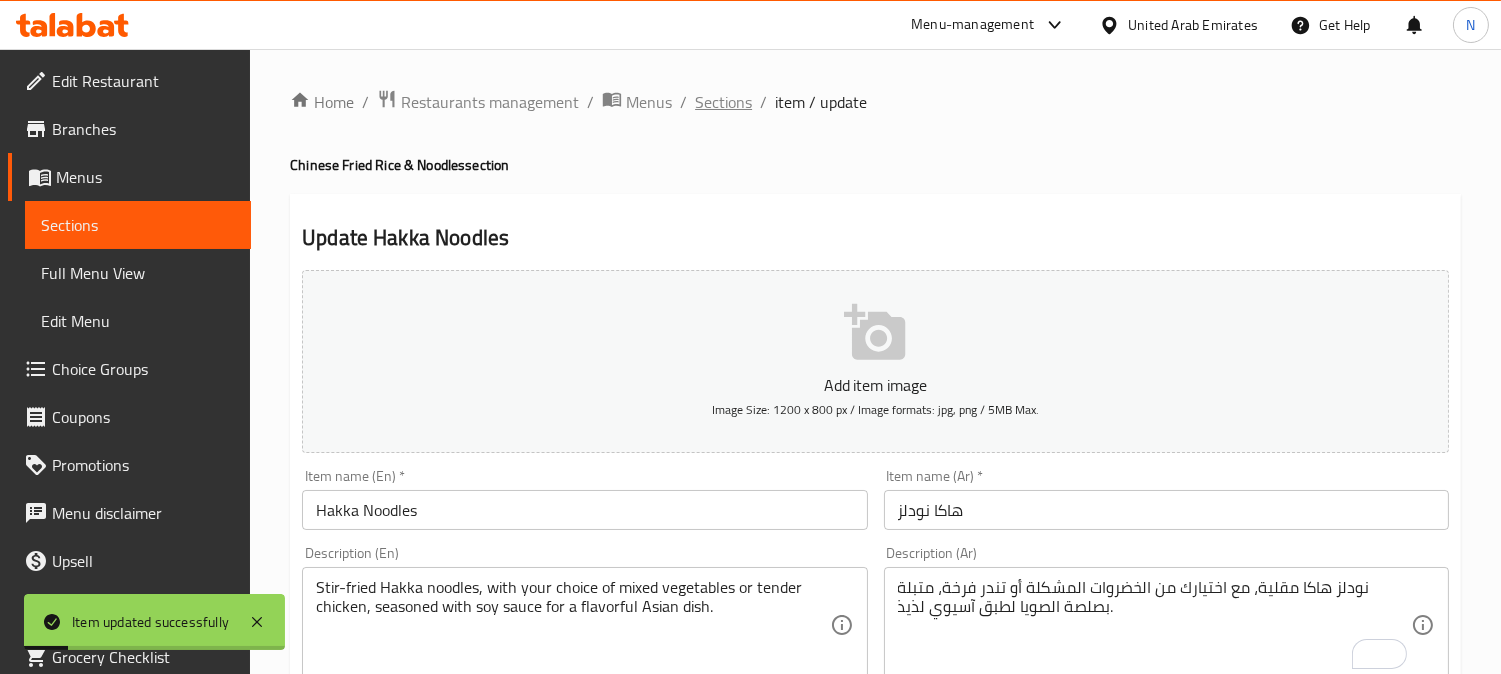 click on "Sections" at bounding box center [723, 102] 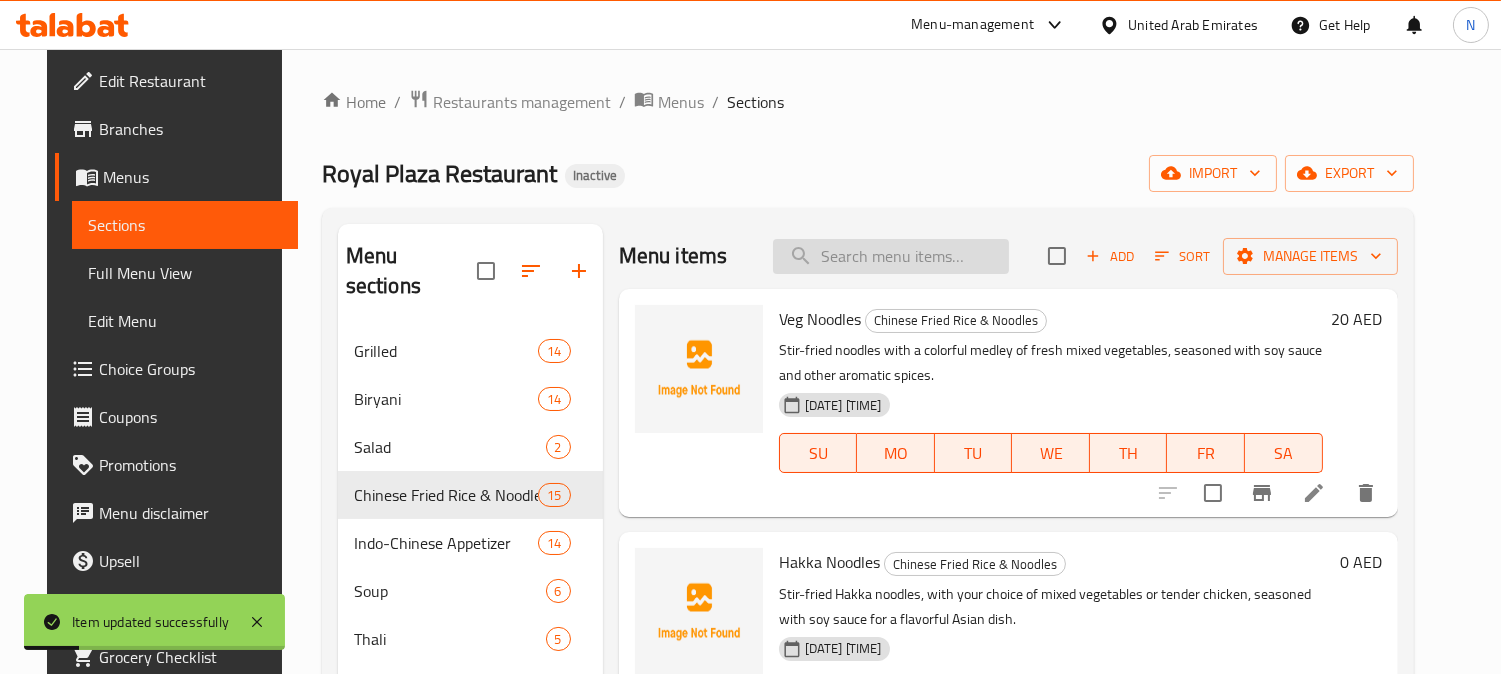 click at bounding box center [891, 256] 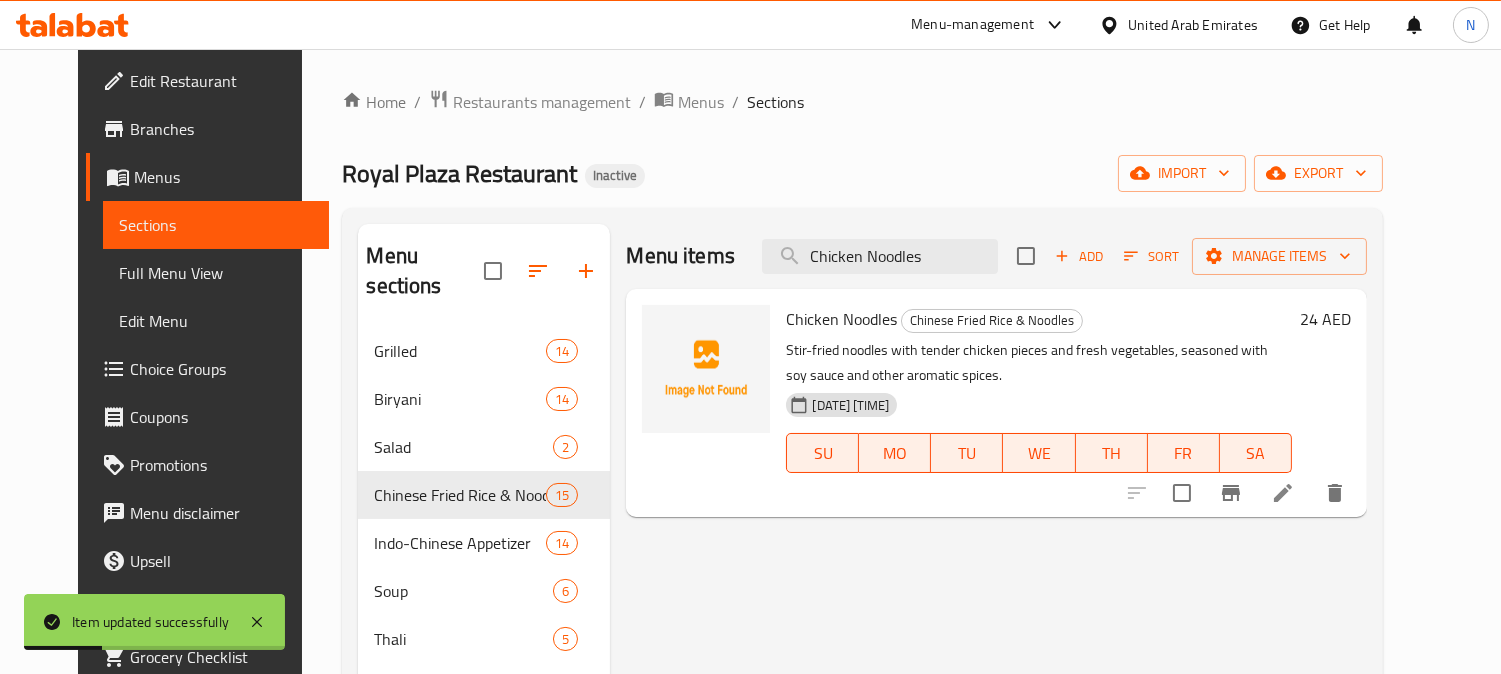 type on "Chicken Noodles" 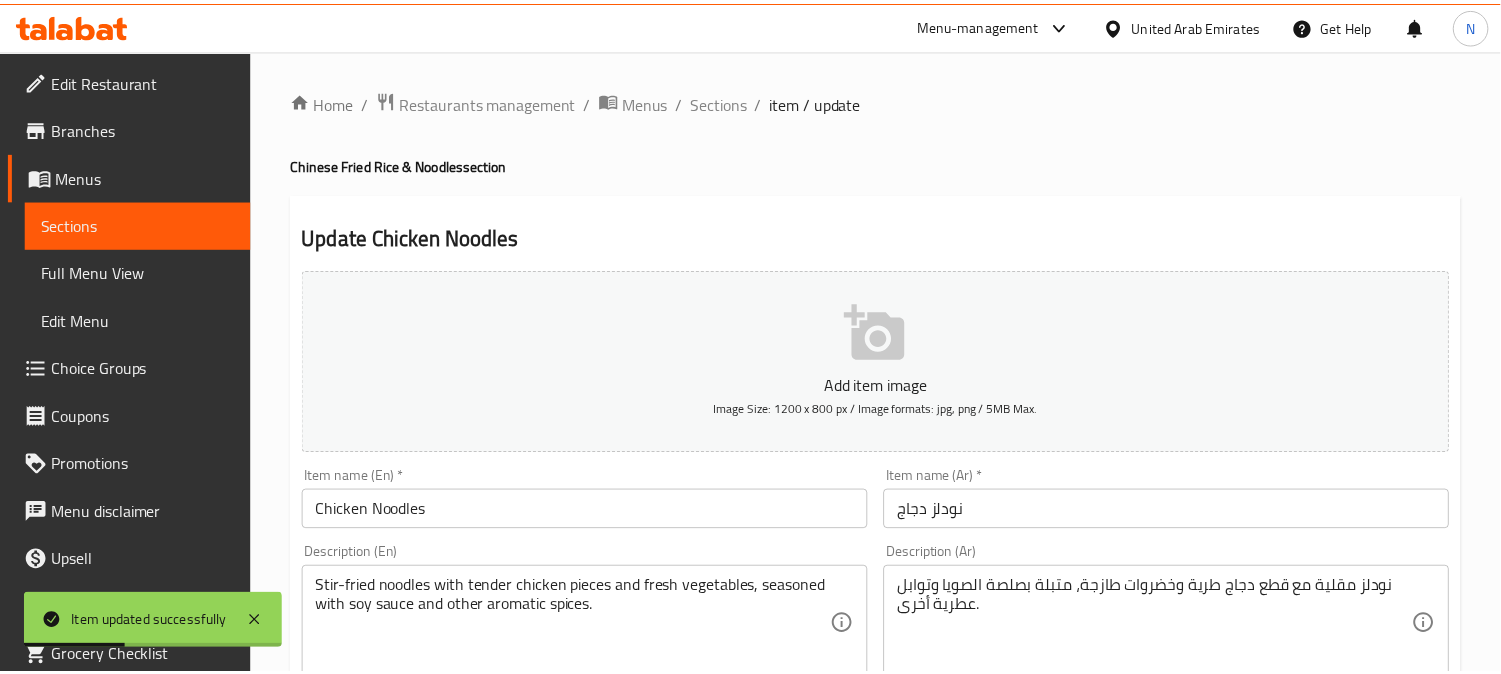 scroll, scrollTop: 222, scrollLeft: 0, axis: vertical 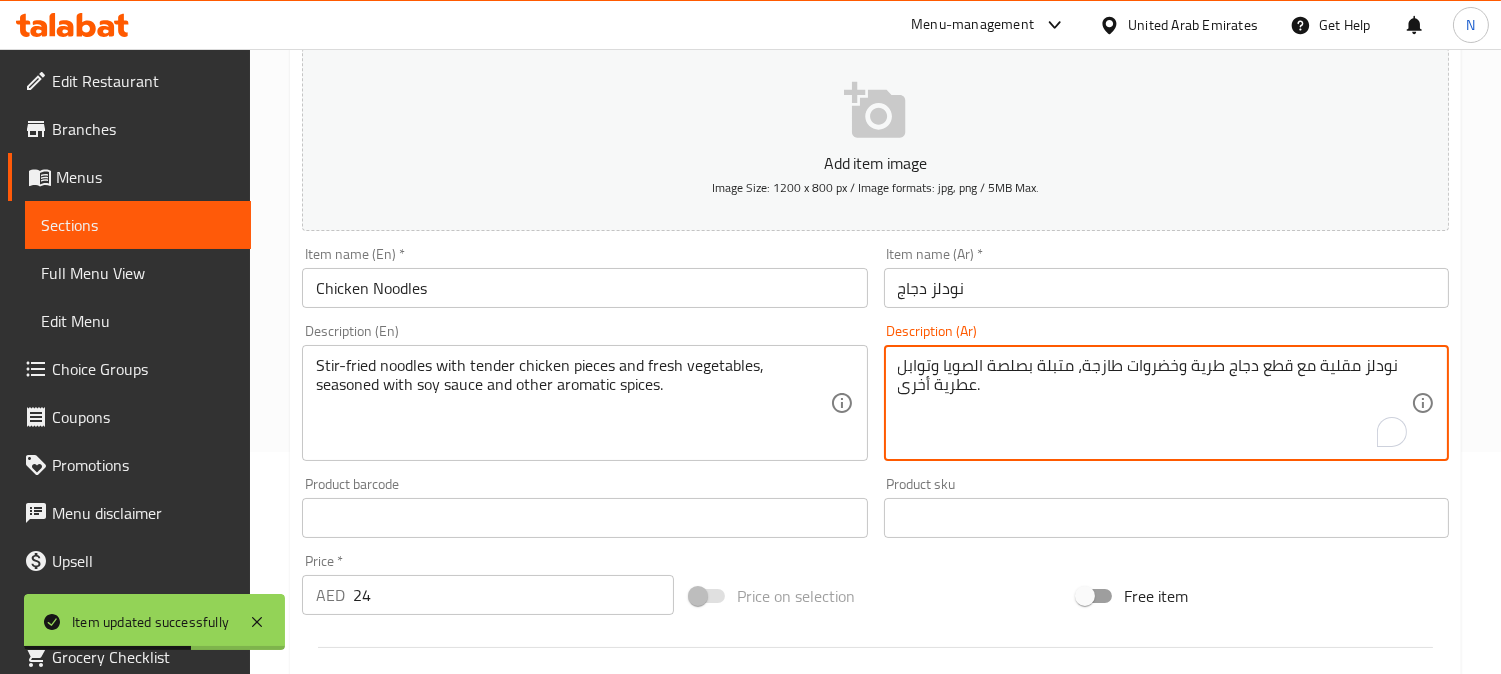 click on "نودلز مقلية مع قطع دجاج طرية وخضروات طازجة، متبلة بصلصة الصويا وتوابل عطرية أخرى." at bounding box center [1154, 403] 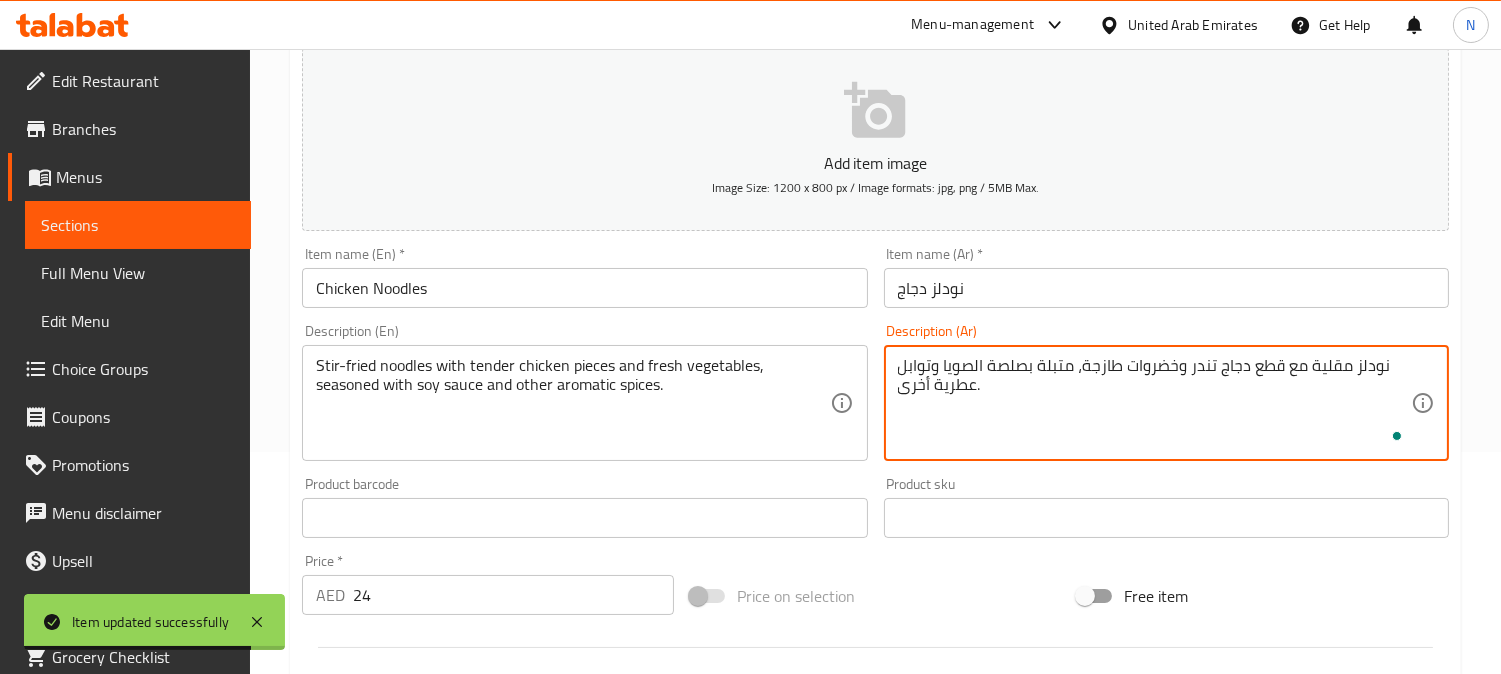 scroll, scrollTop: 735, scrollLeft: 0, axis: vertical 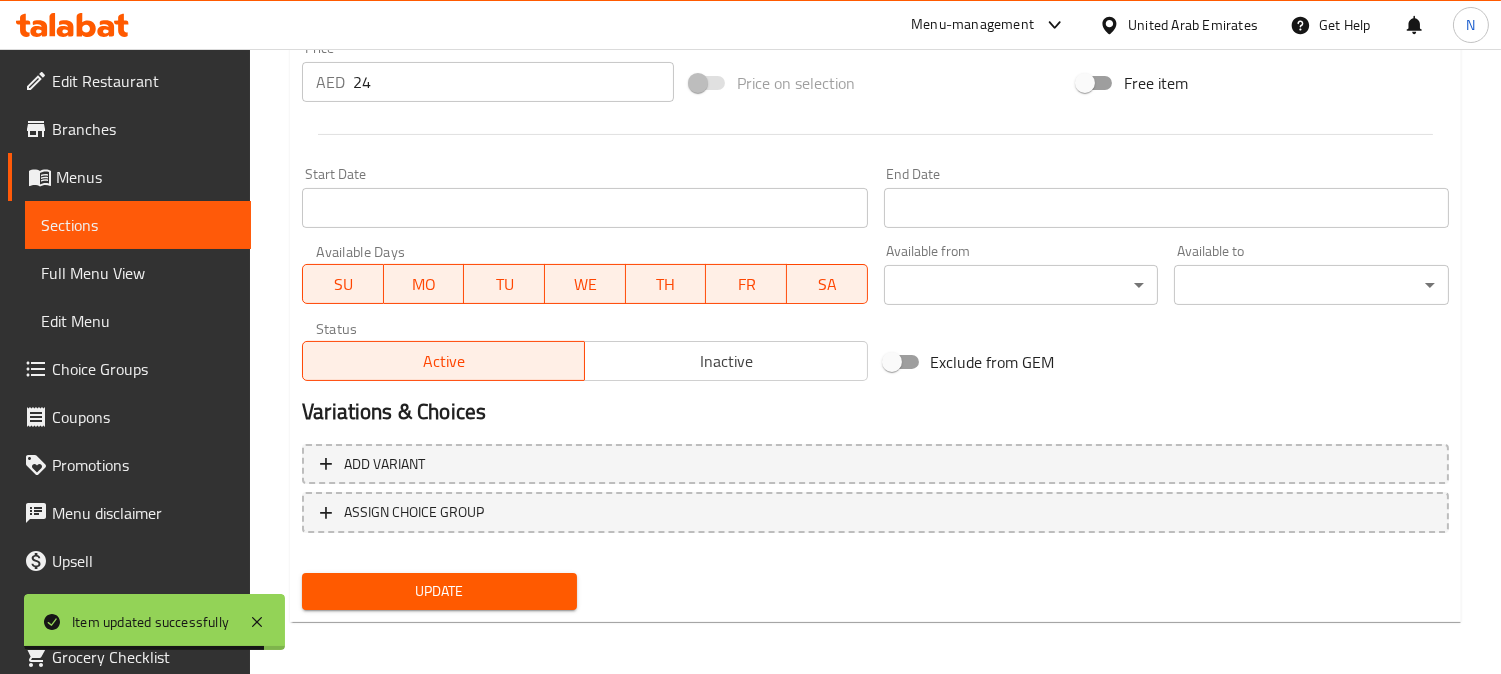 type on "نودلز مقلية مع قطع دجاج تندر وخضروات طازجة، متبلة بصلصة الصويا وتوابل عطرية أخرى." 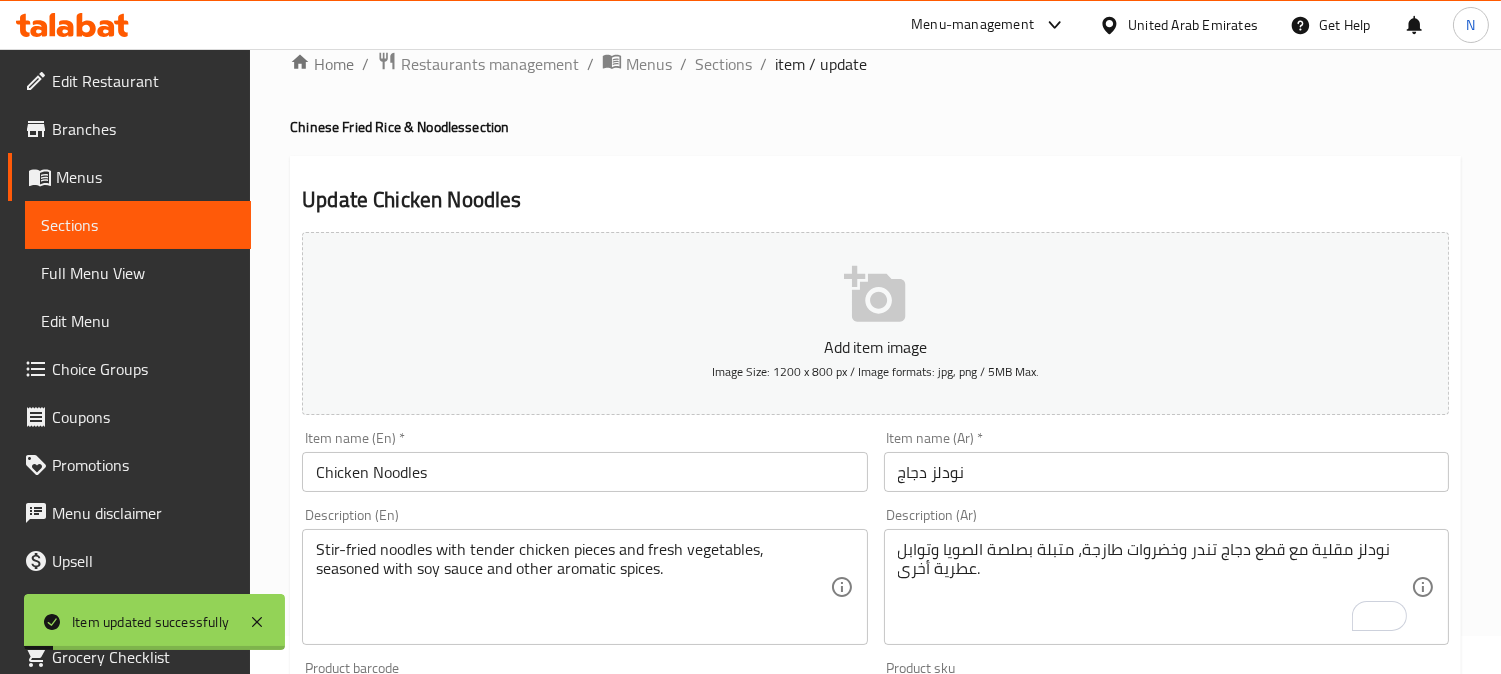 scroll, scrollTop: 0, scrollLeft: 0, axis: both 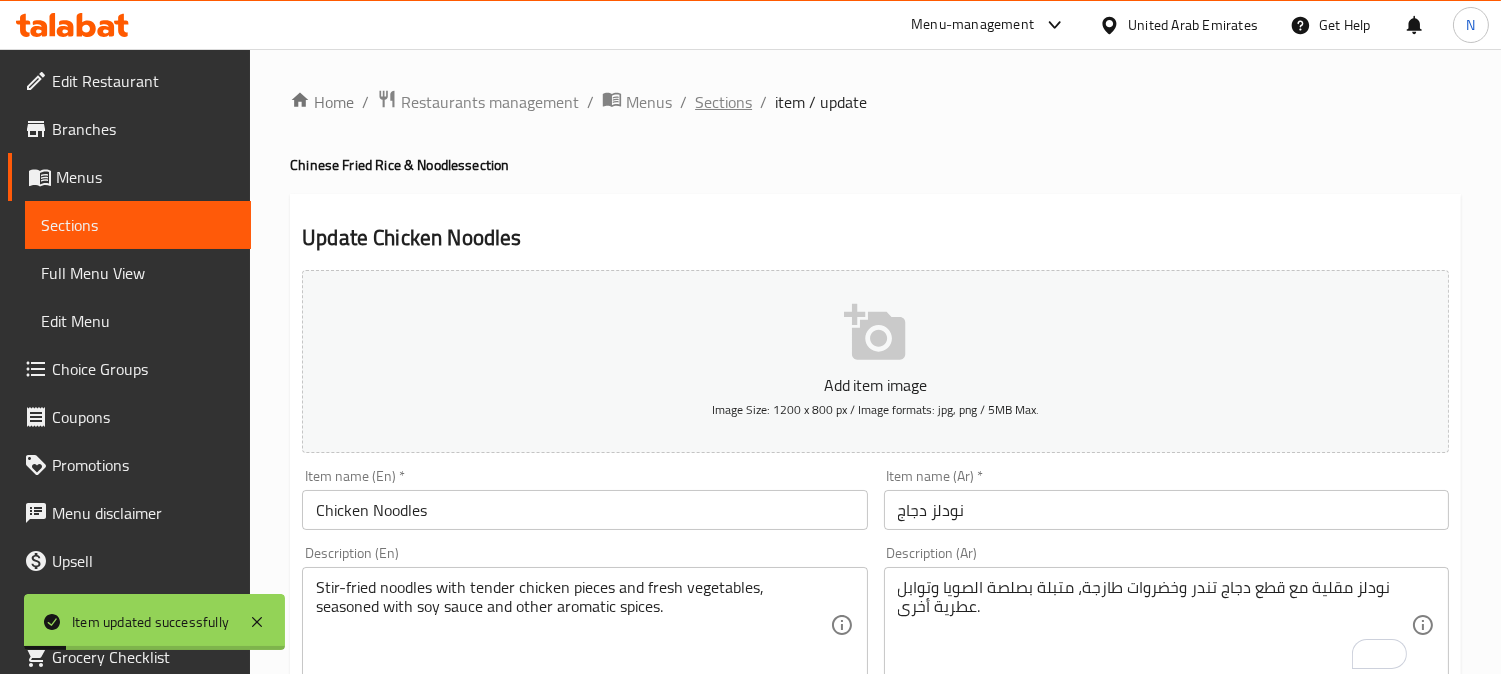 click on "Sections" at bounding box center (723, 102) 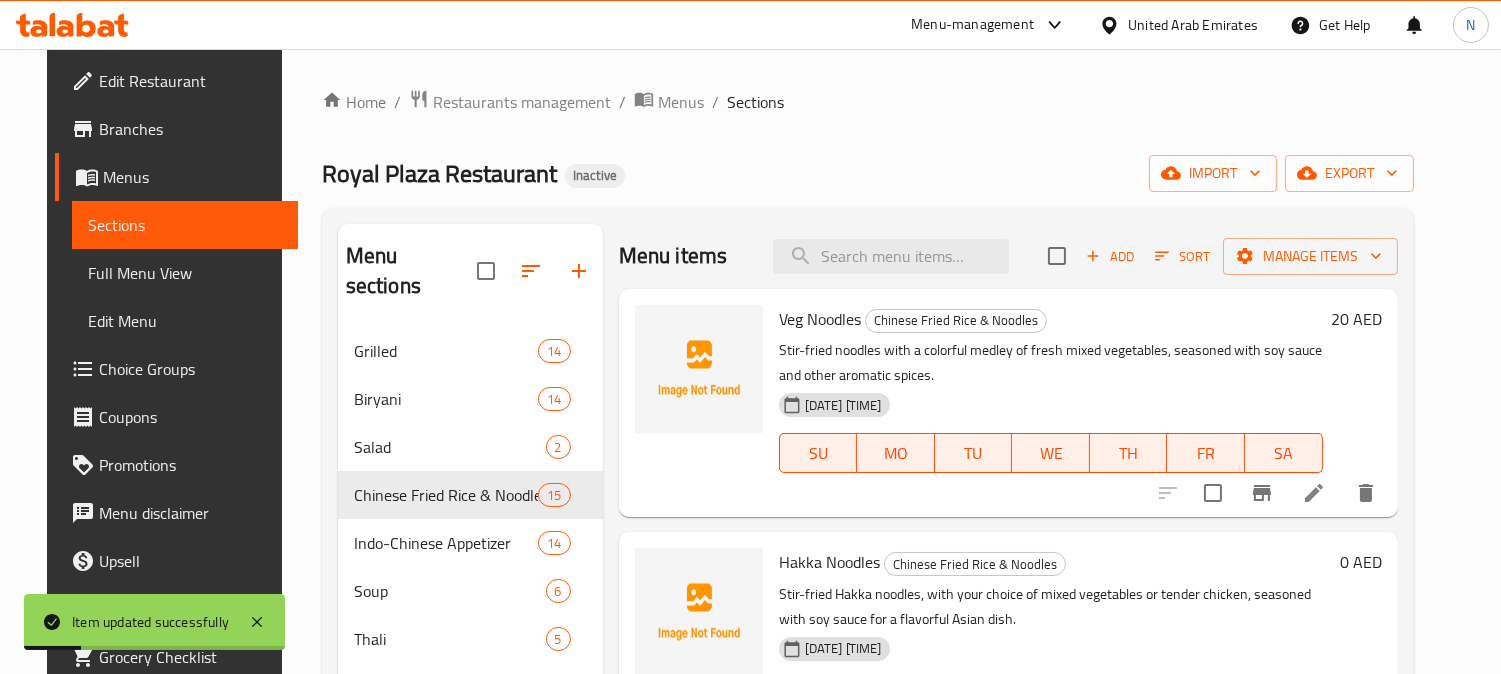 click on "Menu items Add Sort Manage items" at bounding box center [1008, 256] 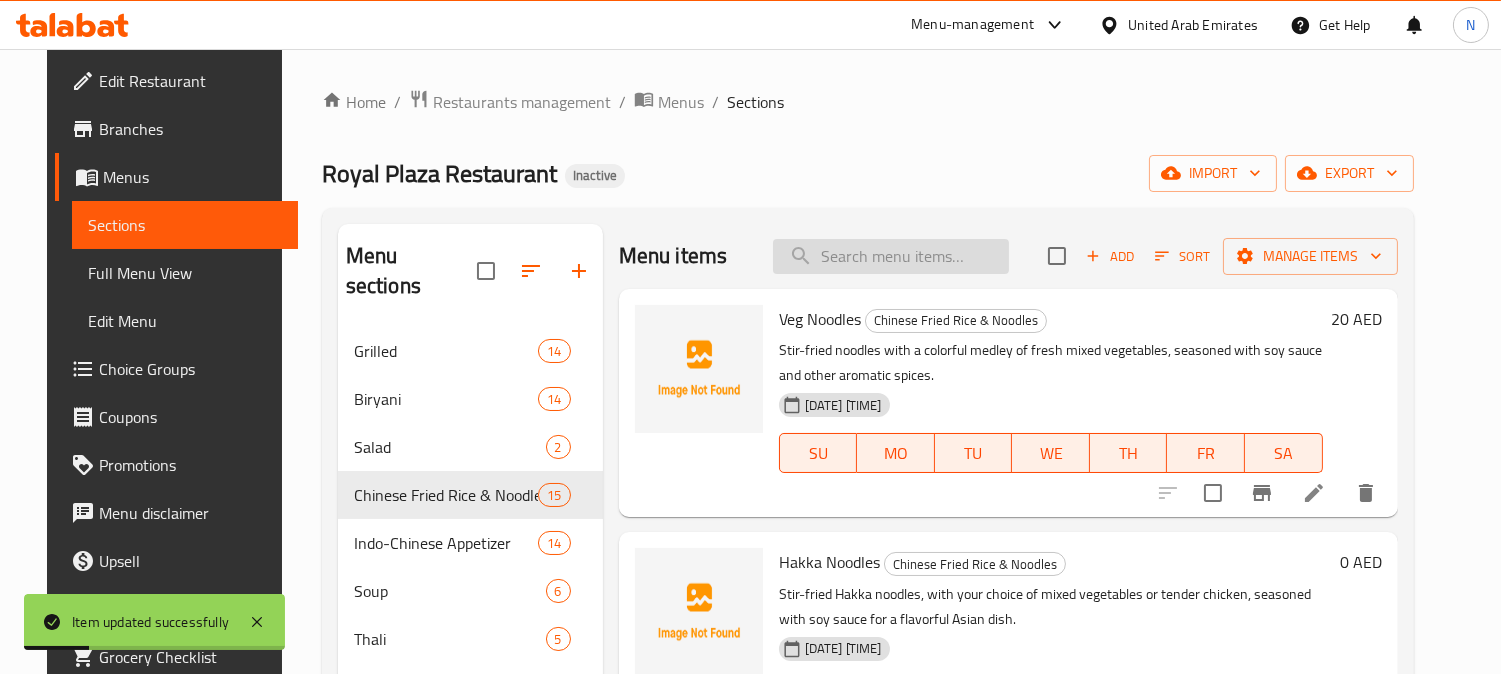 click at bounding box center [891, 256] 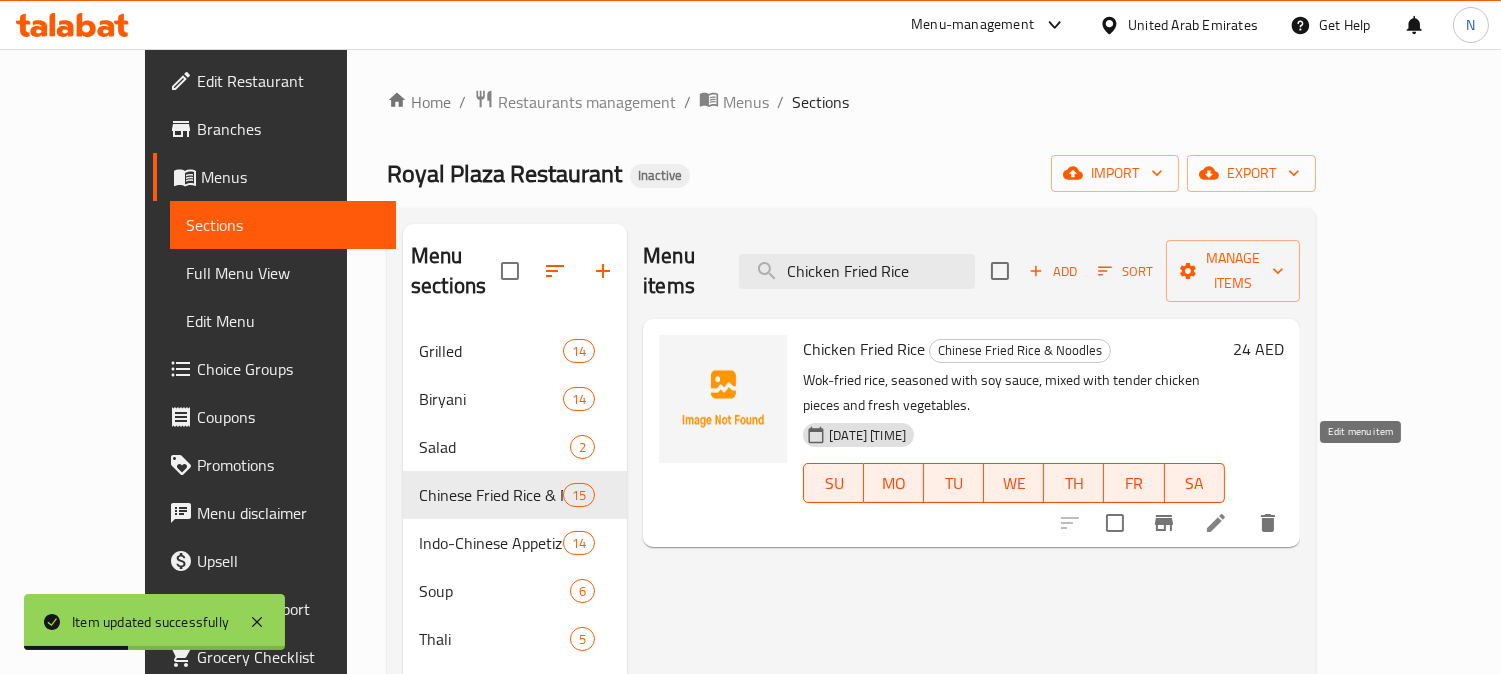 type on "Chicken Fried Rice" 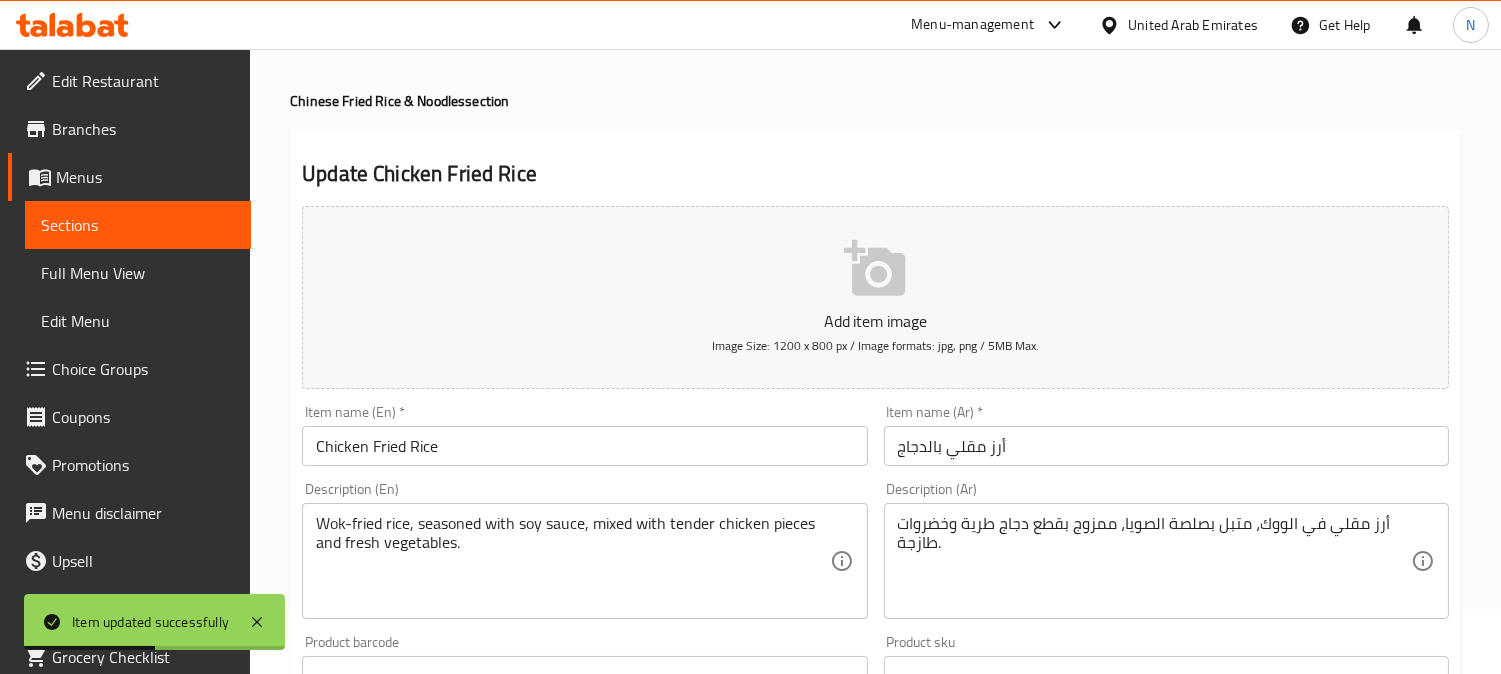scroll, scrollTop: 111, scrollLeft: 0, axis: vertical 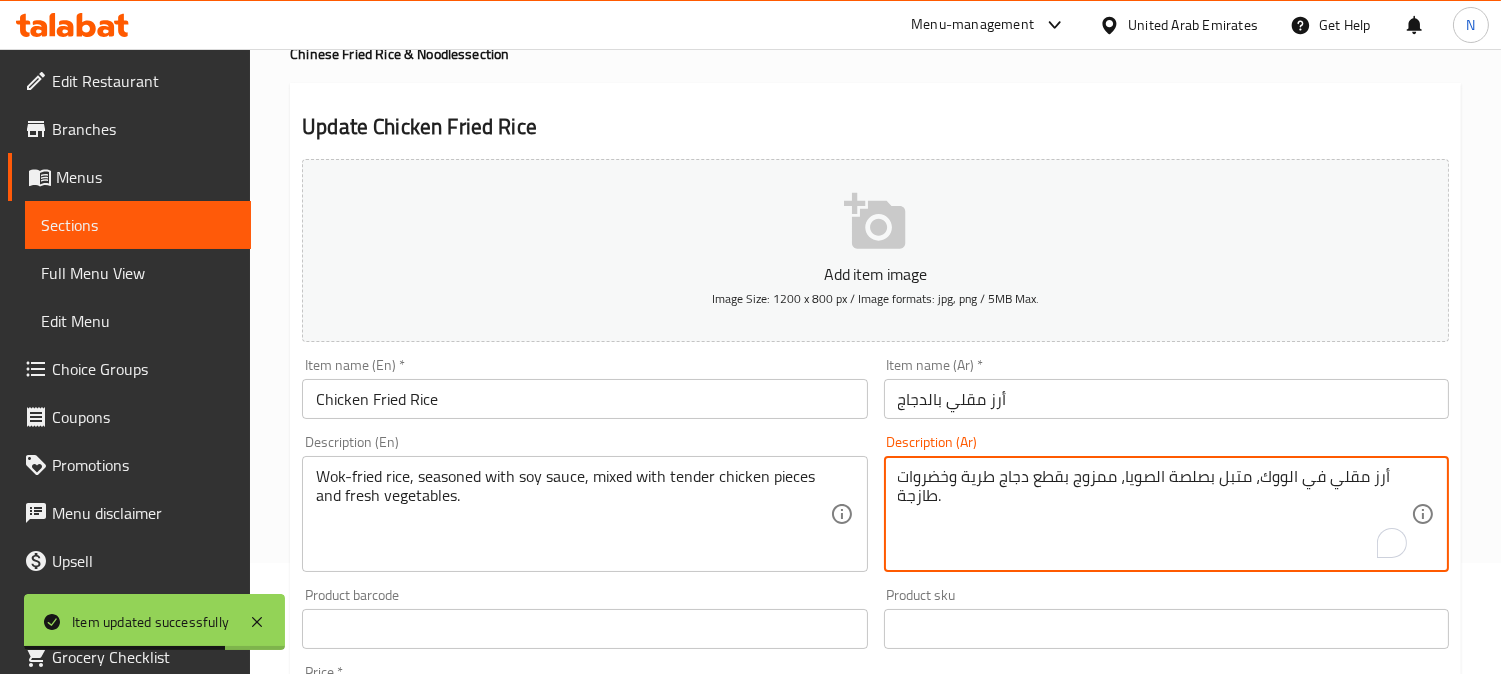 click on "أرز مقلي في الووك، متبل بصلصة الصويا، ممزوج بقطع دجاج طرية وخضروات طازجة." at bounding box center [1154, 514] 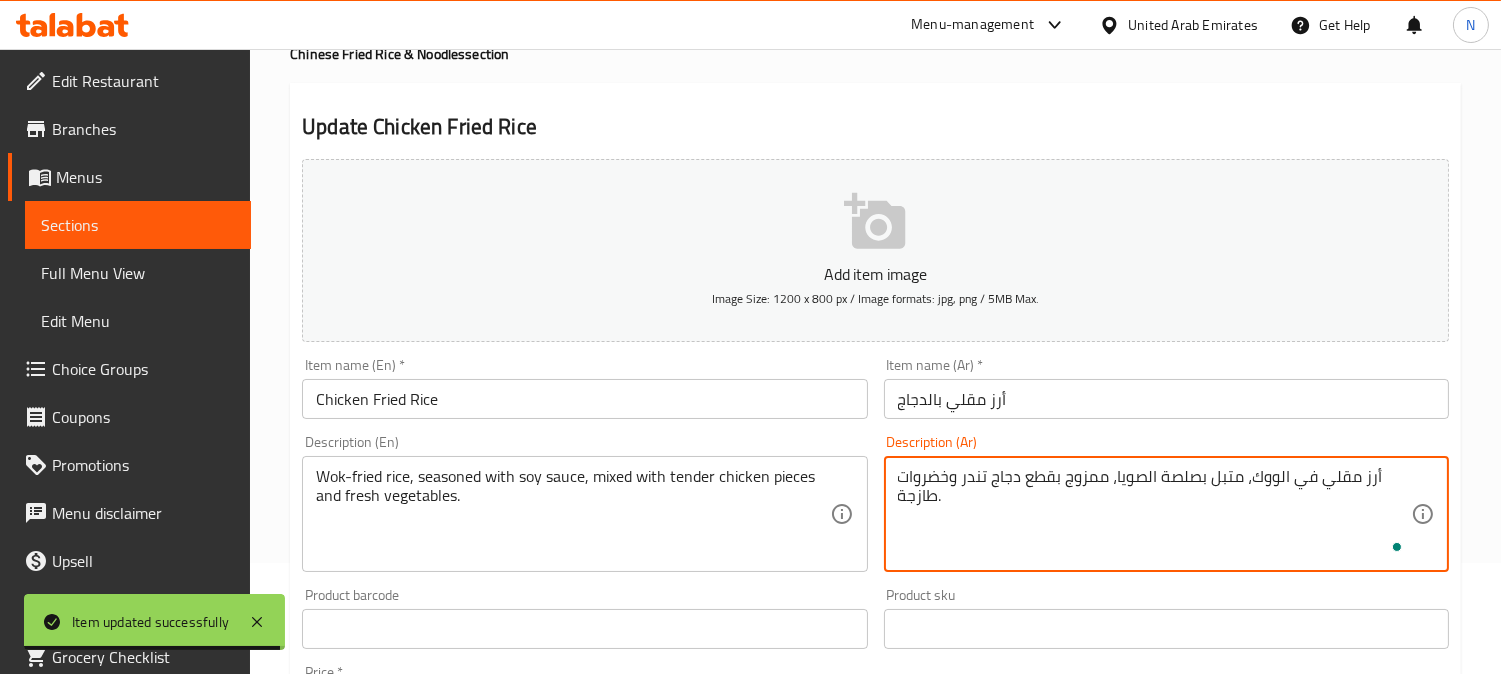 scroll, scrollTop: 735, scrollLeft: 0, axis: vertical 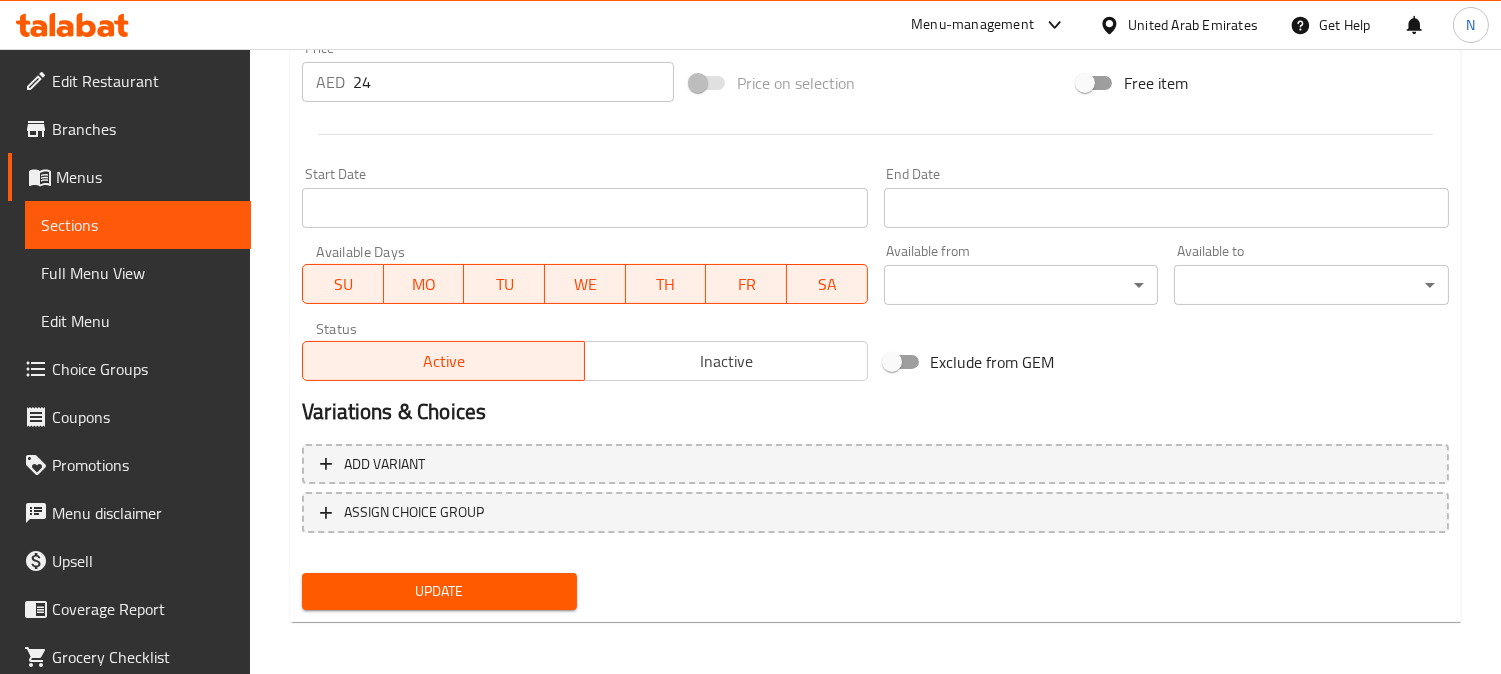 type on "أرز مقلي في الووك، متبل بصلصة الصويا، ممزوج بقطع دجاج تندر وخضروات طازجة." 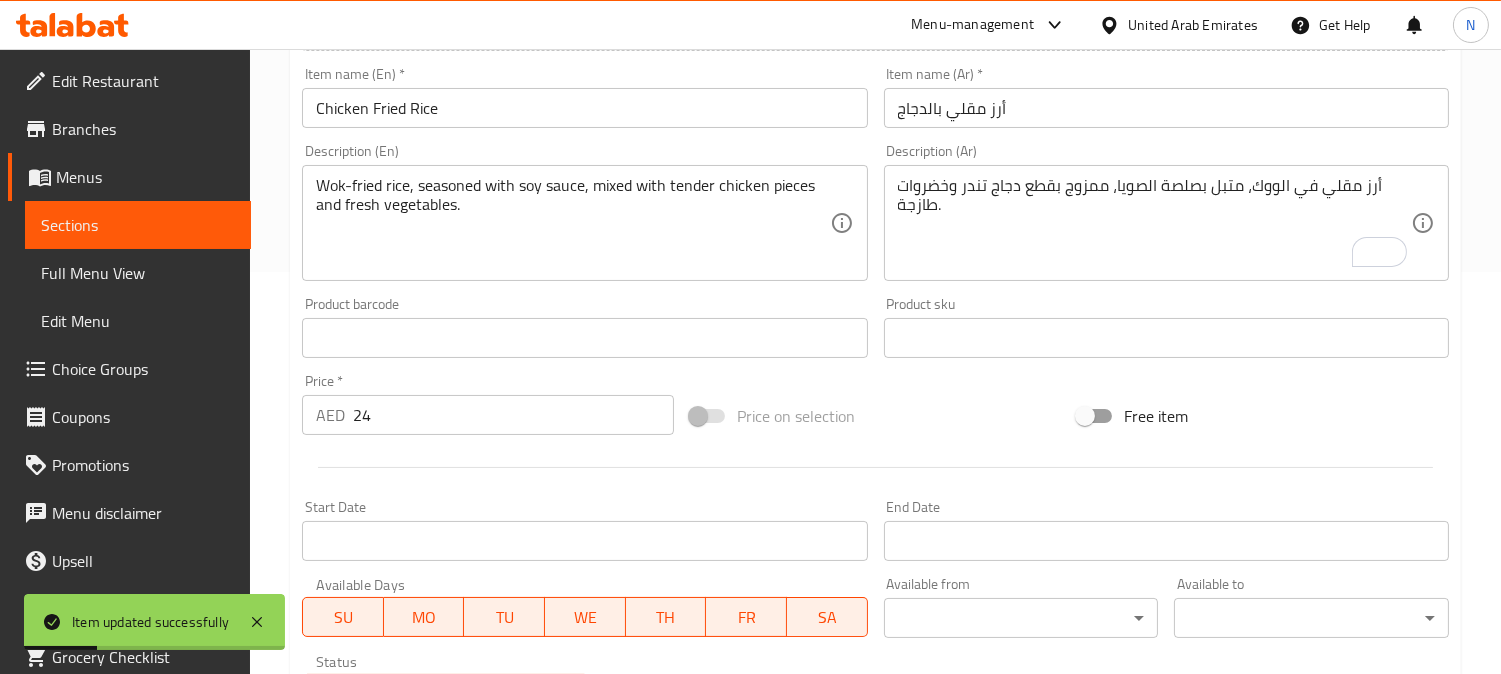 scroll, scrollTop: 0, scrollLeft: 0, axis: both 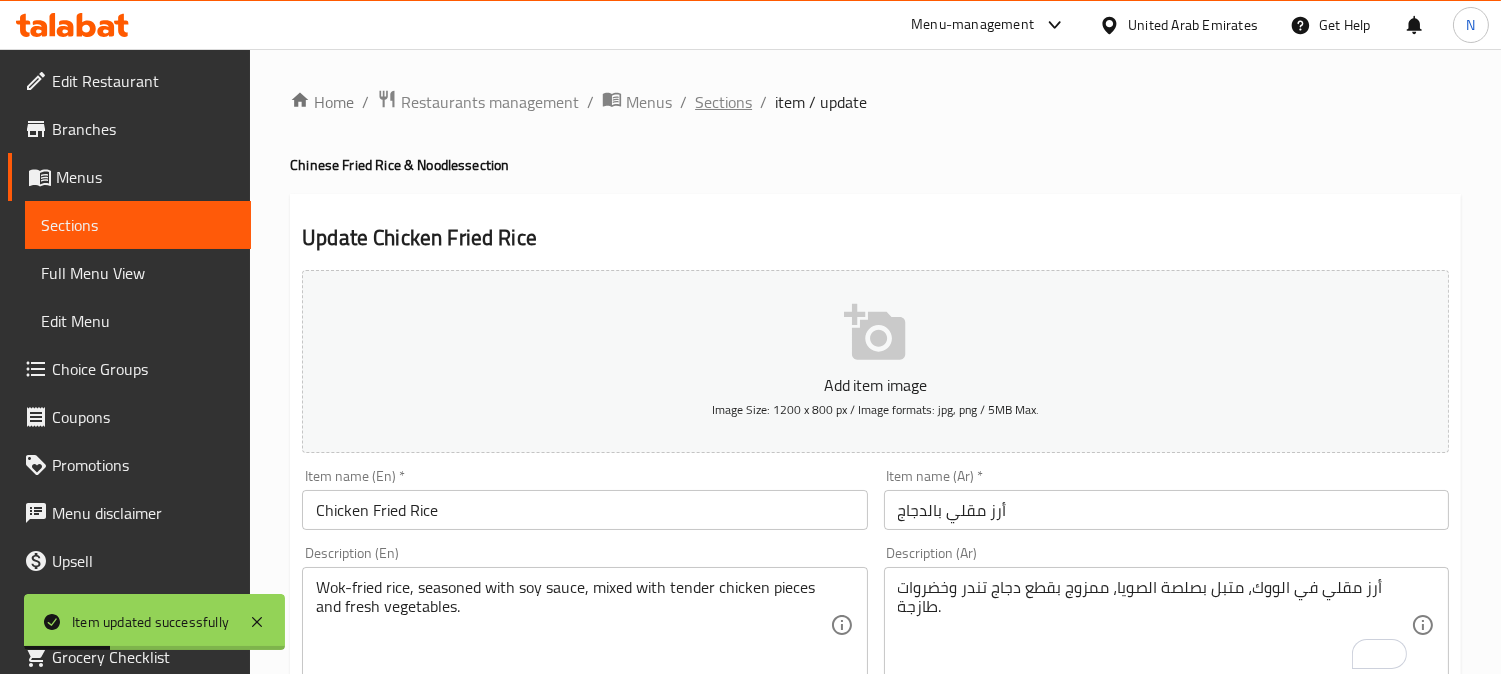 click on "Sections" at bounding box center (723, 102) 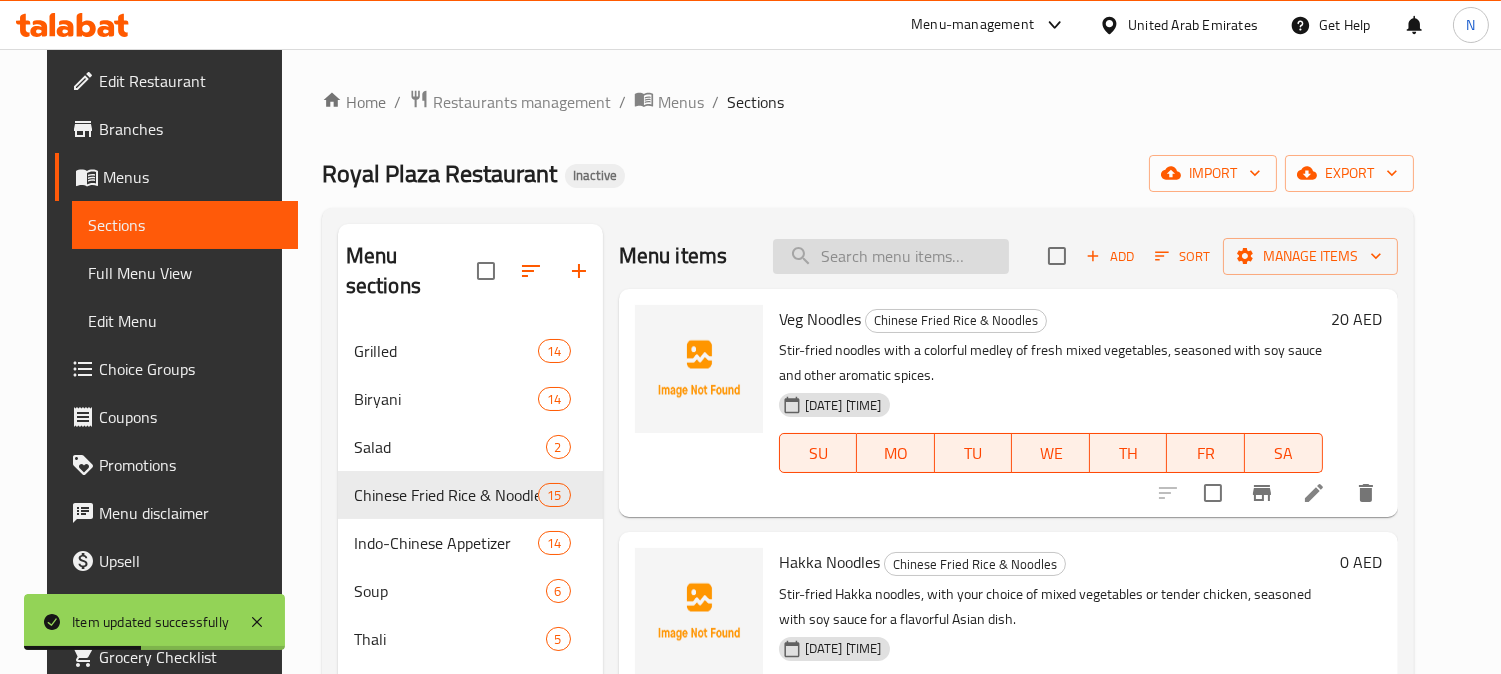paste on "Peper Chicken" 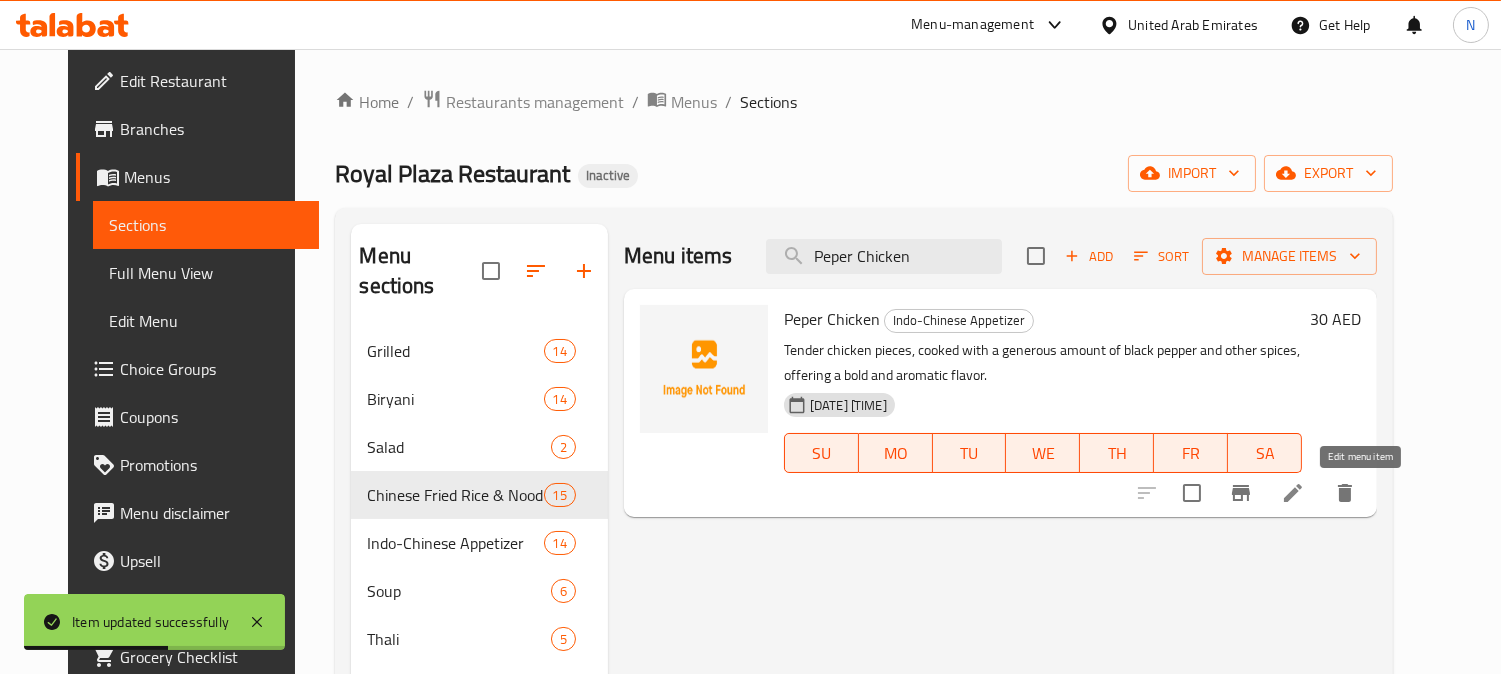 type on "Peper Chicken" 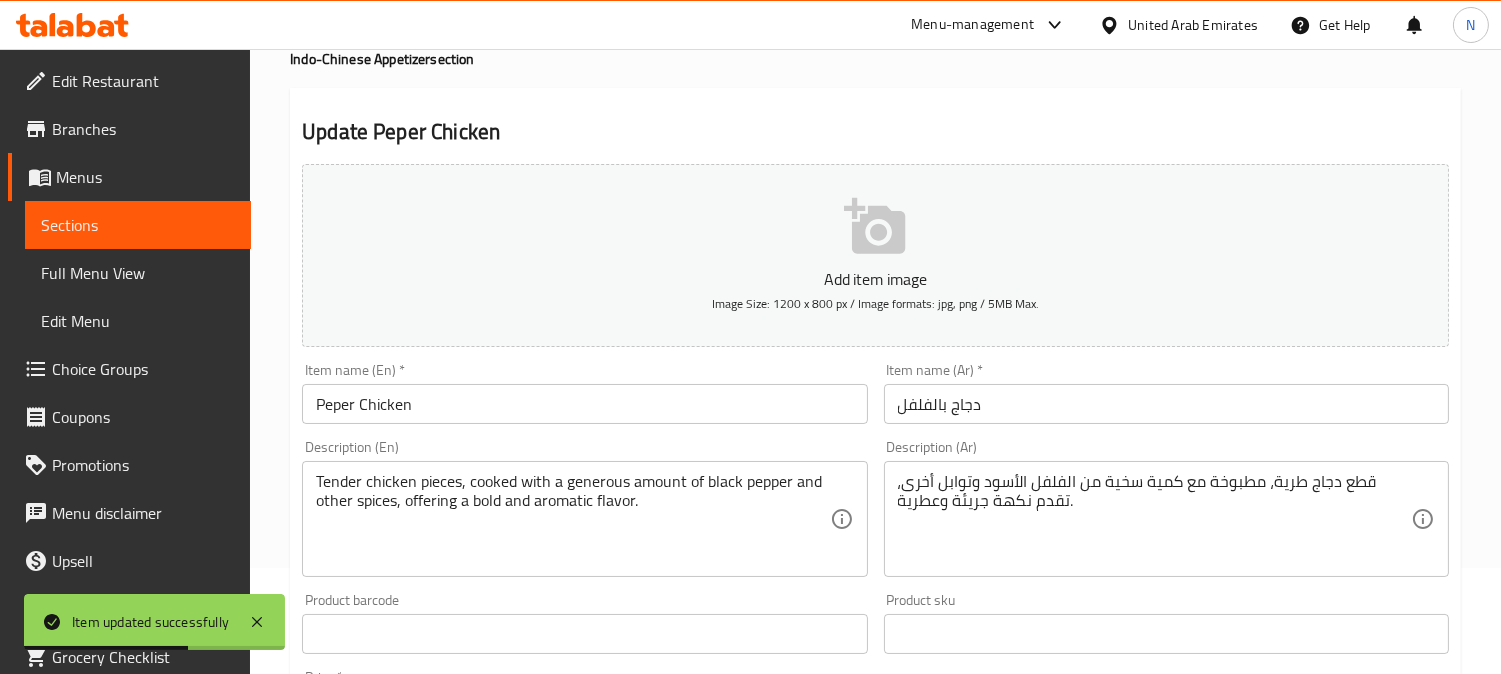 scroll, scrollTop: 111, scrollLeft: 0, axis: vertical 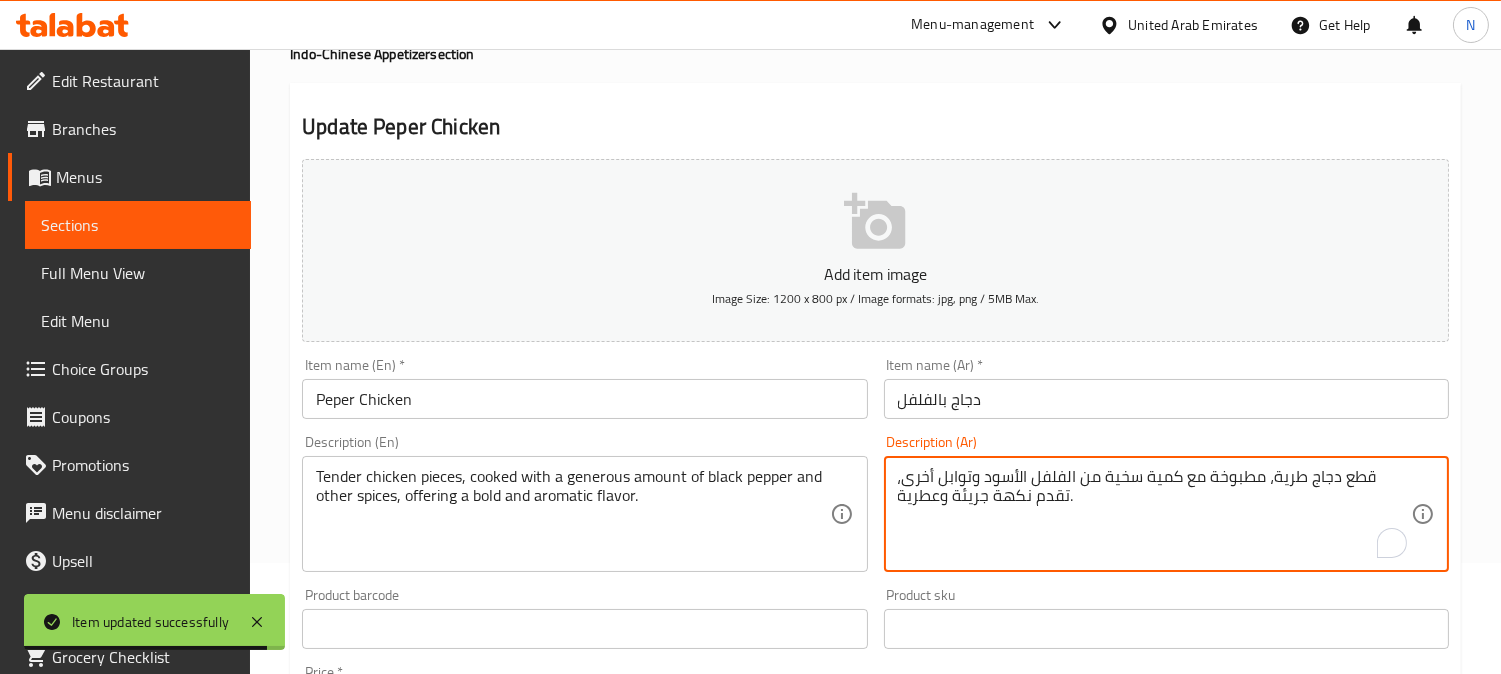 click on "قطع دجاج طرية، مطبوخة مع كمية سخية من الفلفل الأسود وتوابل أخرى، تقدم نكهة جريئة وعطرية." at bounding box center (1154, 514) 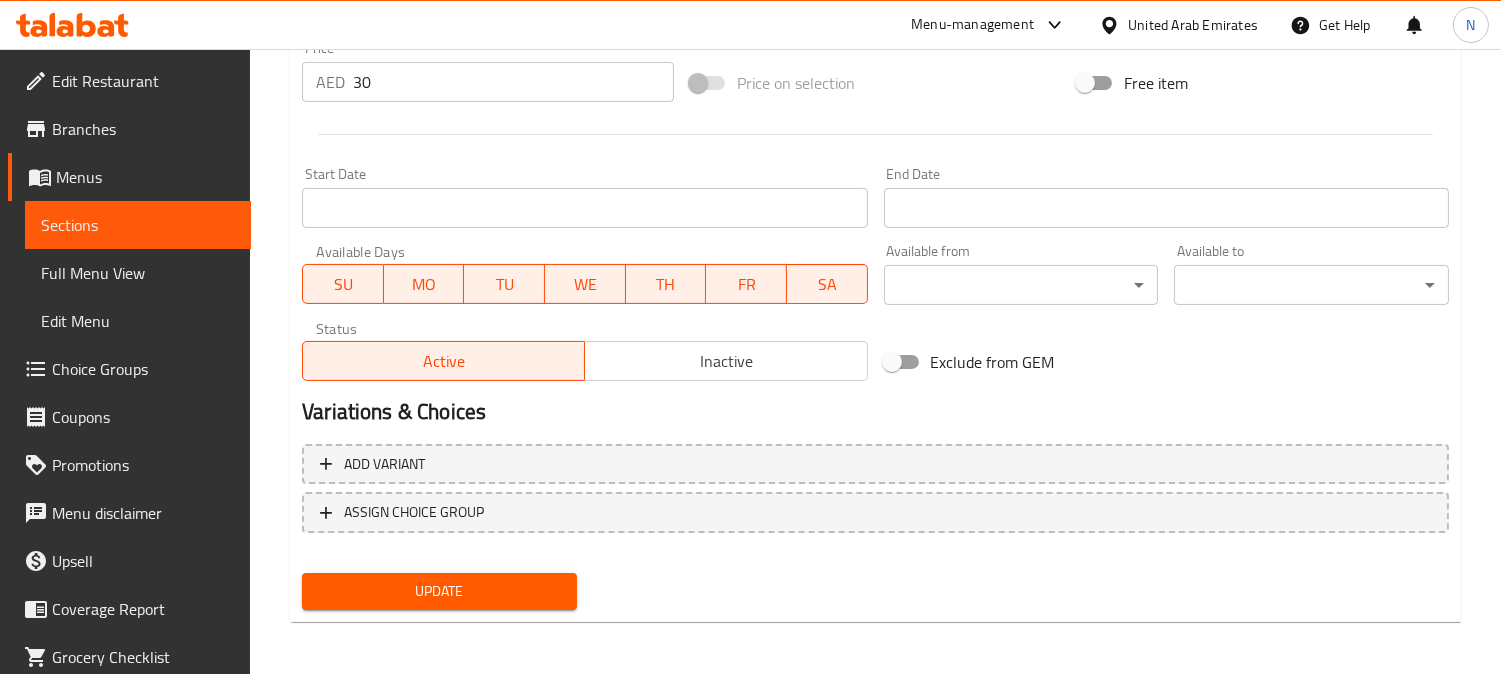 type on "قطع دجاج تندر، مطبوخة مع كمية سخية من الفلفل الأسود وتوابل أخرى، تقدم نكهة جريئة وعطرية." 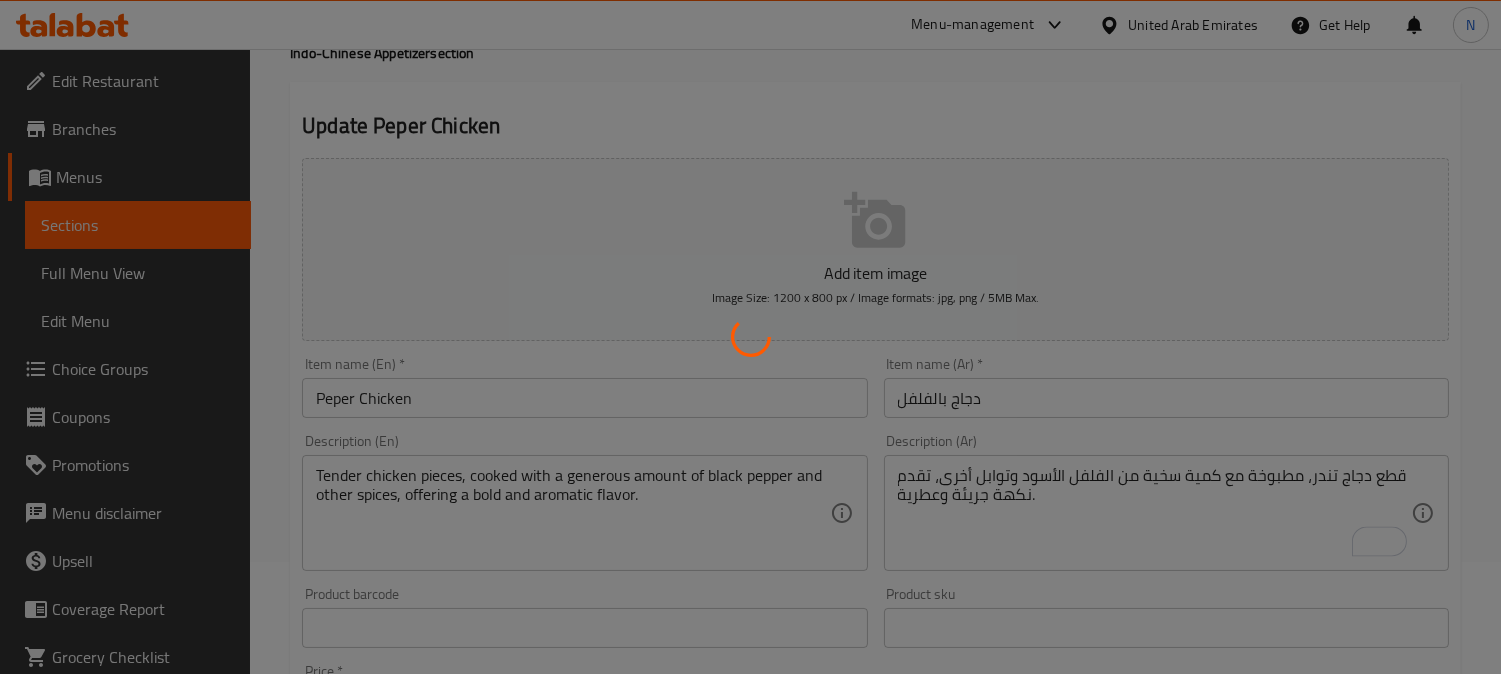 scroll, scrollTop: 0, scrollLeft: 0, axis: both 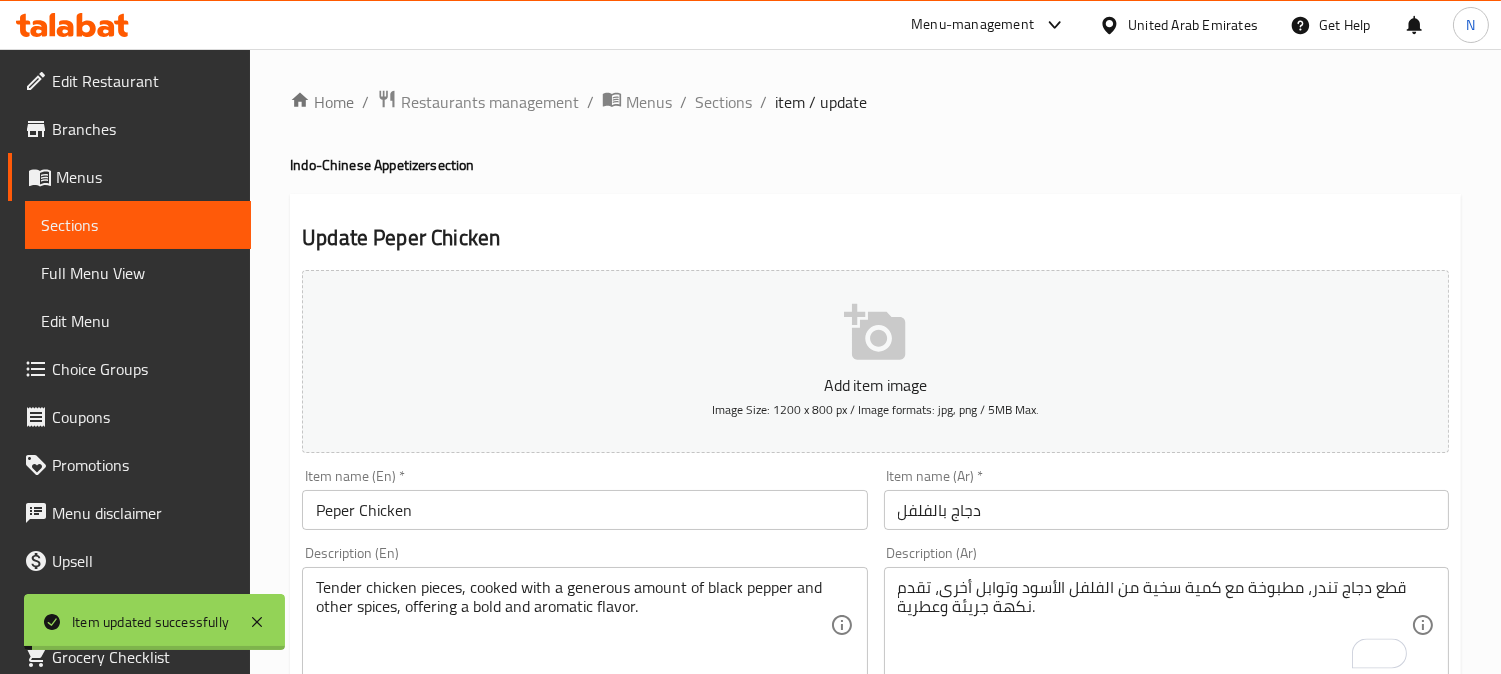drag, startPoint x: 737, startPoint y: 104, endPoint x: 610, endPoint y: 4, distance: 161.64467 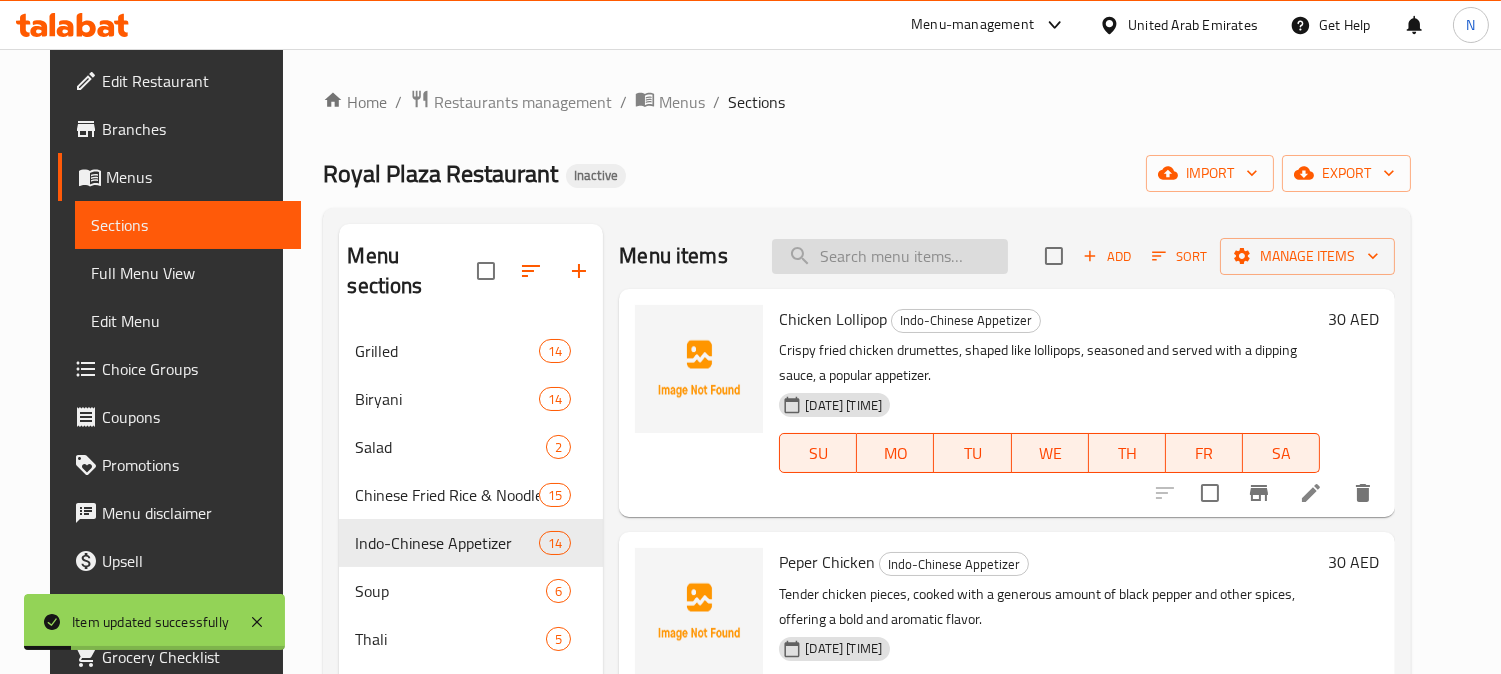click at bounding box center (890, 256) 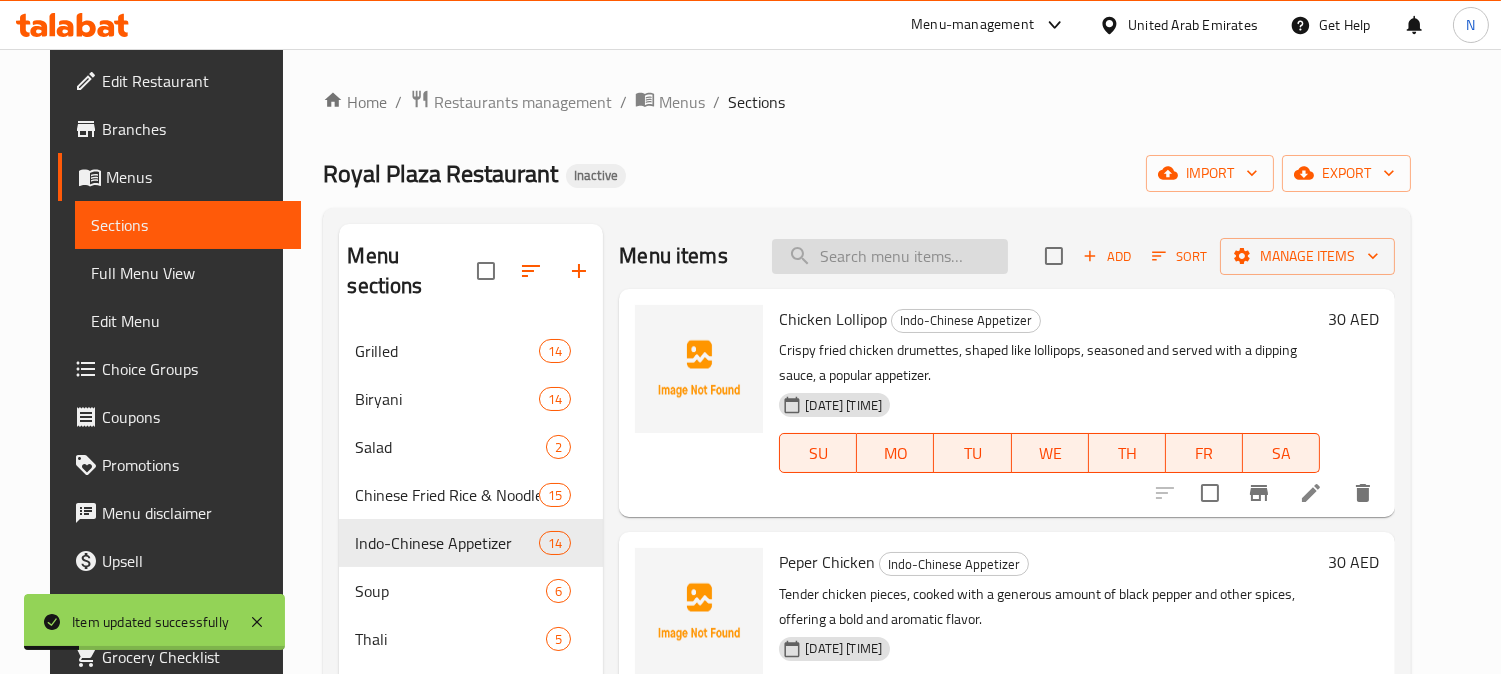 paste on "Clear Soup" 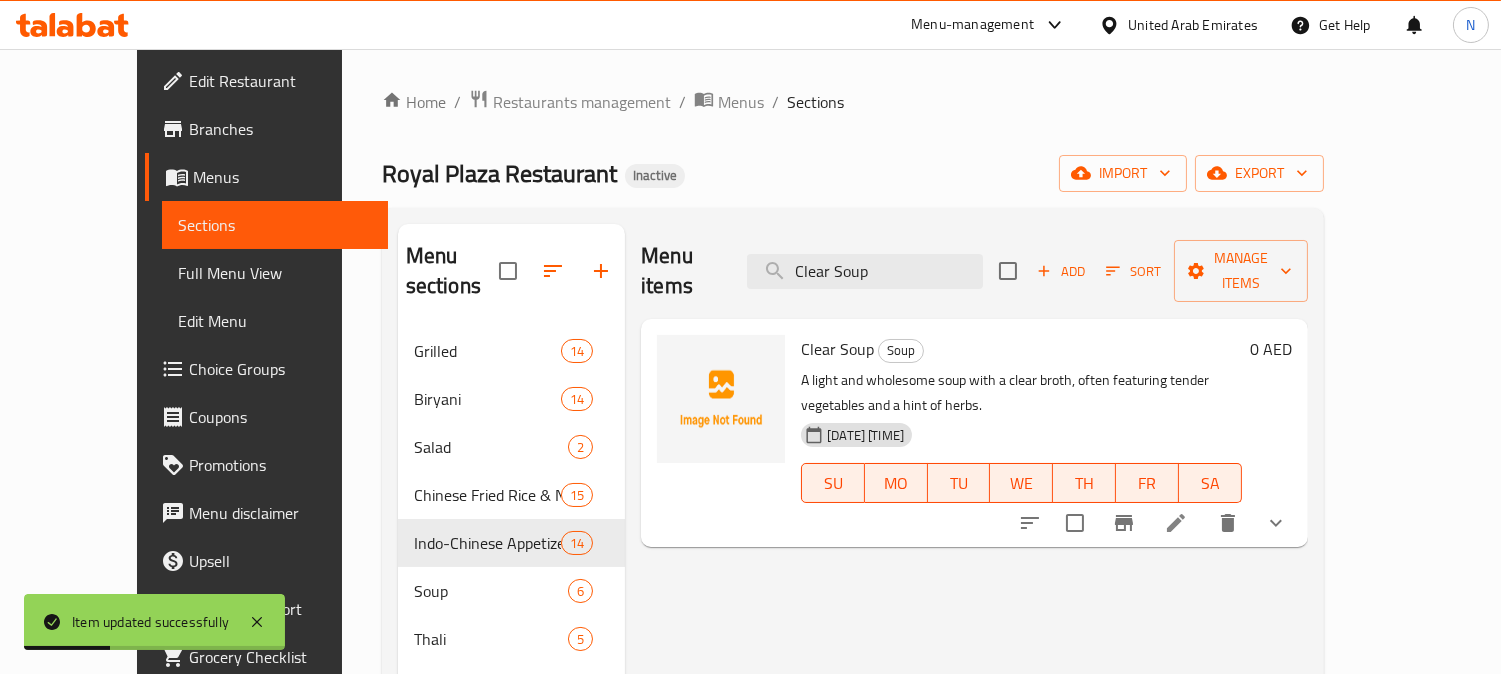 type on "Clear Soup" 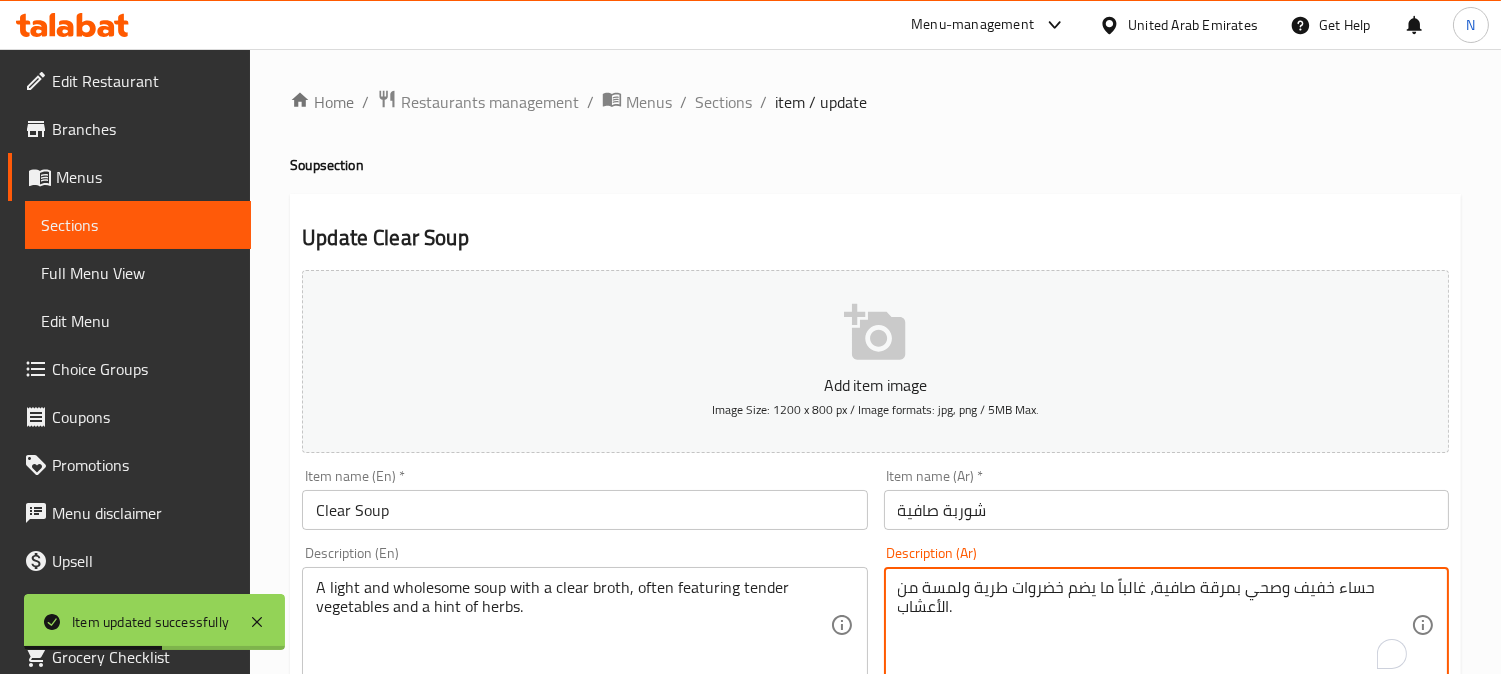 click on "حساء خفيف وصحي بمرقة صافية، غالباً ما يضم خضروات طرية ولمسة من الأعشاب." at bounding box center [1154, 625] 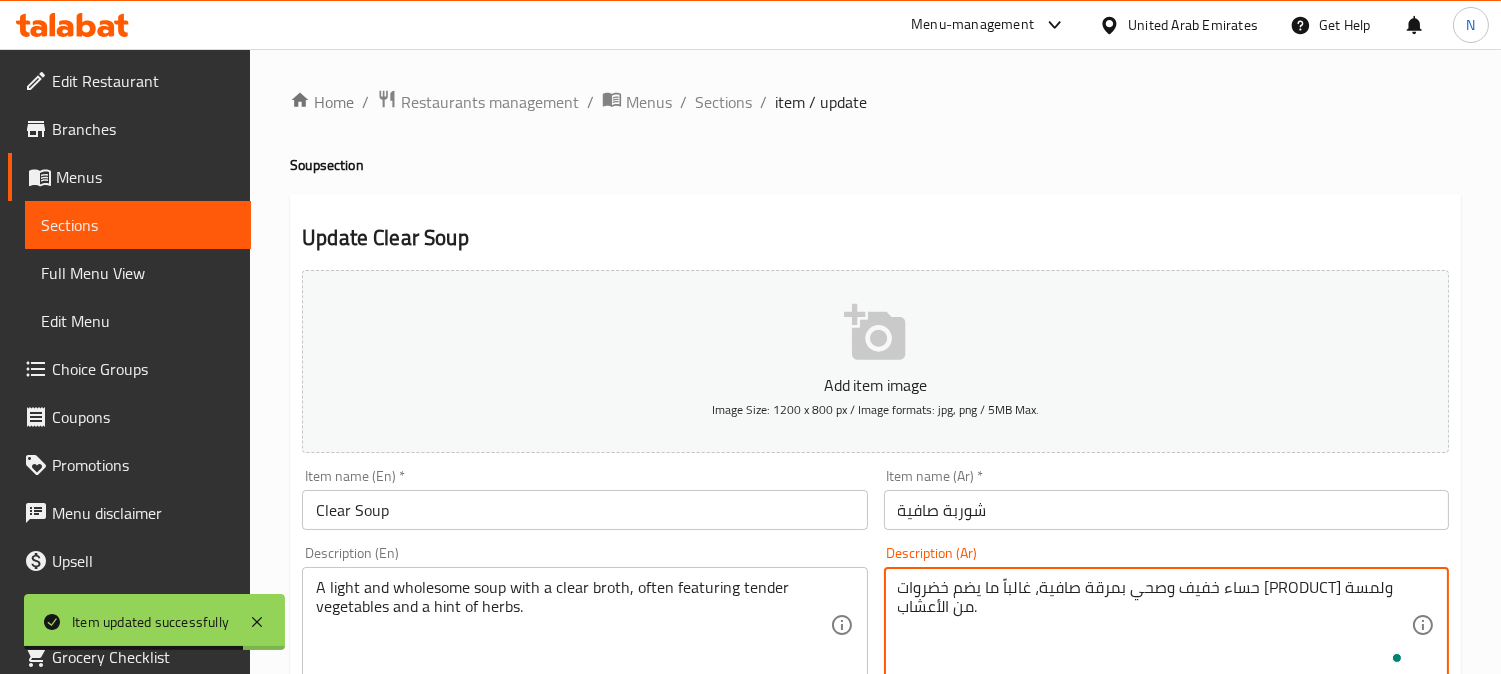 type on "حساء خفيف وصحي بمرقة صافية، غالباً ما يضم خضروات تندر ولمسة من الأعشاب." 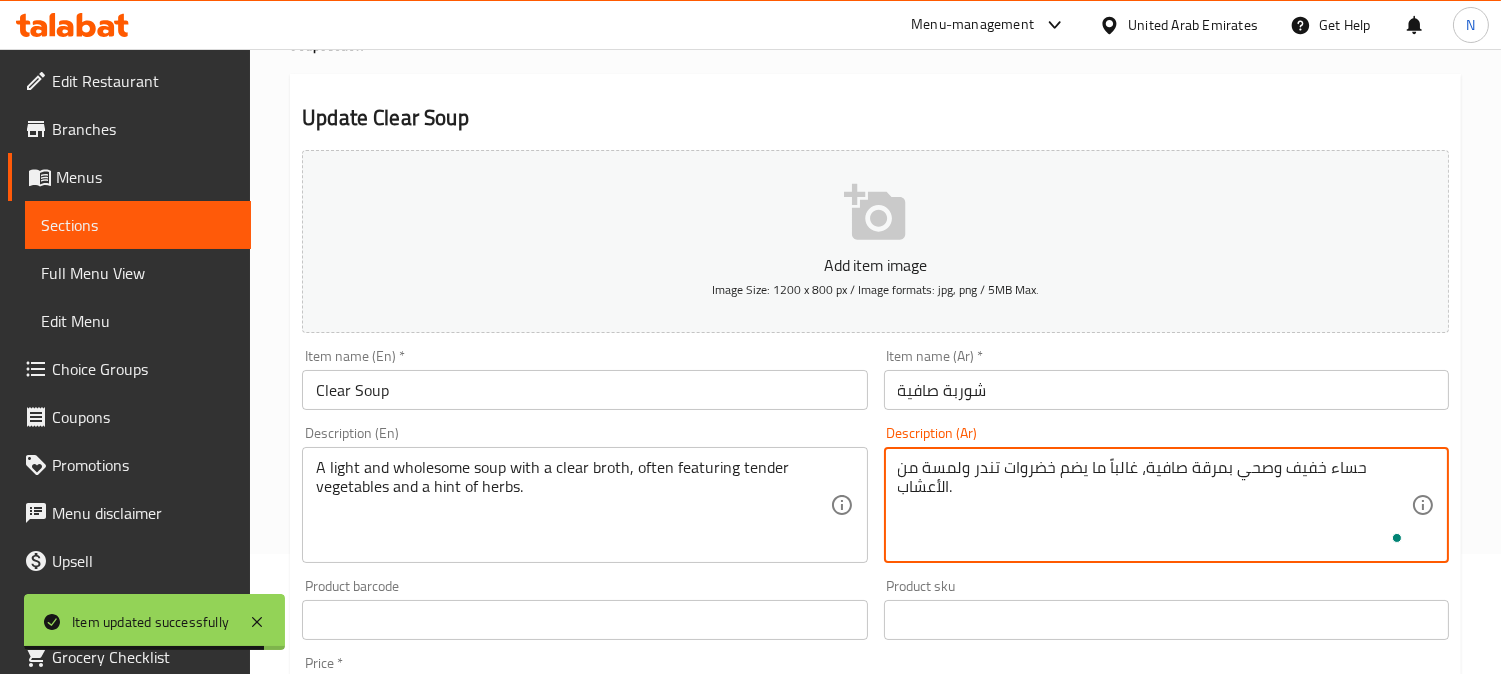 scroll, scrollTop: 783, scrollLeft: 0, axis: vertical 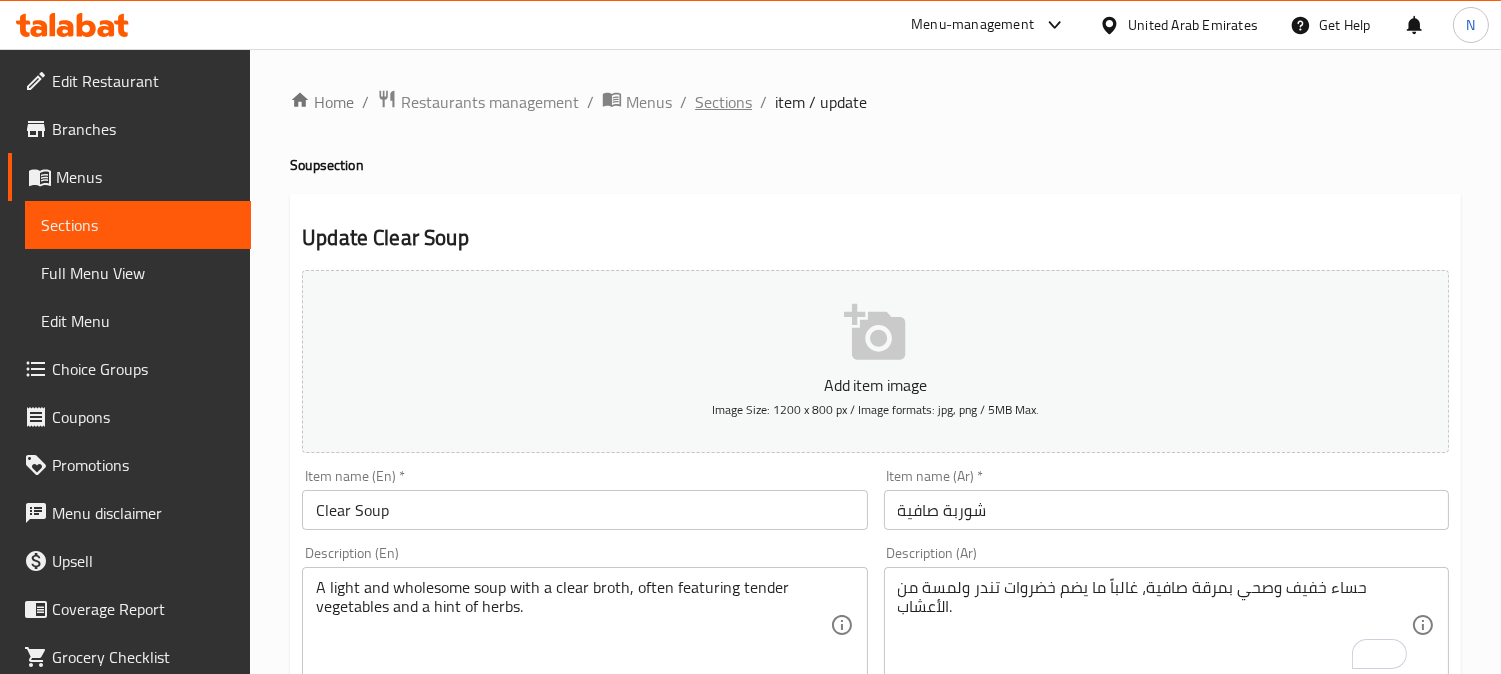 click on "Sections" at bounding box center (723, 102) 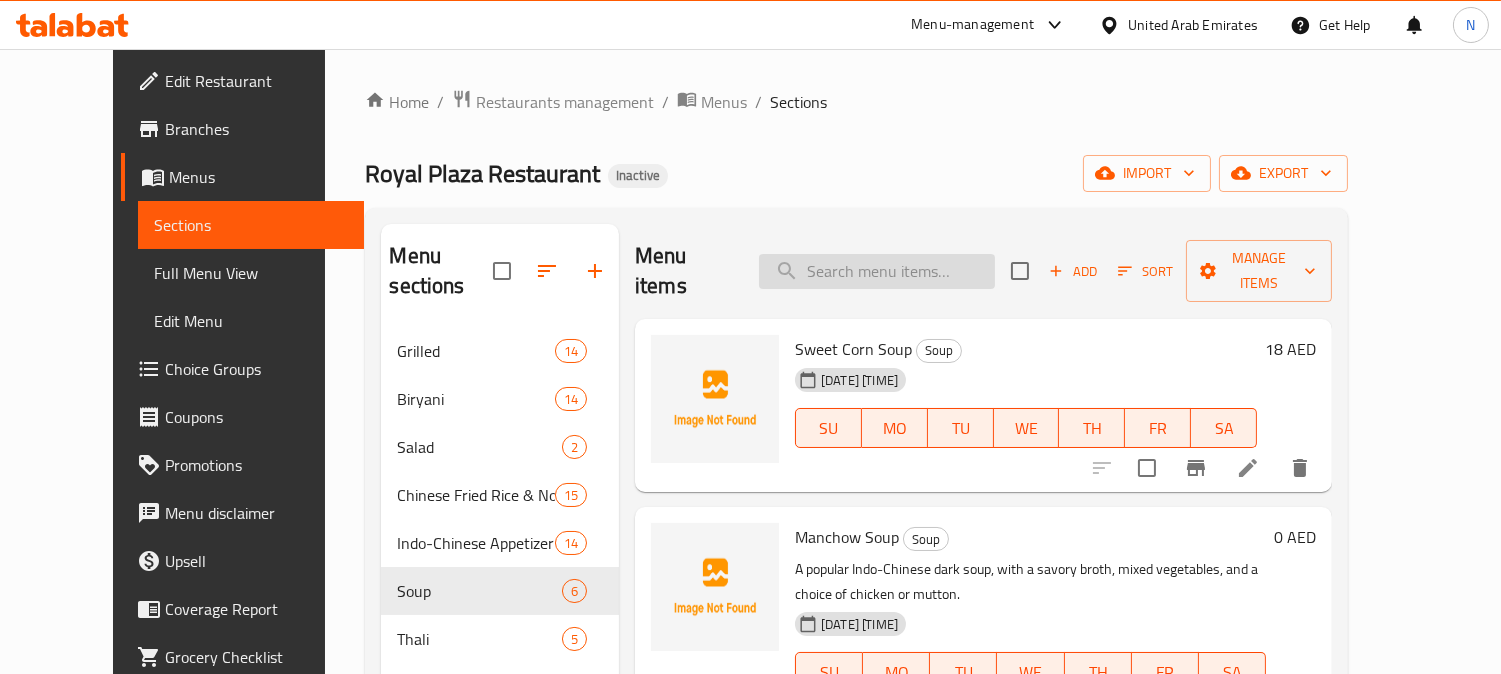 drag, startPoint x: 868, startPoint y: 237, endPoint x: 845, endPoint y: 260, distance: 32.526913 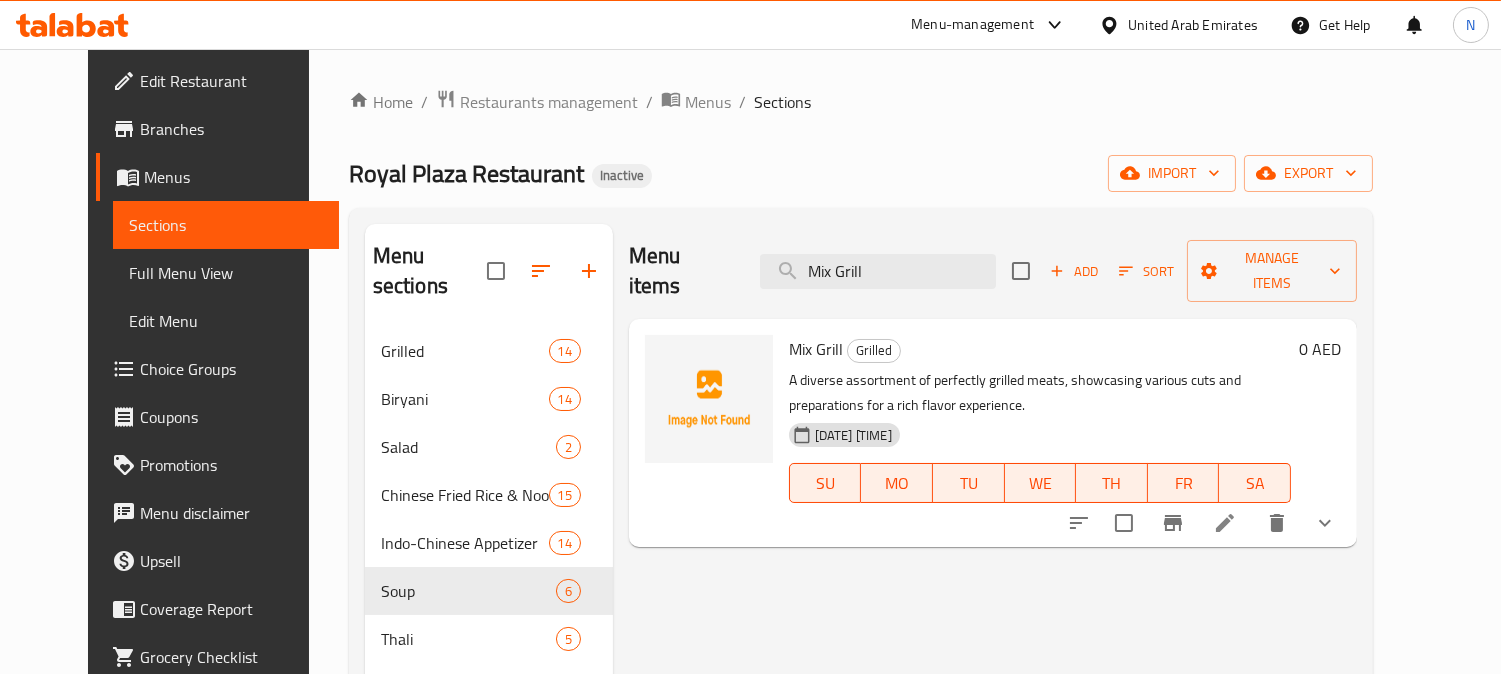 type on "Mix Grill" 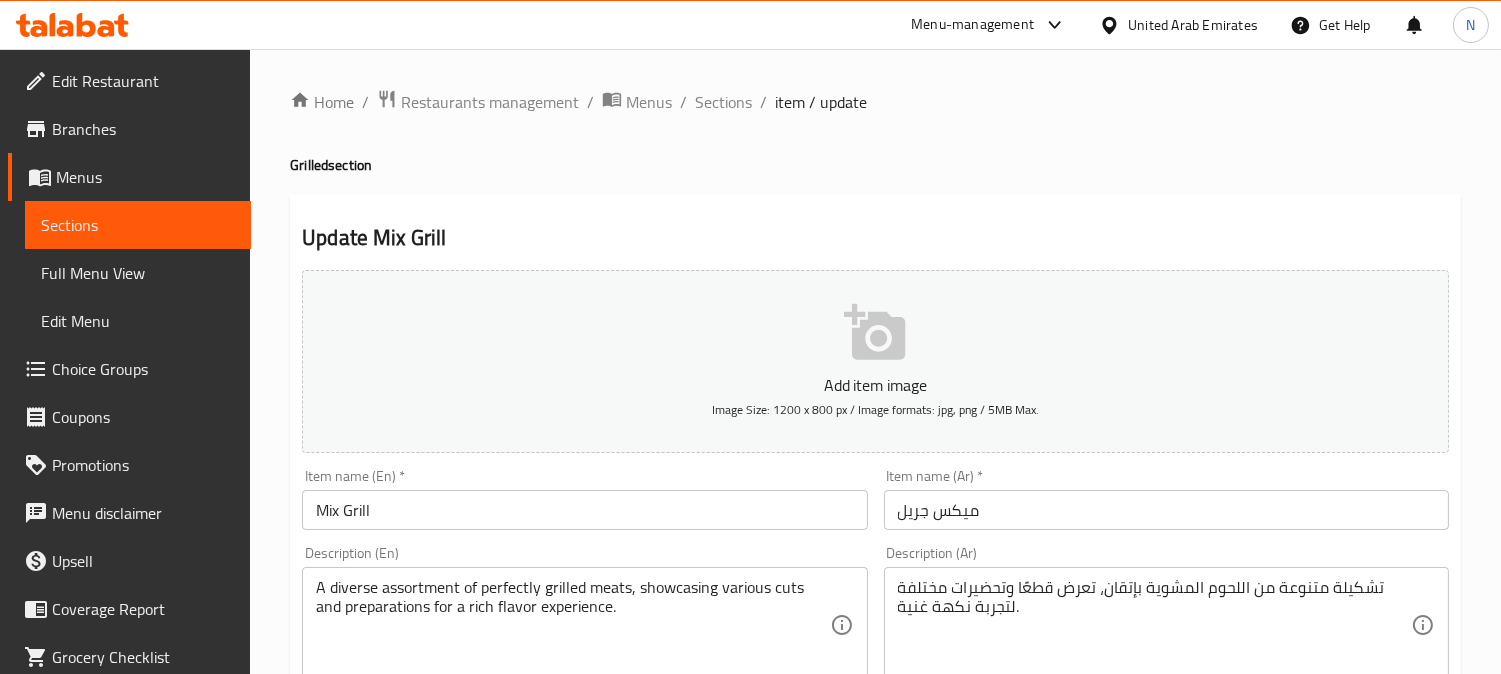 scroll, scrollTop: 783, scrollLeft: 0, axis: vertical 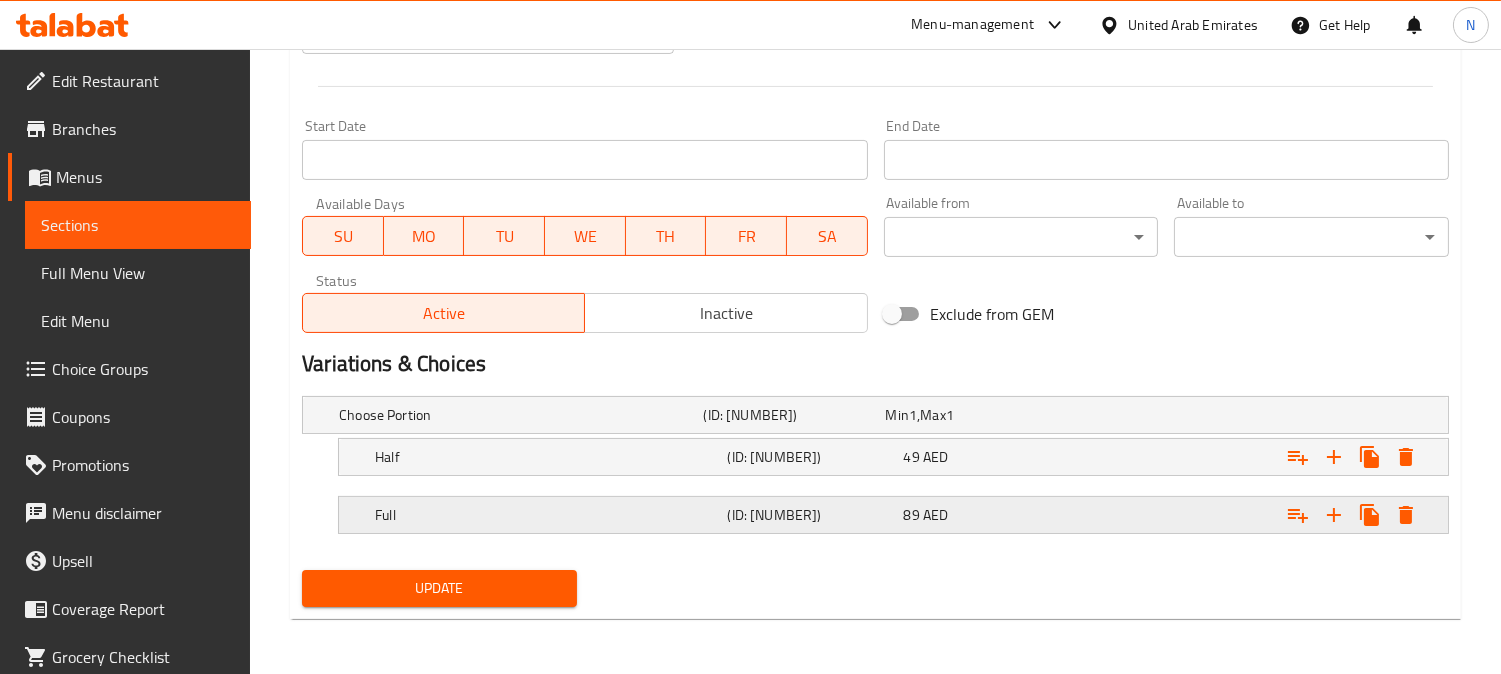 click on "(ID: [NUMBER])" at bounding box center (790, 415) 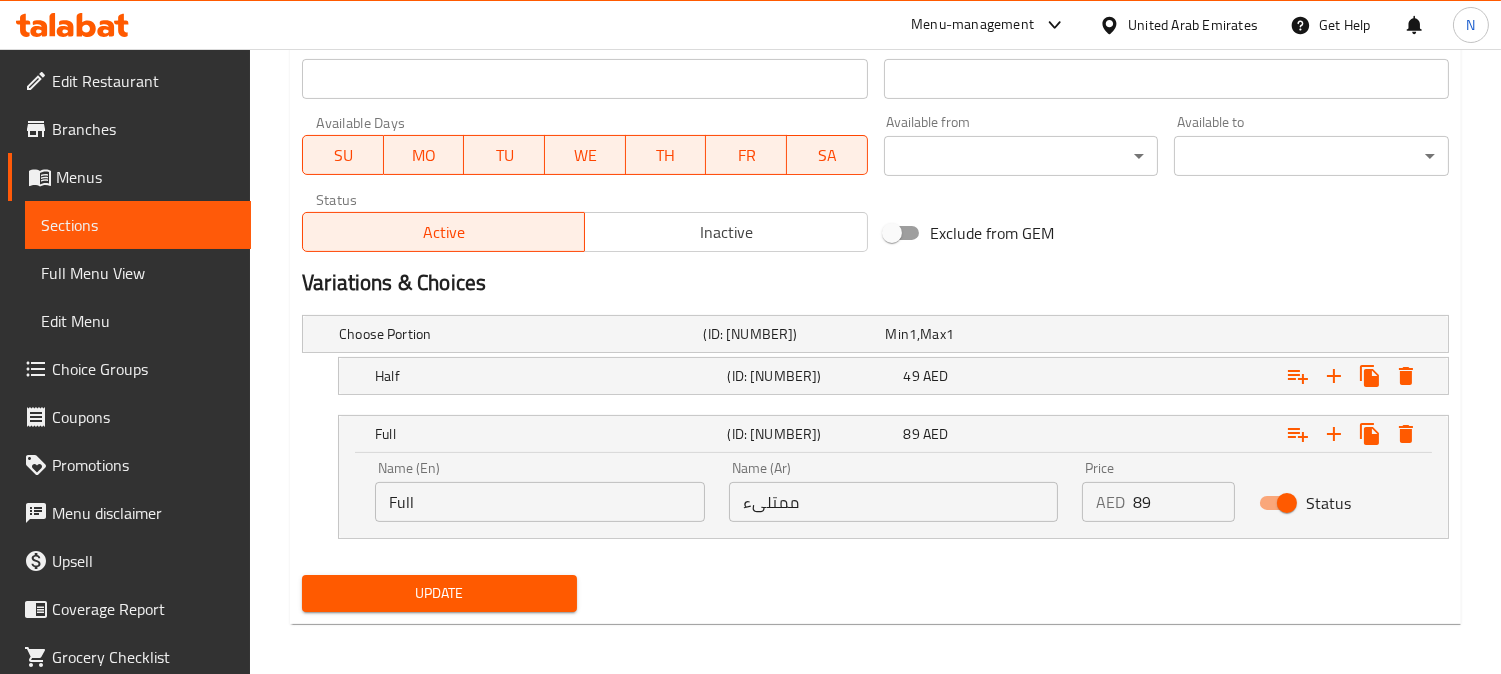 scroll, scrollTop: 870, scrollLeft: 0, axis: vertical 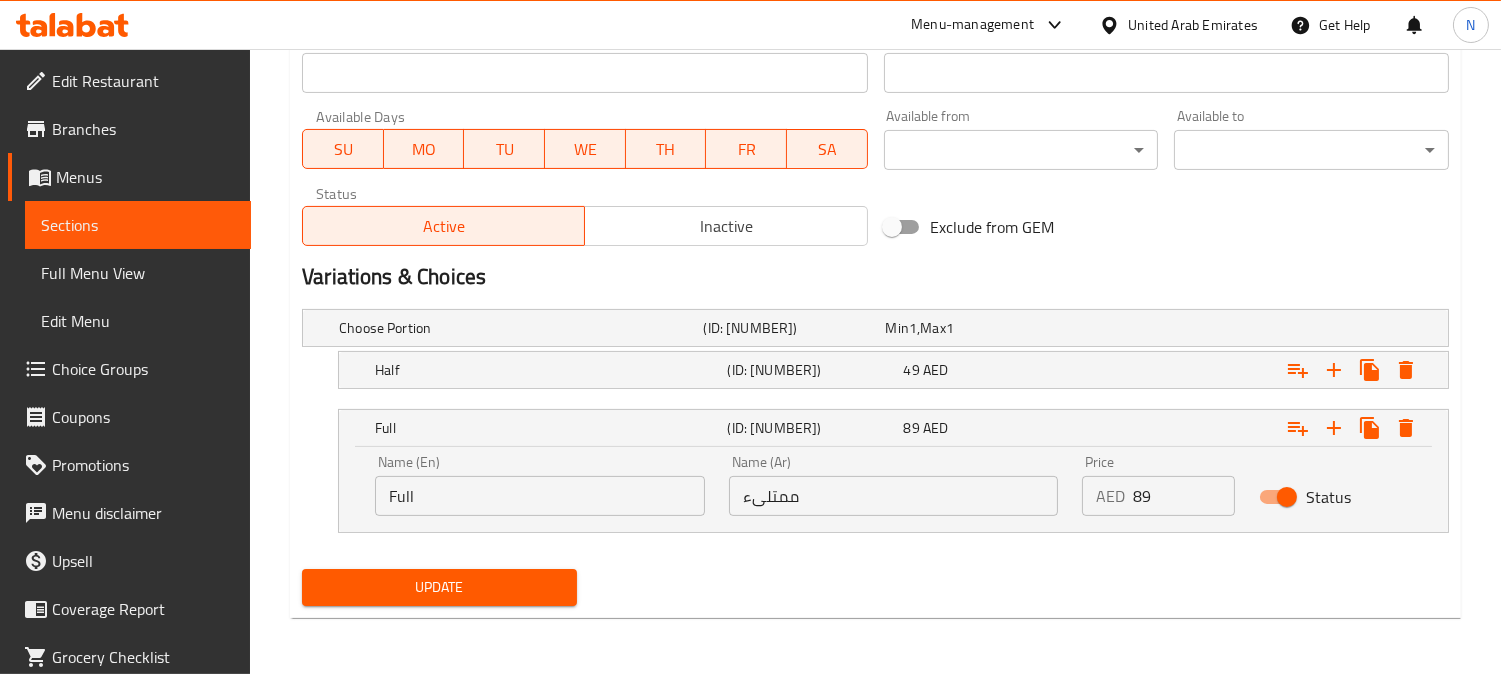 click on "ممتلىء" at bounding box center (894, 496) 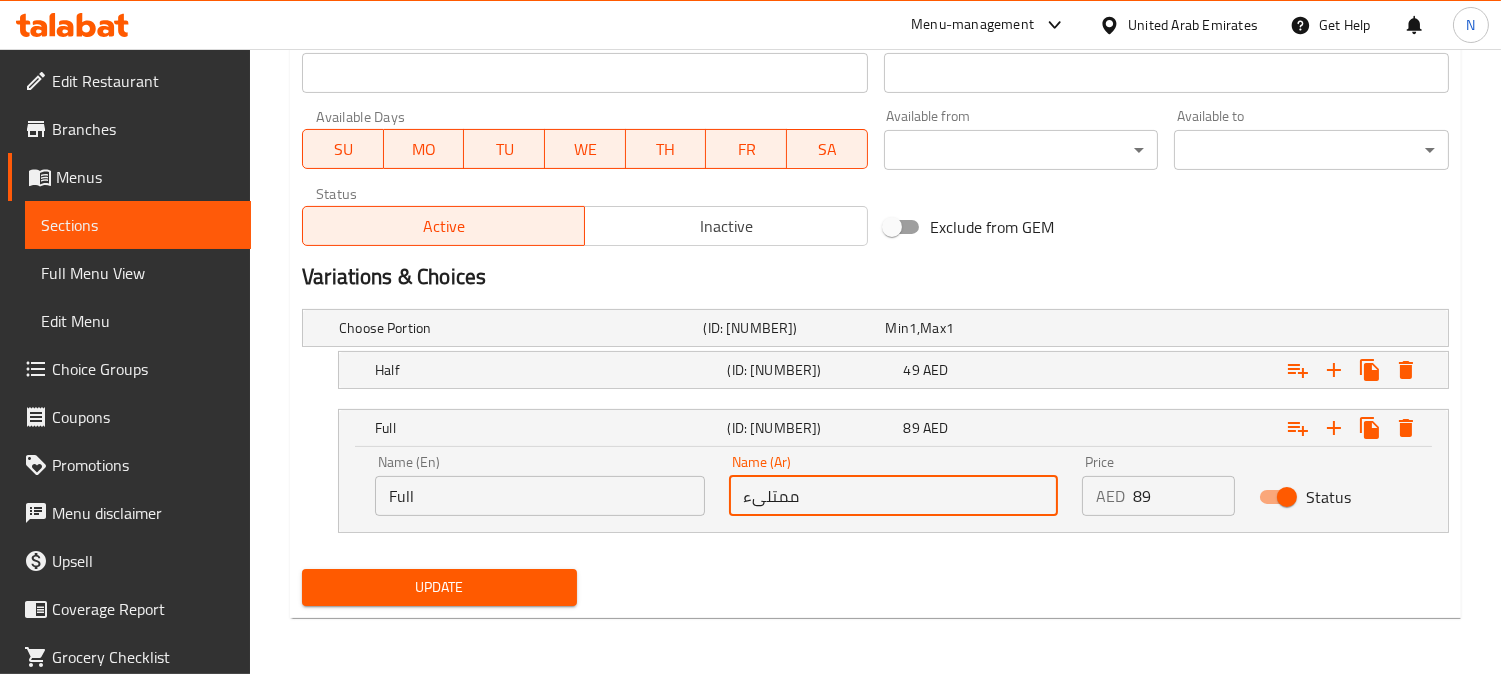 click on "ممتلىء" at bounding box center (894, 496) 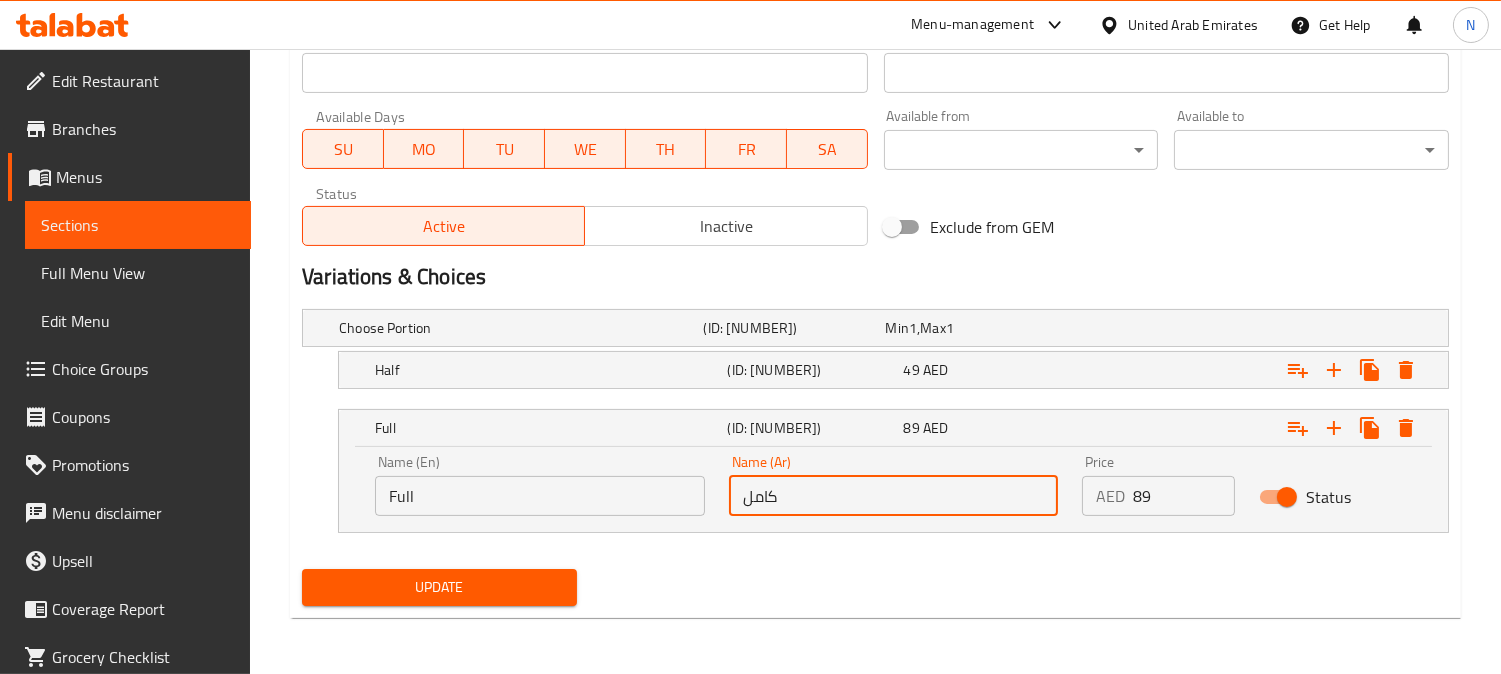 type on "كامل" 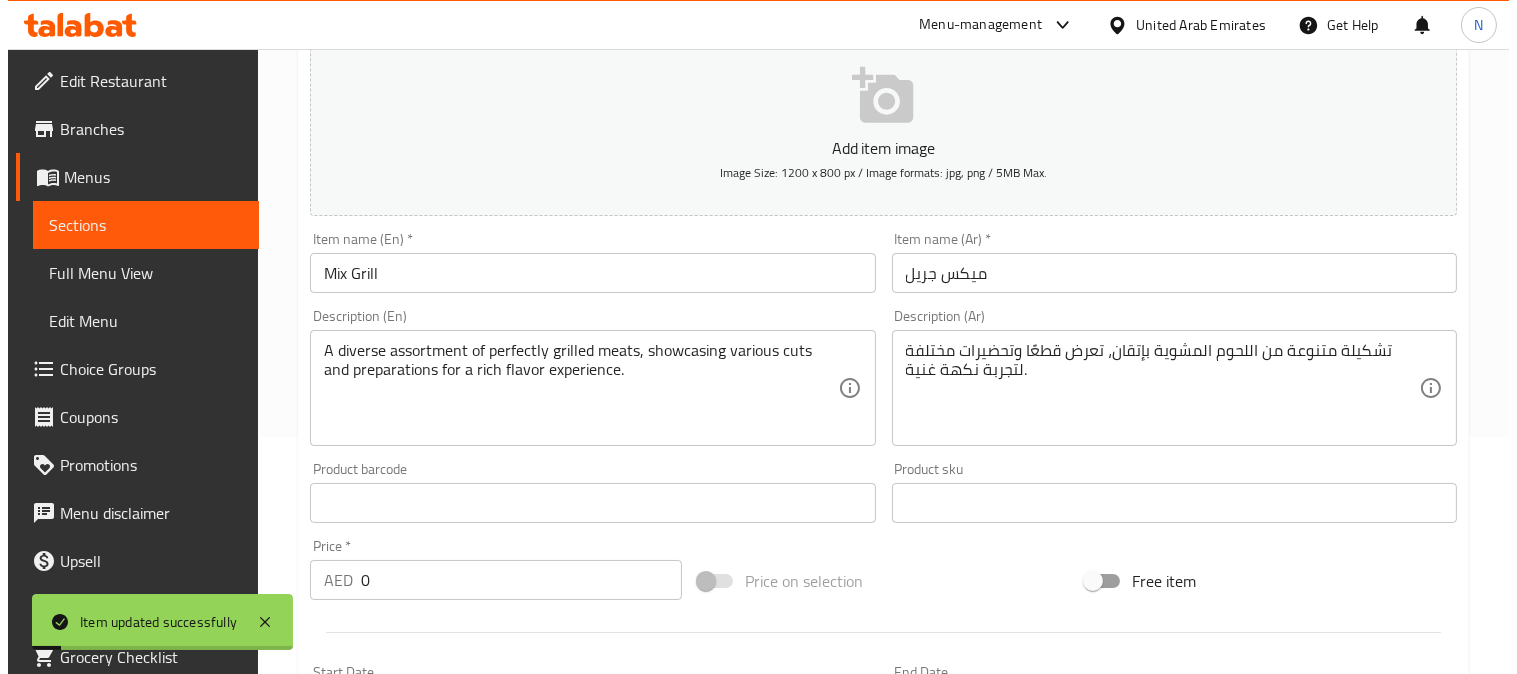 scroll, scrollTop: 0, scrollLeft: 0, axis: both 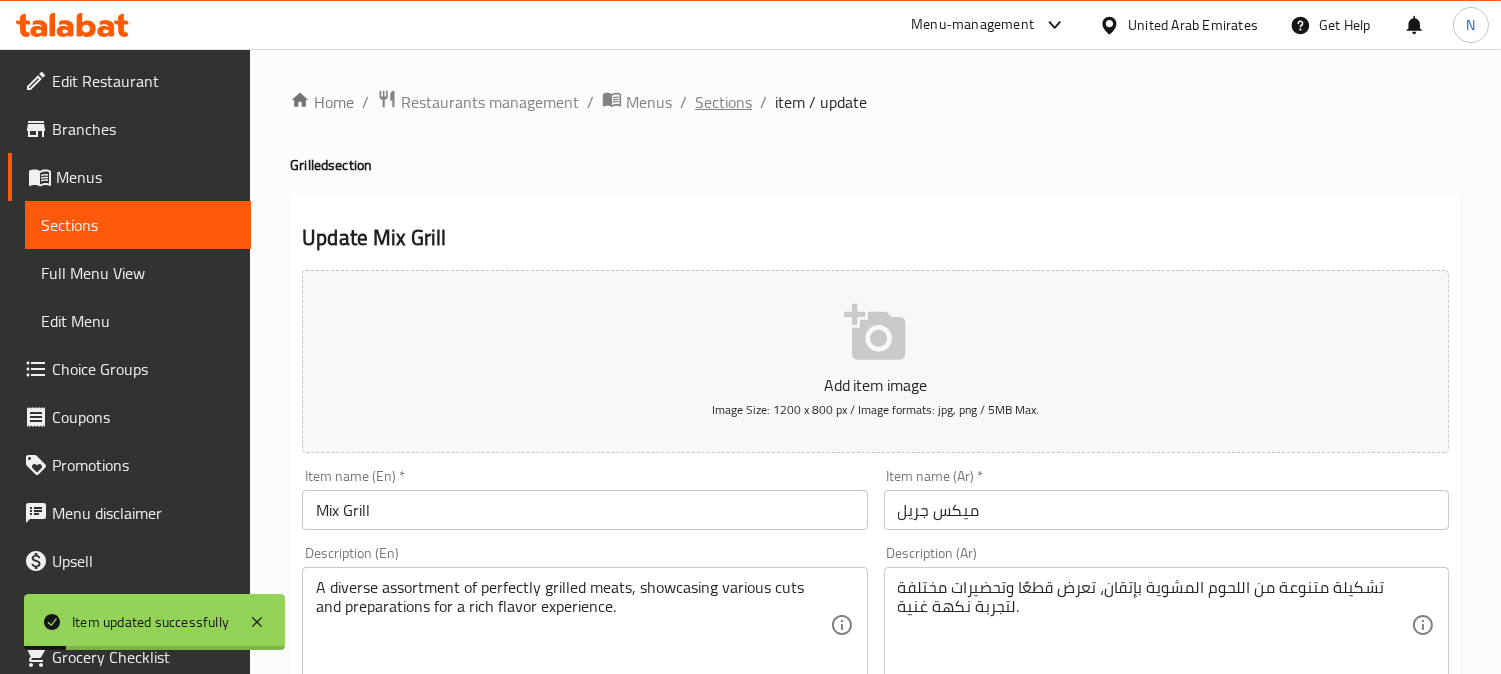click on "Sections" at bounding box center [723, 102] 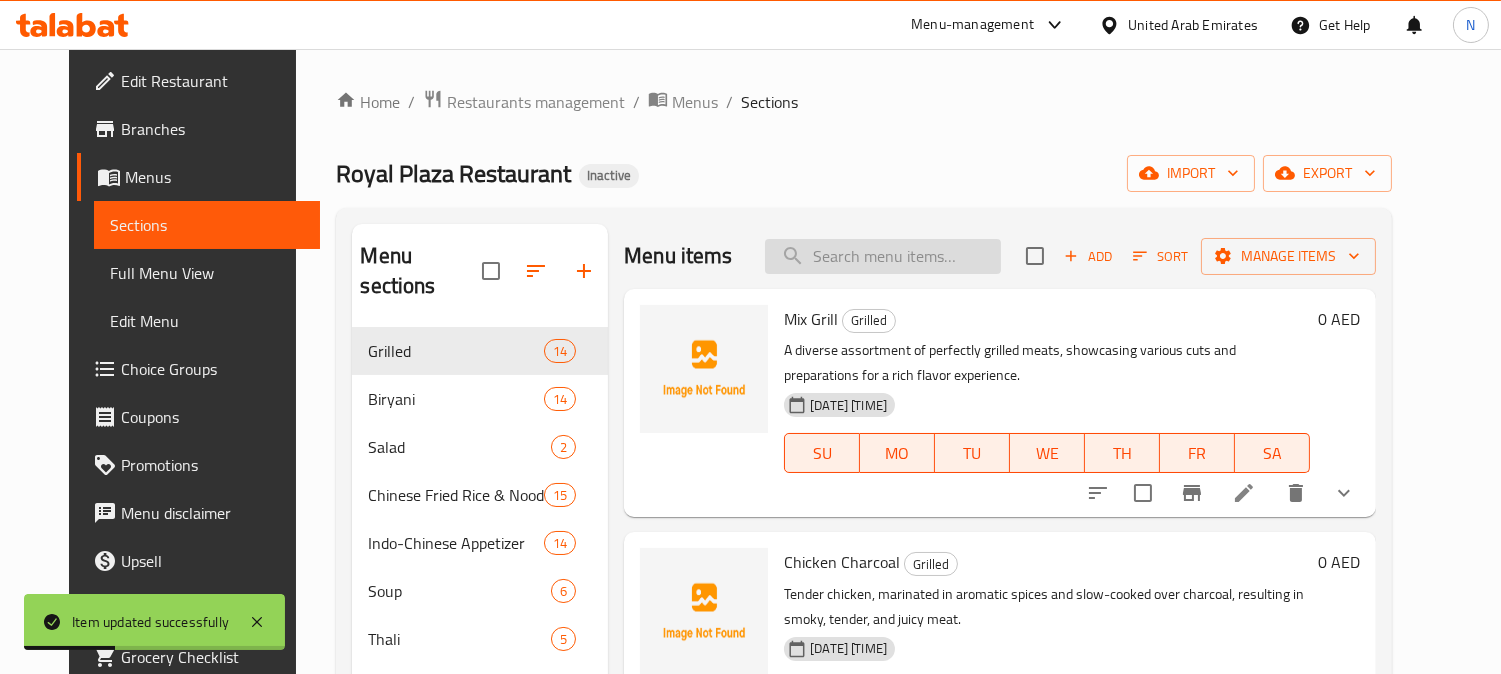 paste on "Chicken Charcoal" 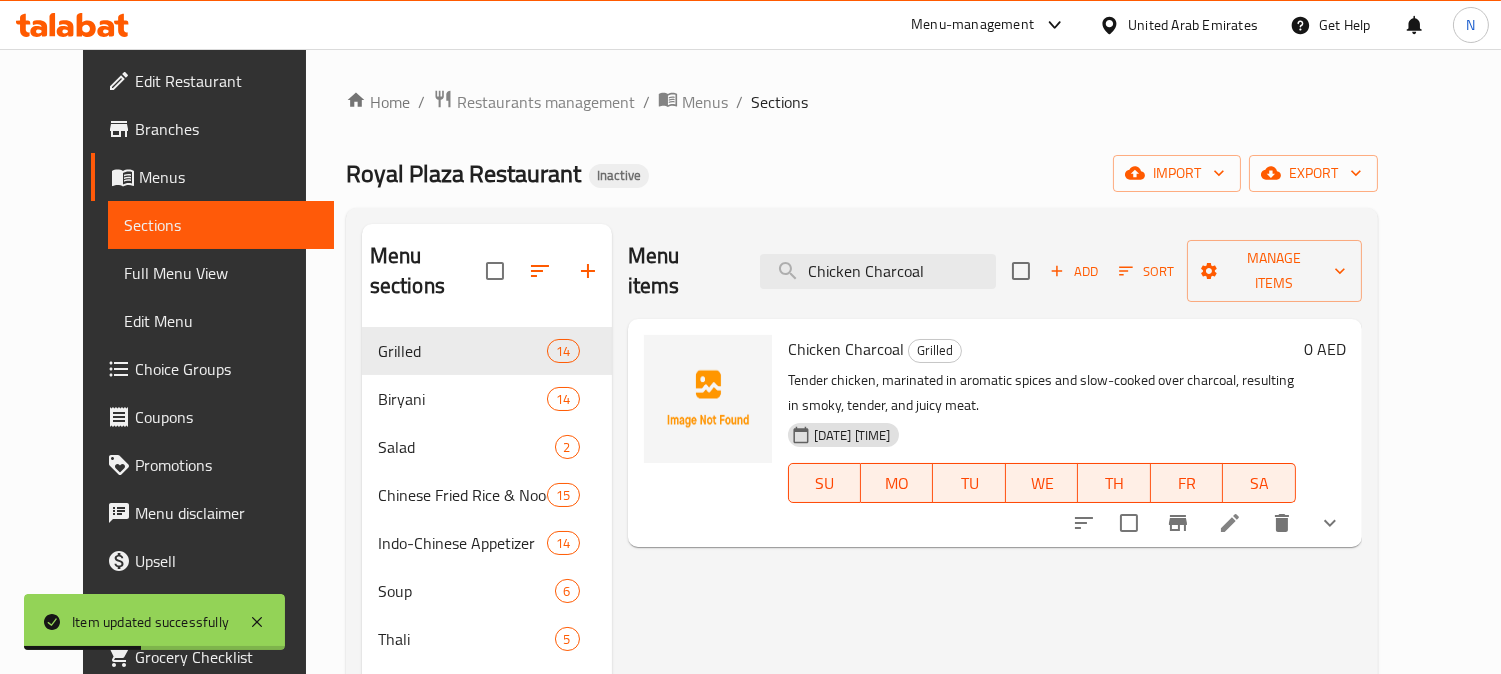 type on "Chicken Charcoal" 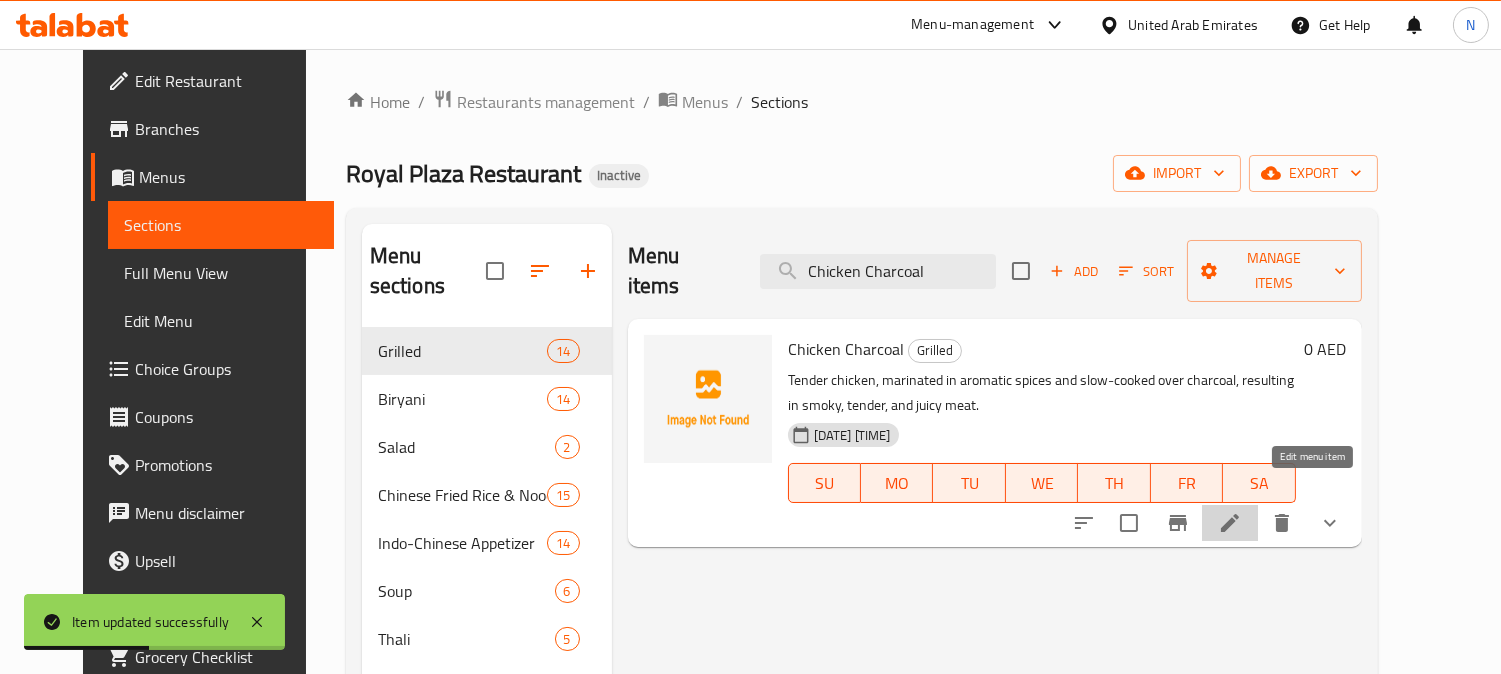 click 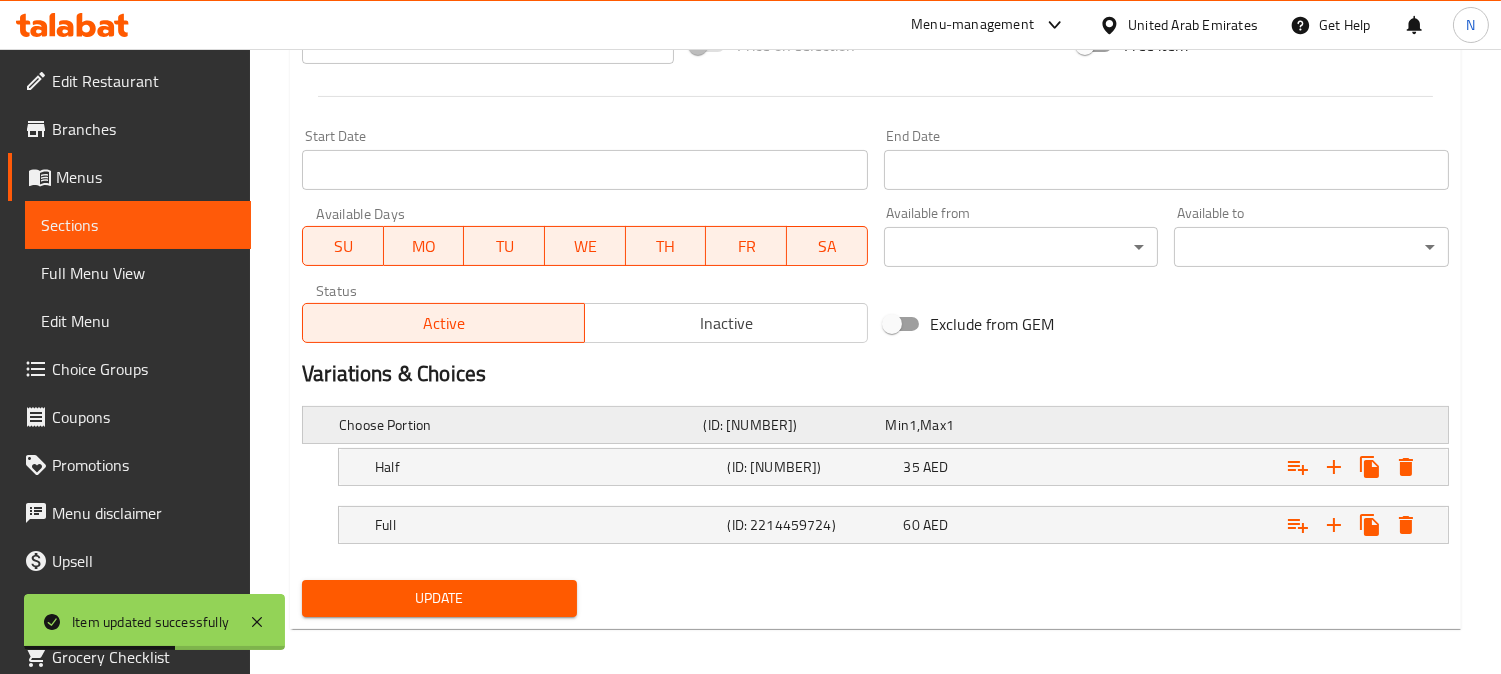 scroll, scrollTop: 777, scrollLeft: 0, axis: vertical 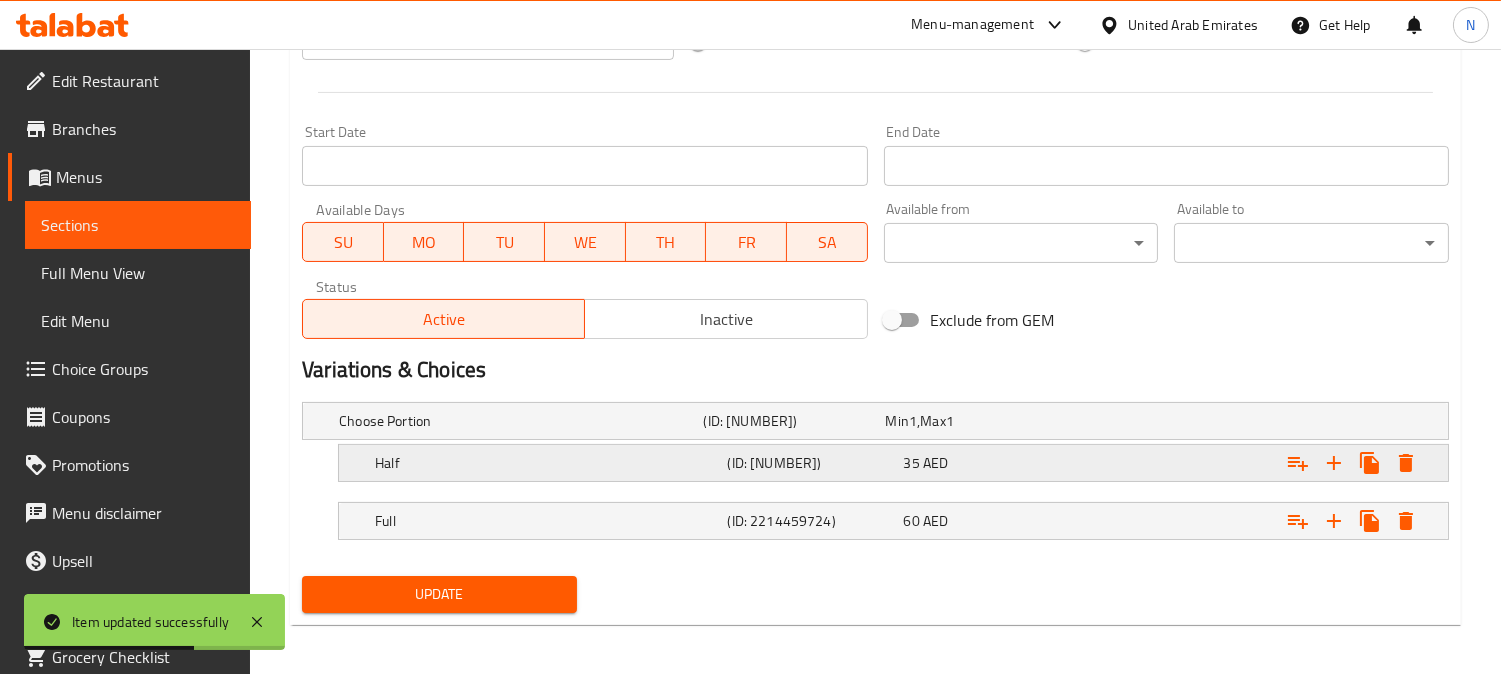 click on "35   AED" at bounding box center [973, 421] 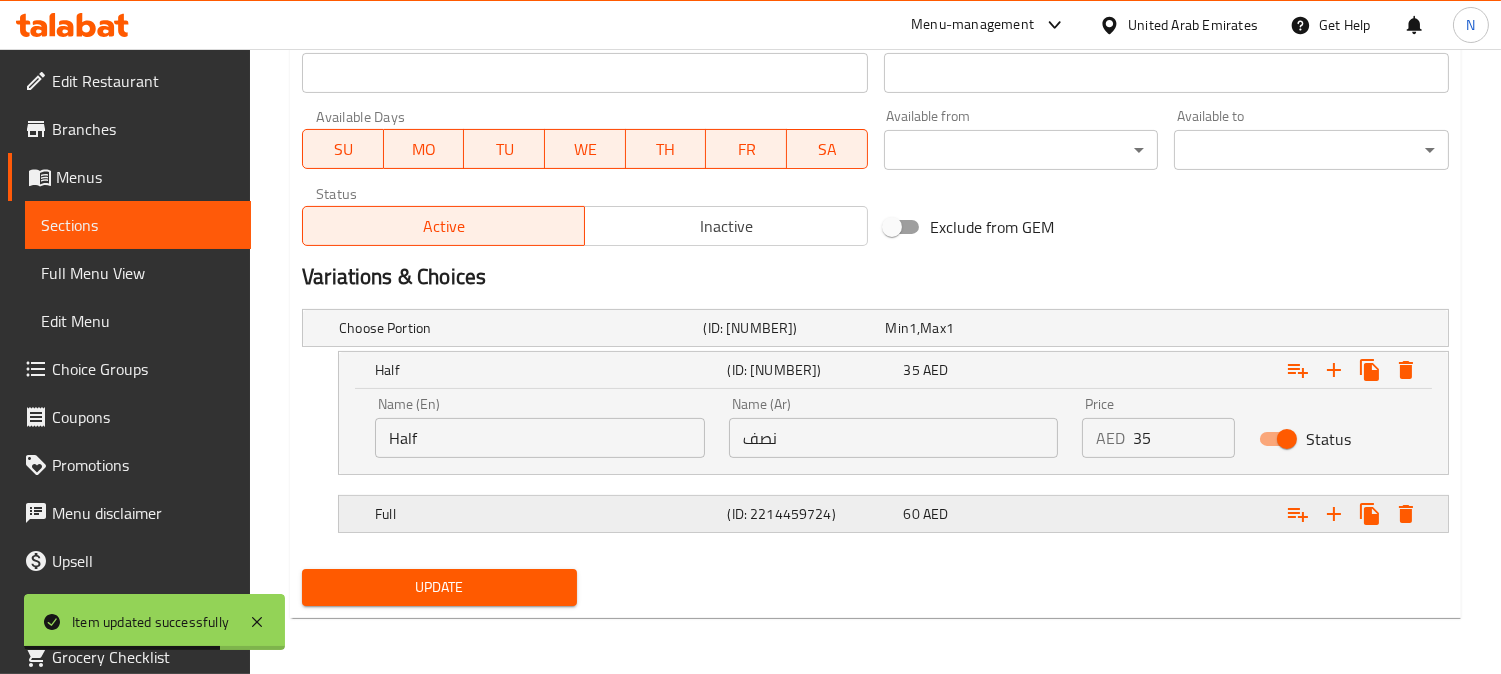 click on "60   AED" at bounding box center (973, 328) 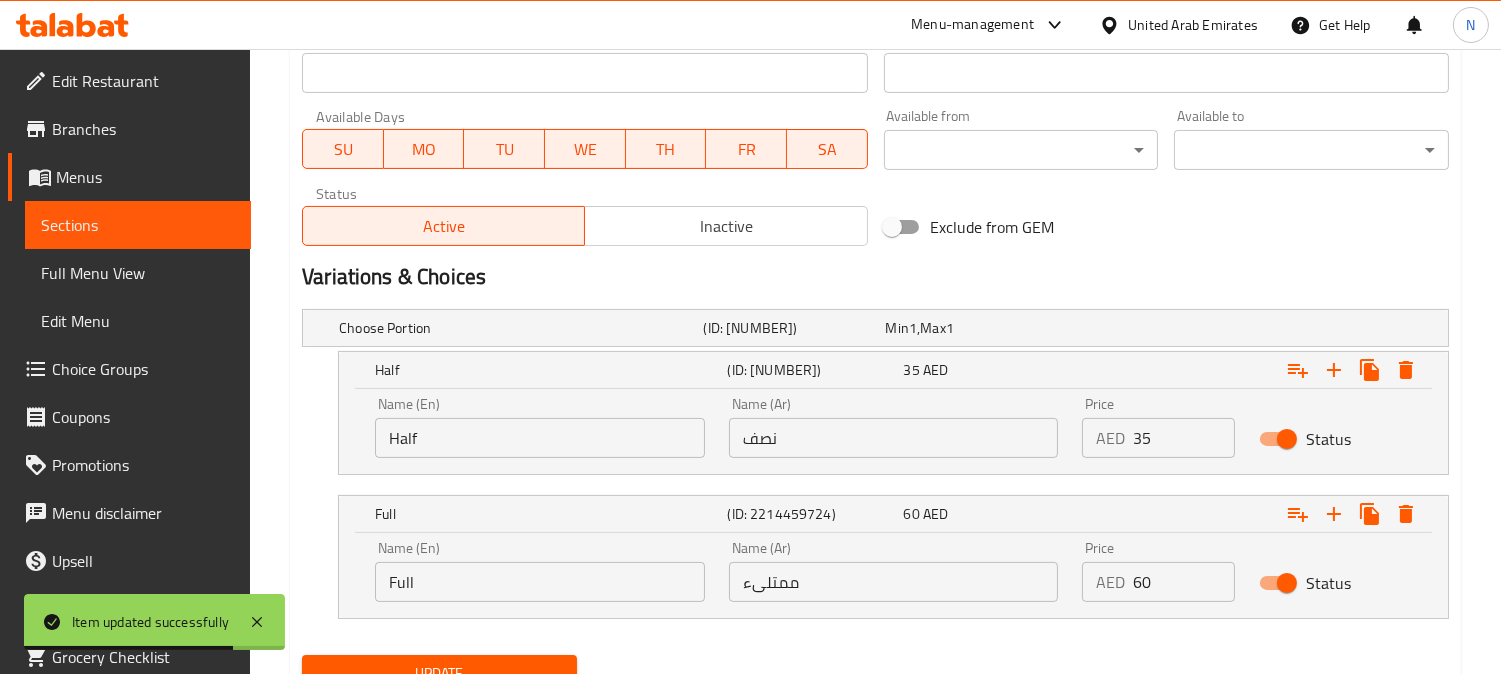 scroll, scrollTop: 955, scrollLeft: 0, axis: vertical 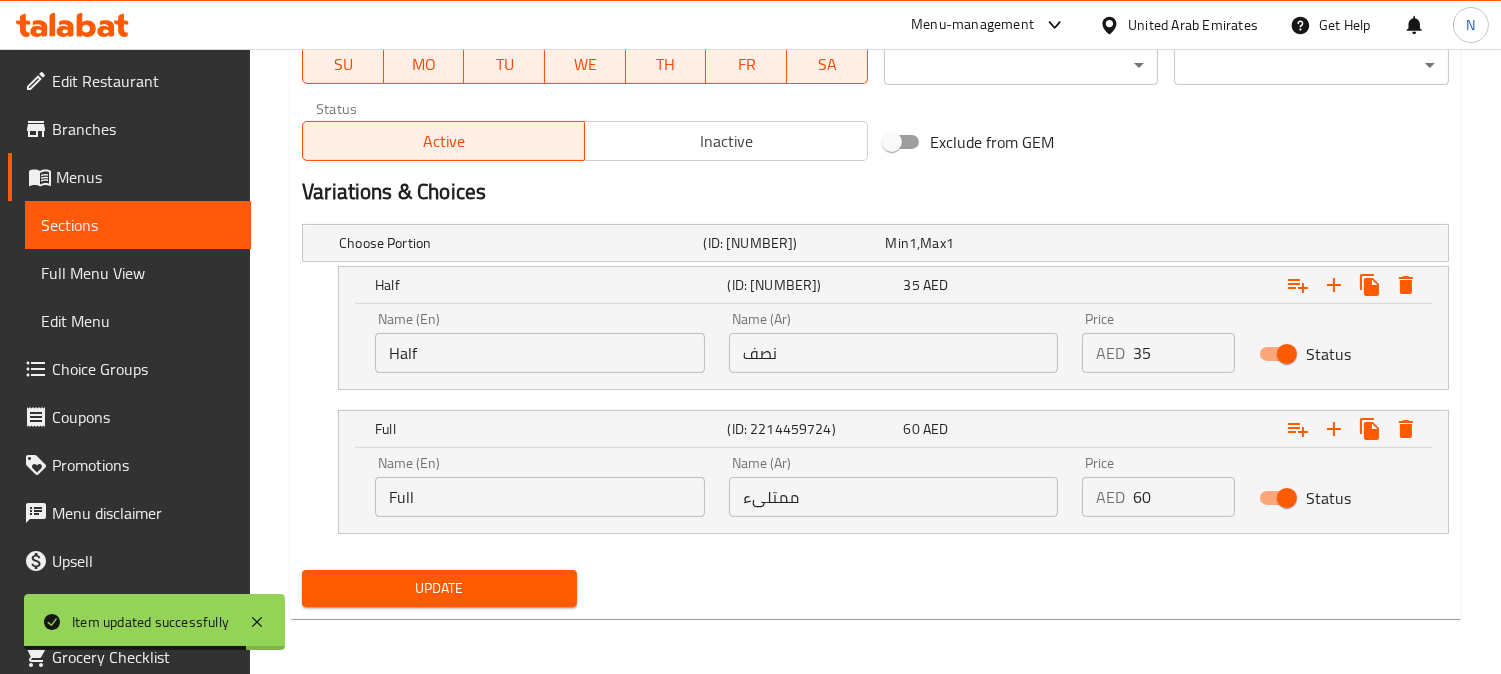 click on "ممتلىء" at bounding box center [894, 497] 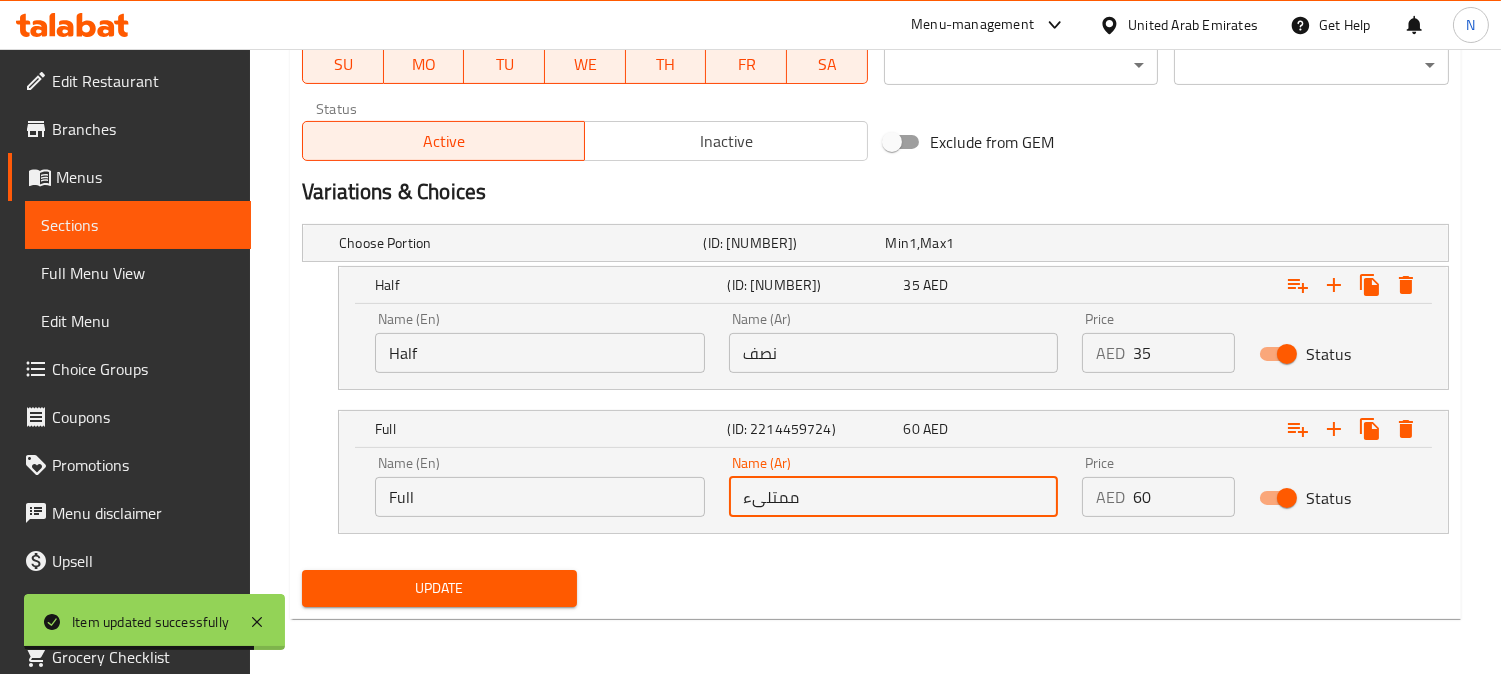 click on "ممتلىء" at bounding box center [894, 497] 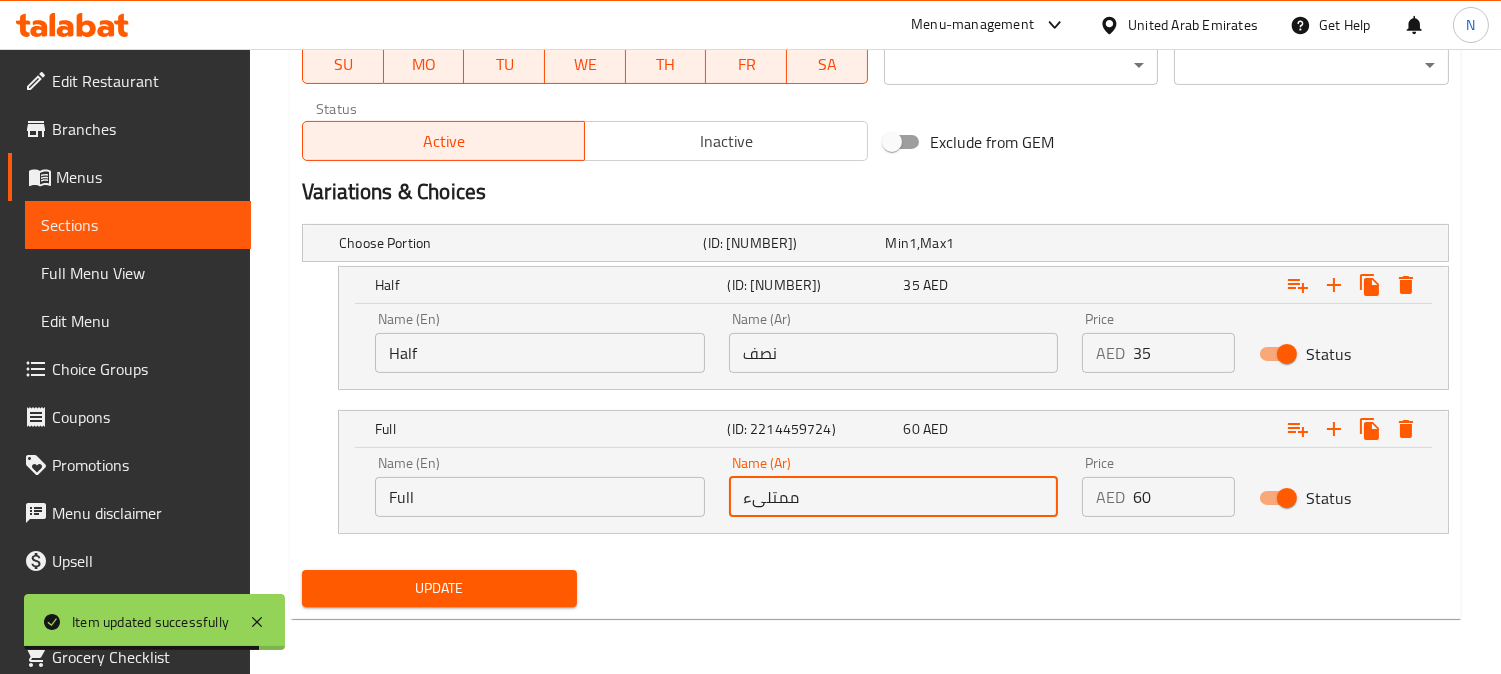 click on "ممتلىء" at bounding box center (894, 497) 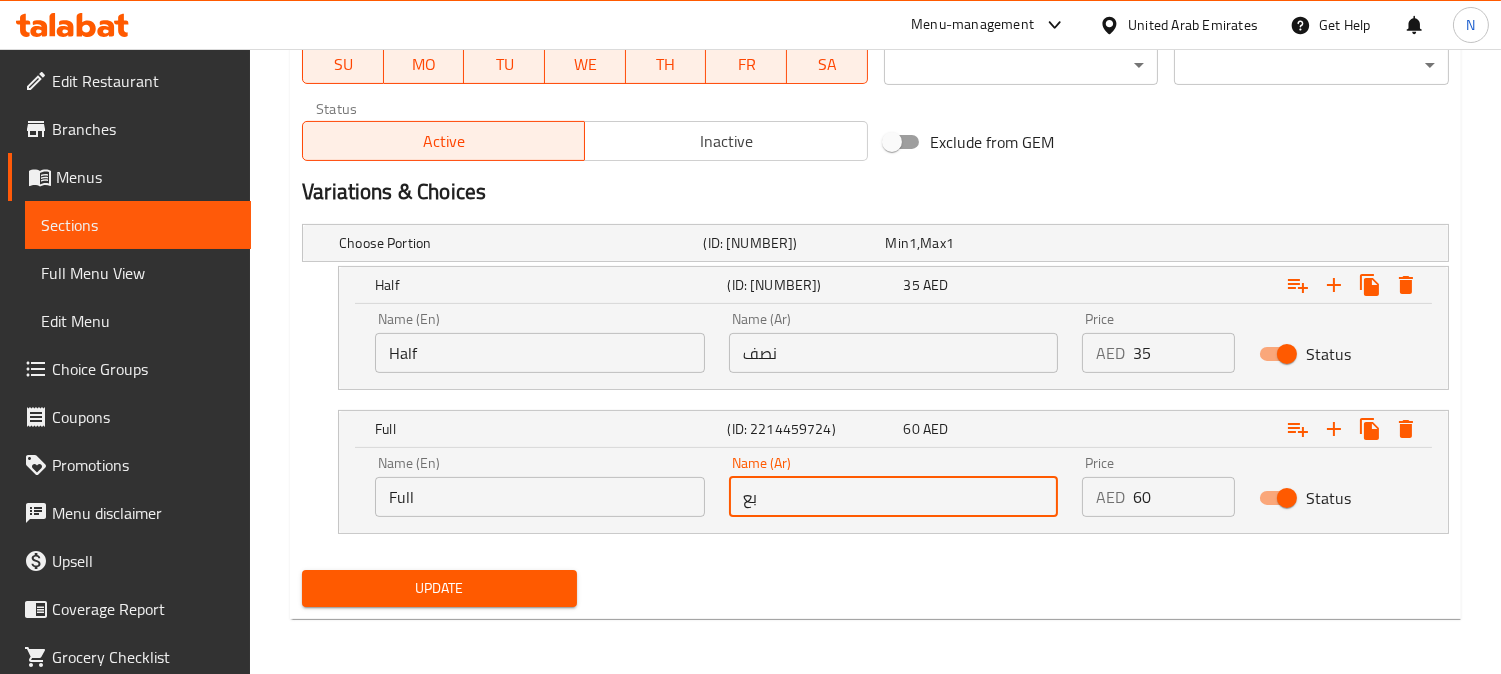 type on "ب" 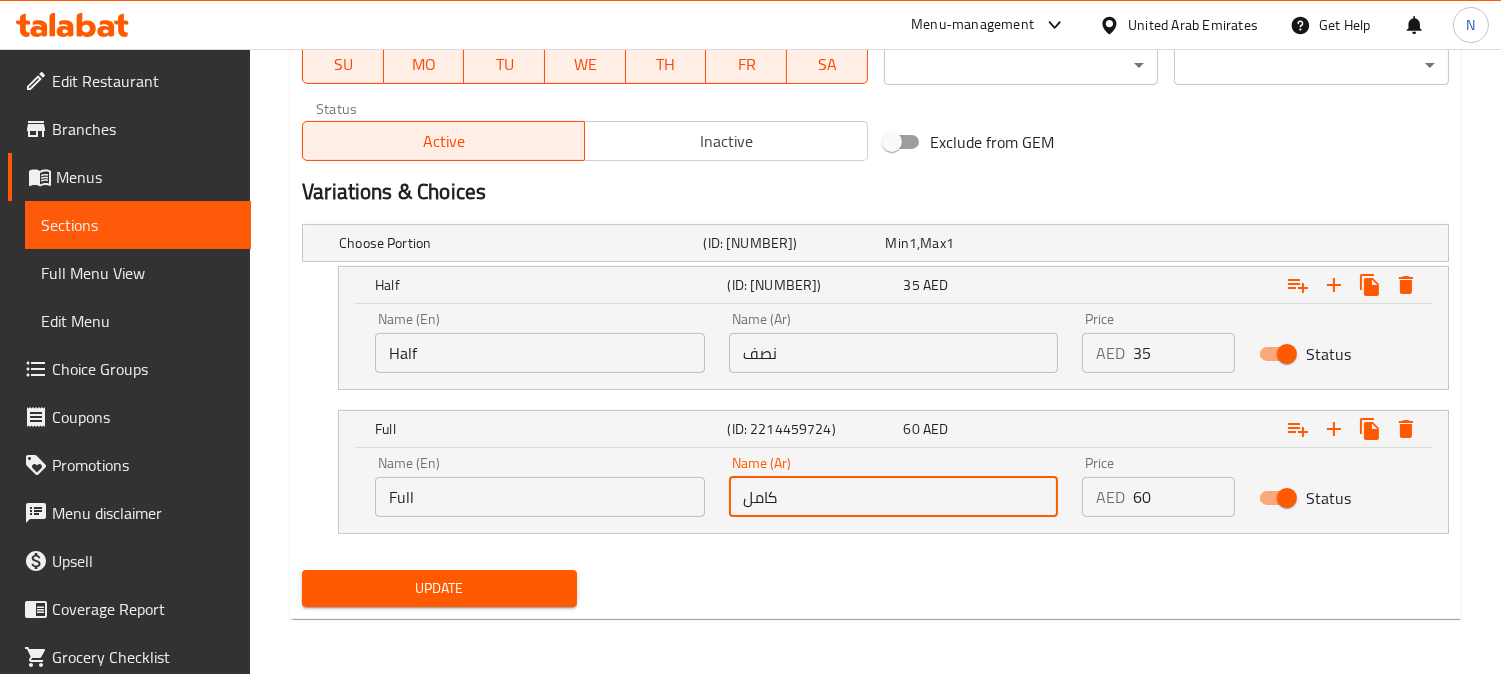 type on "كامل" 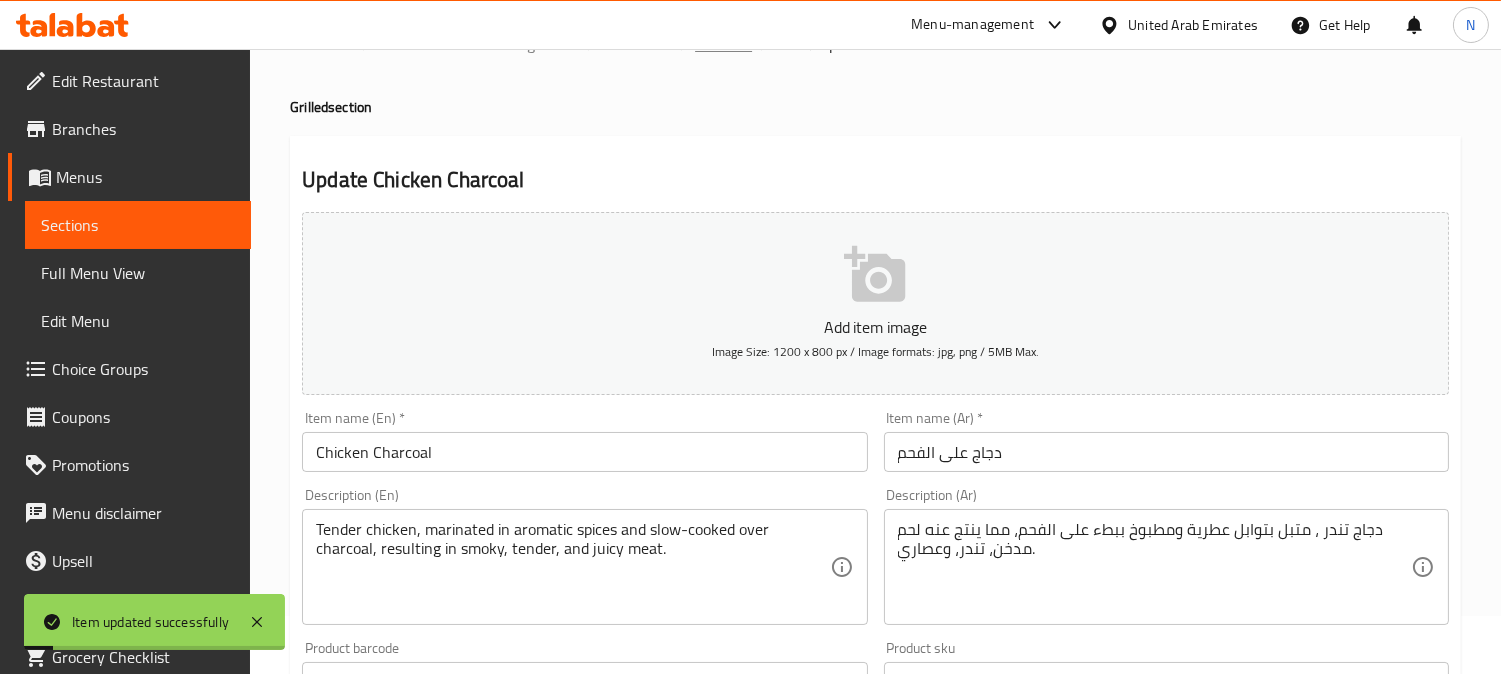 scroll, scrollTop: 0, scrollLeft: 0, axis: both 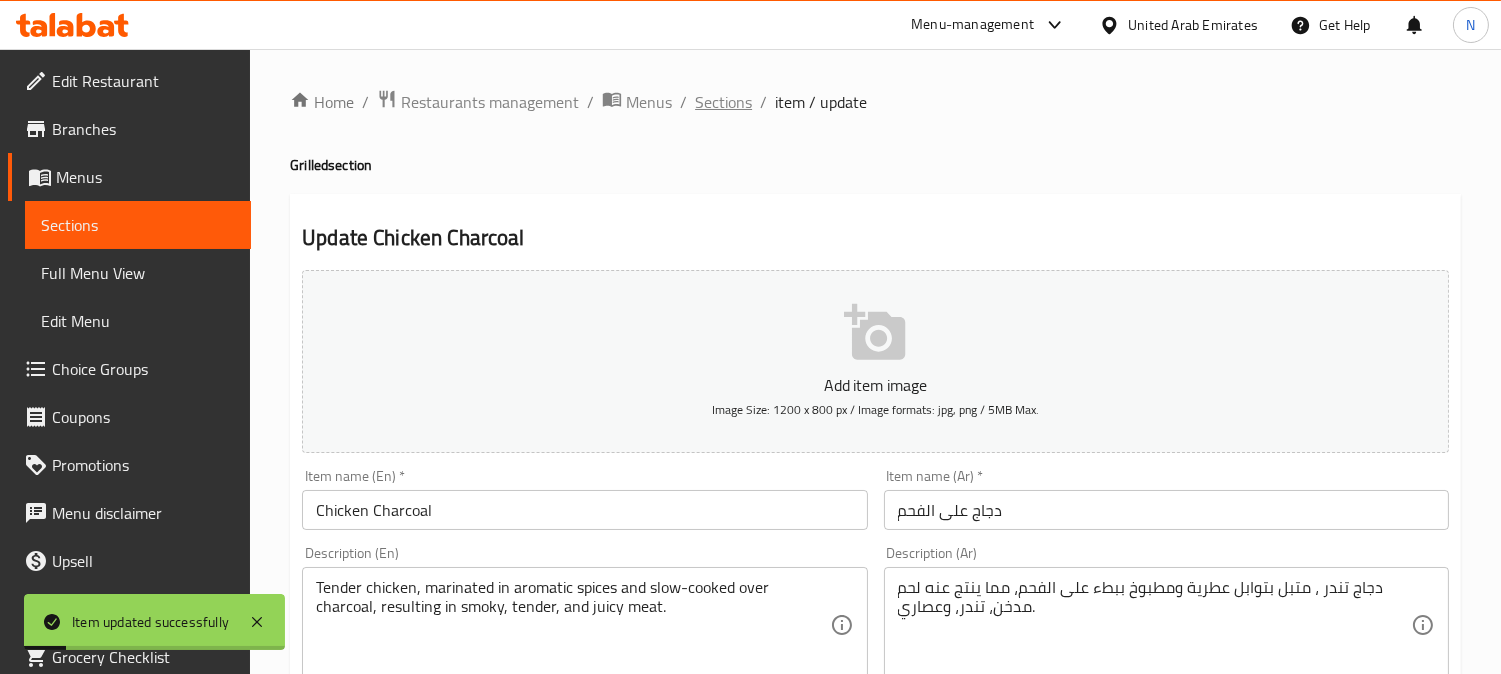 click on "Sections" at bounding box center (723, 102) 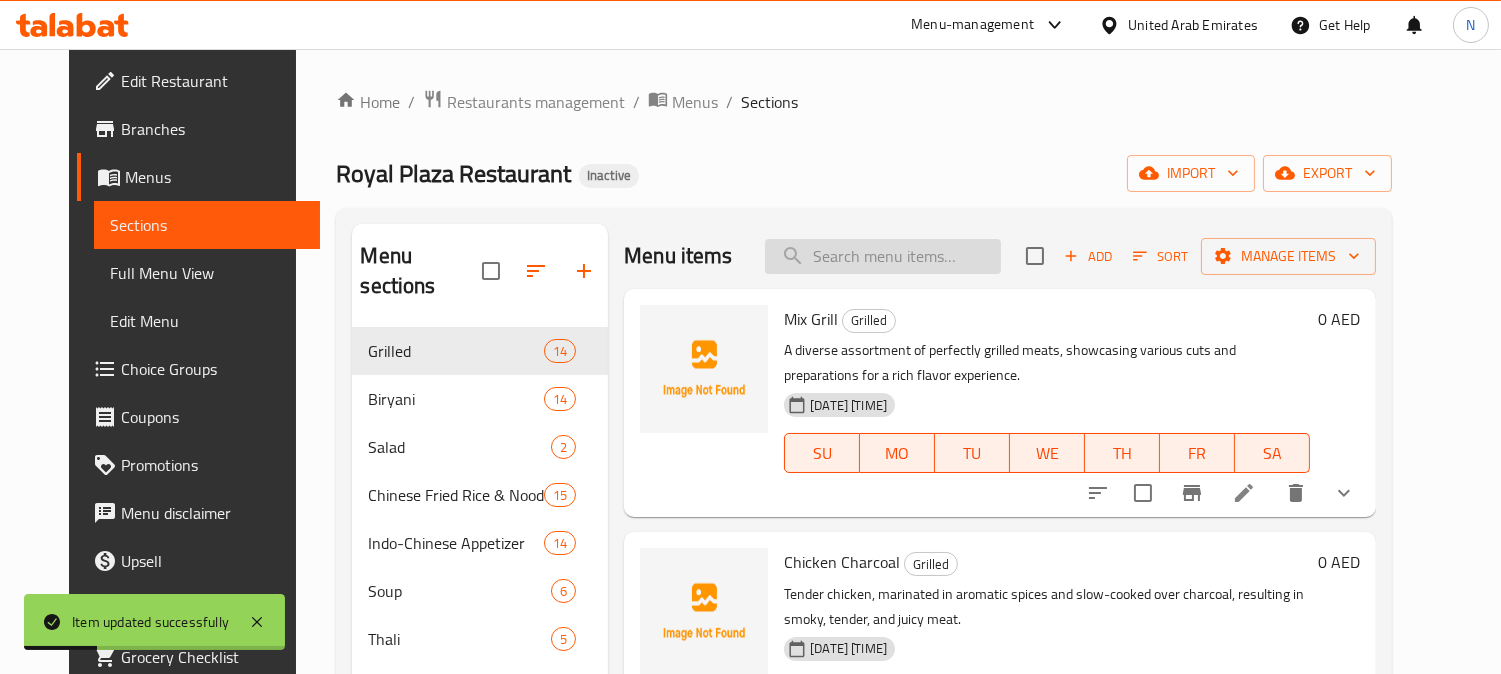 paste on "Chicken Pepper Charcoal" 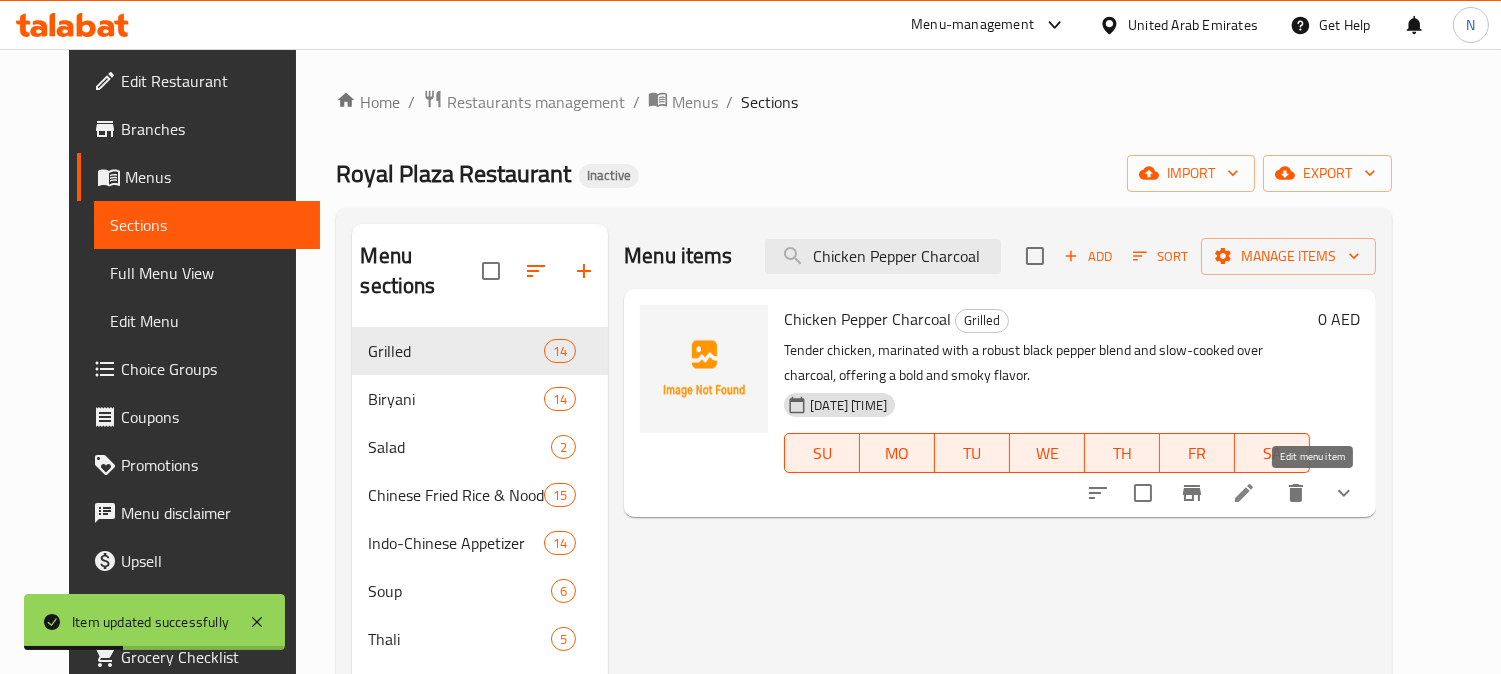 type on "Chicken Pepper Charcoal" 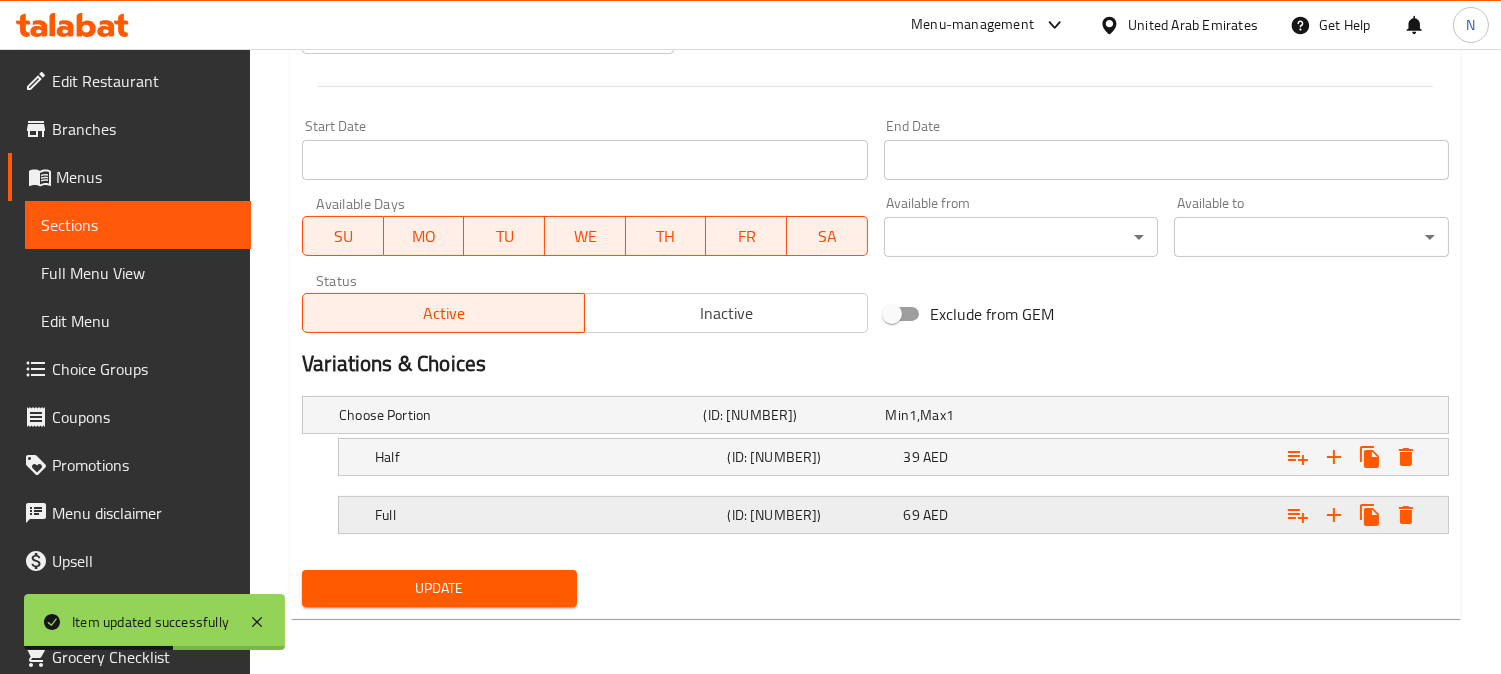 click on "(ID: [NUMBER])" at bounding box center (790, 415) 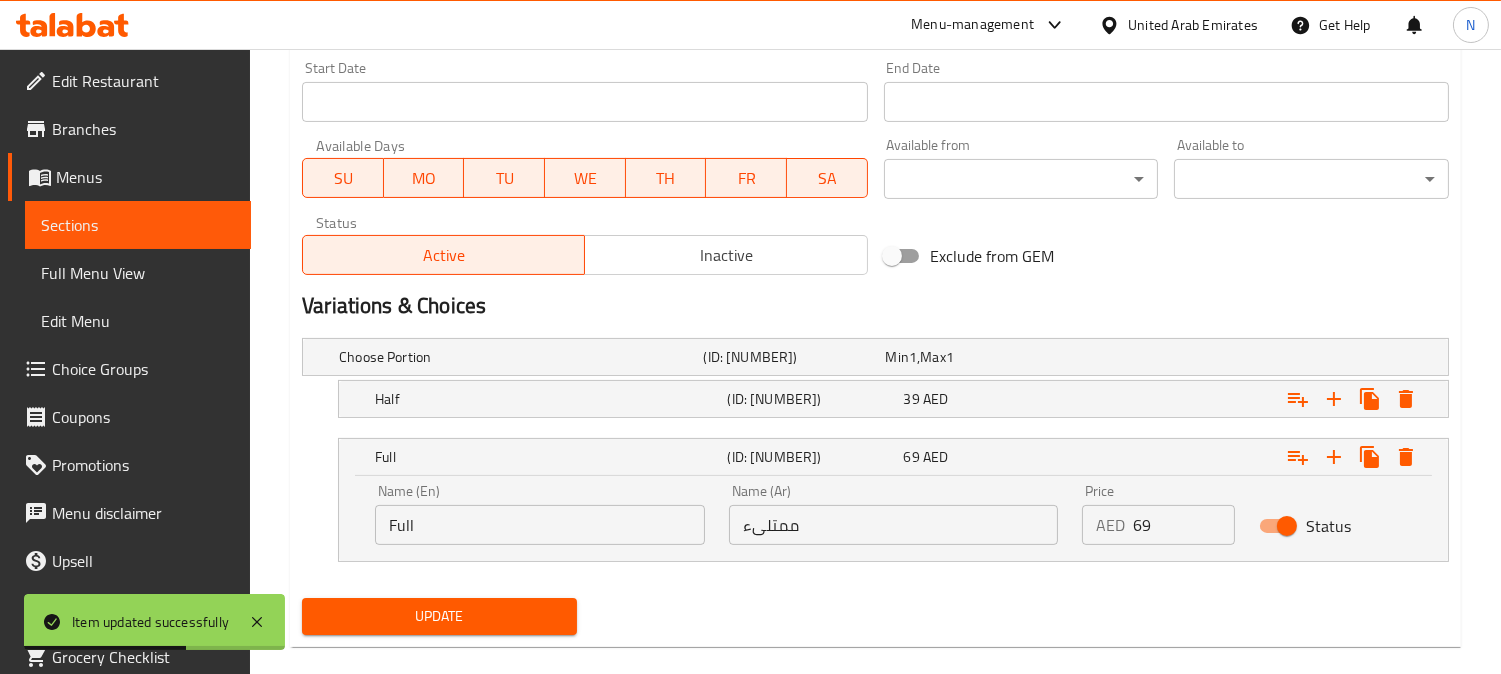 scroll, scrollTop: 870, scrollLeft: 0, axis: vertical 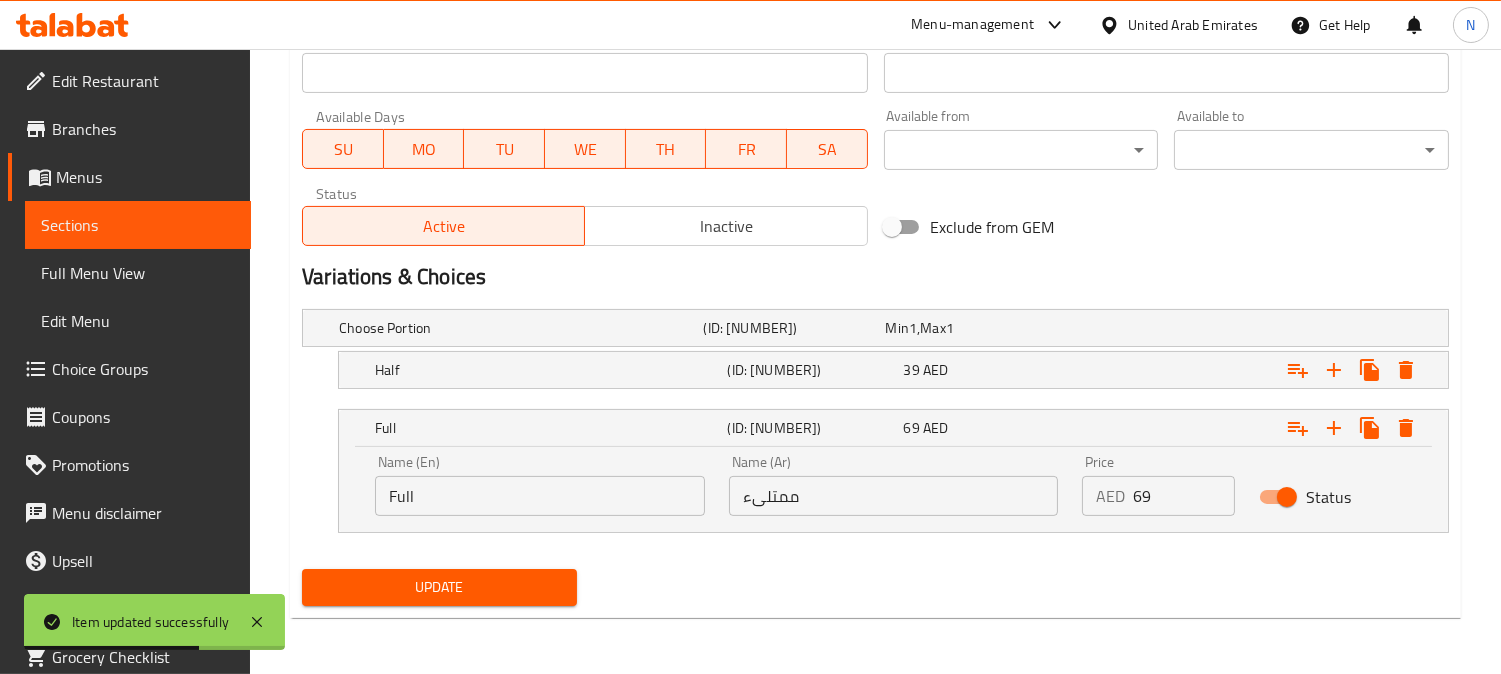 click on "ممتلىء" at bounding box center [894, 496] 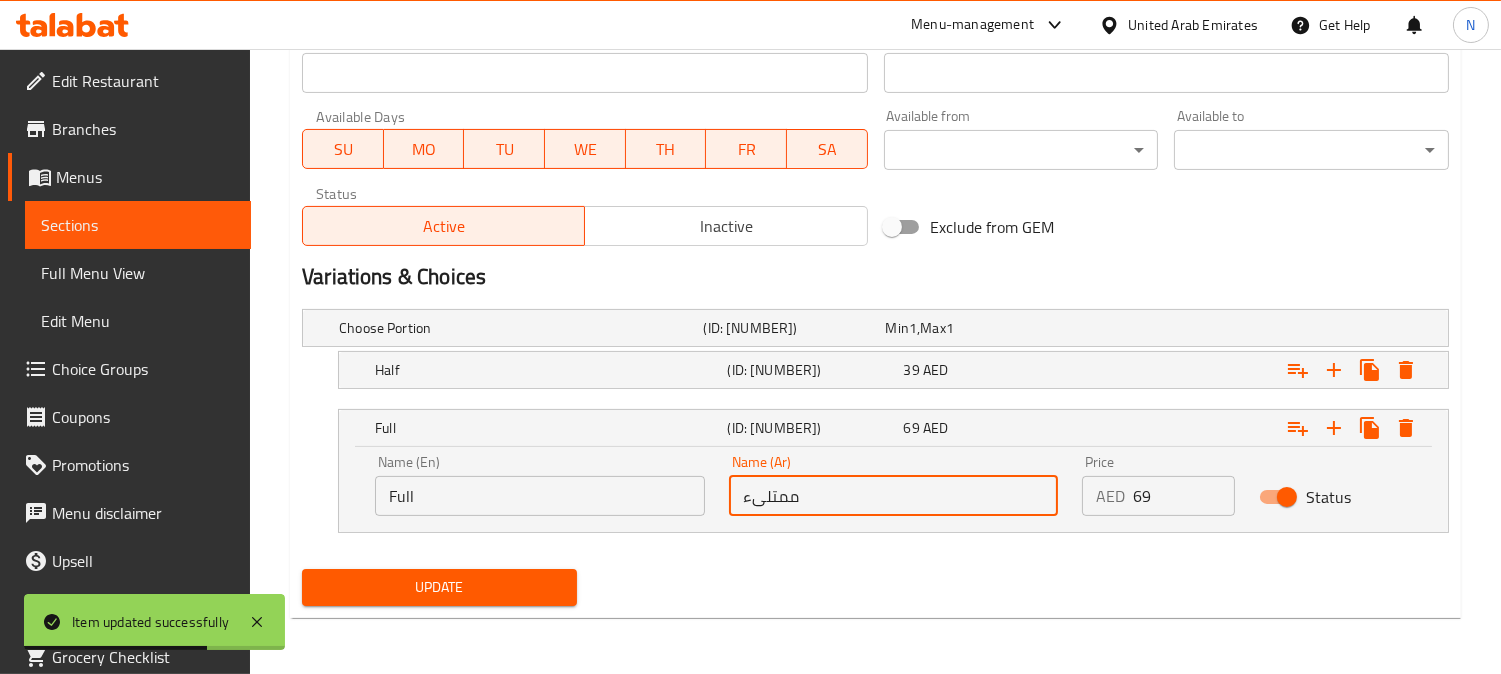 click on "ممتلىء" at bounding box center [894, 496] 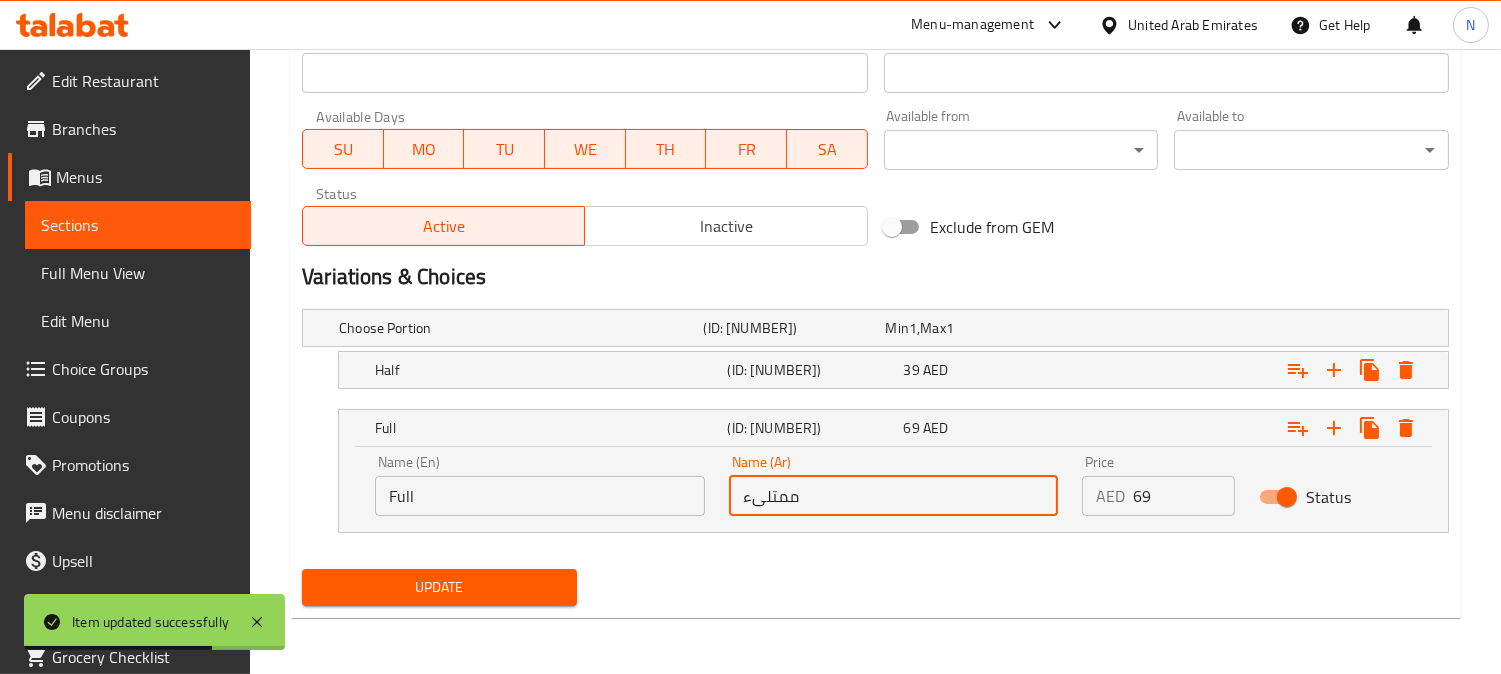 click on "ممتلىء" at bounding box center [894, 496] 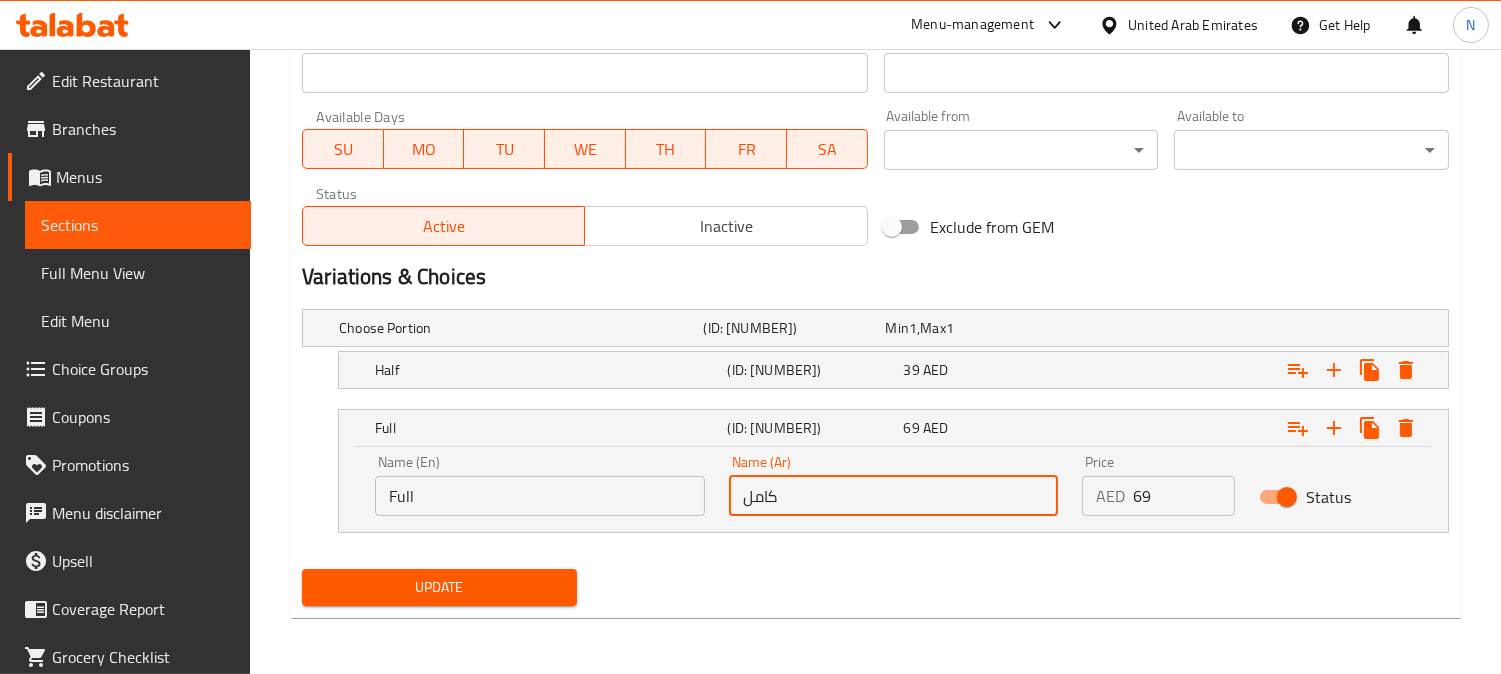 type on "كامل" 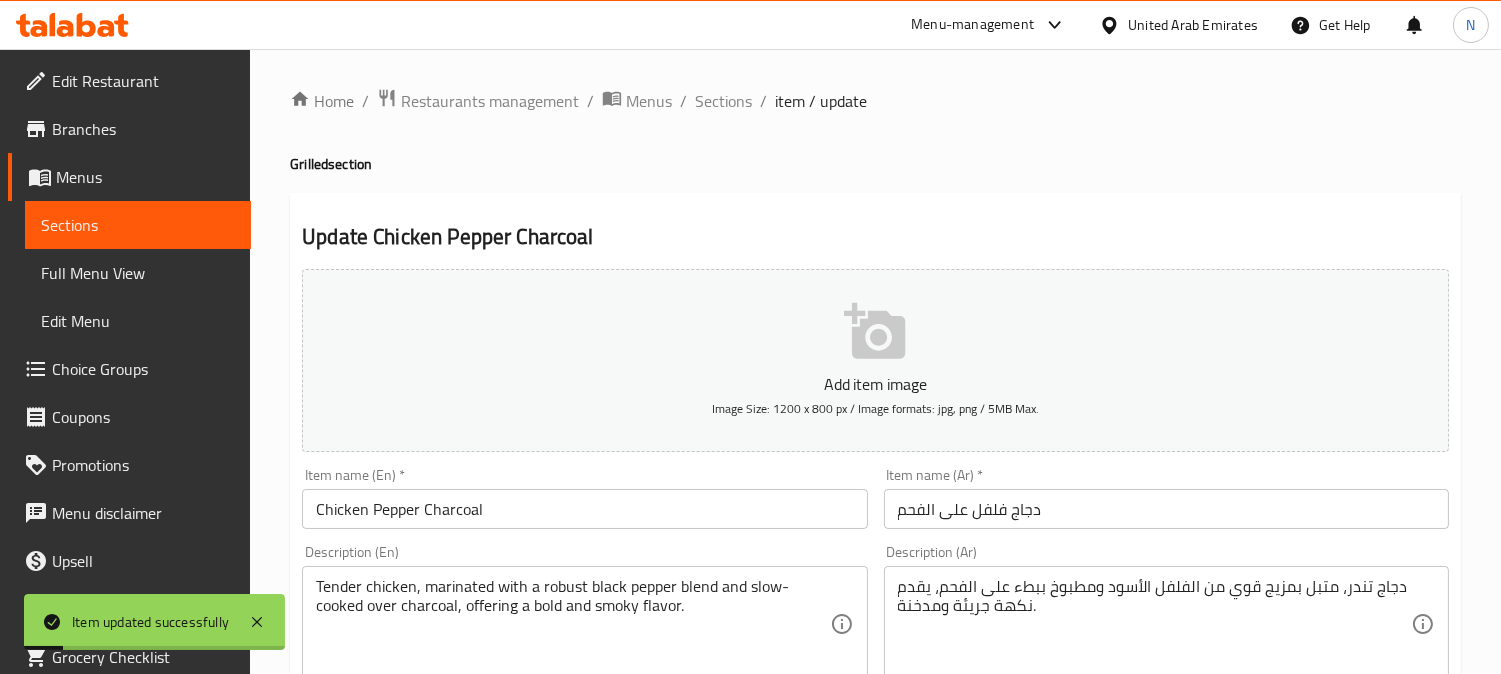 scroll, scrollTop: 0, scrollLeft: 0, axis: both 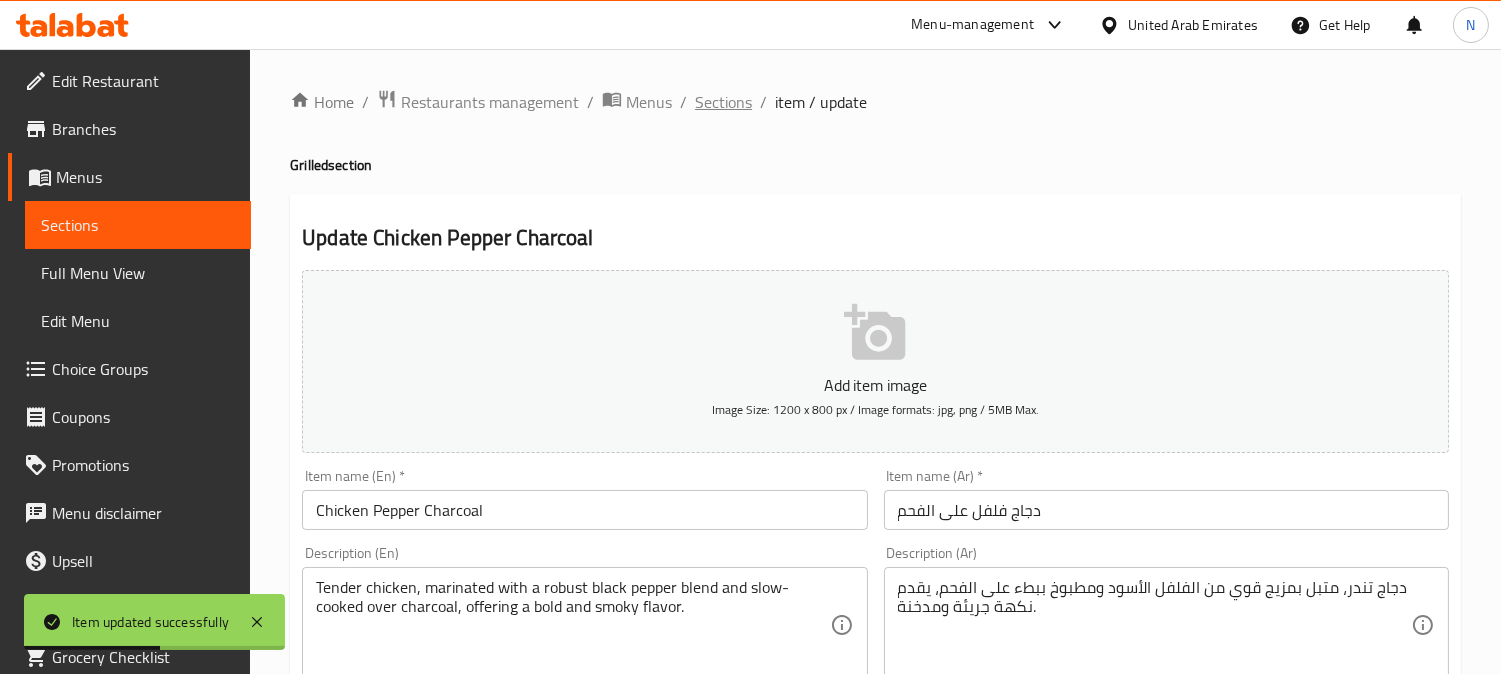 click on "Sections" at bounding box center [723, 102] 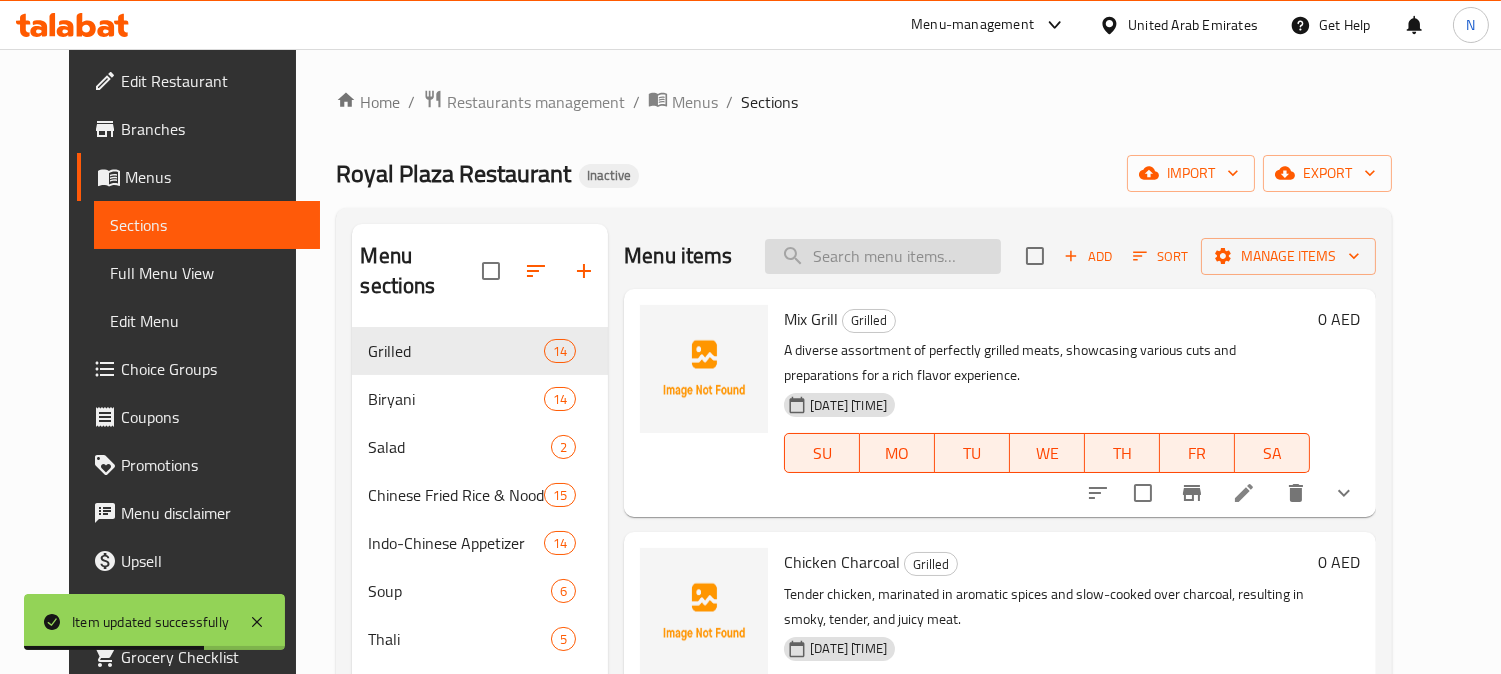 paste on "Tandoori Chicken" 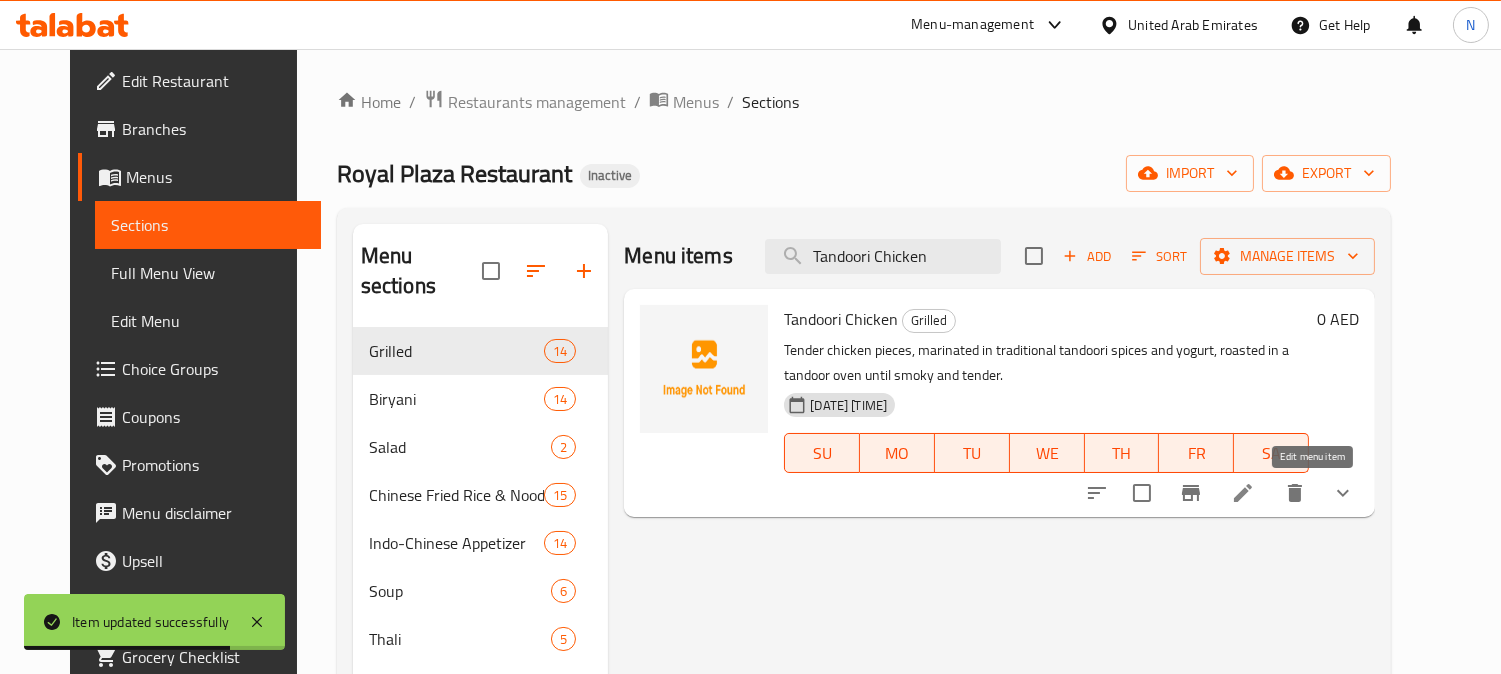 type on "Tandoori Chicken" 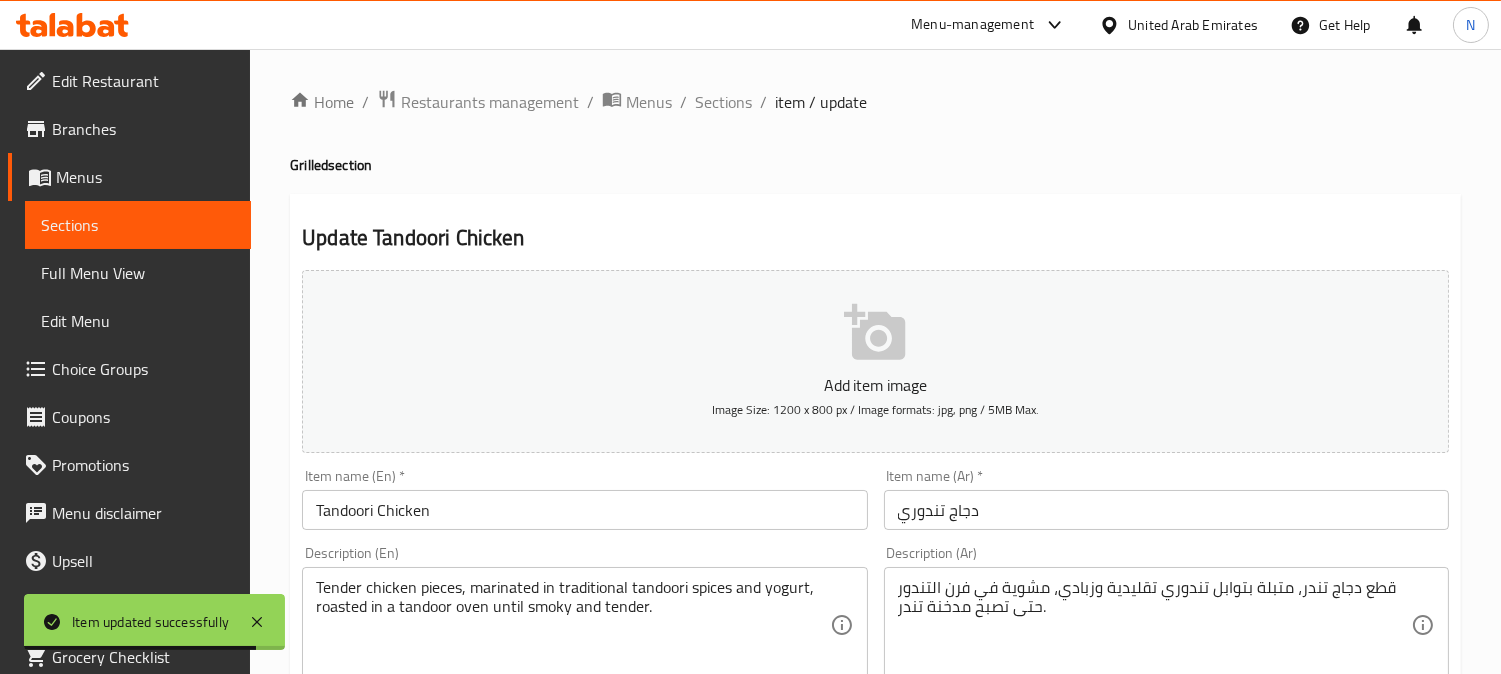 scroll, scrollTop: 783, scrollLeft: 0, axis: vertical 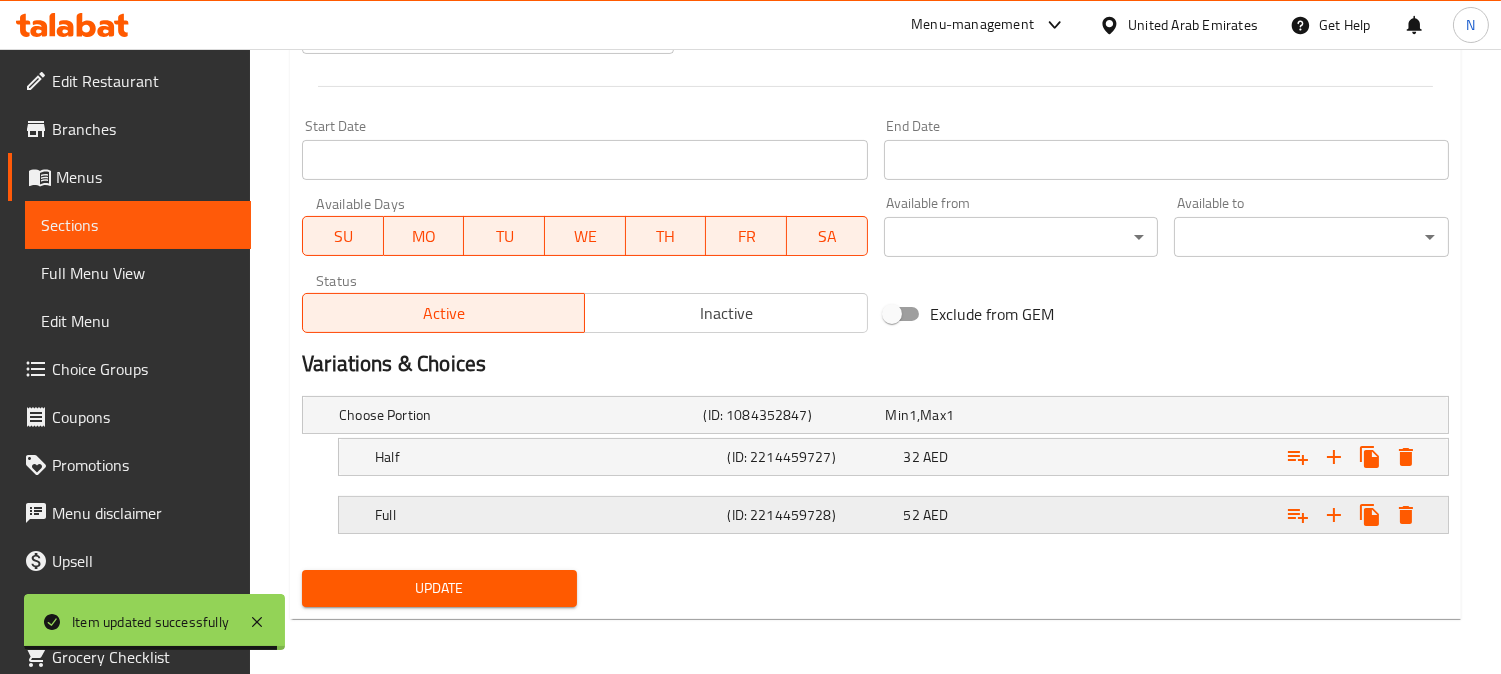 click on "AED" at bounding box center [913, 415] 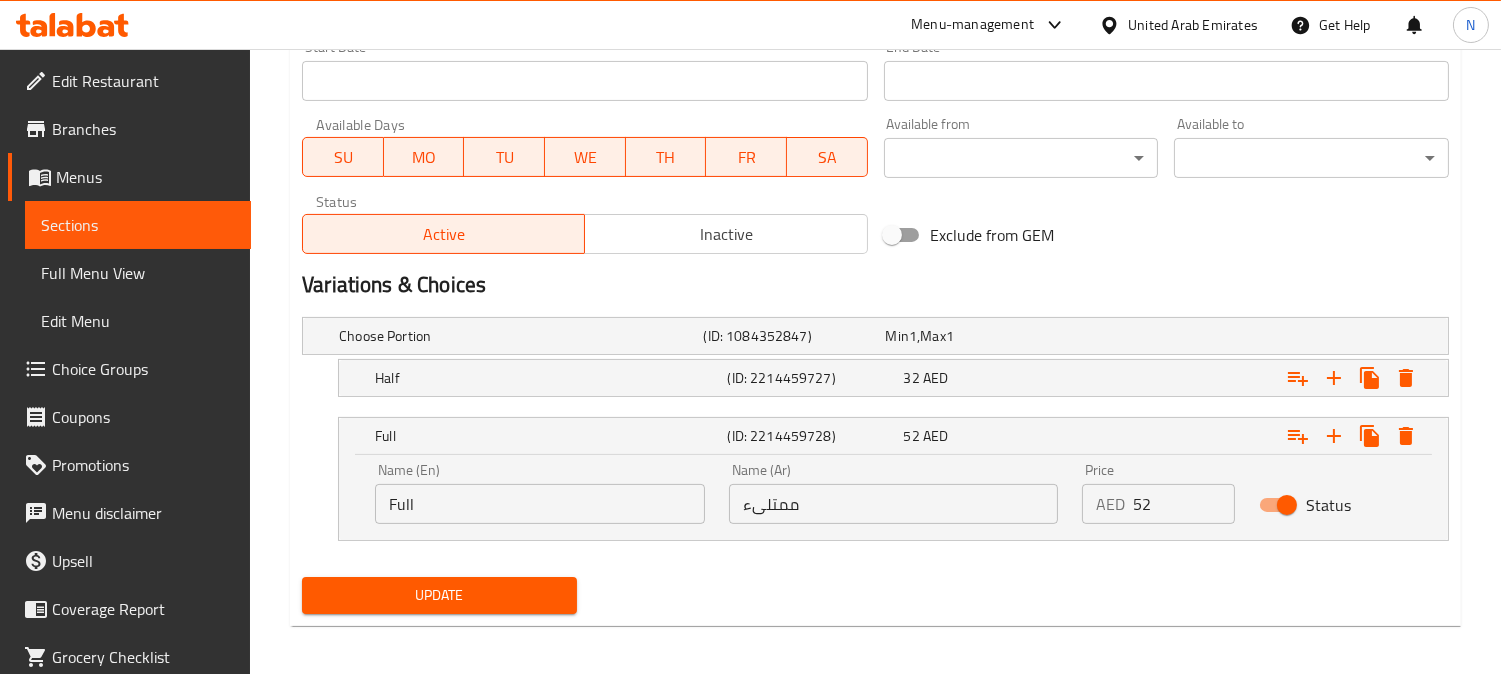 scroll, scrollTop: 870, scrollLeft: 0, axis: vertical 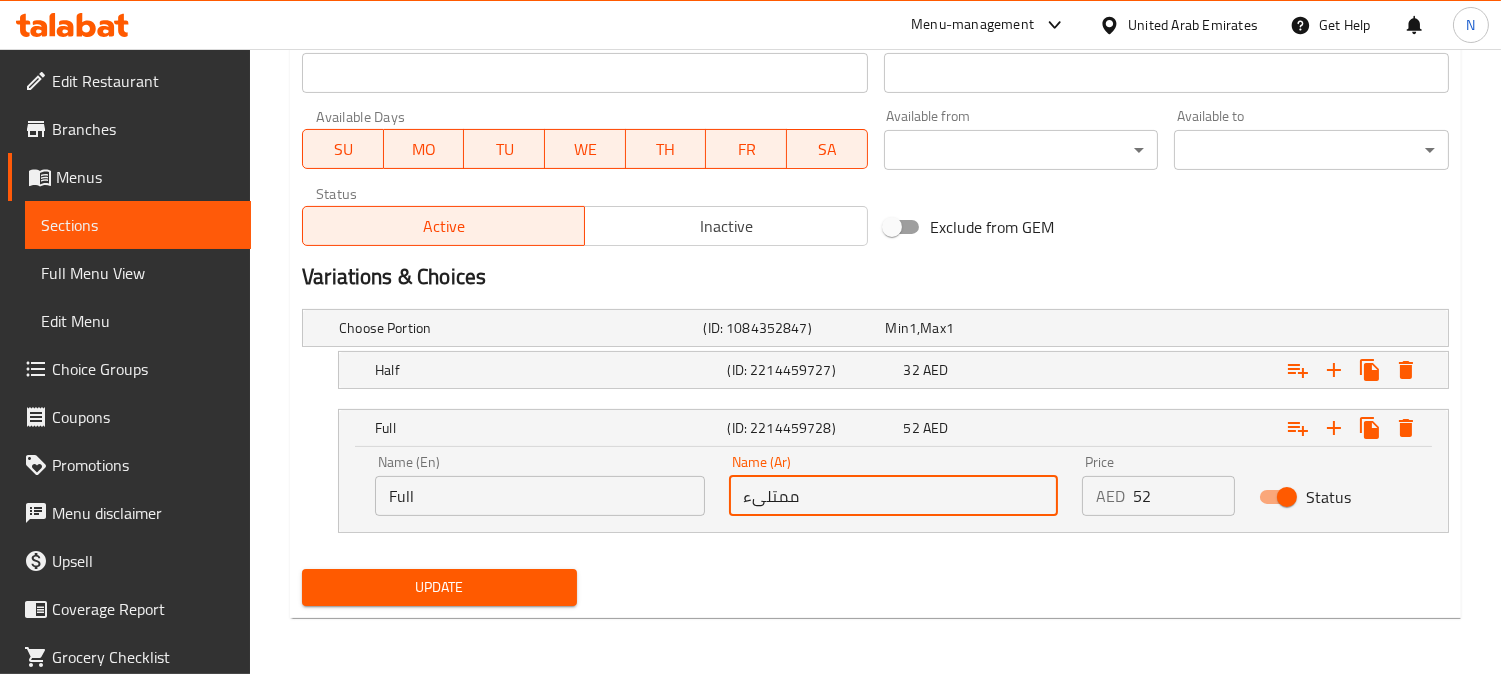 click on "ممتلىء" at bounding box center [894, 496] 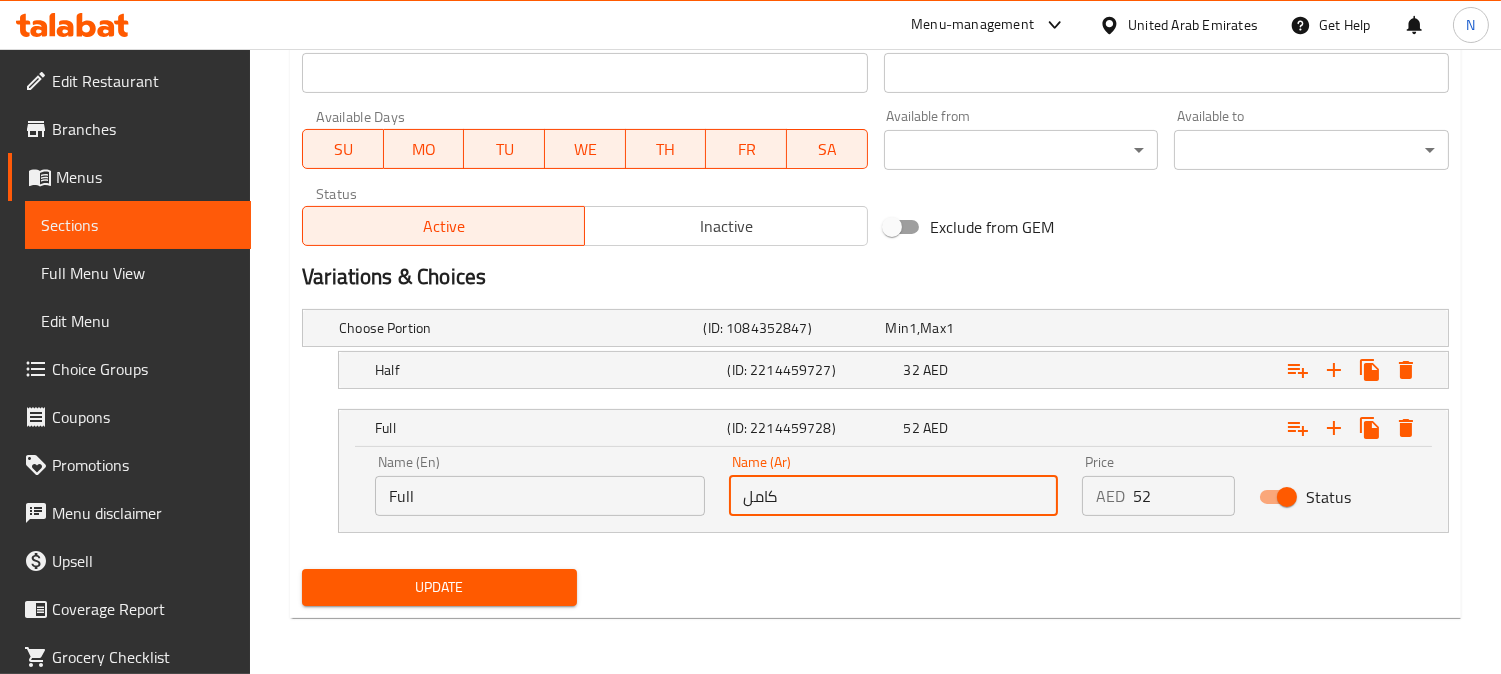 type on "كامل" 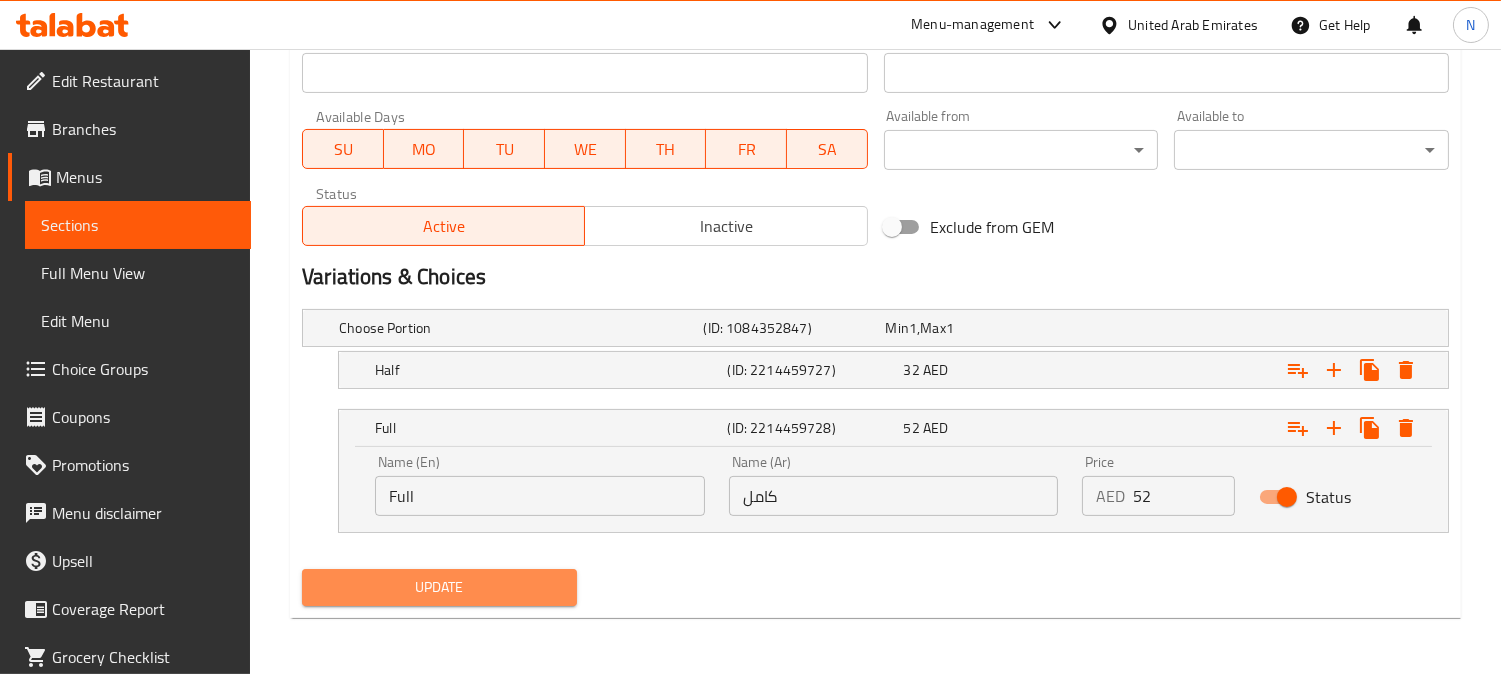 drag, startPoint x: 383, startPoint y: 587, endPoint x: 308, endPoint y: 57, distance: 535.2803 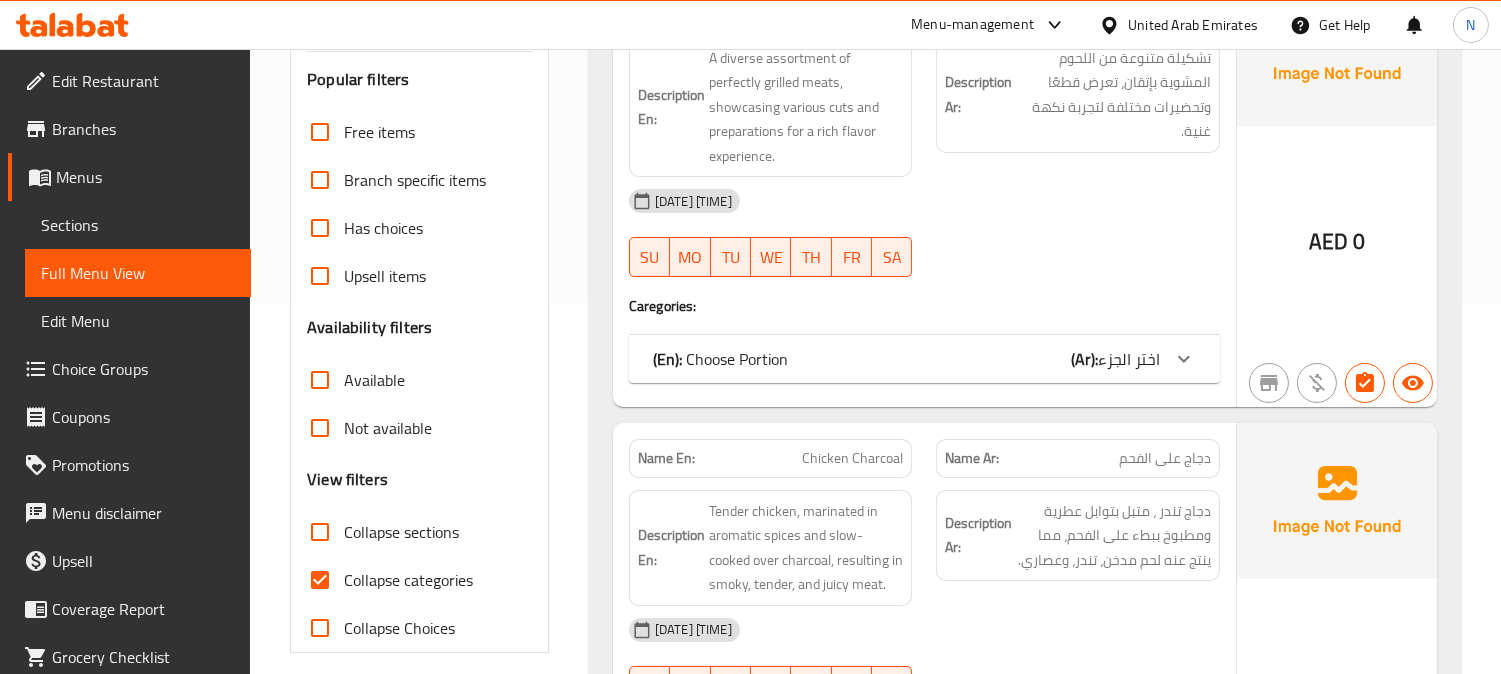 scroll, scrollTop: 390, scrollLeft: 0, axis: vertical 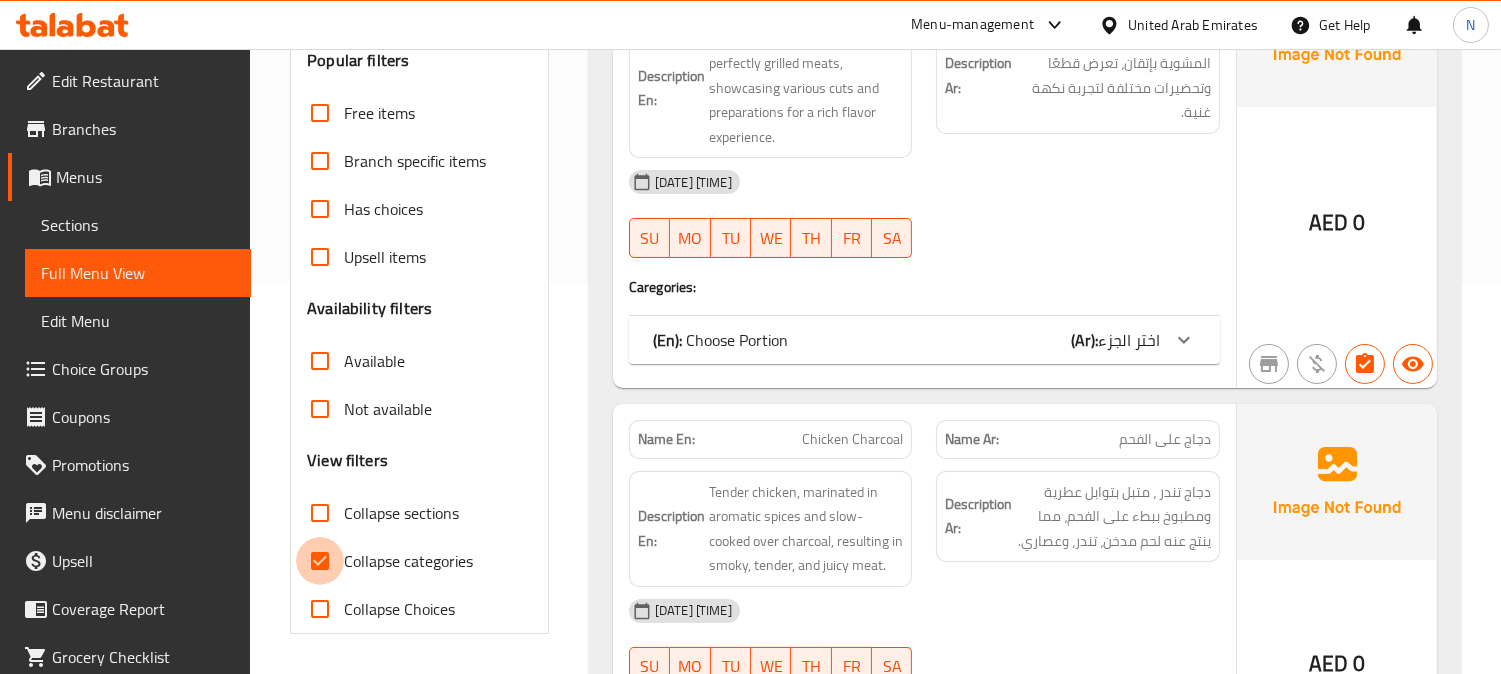 click on "Collapse categories" at bounding box center [320, 561] 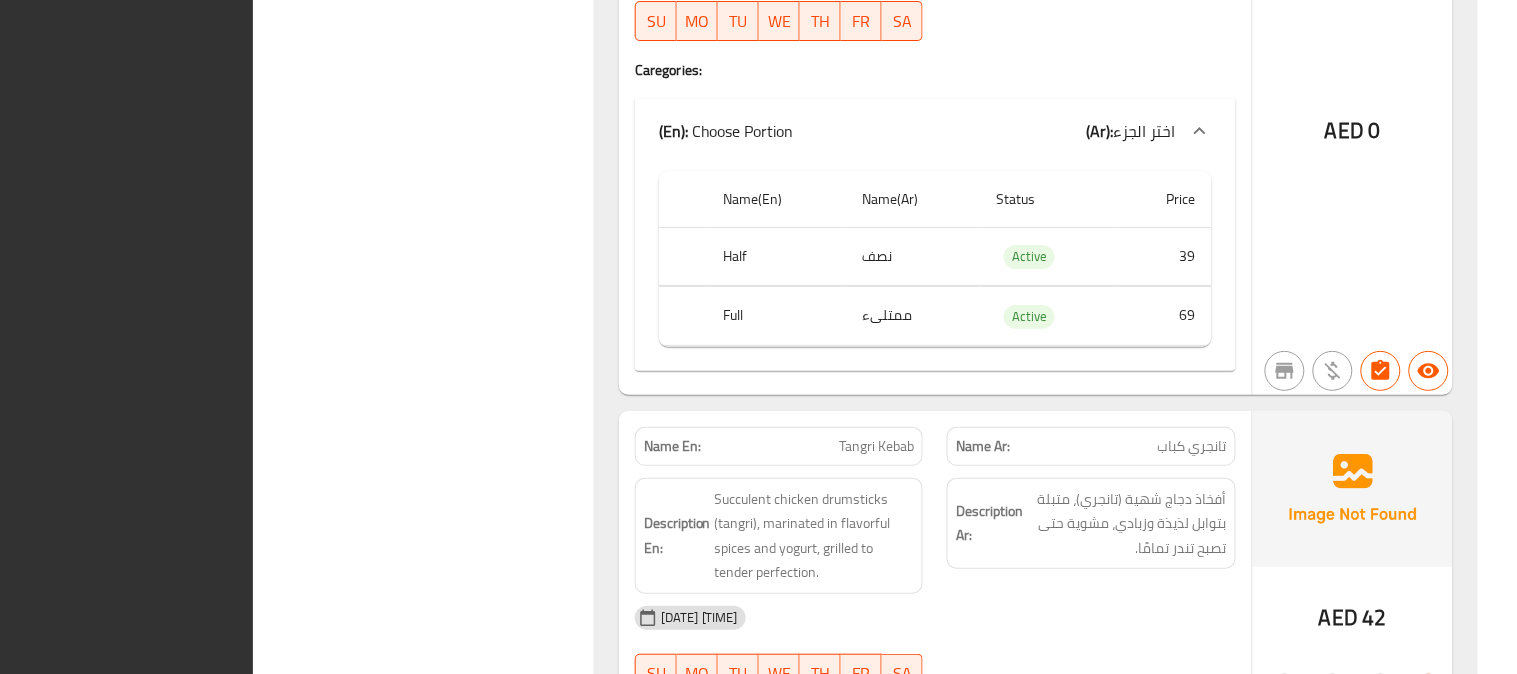 scroll, scrollTop: 2360, scrollLeft: 0, axis: vertical 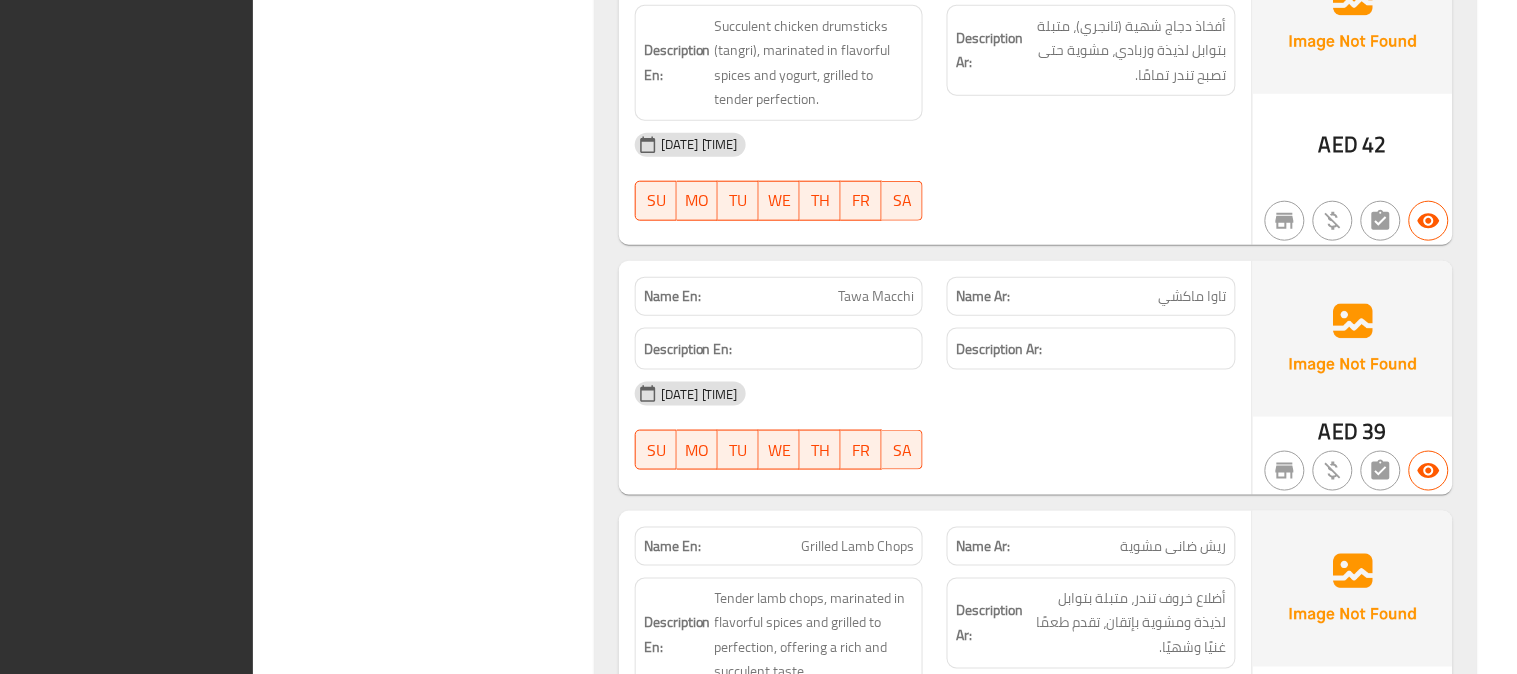 click on "Name En: Mix Grill Name Ar: ميكس جريل Description En: A diverse assortment of perfectly grilled meats, showcasing various cuts and preparations for a rich flavor experience. Description Ar: تشكيلة متنوعة من اللحوم المشوية بإتقان، تعرض قطعًا وتحضيرات مختلفة لتجربة نكهة غنية. [DATE] [TIME] SU MO TU WE TH FR SA Caregories: (En):   Choose Portion (Ar): اختر الجزء Name(En) Name(Ar) Status Price Half نصف Active 49 Full ممتلىء Active 89 AED 0 Name En: Chicken Charcoal Name Ar: دجاج على الفحم Description En: Tender chicken, marinated in aromatic spices and slow-cooked over charcoal, resulting in smoky, tender, and juicy meat. Description Ar: دجاج تندر ، متبل بتوابل عطرية ومطبوخ ببطء على الفحم، مما ينتج عنه لحم مدخن، تندر، وعصاري. [DATE] [TIME] SU MO TU WE TH FR SA Caregories: (En):   Choose Portion (Ar): اختر الجزء 35" at bounding box center [1036, 823] 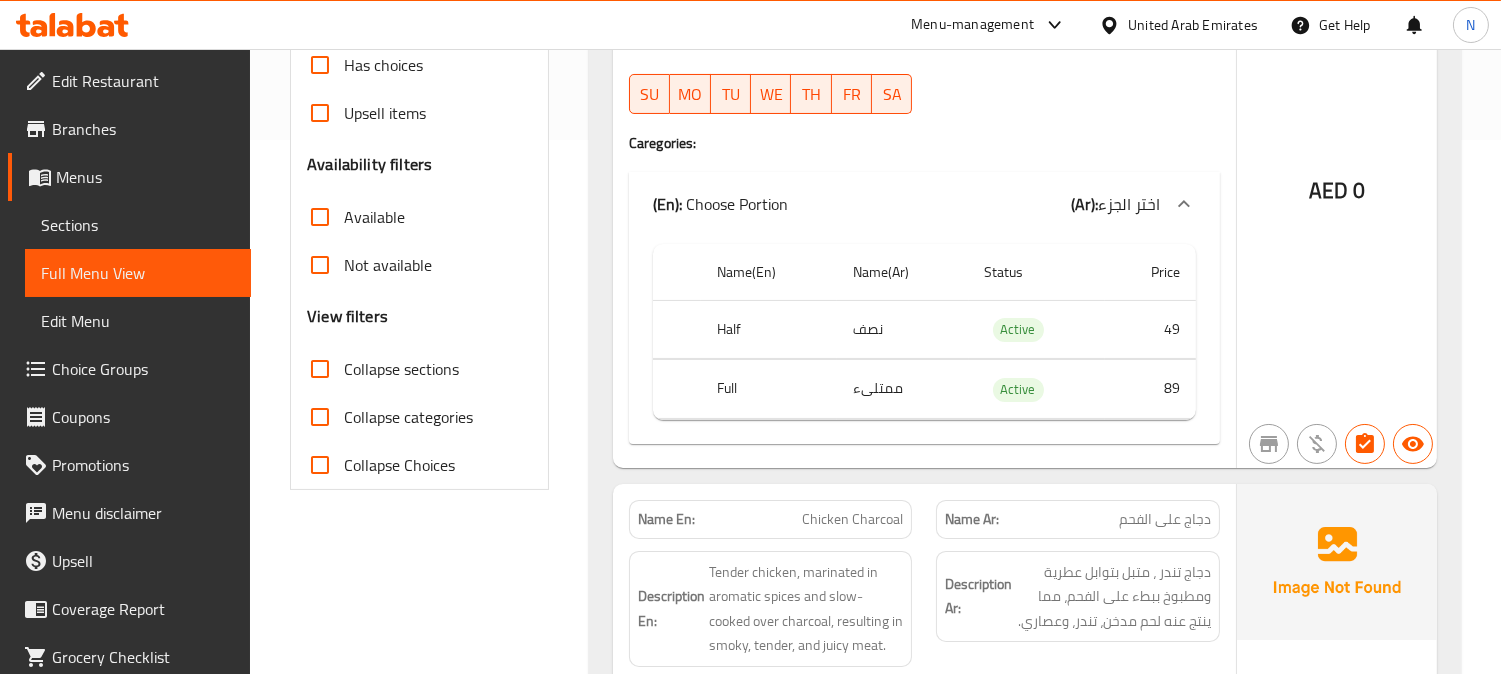 scroll, scrollTop: 252, scrollLeft: 0, axis: vertical 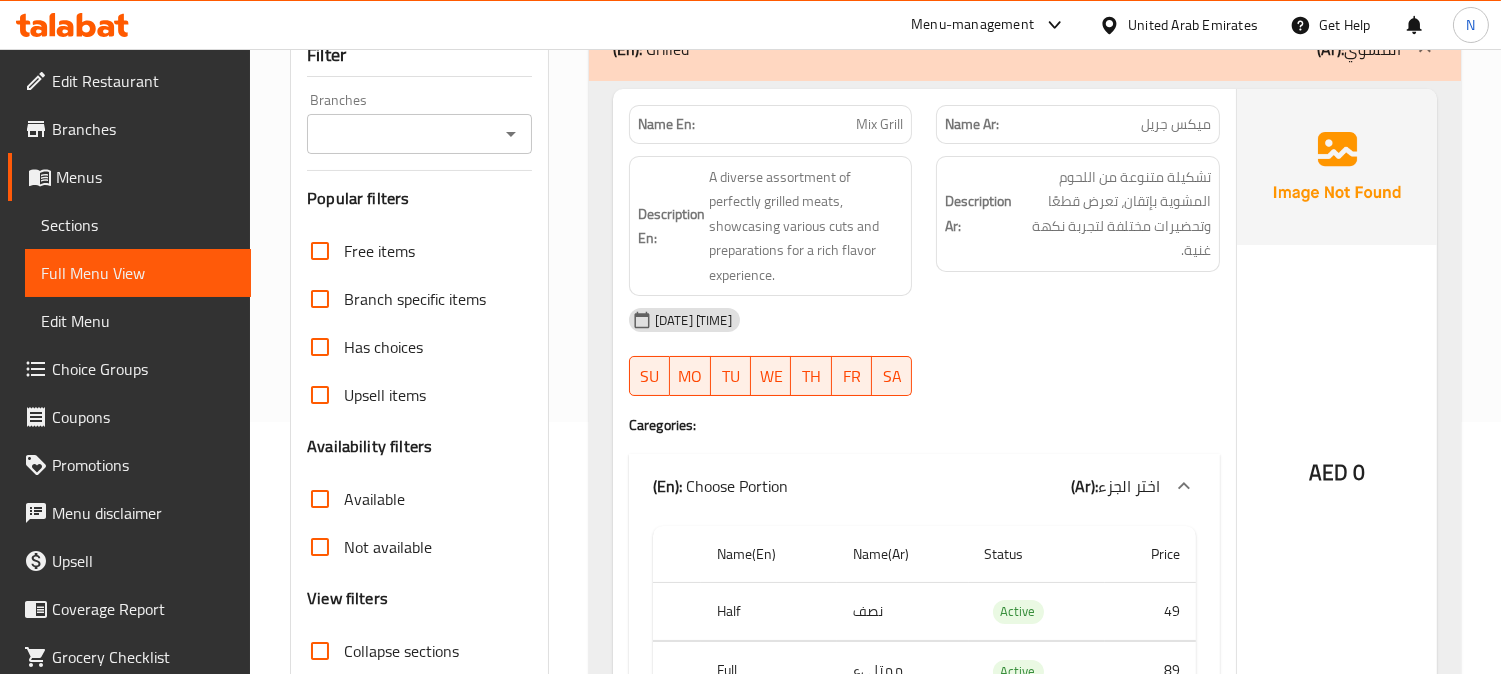 click on "Mix Grill" at bounding box center (879, 124) 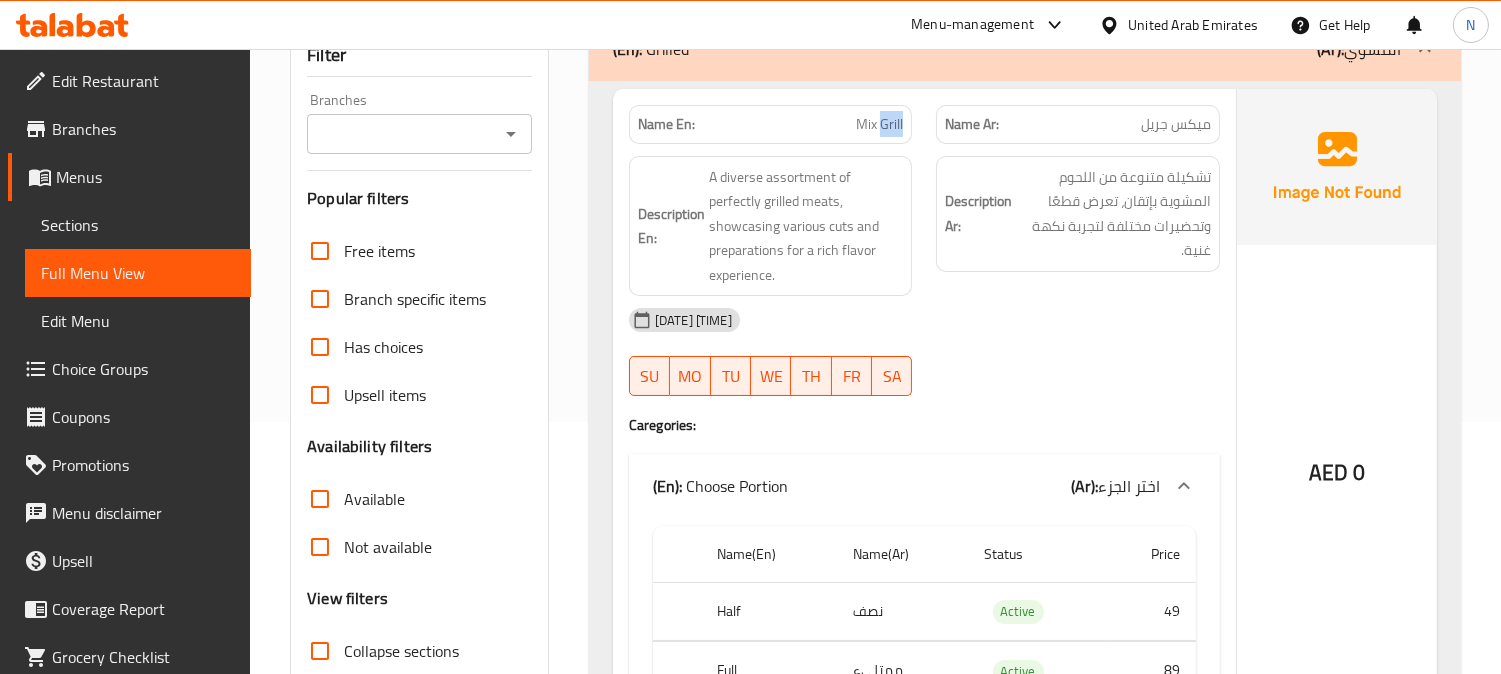 click on "Mix Grill" at bounding box center [879, 124] 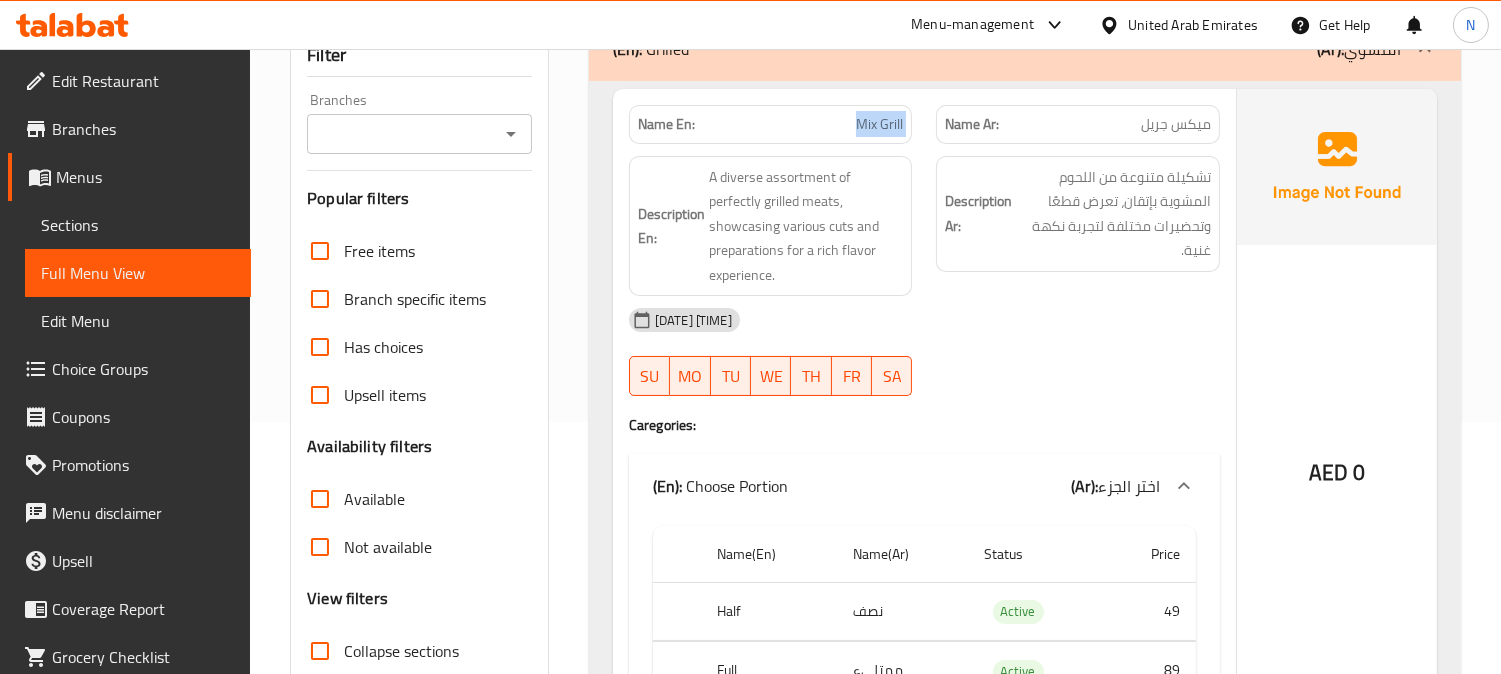 click on "Mix Grill" at bounding box center [879, 124] 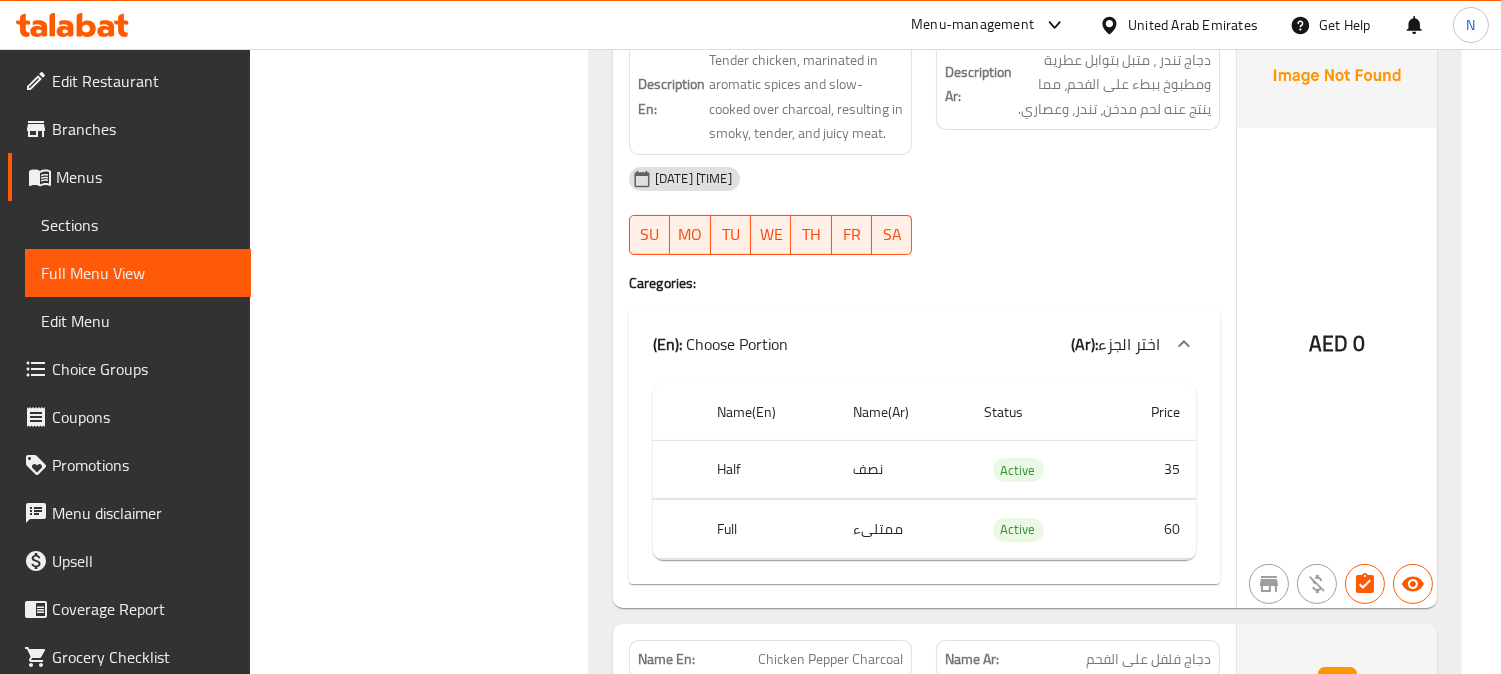 scroll, scrollTop: 904, scrollLeft: 0, axis: vertical 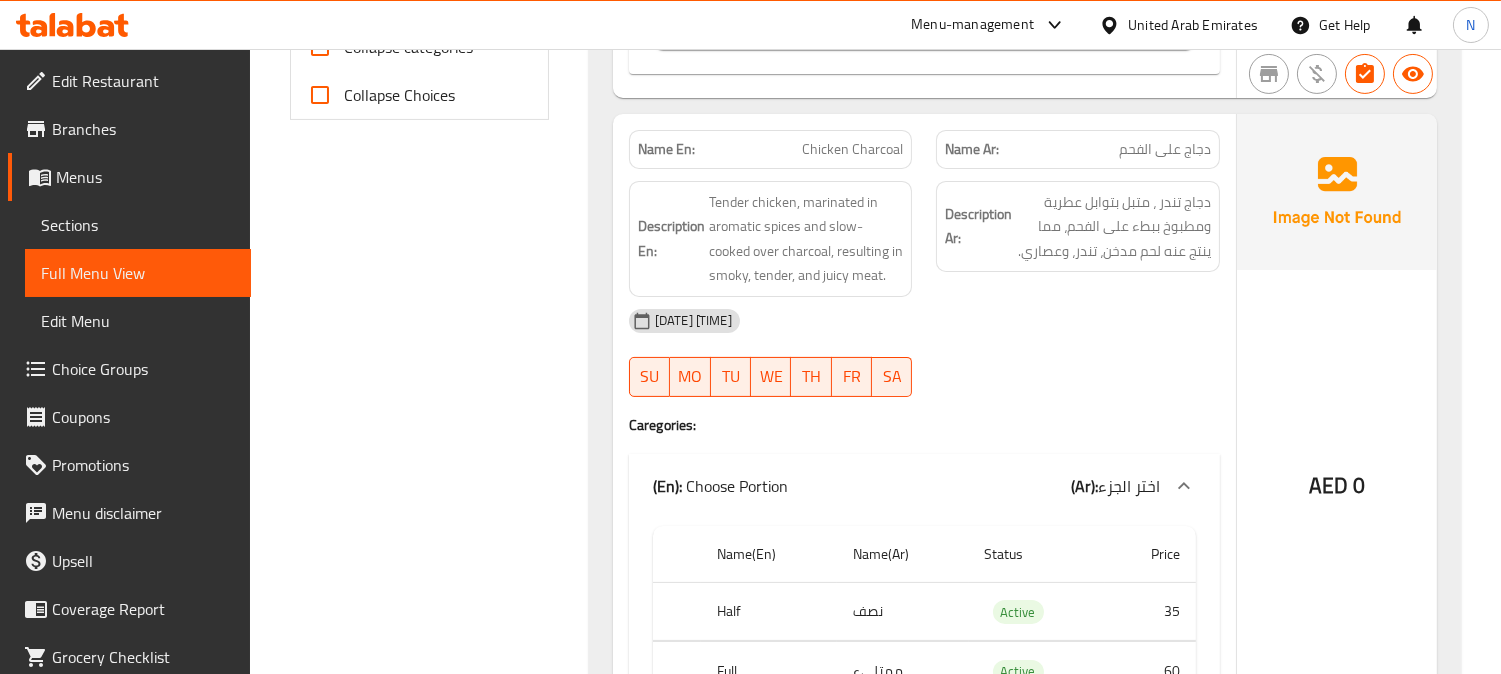 click on "Chicken Charcoal" at bounding box center (852, 149) 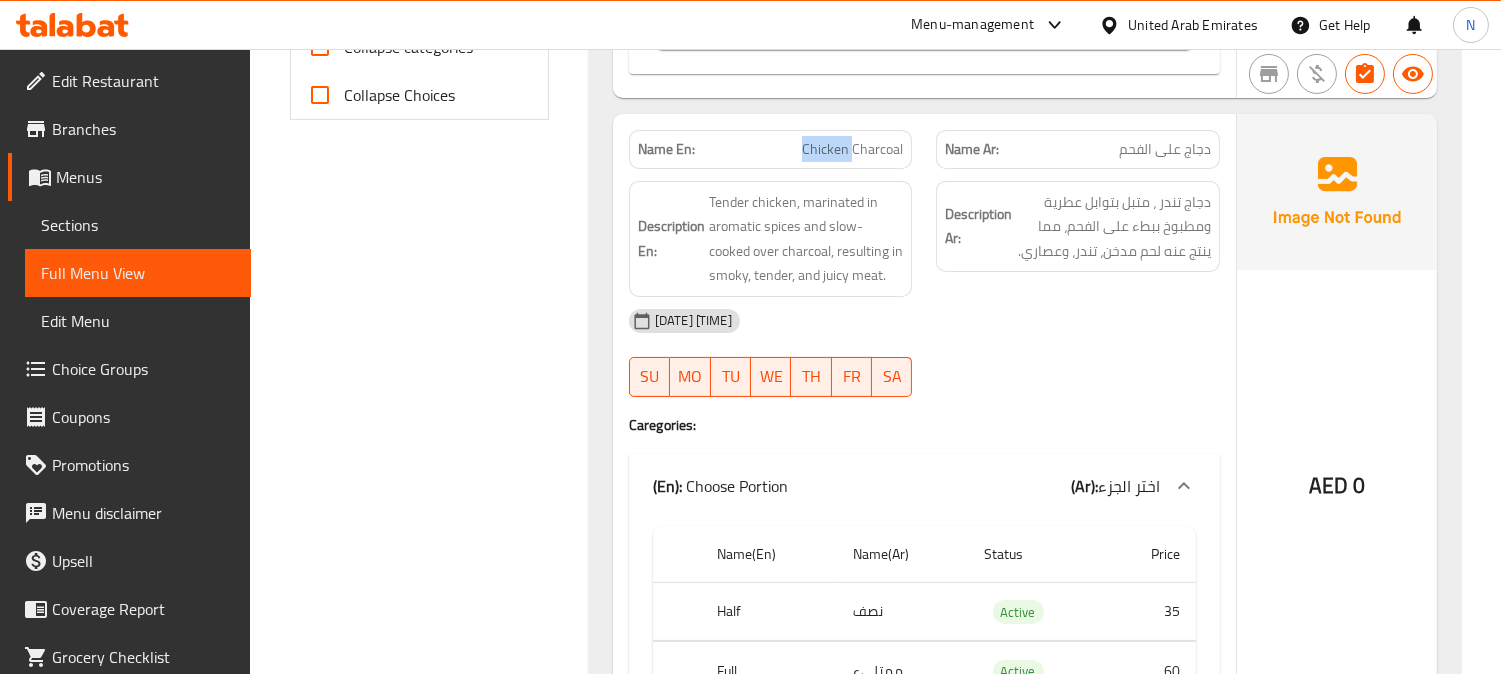 click on "Chicken Charcoal" at bounding box center (852, 149) 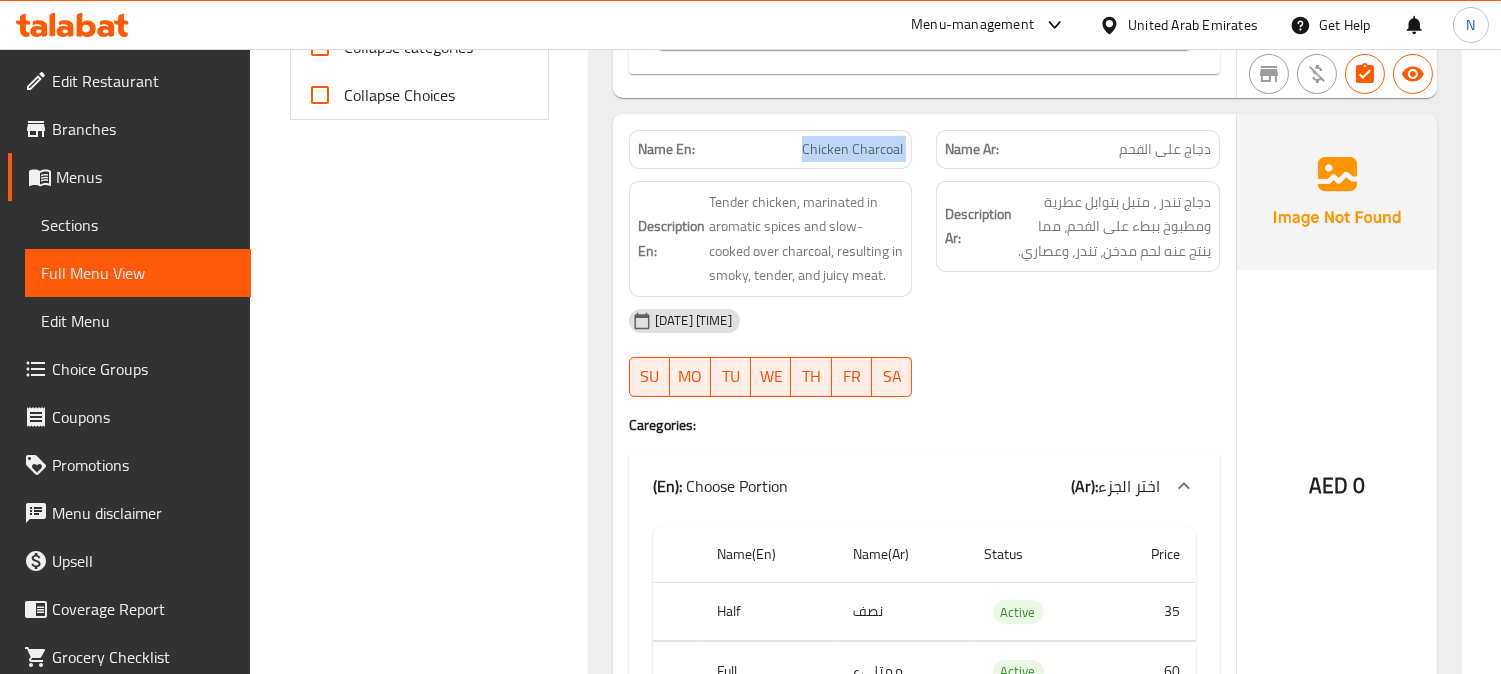 click on "Chicken Charcoal" at bounding box center [852, 149] 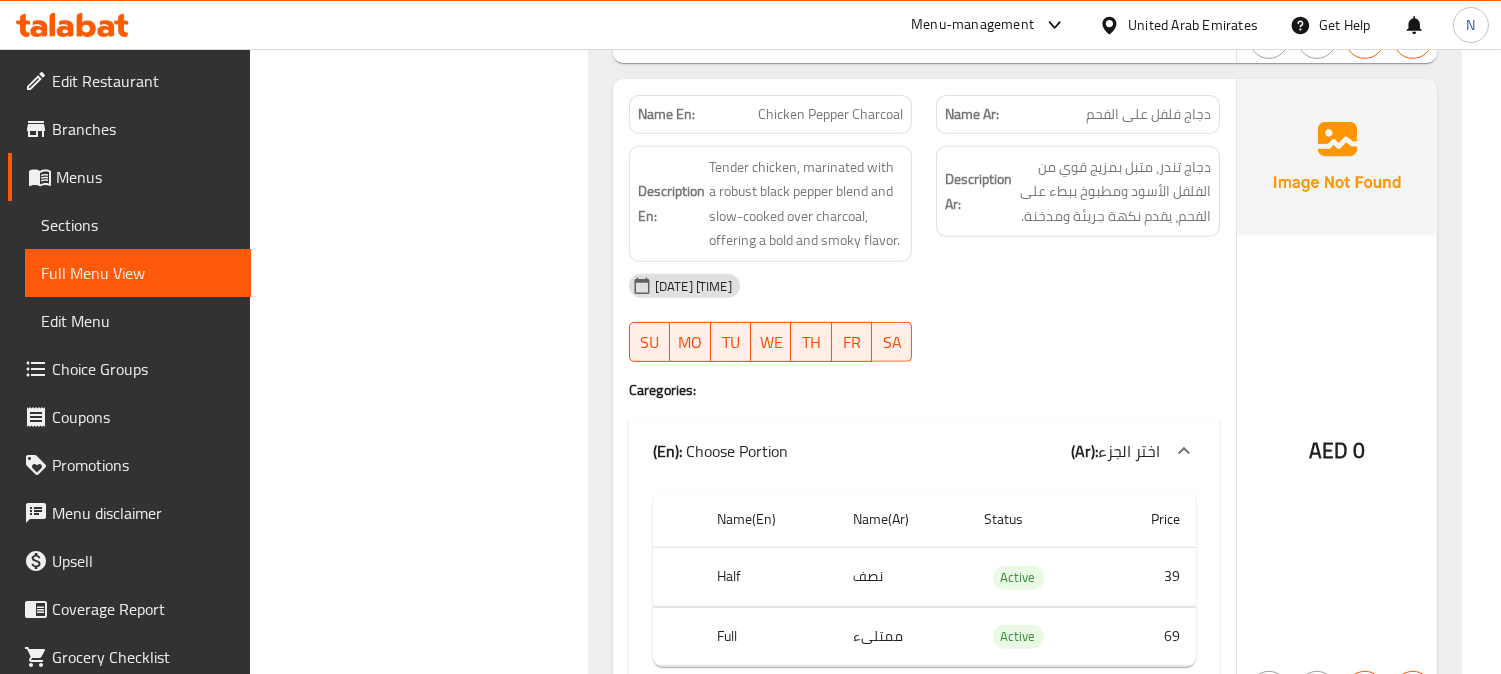 scroll, scrollTop: 1571, scrollLeft: 0, axis: vertical 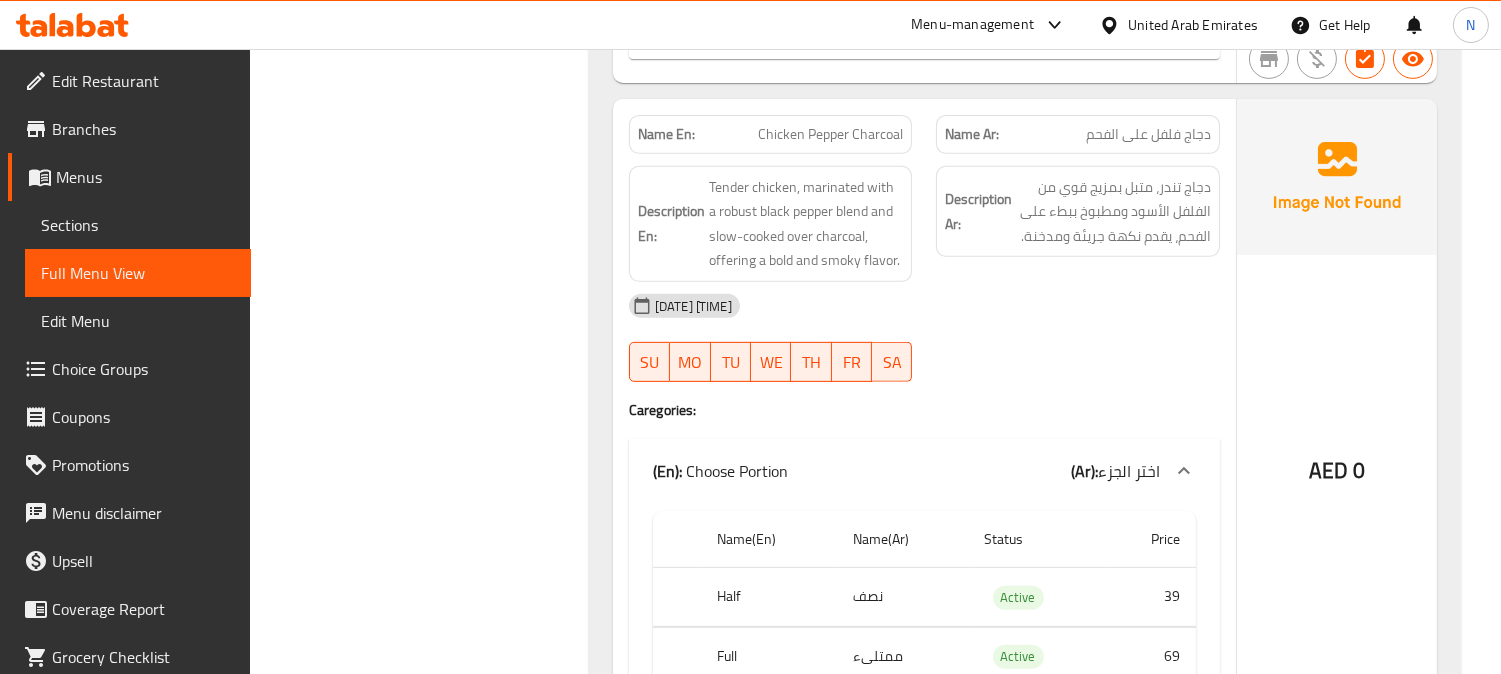 click on "Chicken Pepper Charcoal" at bounding box center [830, 134] 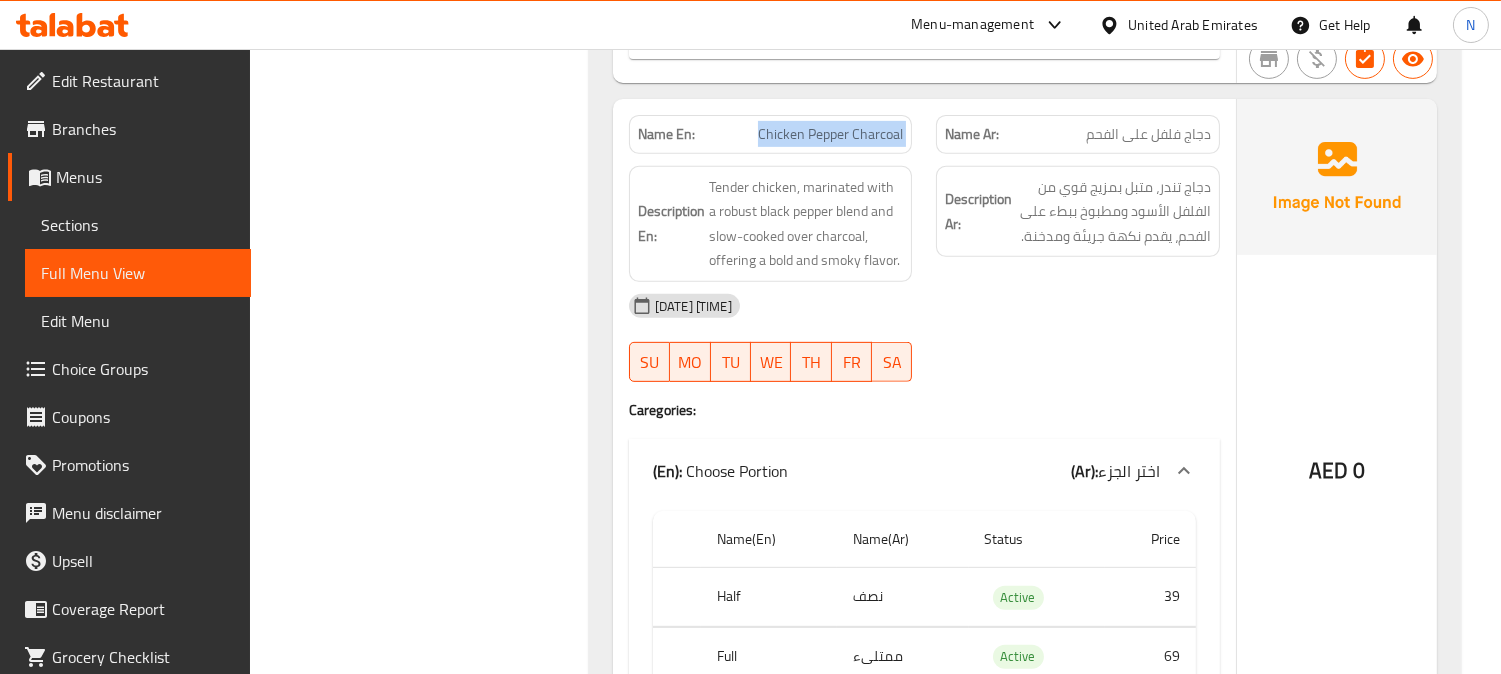 click on "Chicken Pepper Charcoal" at bounding box center [830, 134] 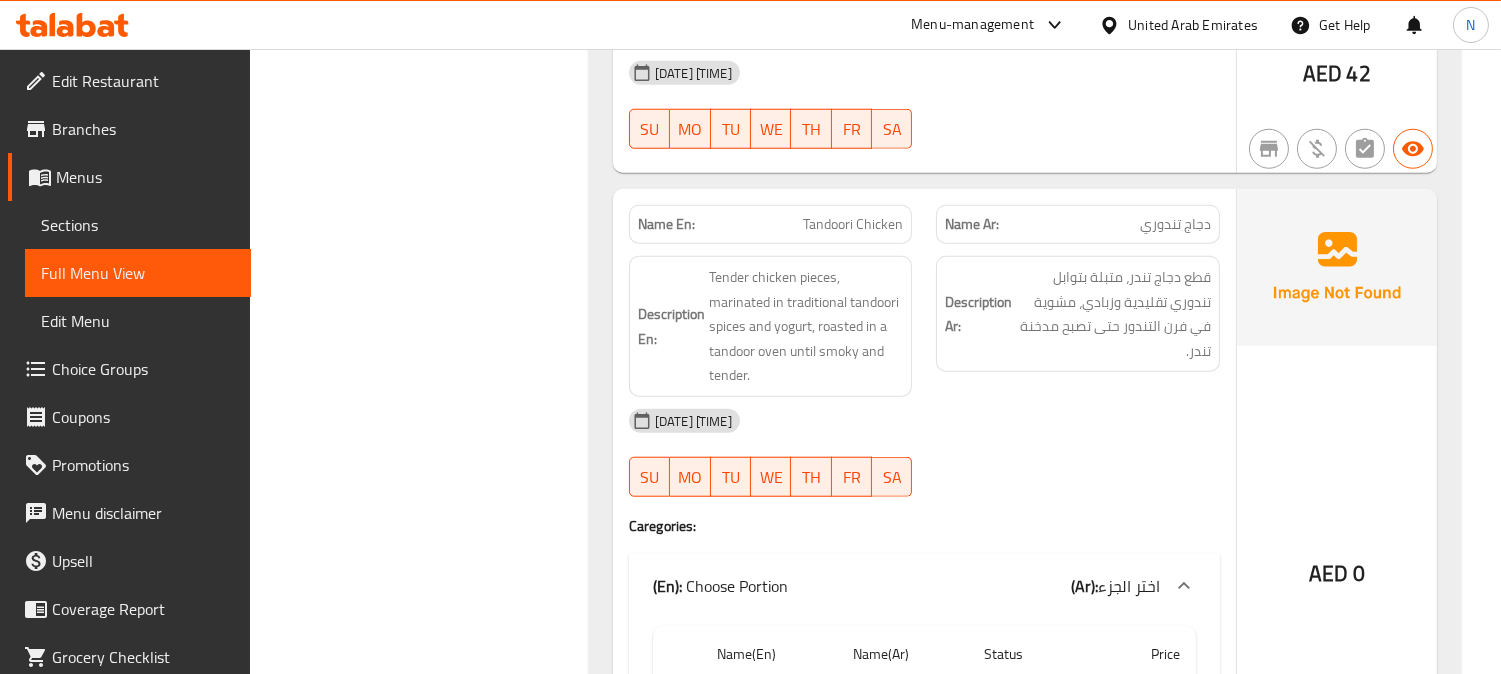 scroll, scrollTop: 3317, scrollLeft: 0, axis: vertical 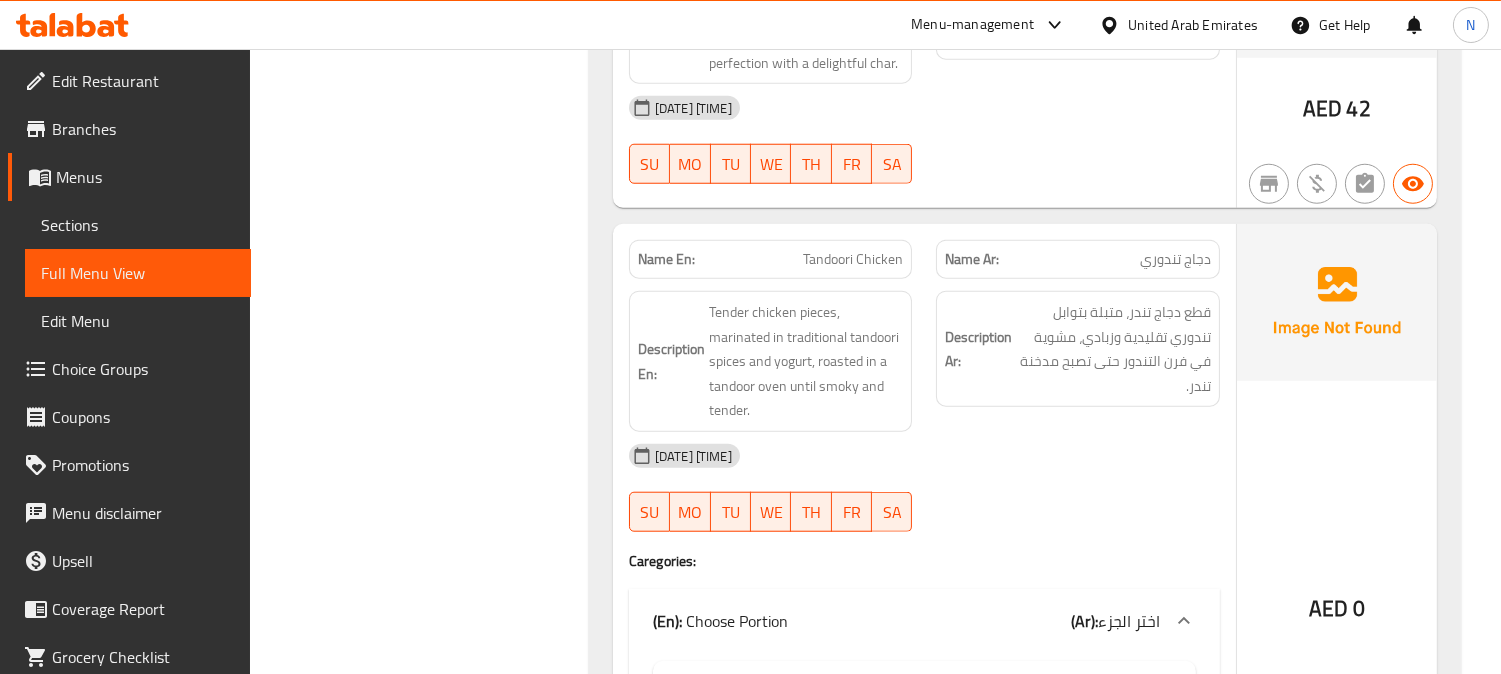 click on "Tandoori Chicken" at bounding box center [853, 259] 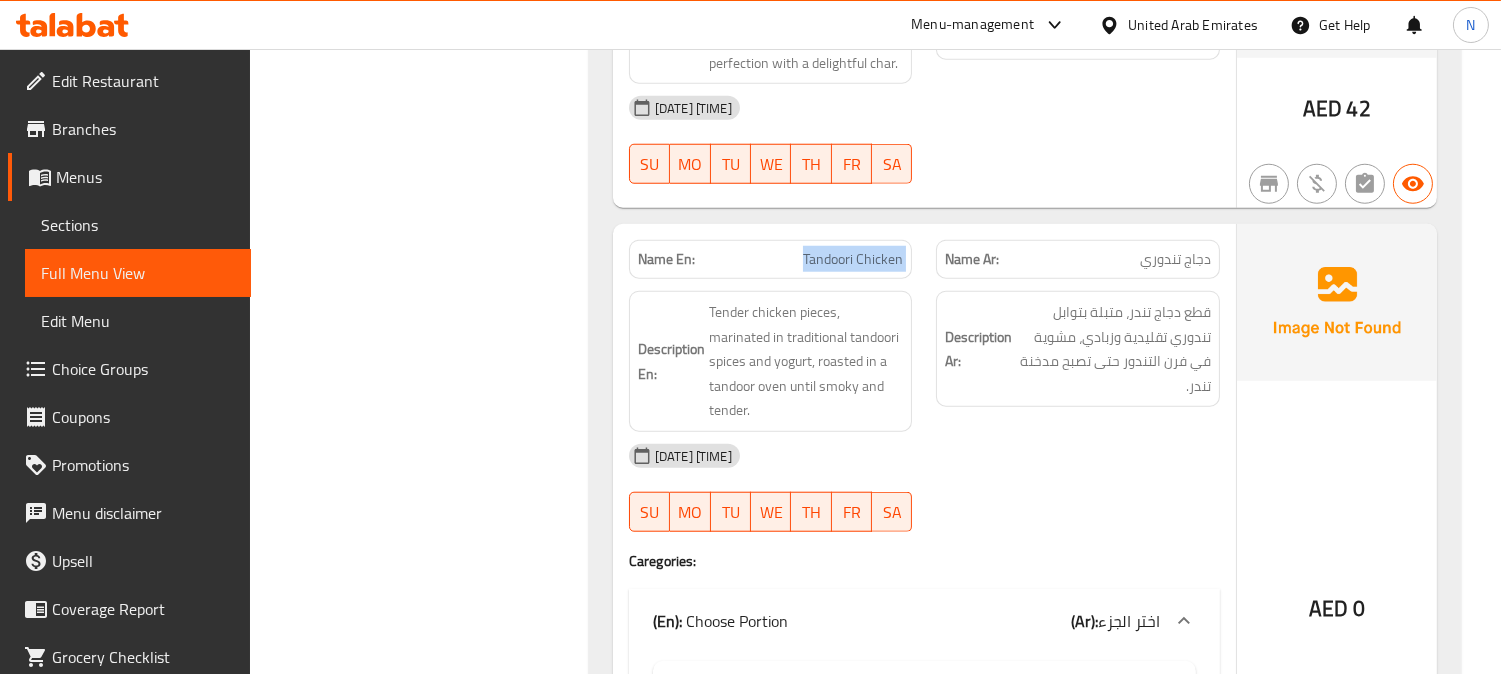 click on "Tandoori Chicken" at bounding box center [853, 259] 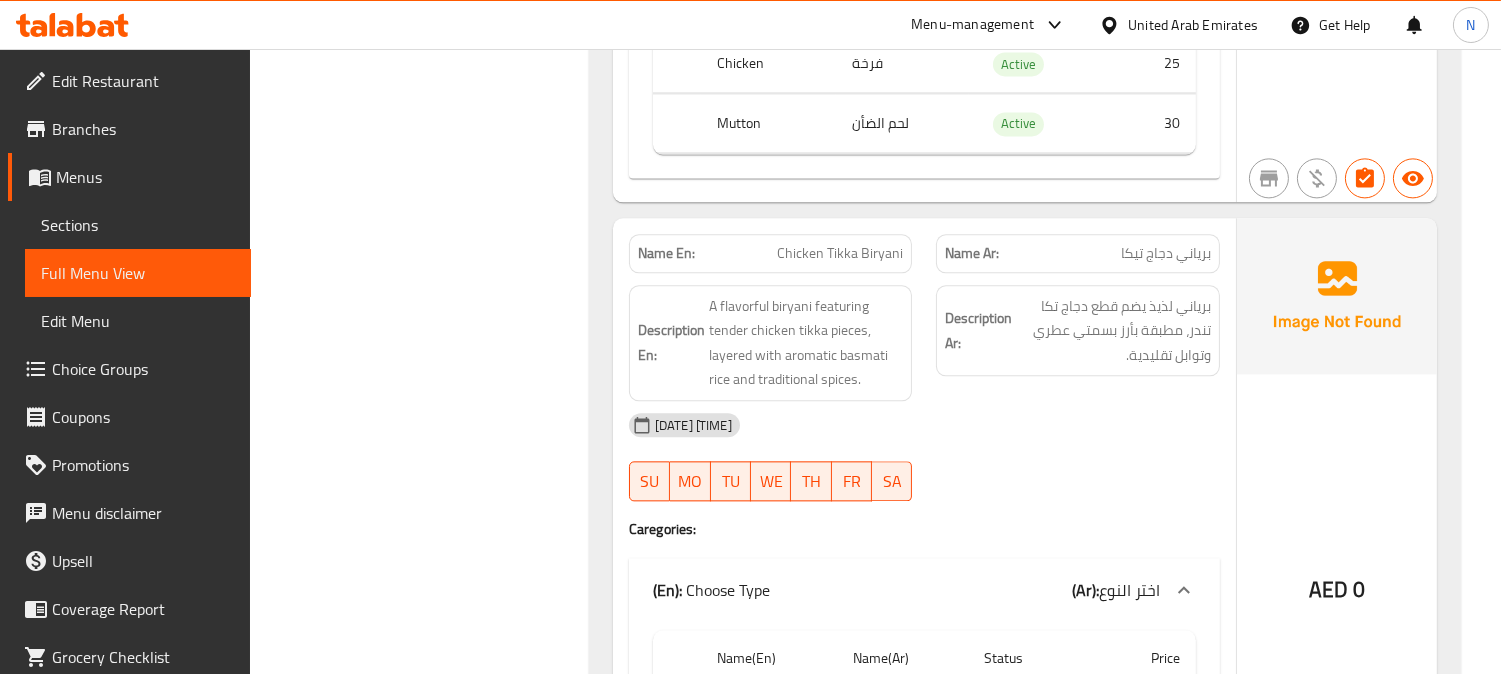 scroll, scrollTop: 8216, scrollLeft: 0, axis: vertical 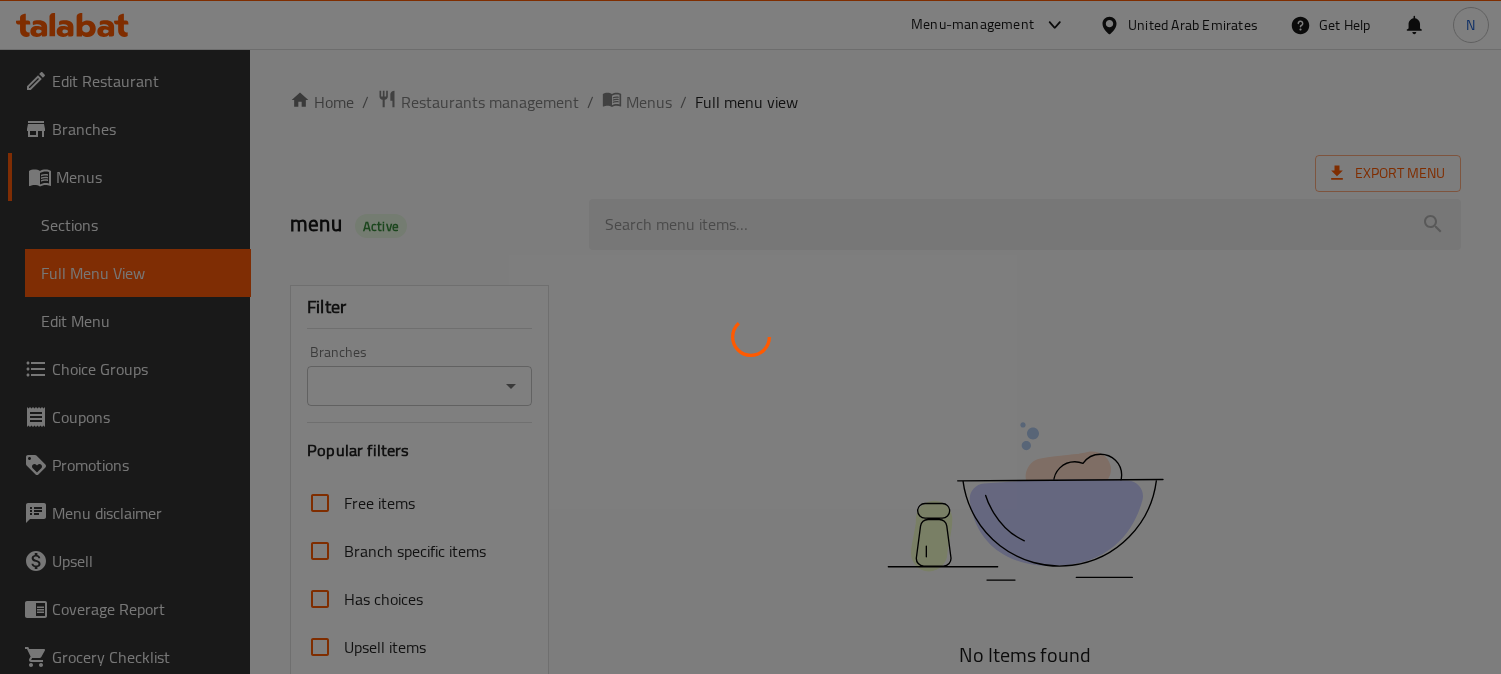 click at bounding box center (750, 337) 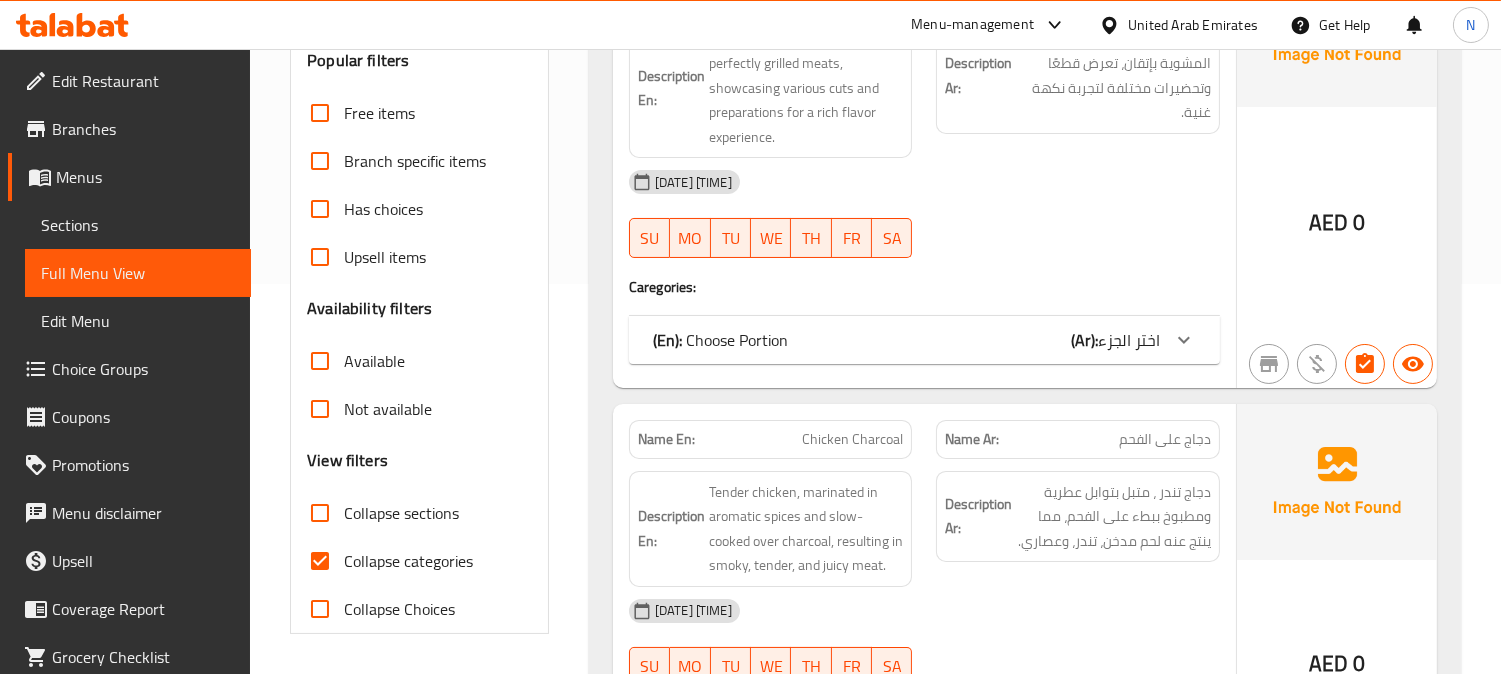 scroll, scrollTop: 390, scrollLeft: 0, axis: vertical 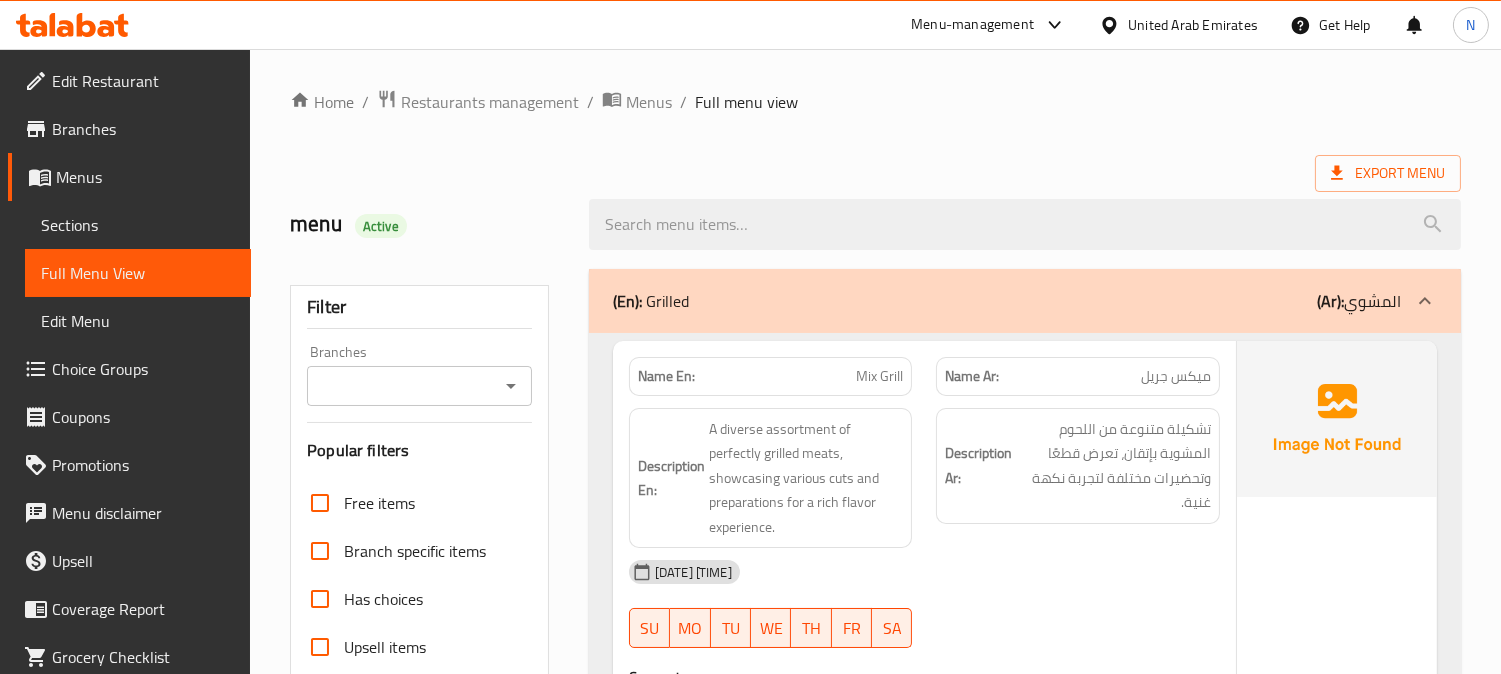 drag, startPoint x: 1218, startPoint y: 76, endPoint x: 1225, endPoint y: 55, distance: 22.135944 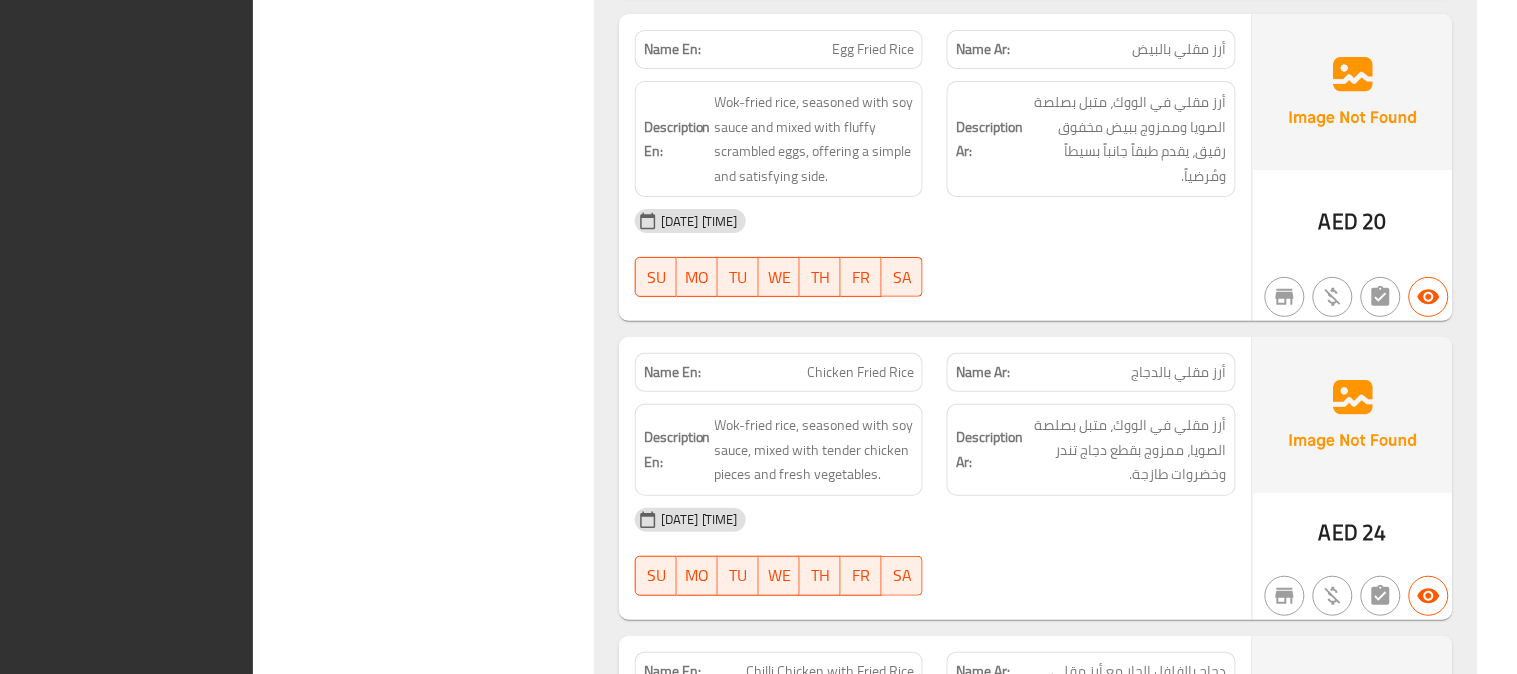 scroll, scrollTop: 16047, scrollLeft: 0, axis: vertical 